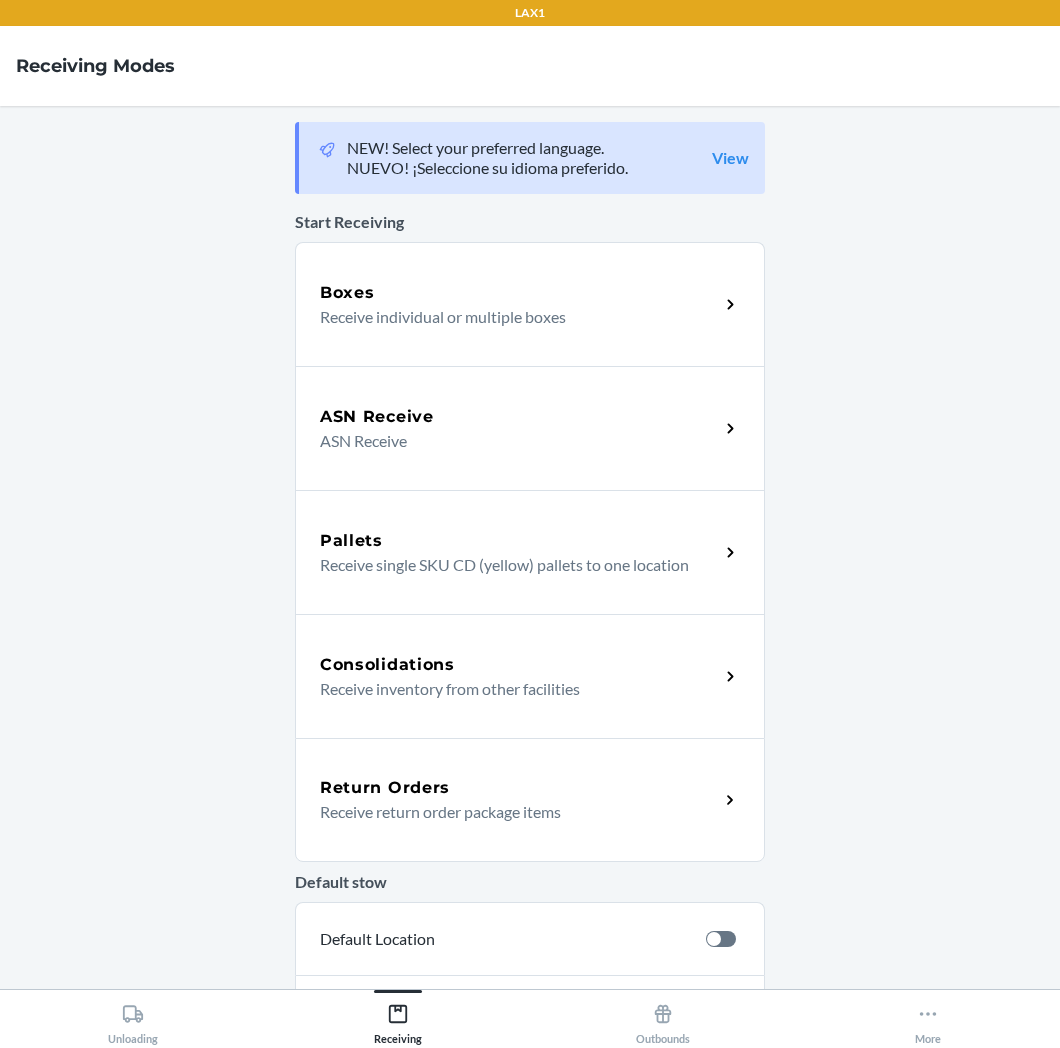 scroll, scrollTop: 0, scrollLeft: 0, axis: both 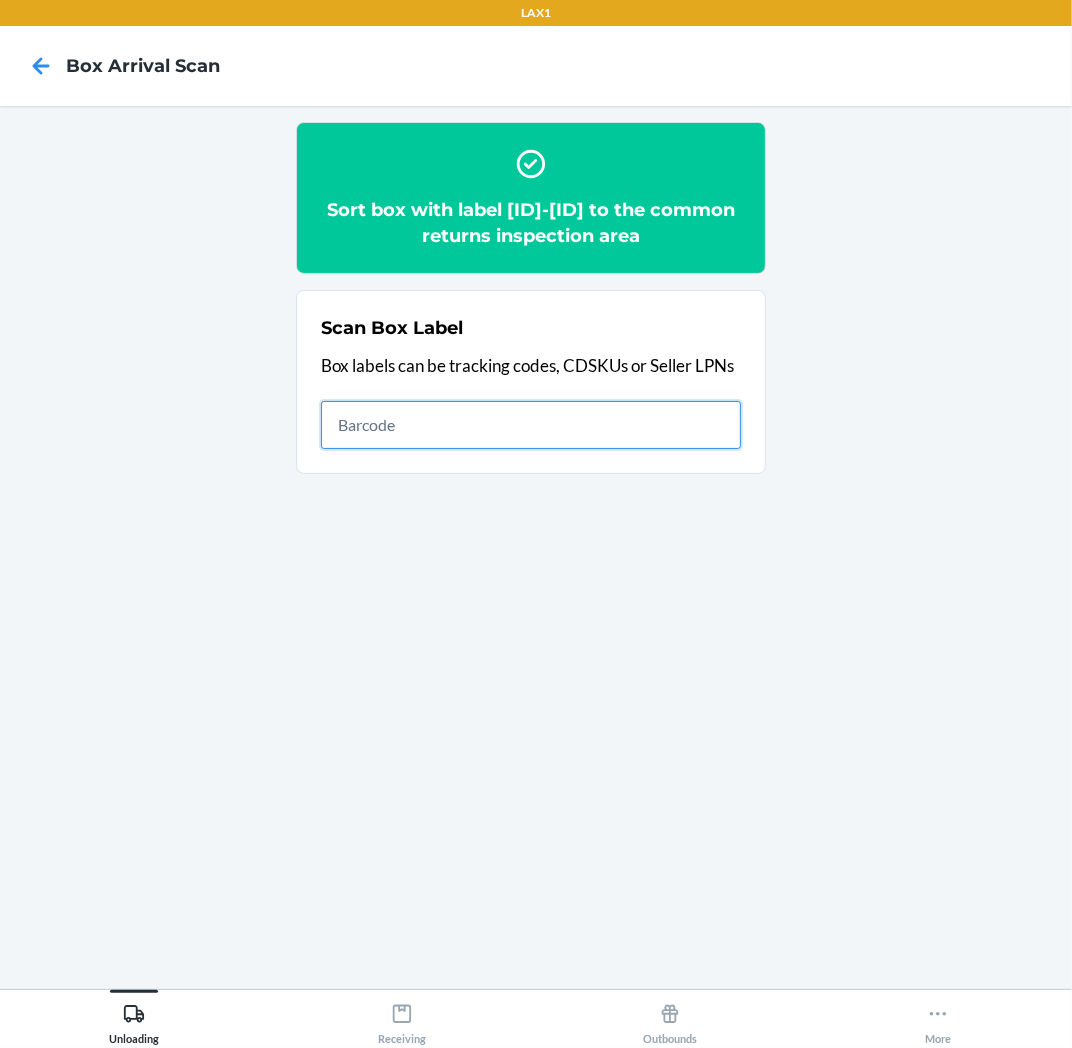 click at bounding box center [531, 425] 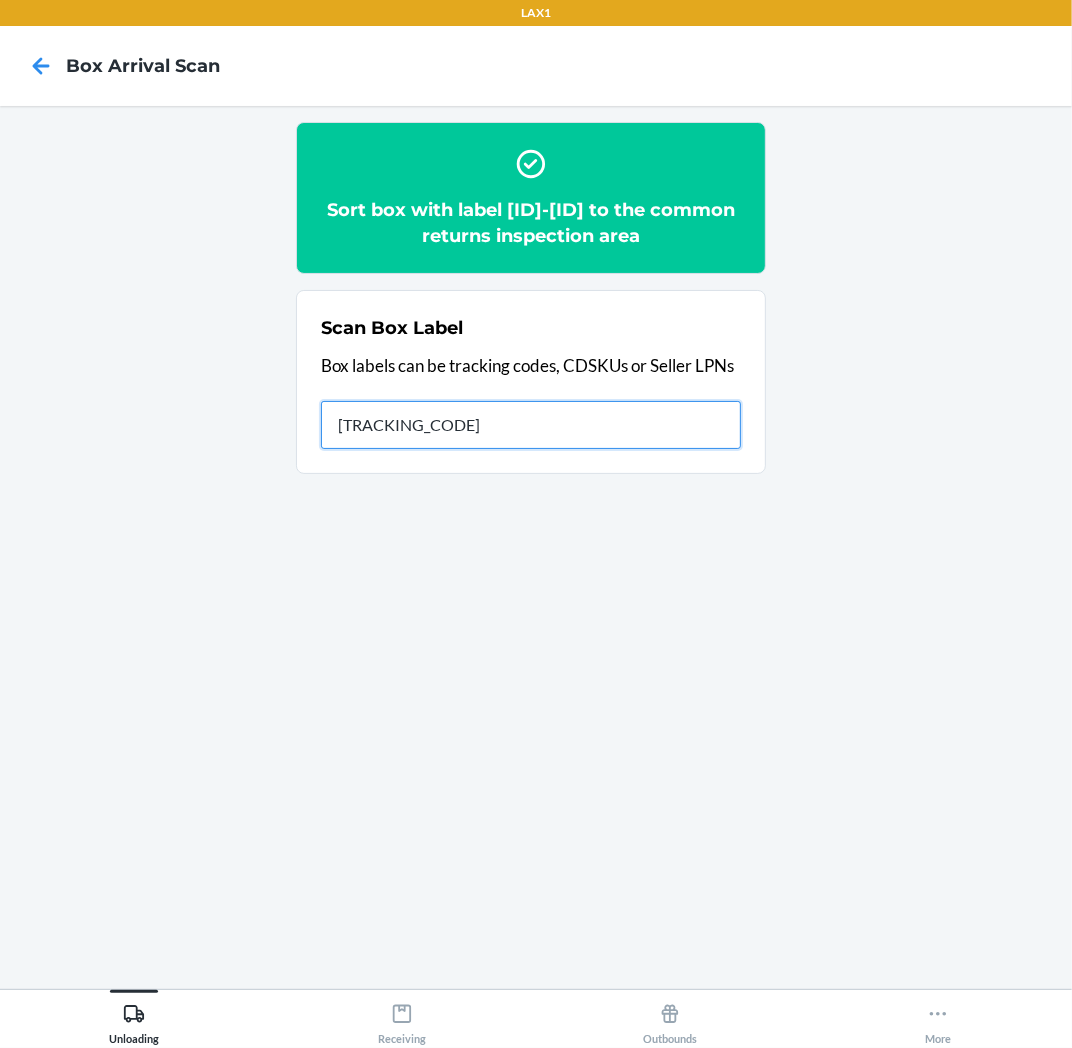 type on "HR8JTY6P-0871-1" 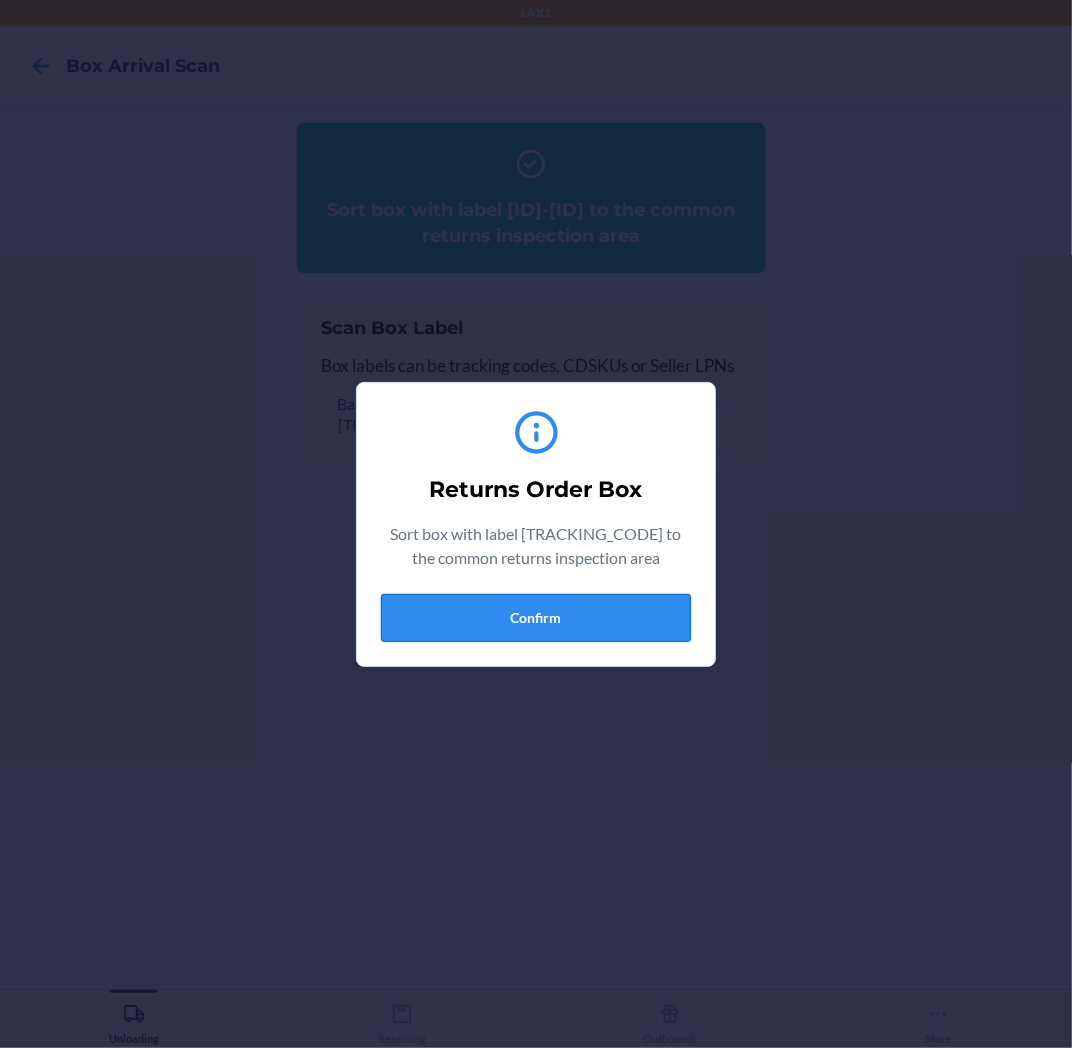 click on "Confirm" at bounding box center [536, 618] 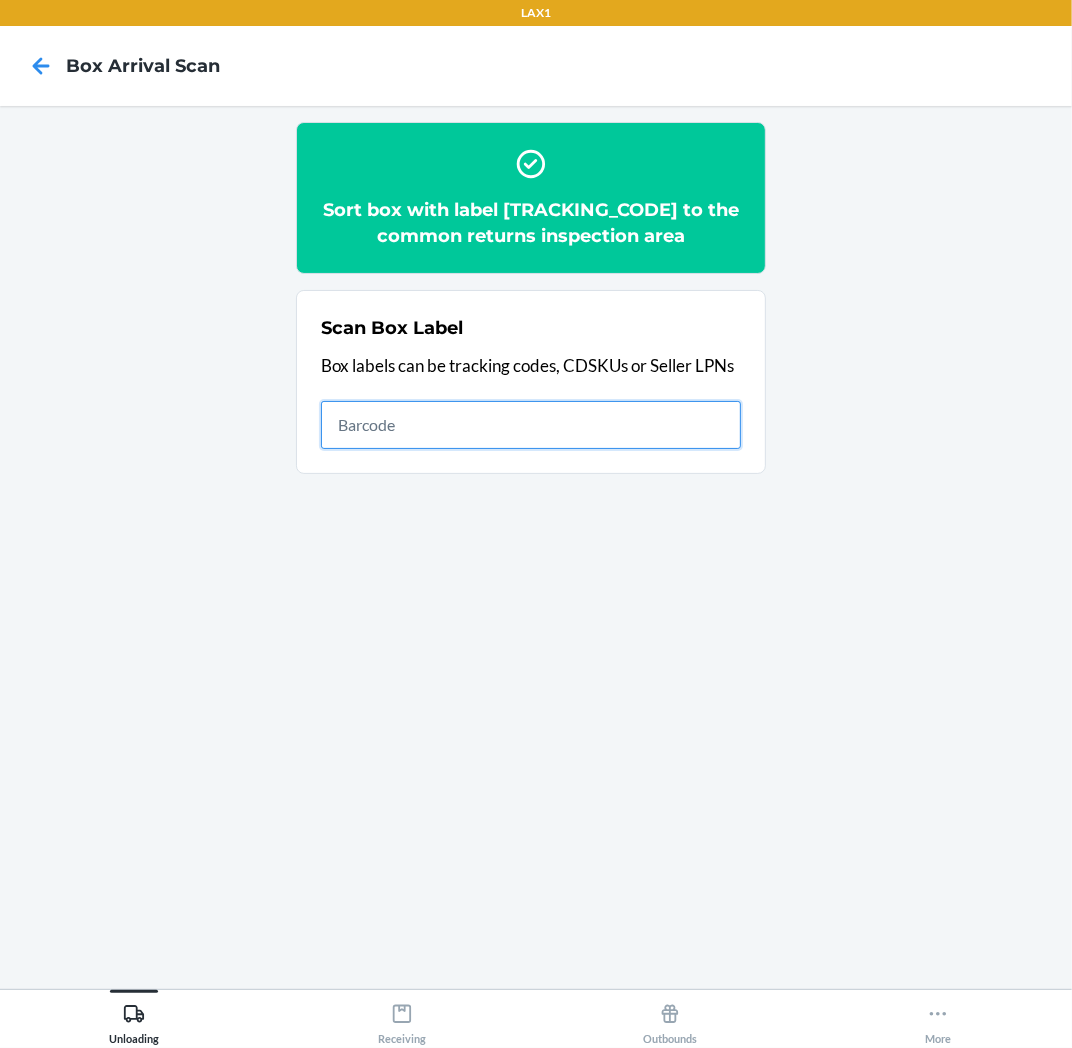 click at bounding box center (531, 425) 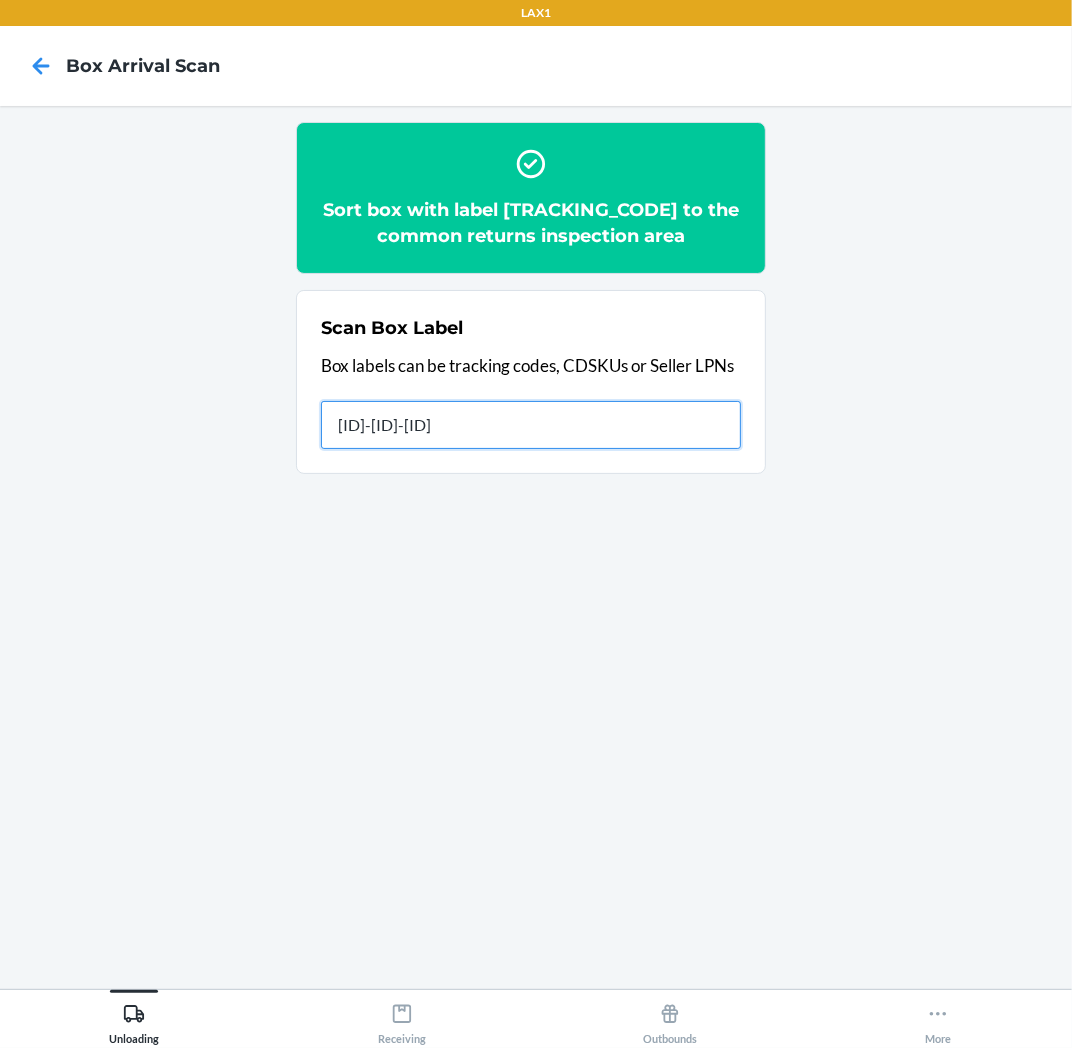 type on "HRX5FP2X-1050-1" 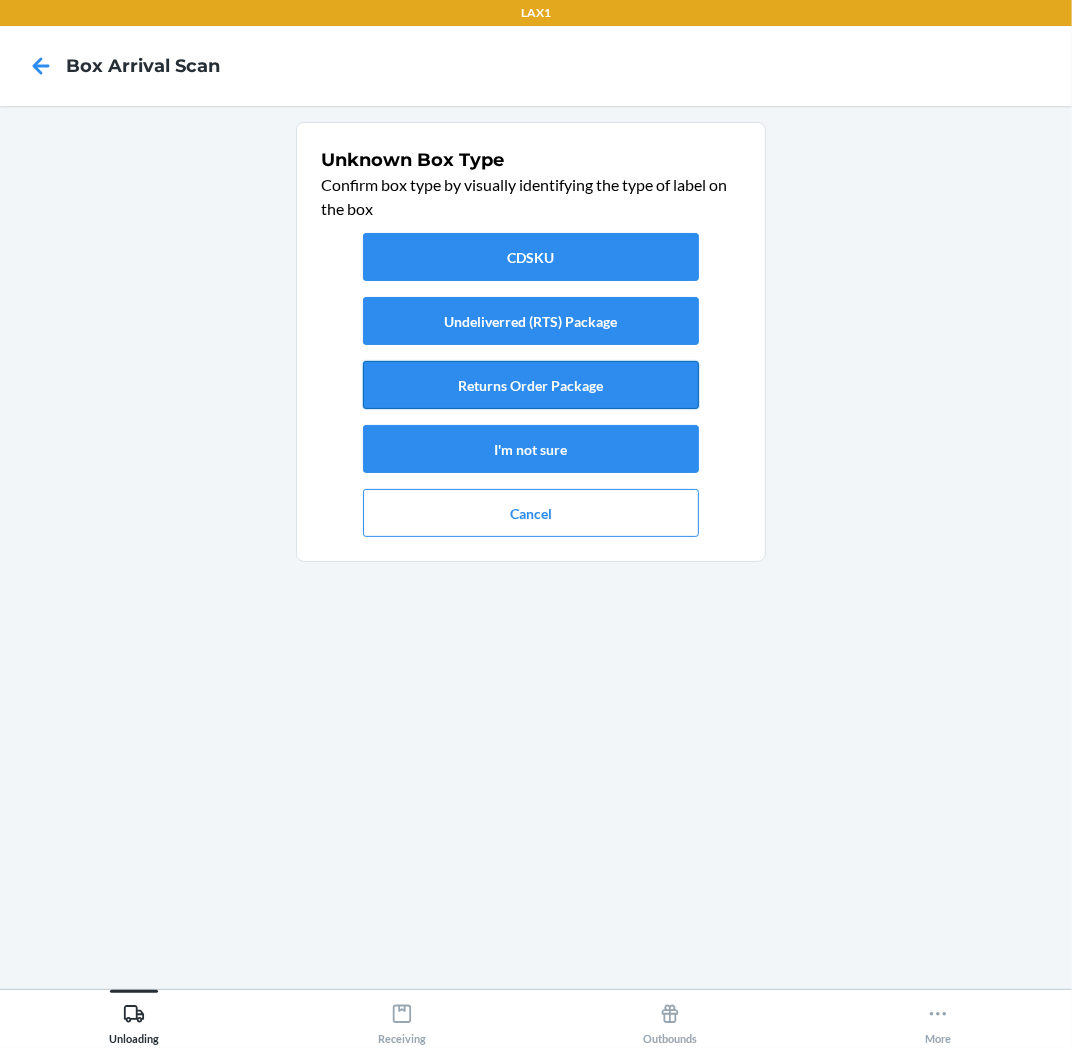 click on "Returns Order Package" at bounding box center [531, 385] 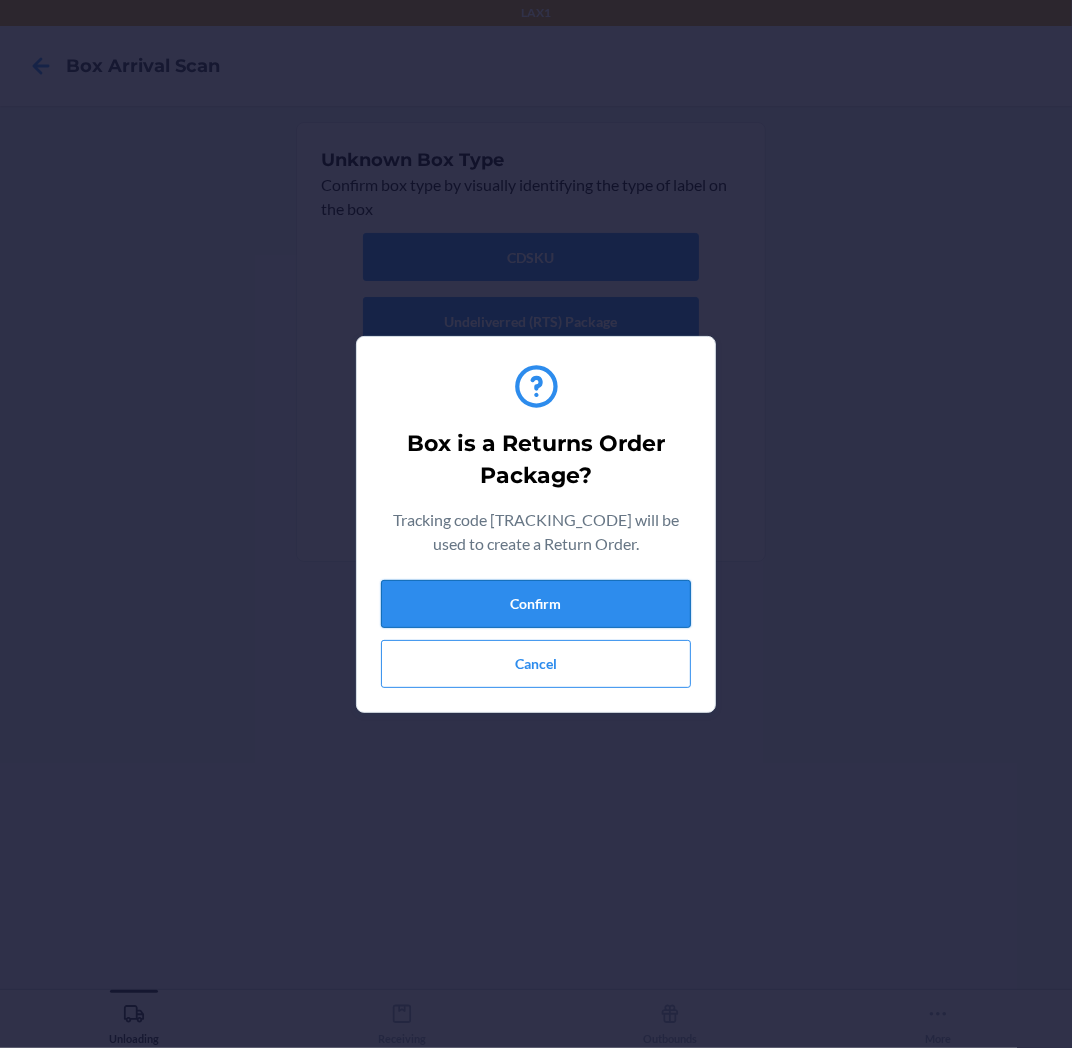 click on "Confirm" at bounding box center (536, 604) 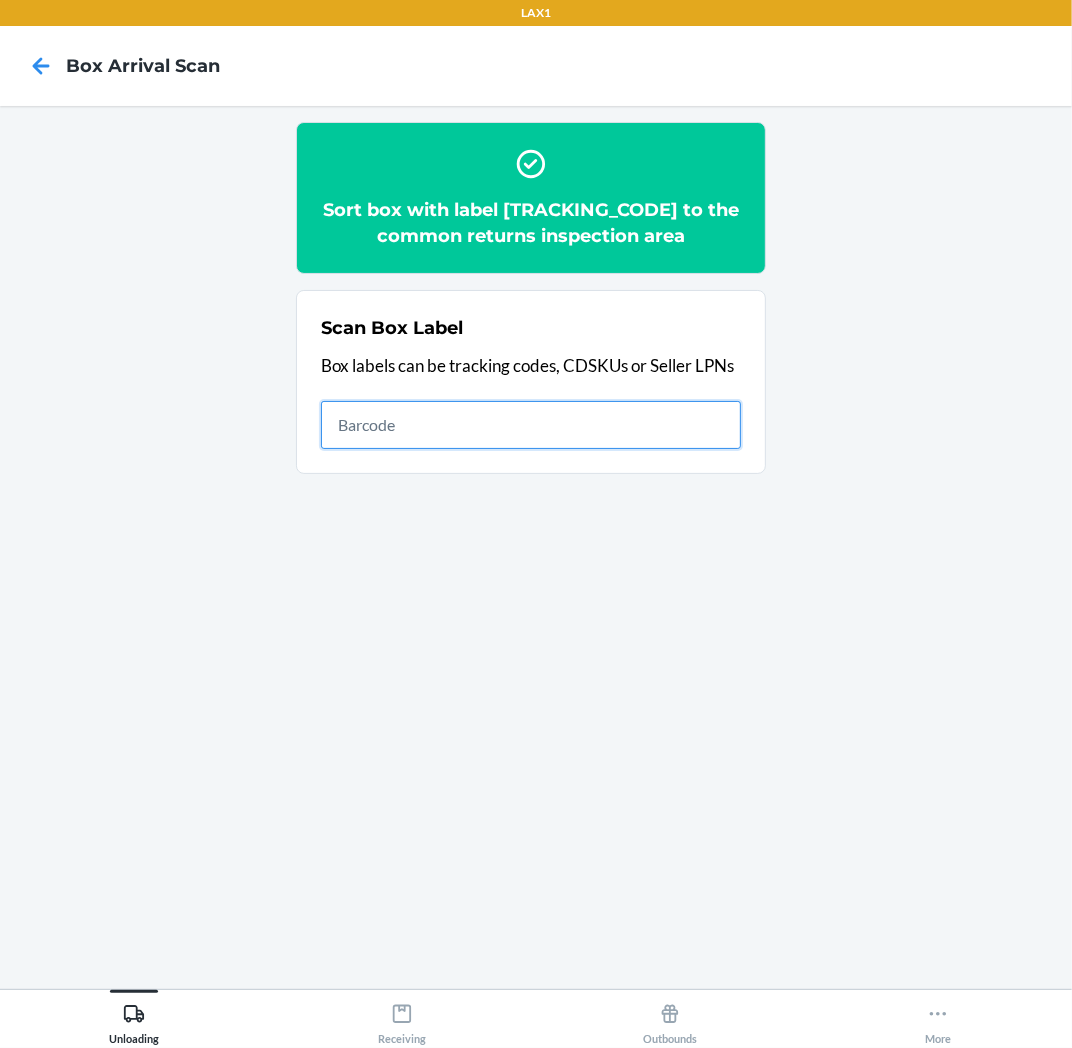 click at bounding box center (531, 425) 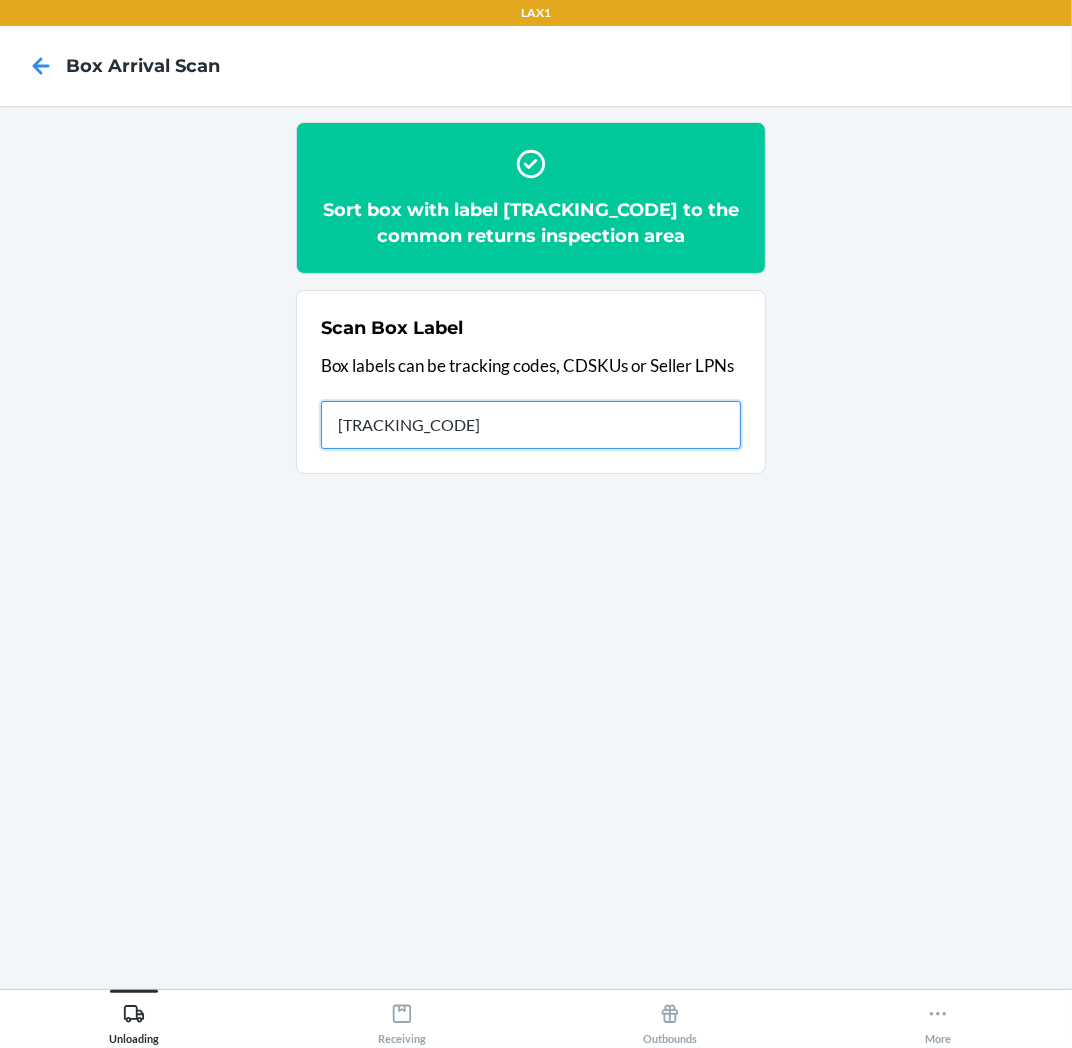 type on "HR4L0003C8RT" 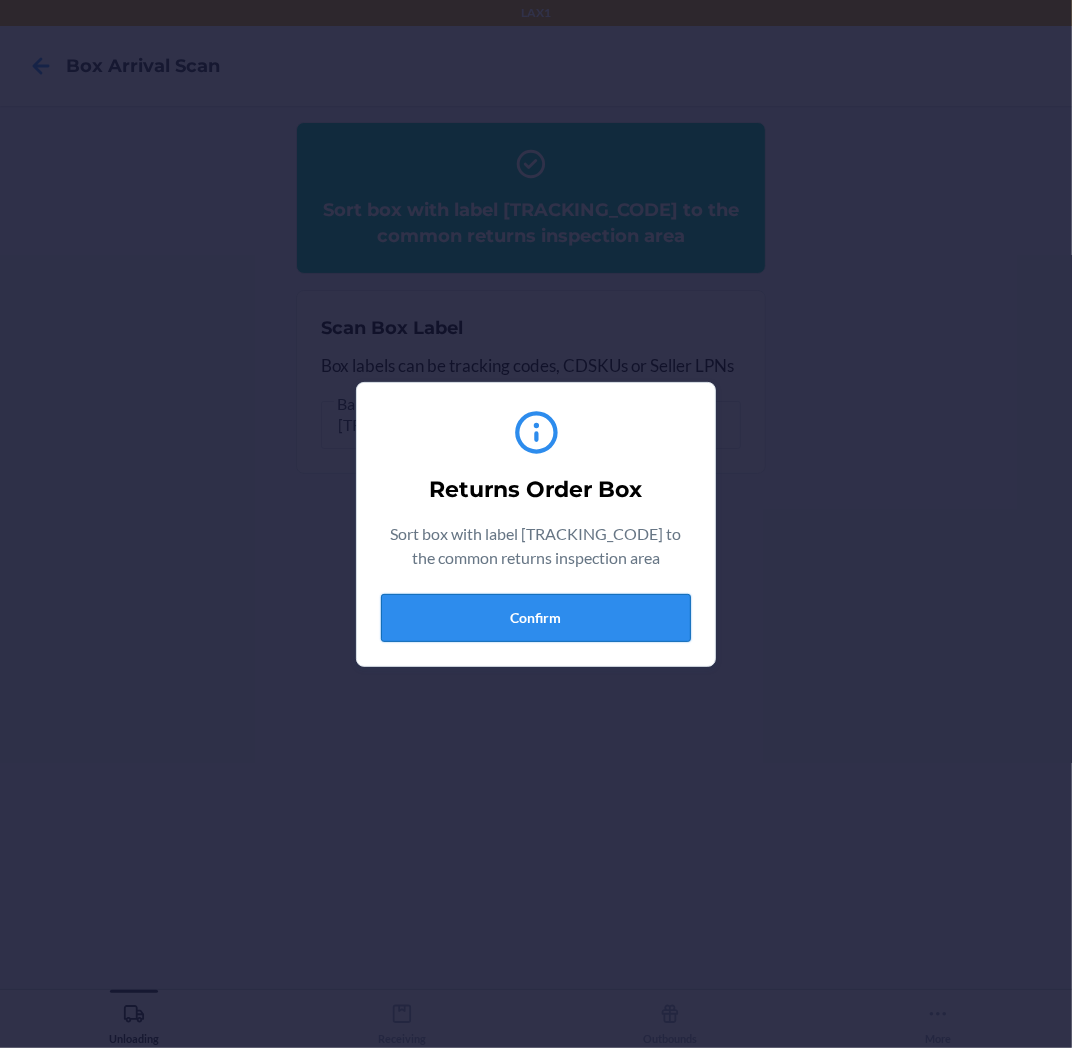 click on "Confirm" at bounding box center [536, 618] 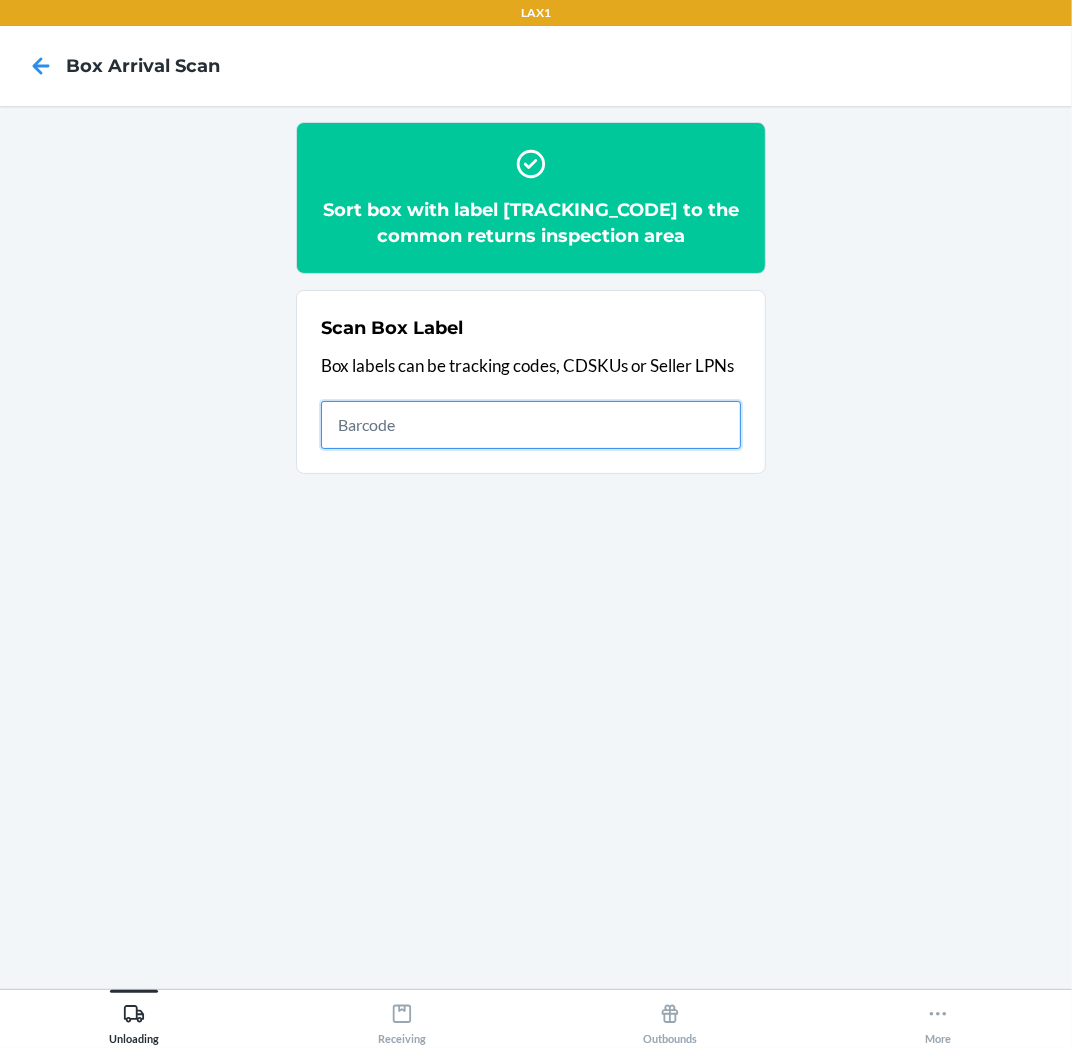 click at bounding box center (531, 425) 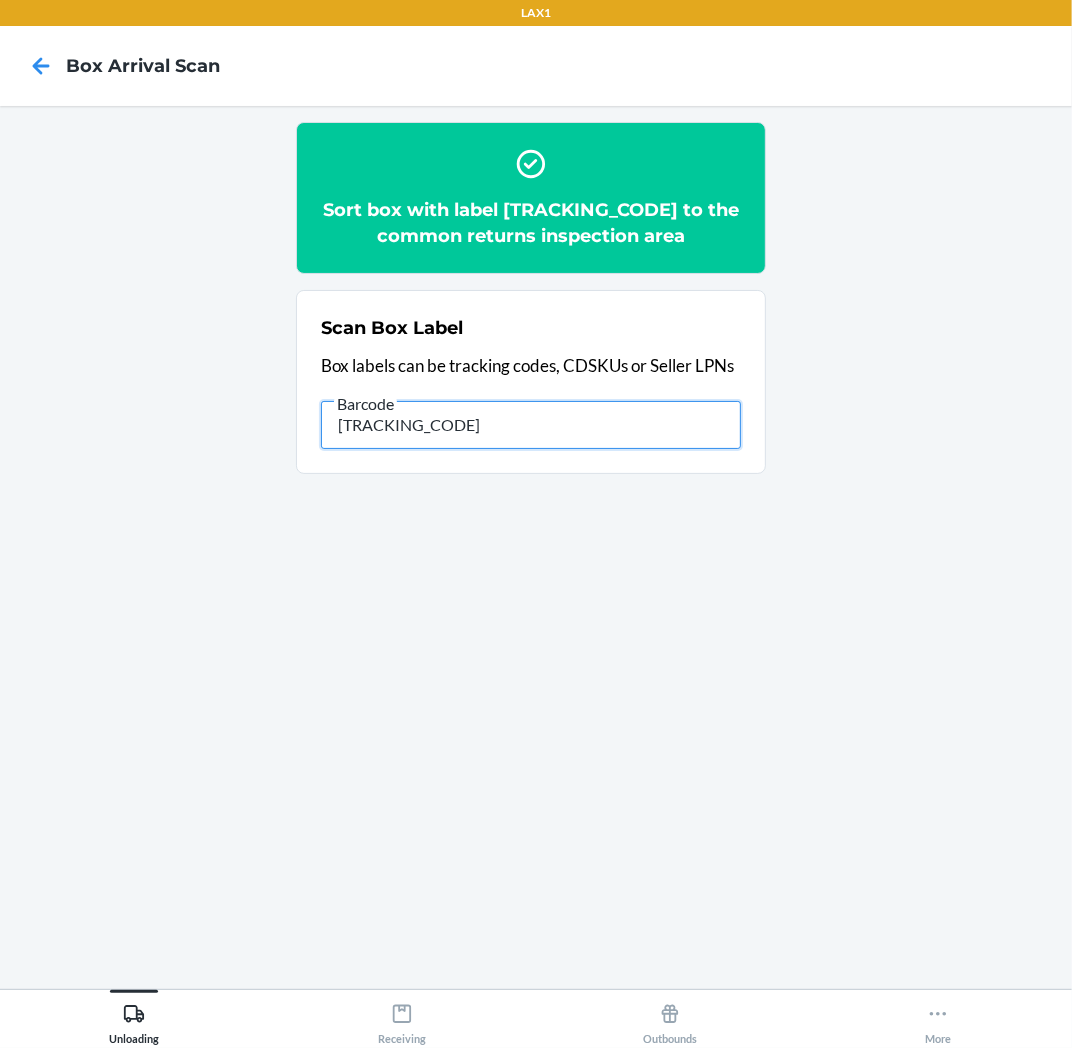 type on "HRRP2WUY-0539-1" 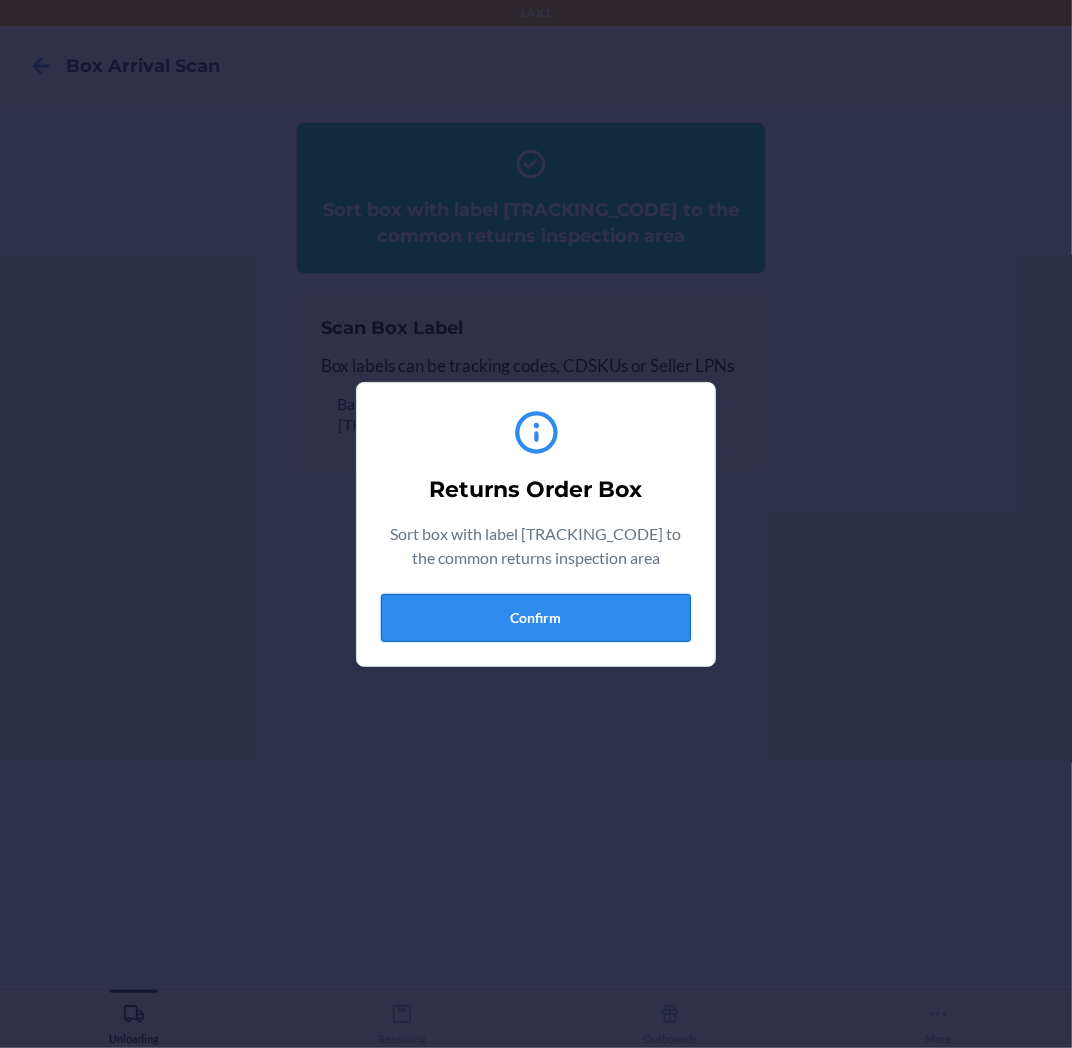 click on "Confirm" at bounding box center (536, 618) 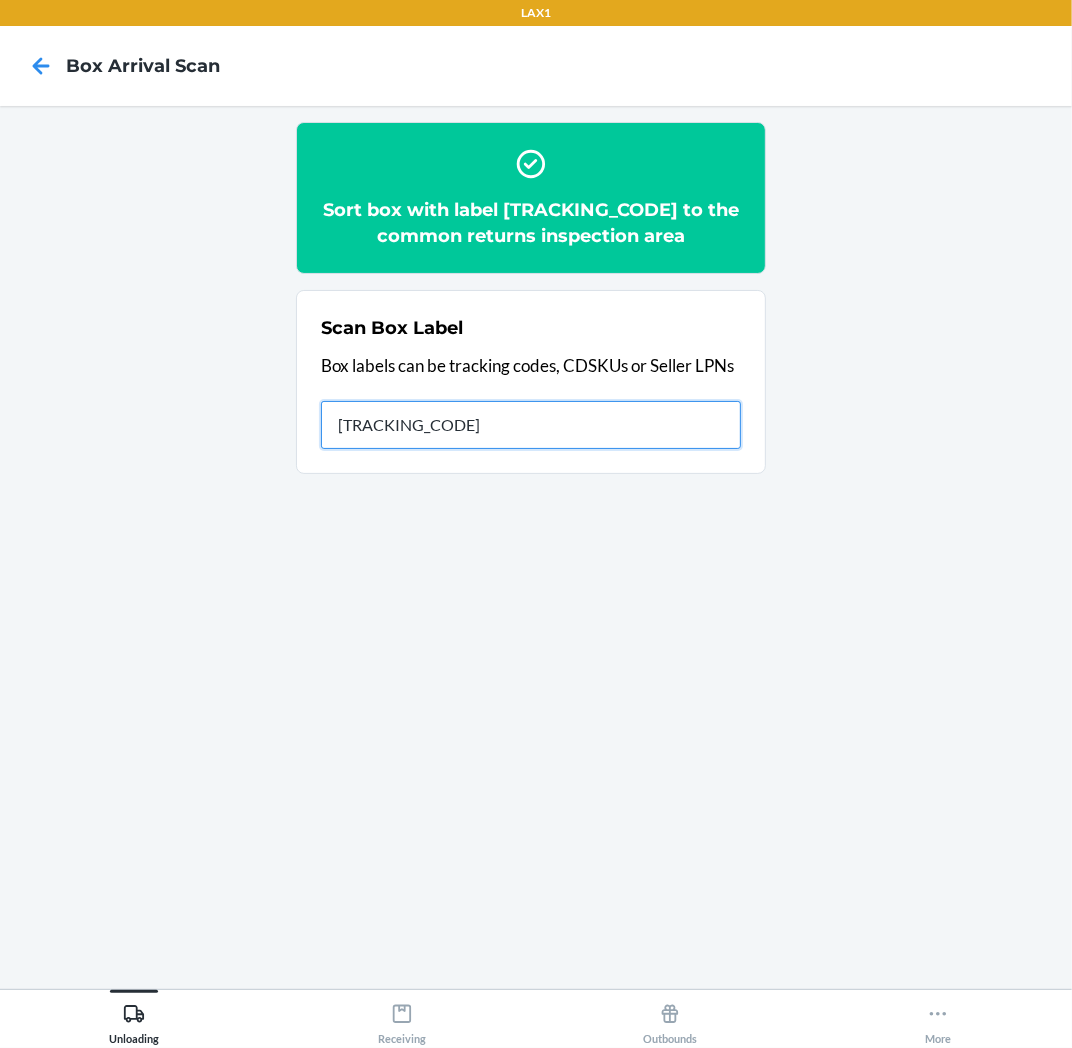type on "HRAXERLT-2730-1" 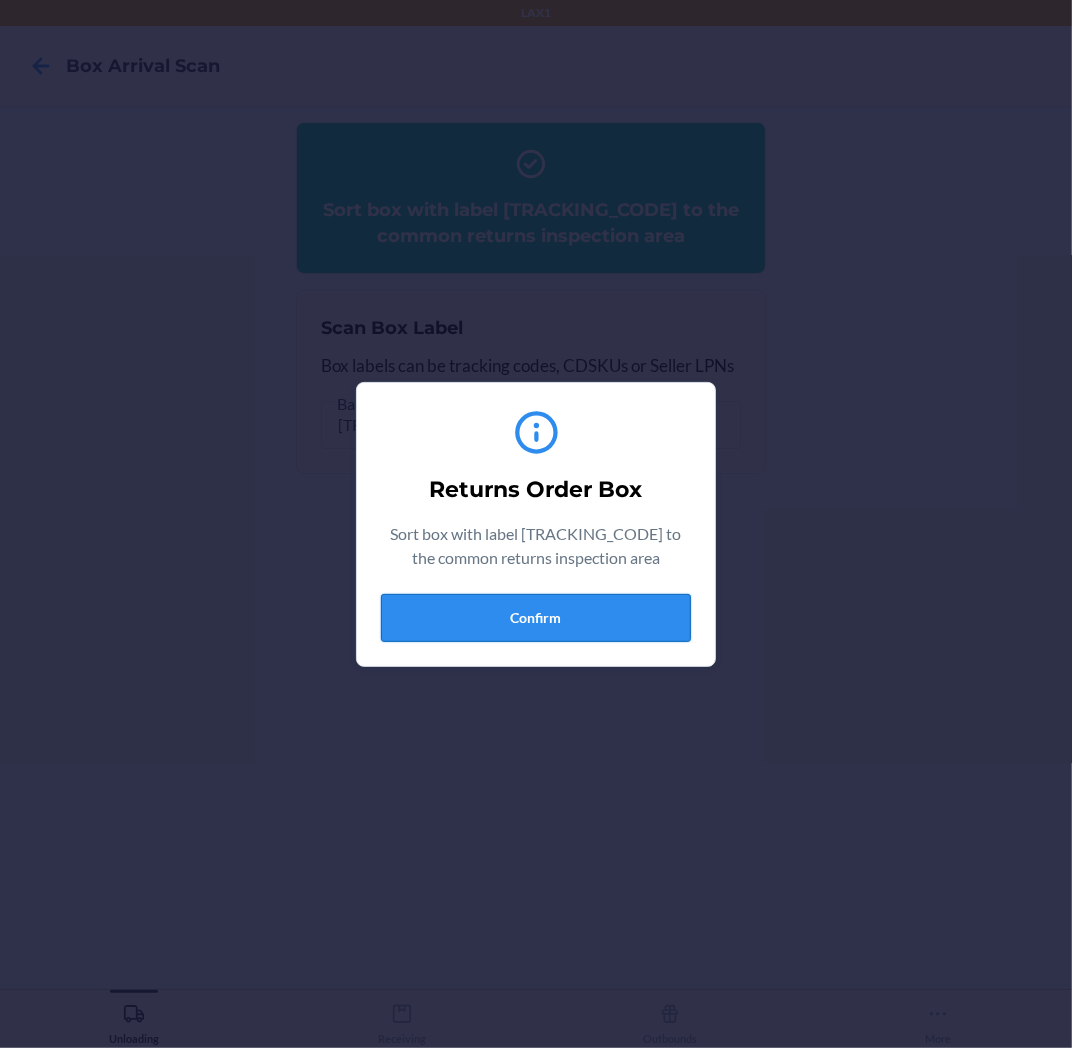 click on "Confirm" at bounding box center (536, 618) 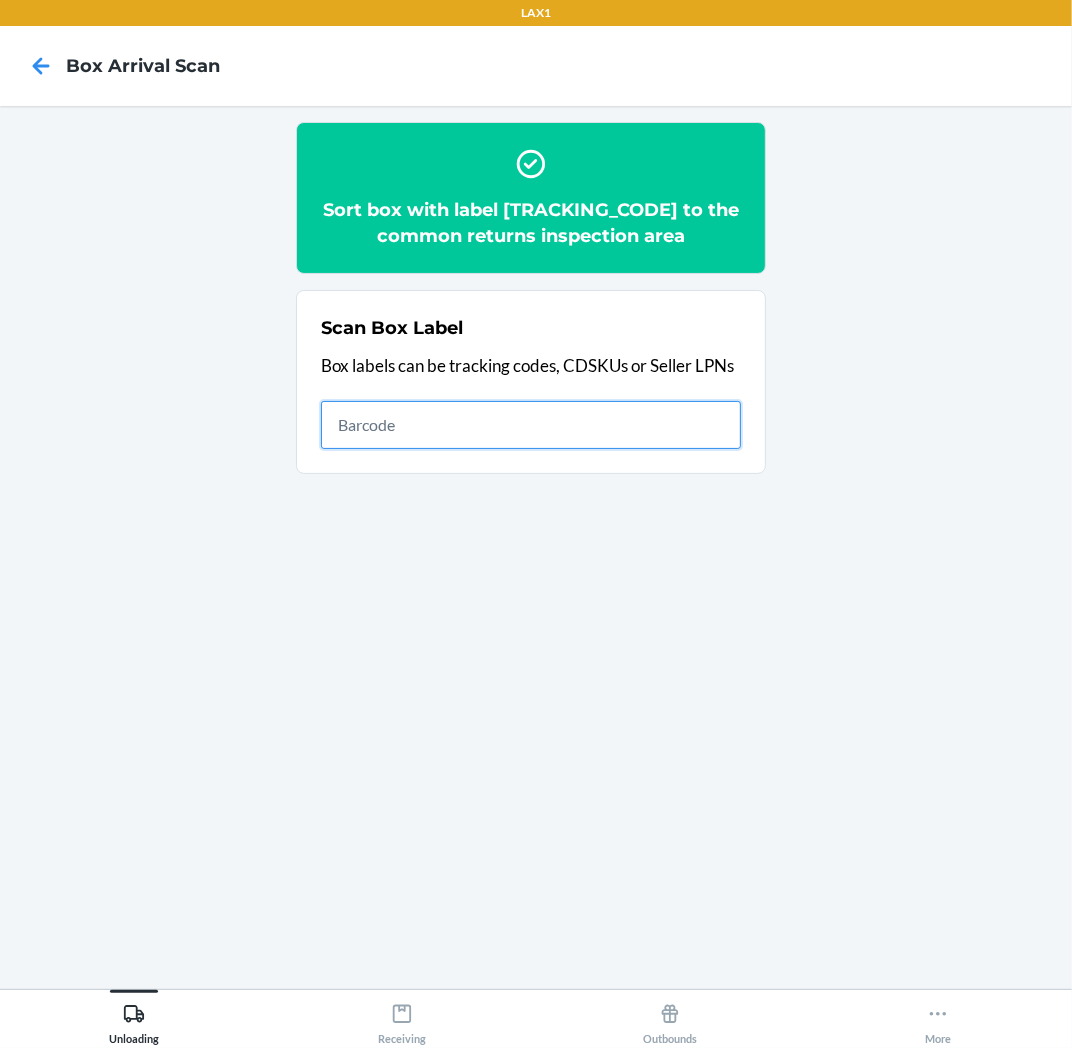 click at bounding box center [531, 425] 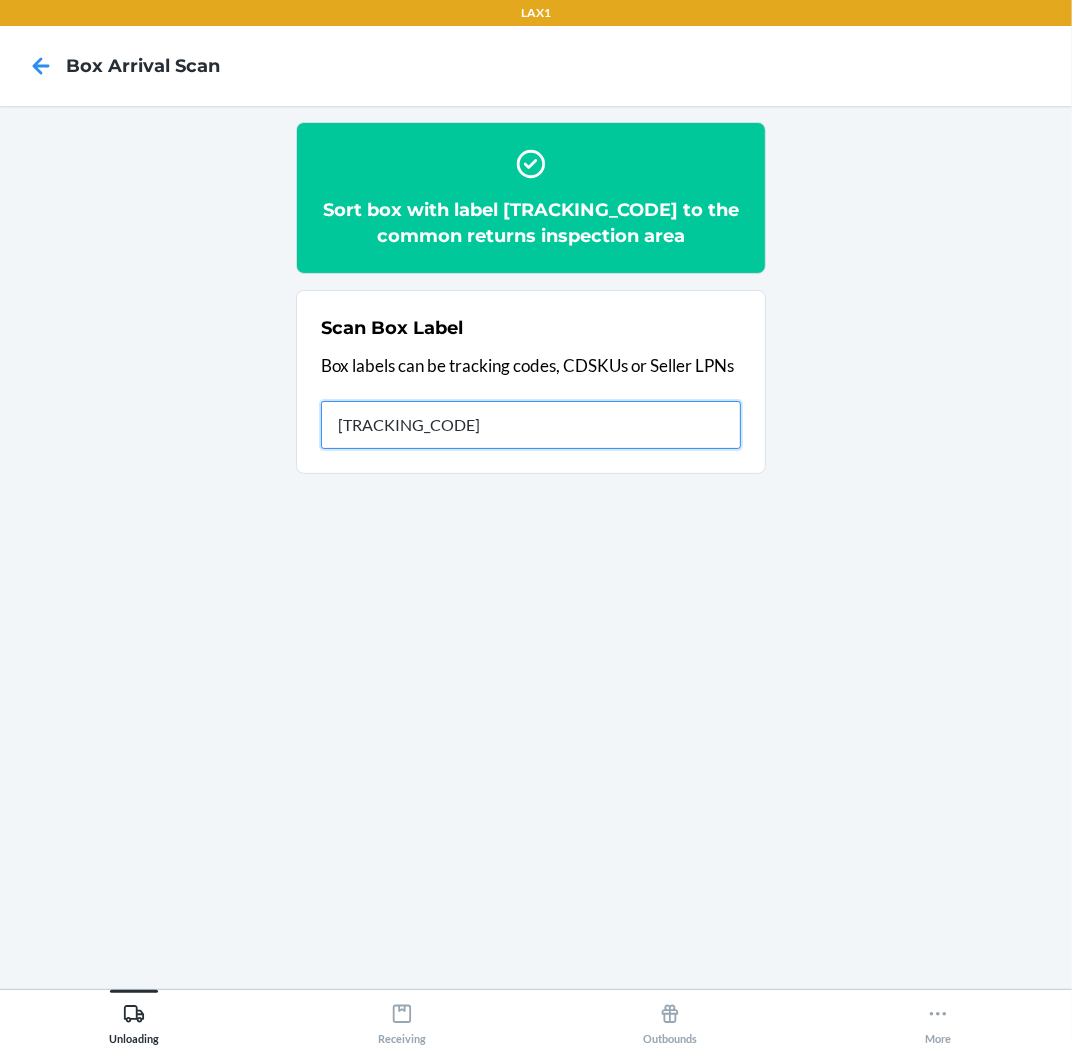 type on "HRH922WT-7854-1" 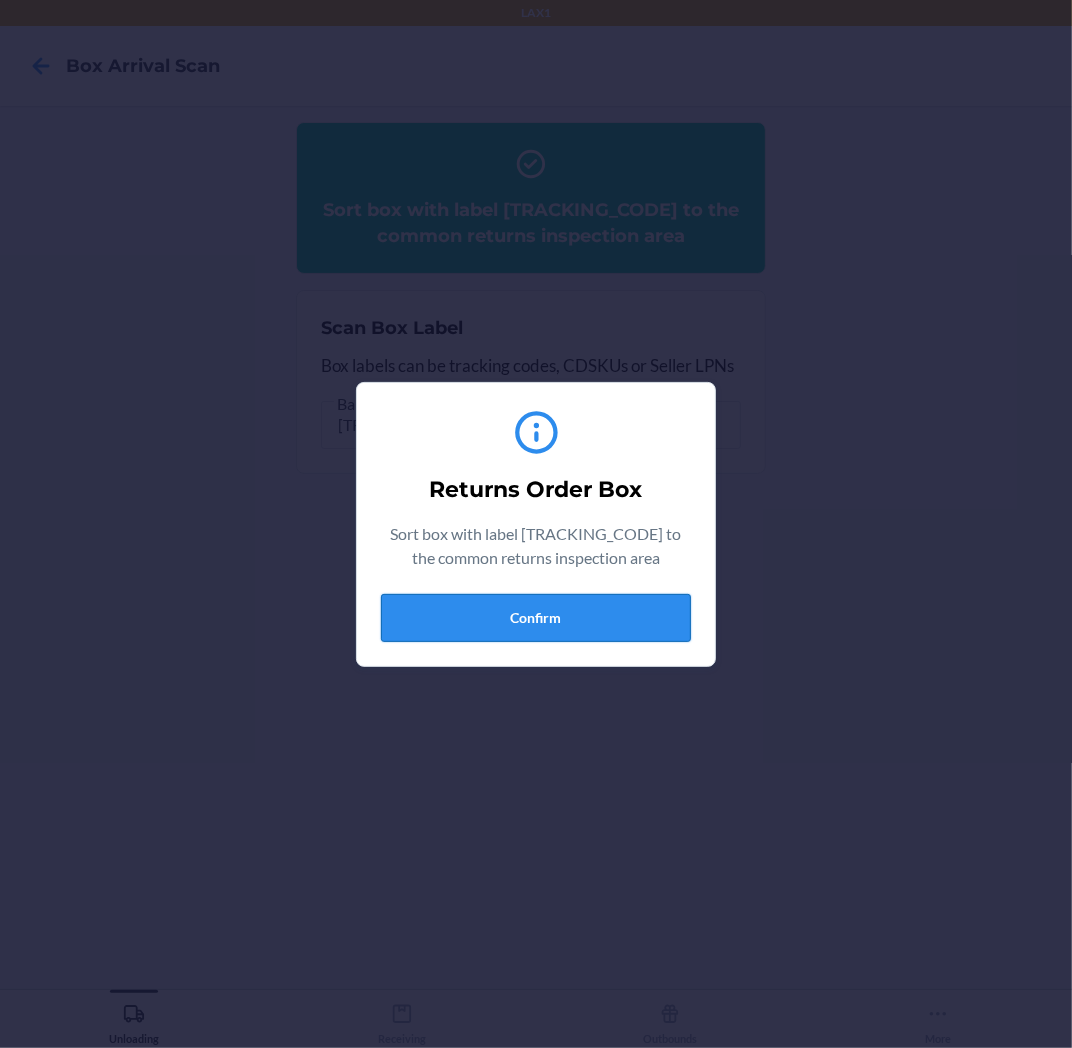 click on "Confirm" at bounding box center [536, 618] 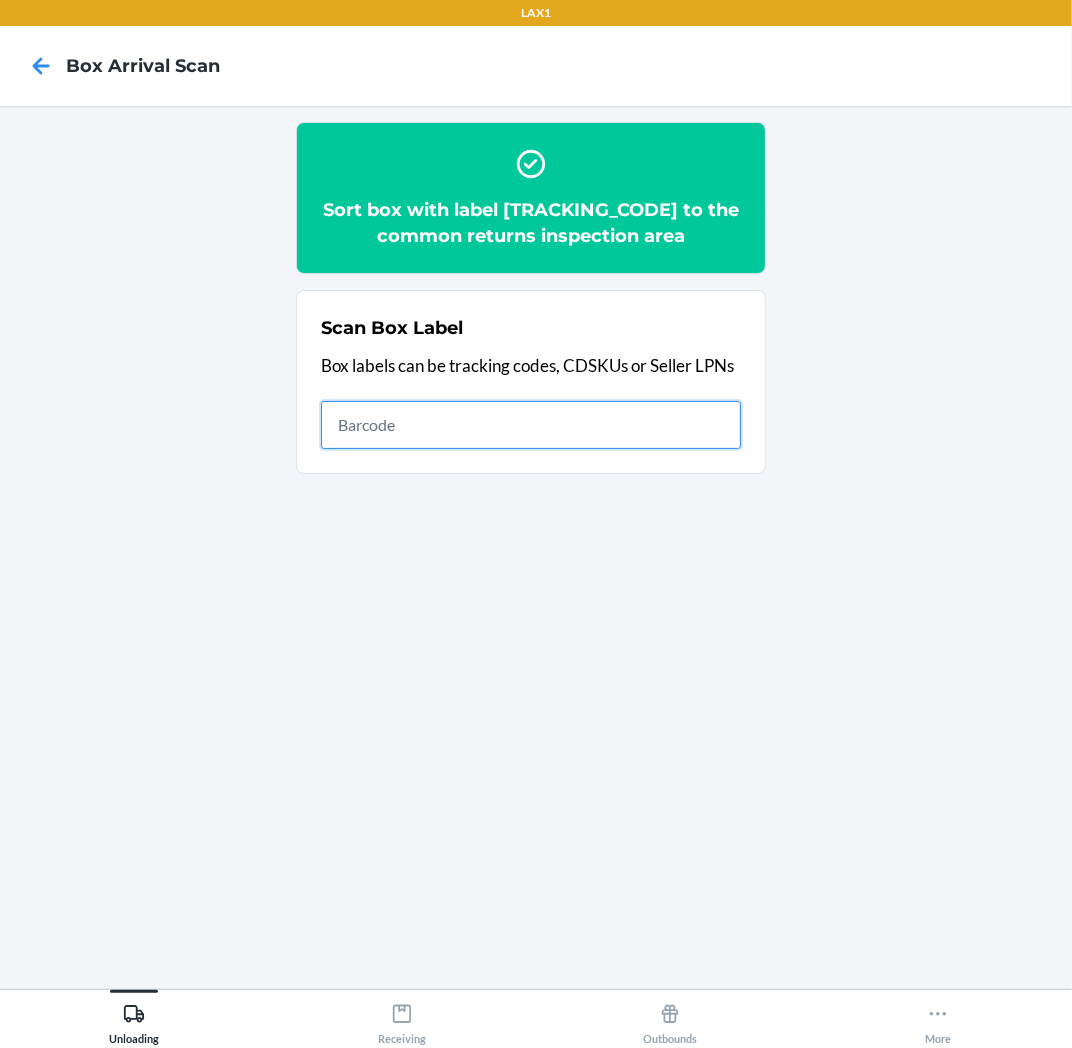 click at bounding box center (531, 425) 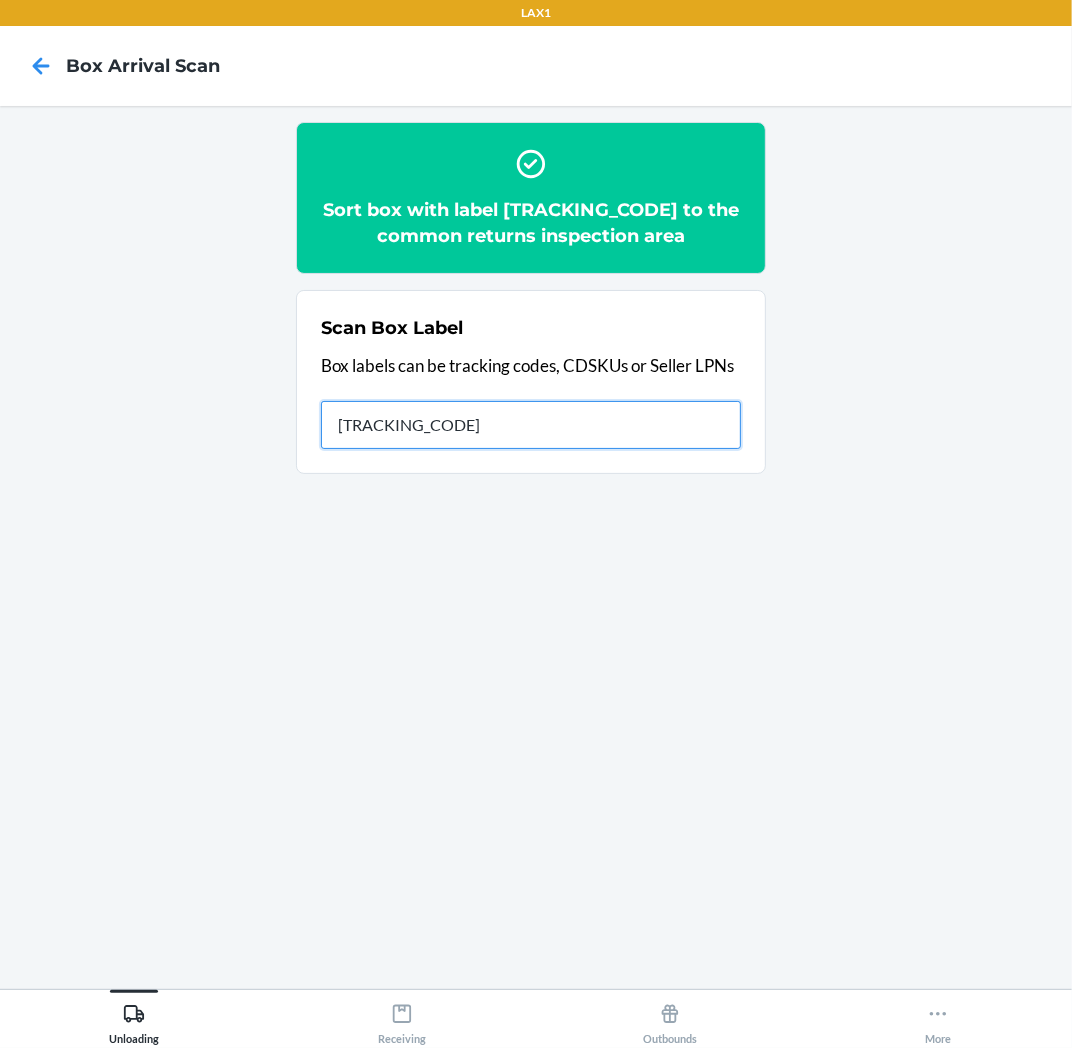 type on "HR4L0001NTS5" 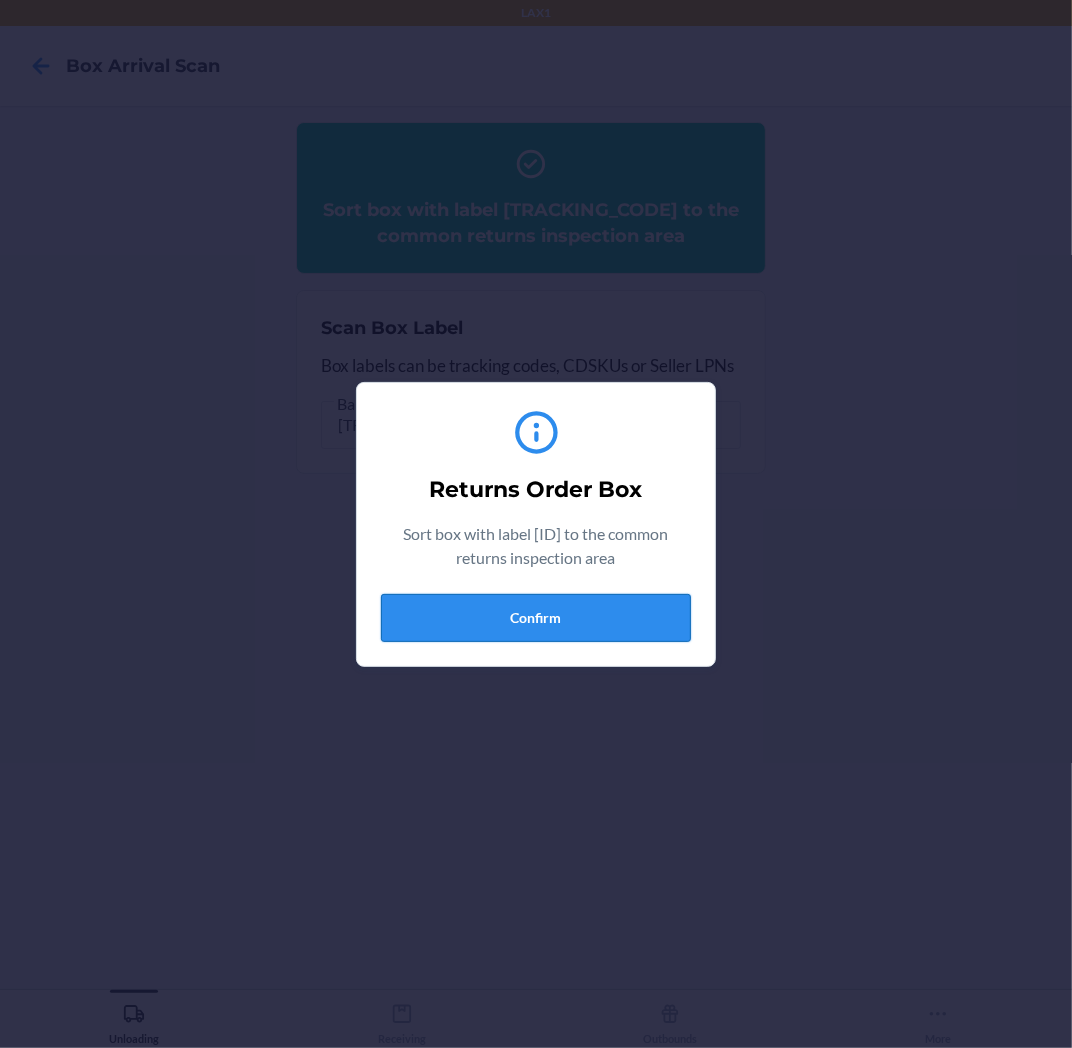 click on "Confirm" at bounding box center (536, 618) 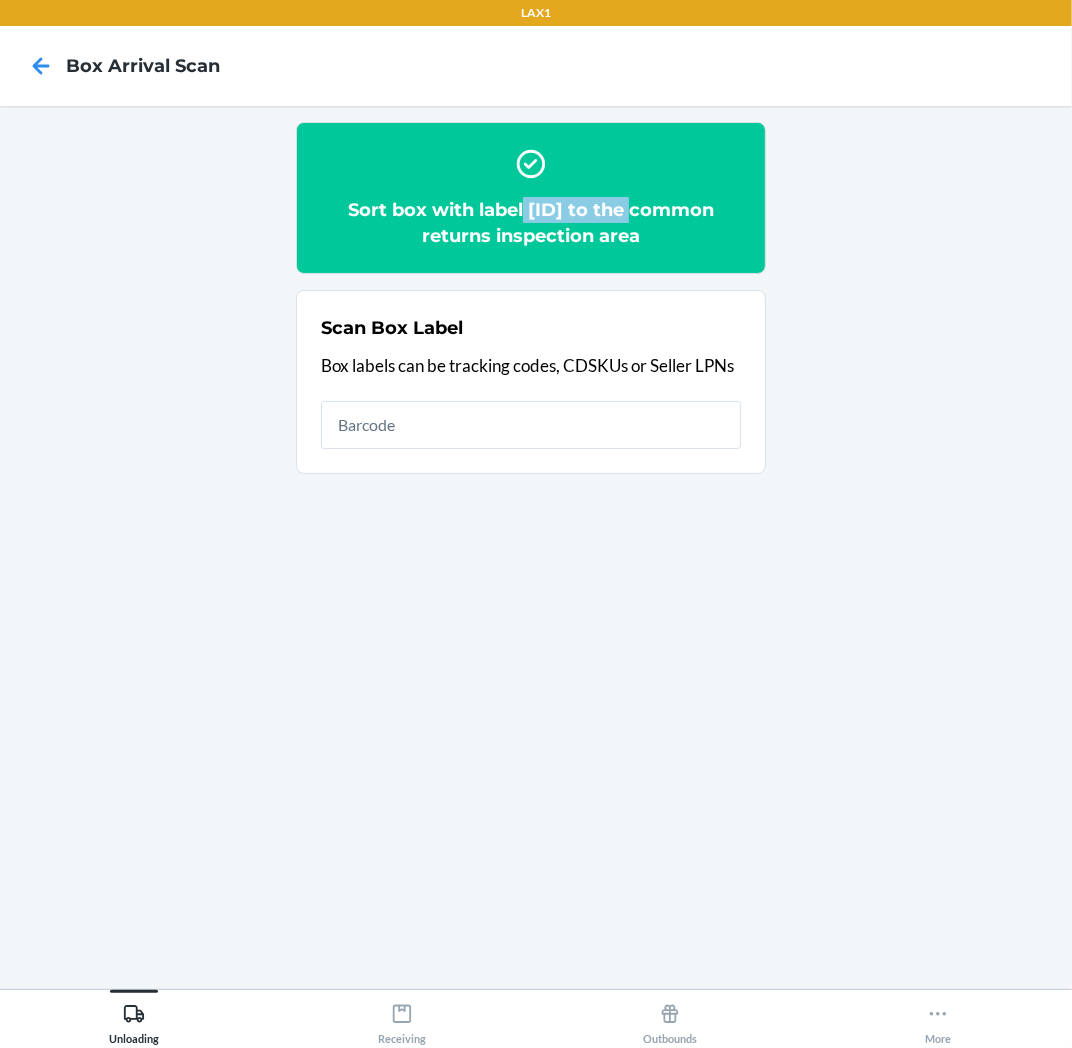 drag, startPoint x: 515, startPoint y: 206, endPoint x: 663, endPoint y: 214, distance: 148.21606 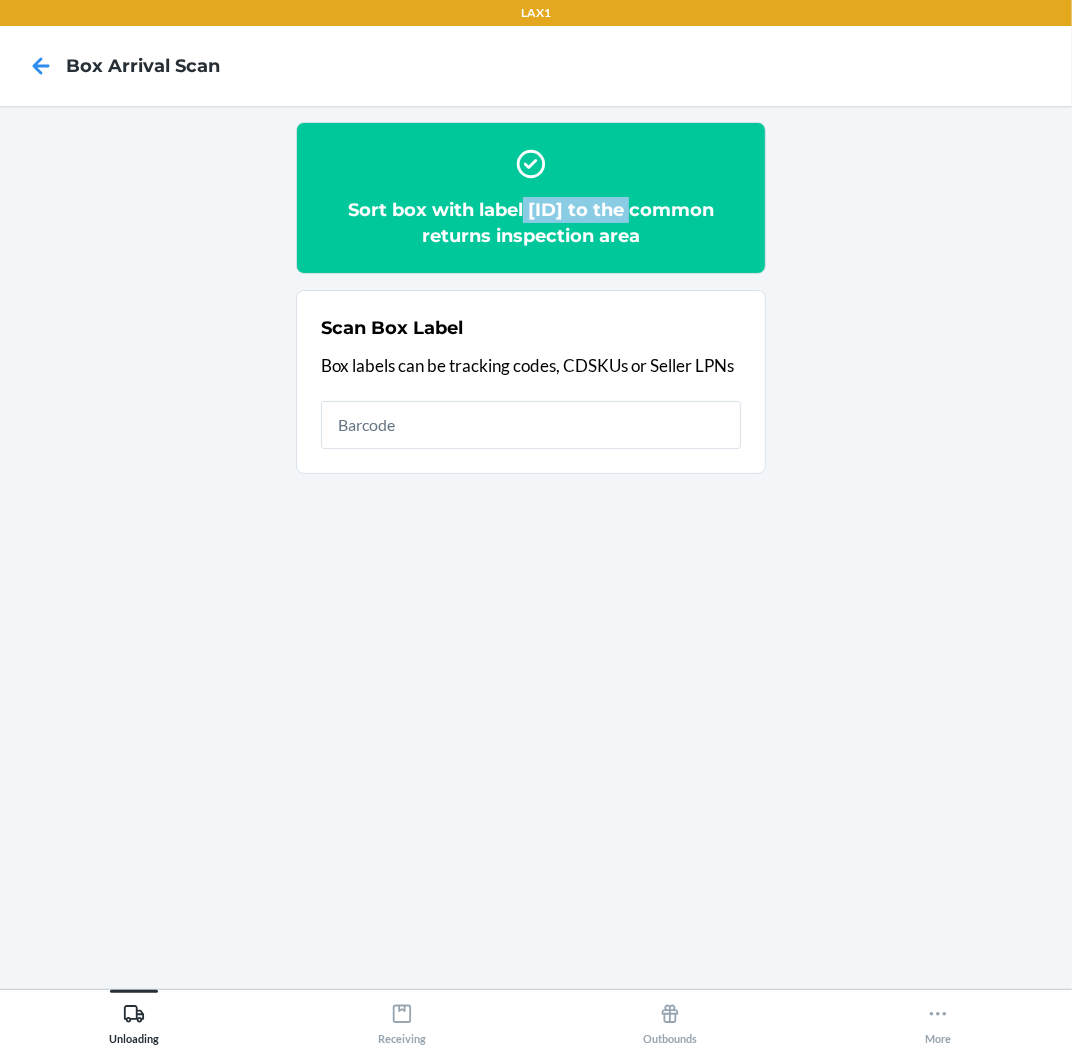 copy on "HR4L0001NTS5" 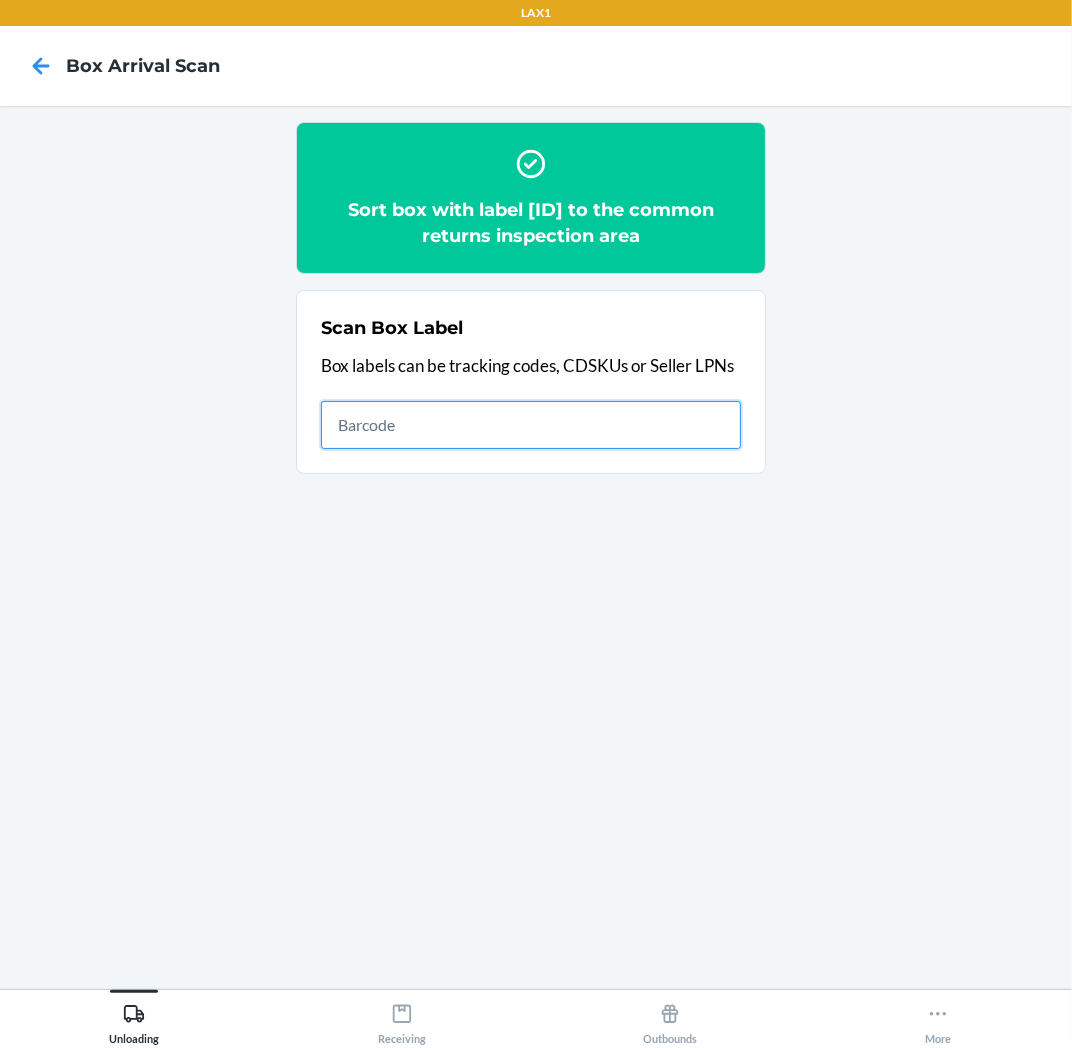 click at bounding box center (531, 425) 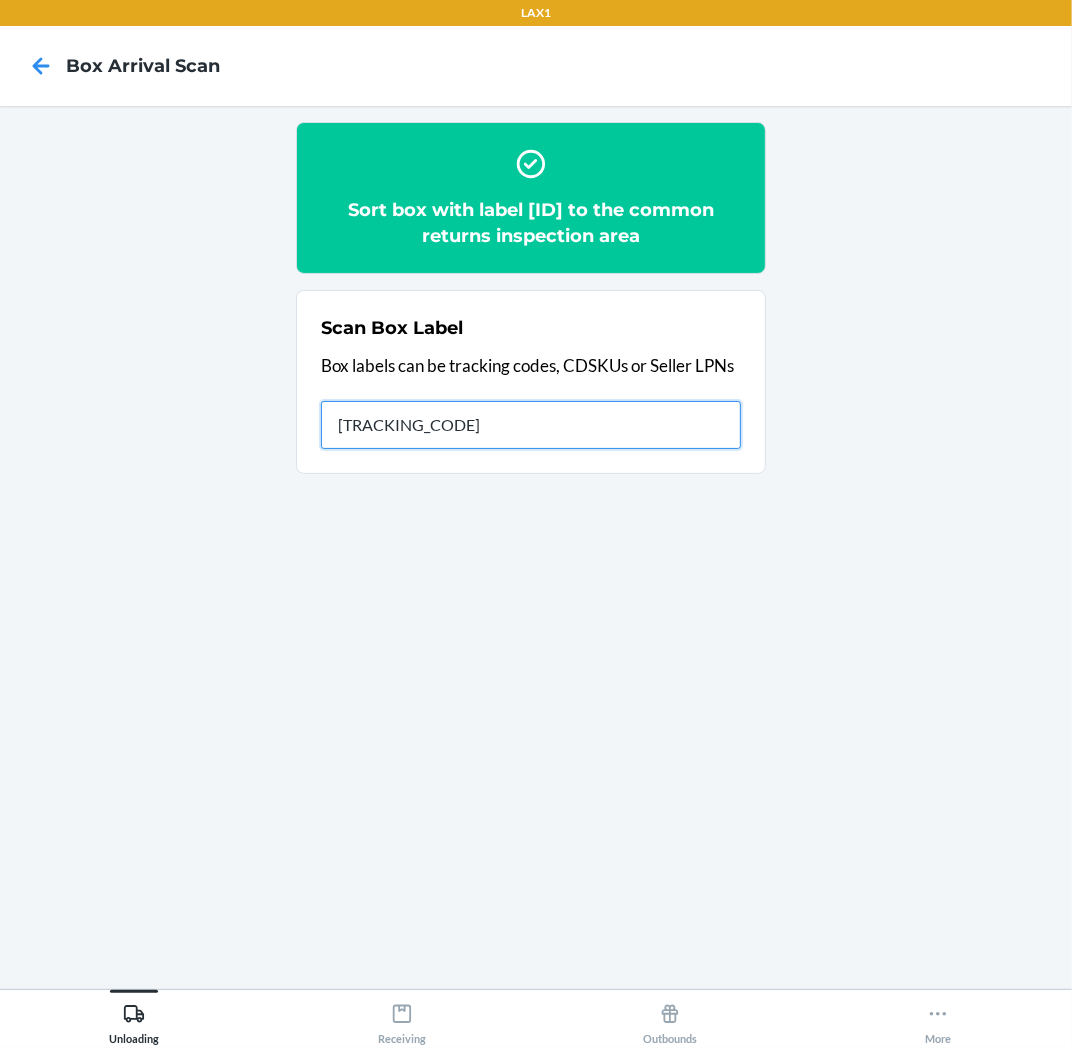 type on "HRDGF3V6-5872-1" 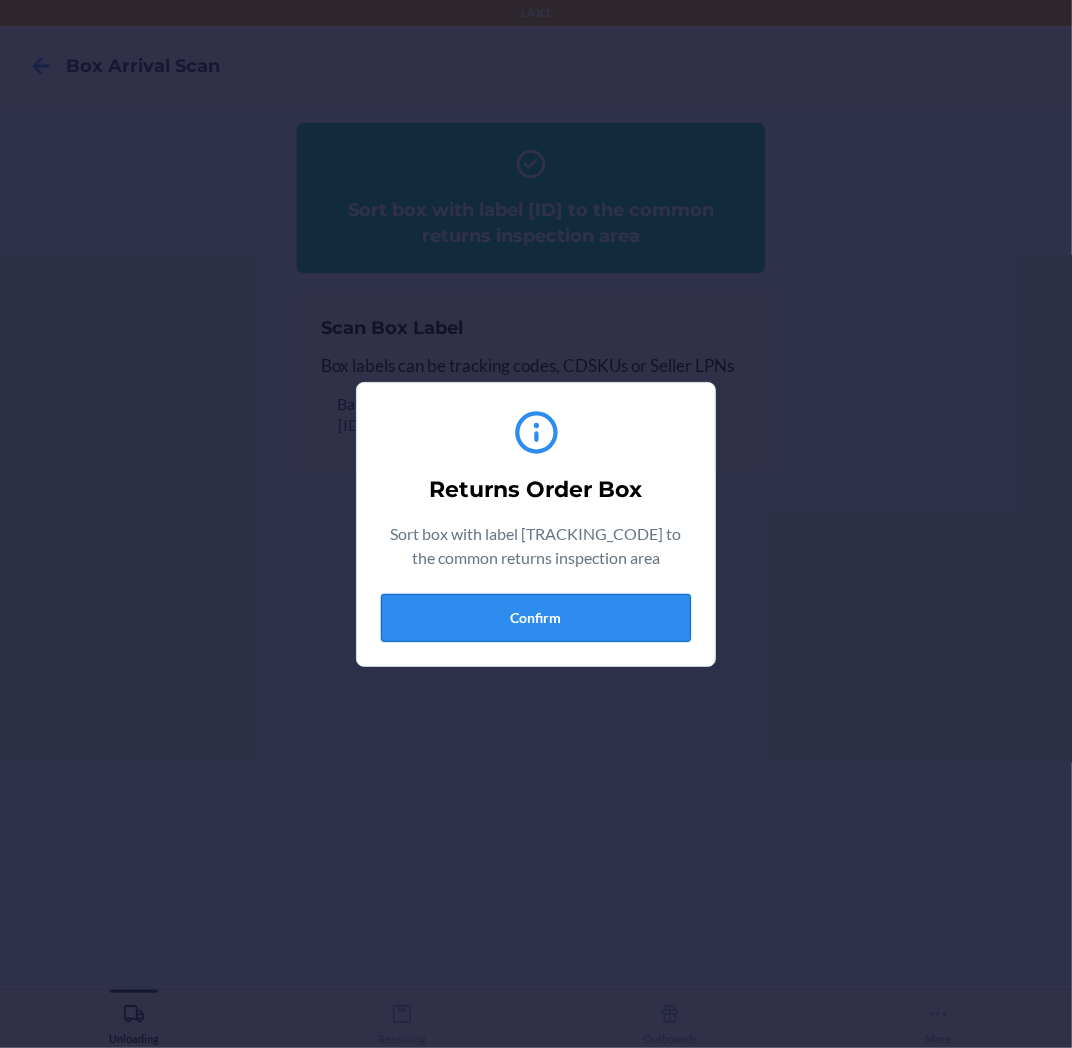 click on "Confirm" at bounding box center (536, 618) 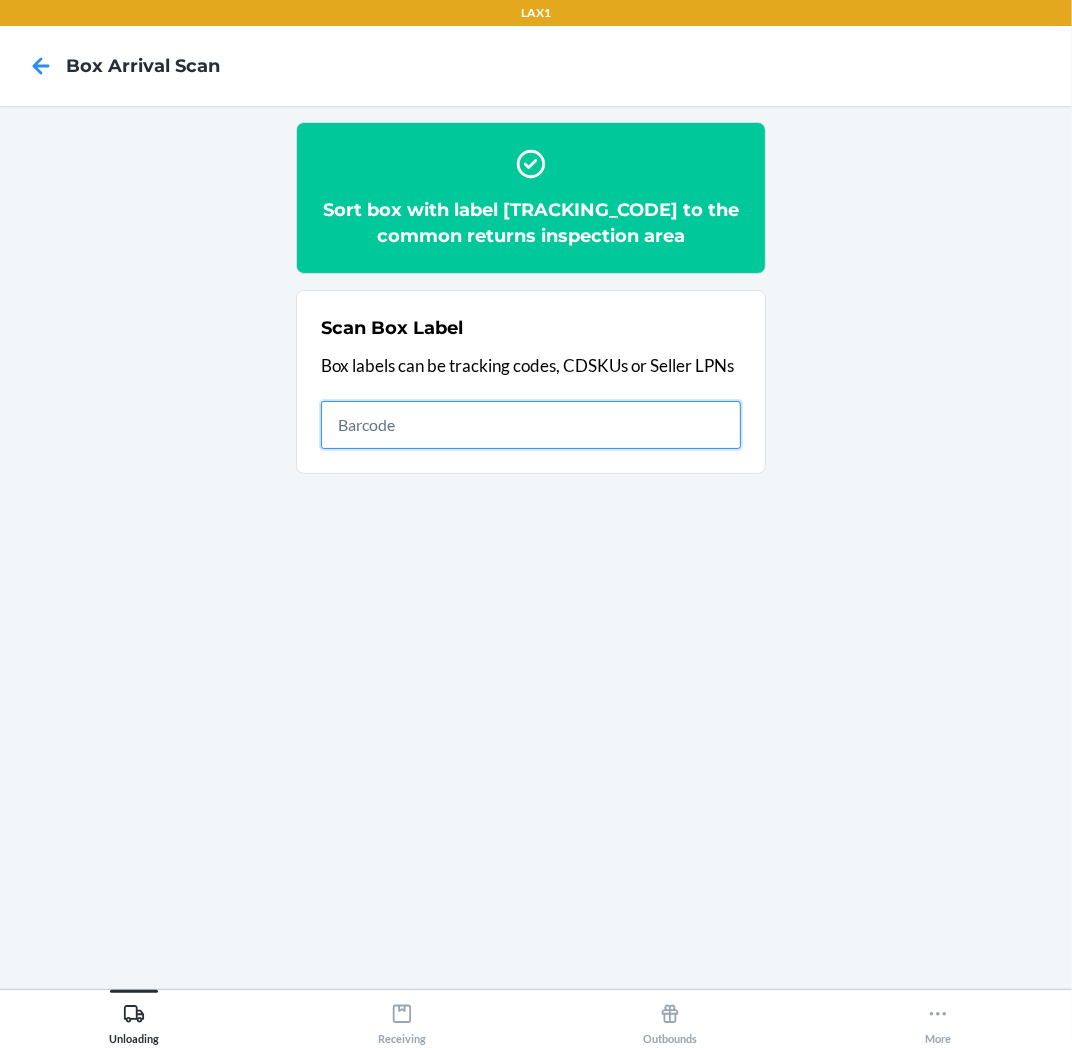 click at bounding box center [531, 425] 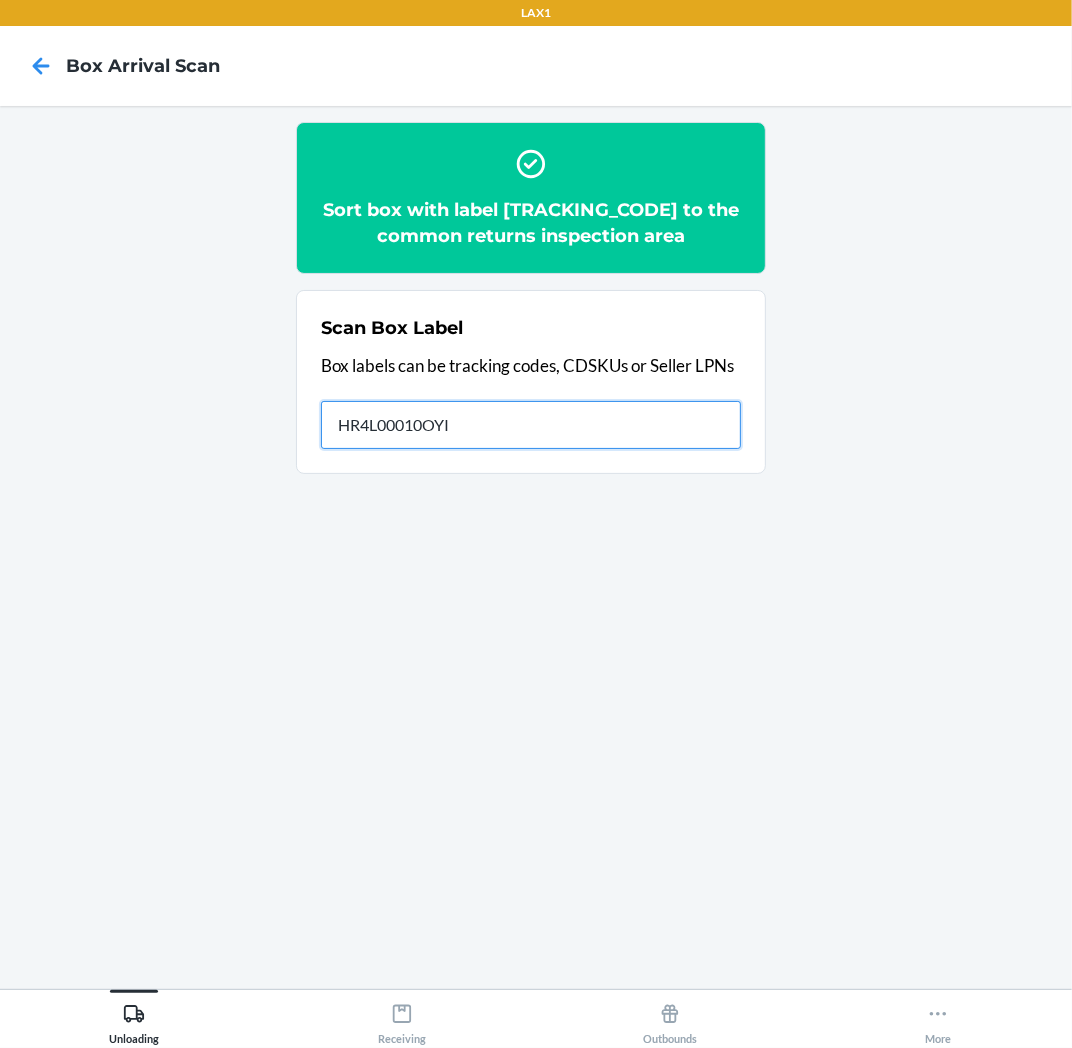 type on "[ALPHANUMERIC]" 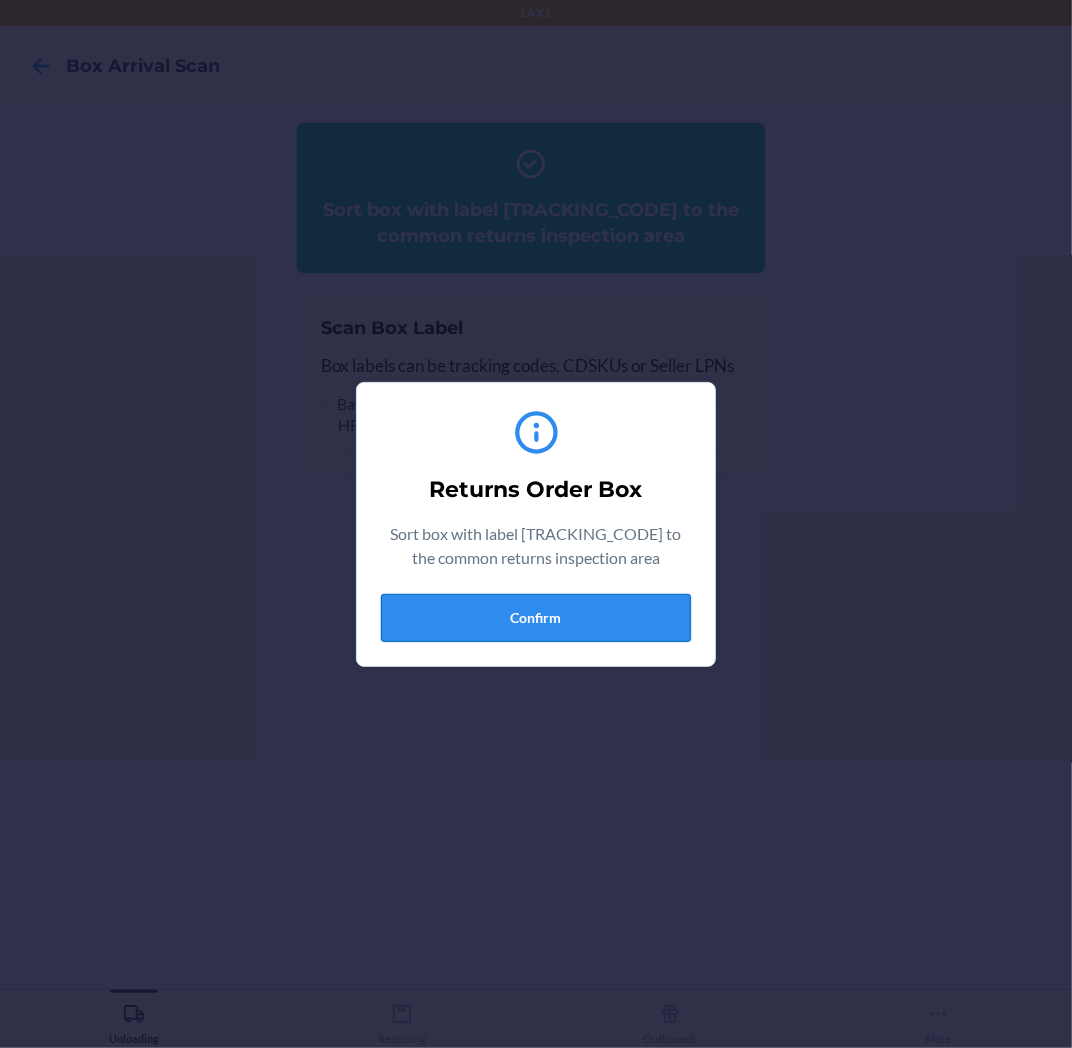 click on "Confirm" at bounding box center [536, 618] 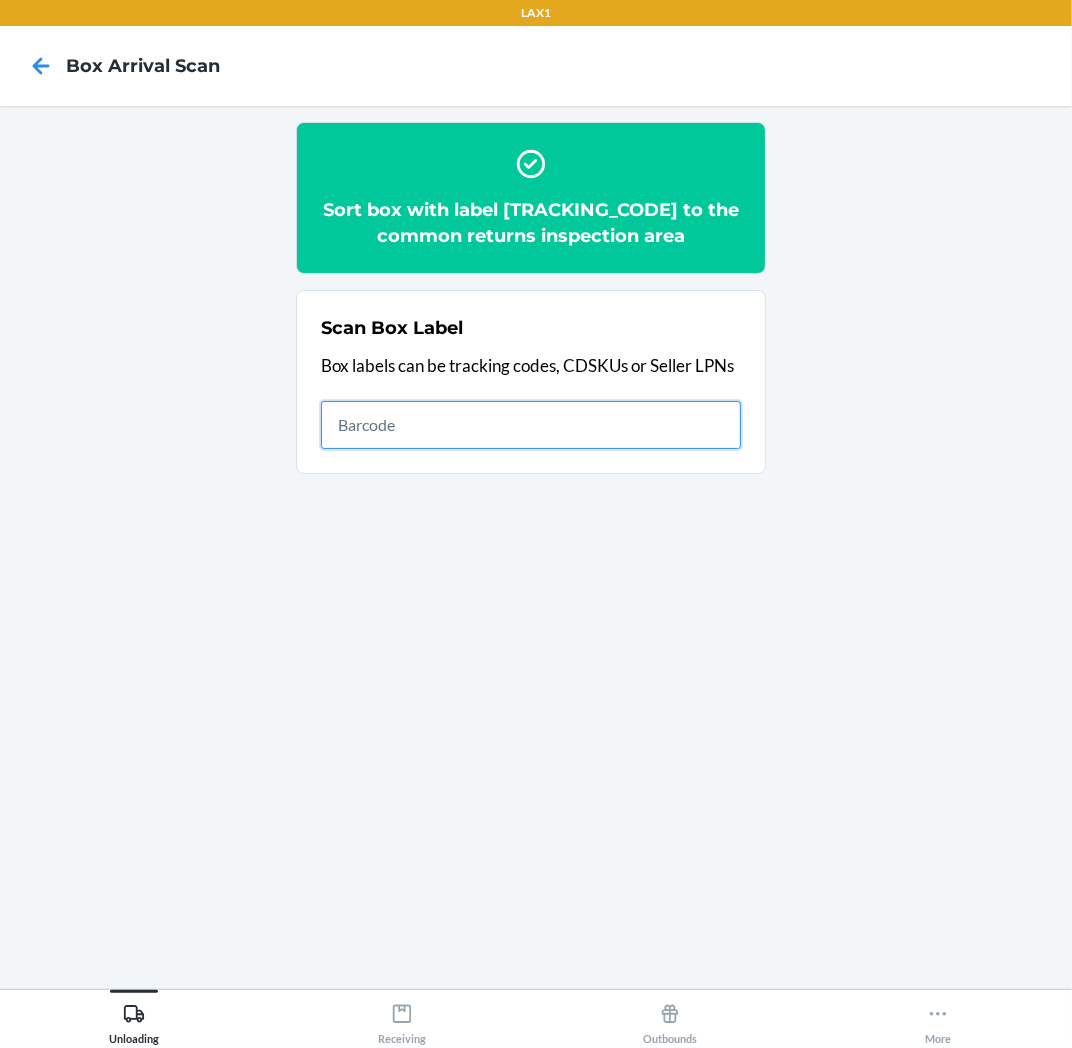 click at bounding box center [531, 425] 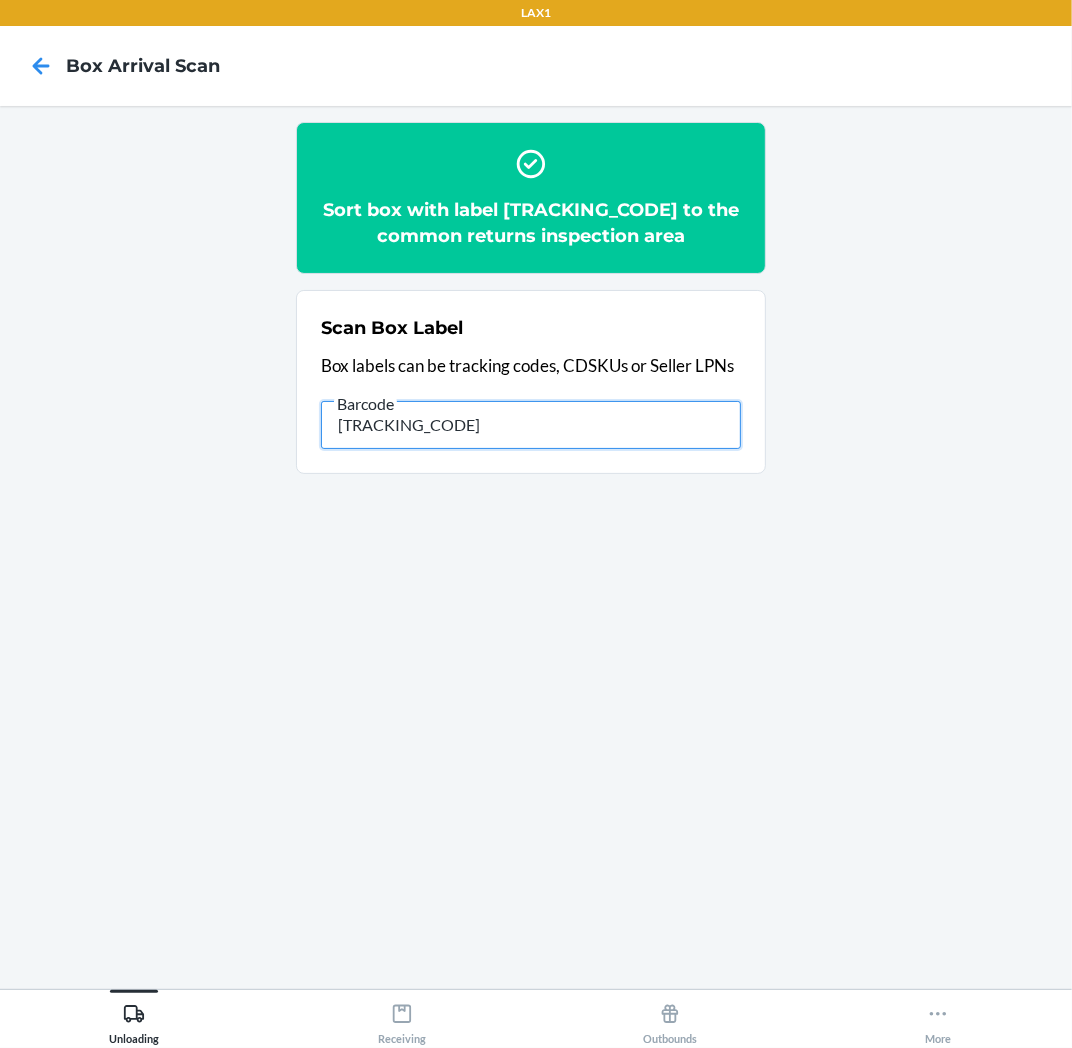 type on "HR4L00034FAG" 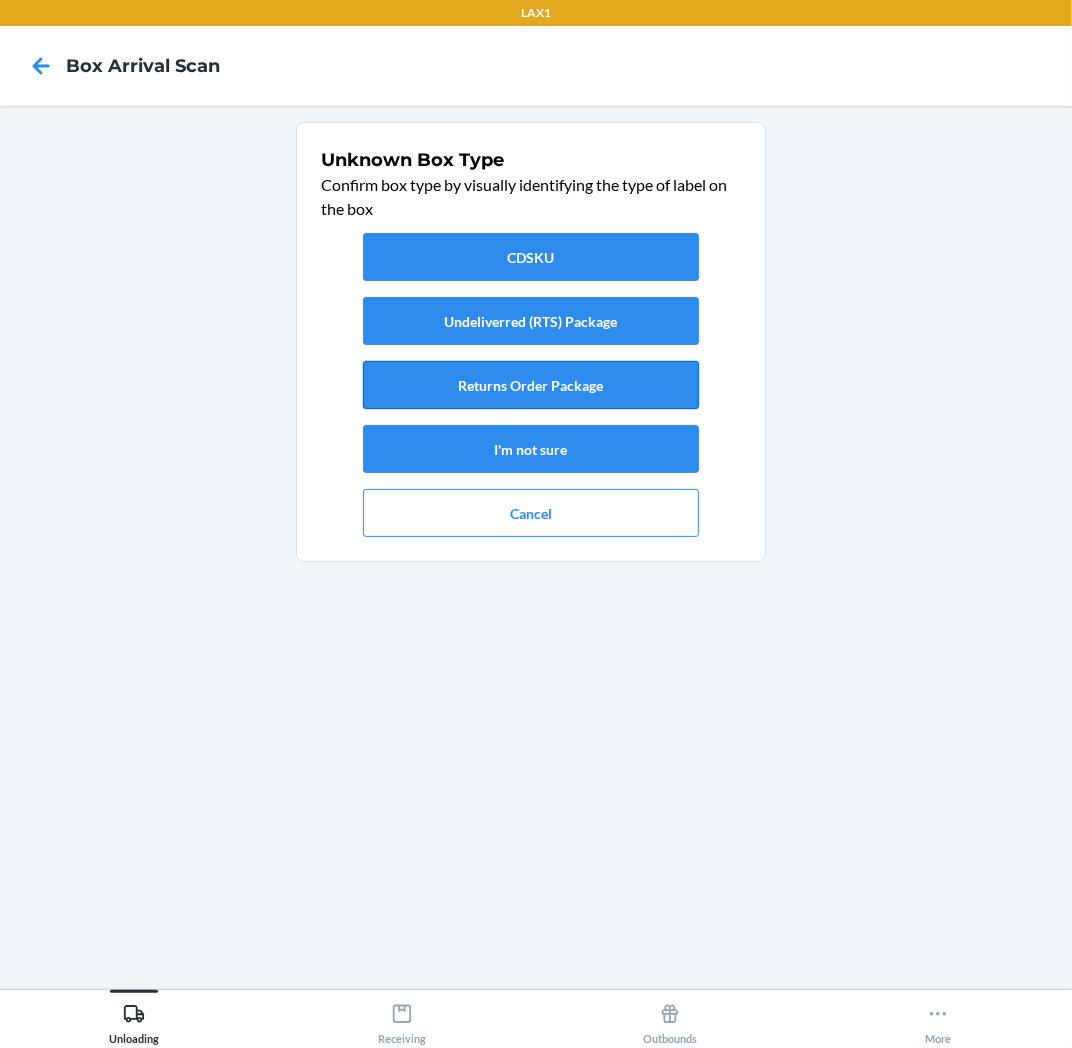 click on "Returns Order Package" at bounding box center [531, 385] 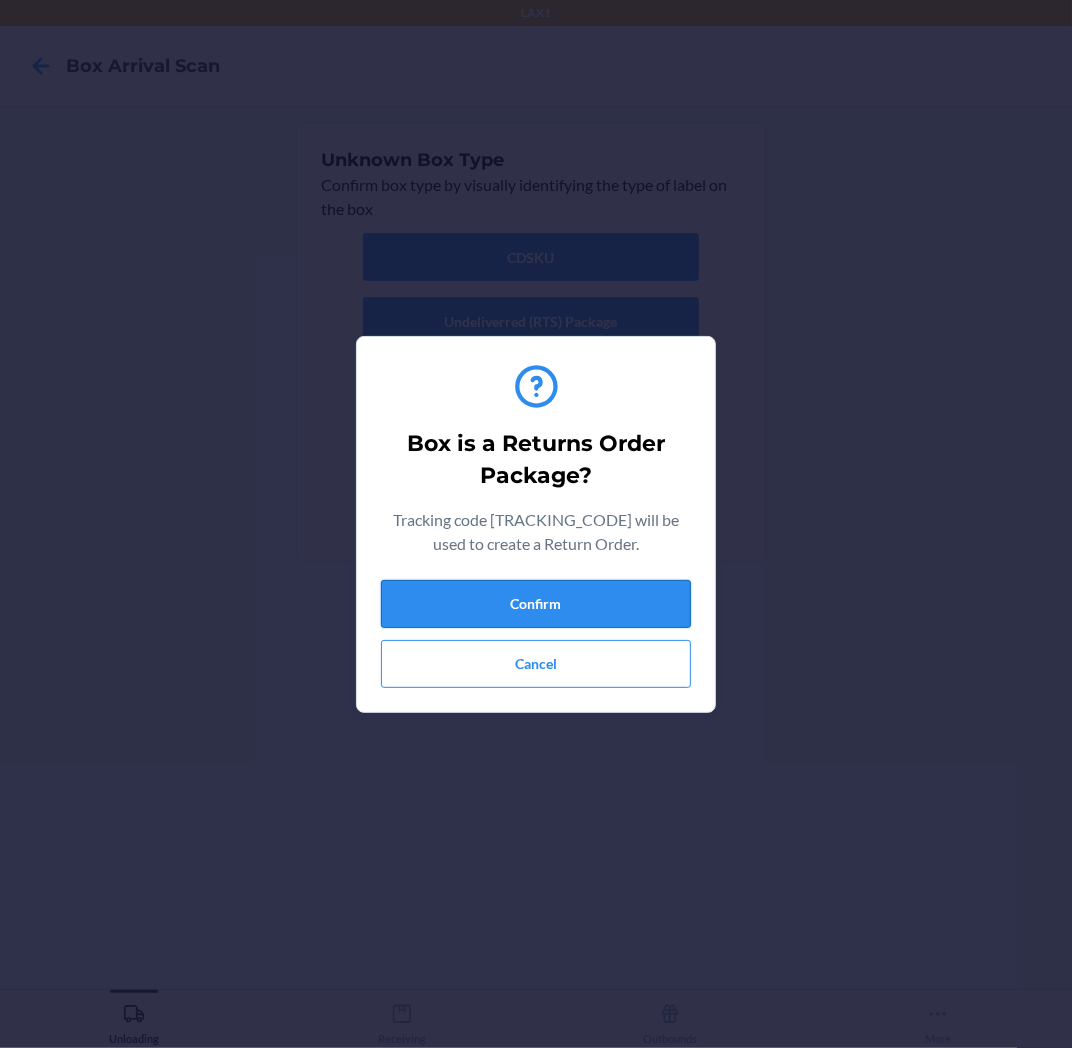 click on "Confirm" at bounding box center (536, 604) 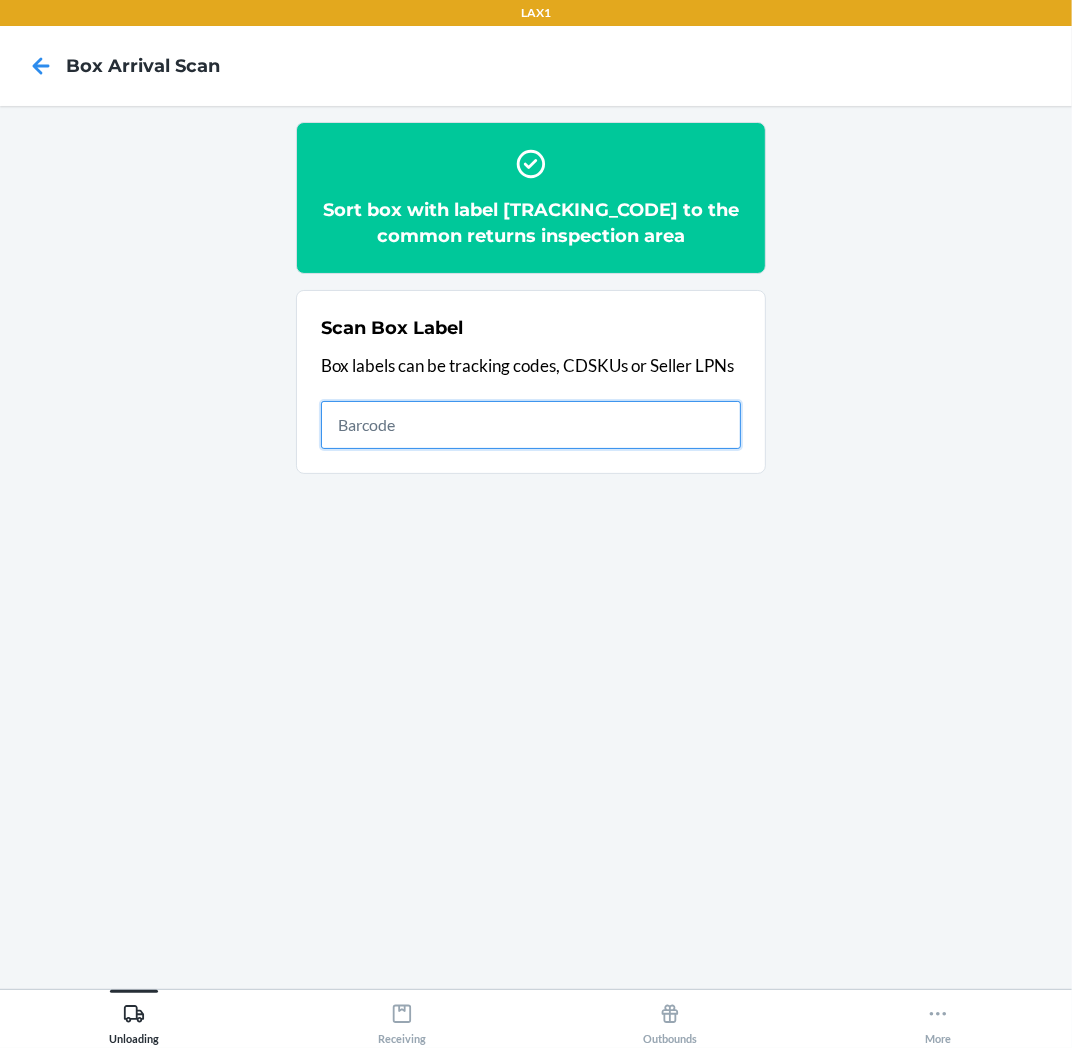 click at bounding box center (531, 425) 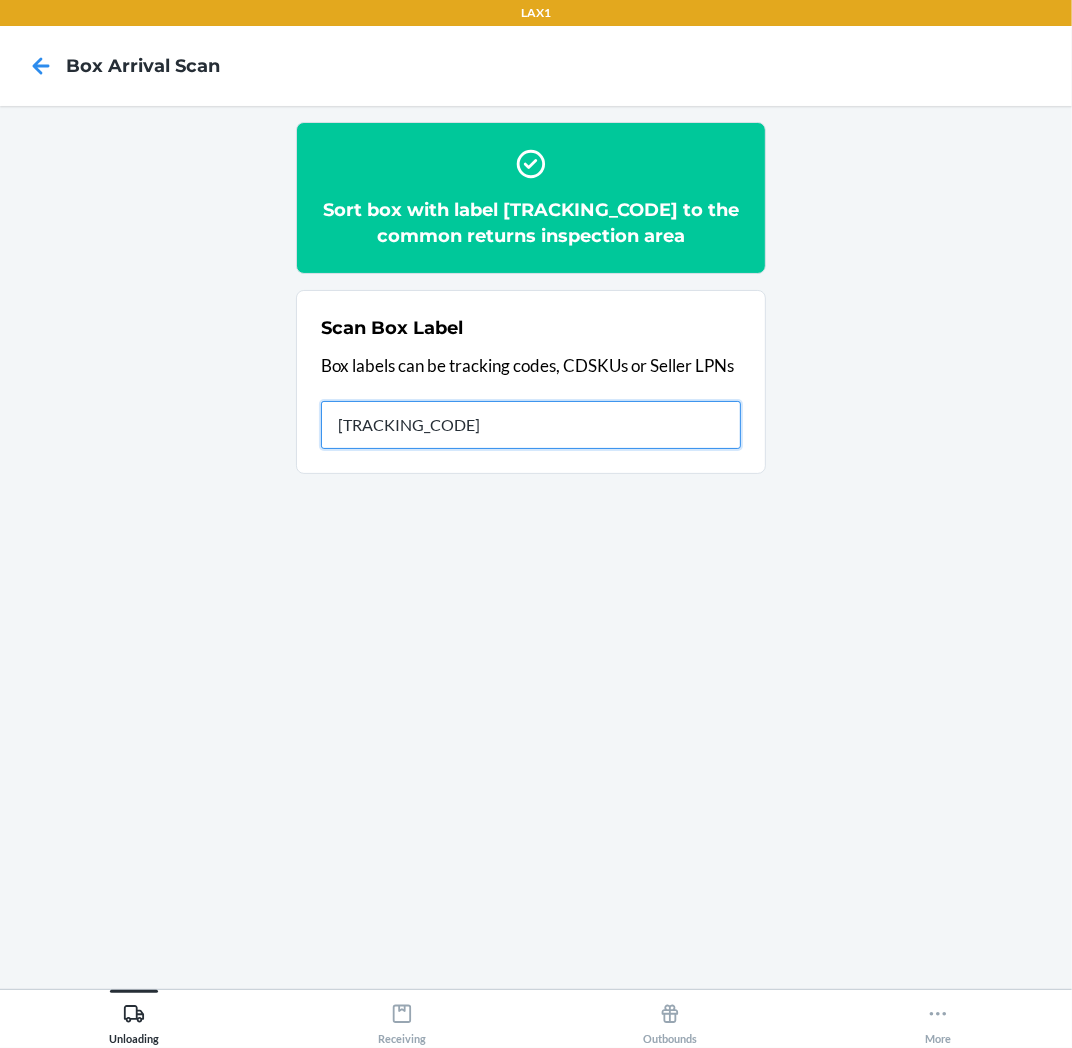 type on "HRULH8F2-1401-1" 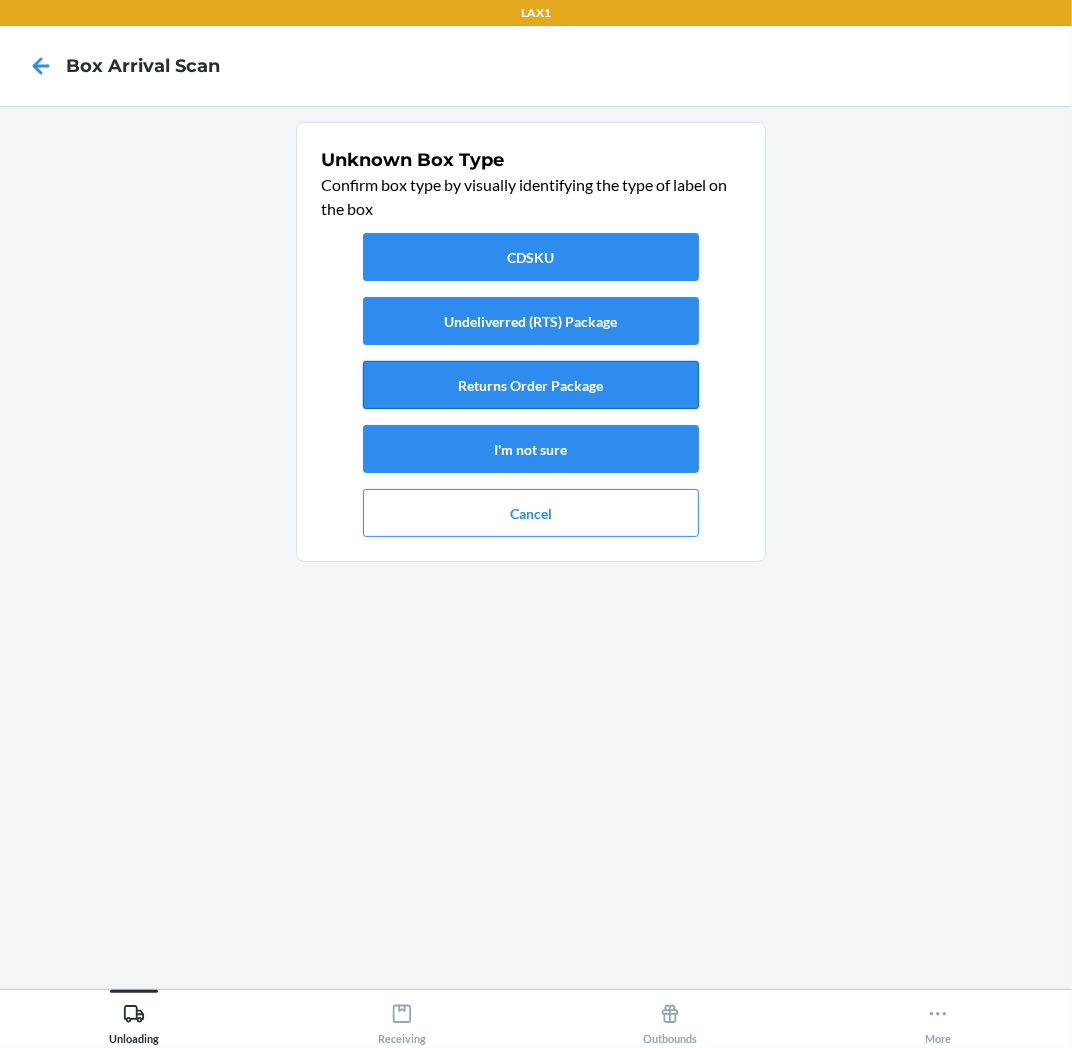 click on "Returns Order Package" at bounding box center [531, 385] 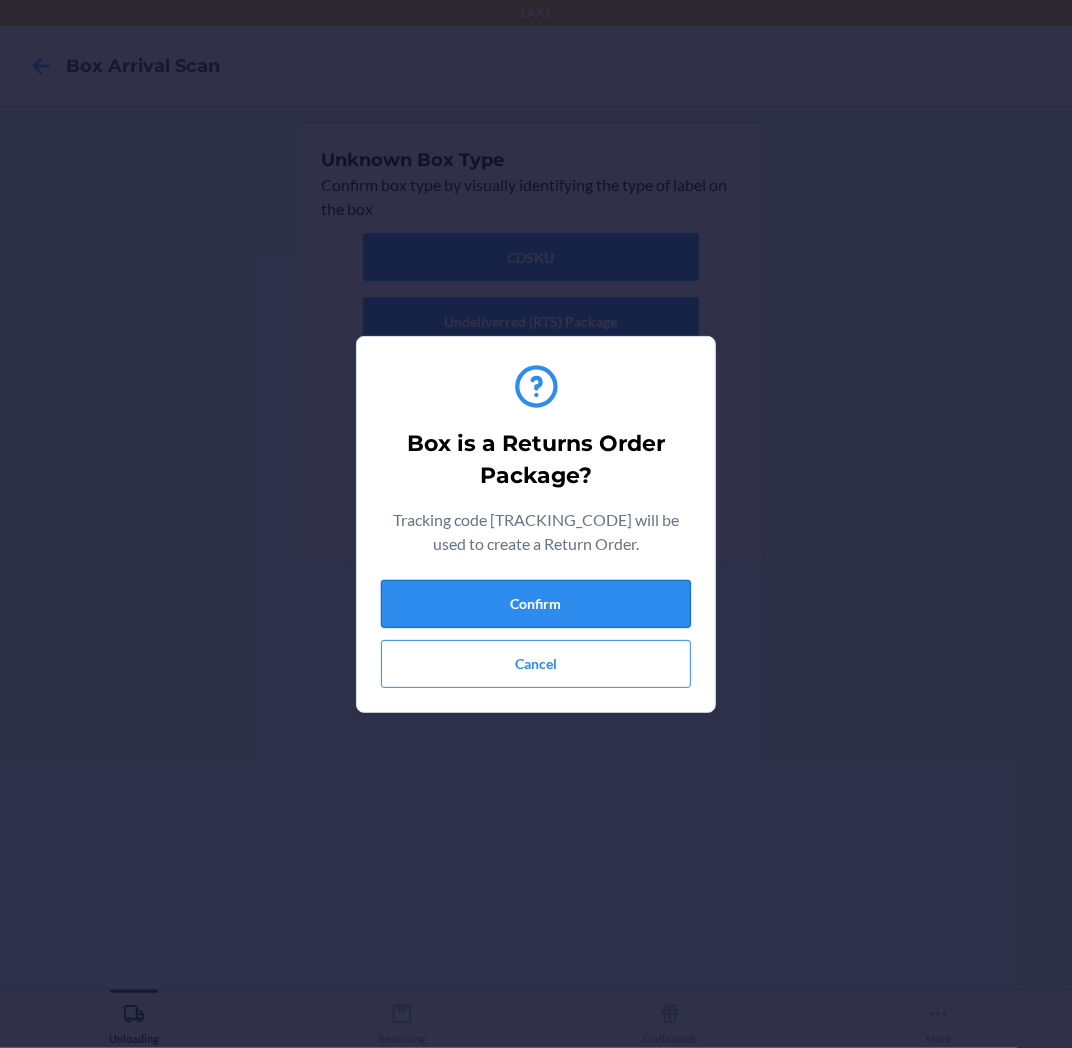 click on "Confirm" at bounding box center (536, 604) 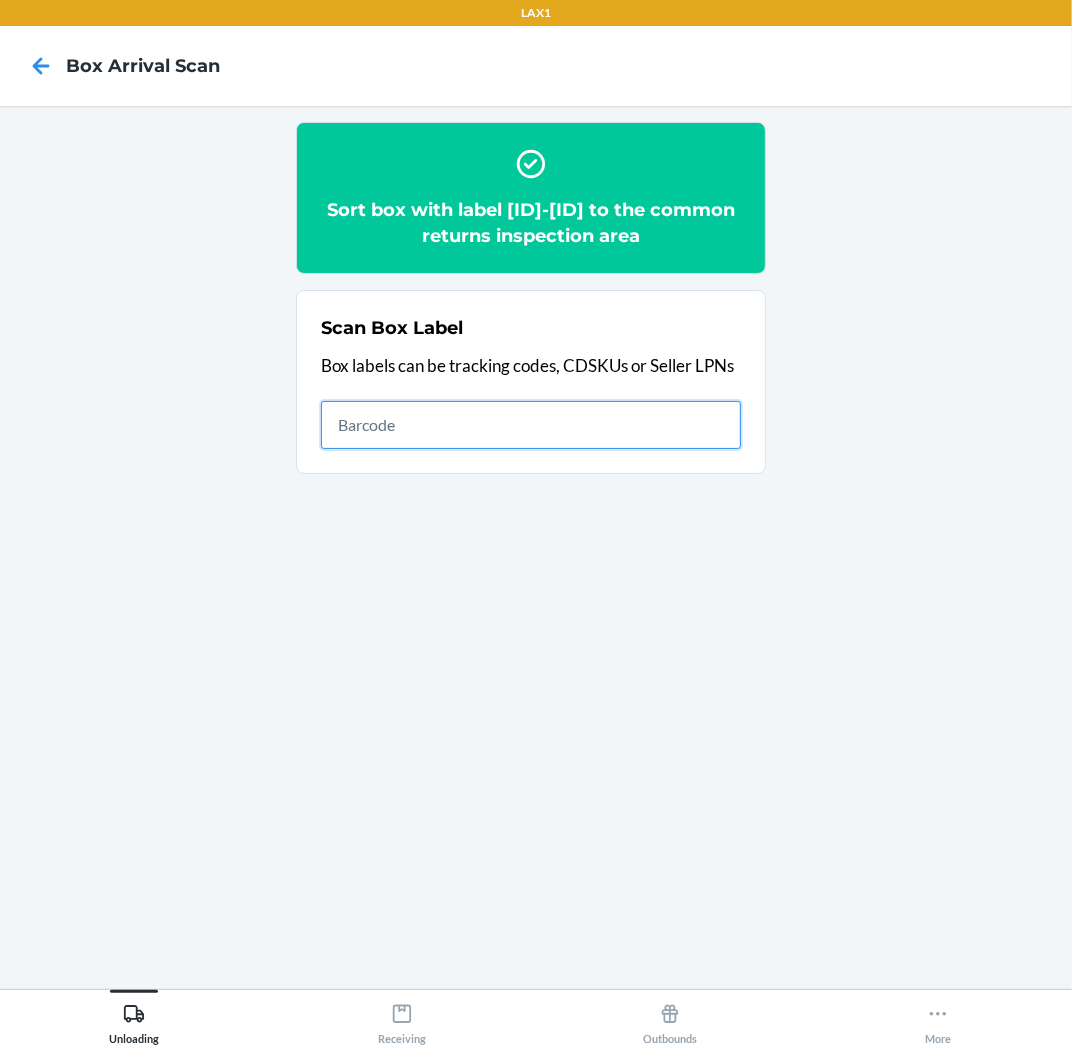 click at bounding box center (531, 425) 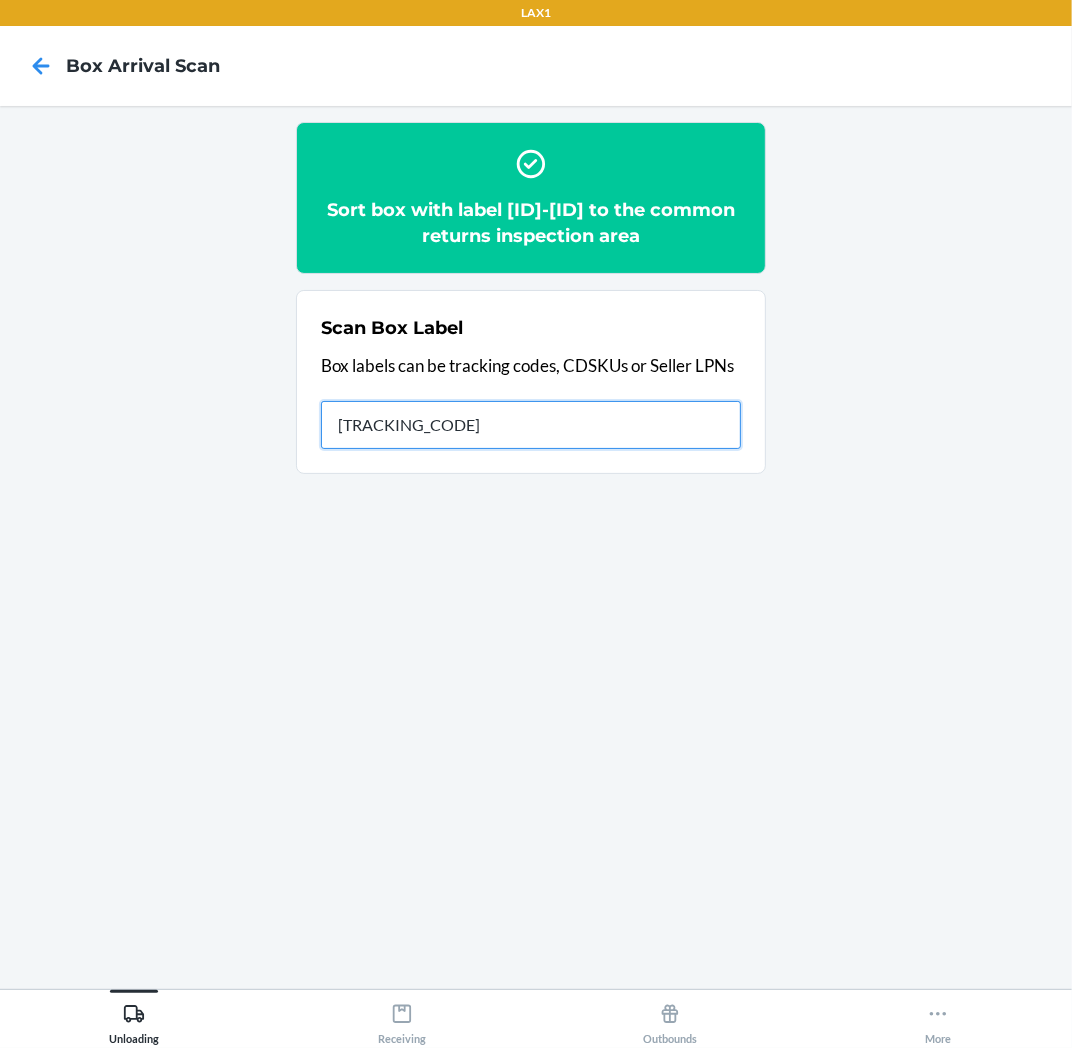 type on "HRPFPEMP-5582-1" 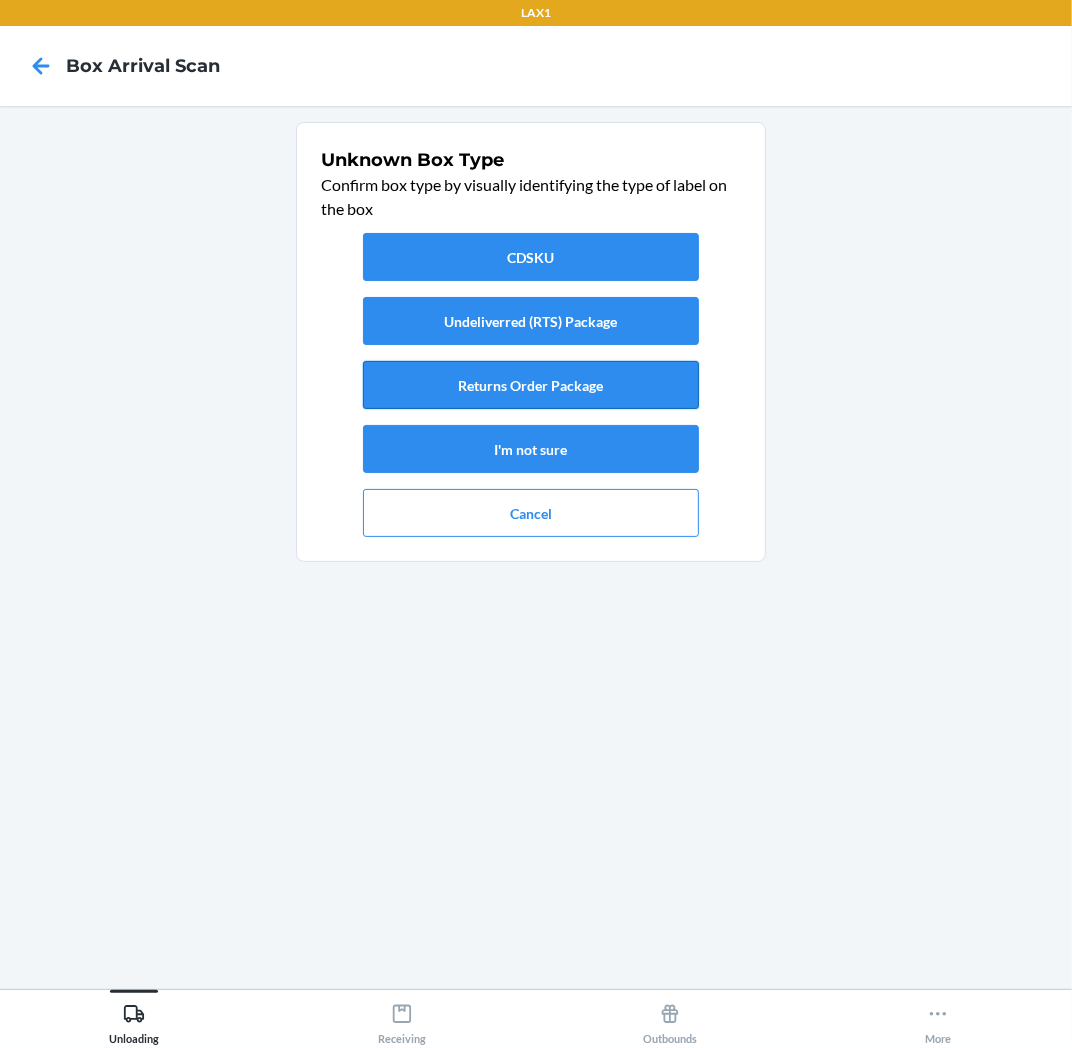 click on "Returns Order Package" at bounding box center [531, 385] 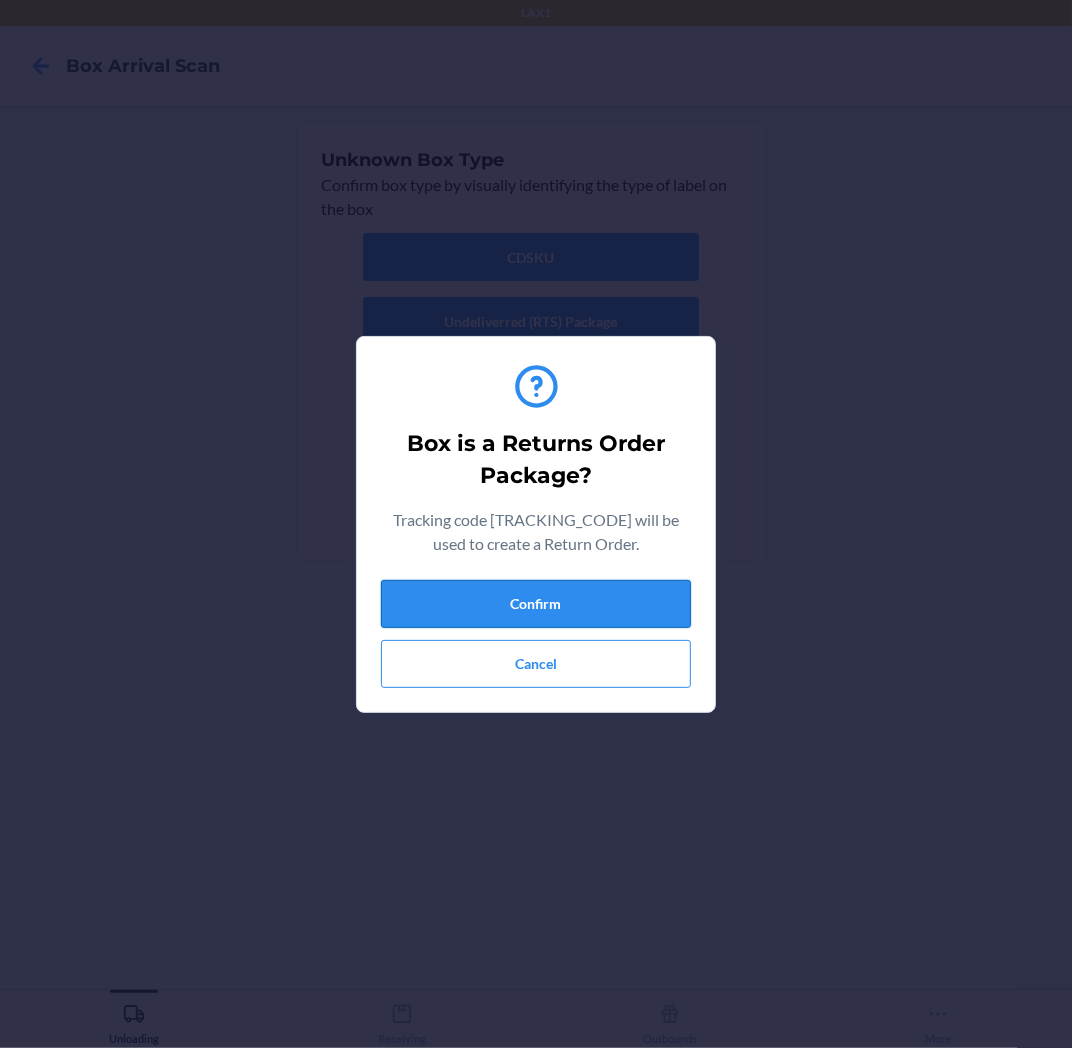 click on "Confirm" at bounding box center [536, 604] 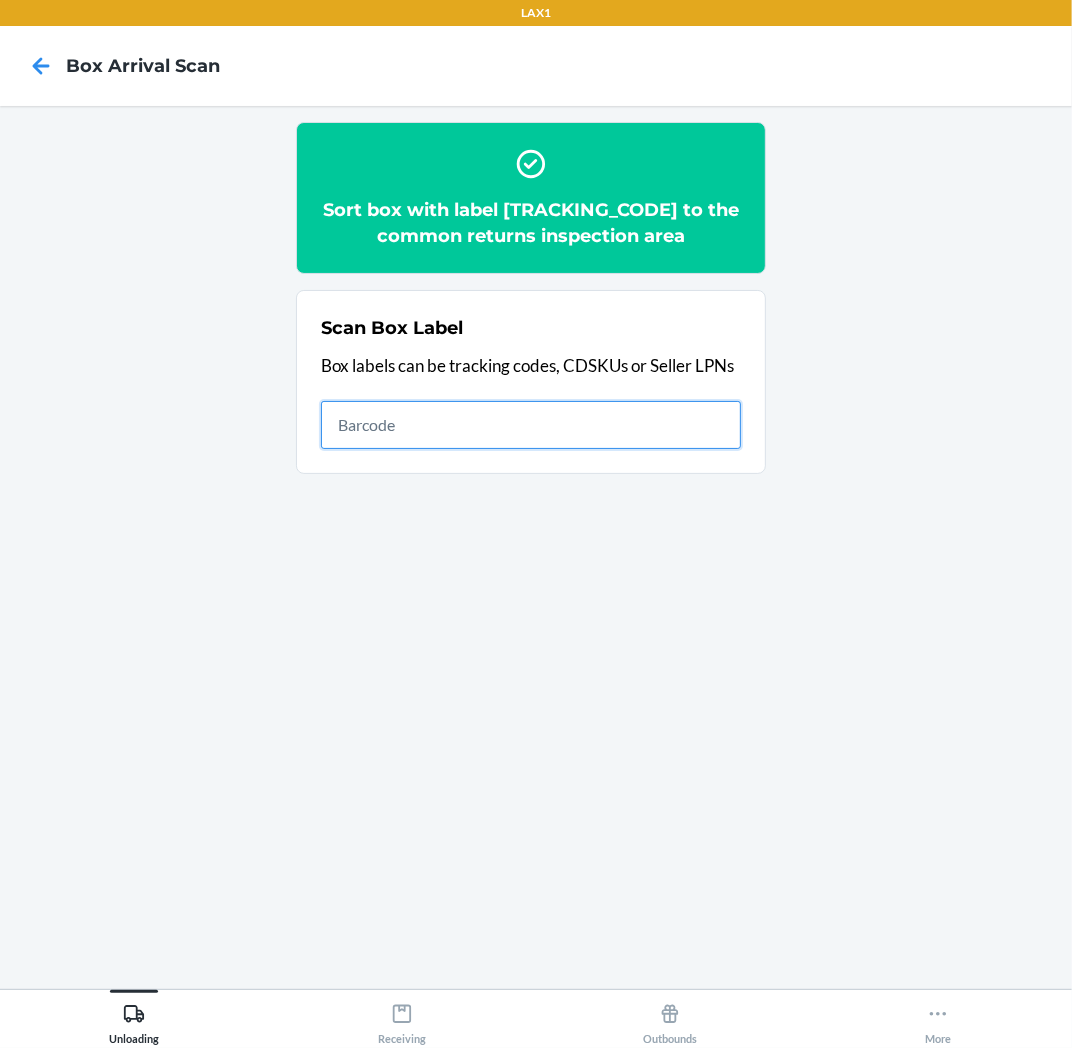 click at bounding box center (531, 425) 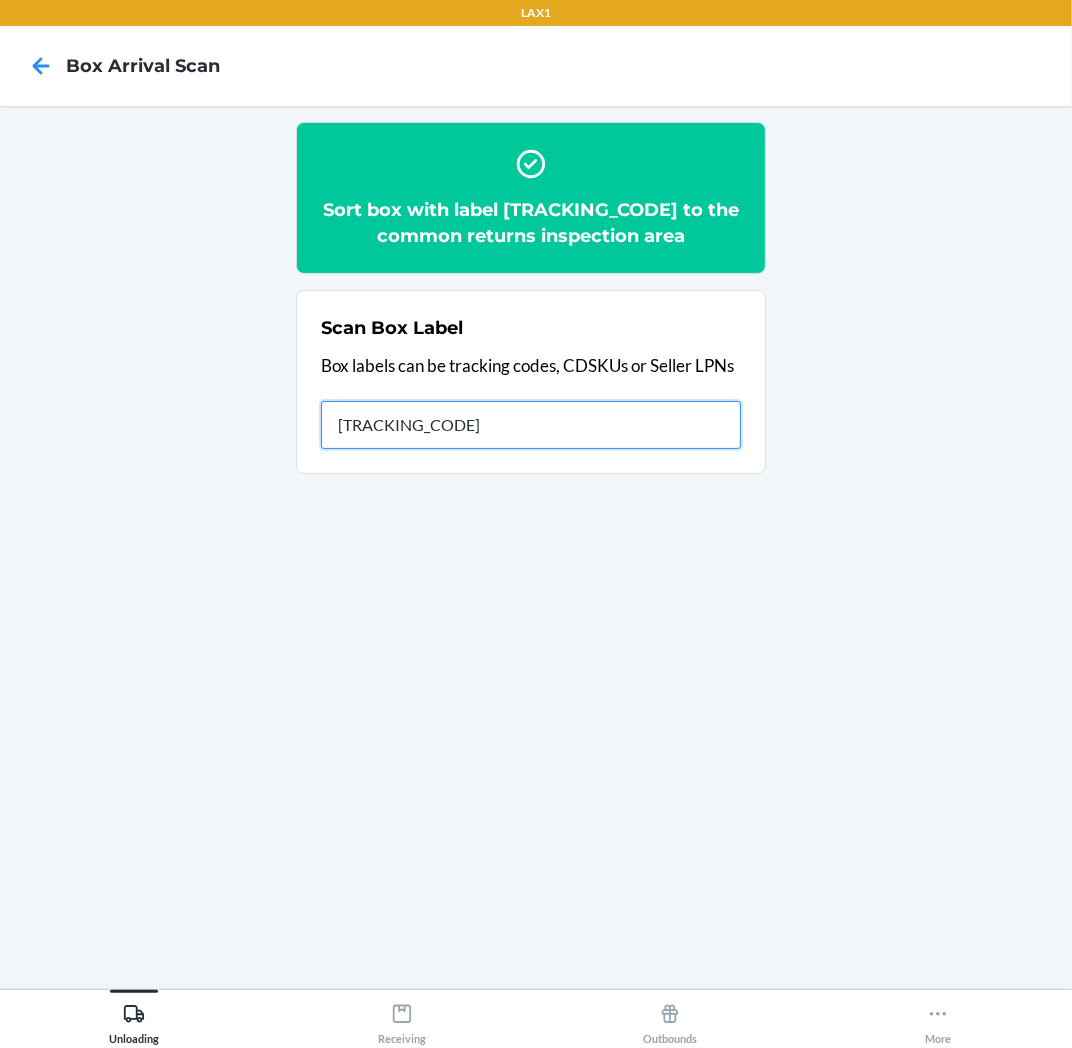 type on "HRAD33EZ-6548-1" 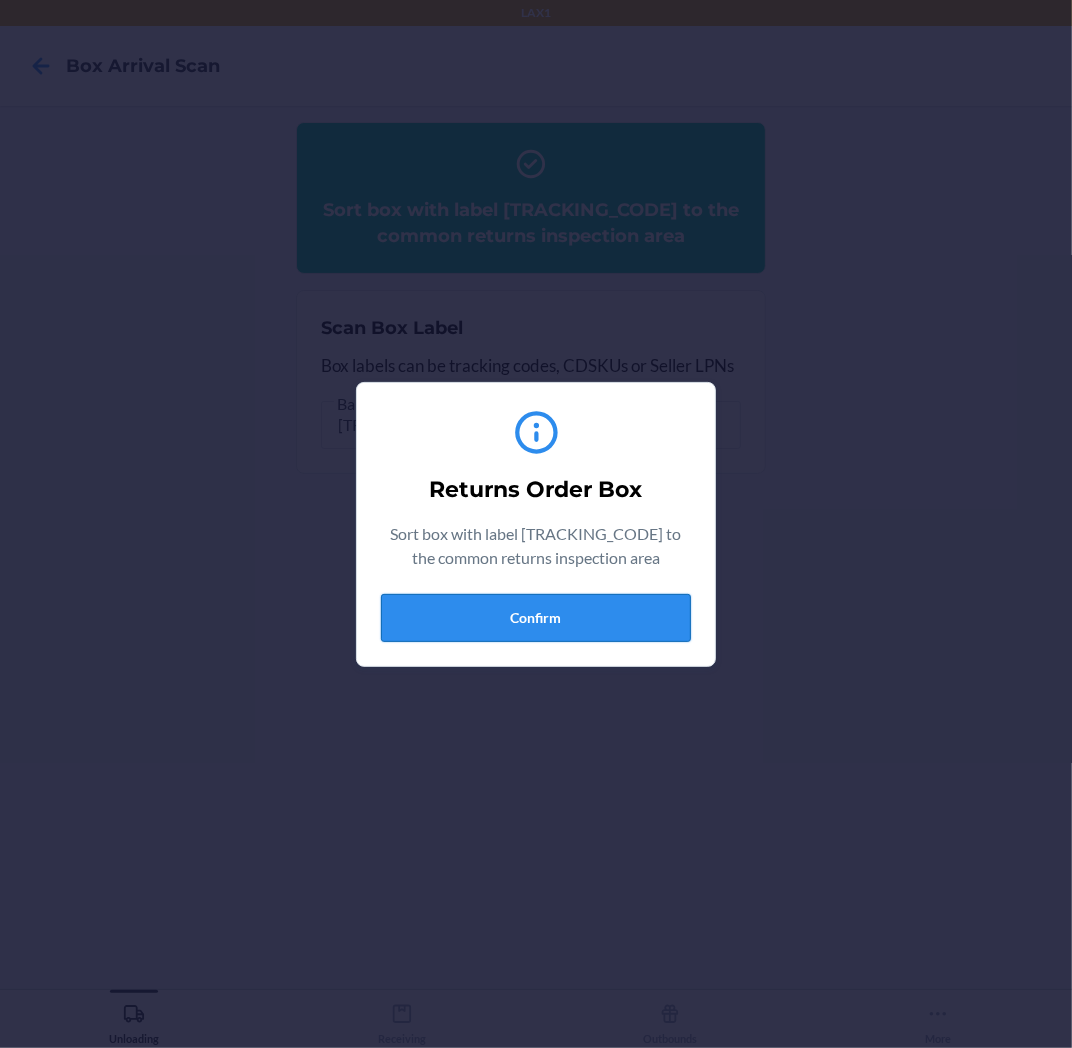 click on "Confirm" at bounding box center (536, 618) 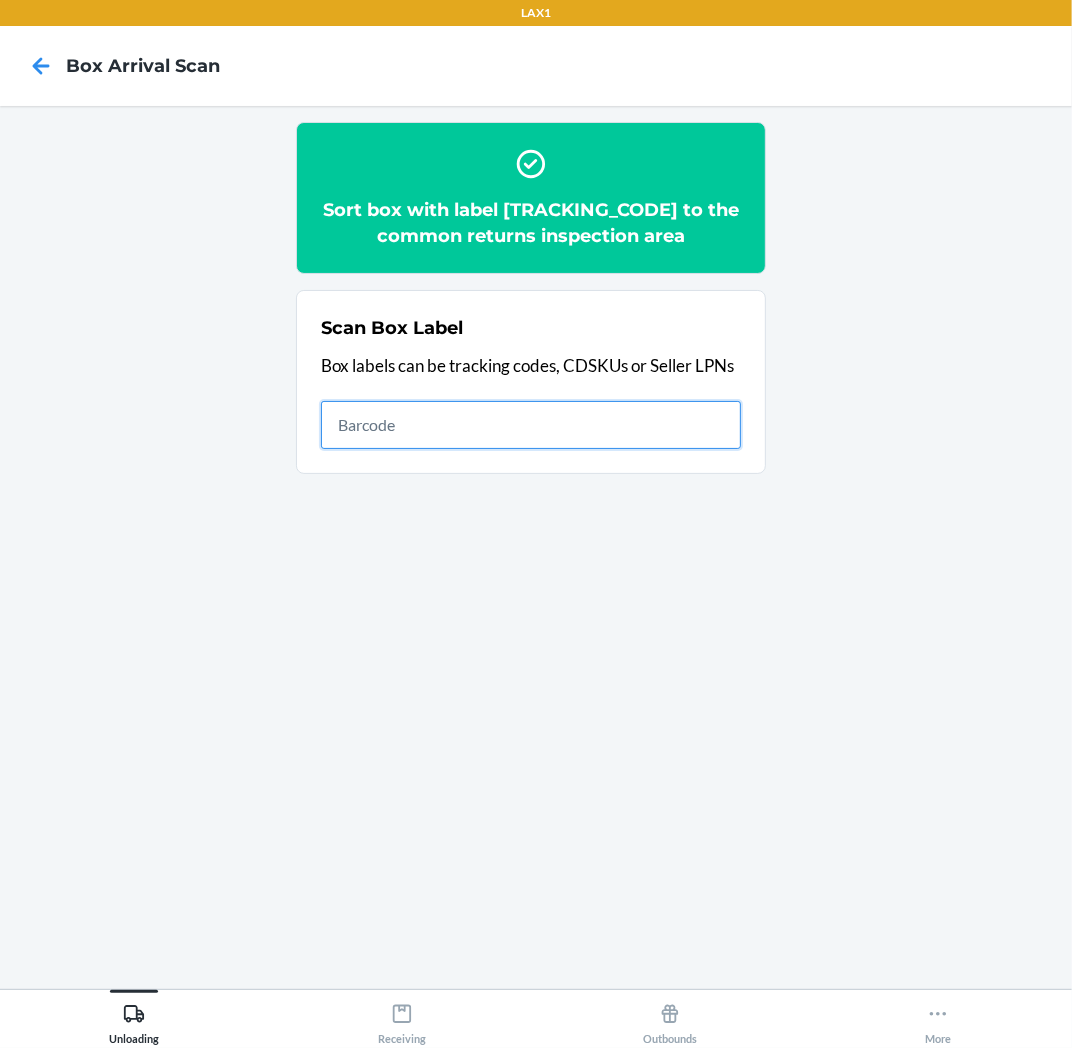 click at bounding box center (531, 425) 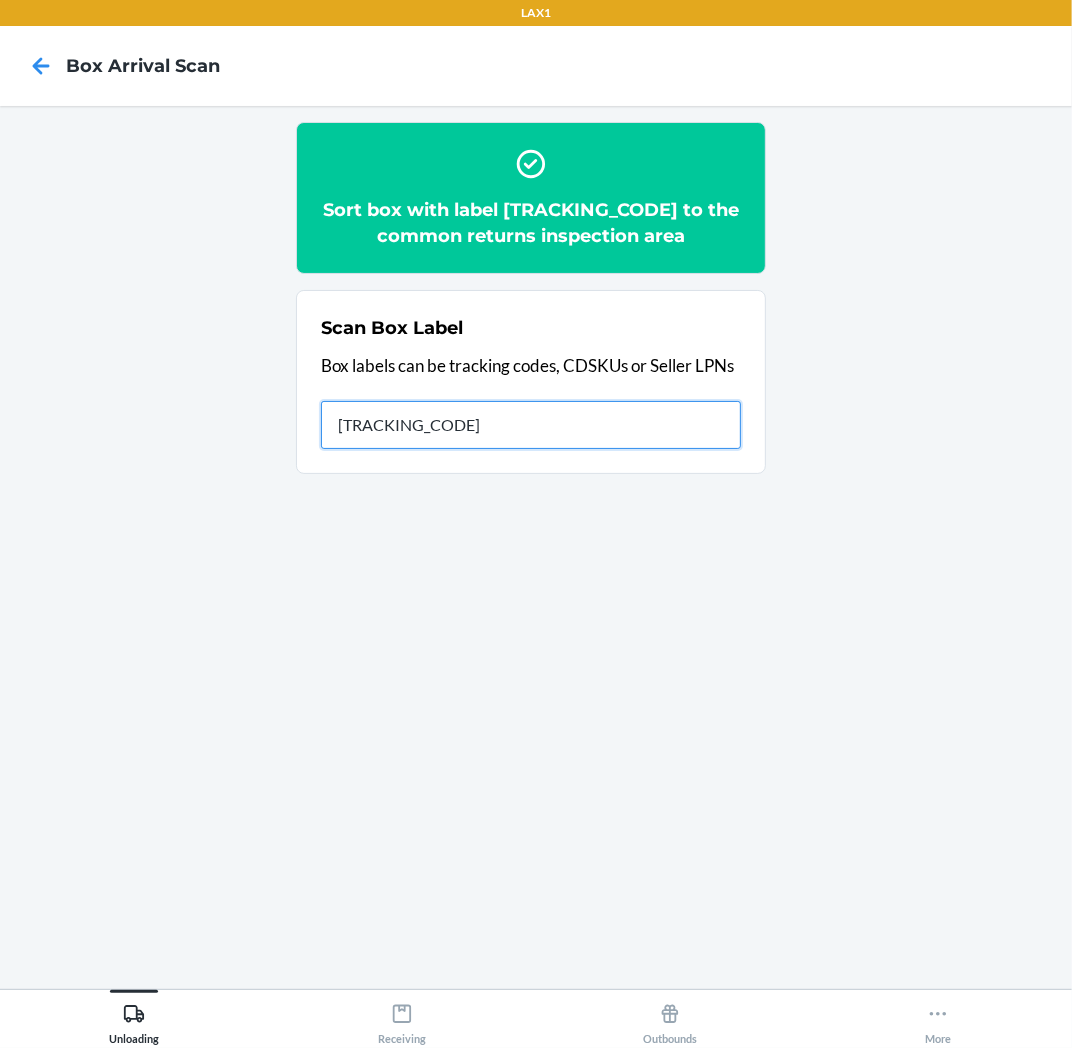 type on "HRJ7352A-2233-1" 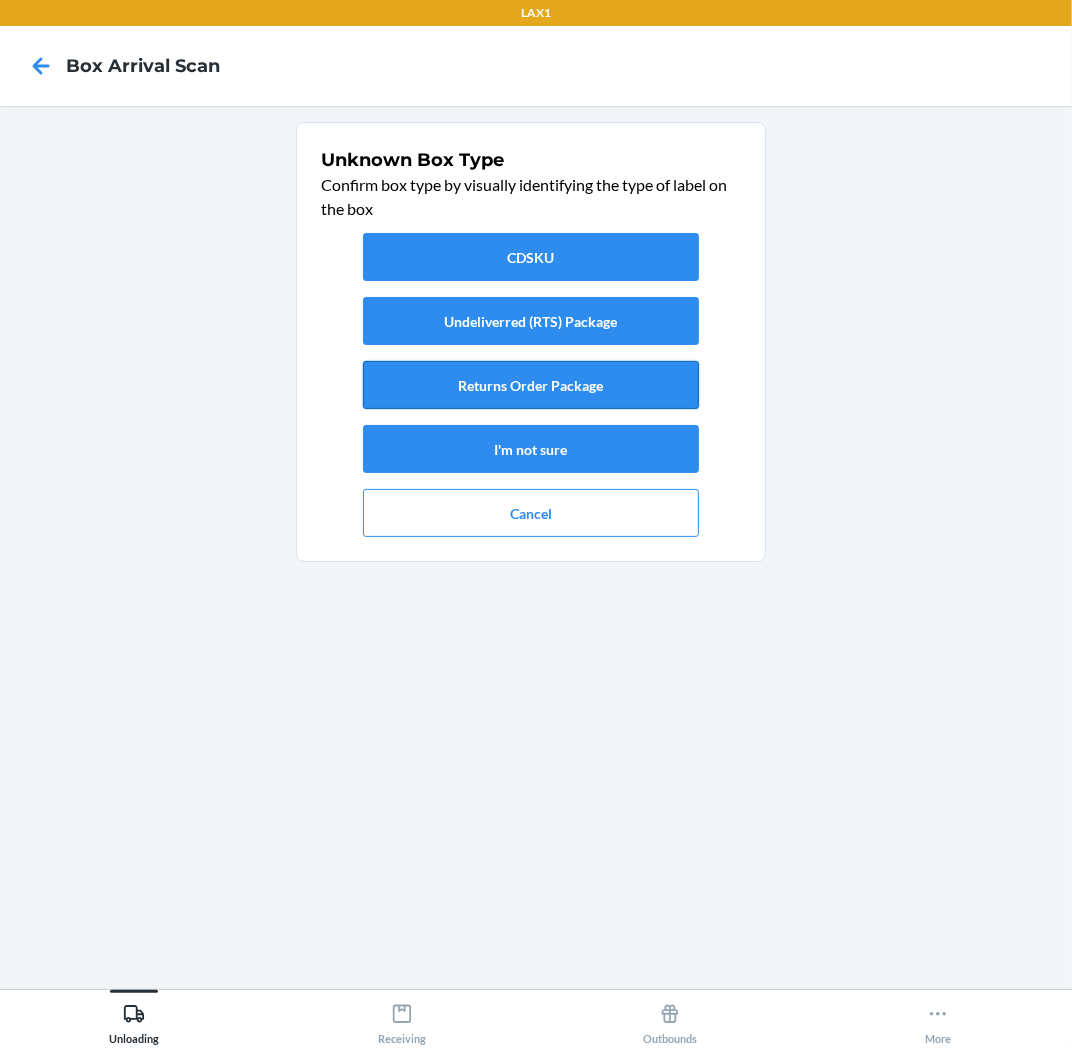 click on "Returns Order Package" at bounding box center [531, 385] 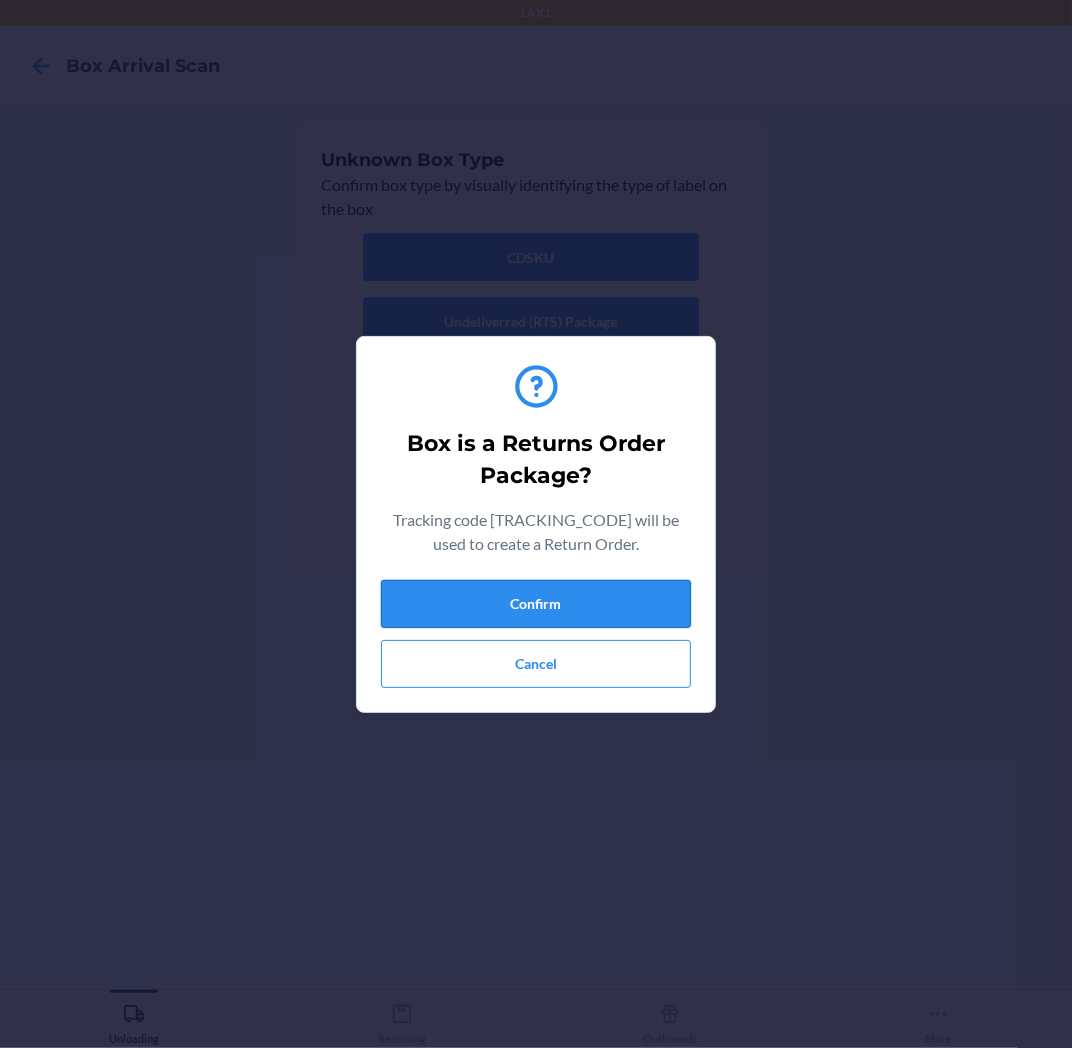 click on "Confirm" at bounding box center (536, 604) 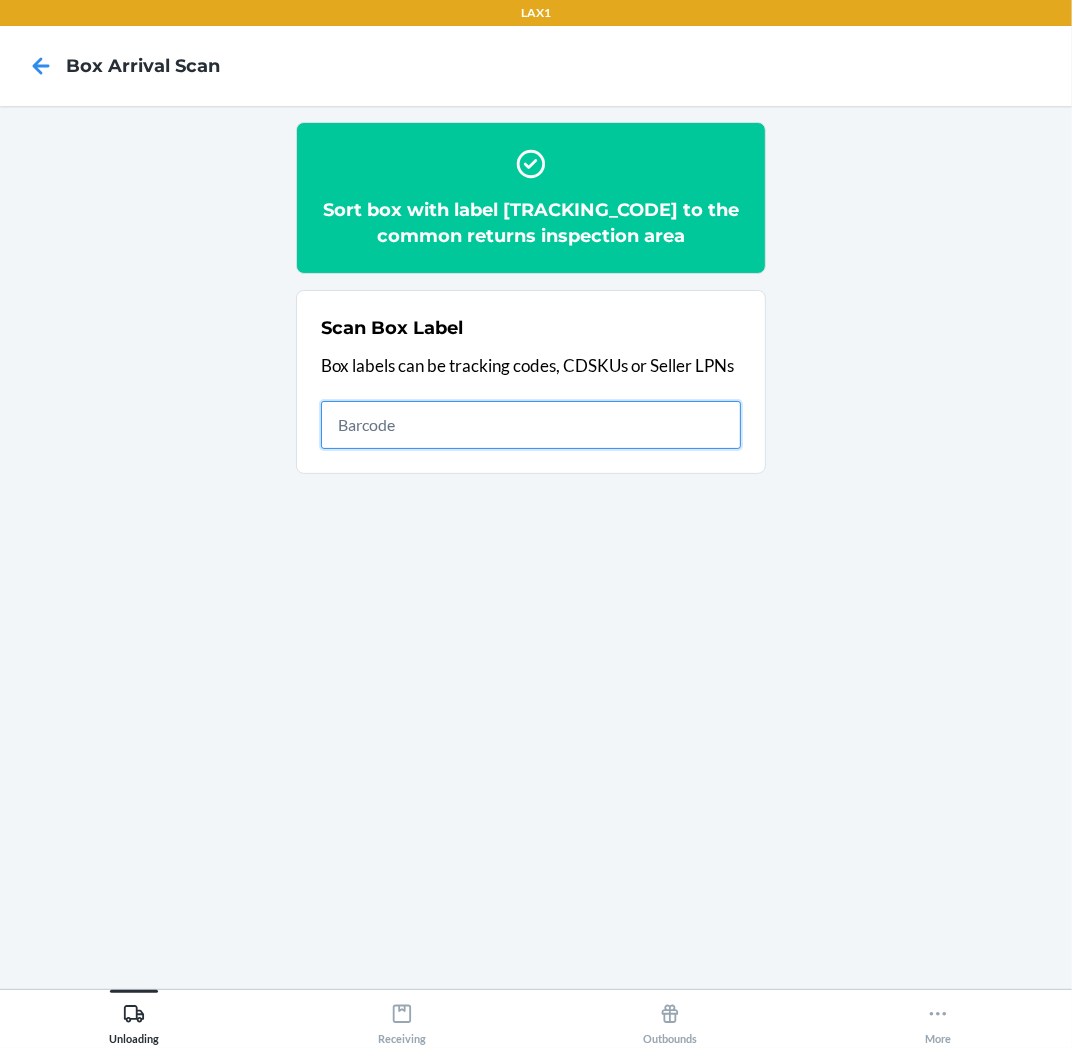 click at bounding box center [531, 425] 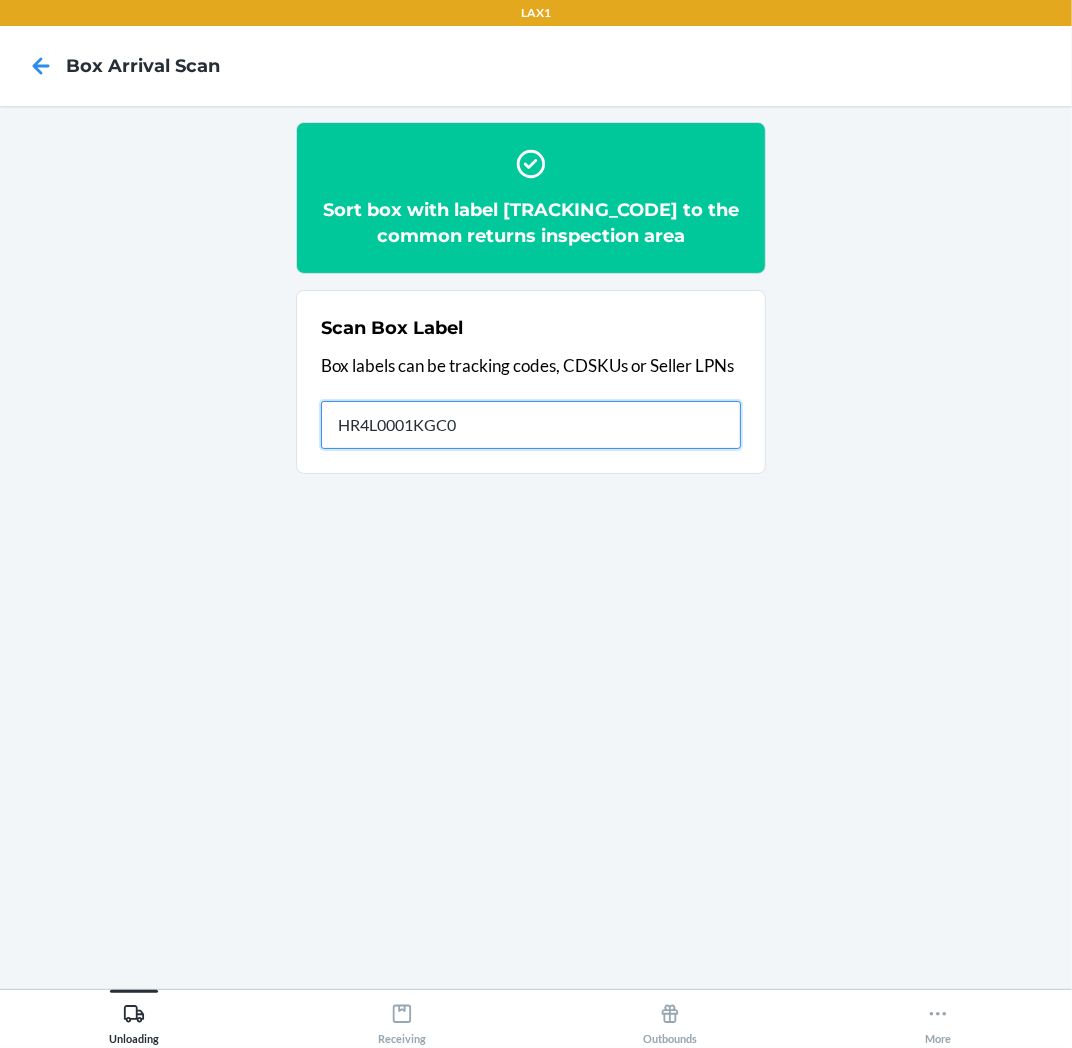 type on "[ALPHANUMERIC]" 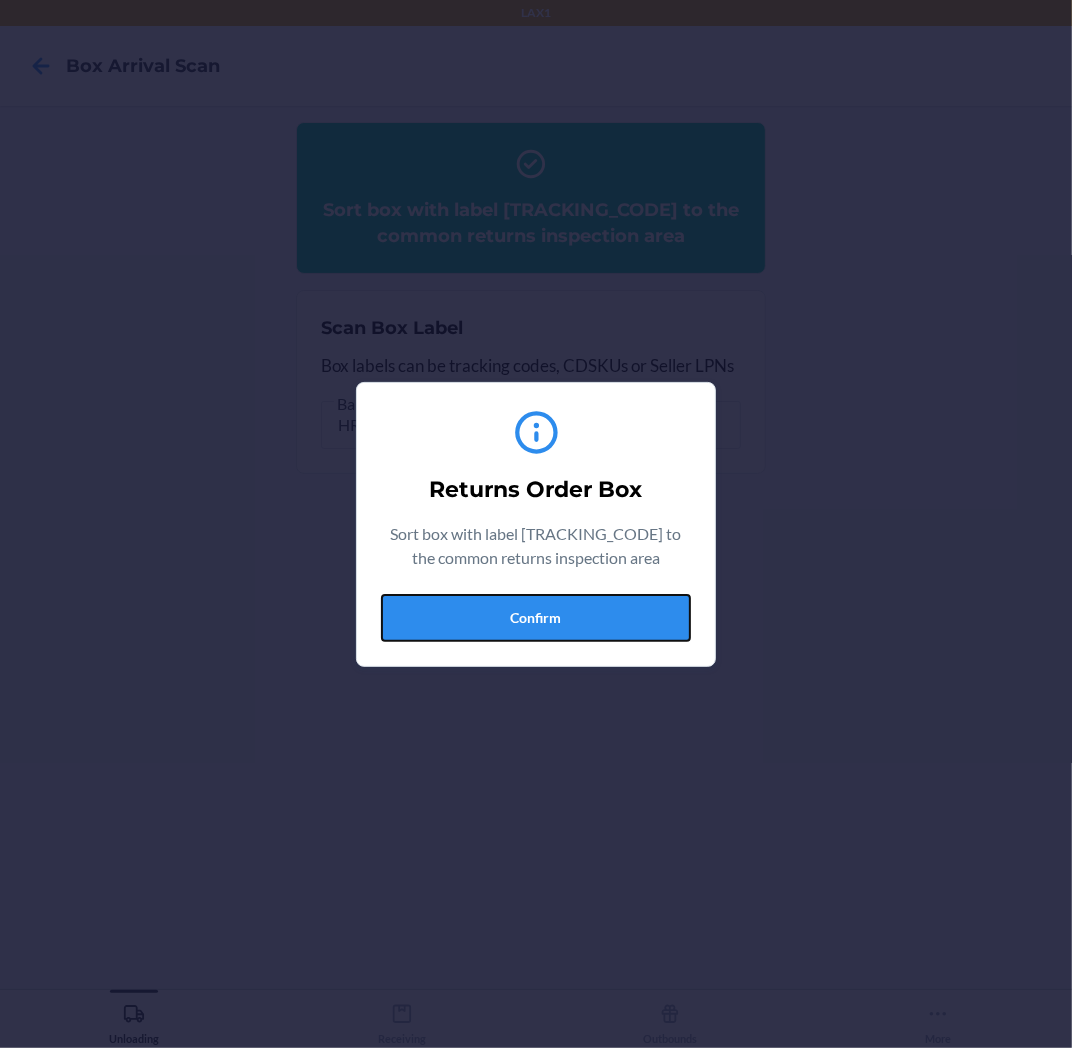 click on "Confirm" at bounding box center [536, 618] 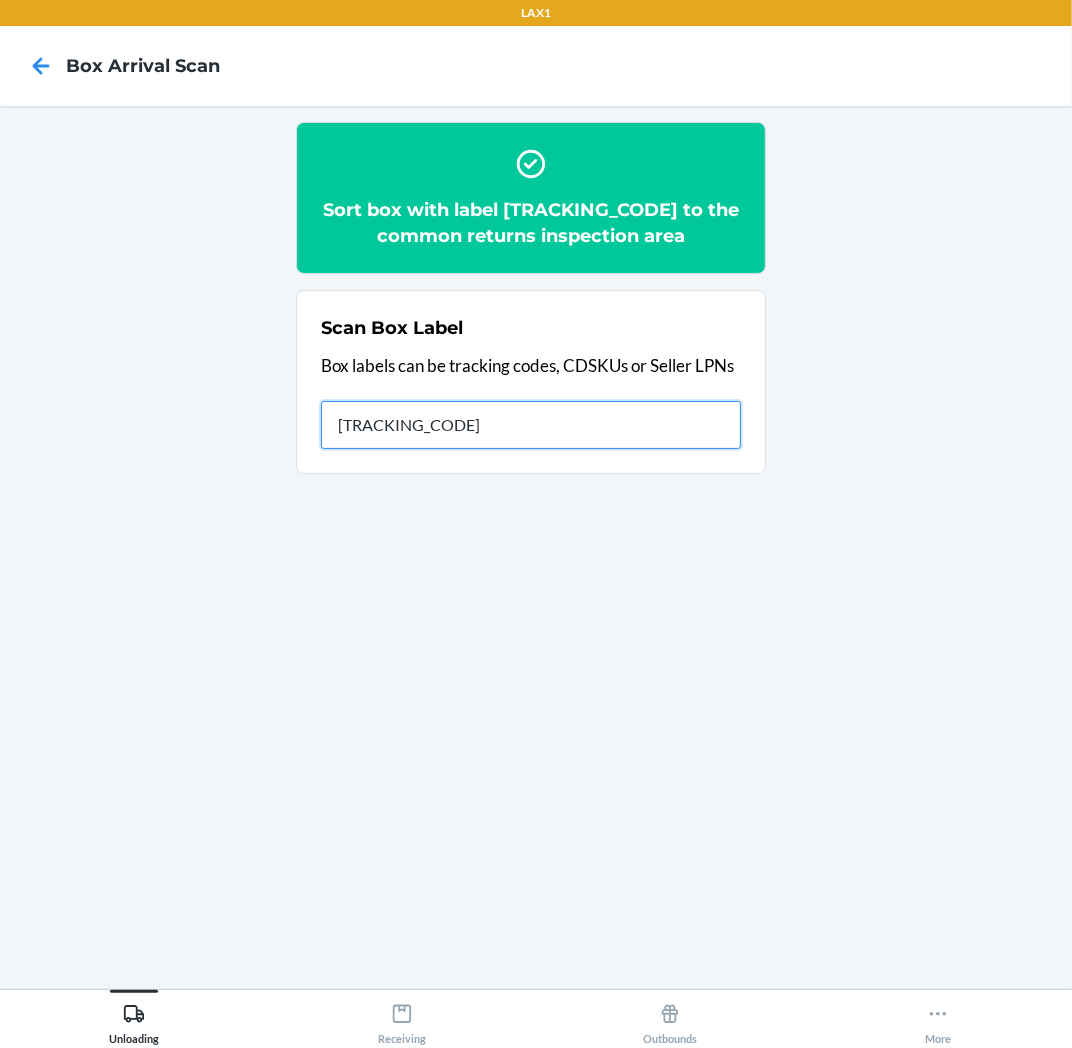 type on "HRDCPNQU-2287-1" 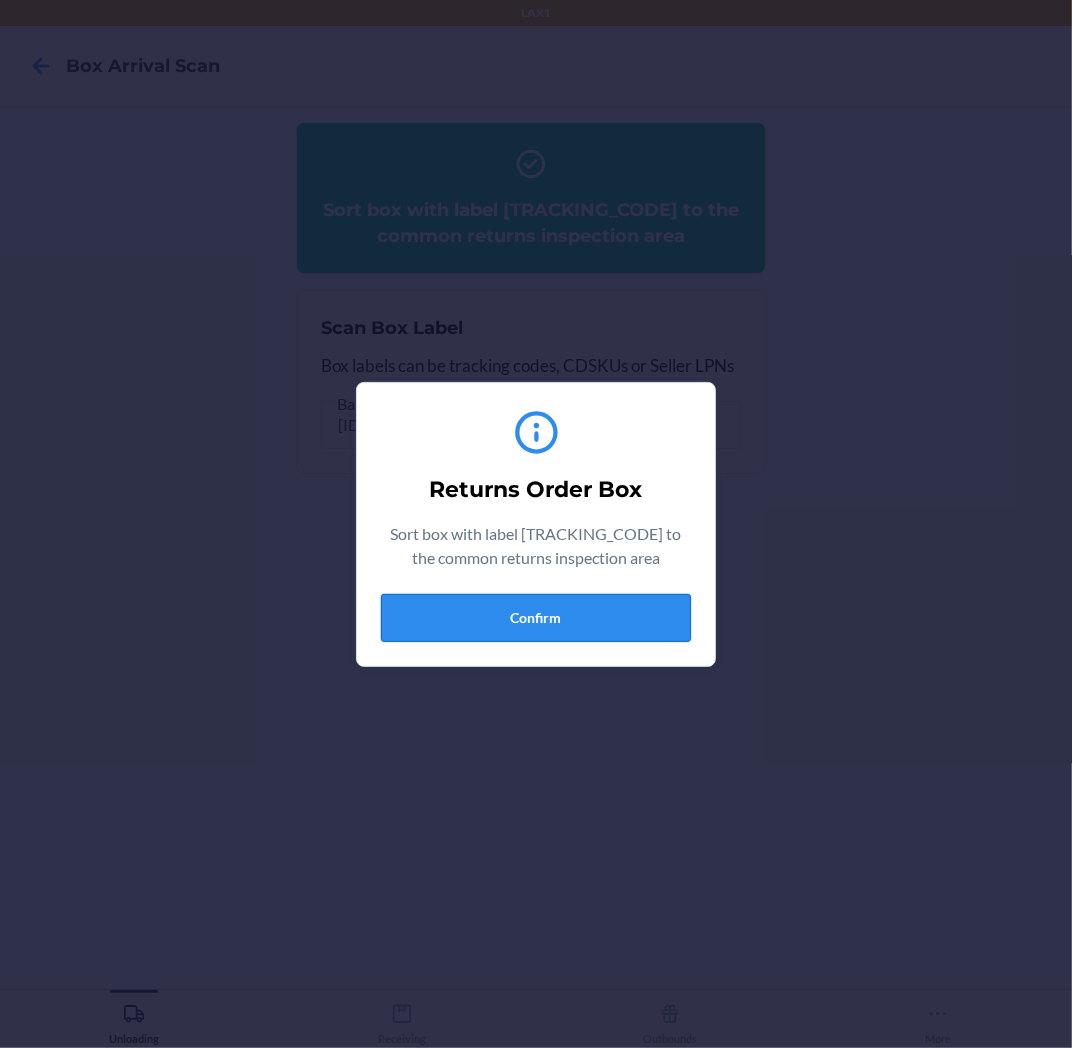 click on "Confirm" at bounding box center [536, 618] 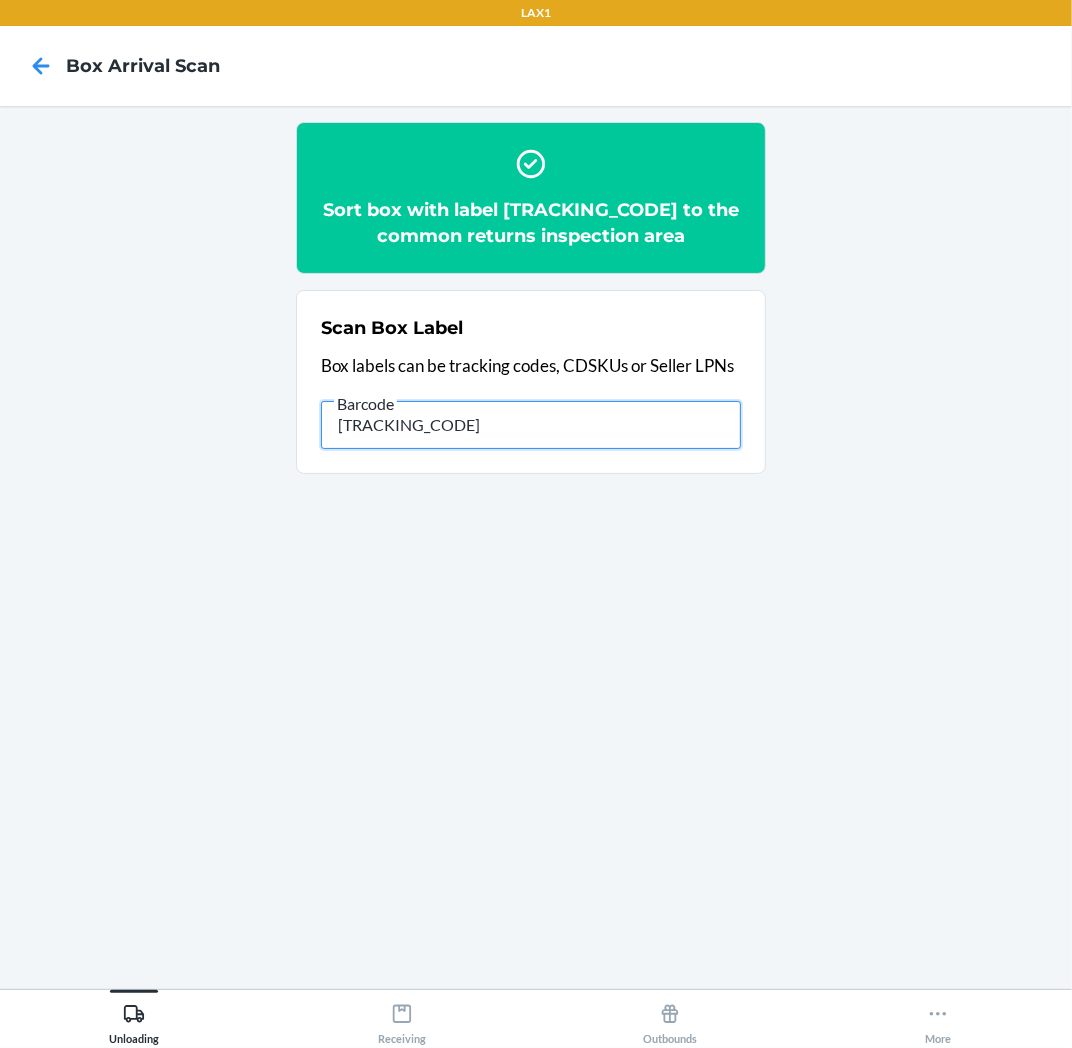 type on "HRPCSY6Z-0983-1" 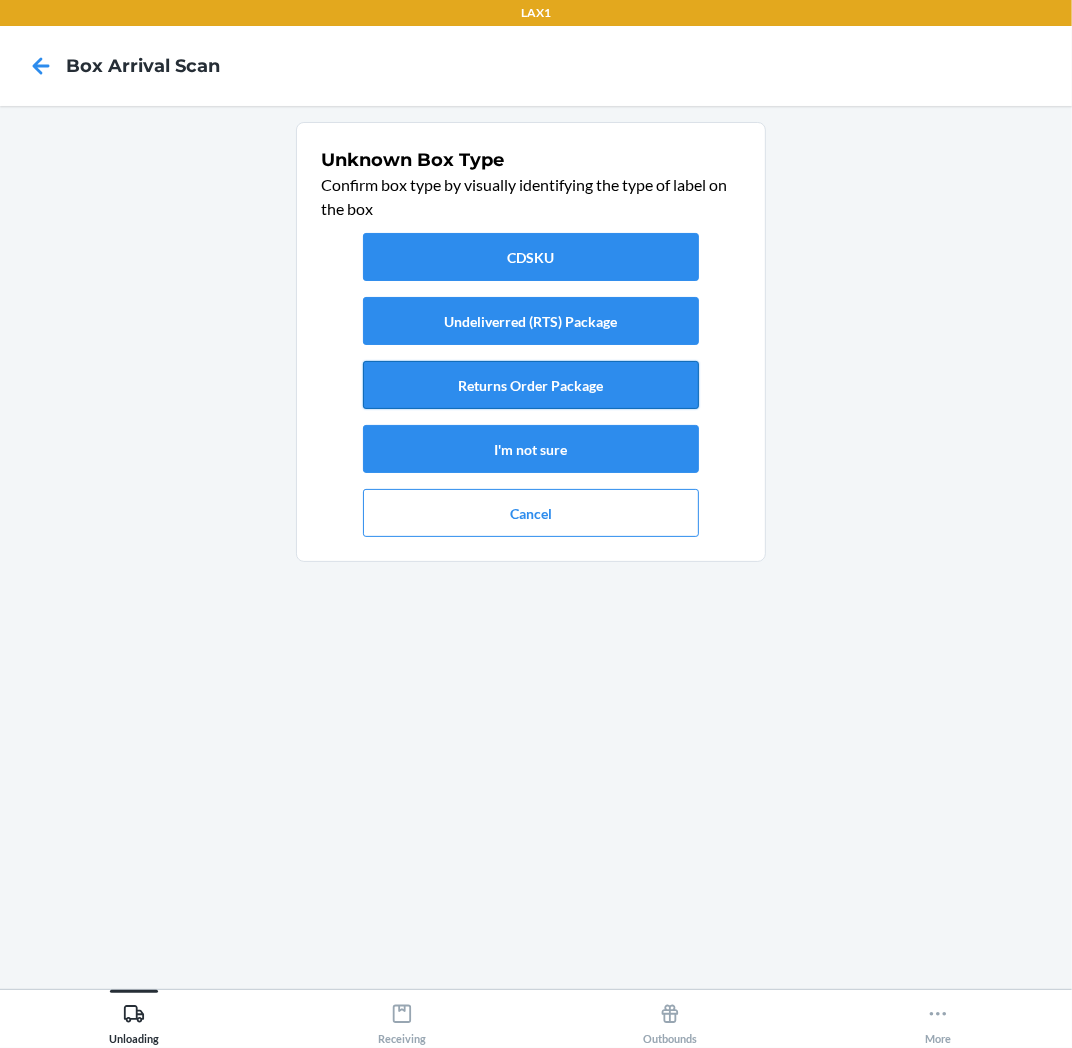 click on "Returns Order Package" at bounding box center [531, 385] 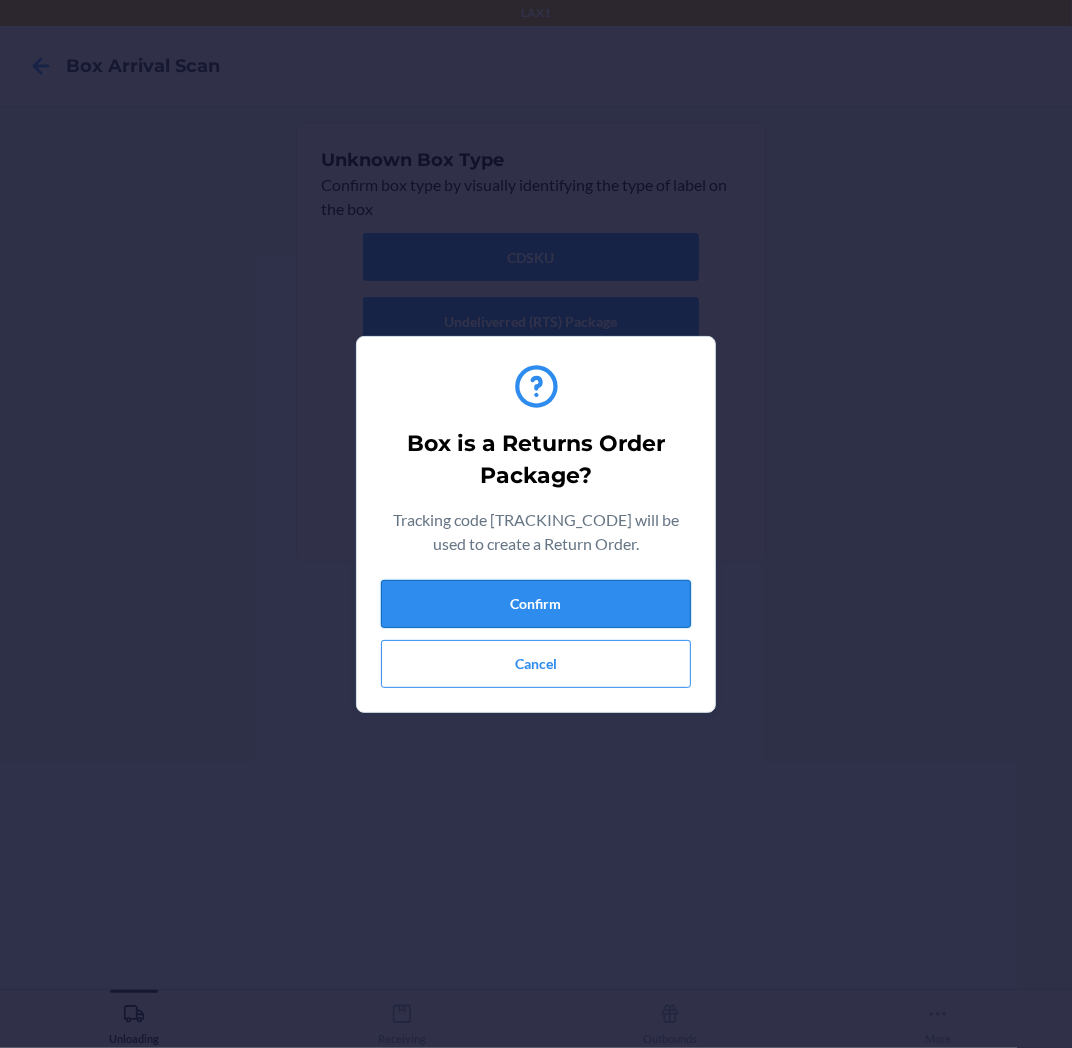 click on "Confirm" at bounding box center [536, 604] 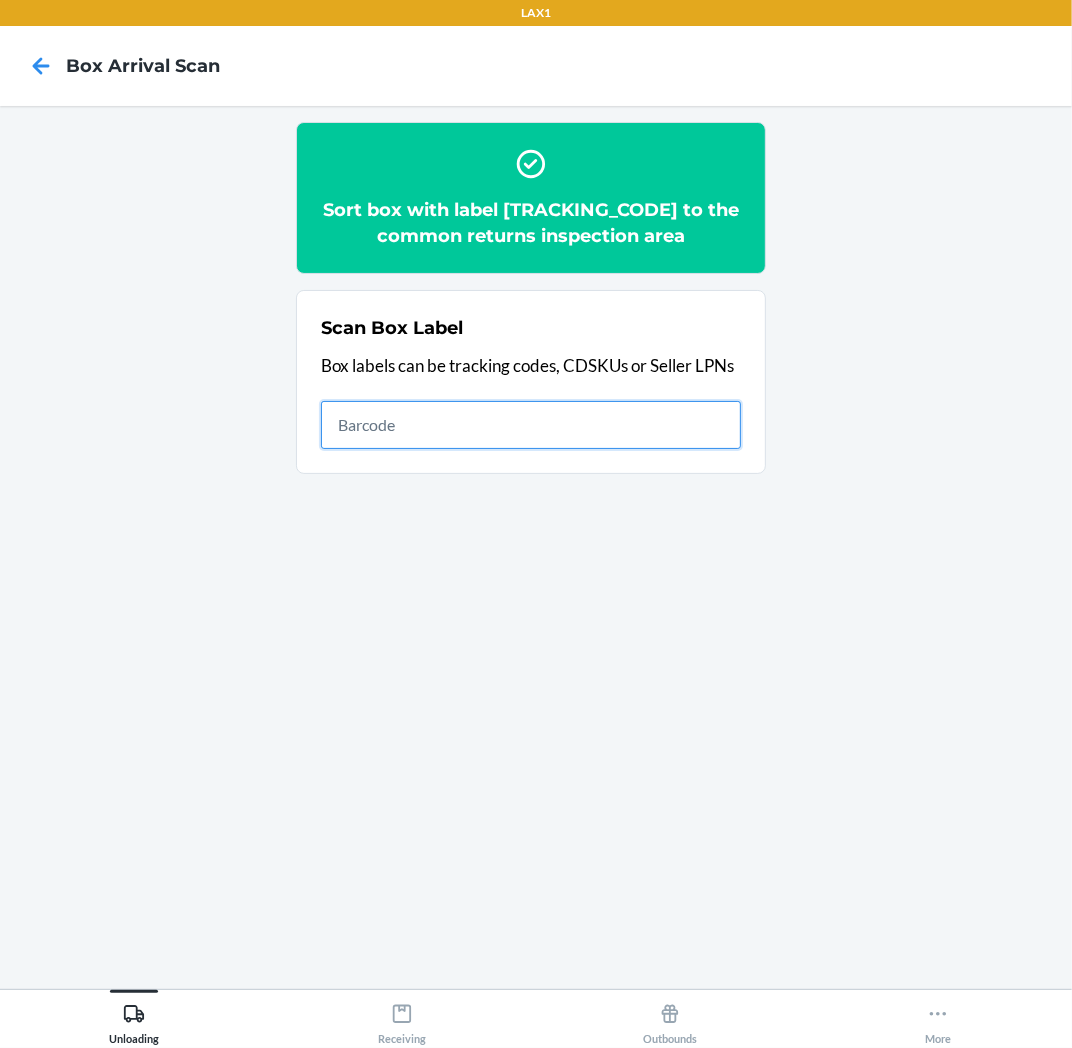 click at bounding box center (531, 425) 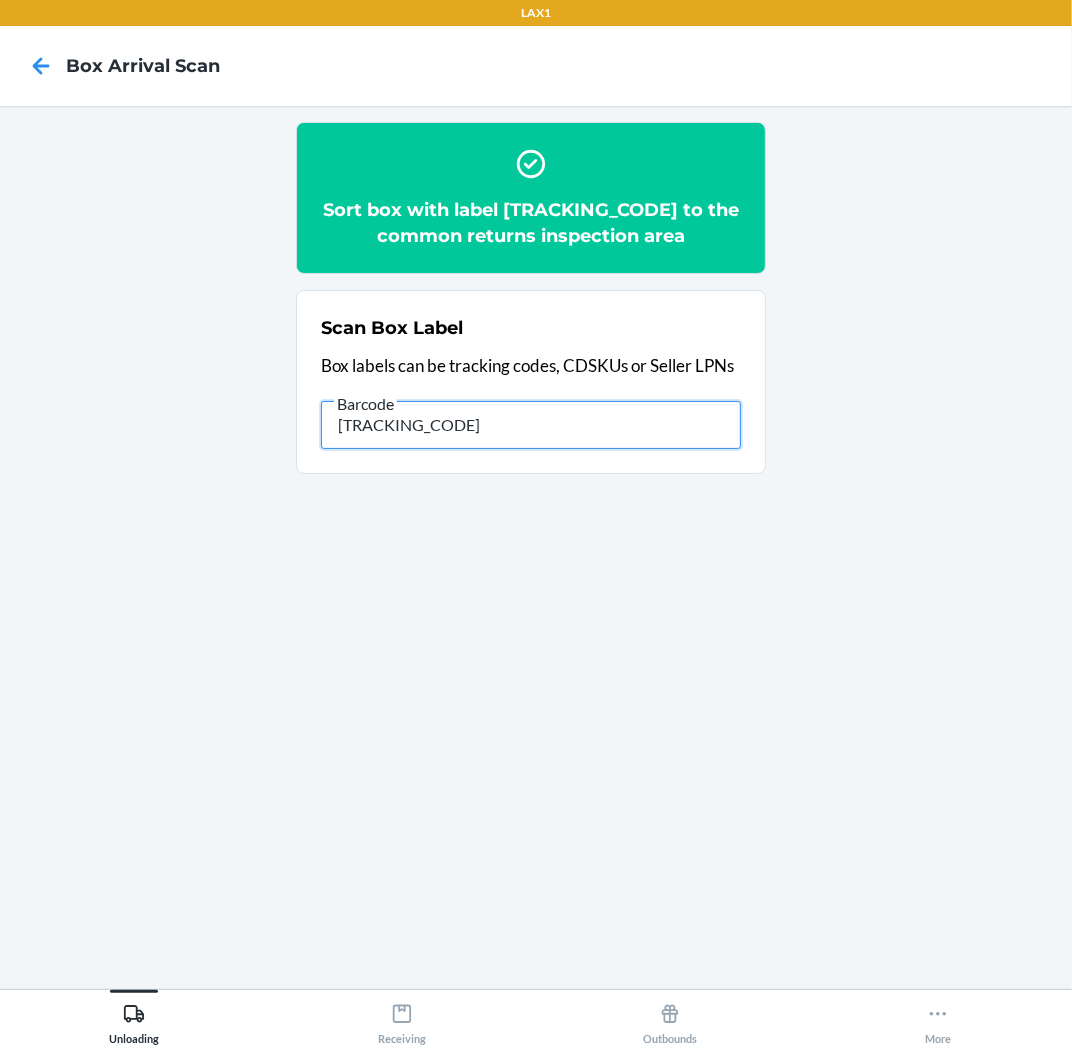 scroll, scrollTop: 0, scrollLeft: 0, axis: both 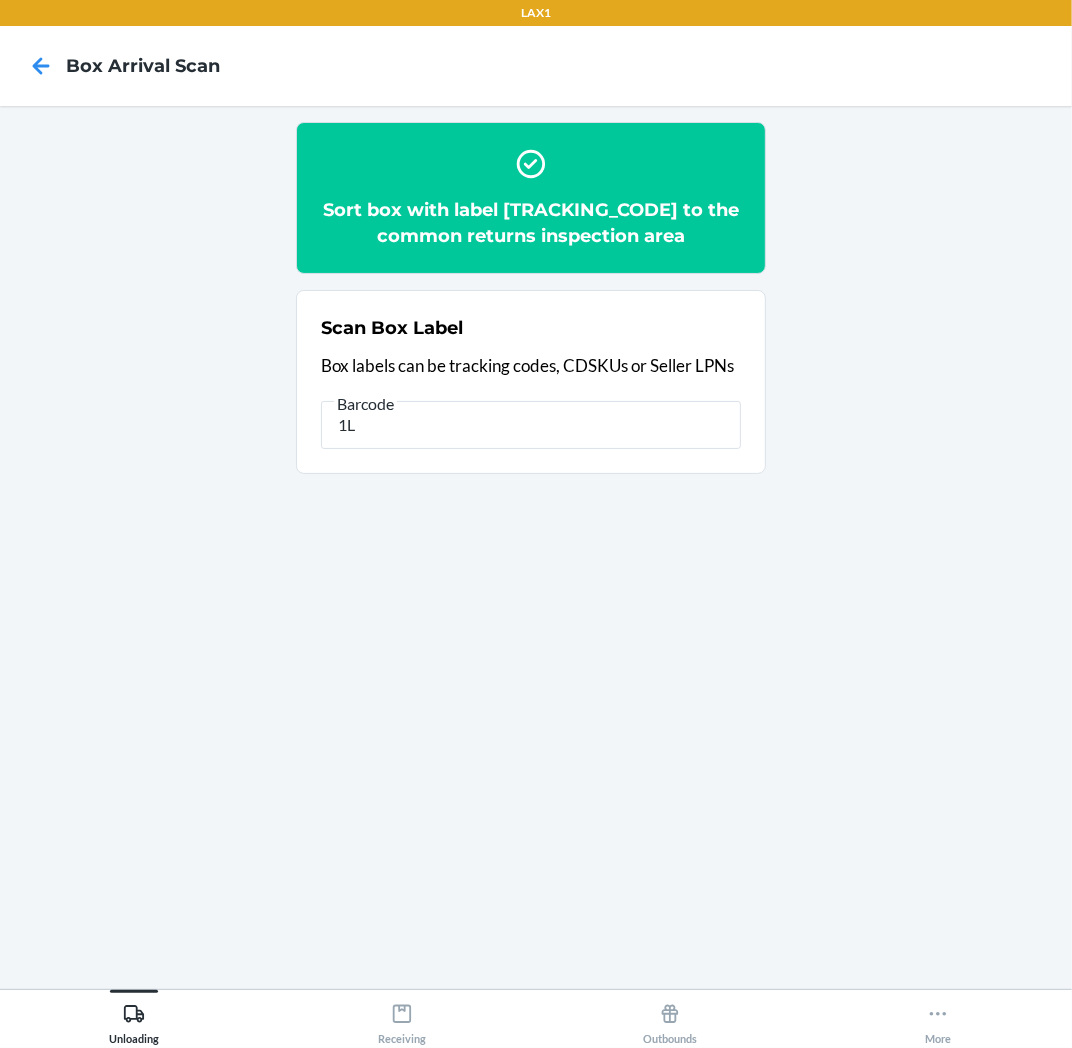 type on "1" 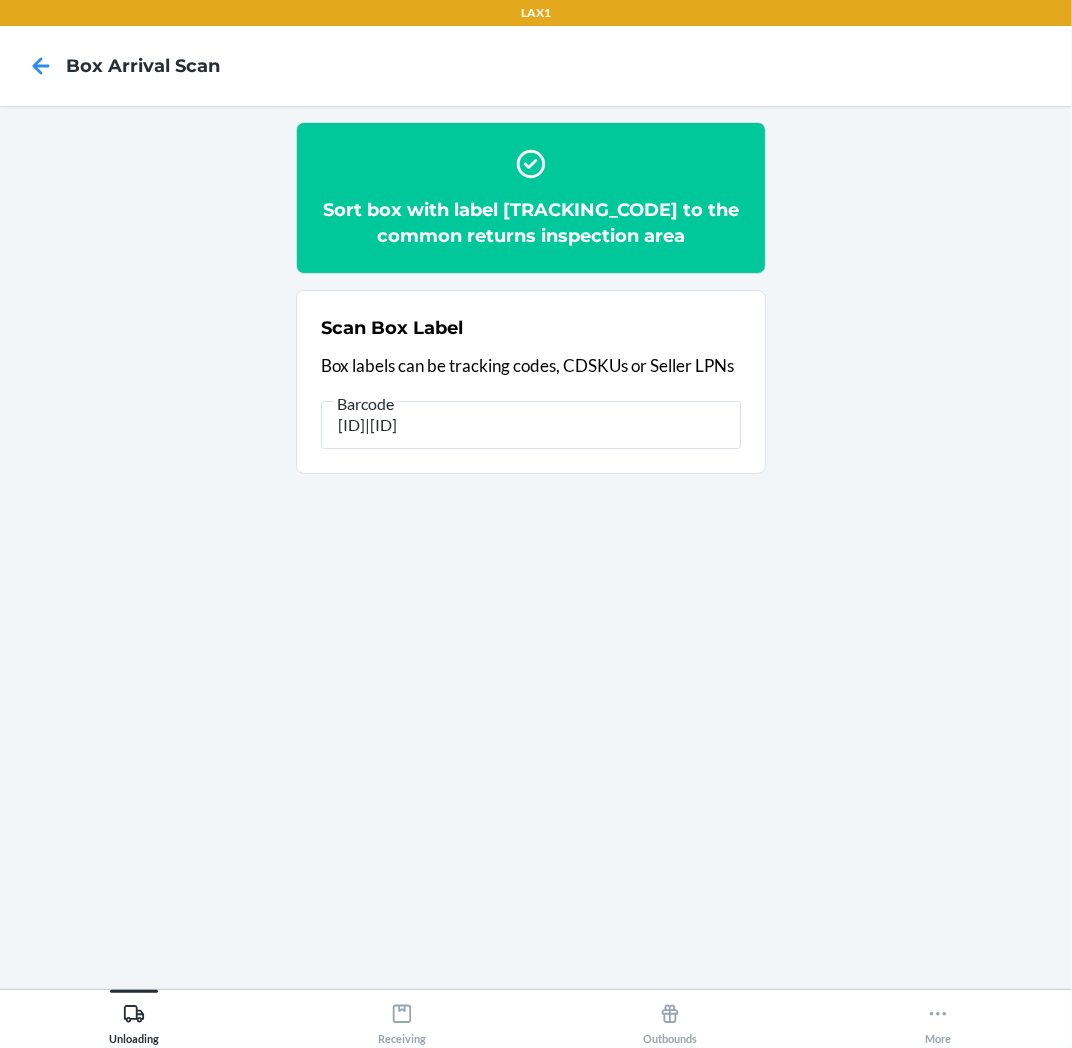 type on "1LSCYM10057549R" 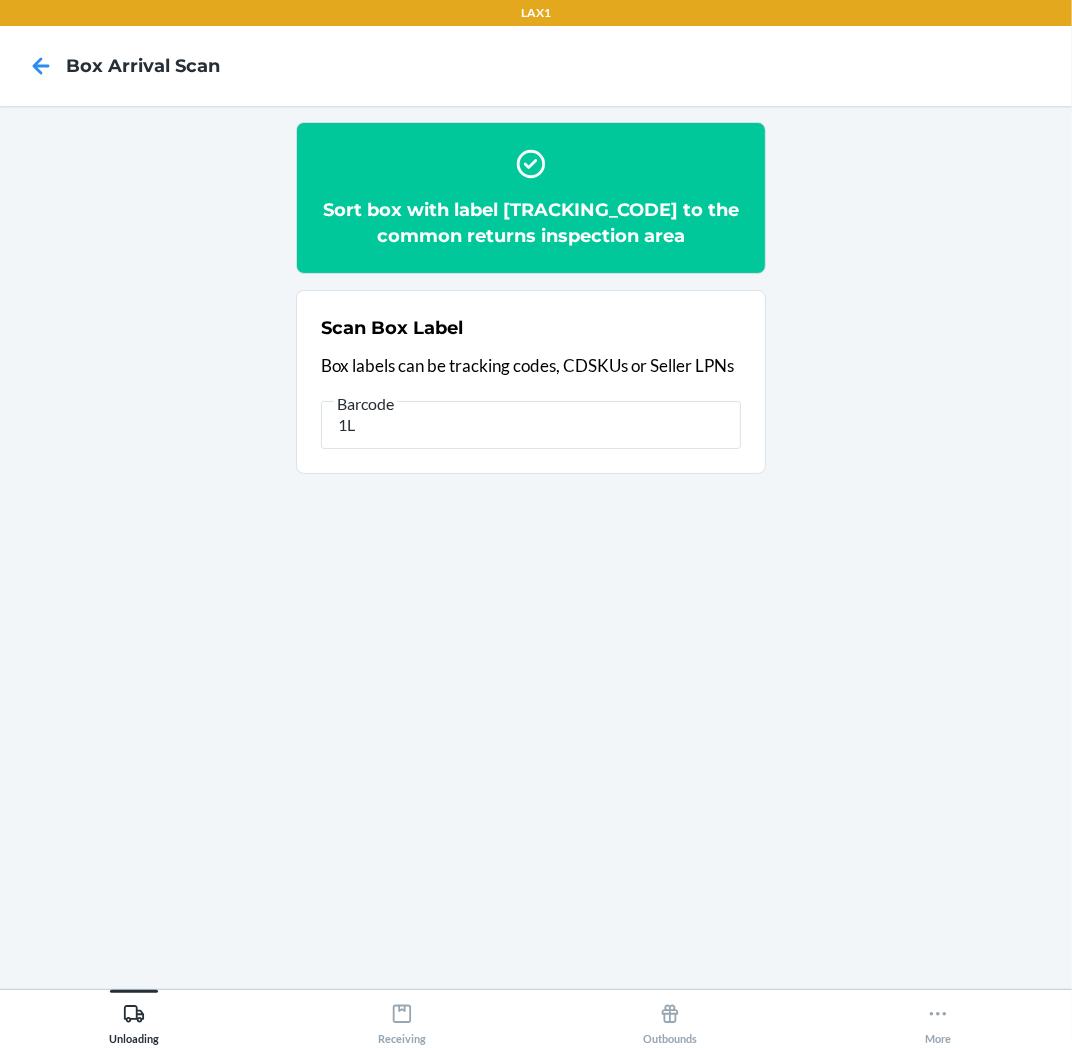 type on "1" 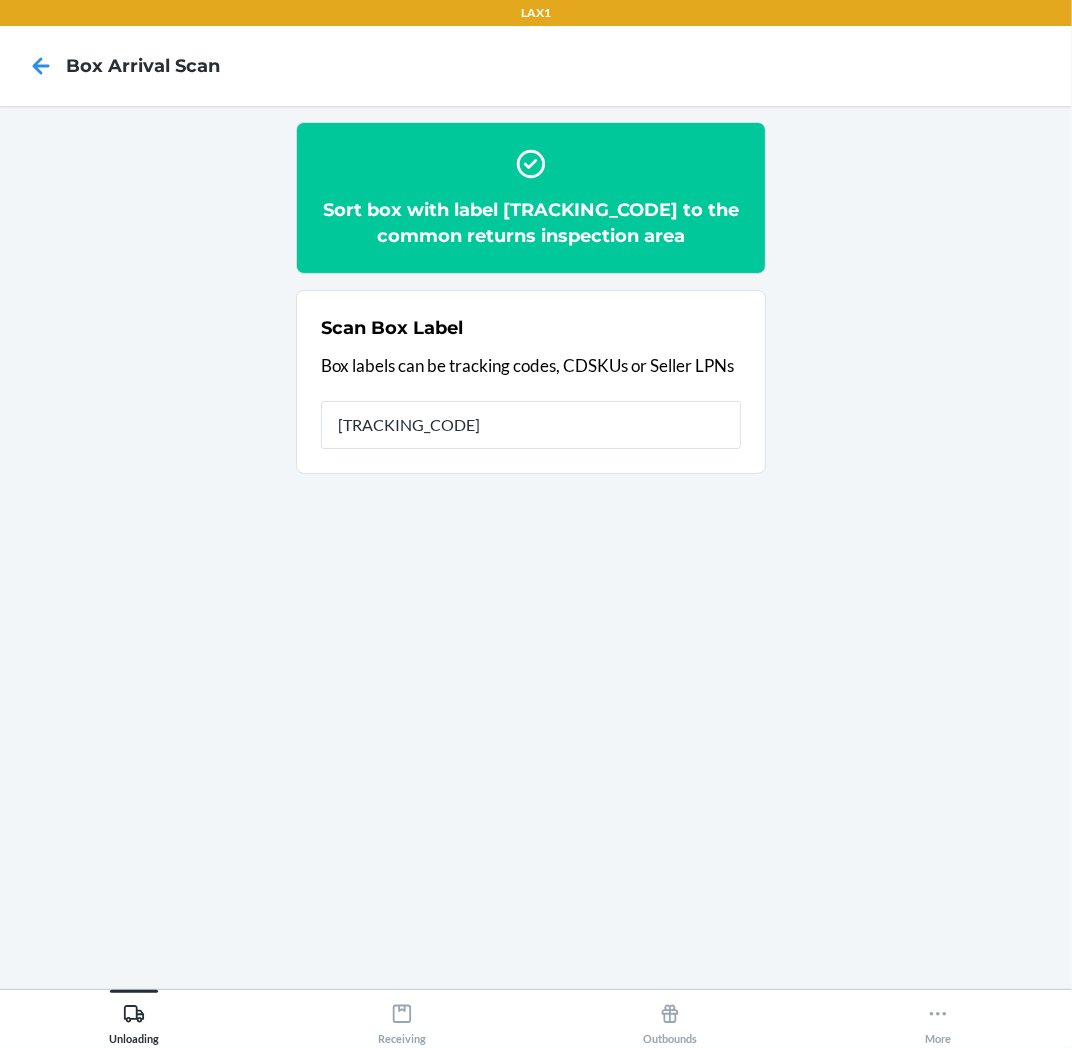 type on "HR2KM6FP-5673-1" 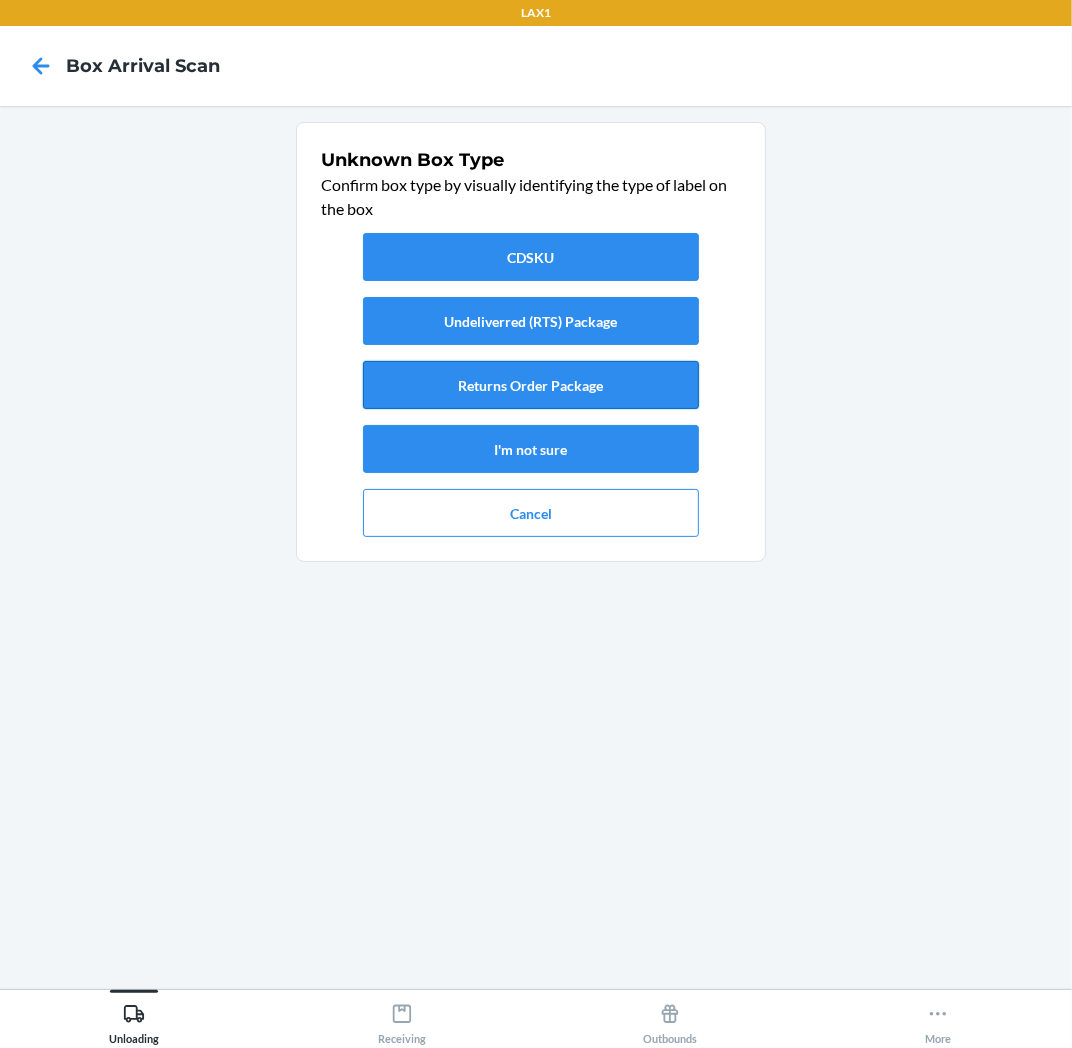 click on "Returns Order Package" at bounding box center (531, 385) 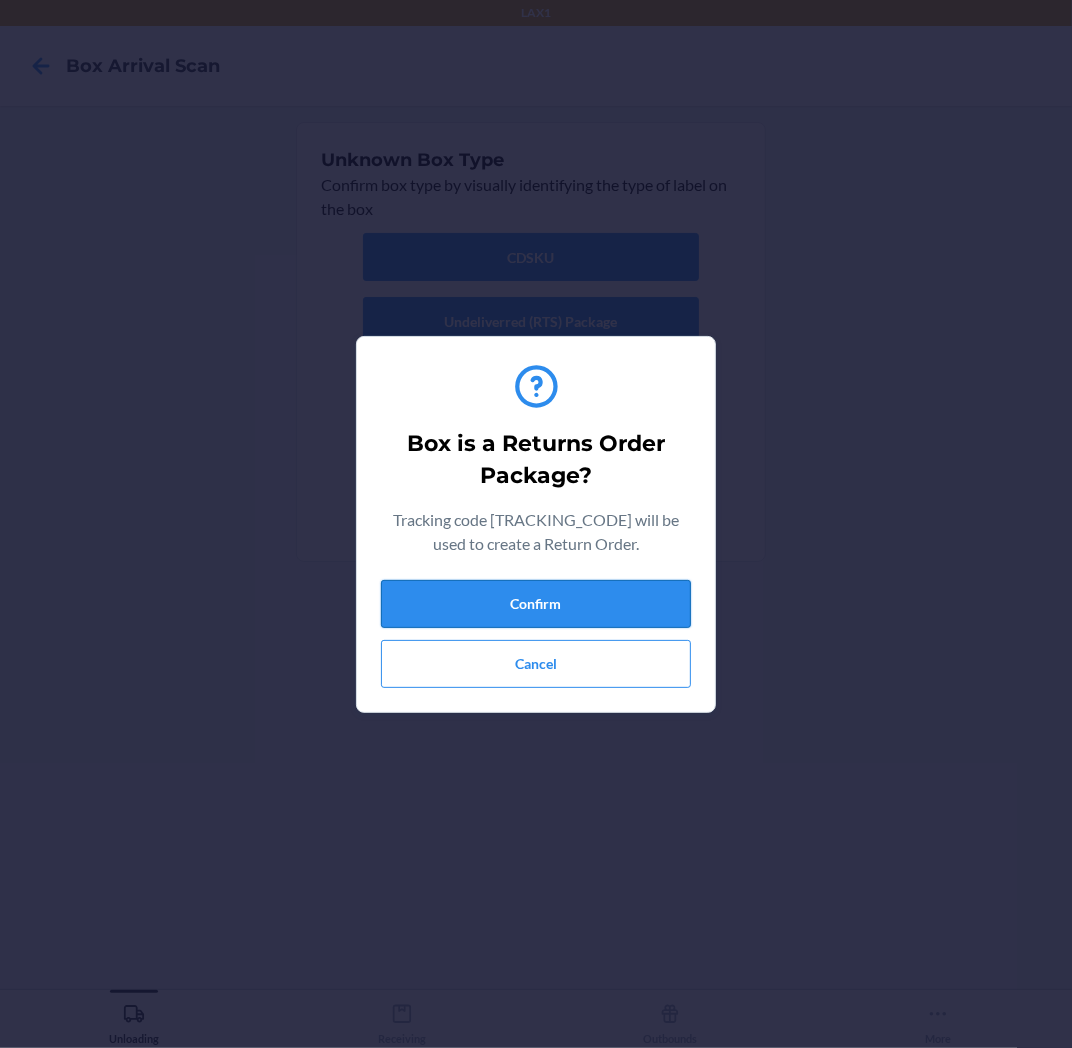 click on "Confirm" at bounding box center [536, 604] 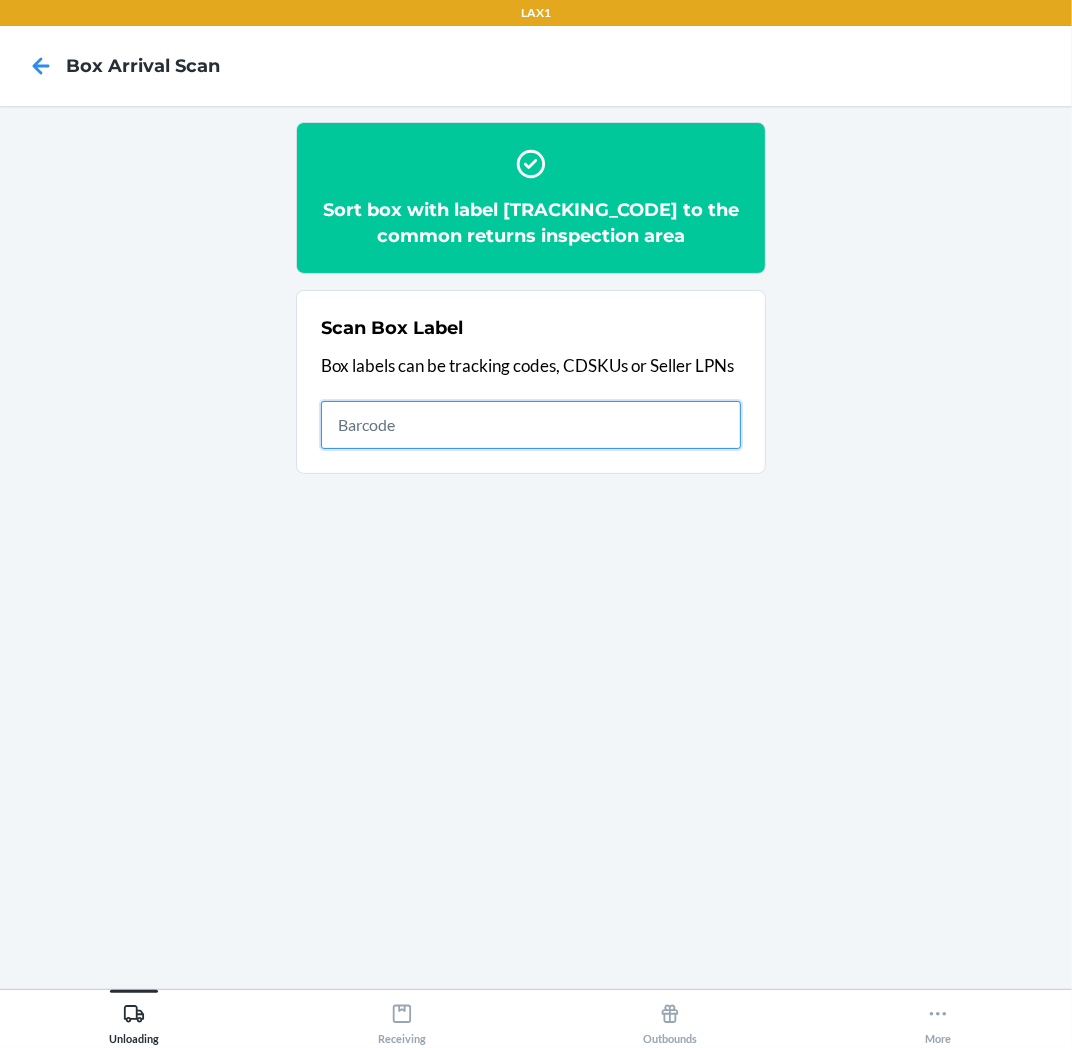 click at bounding box center [531, 425] 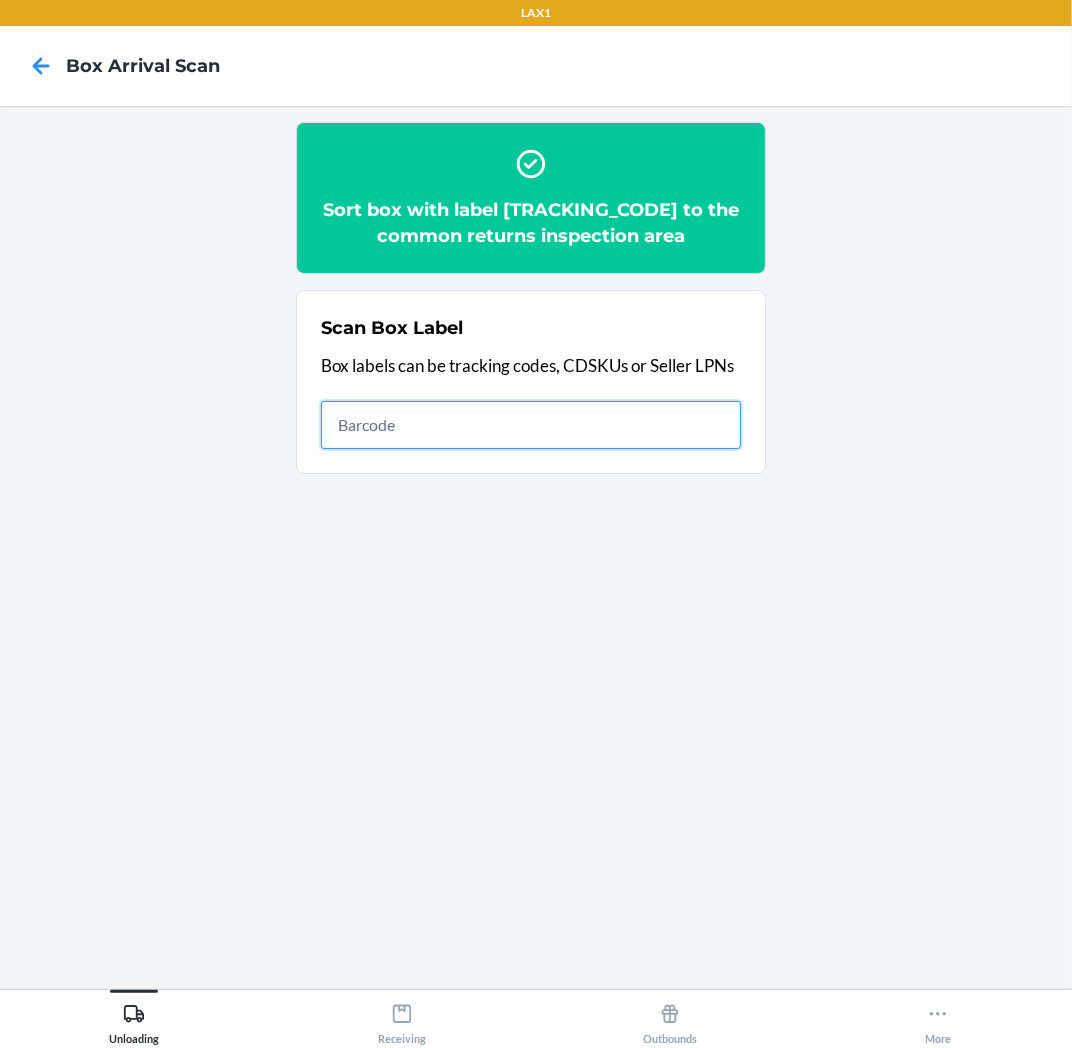 click at bounding box center (531, 425) 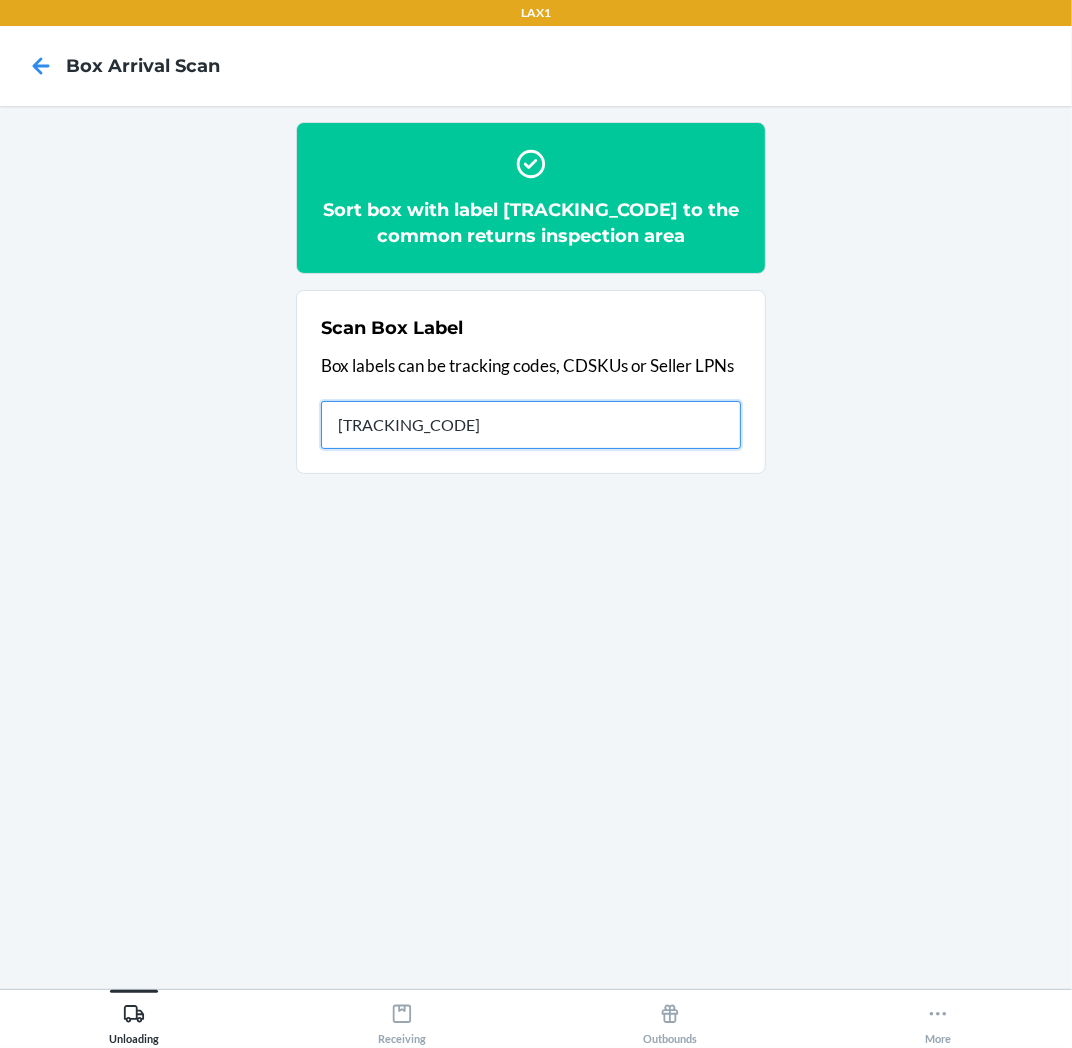type on "HRW237KU-4644-1" 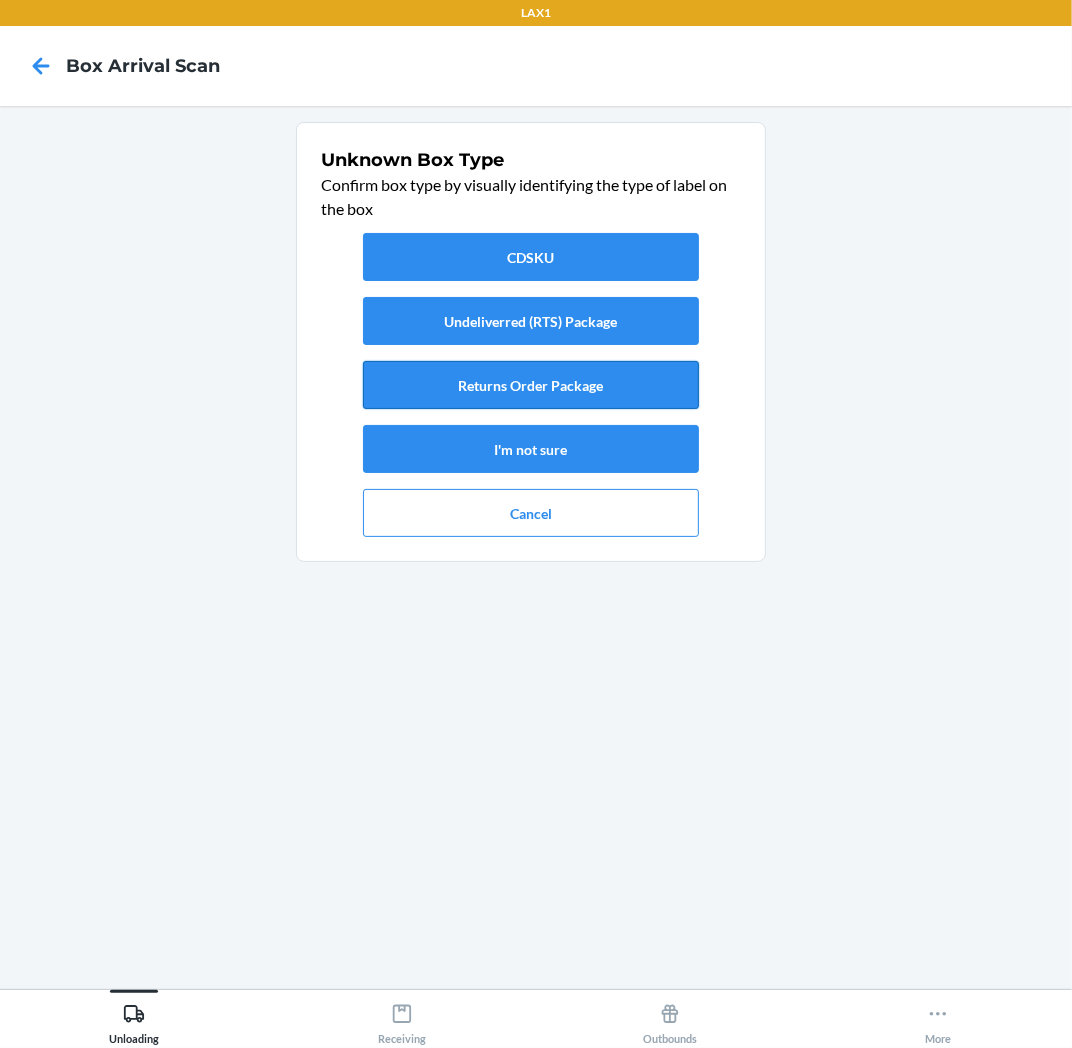 click on "Returns Order Package" at bounding box center [531, 385] 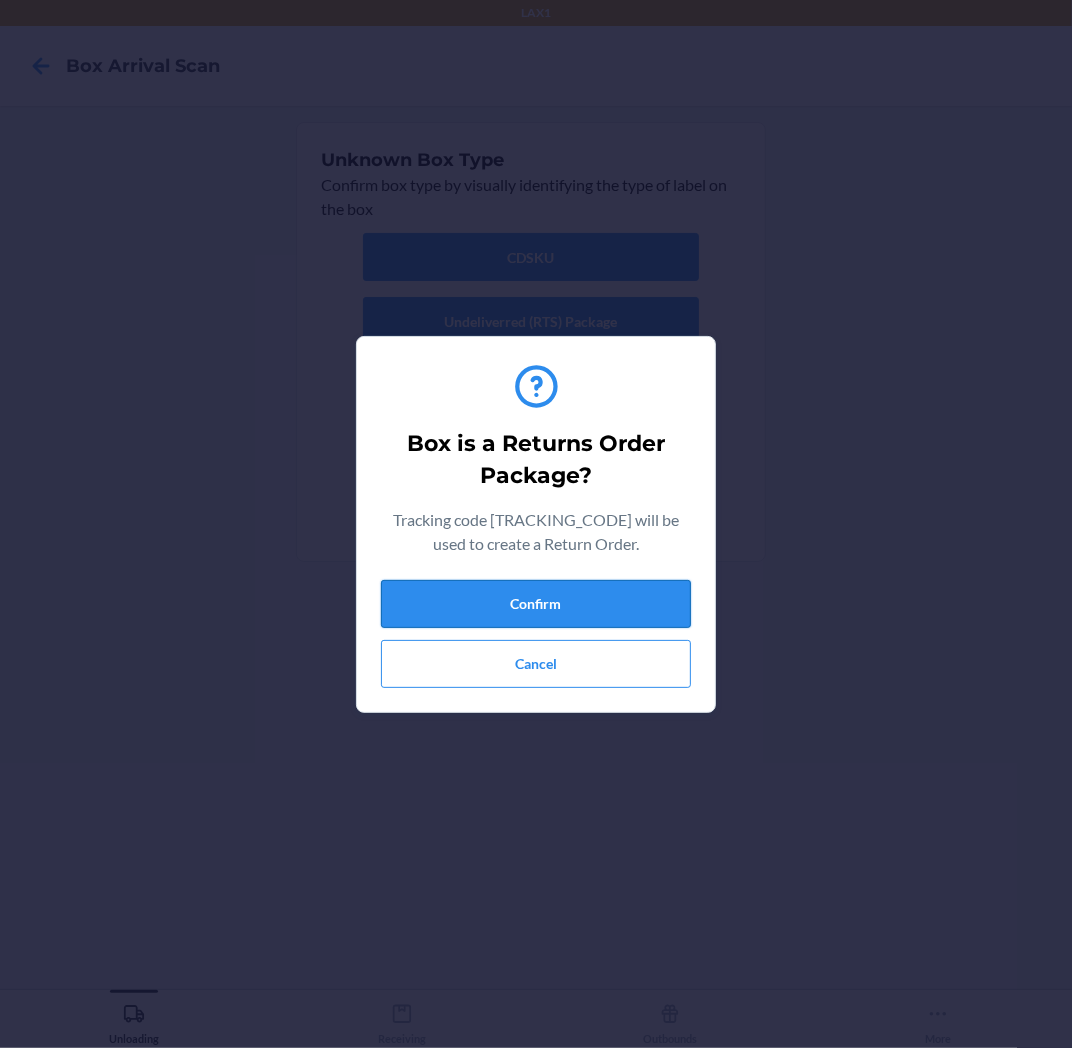 click on "Confirm" at bounding box center (536, 604) 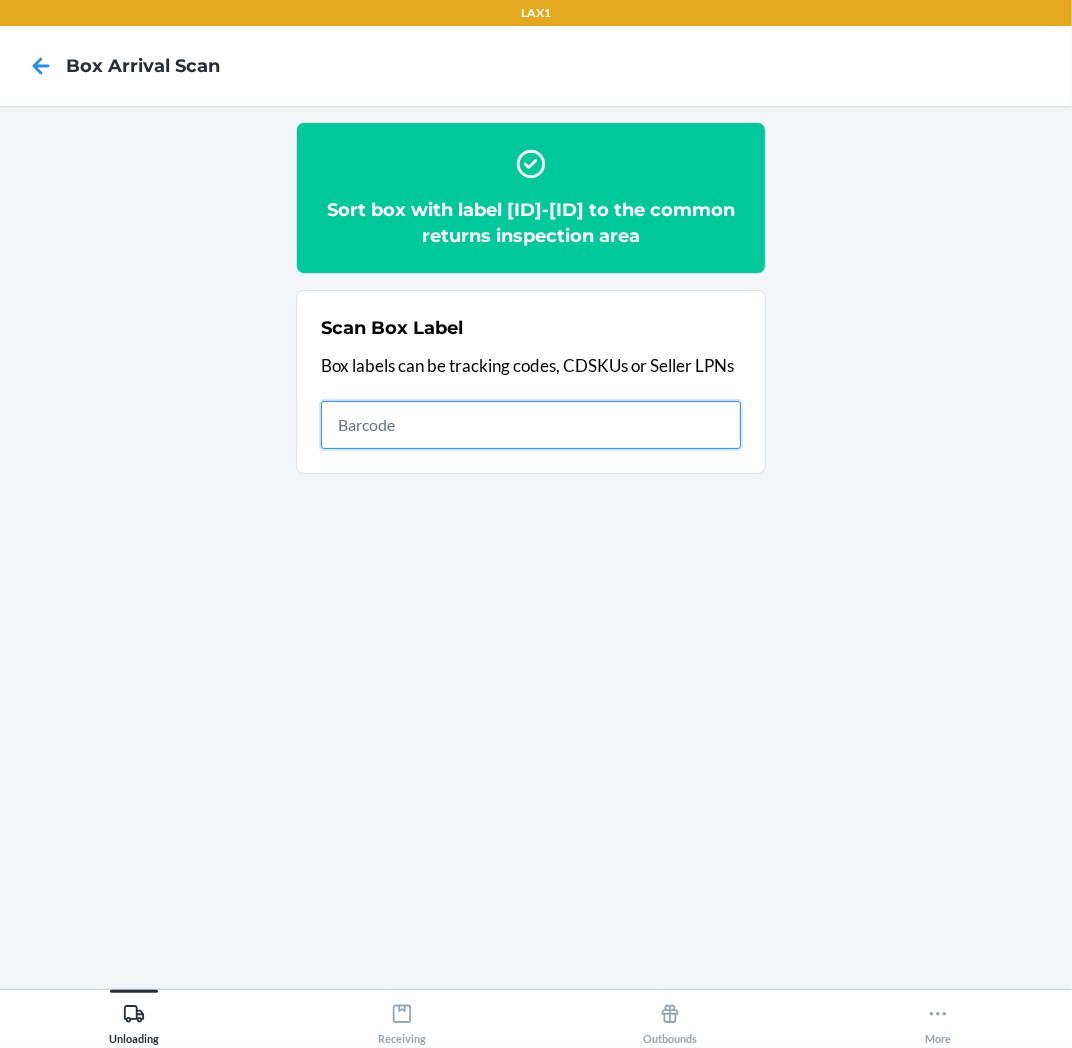 click at bounding box center (531, 425) 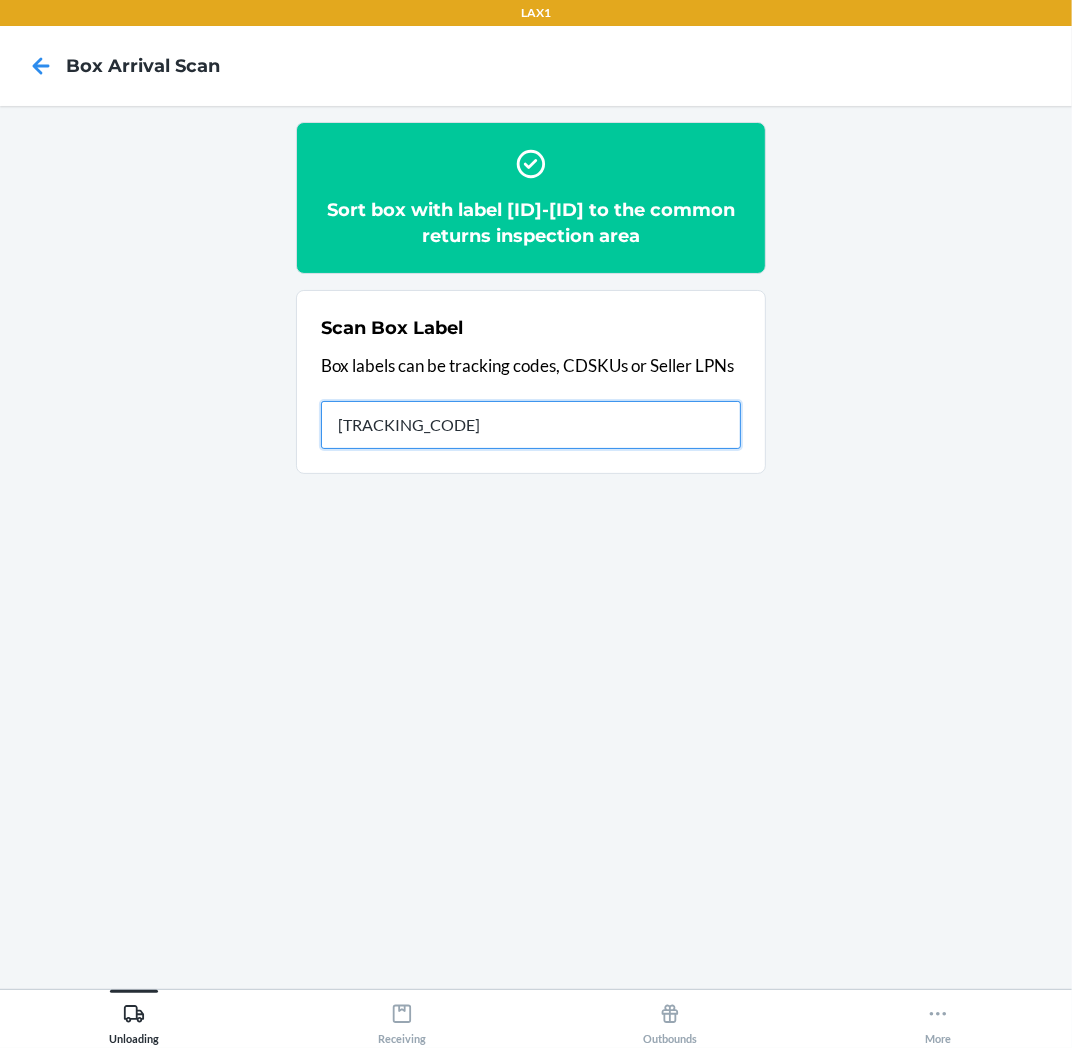 type on "HR827C2S-7492-1" 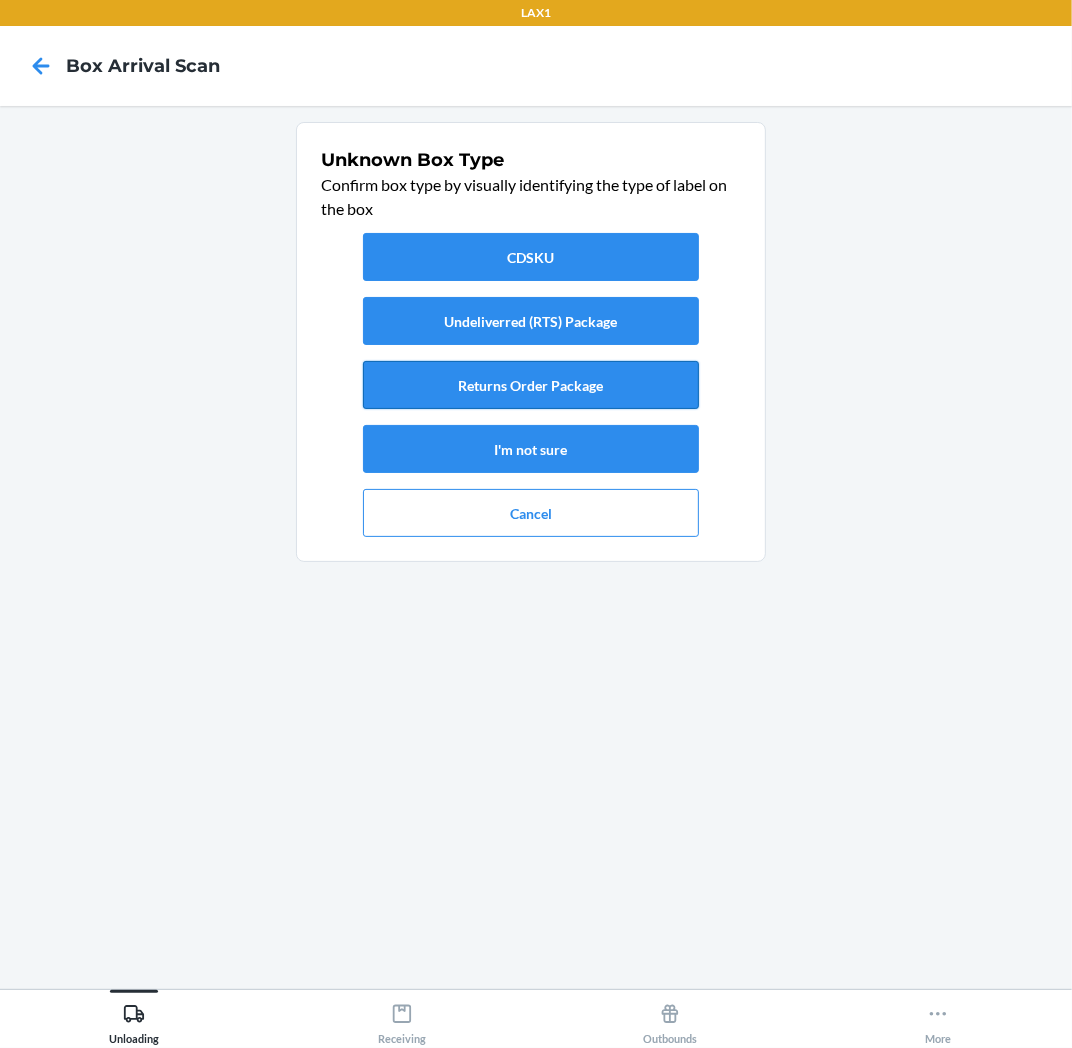 click on "Returns Order Package" at bounding box center [531, 385] 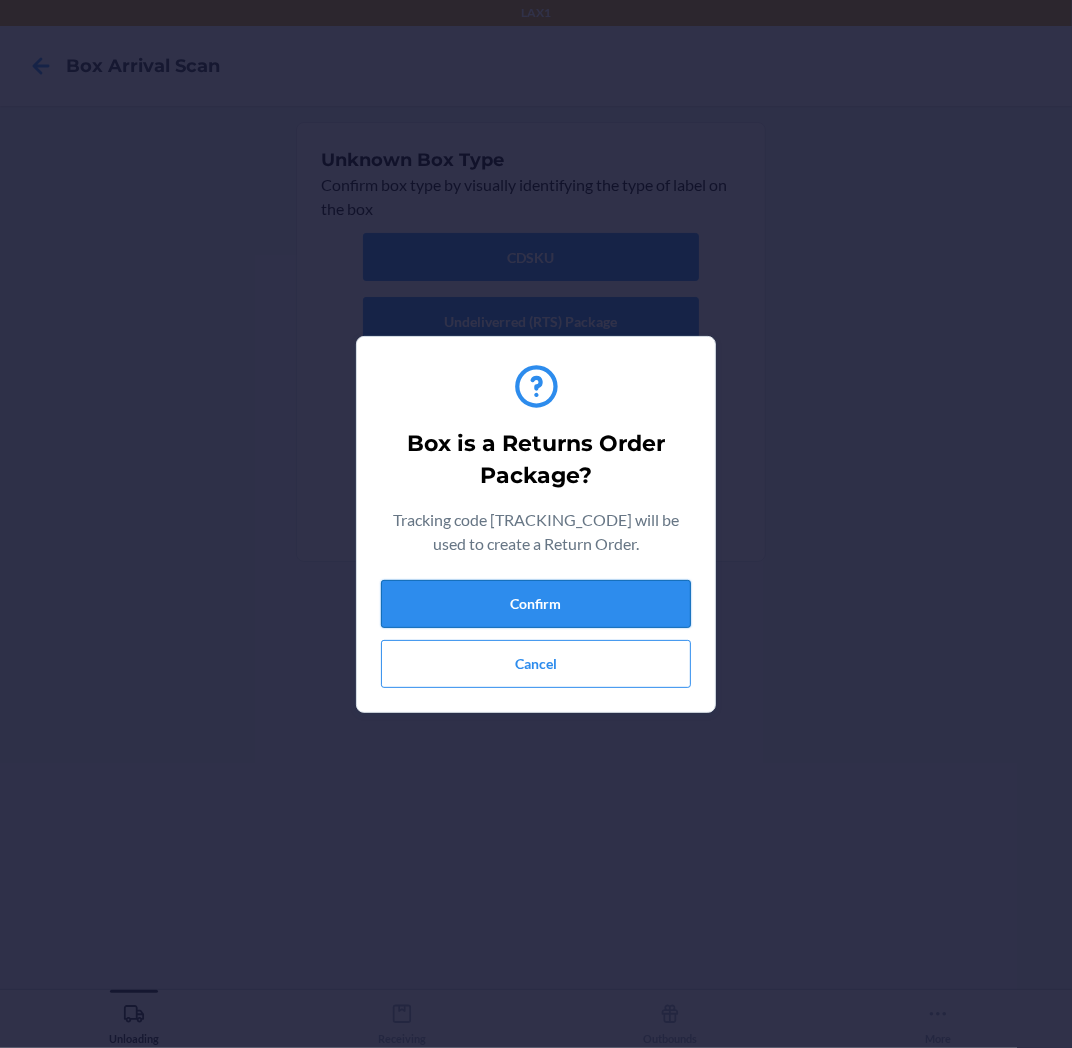 click on "Confirm" at bounding box center (536, 604) 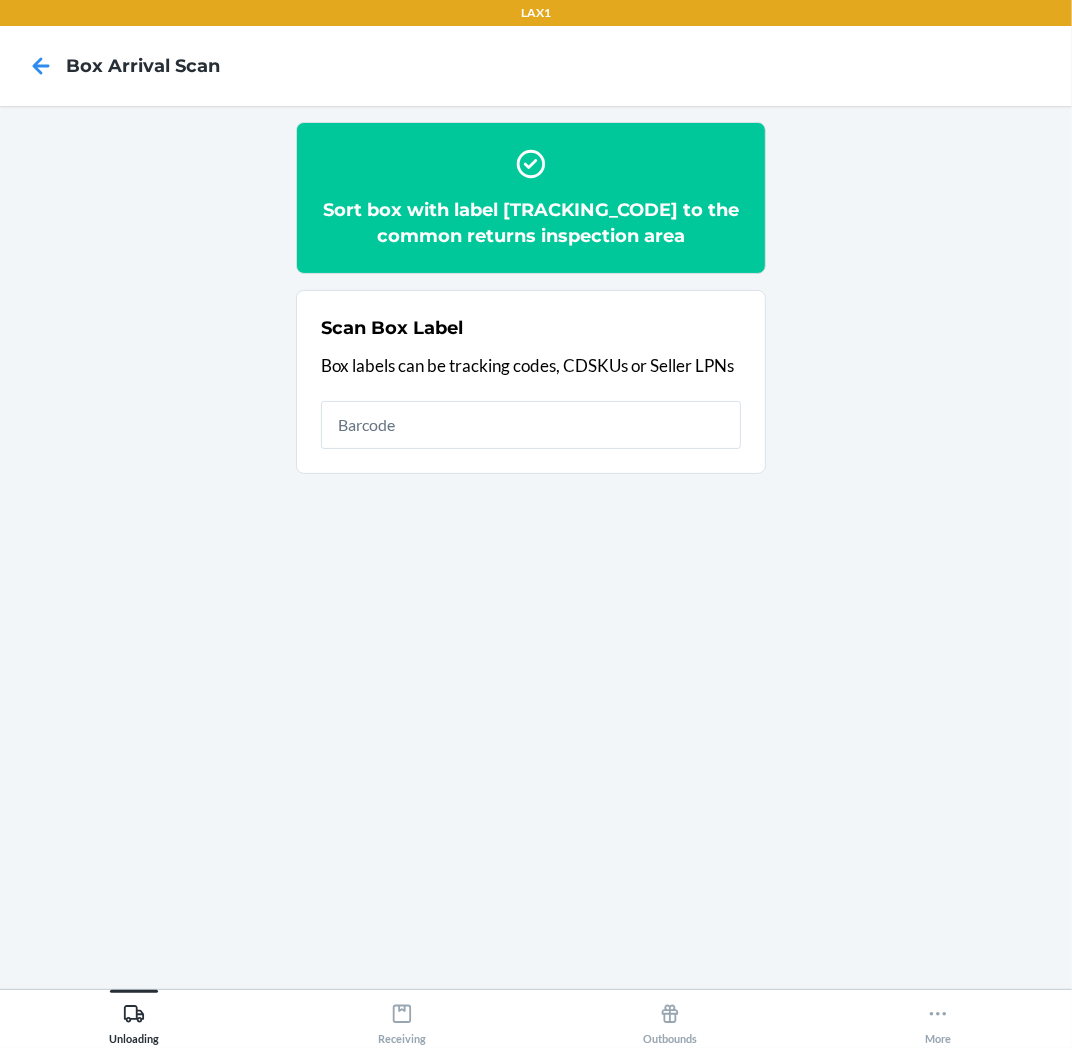 click on "Scan Box Label Box labels can be tracking codes, CDSKUs or Seller LPNs" at bounding box center (531, 382) 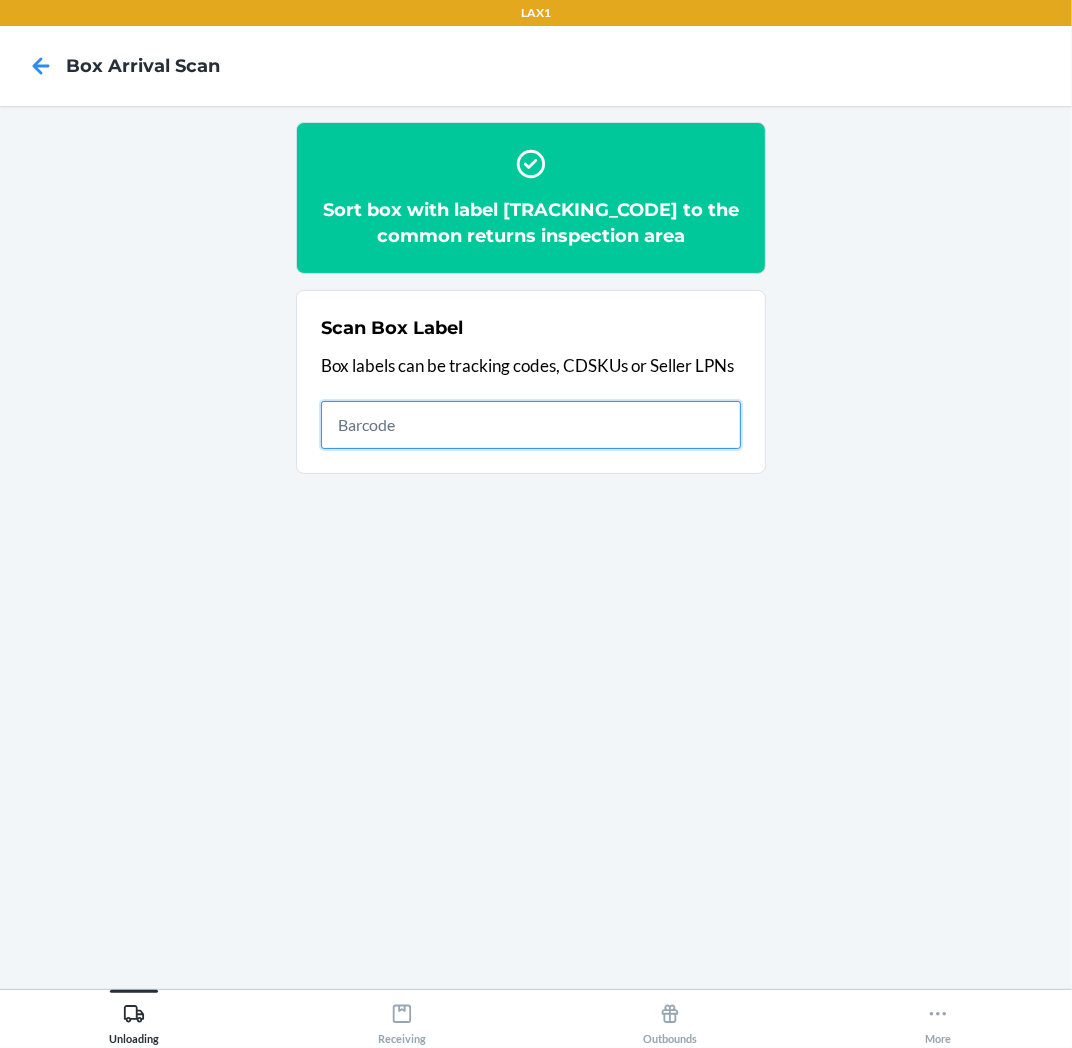 click at bounding box center (531, 425) 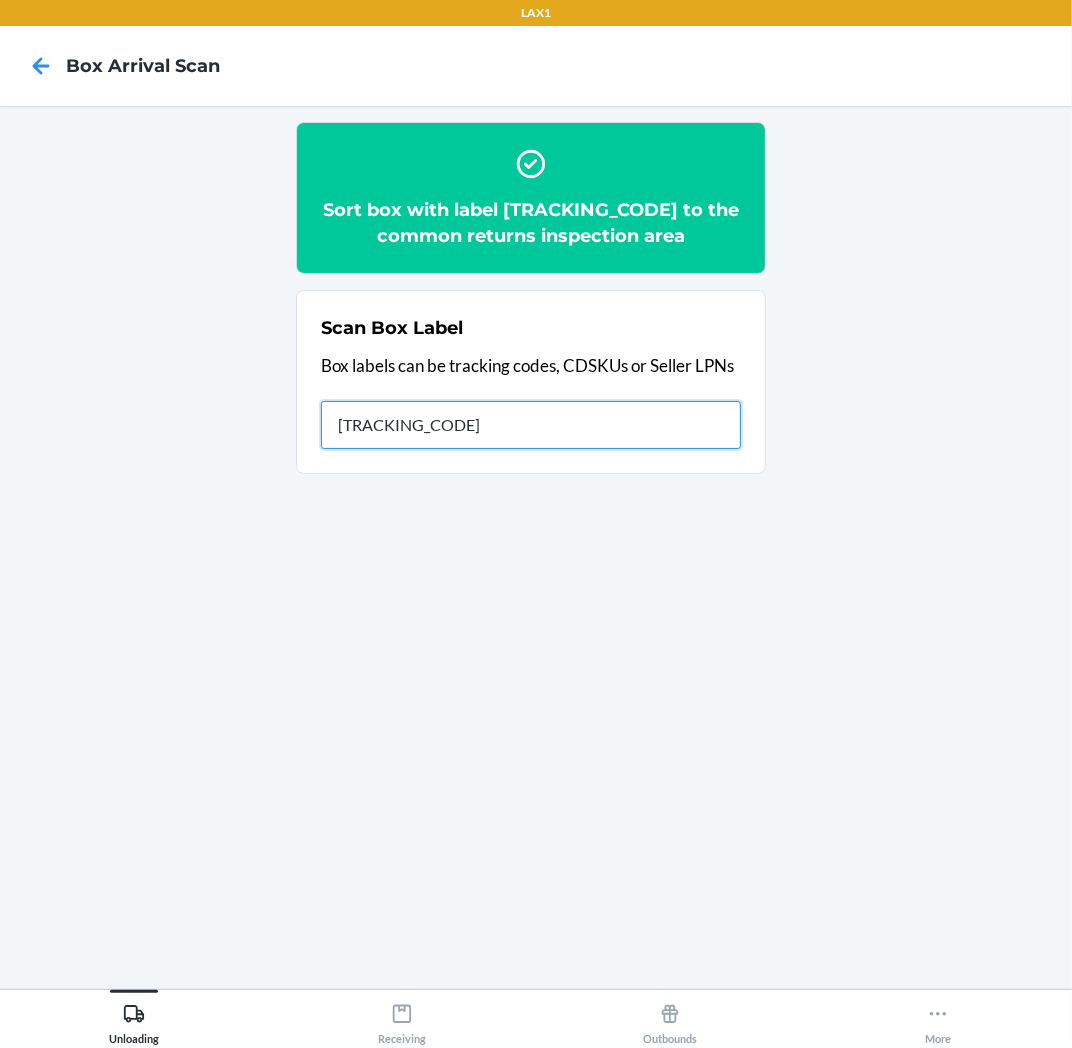 type on "HRM3VY2G-5583-1" 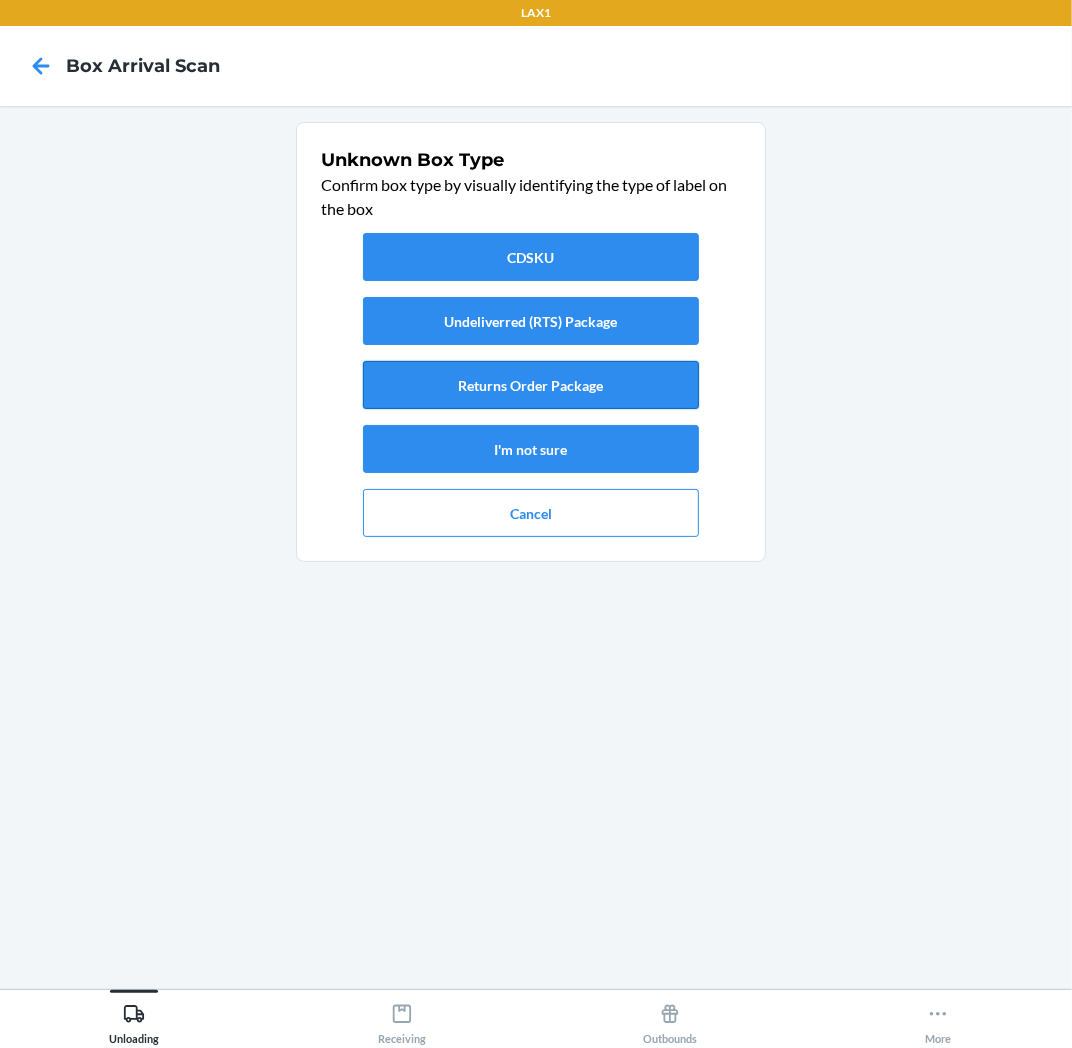 click on "Returns Order Package" at bounding box center (531, 385) 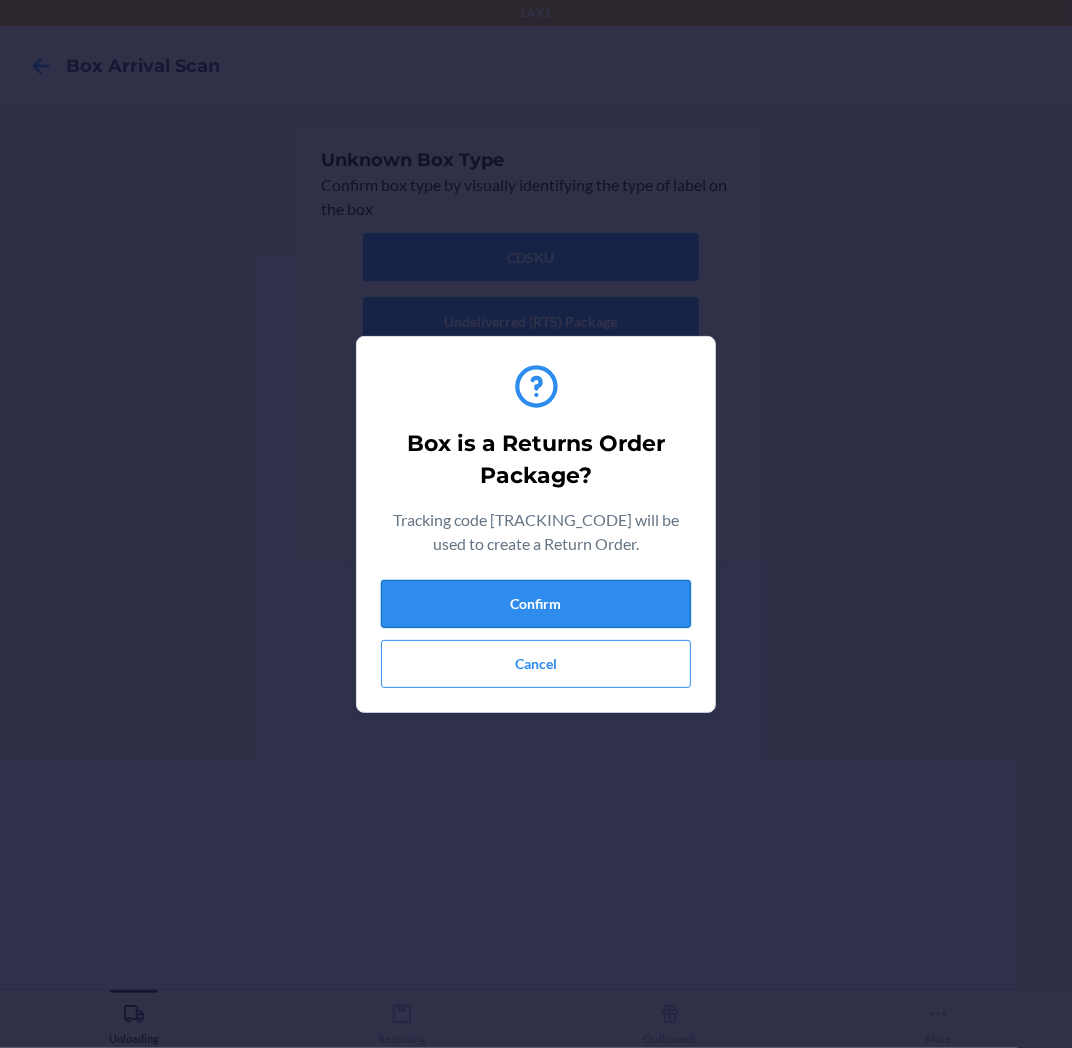 click on "Confirm" at bounding box center [536, 604] 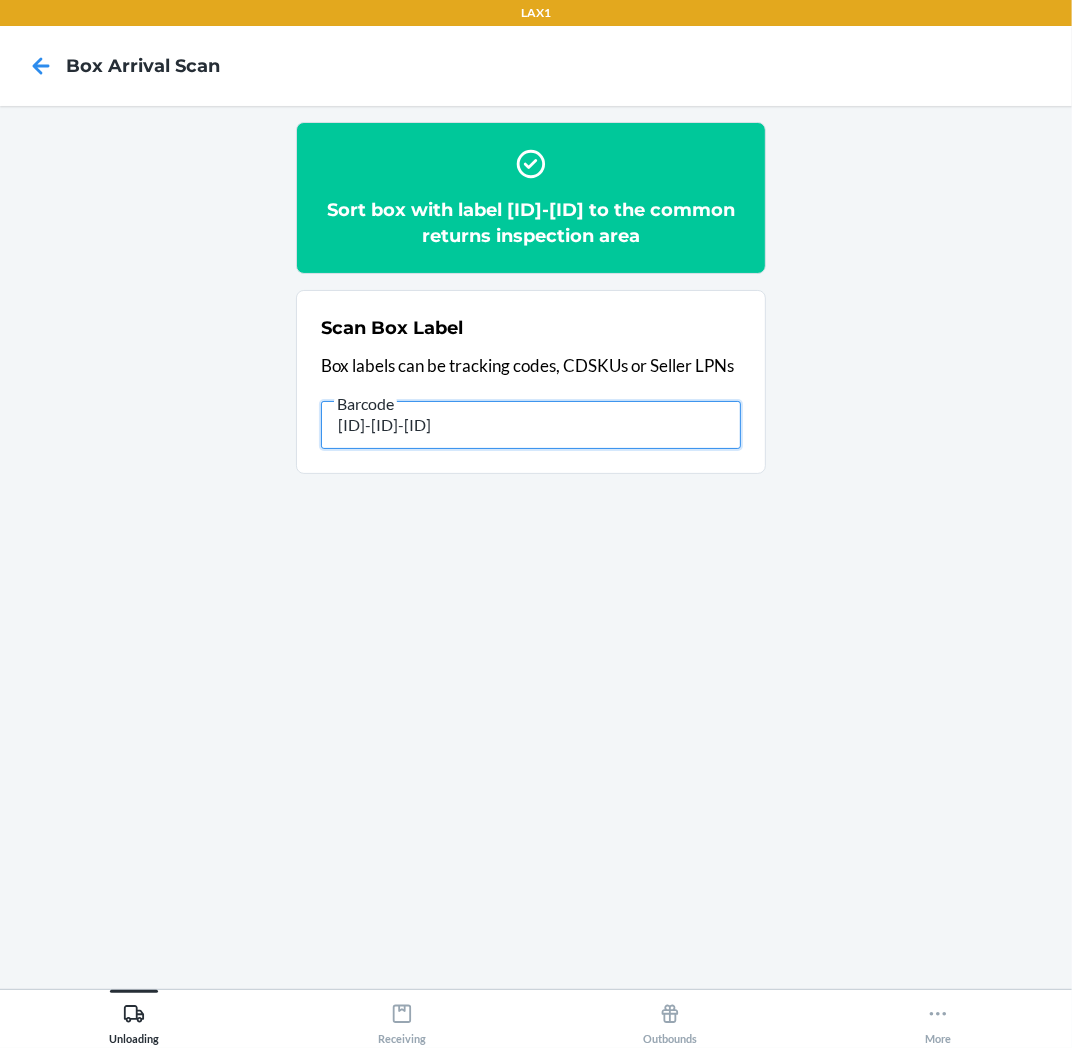 type on "HRL3PYXH-3853-1" 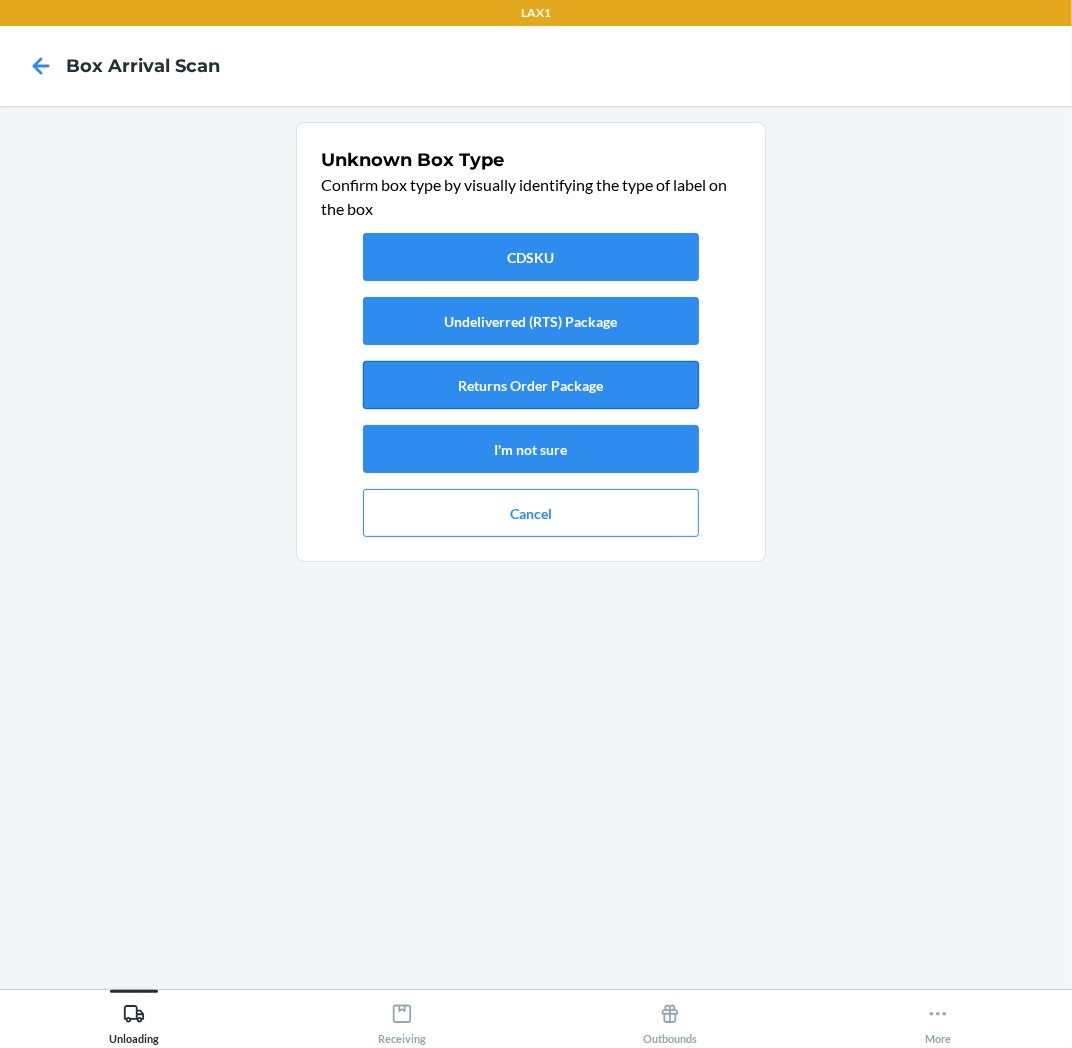 click on "Returns Order Package" at bounding box center [531, 385] 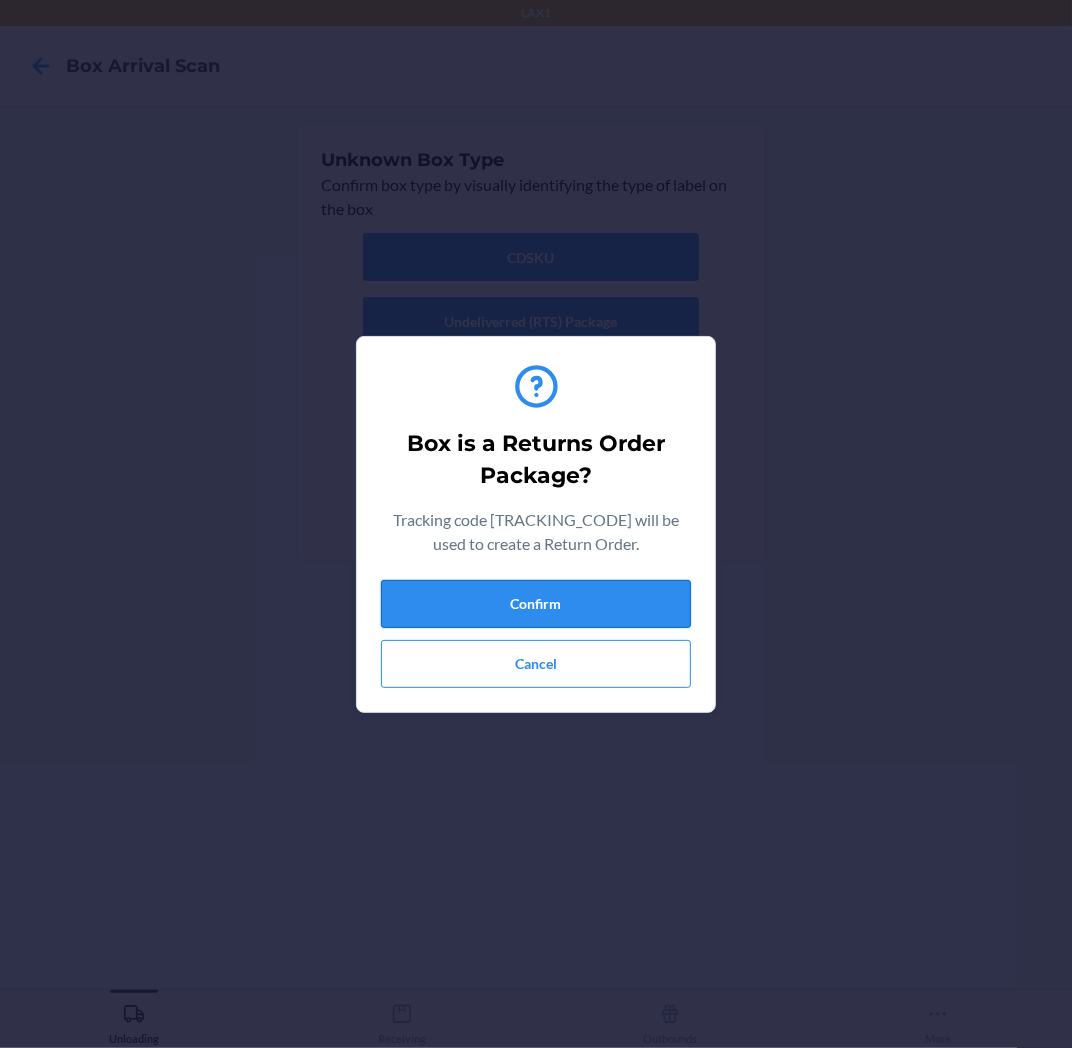 click on "Confirm" at bounding box center [536, 604] 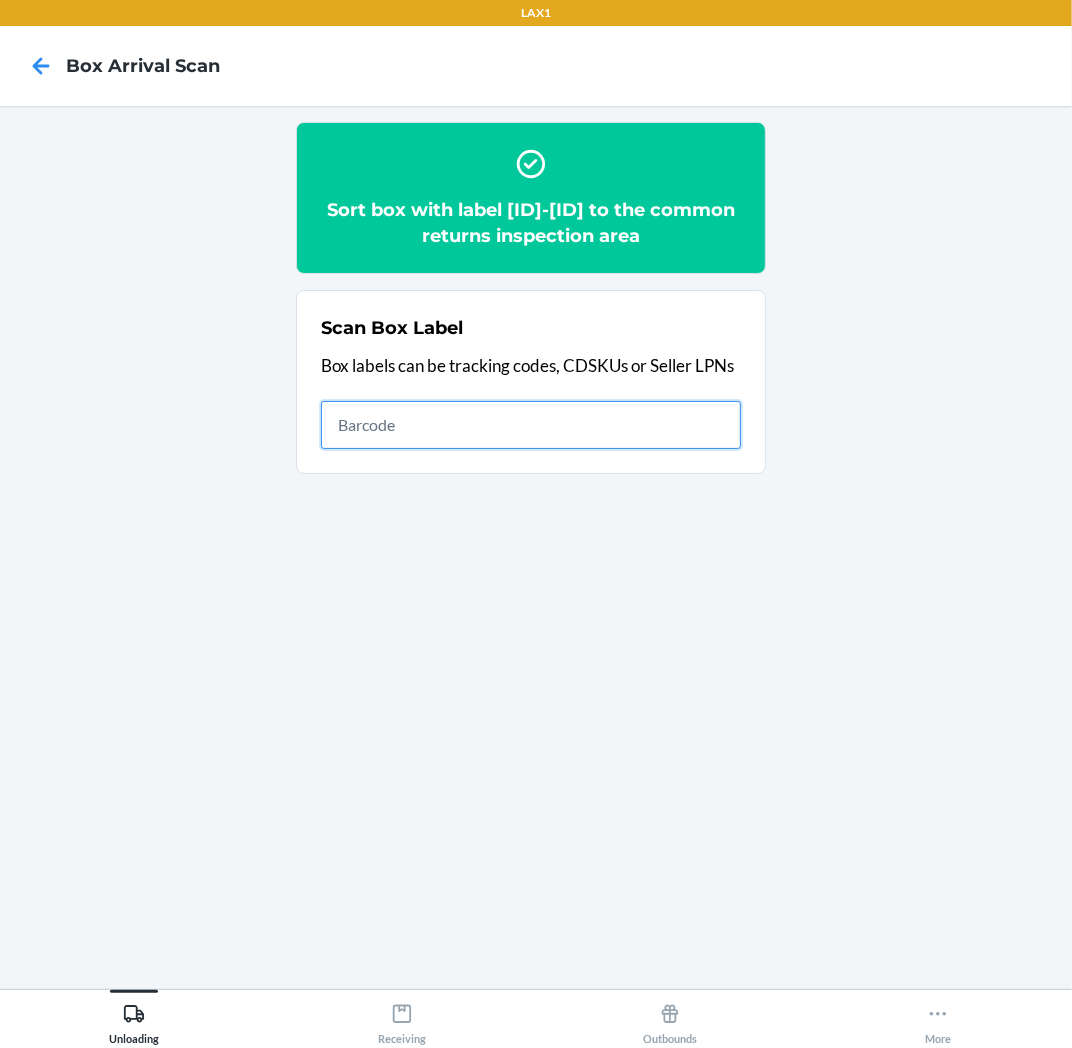 click at bounding box center [531, 425] 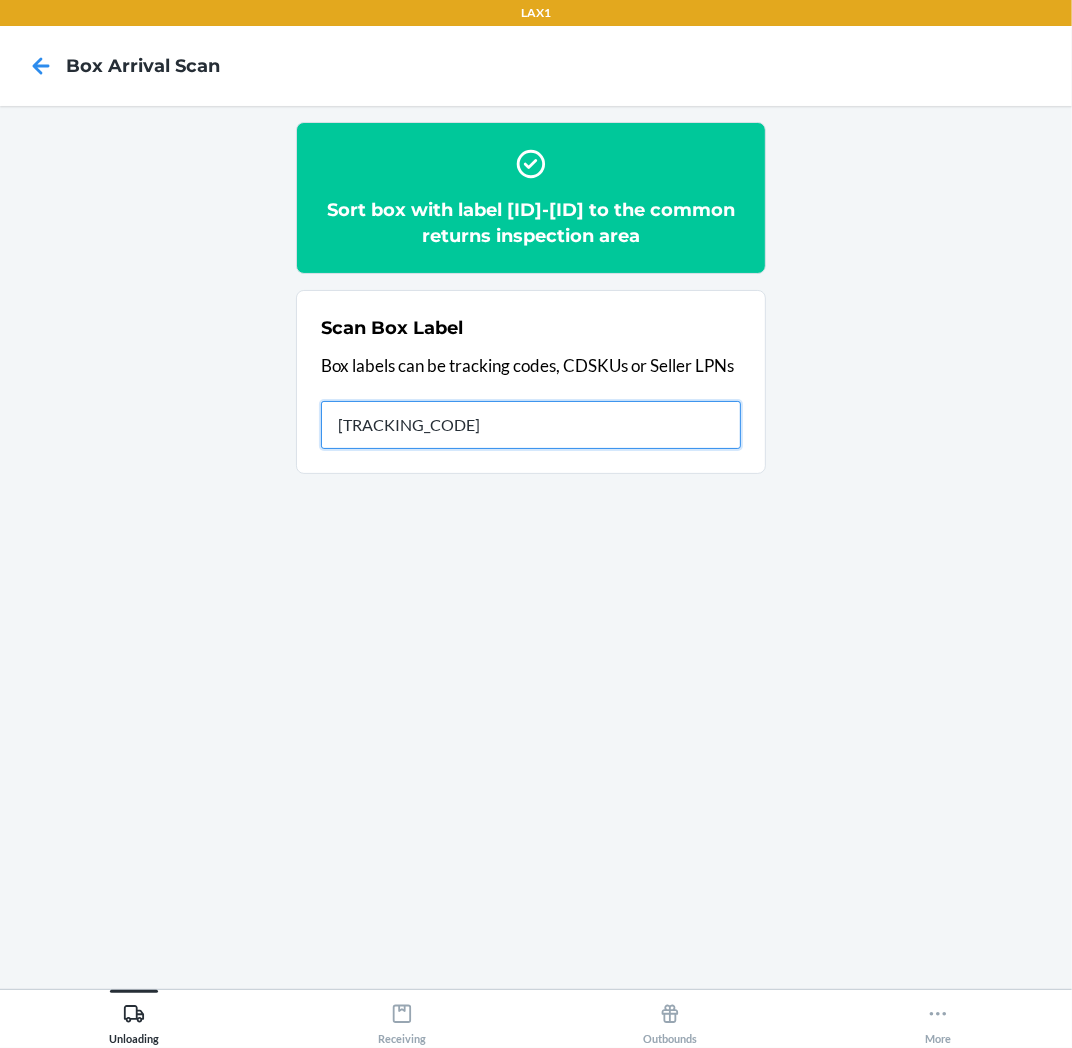type on "HRM2K3UT-1780-1" 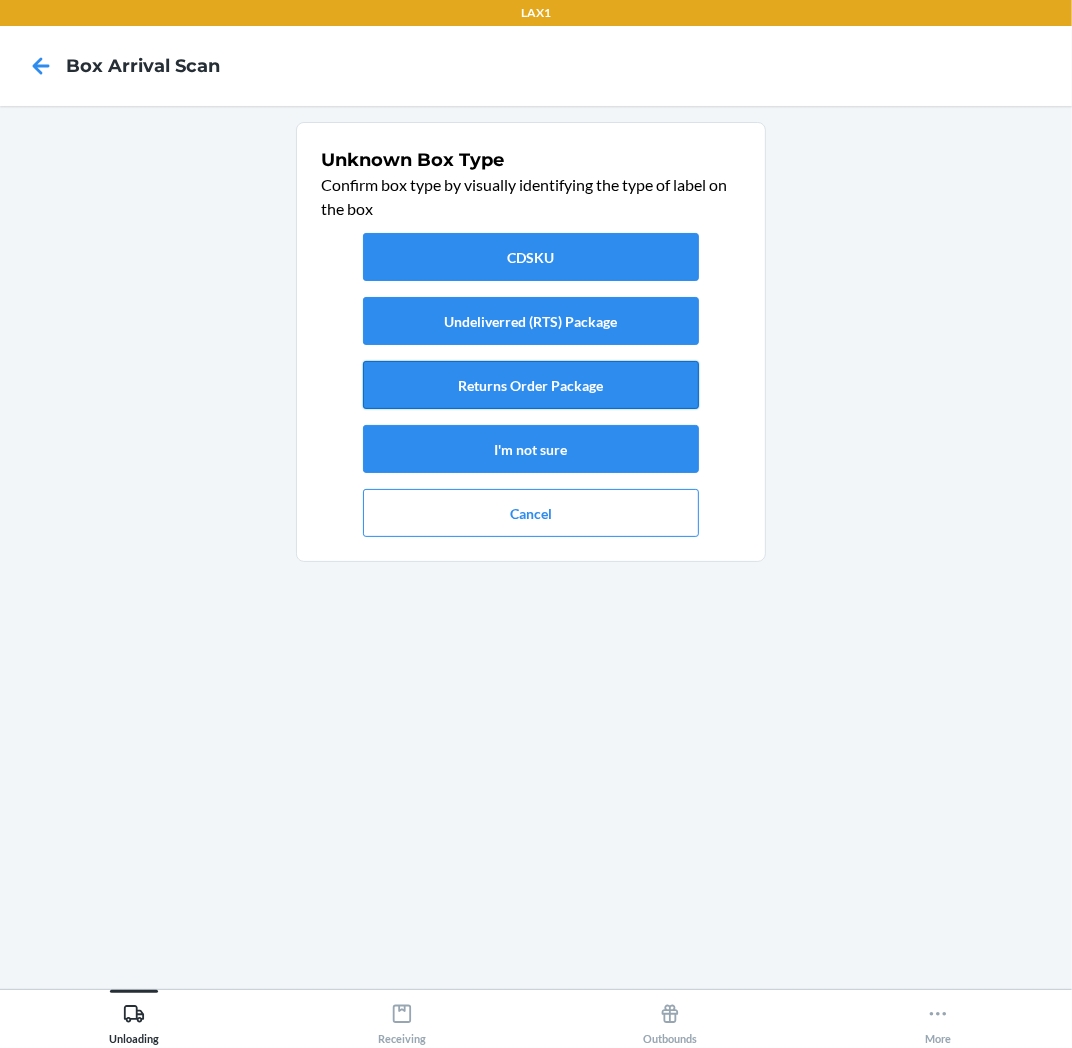 click on "Returns Order Package" at bounding box center (531, 385) 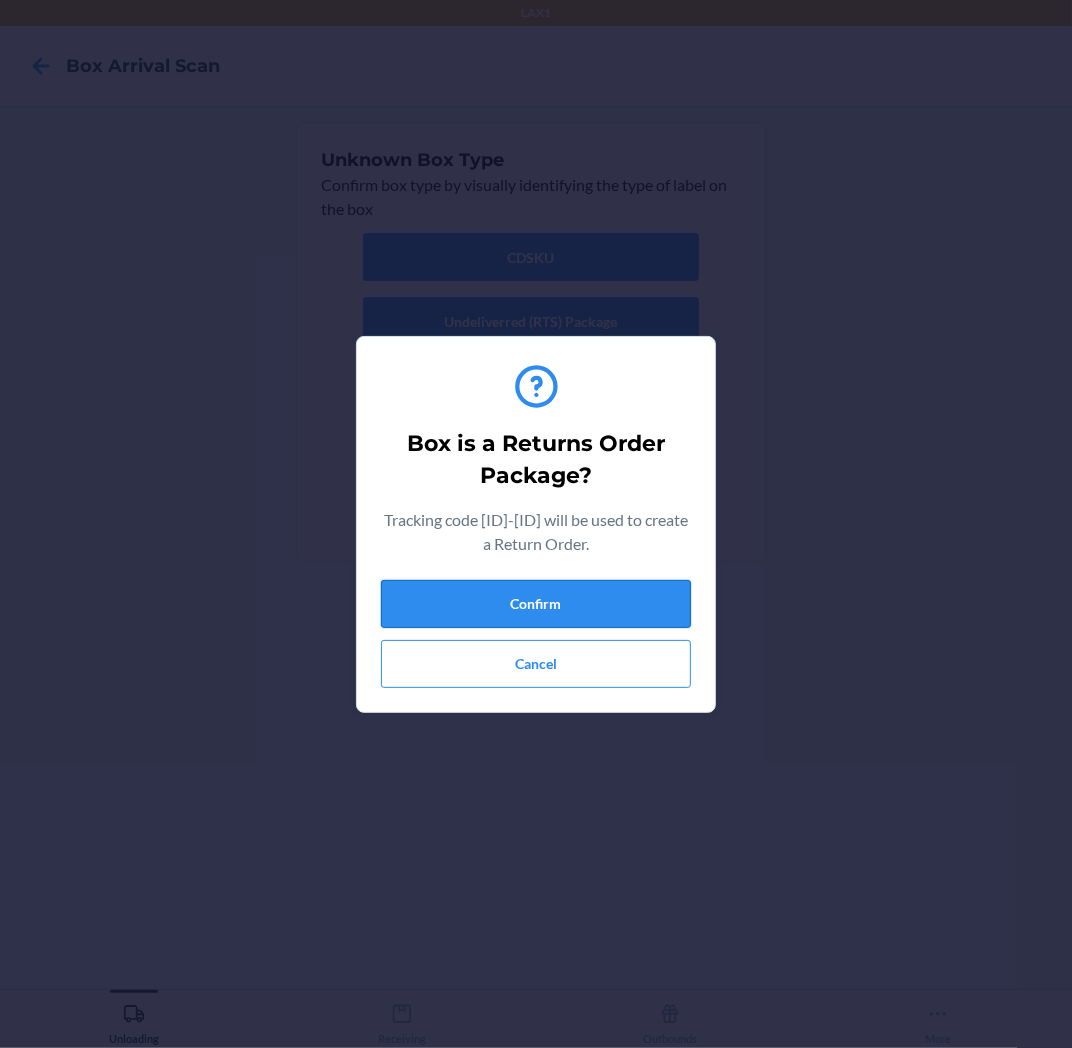 click on "Confirm" at bounding box center (536, 604) 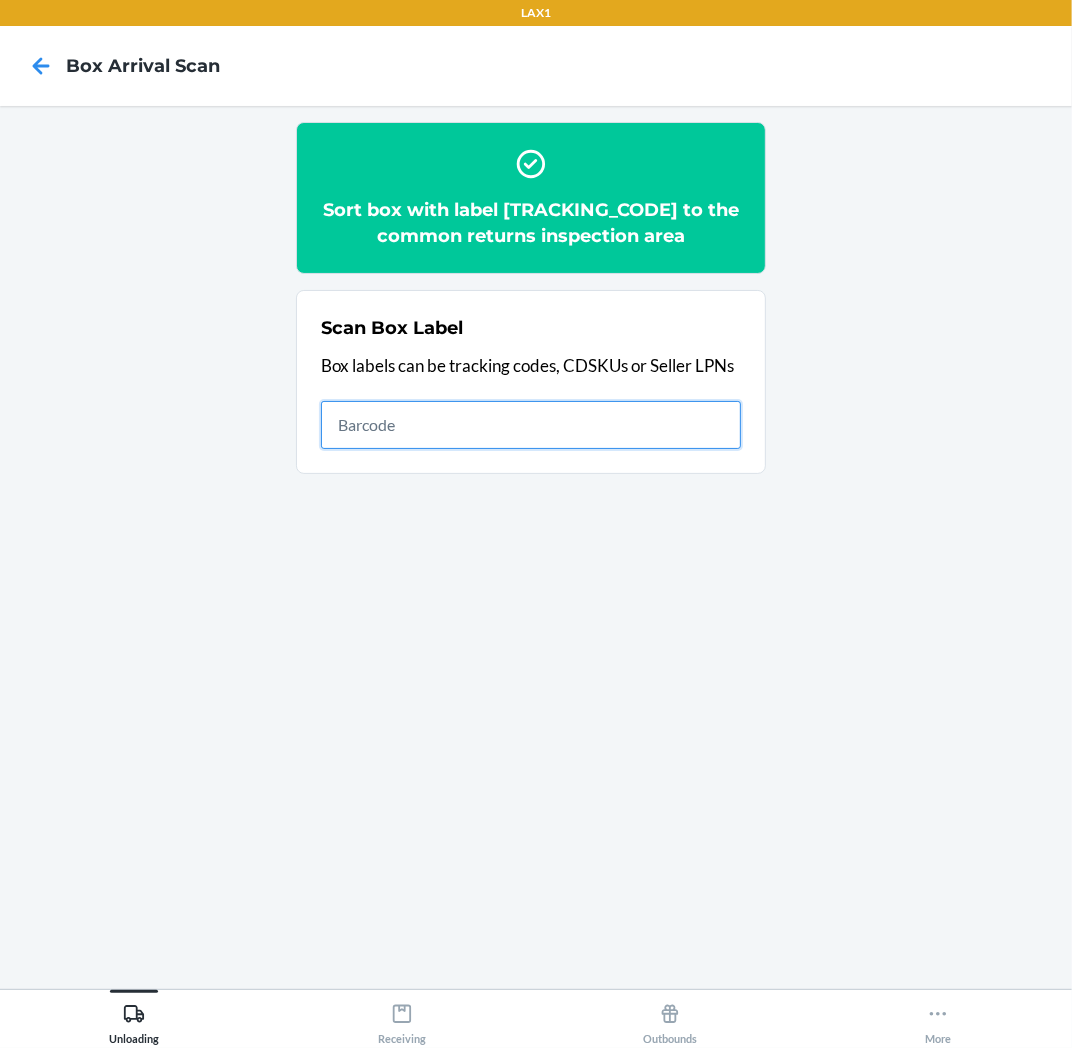 click at bounding box center (531, 425) 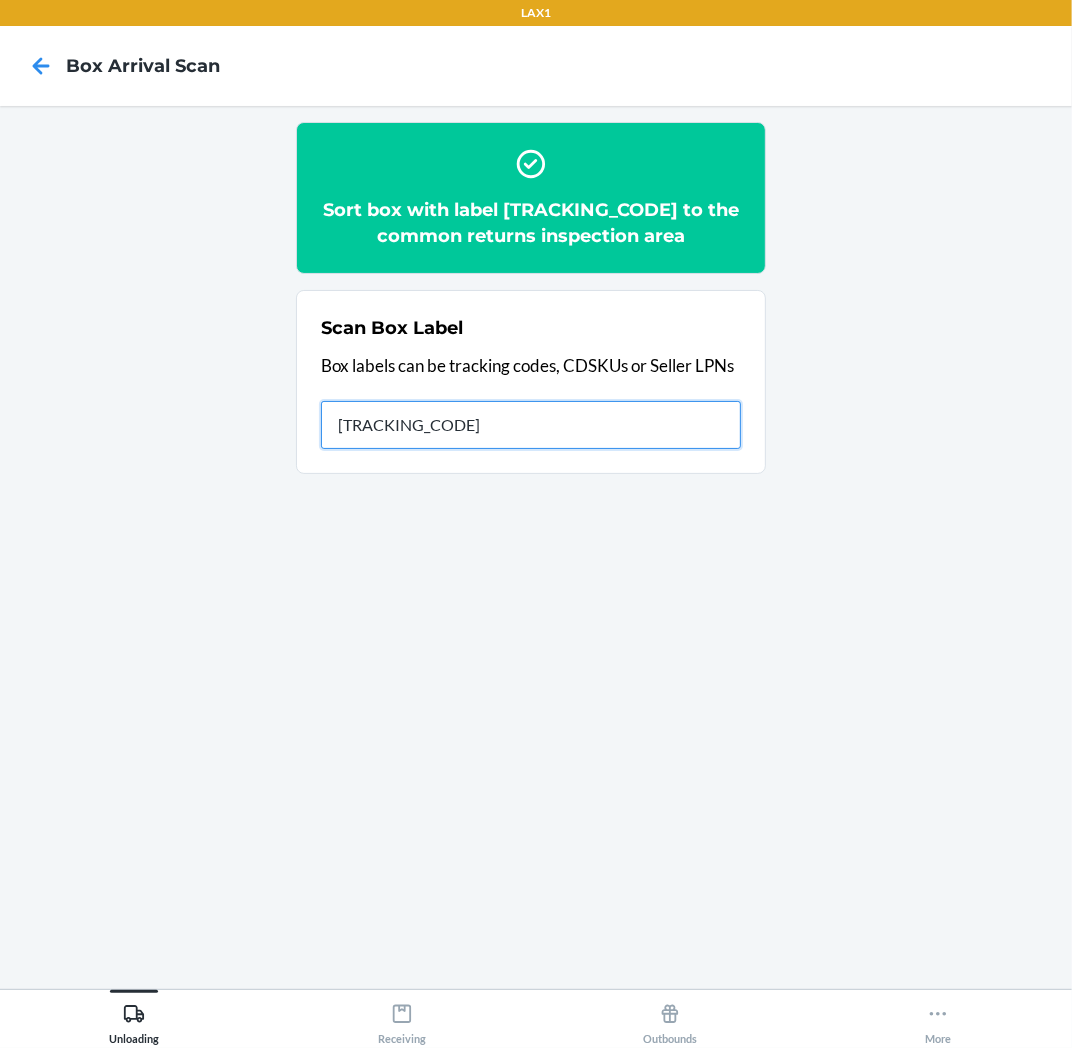 type on "HR3JFLU7-5549-1" 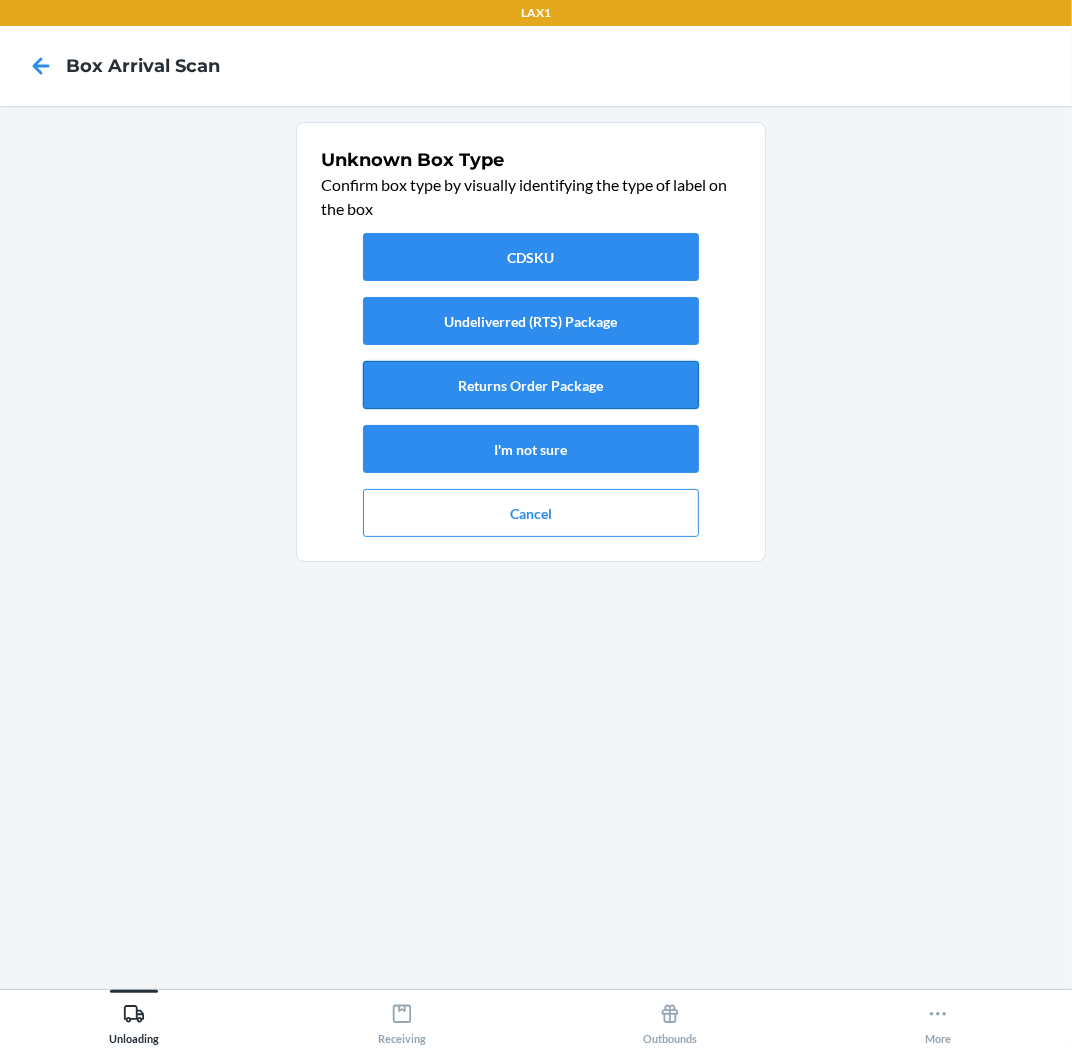 click on "Returns Order Package" at bounding box center (531, 385) 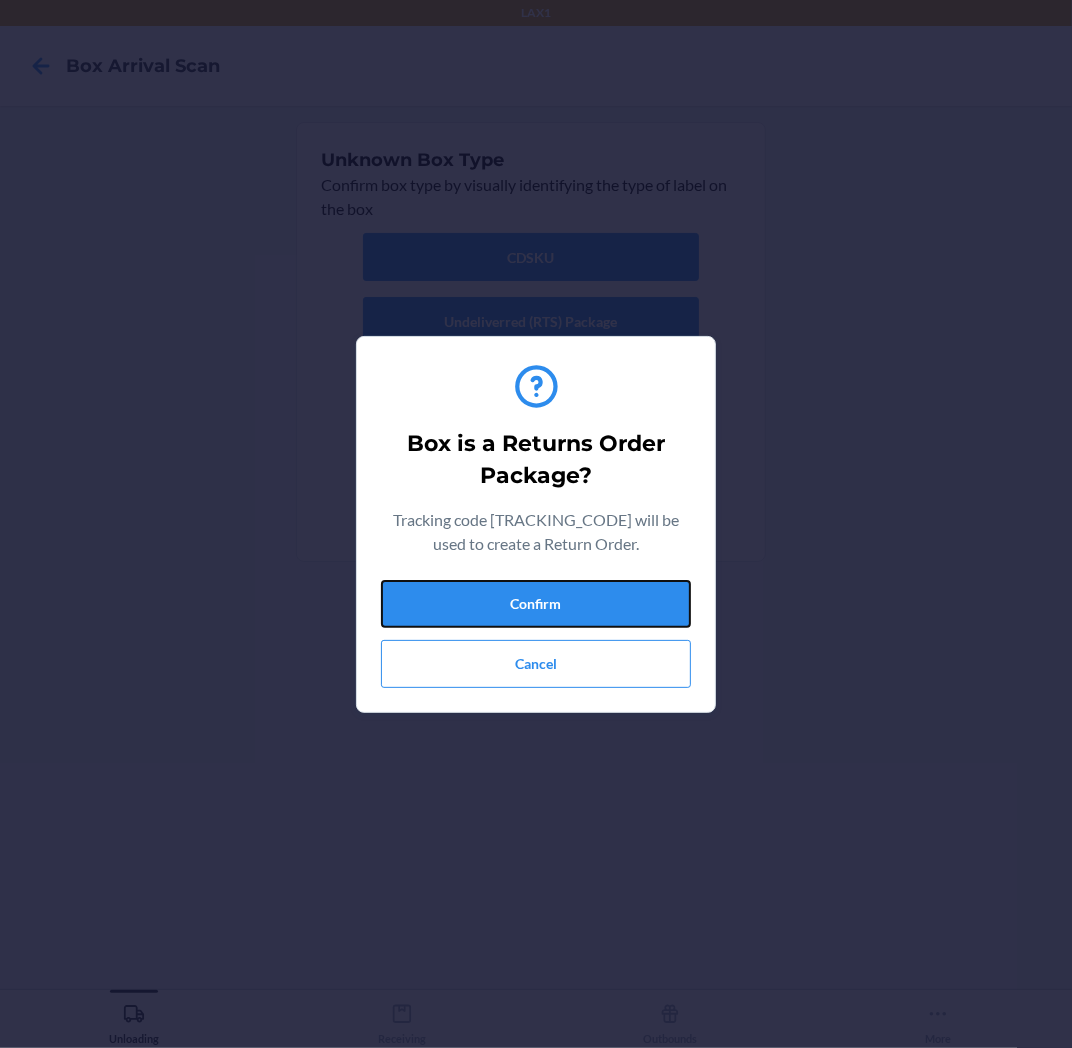 drag, startPoint x: 621, startPoint y: 594, endPoint x: 733, endPoint y: 640, distance: 121.07848 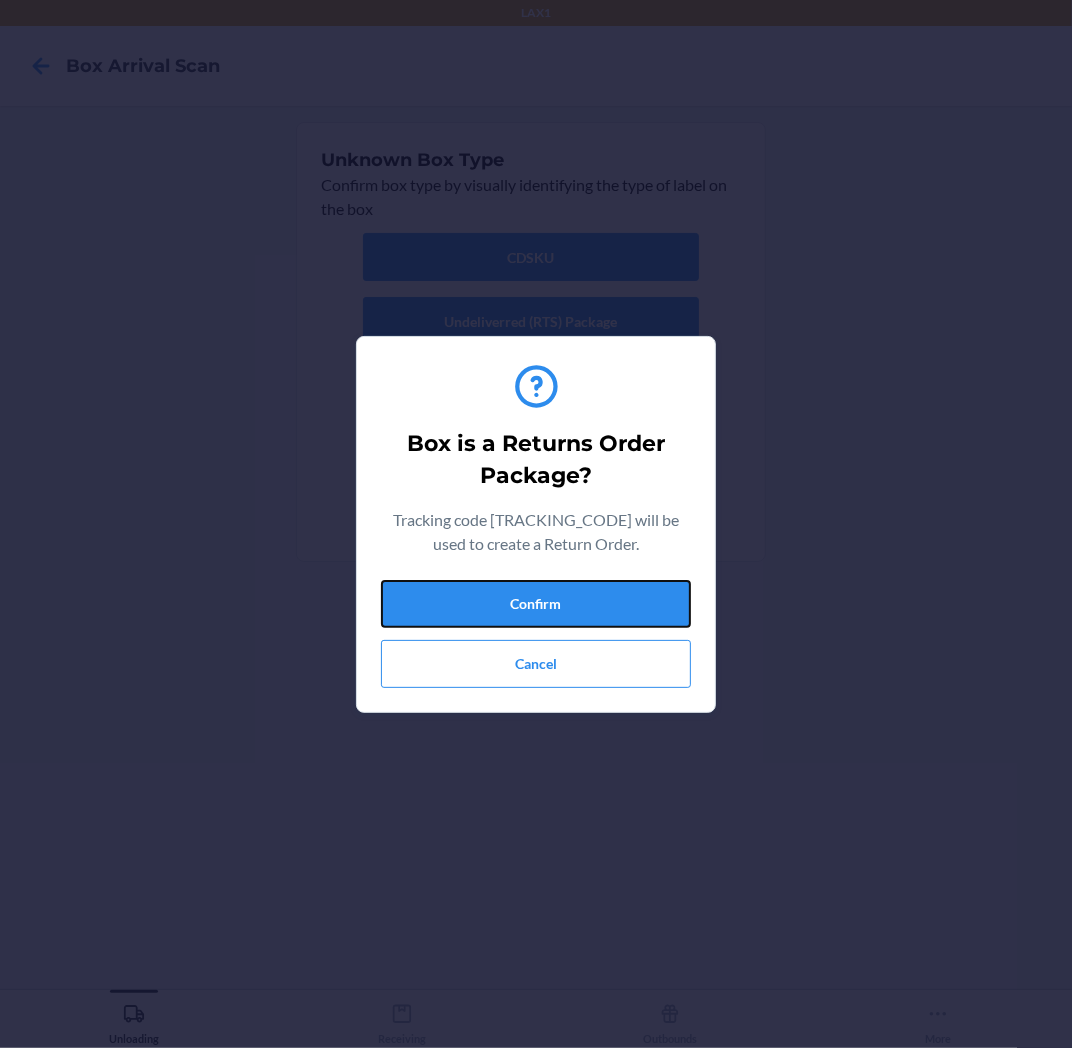 click on "Confirm" at bounding box center (536, 604) 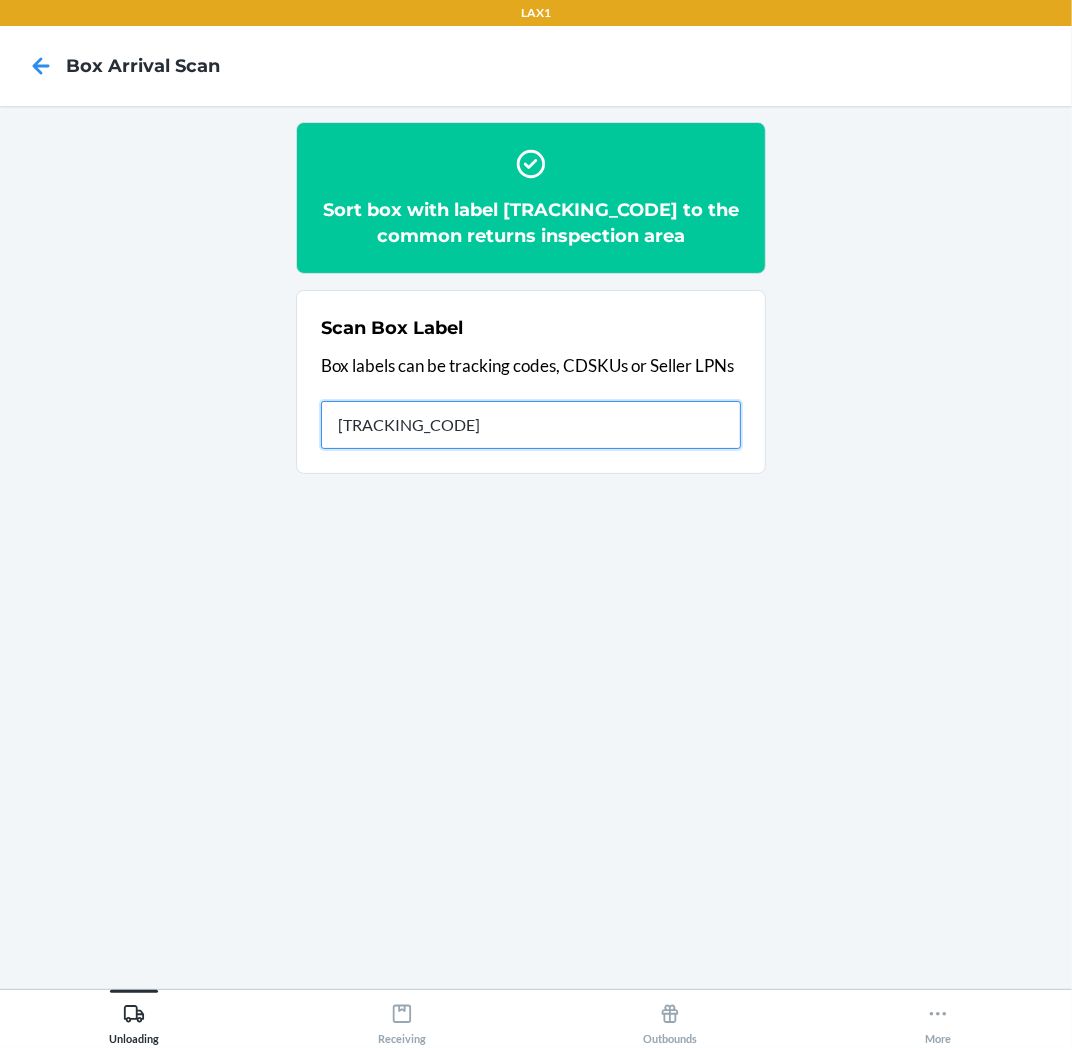 type on "HRZZL388-1080-1" 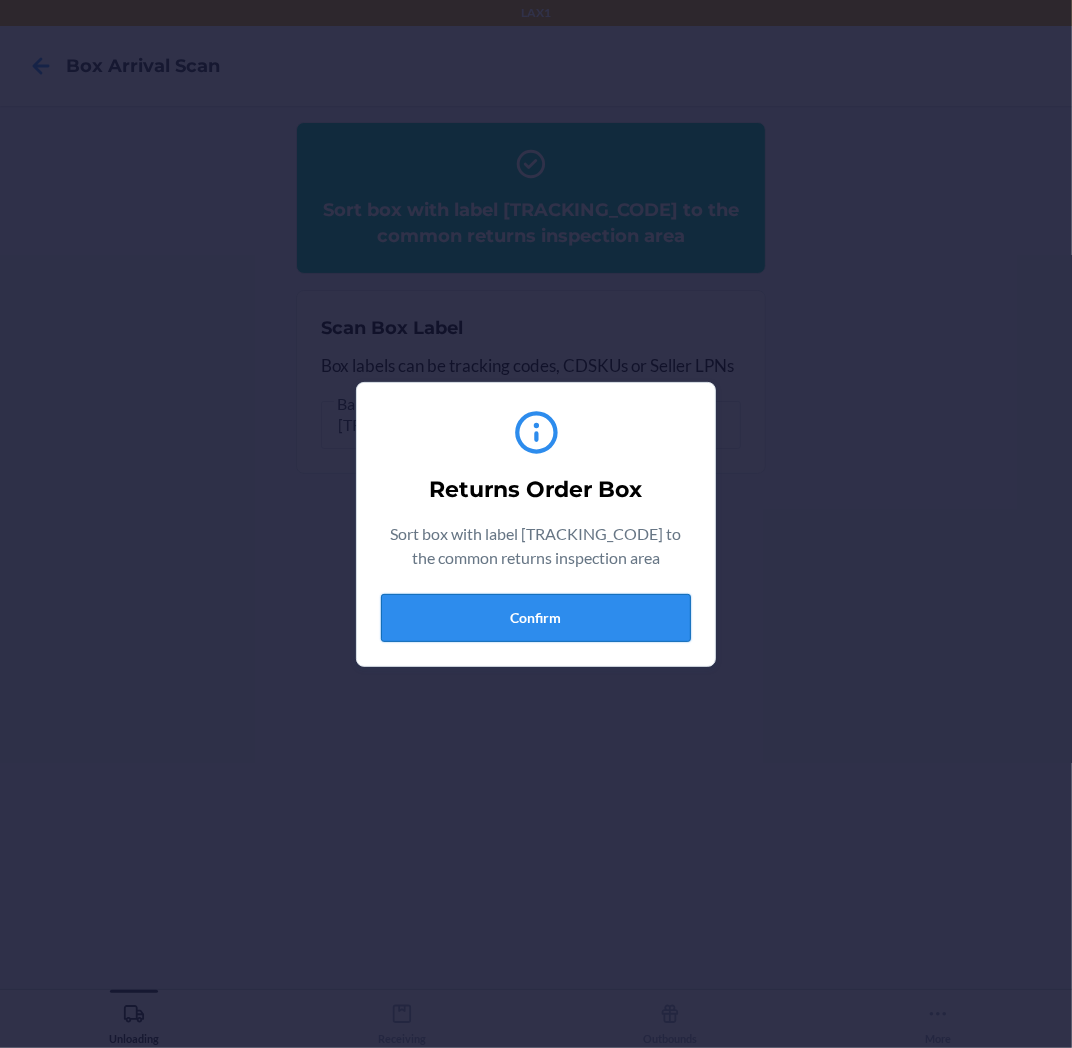 click on "Confirm" at bounding box center (536, 618) 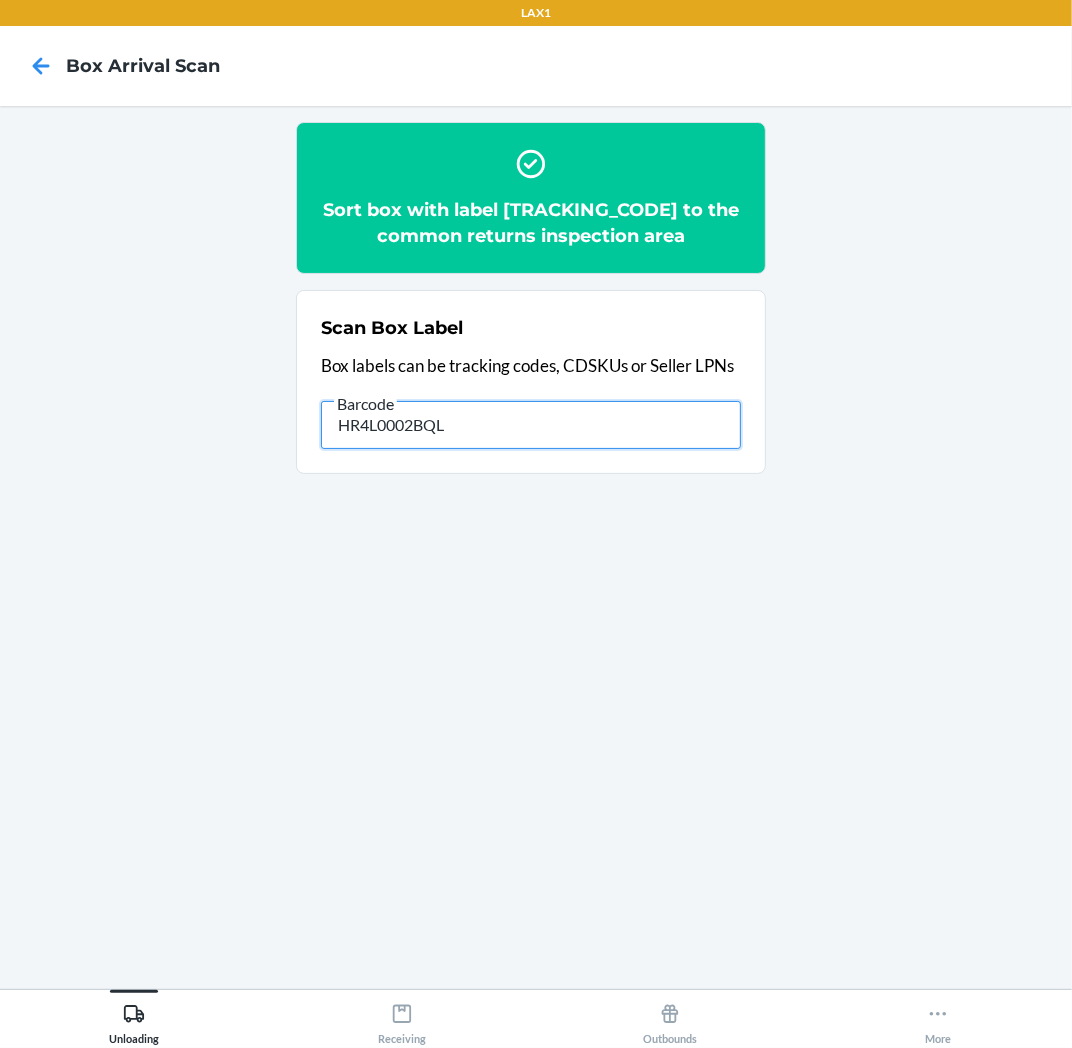 type on "HR4L0002BQL0" 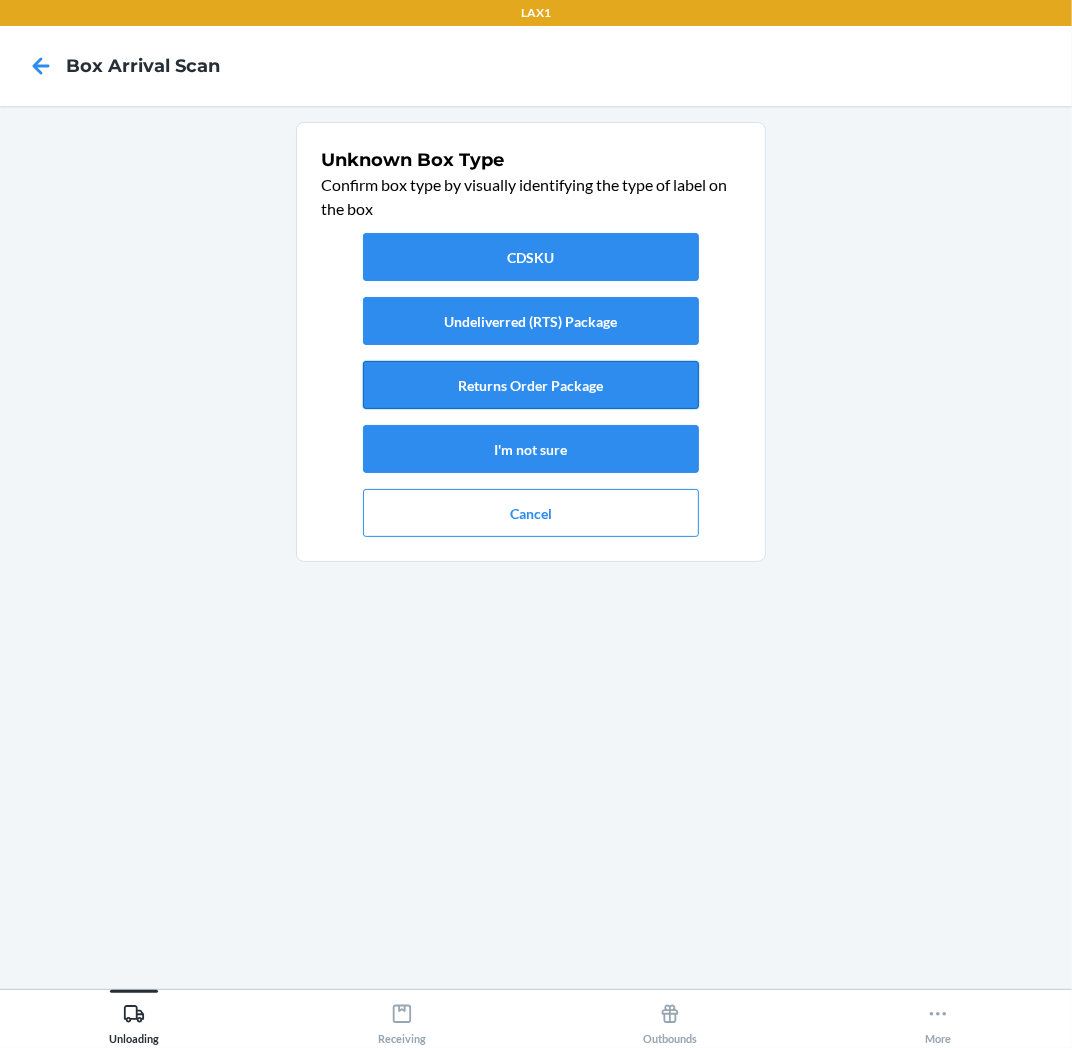 click on "Returns Order Package" at bounding box center [531, 385] 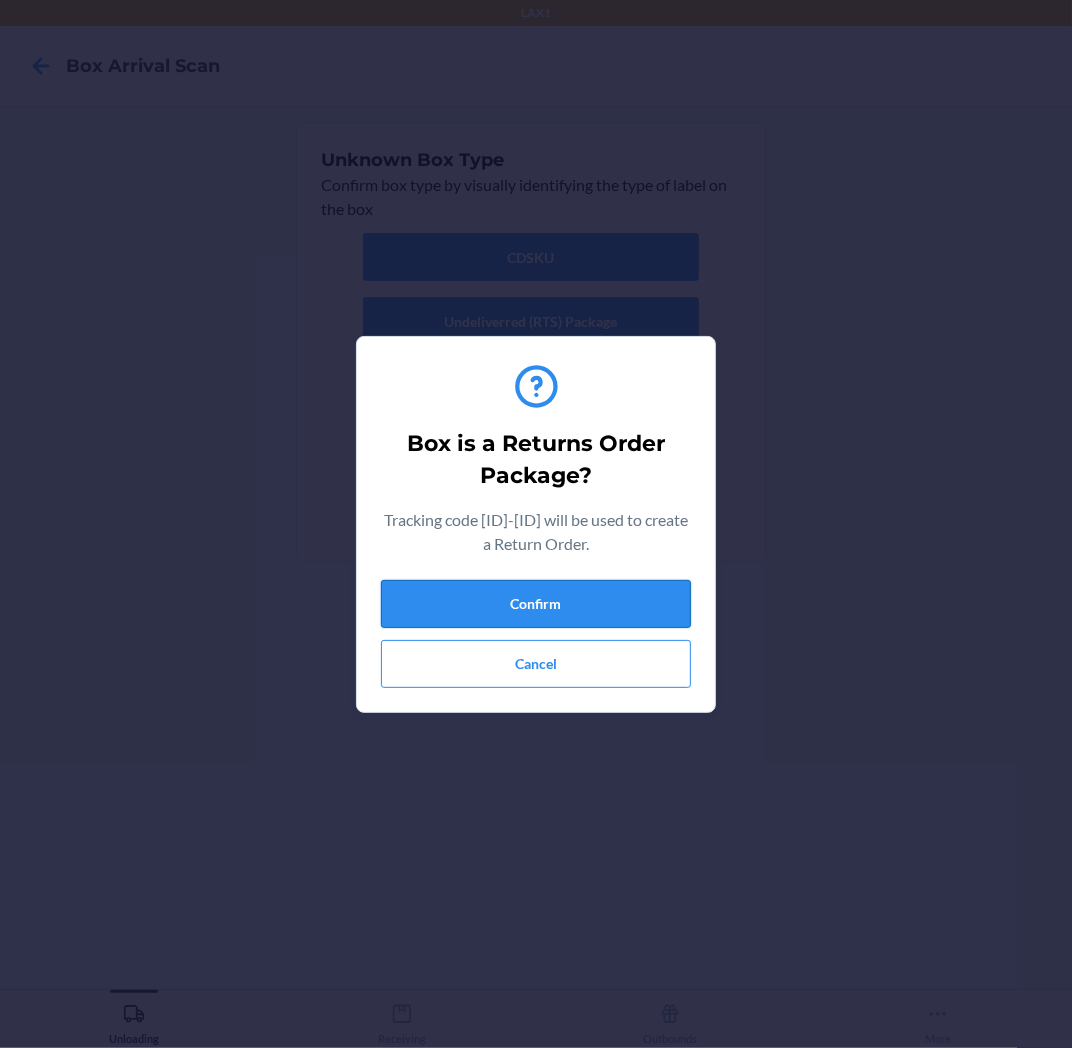 click on "Confirm" at bounding box center (536, 604) 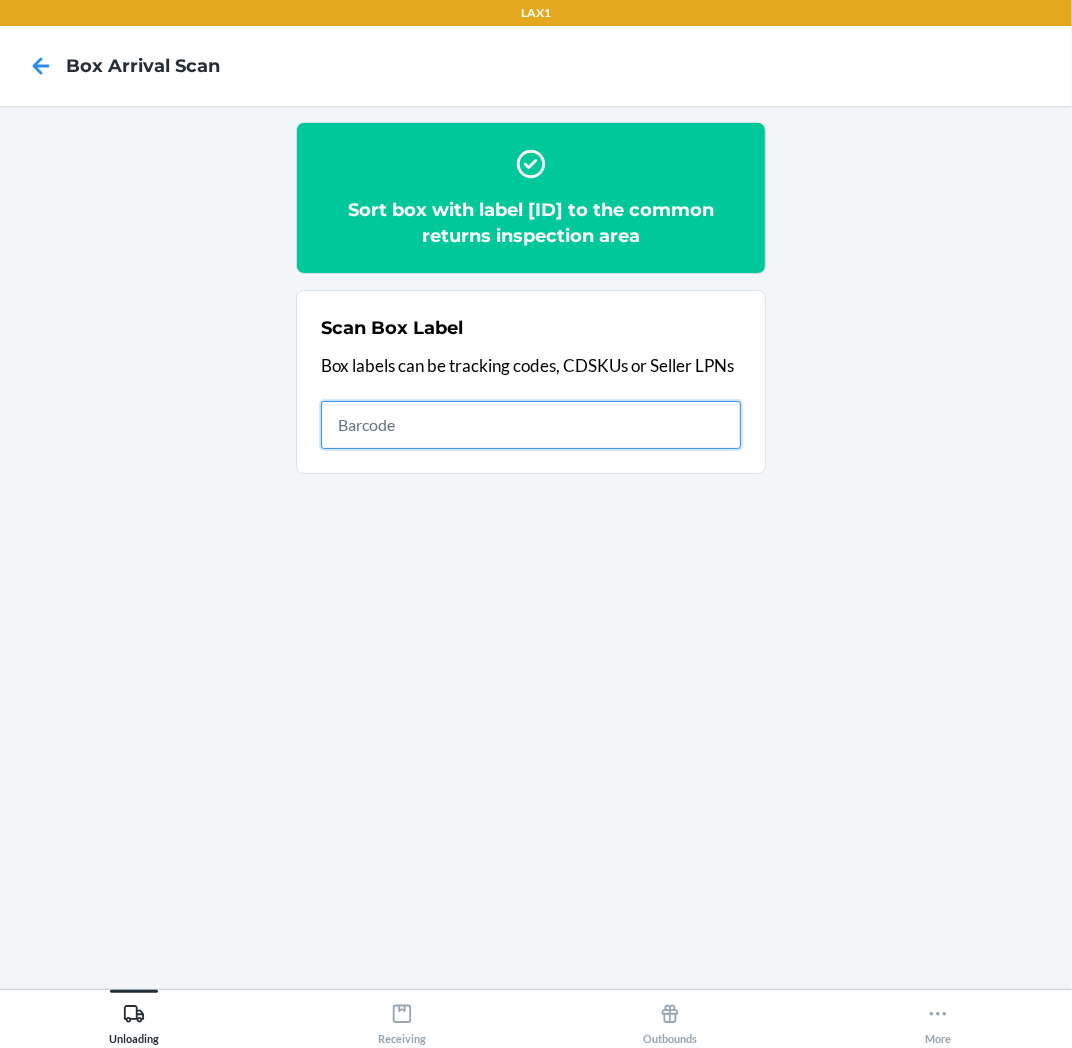 click at bounding box center (531, 425) 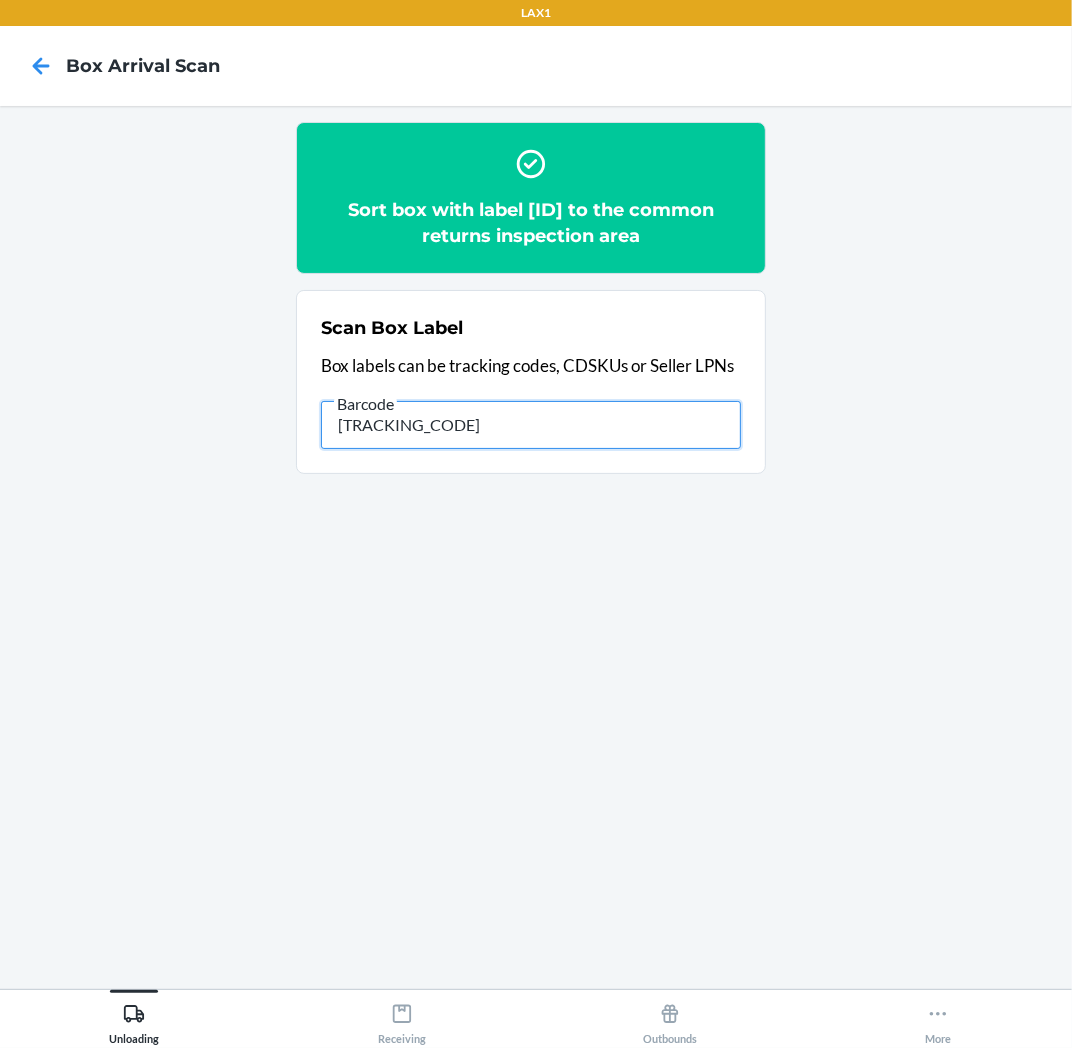 type on "HRYBT38L-5431-1" 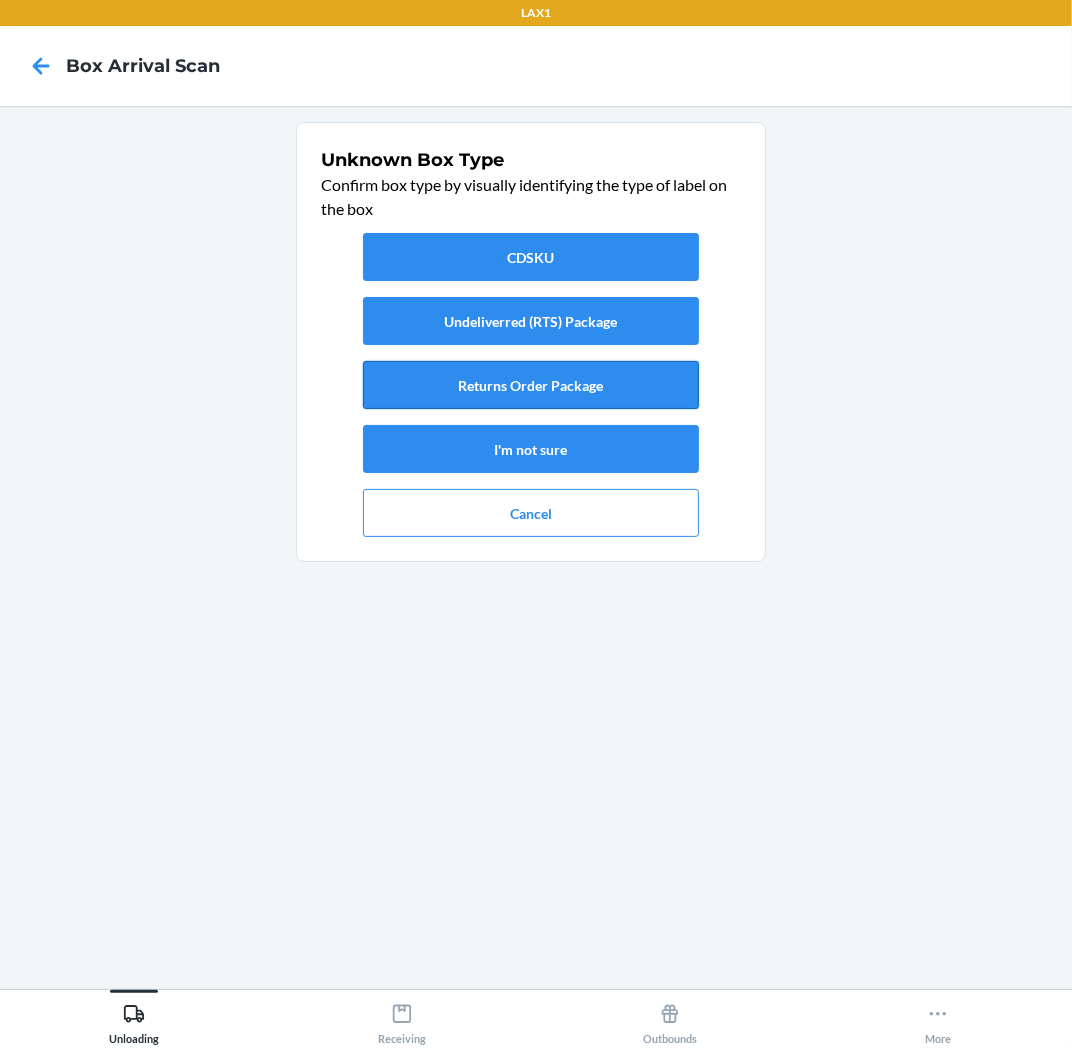 click on "Returns Order Package" at bounding box center [531, 385] 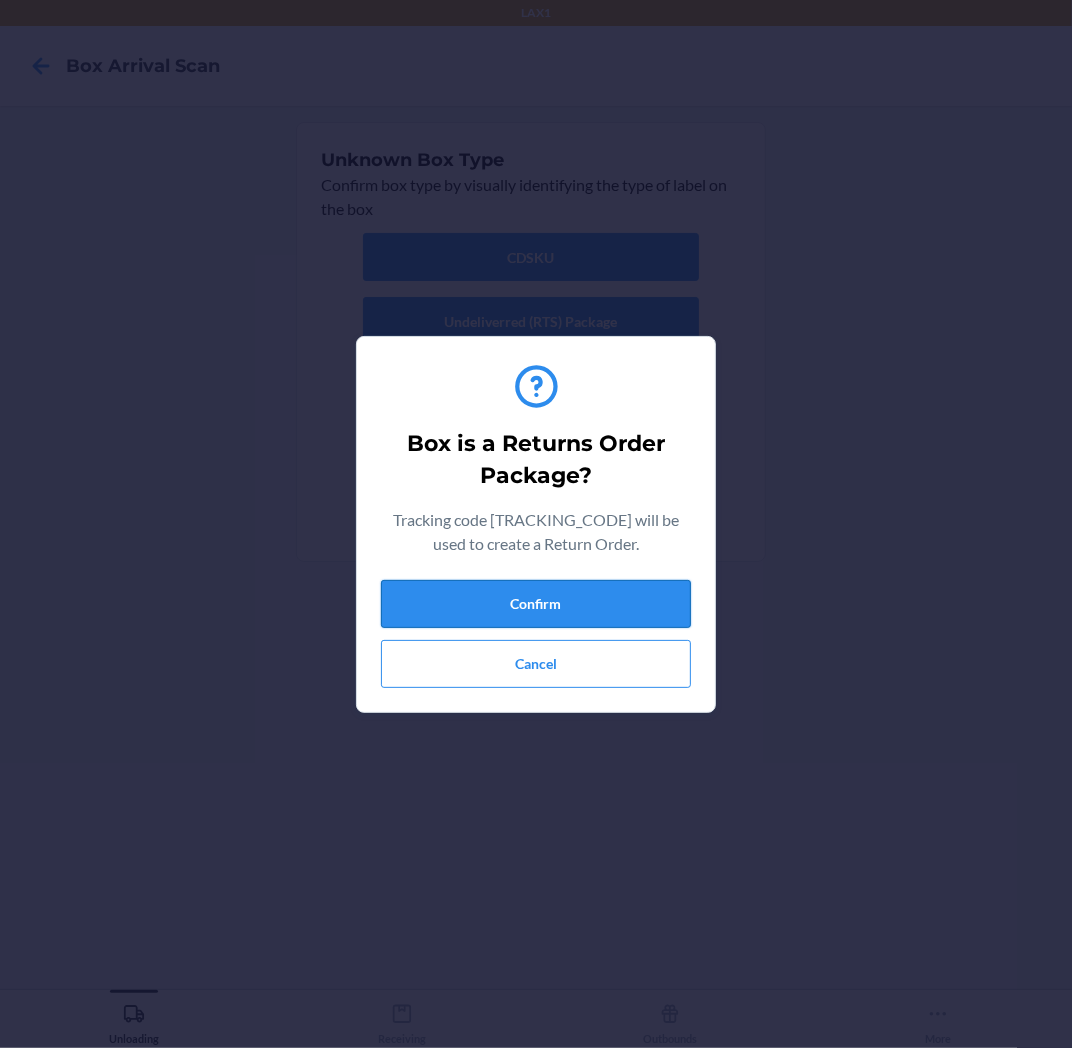 click on "Confirm" at bounding box center [536, 604] 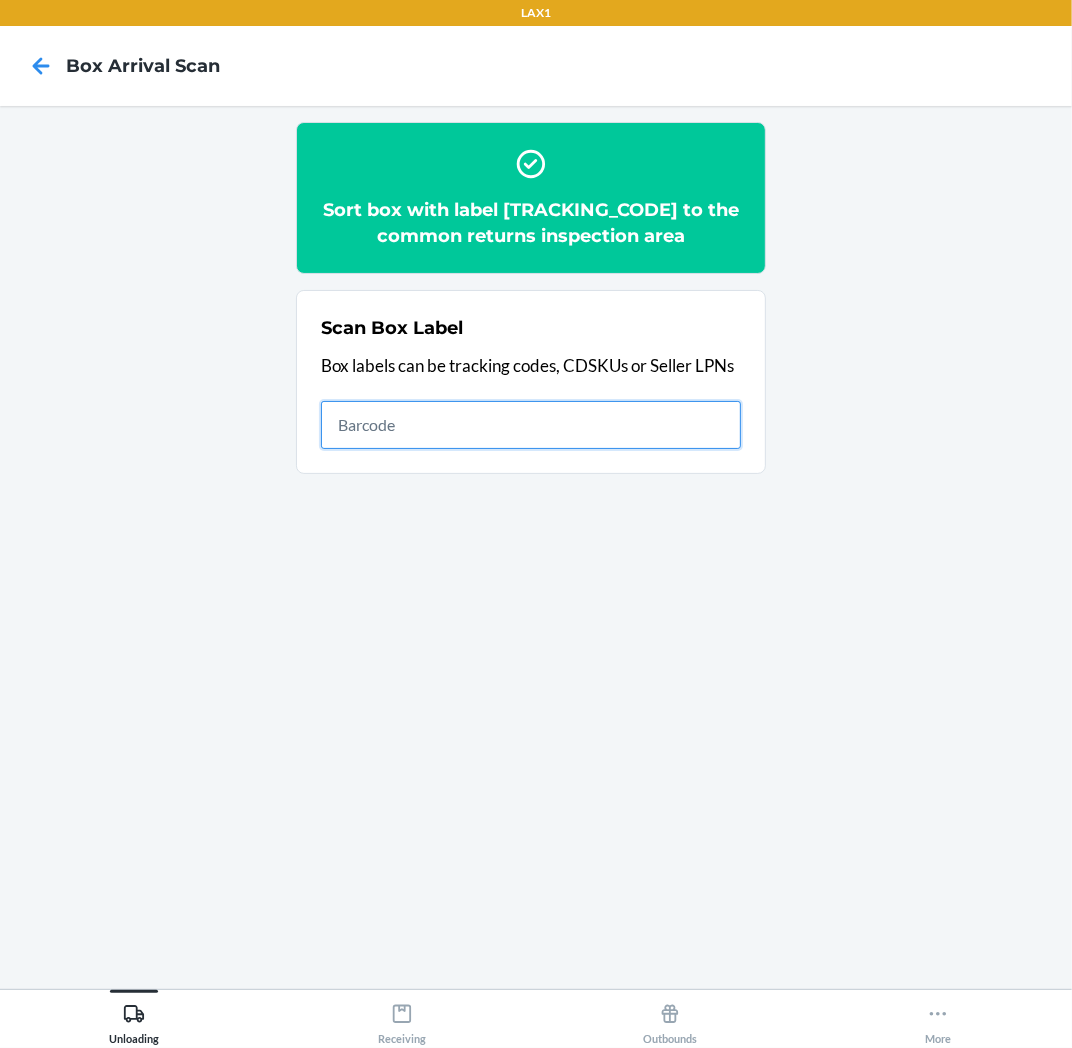 click at bounding box center [531, 425] 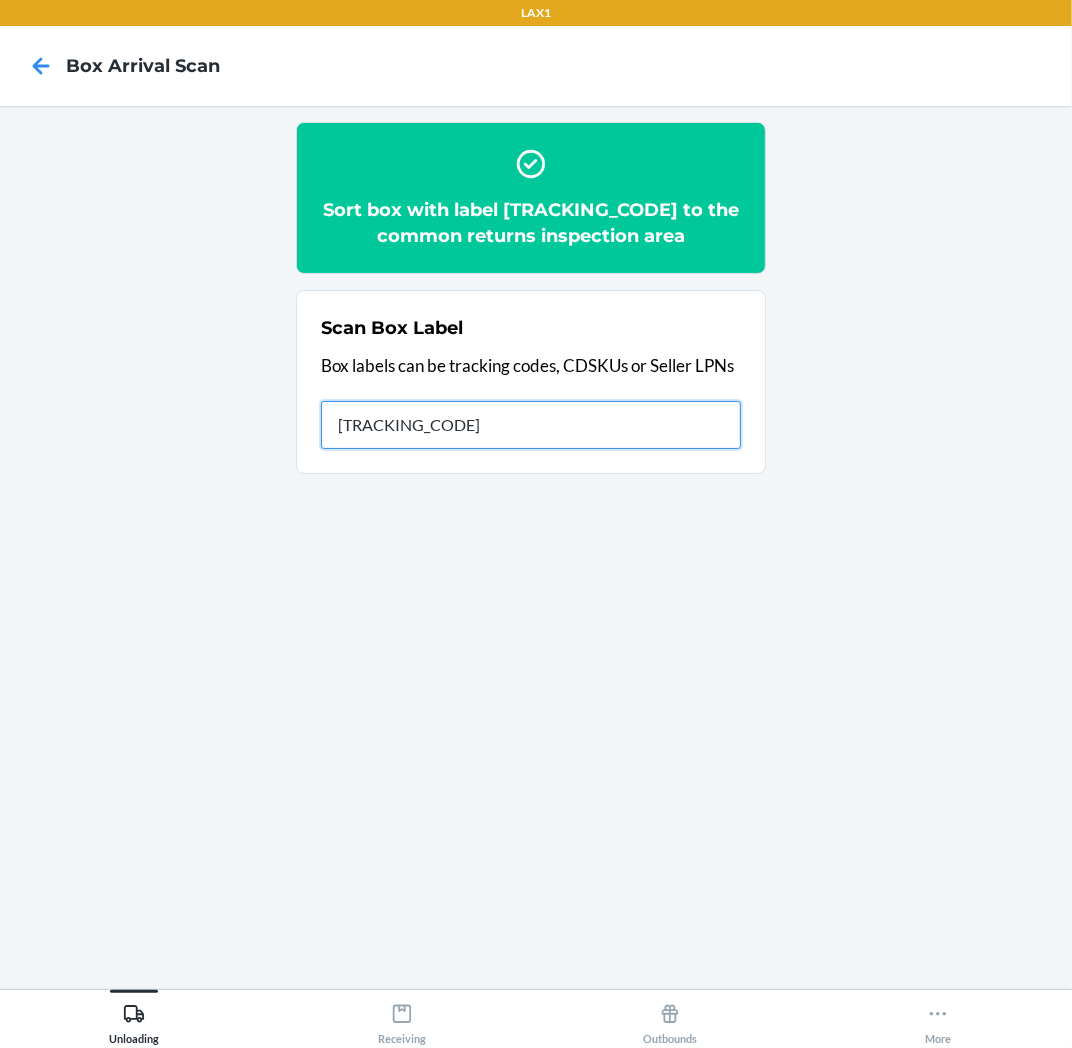 type on "HRW6BS2K-4809-1" 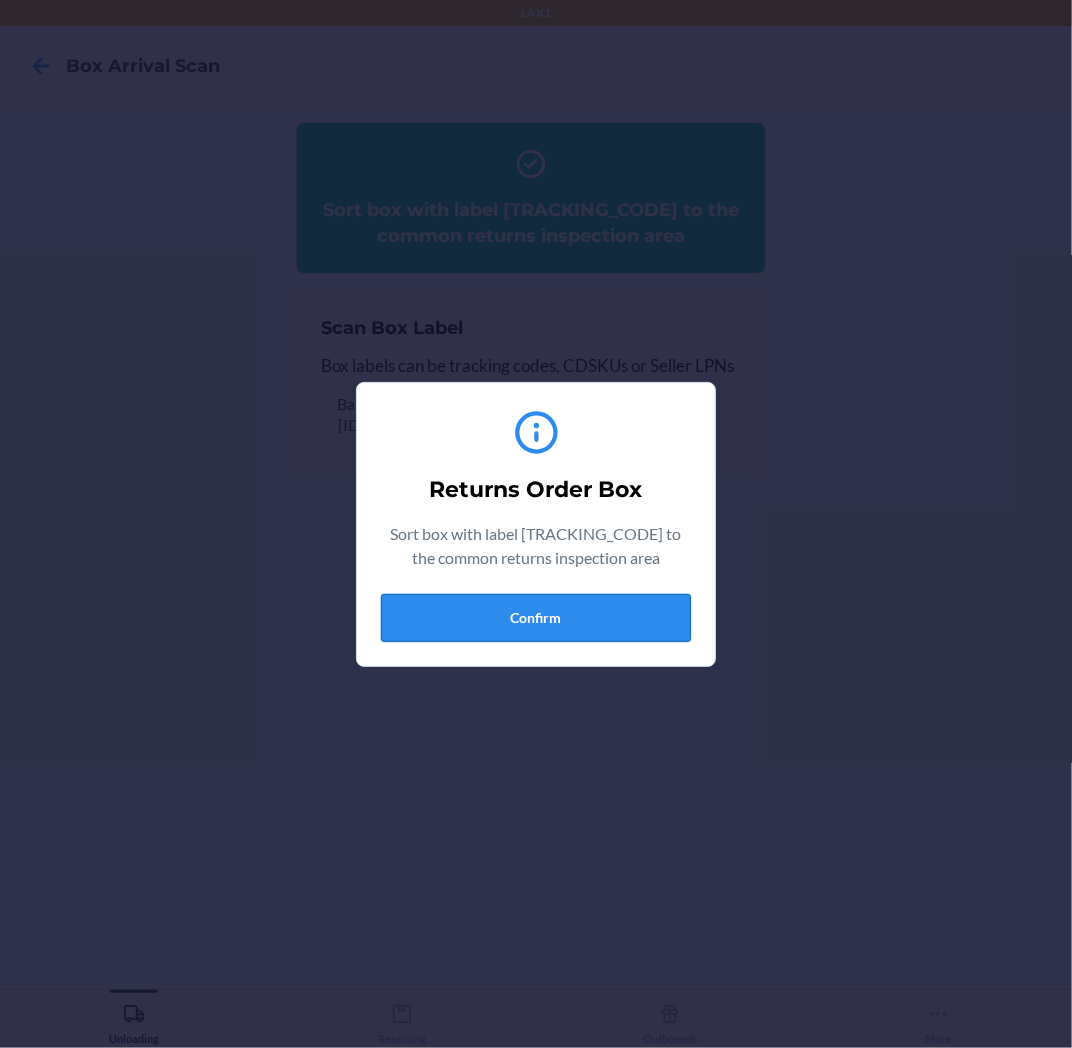 click on "Confirm" at bounding box center (536, 618) 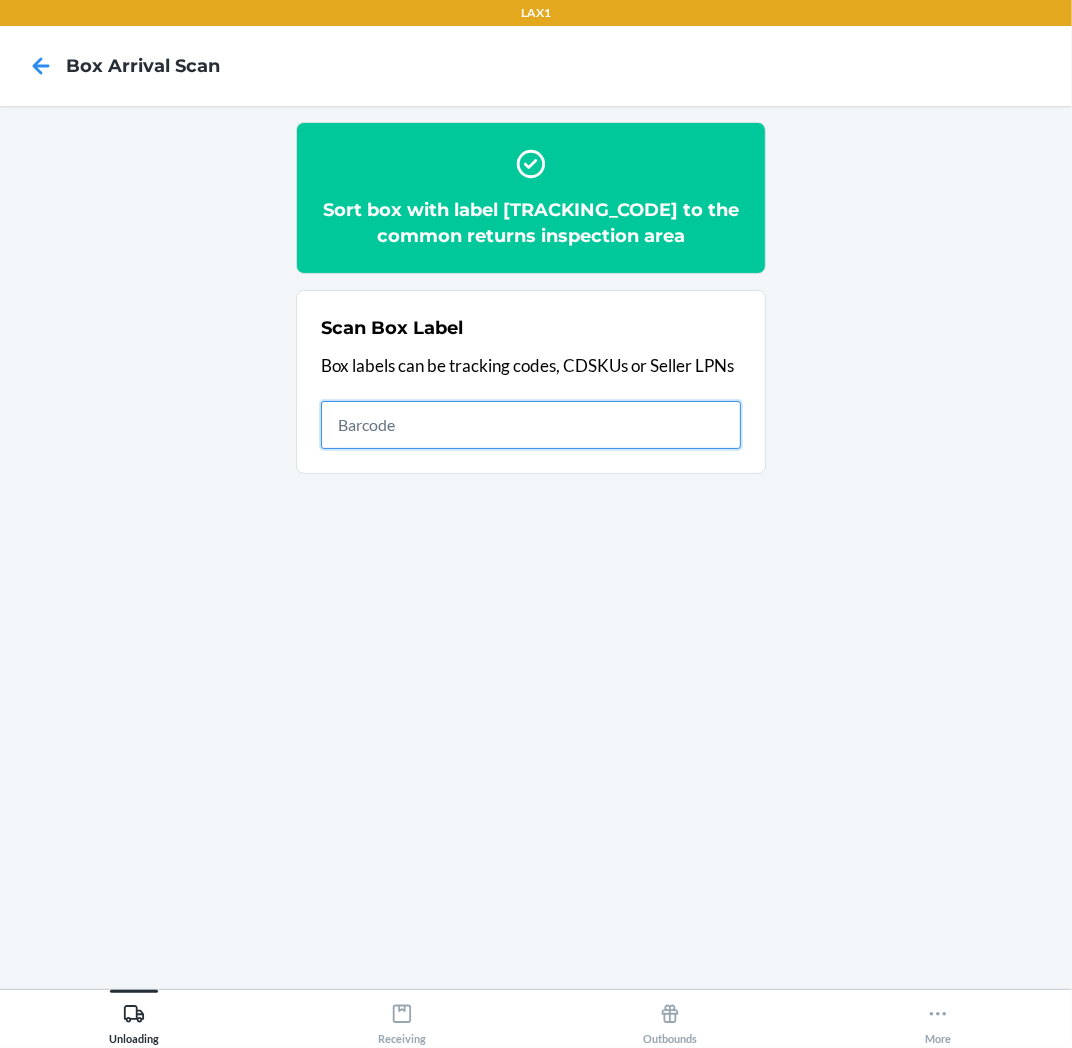 click at bounding box center [531, 425] 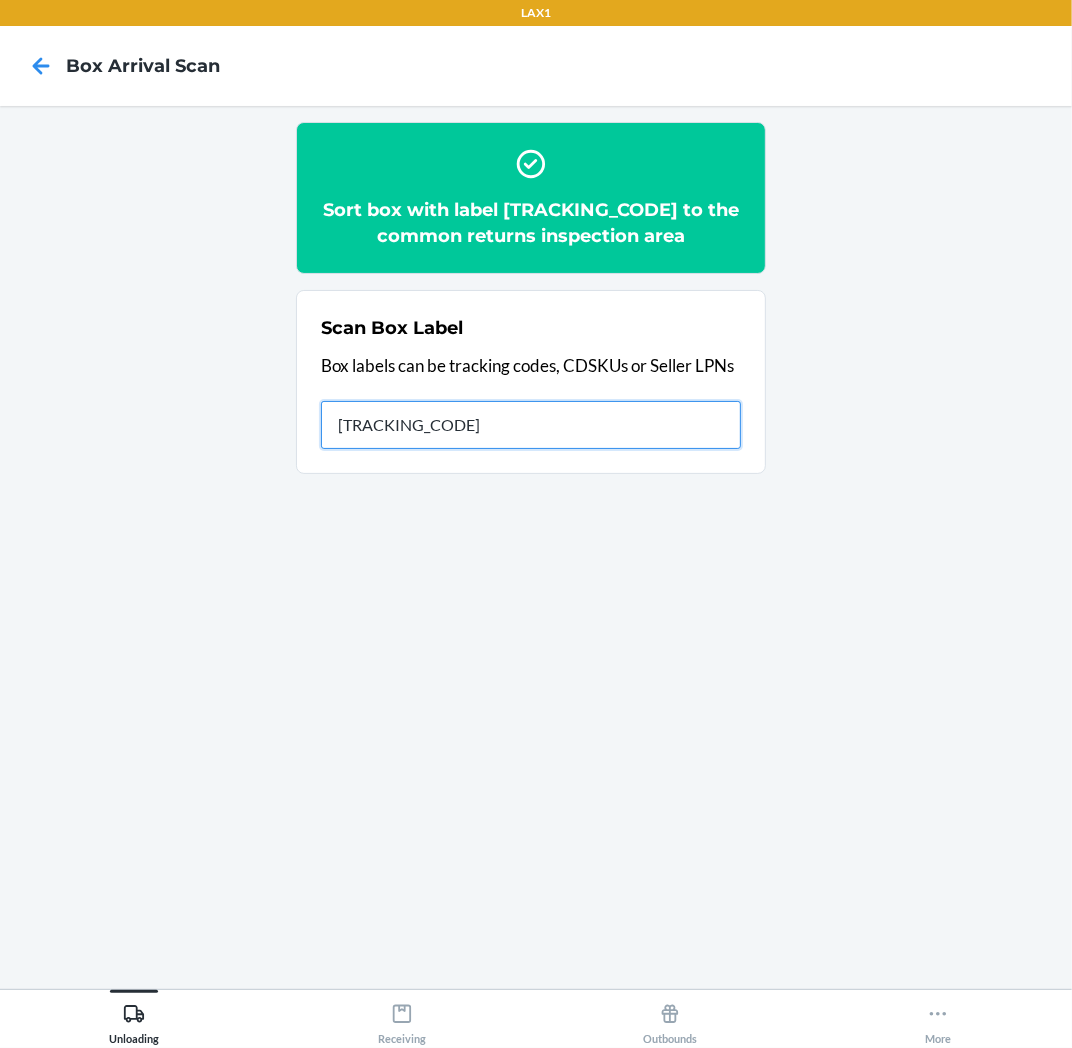 type on "HR5YX7N8-6826-1" 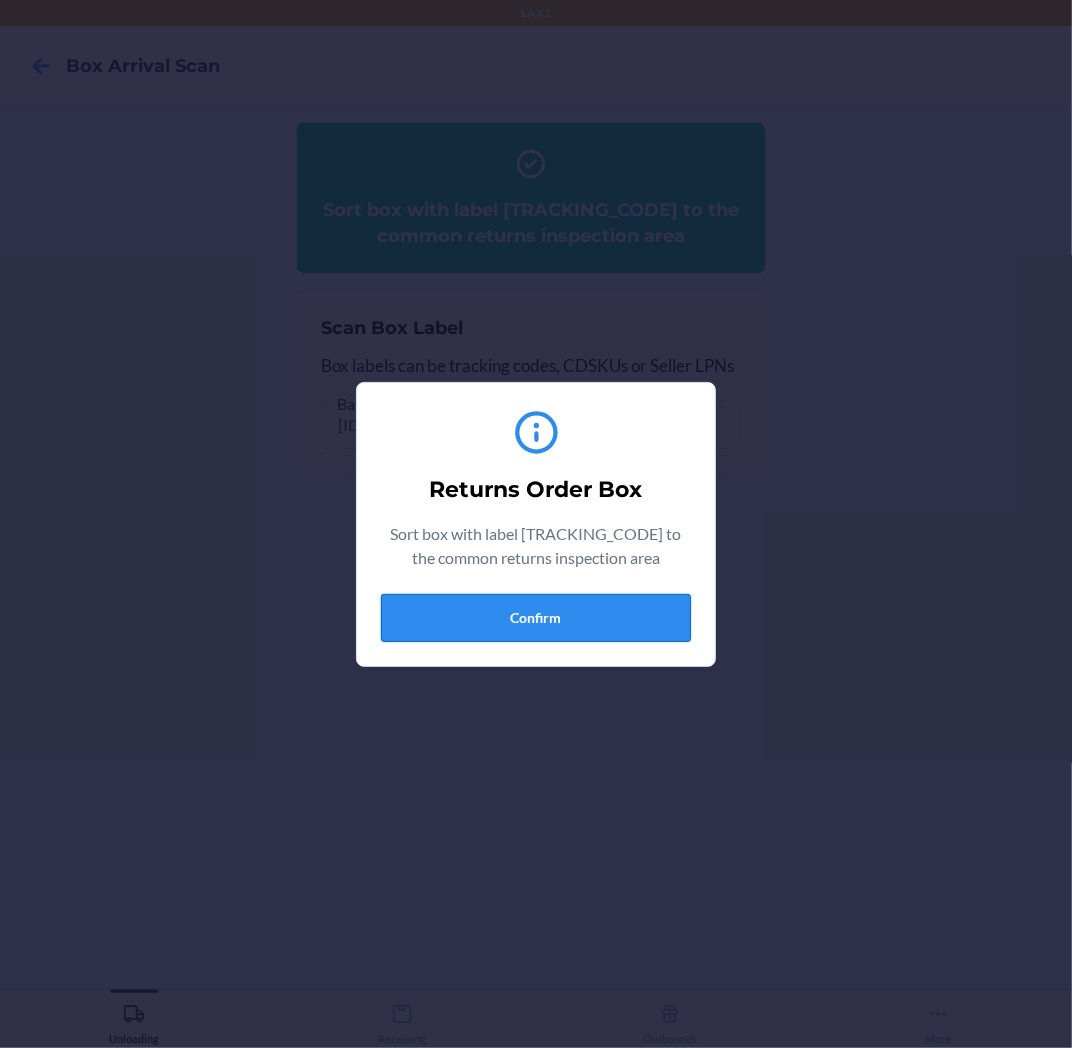 click on "Confirm" at bounding box center (536, 618) 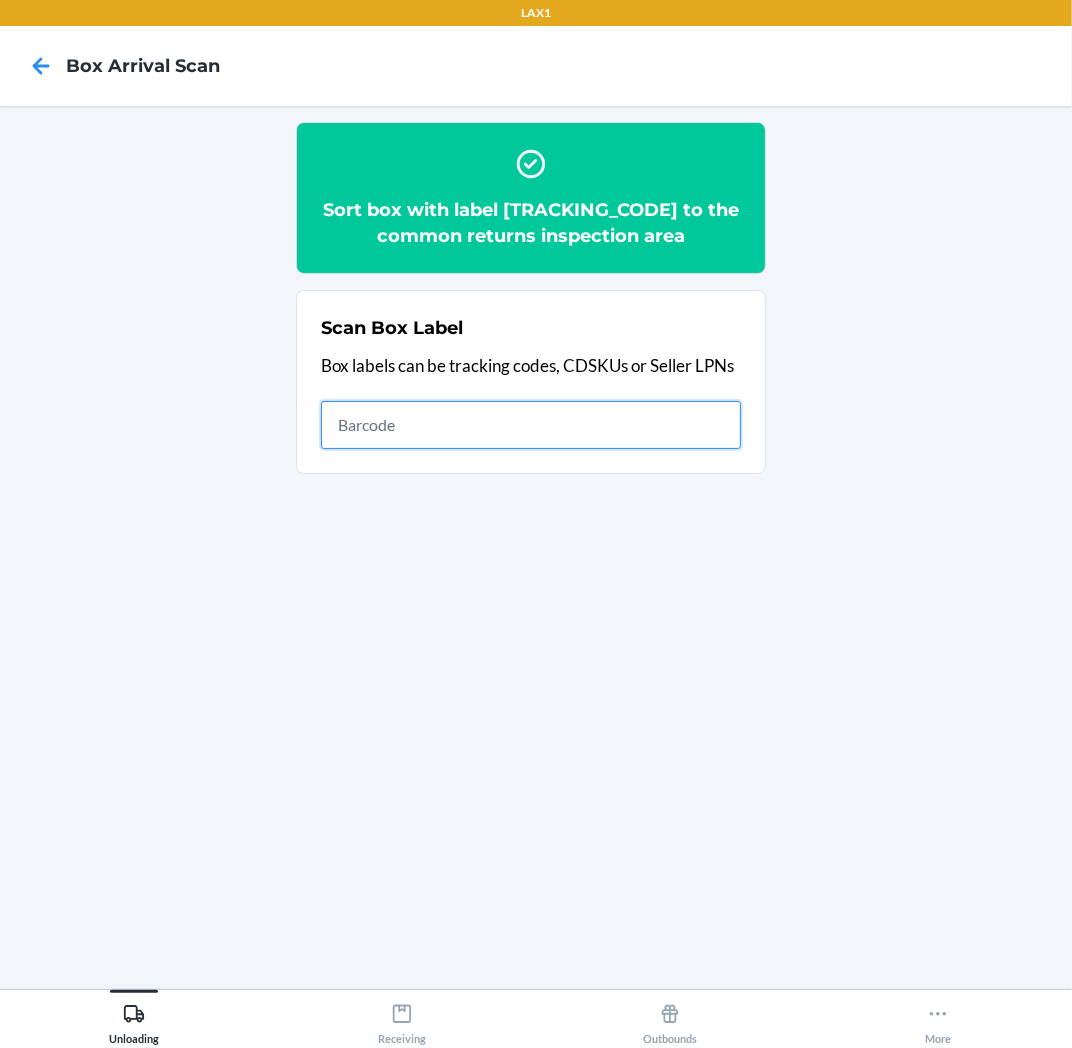 click at bounding box center [531, 425] 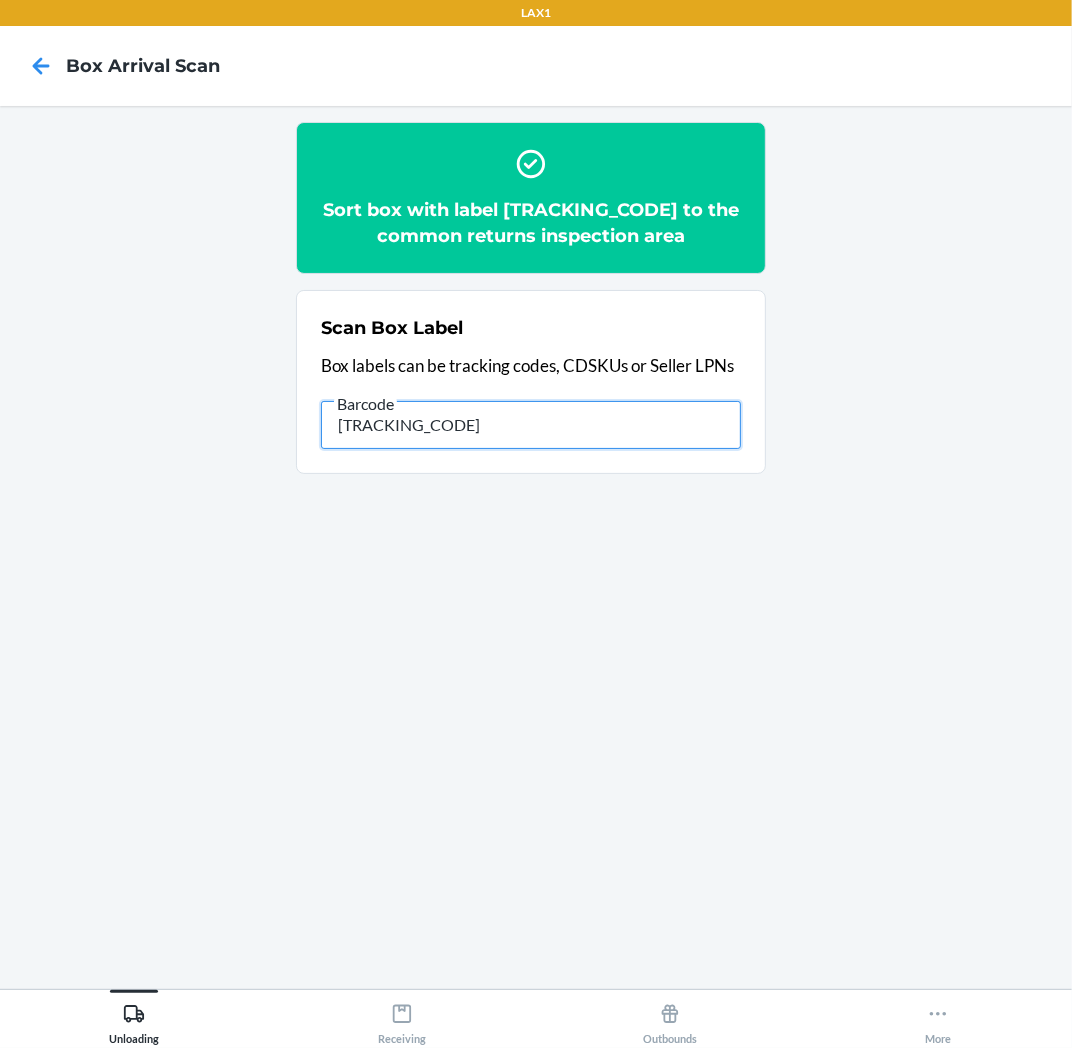 type on "HR4L00014EG9" 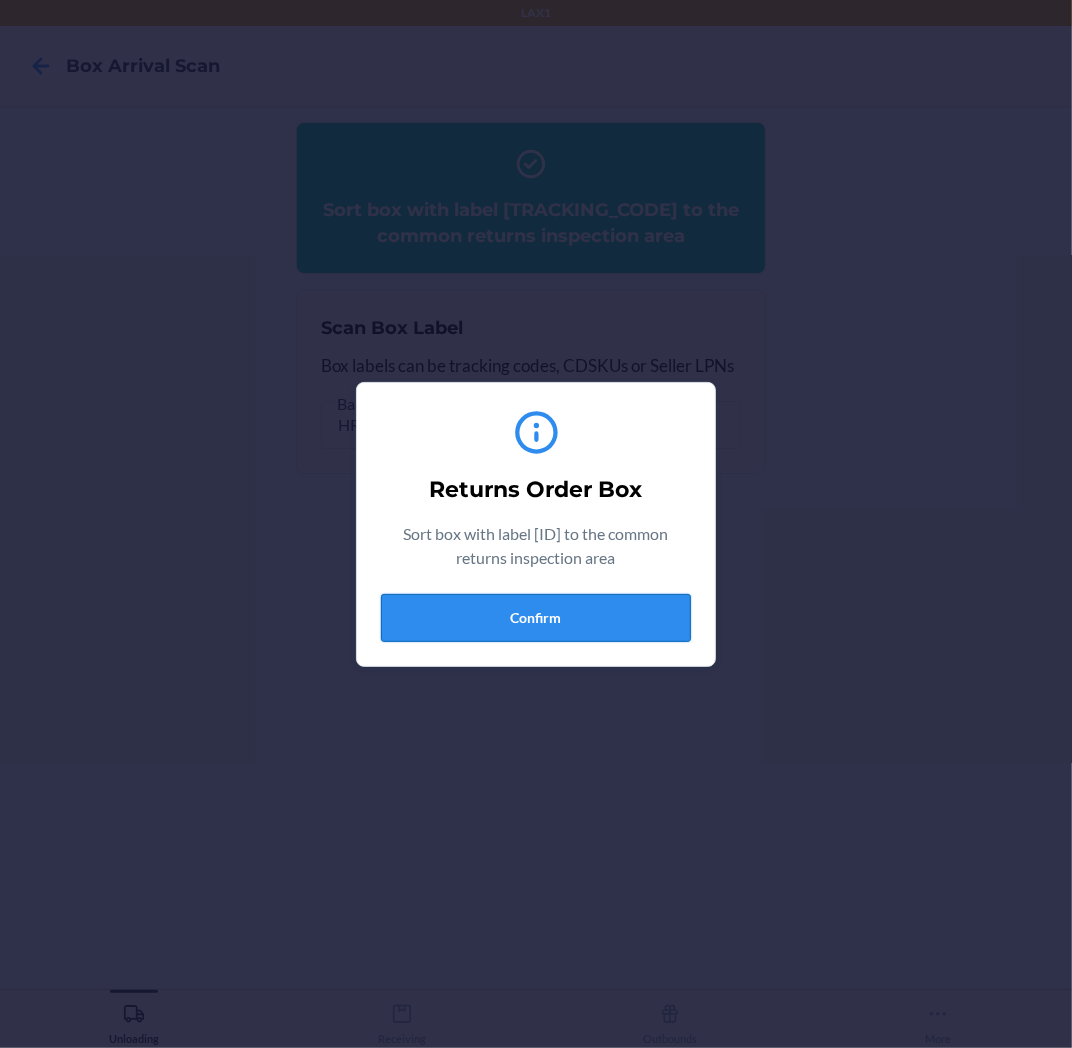 click on "Confirm" at bounding box center [536, 618] 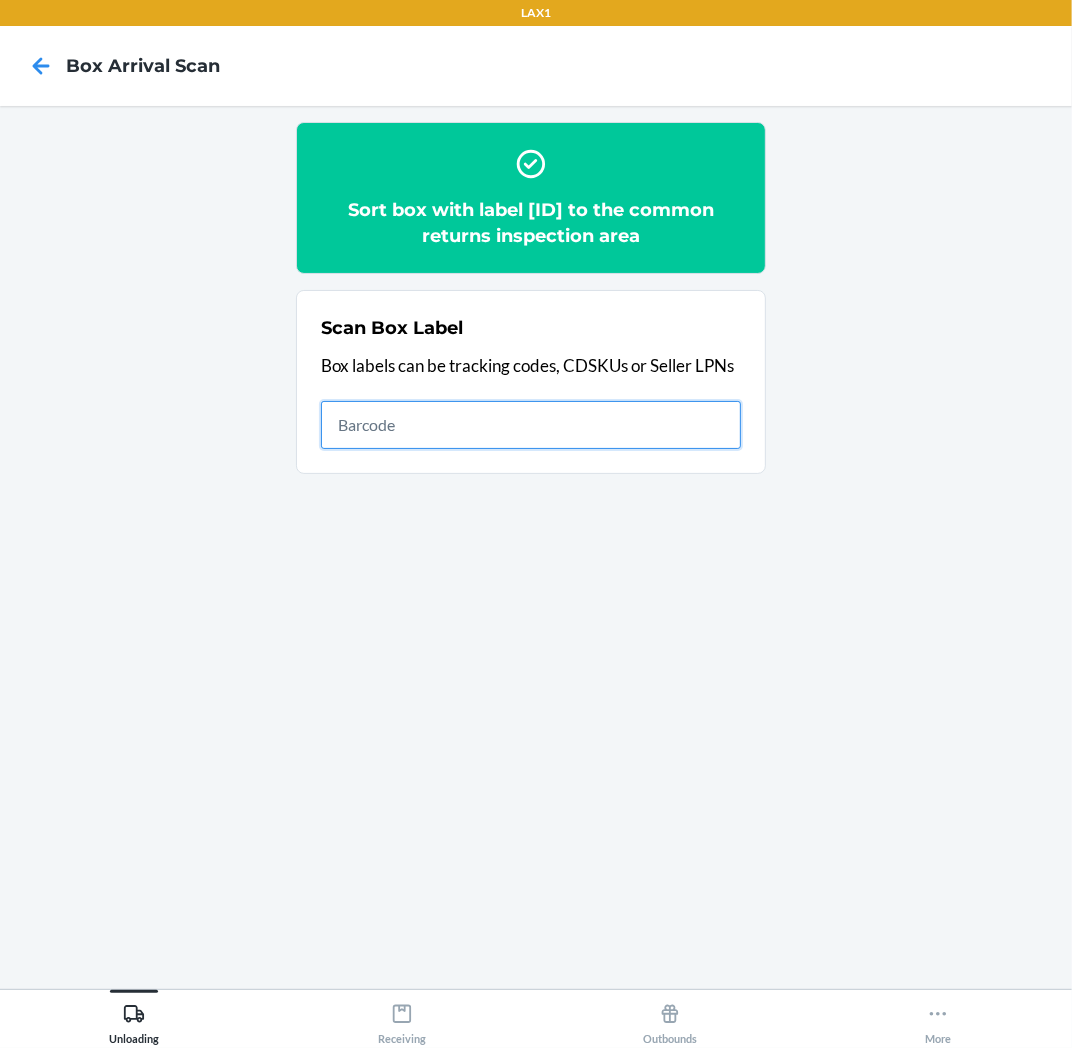 click at bounding box center [531, 425] 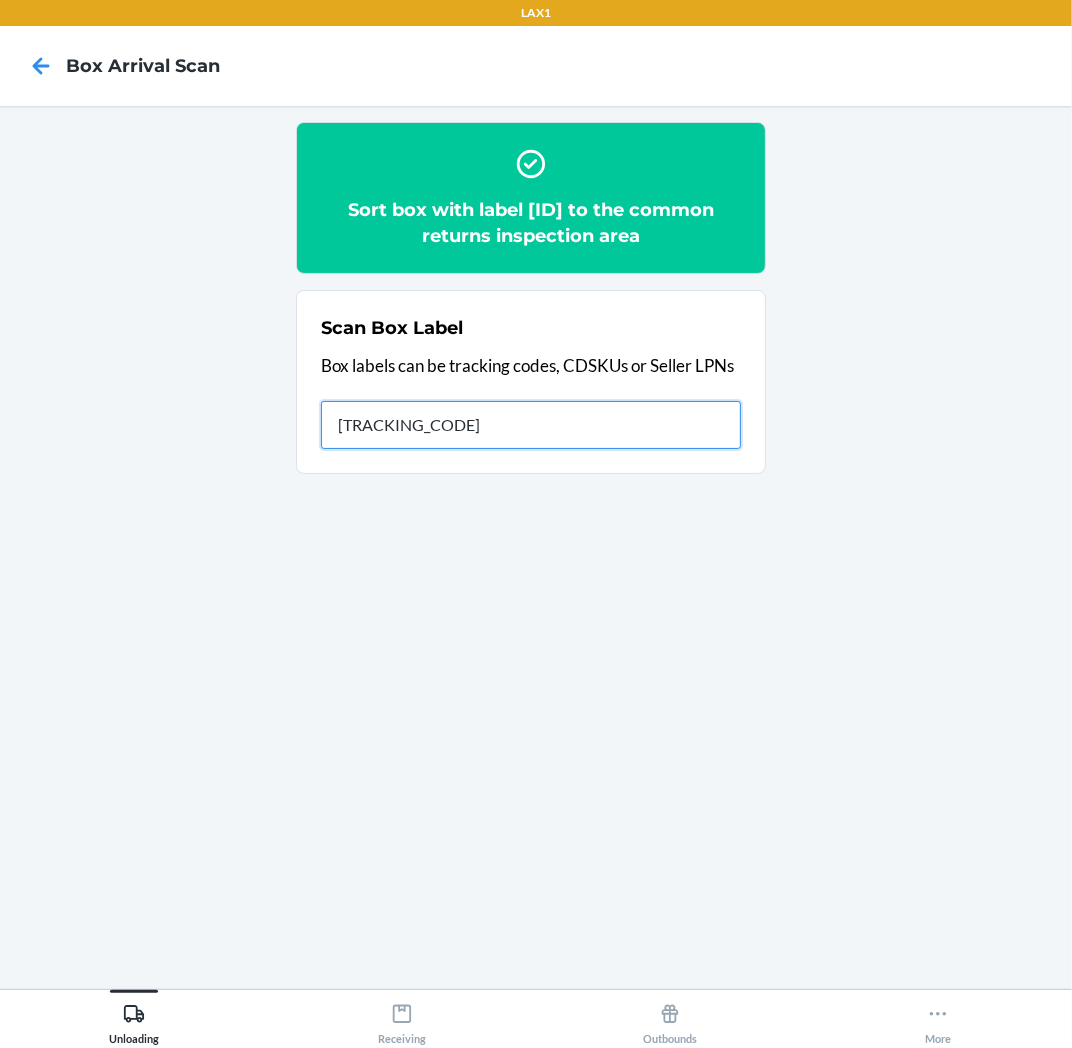 type on "HR4L0001OSX3" 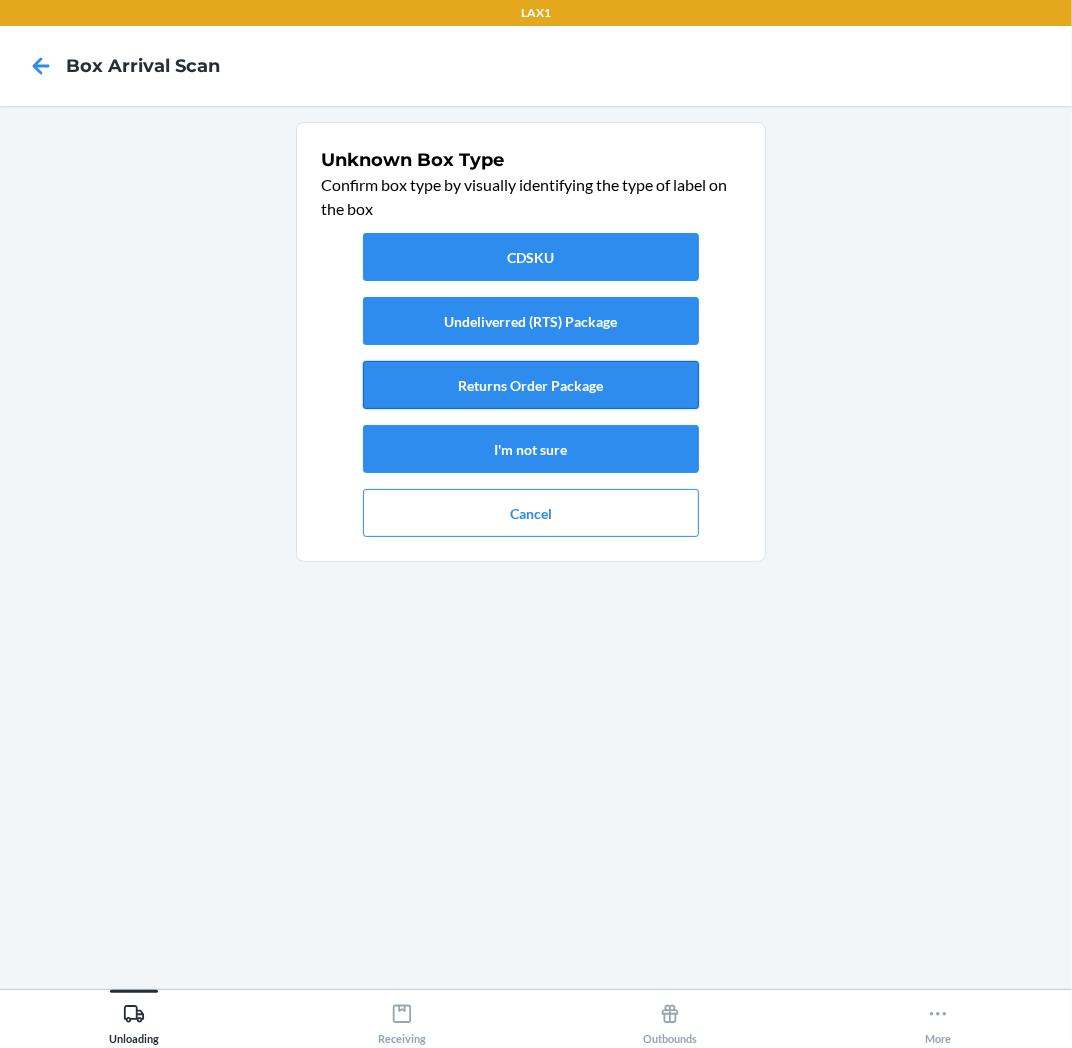click on "Returns Order Package" at bounding box center [531, 385] 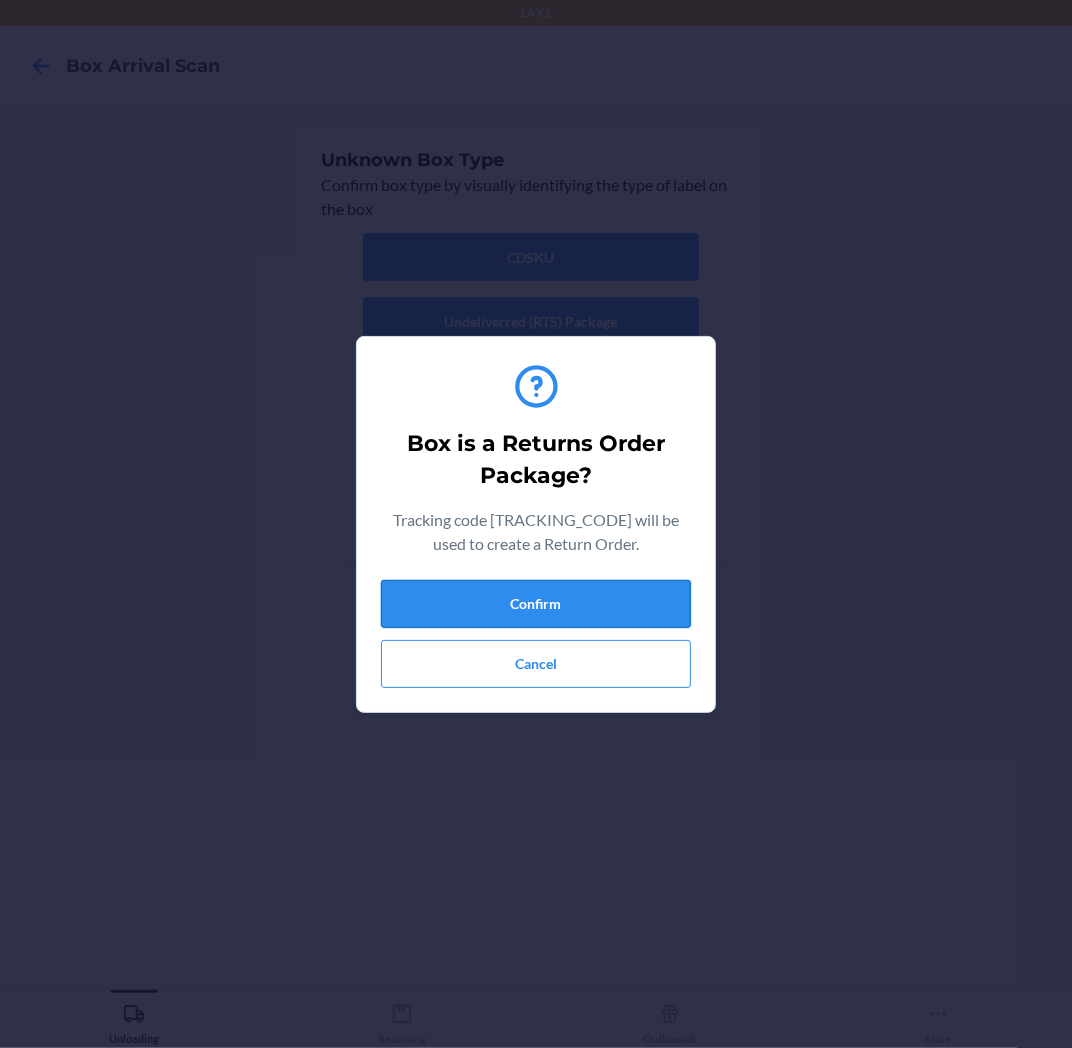 click on "Confirm" at bounding box center (536, 604) 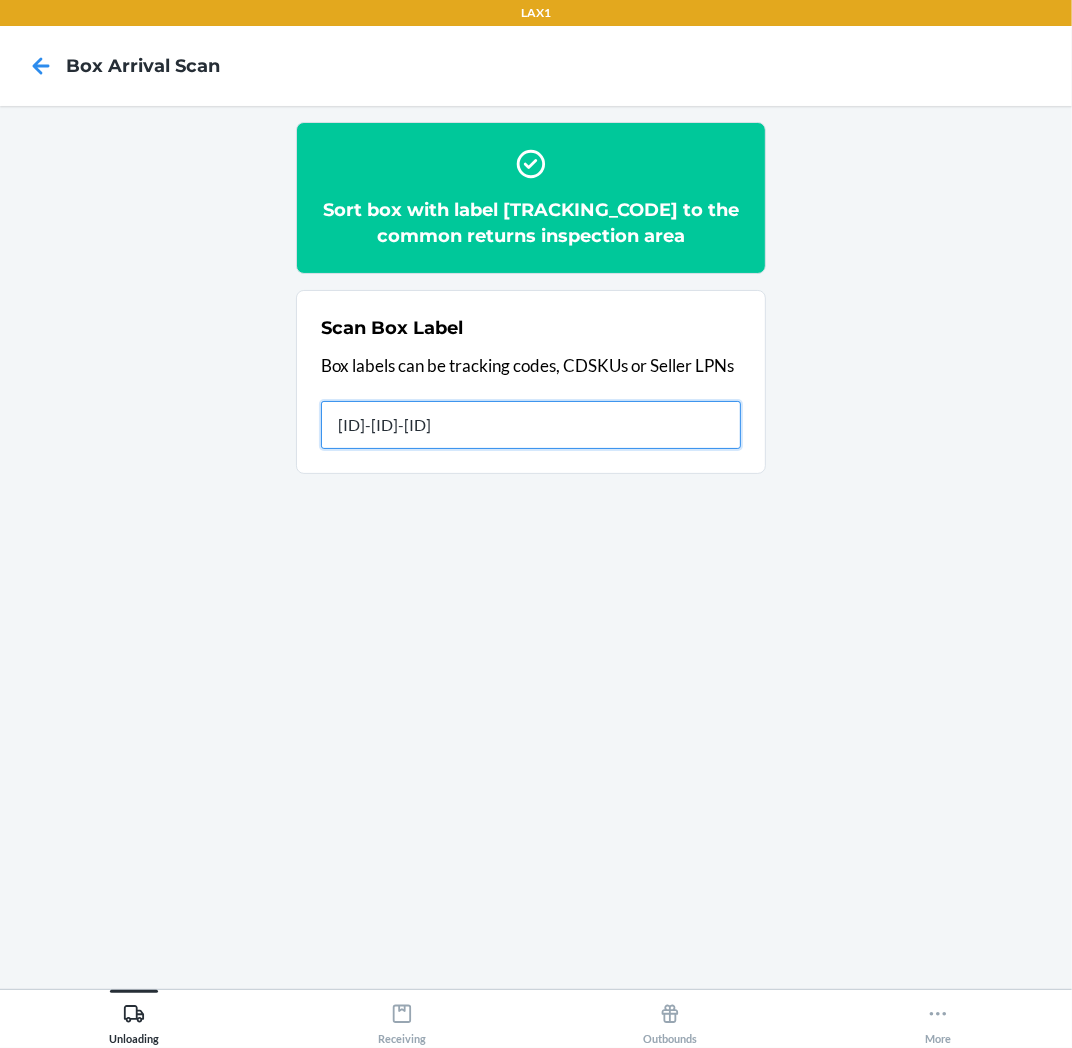 type on "HRSDAEAJ-7784-1" 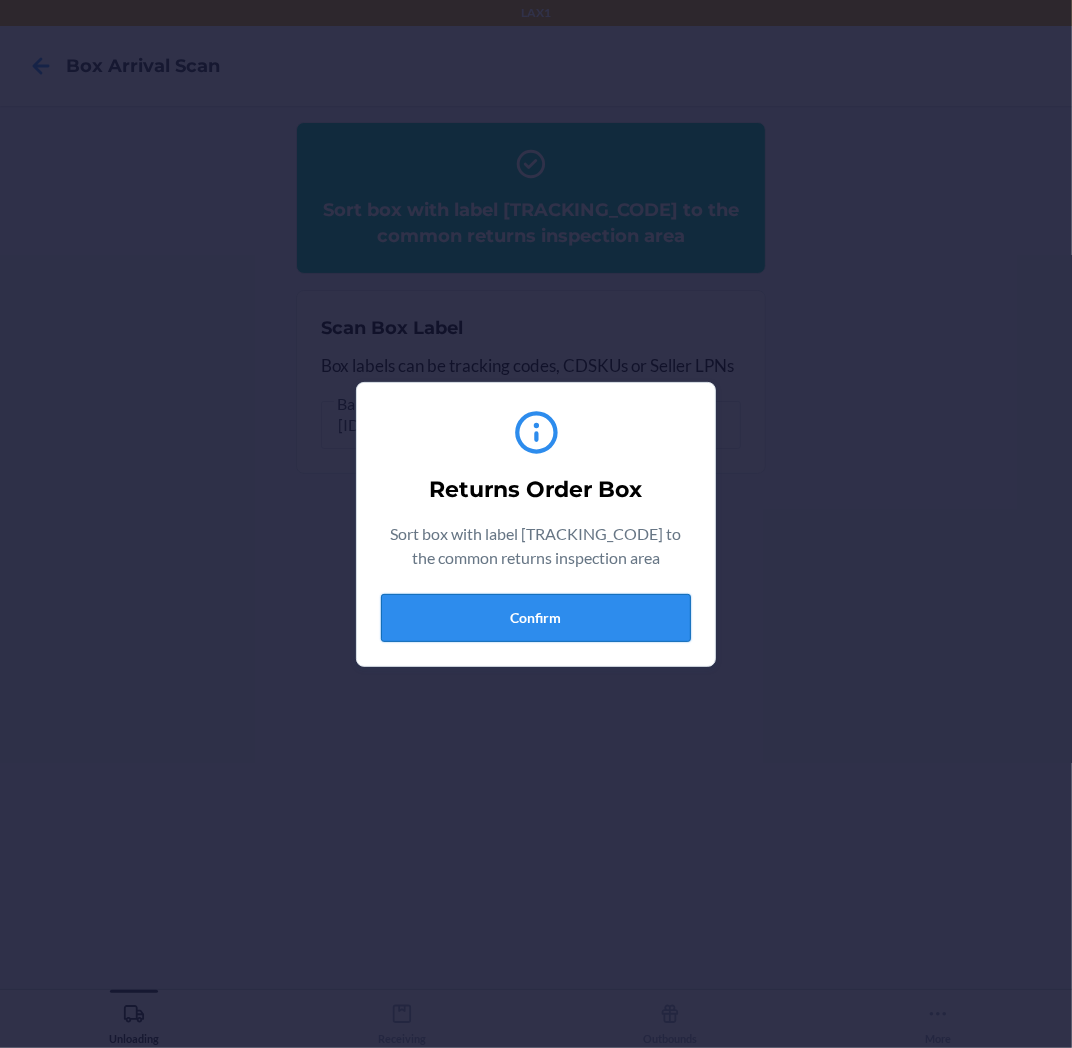 click on "Confirm" at bounding box center [536, 618] 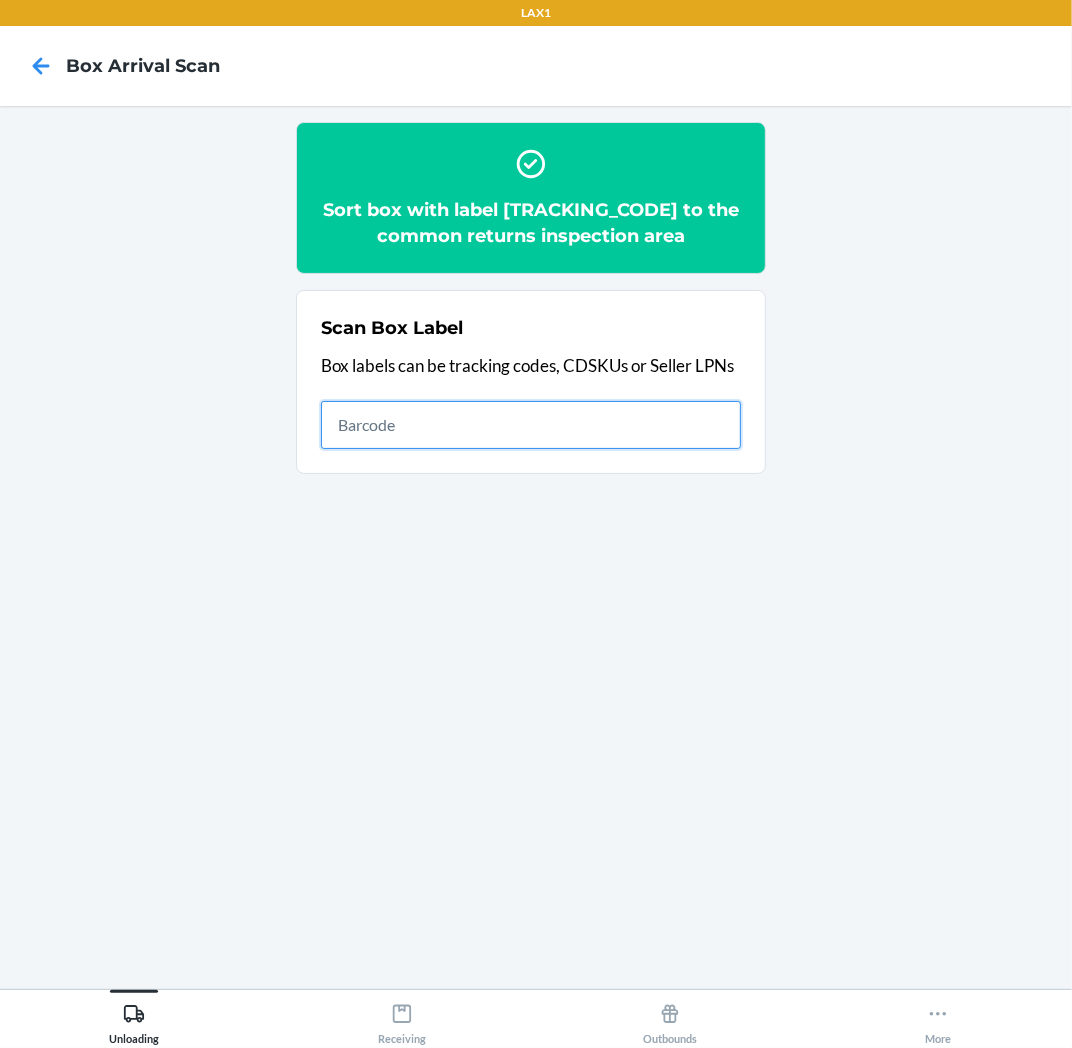 click at bounding box center [531, 425] 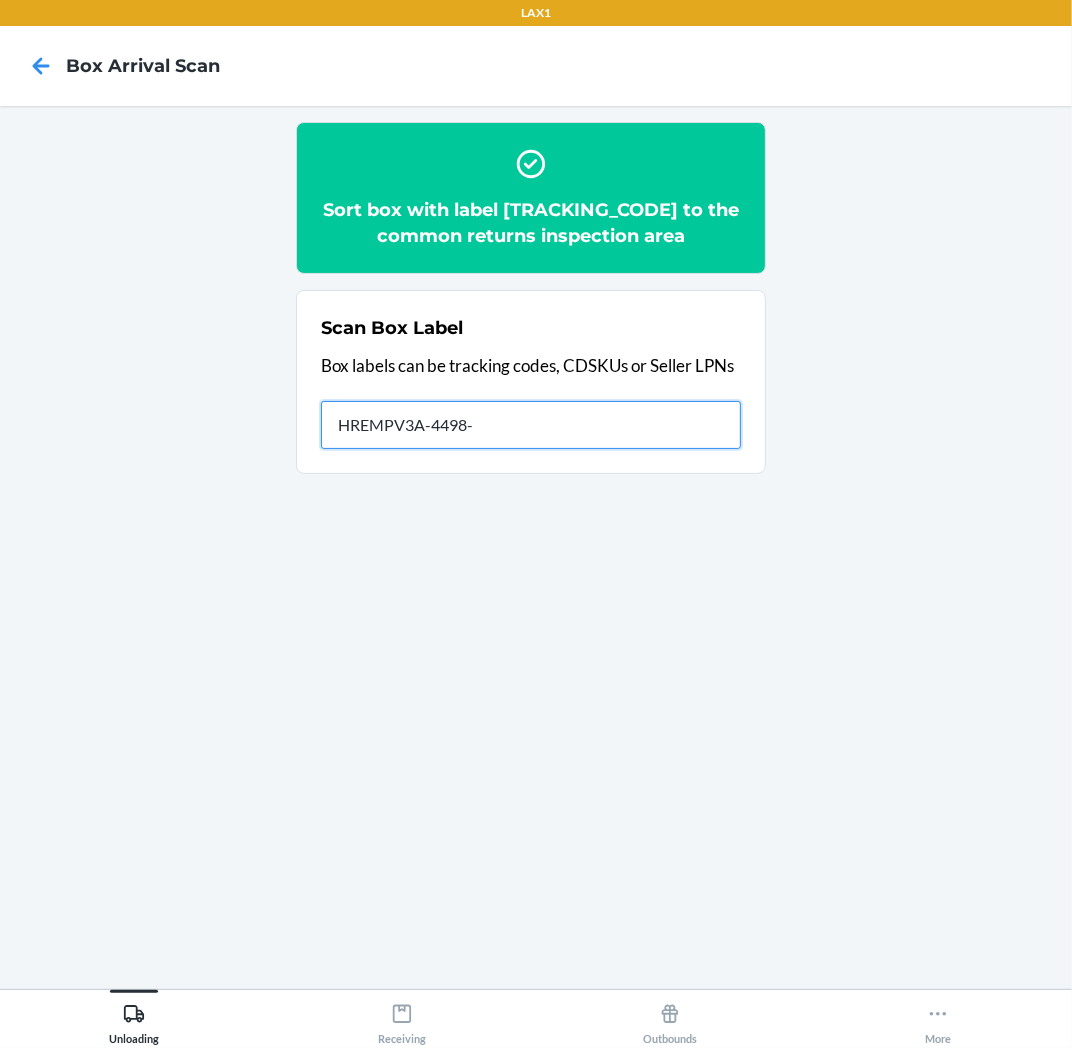 type on "[ALPHANUMERIC]" 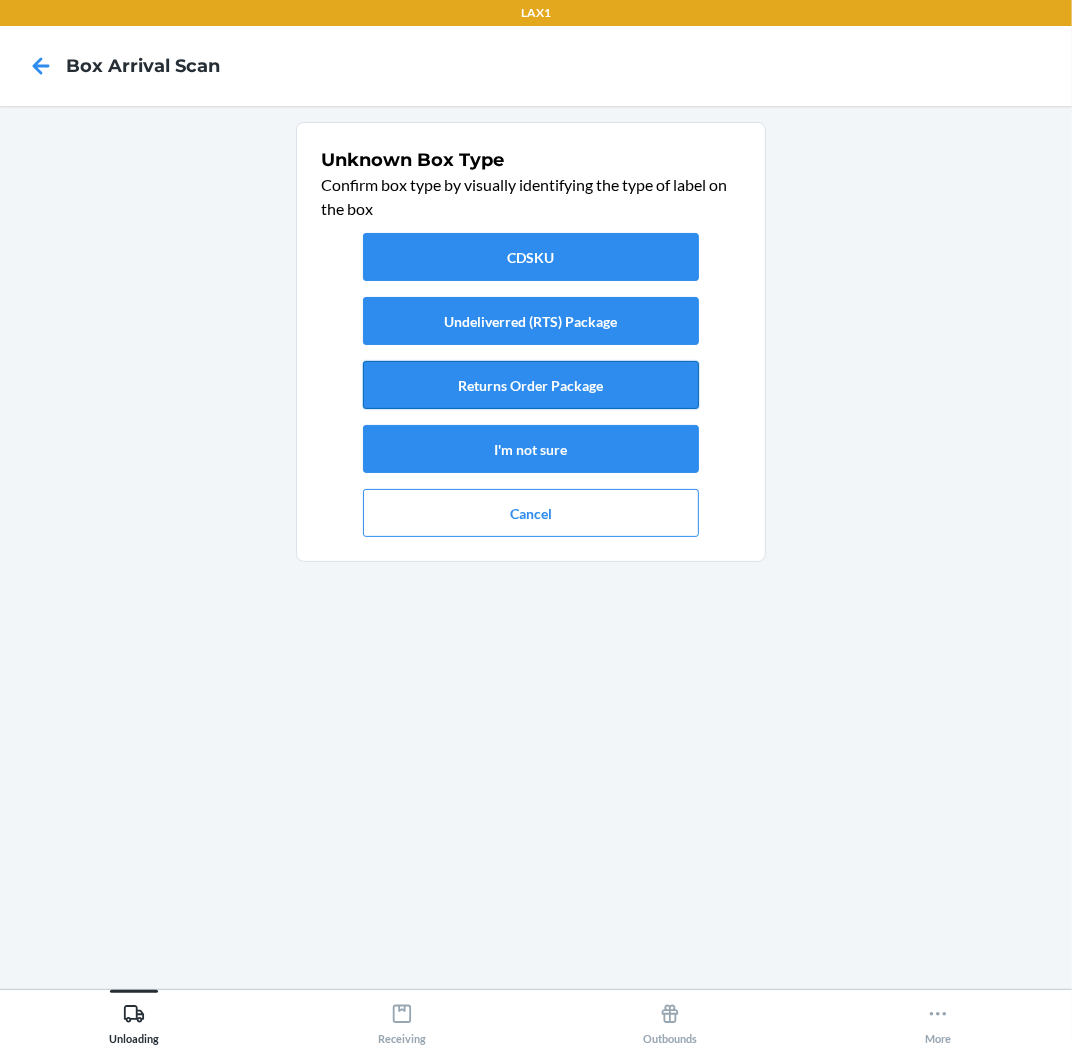 click on "Returns Order Package" at bounding box center (531, 385) 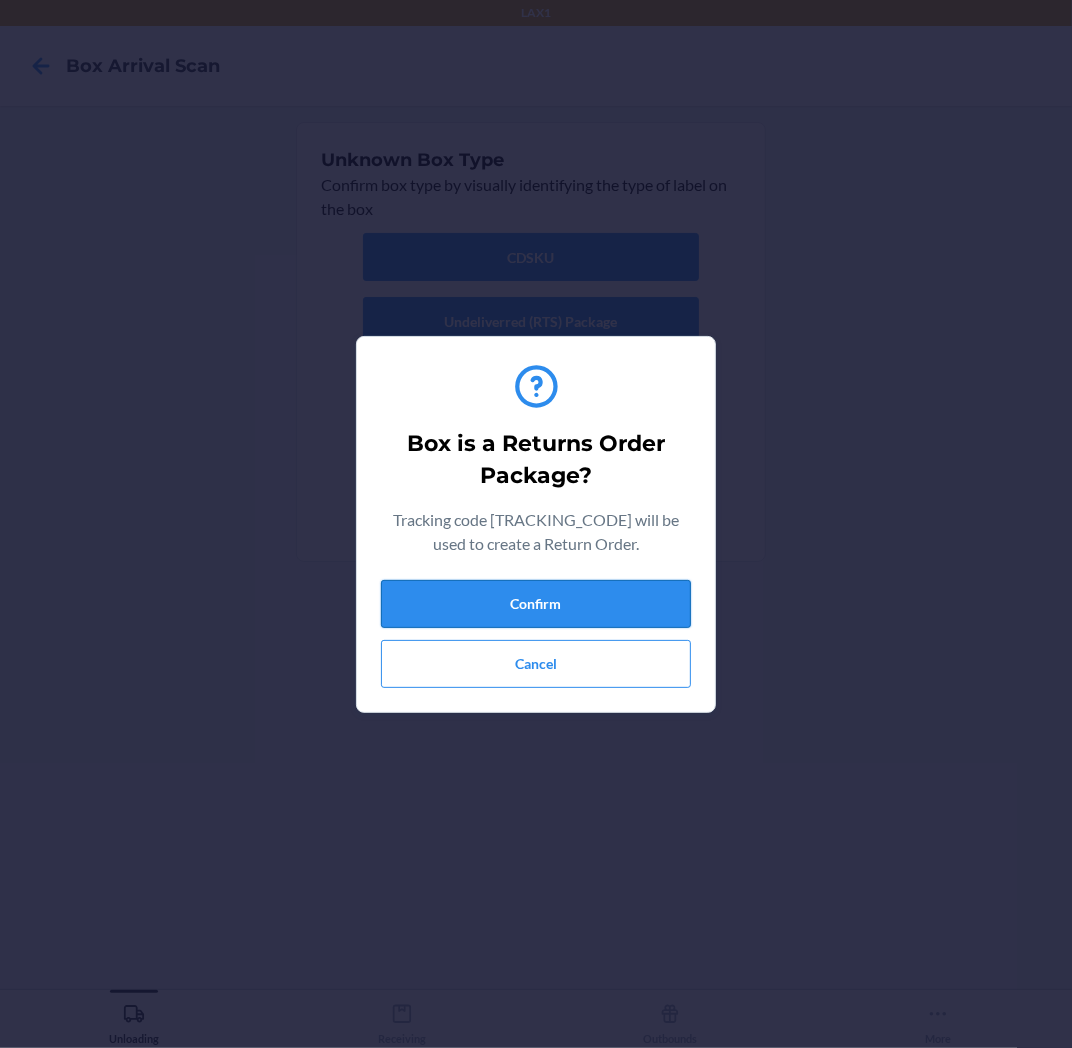 click on "Confirm" at bounding box center (536, 604) 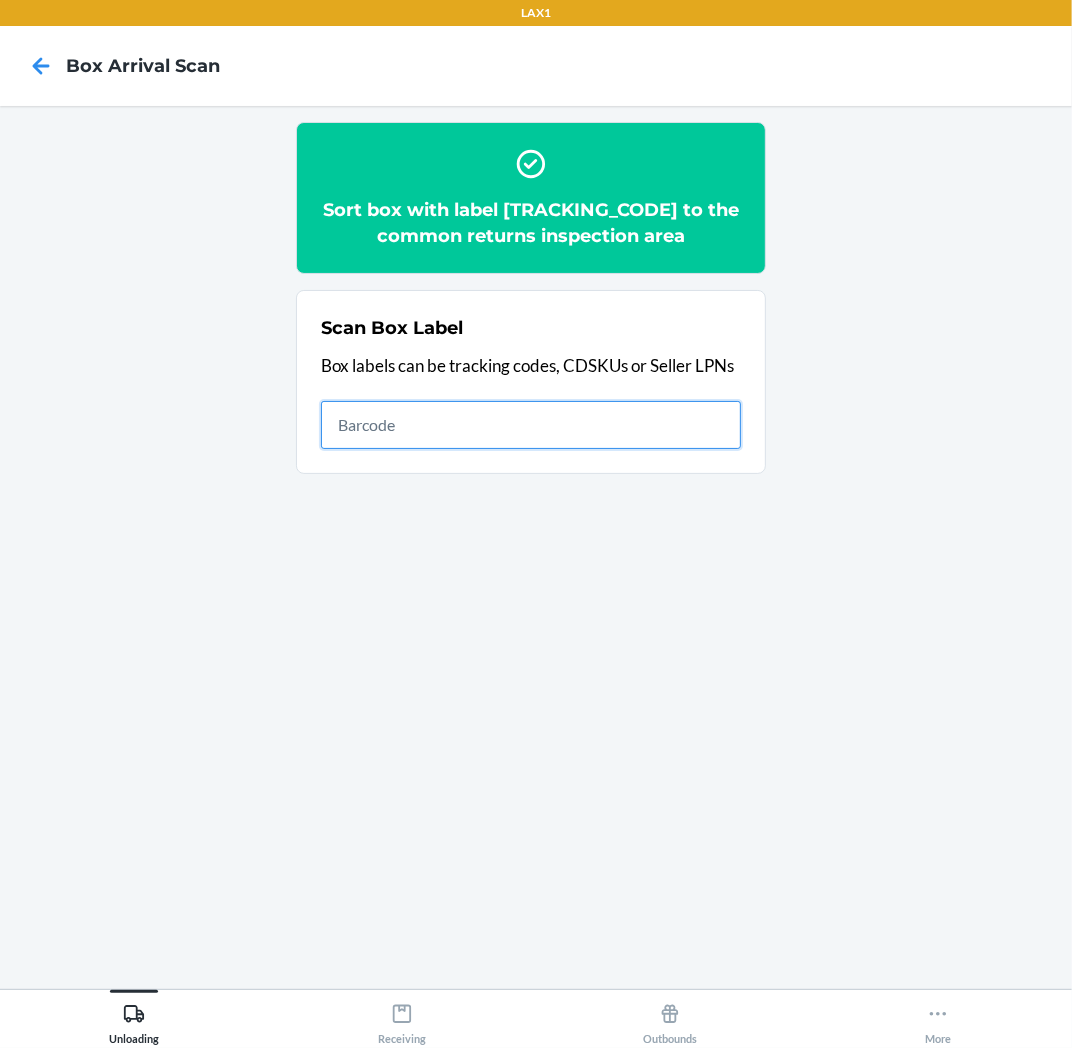 click at bounding box center [531, 425] 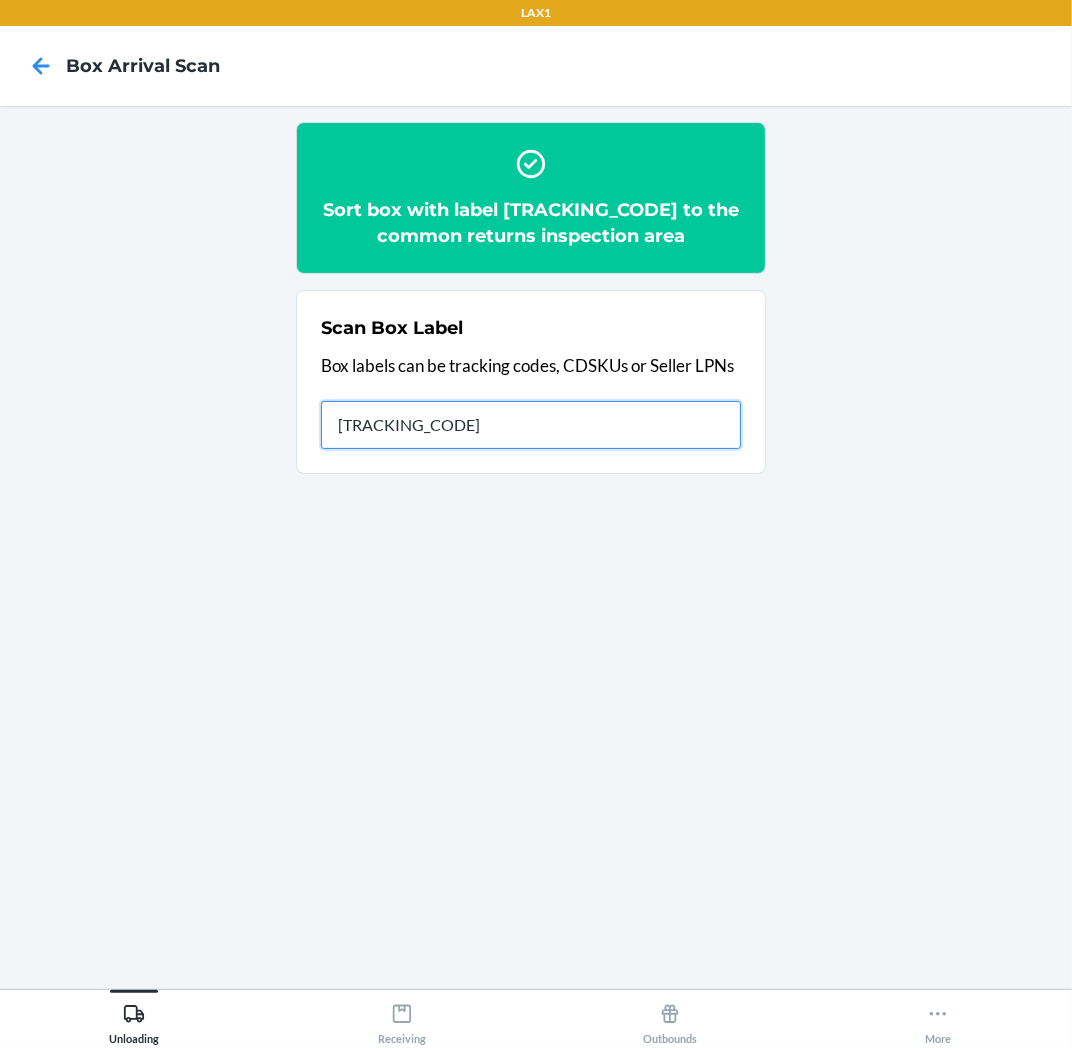 type on "HR62BJPP-1368-1" 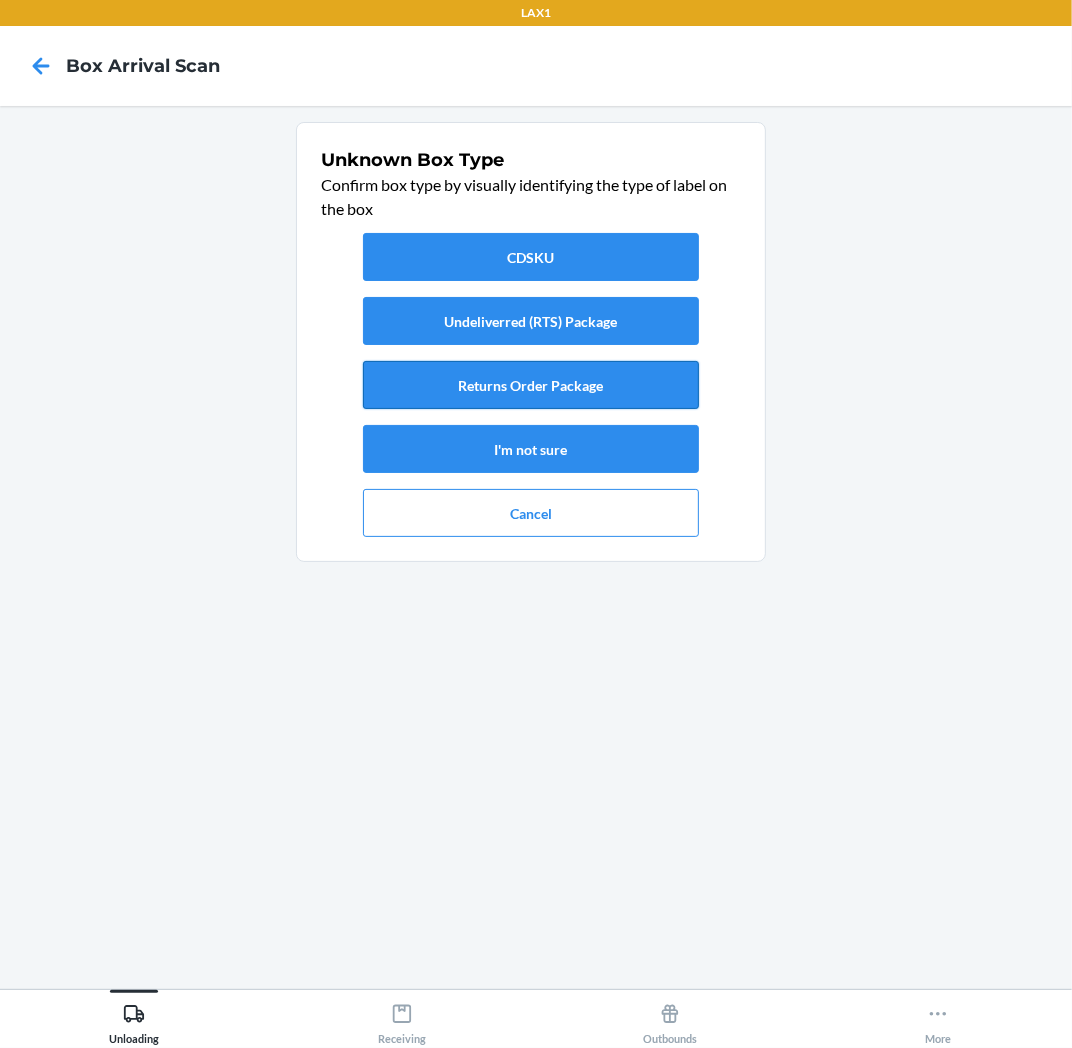 click on "Returns Order Package" at bounding box center (531, 385) 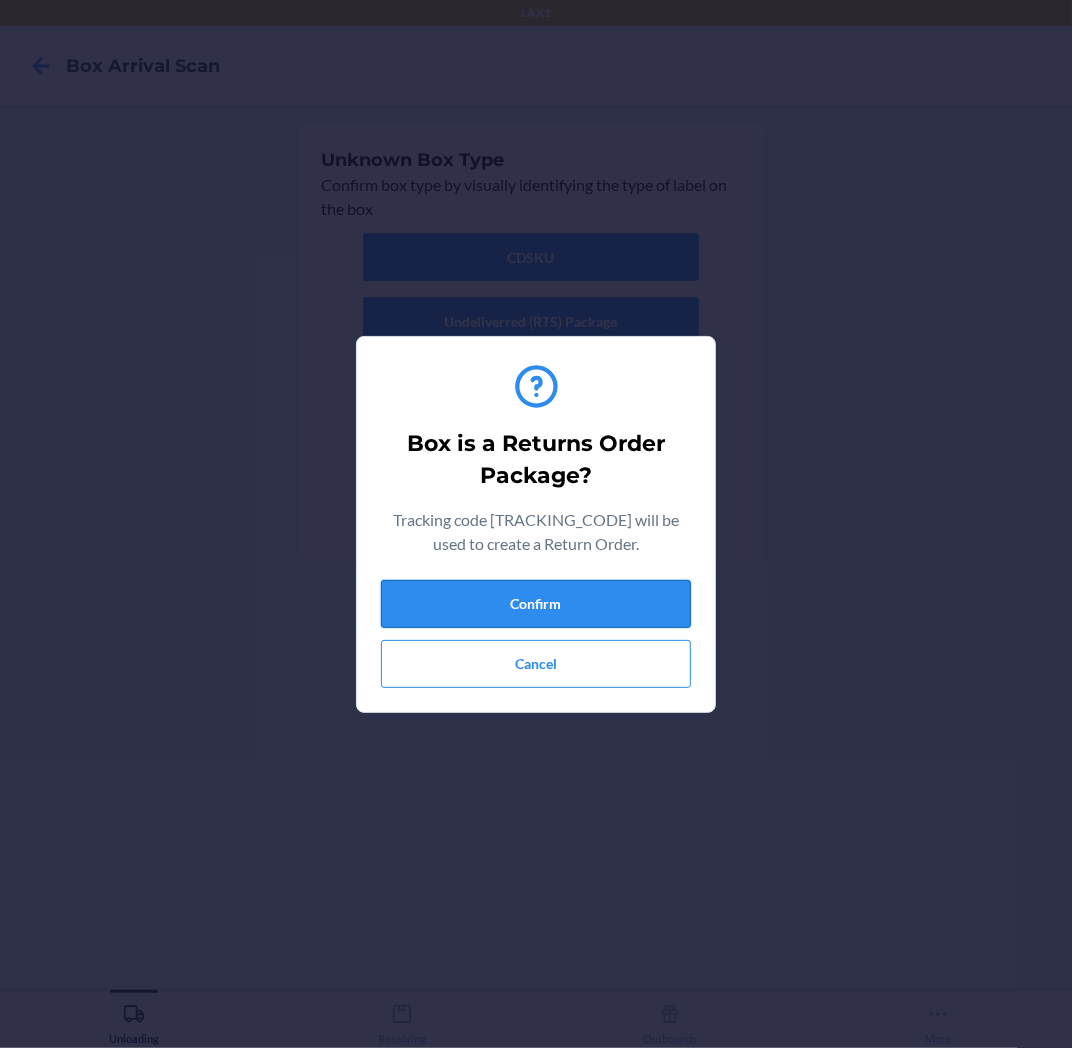 click on "Confirm" at bounding box center [536, 604] 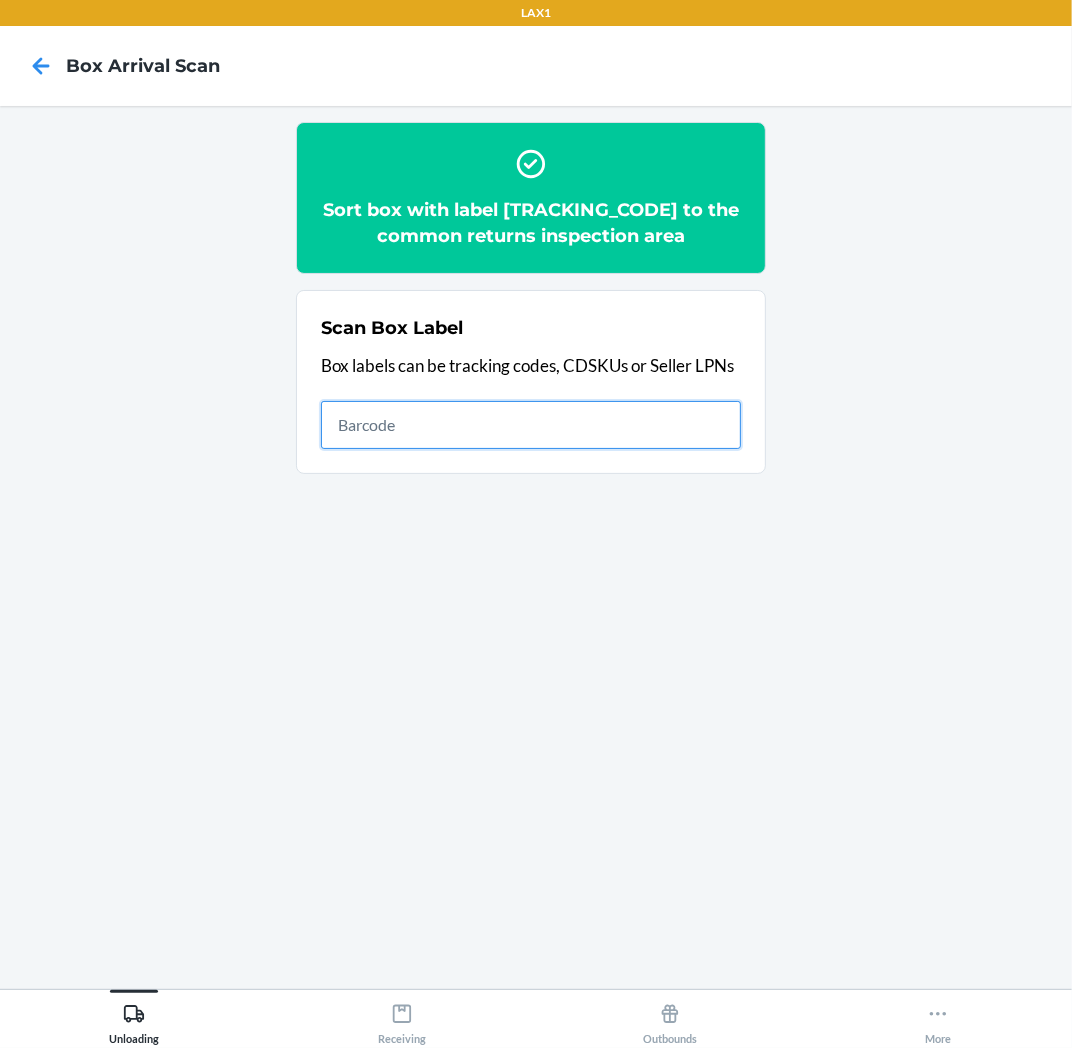 click at bounding box center (531, 425) 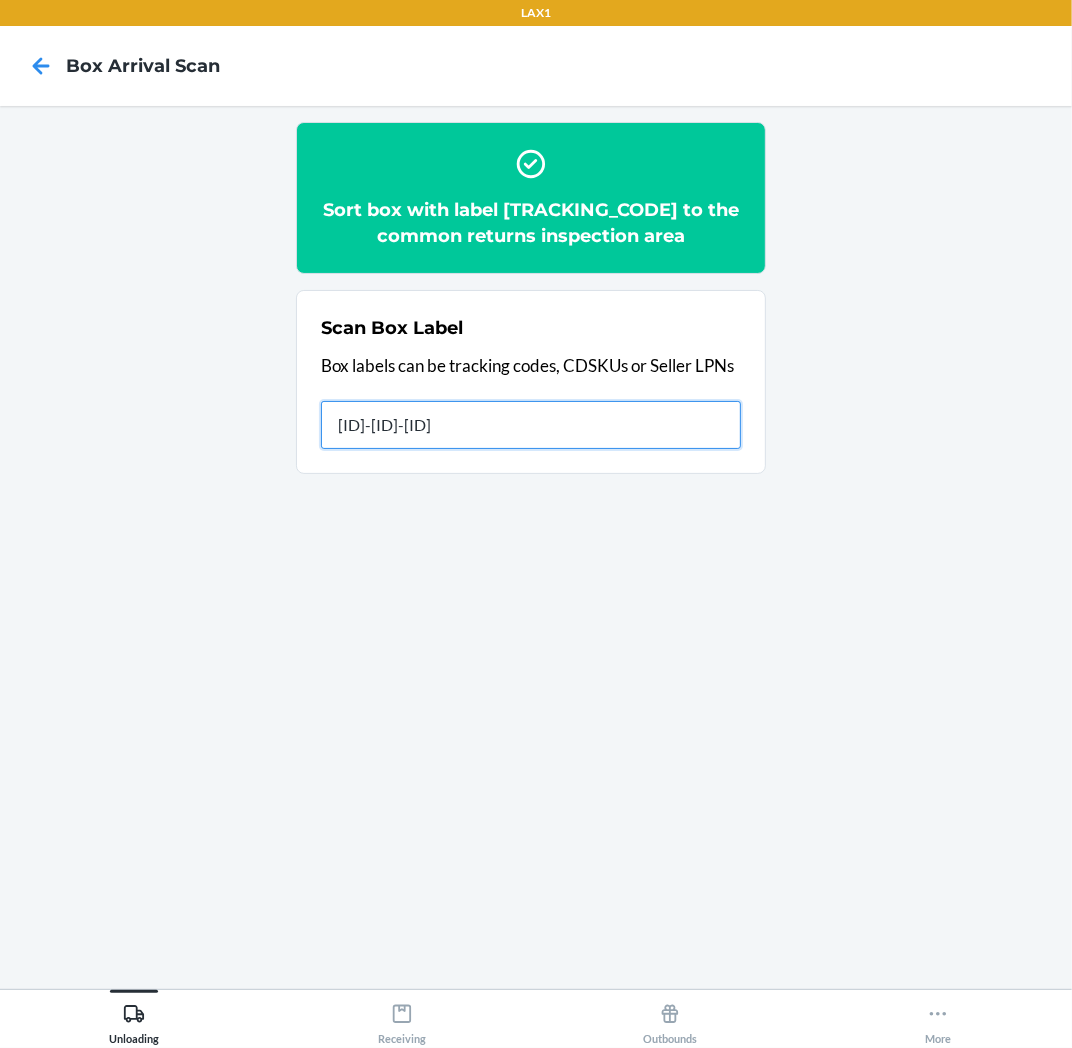 type on "[ALPHANUMERIC]" 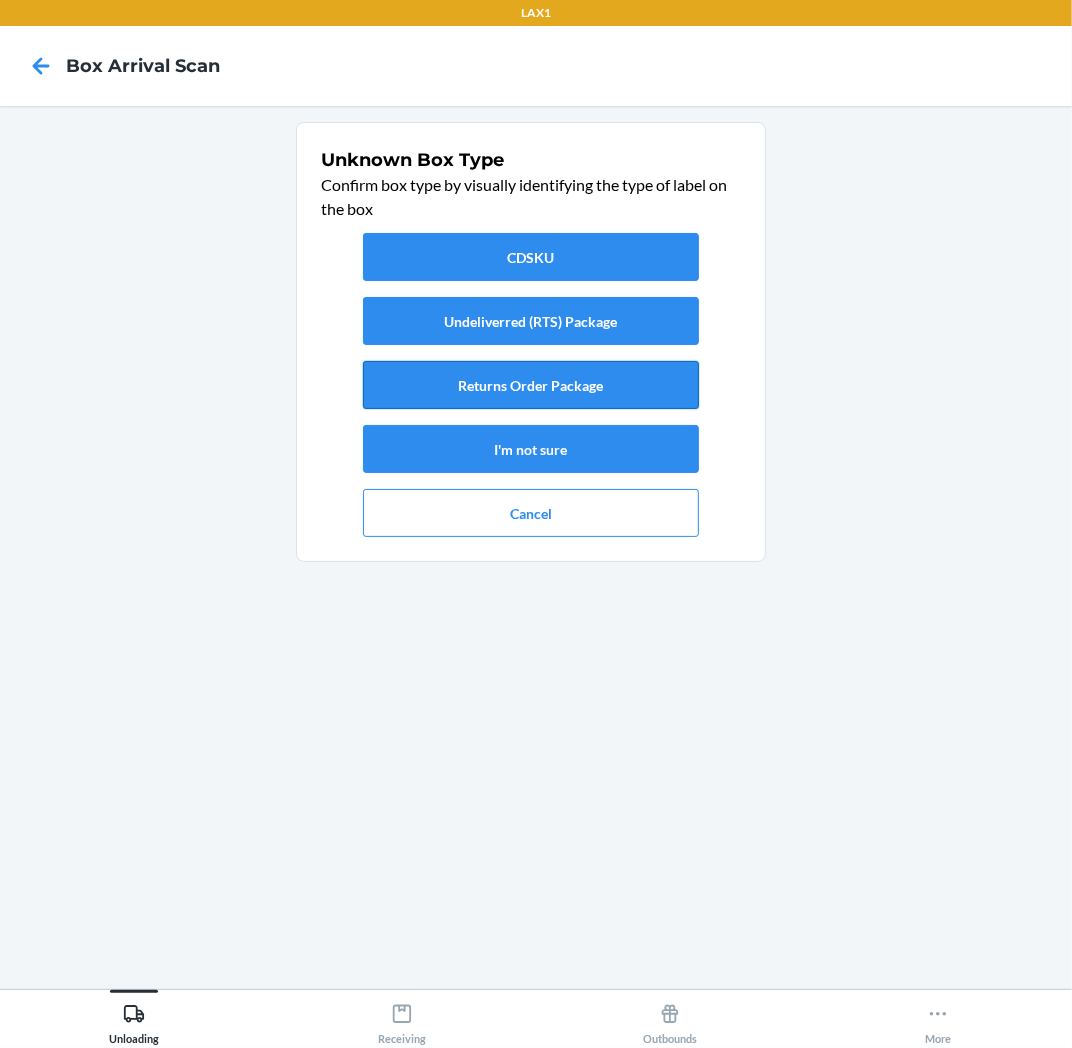 click on "Returns Order Package" at bounding box center [531, 385] 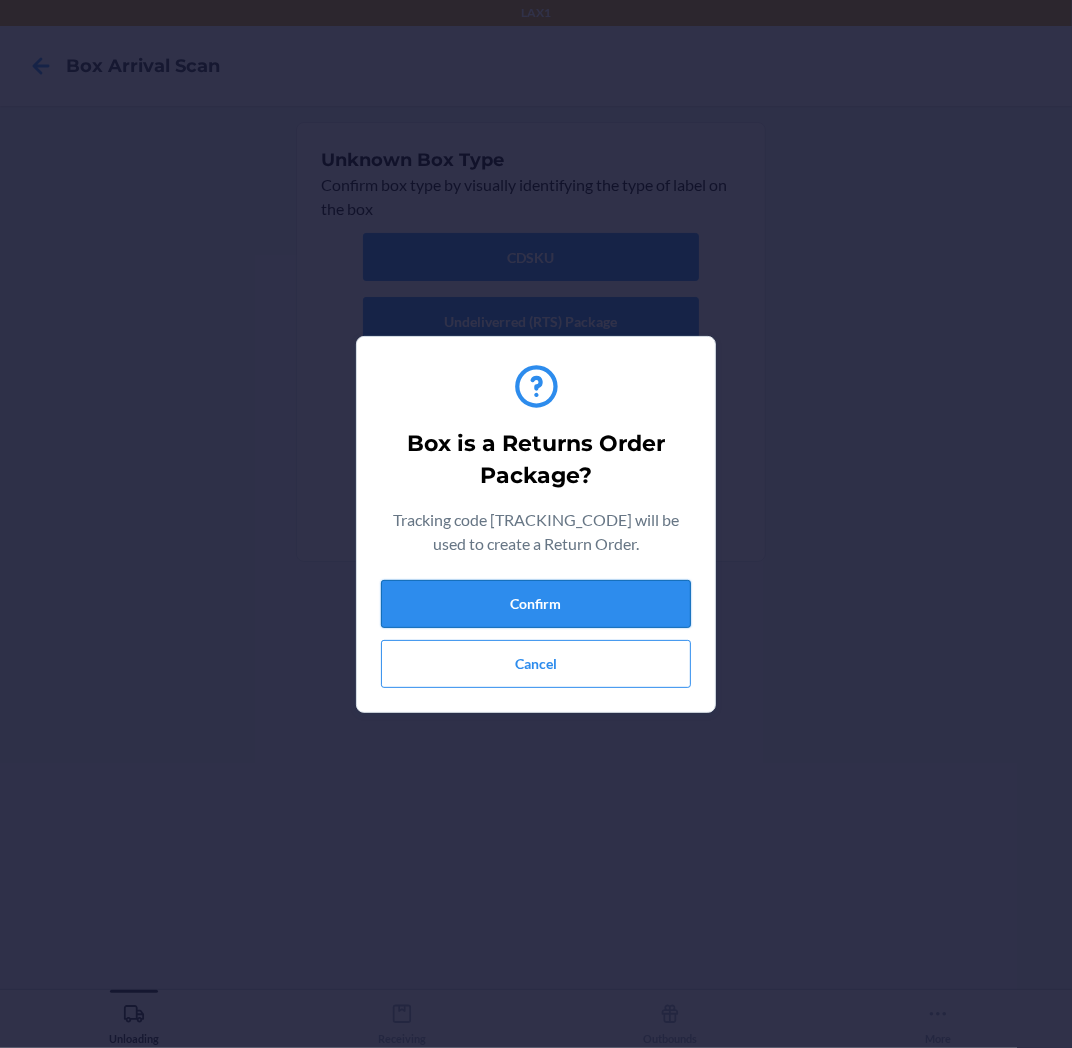 click on "Confirm" at bounding box center [536, 604] 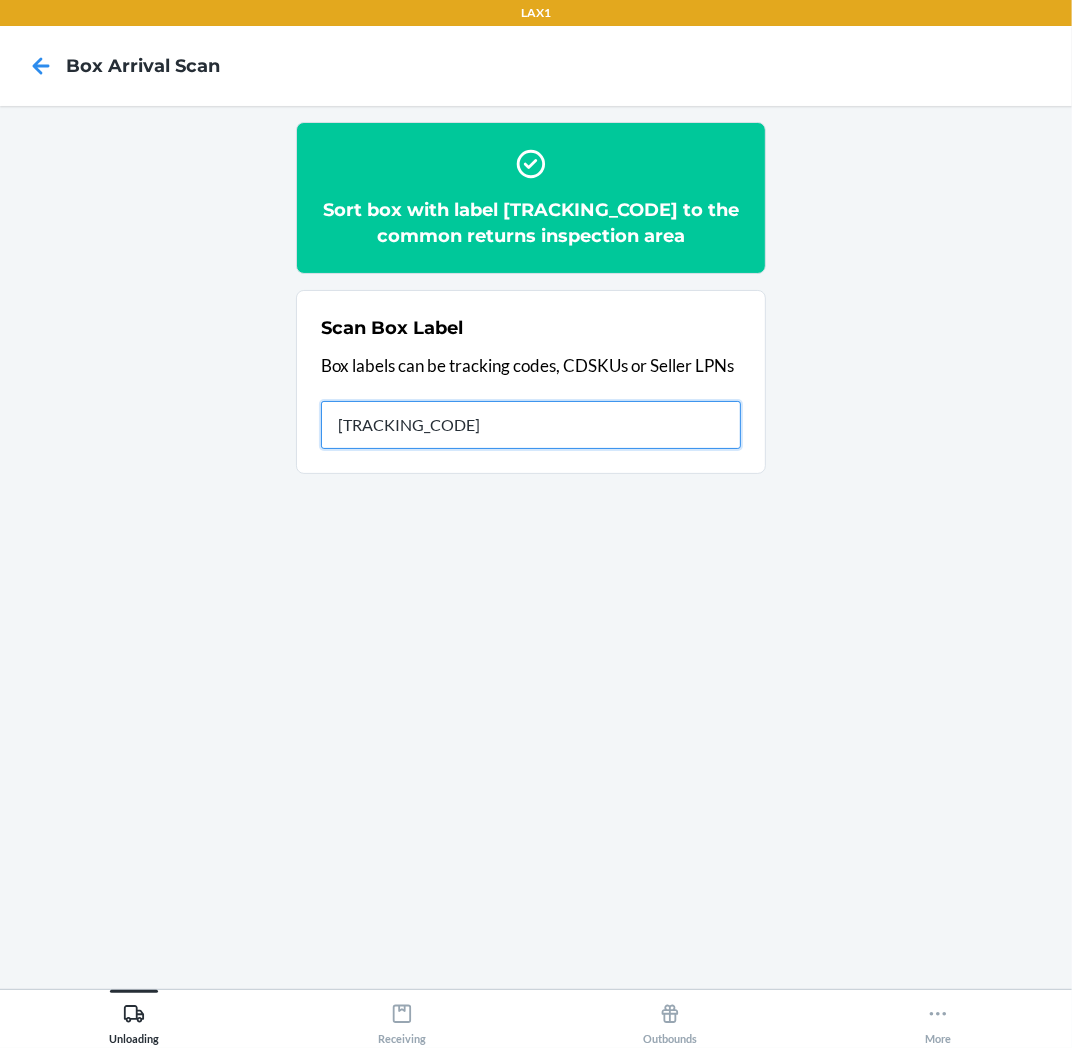 type on "HRRVDBX9-7101-1" 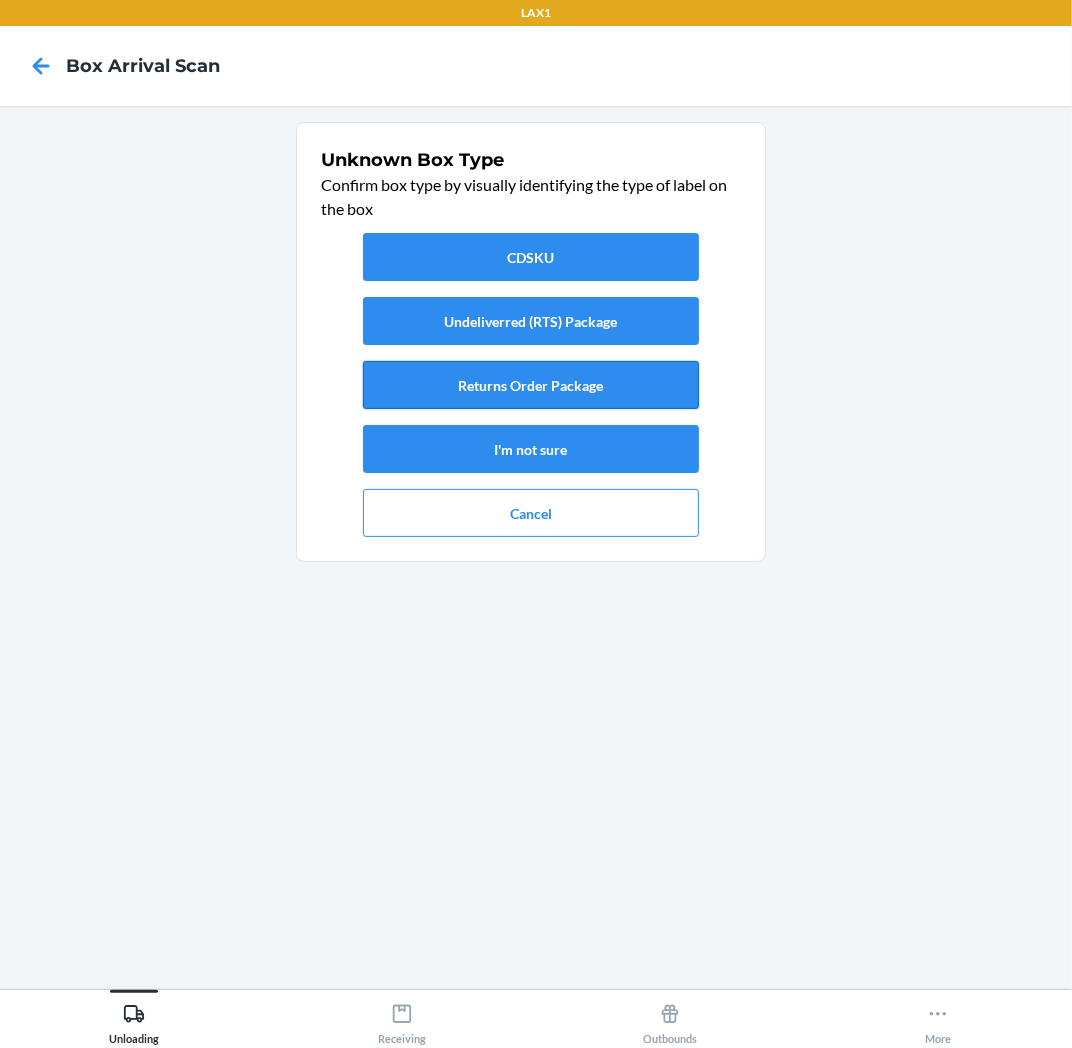 click on "Returns Order Package" at bounding box center [531, 385] 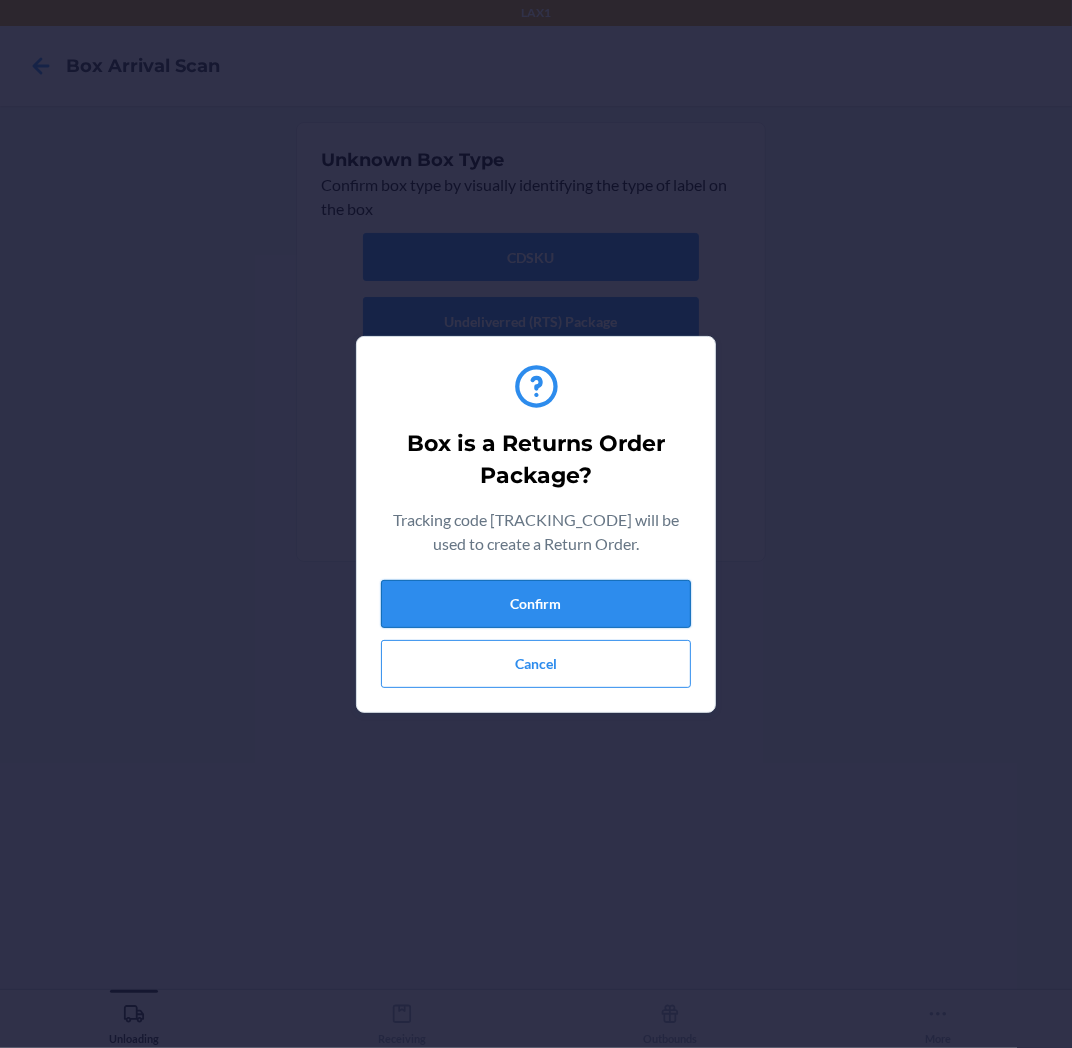 click on "Confirm" at bounding box center (536, 604) 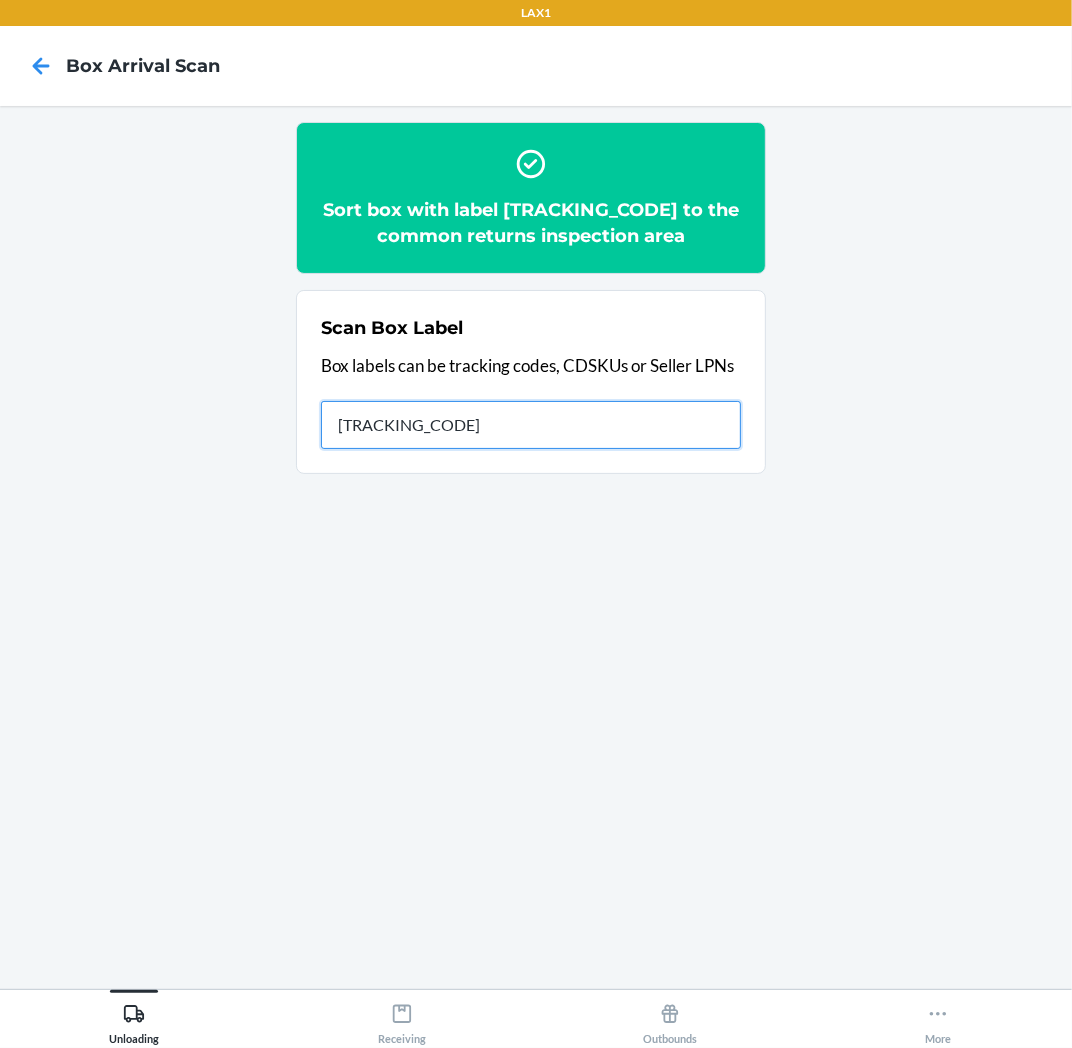 type on "HR9TF32D-7840-1" 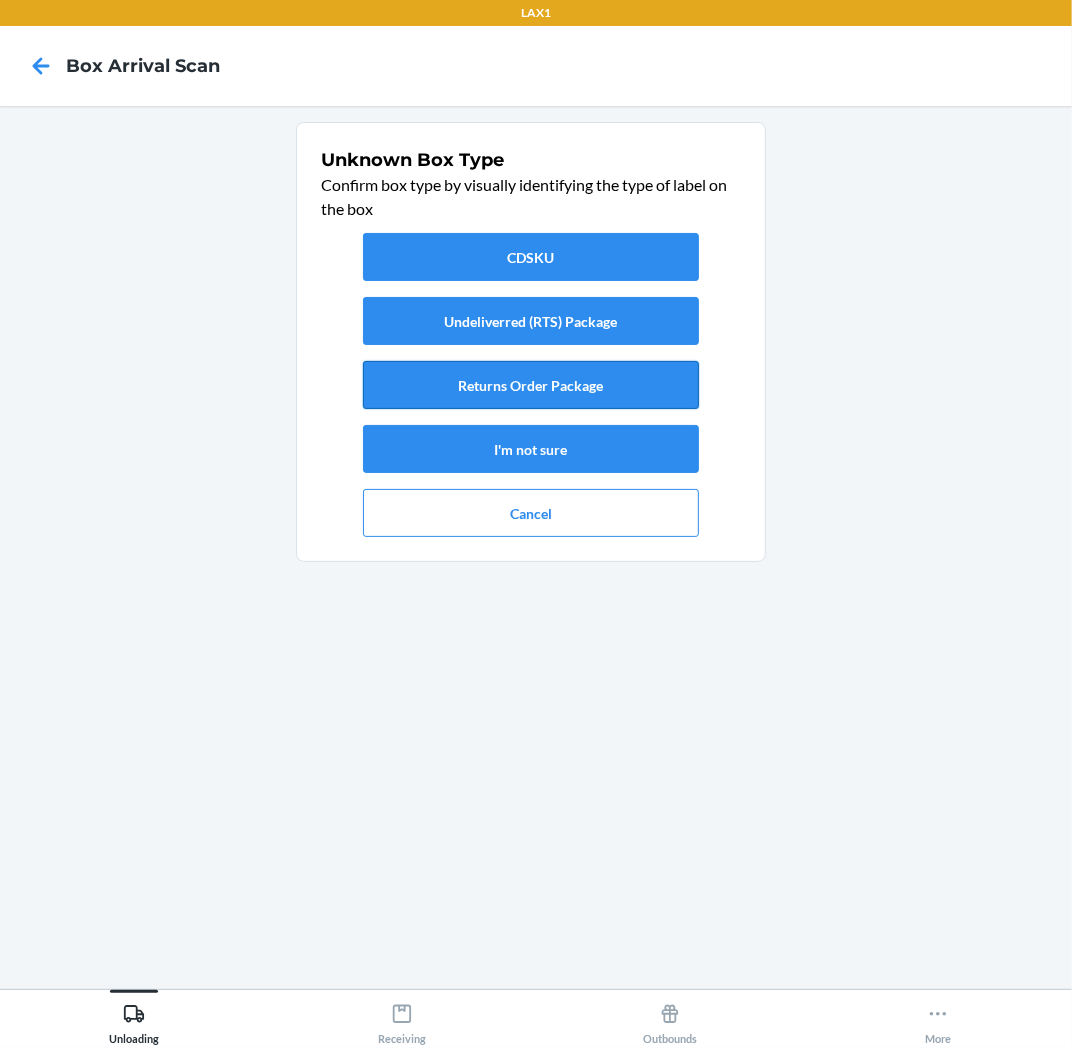 click on "Returns Order Package" at bounding box center [531, 385] 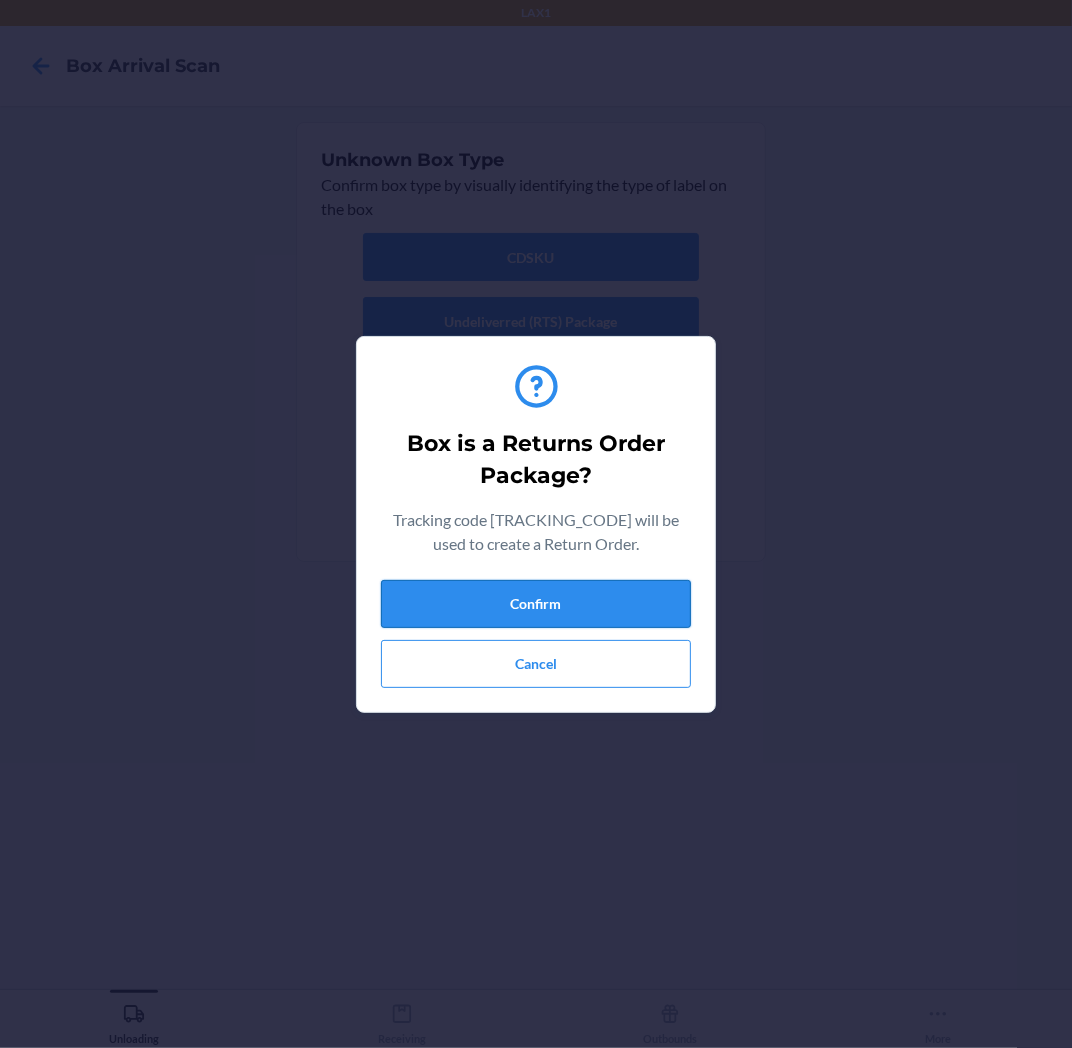 click on "Confirm" at bounding box center (536, 604) 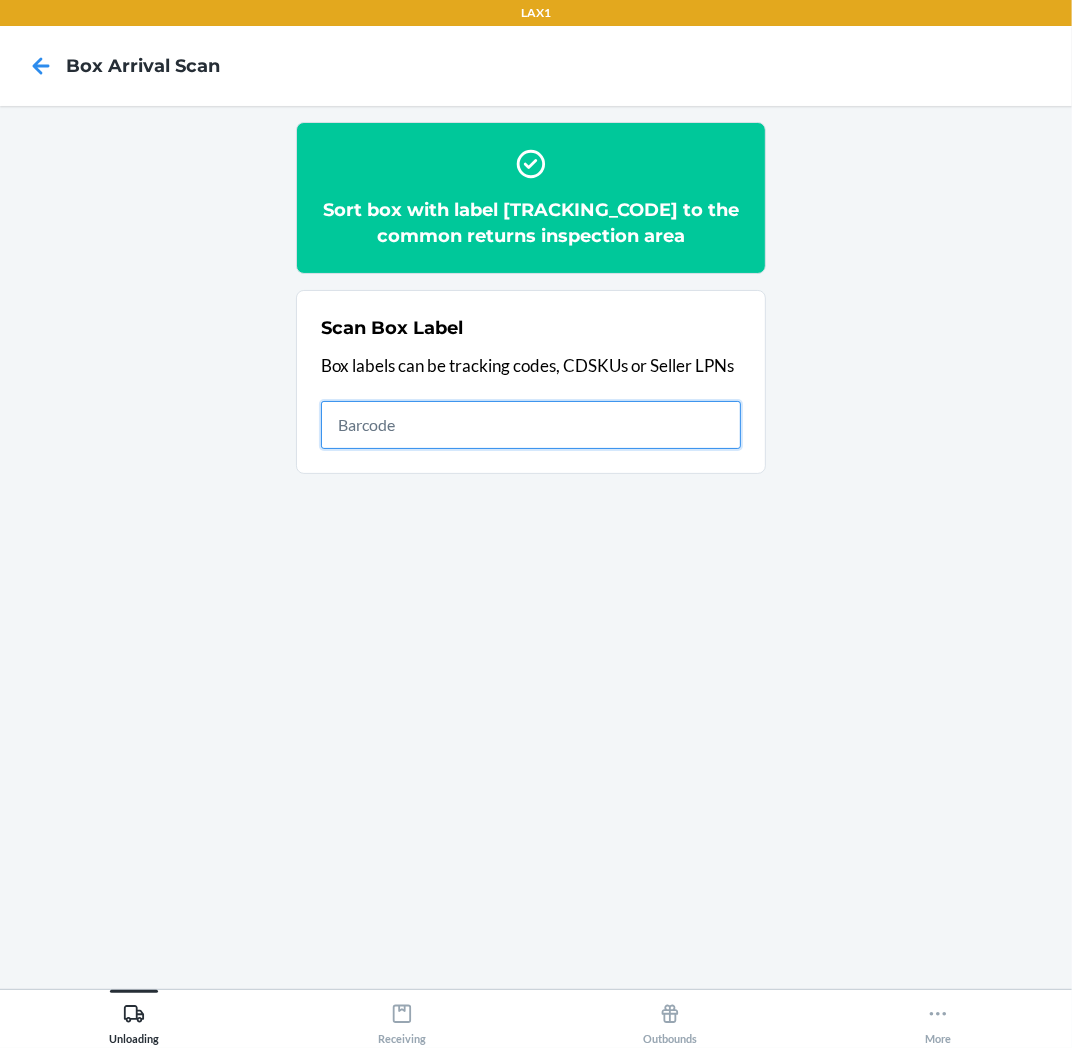click at bounding box center [531, 425] 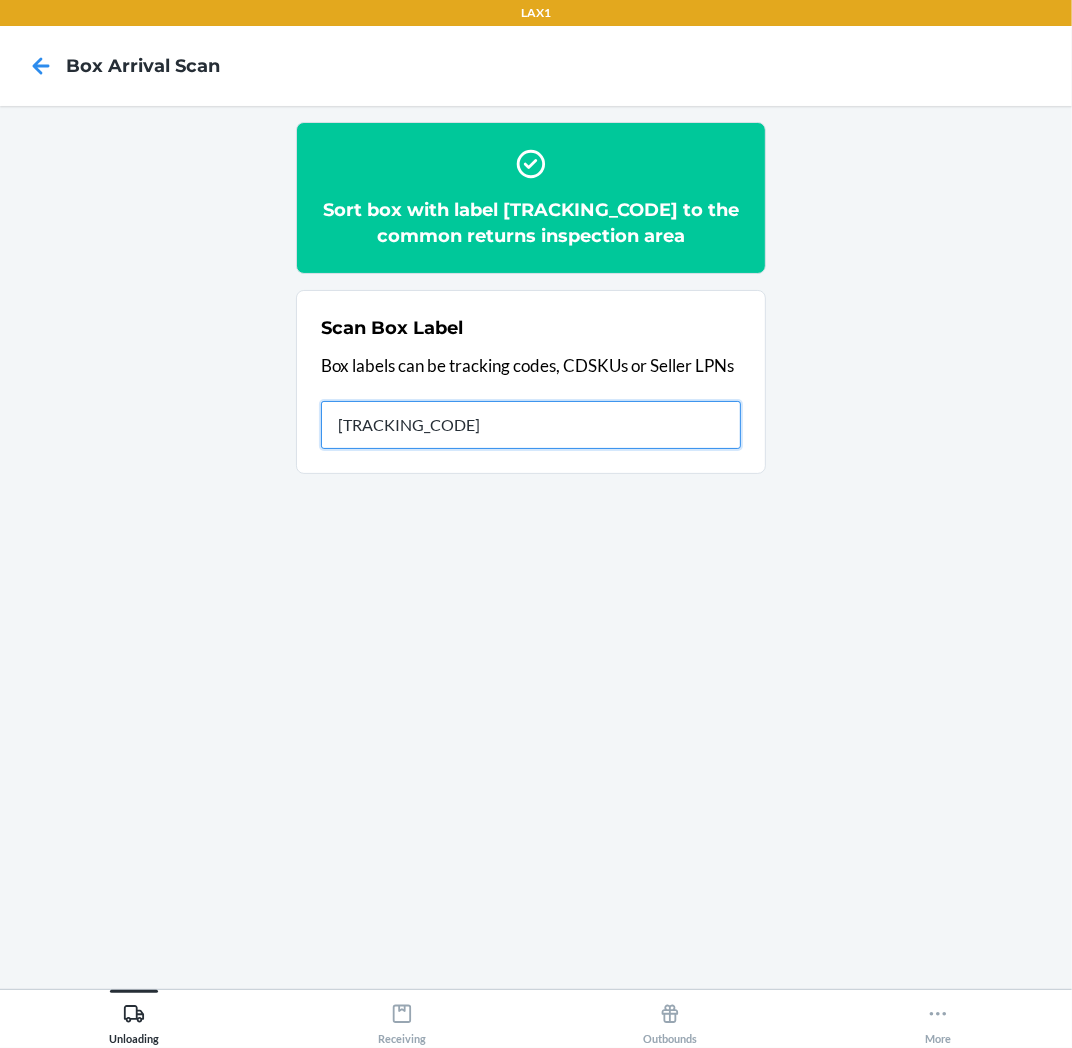 type on "HRYWX8WW-3006-1" 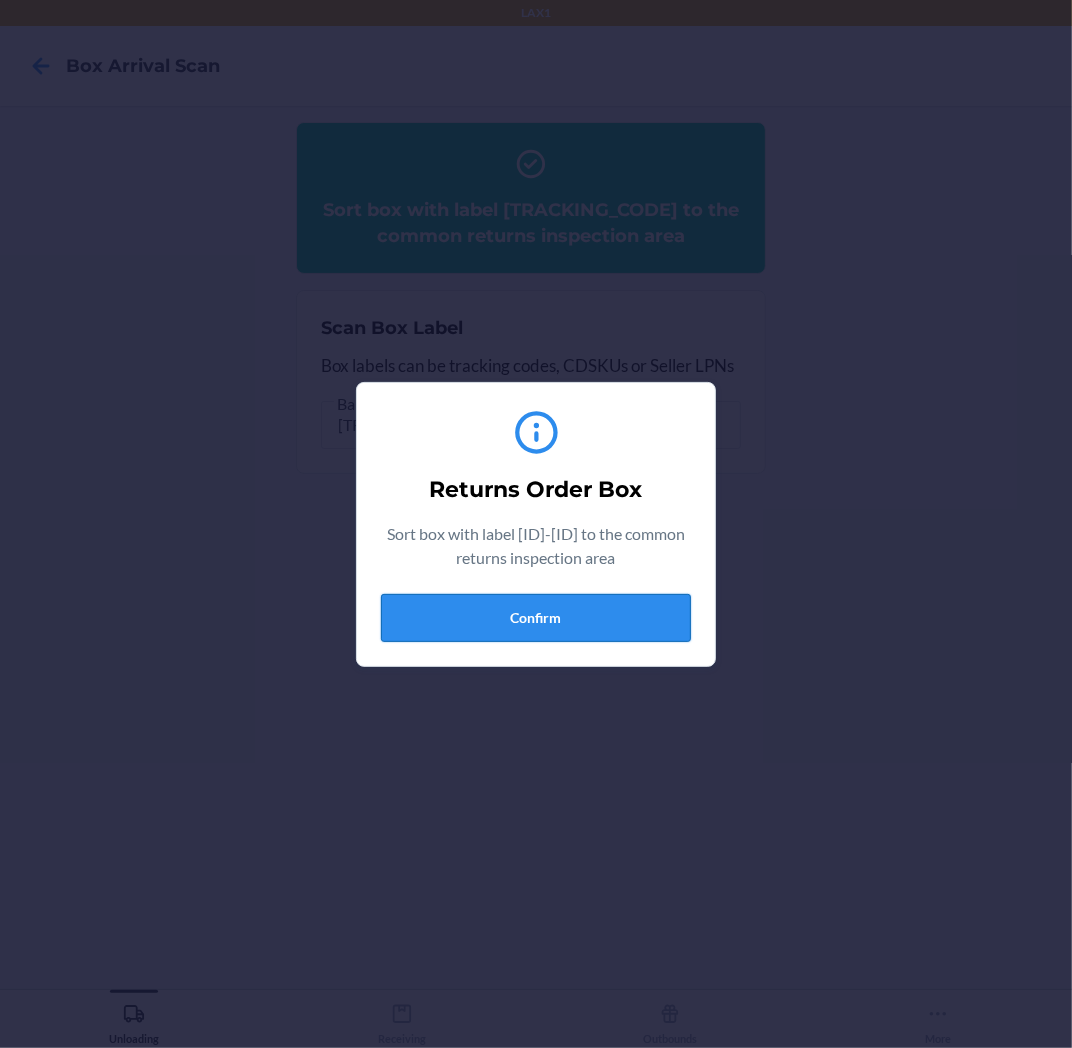 click on "Confirm" at bounding box center [536, 618] 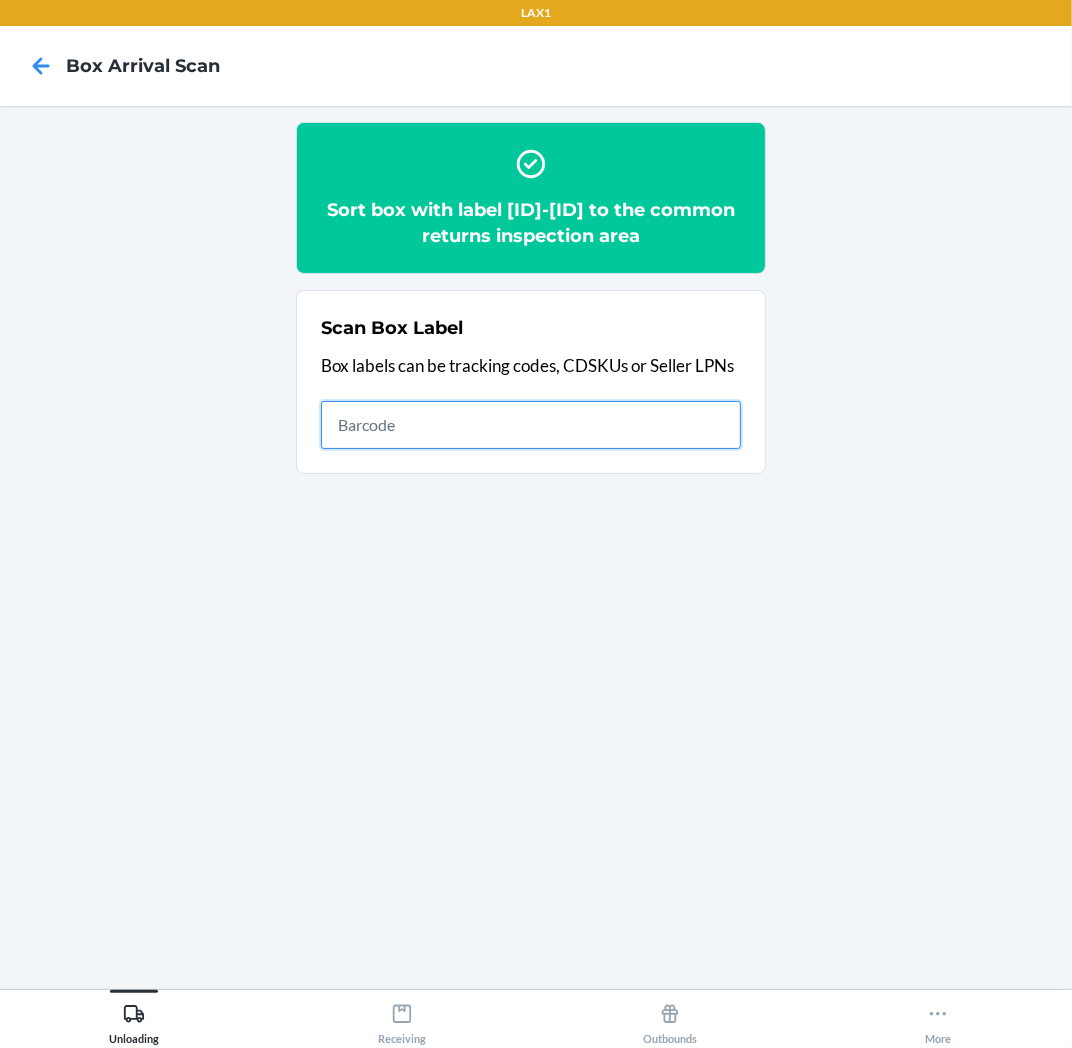 click at bounding box center [531, 425] 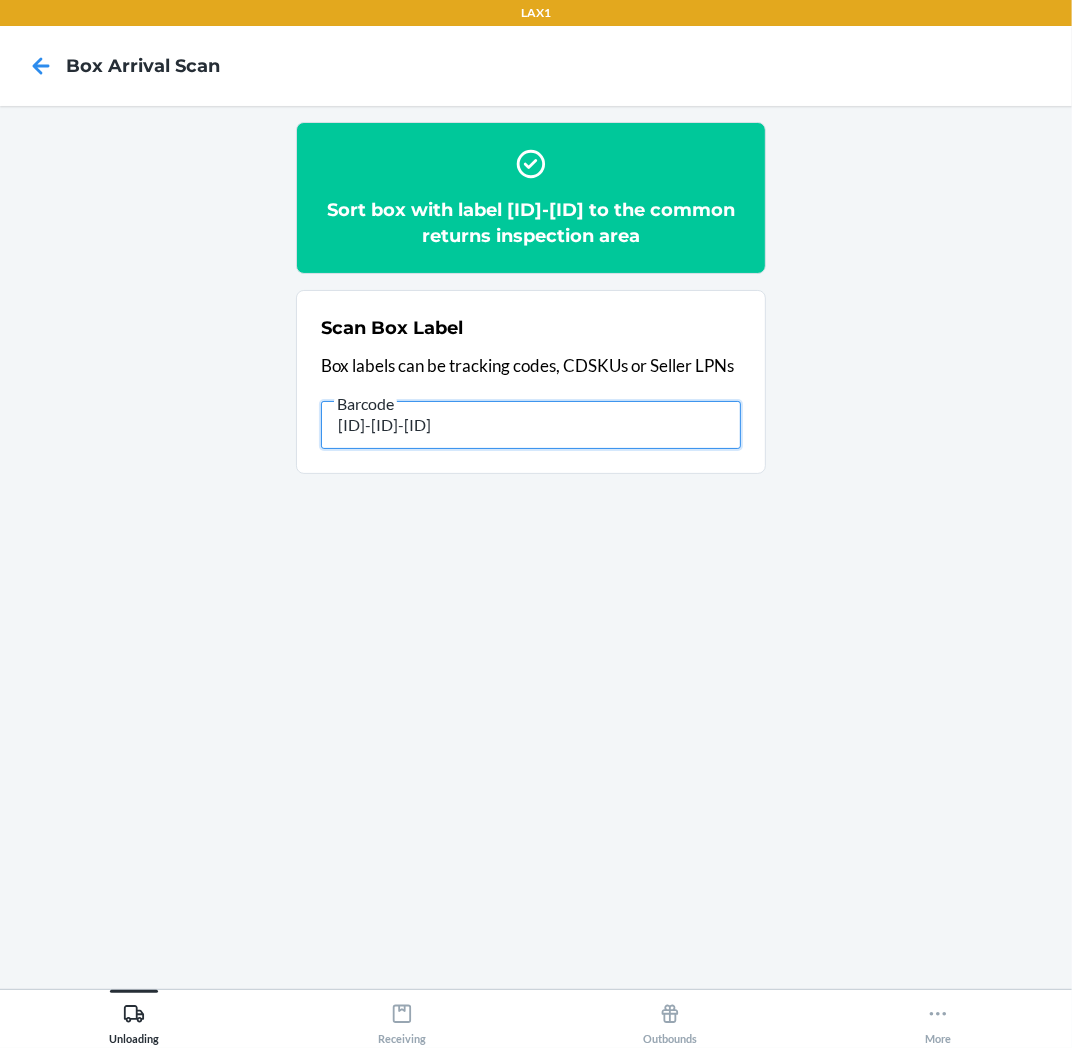 type on "HRU5TJAR-6181-1" 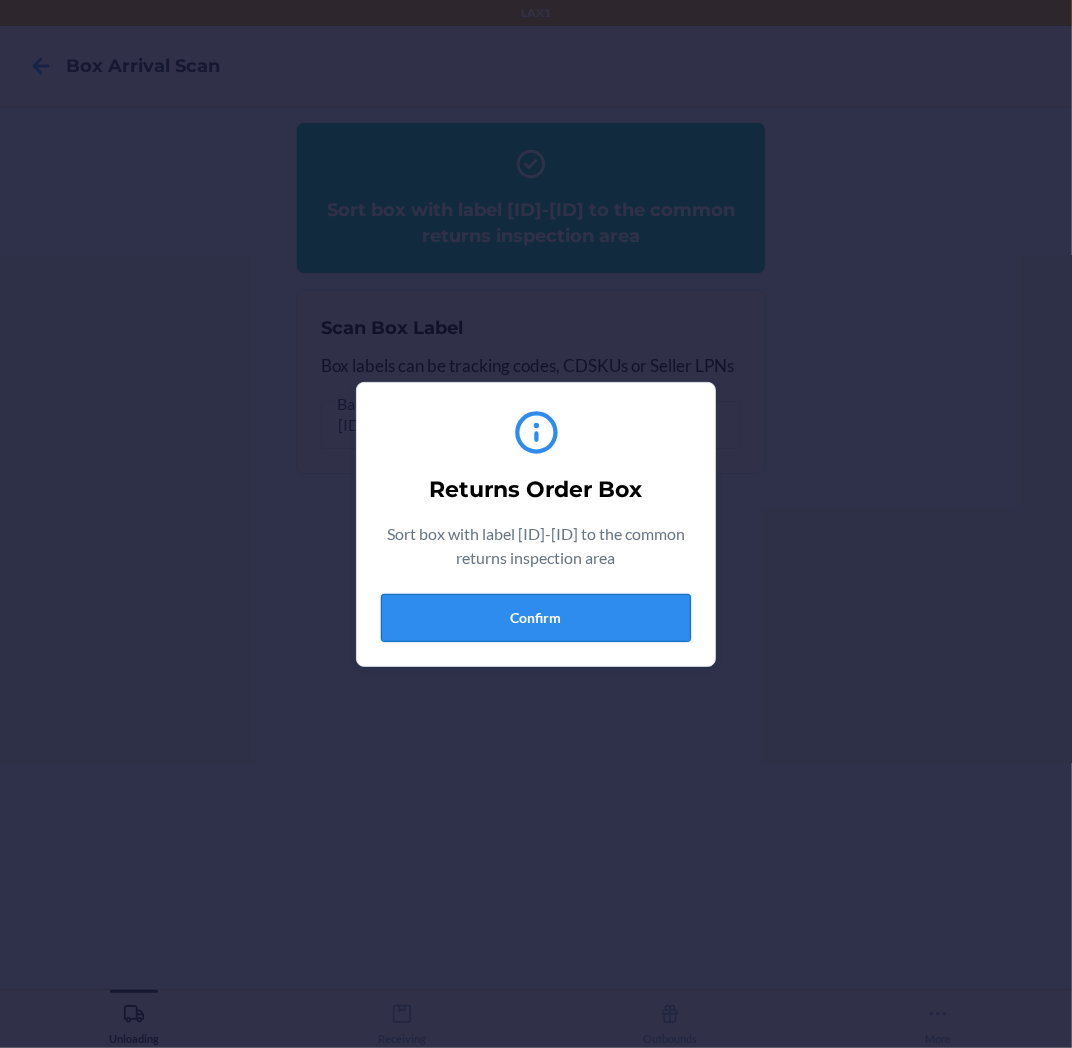 click on "Confirm" at bounding box center (536, 618) 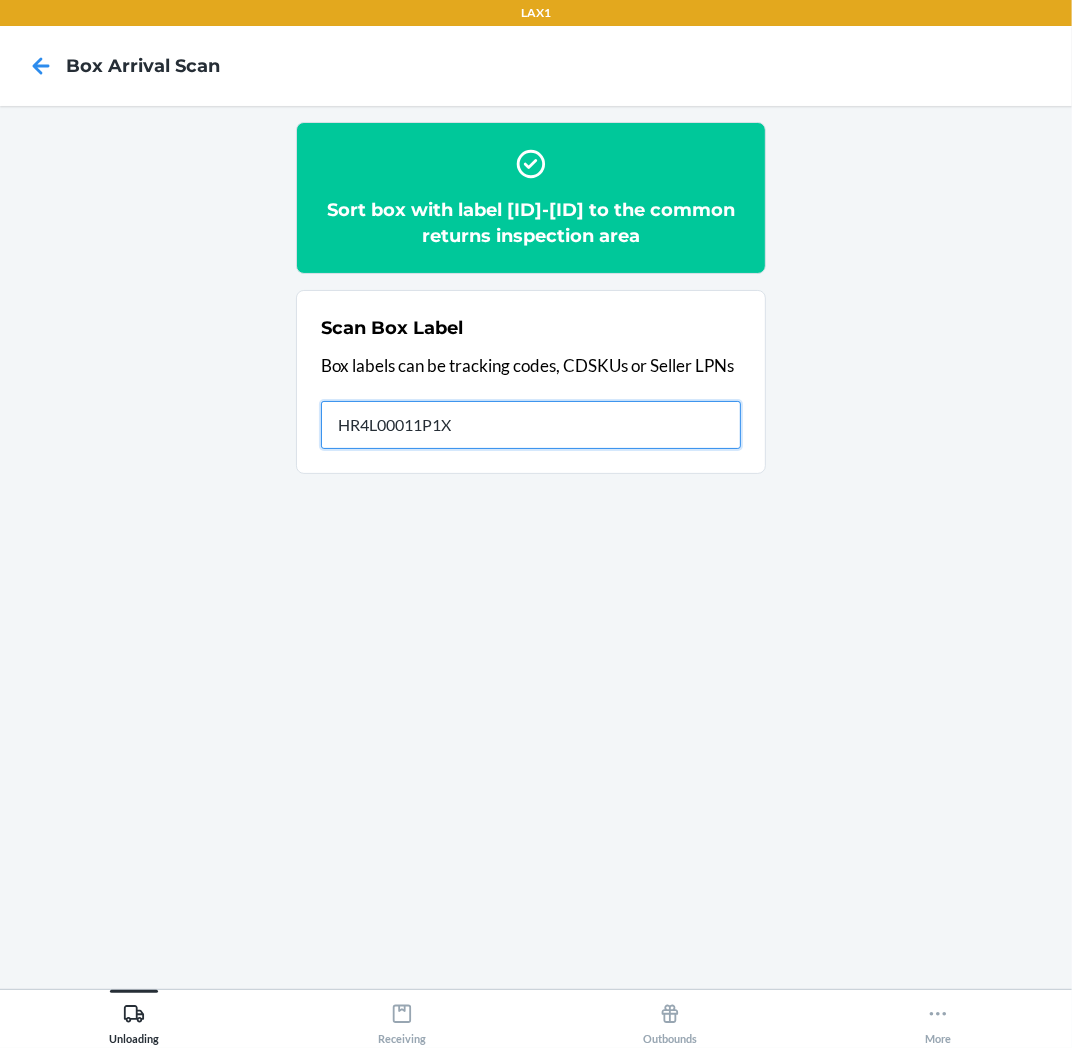 type on "HR4L00011P1X" 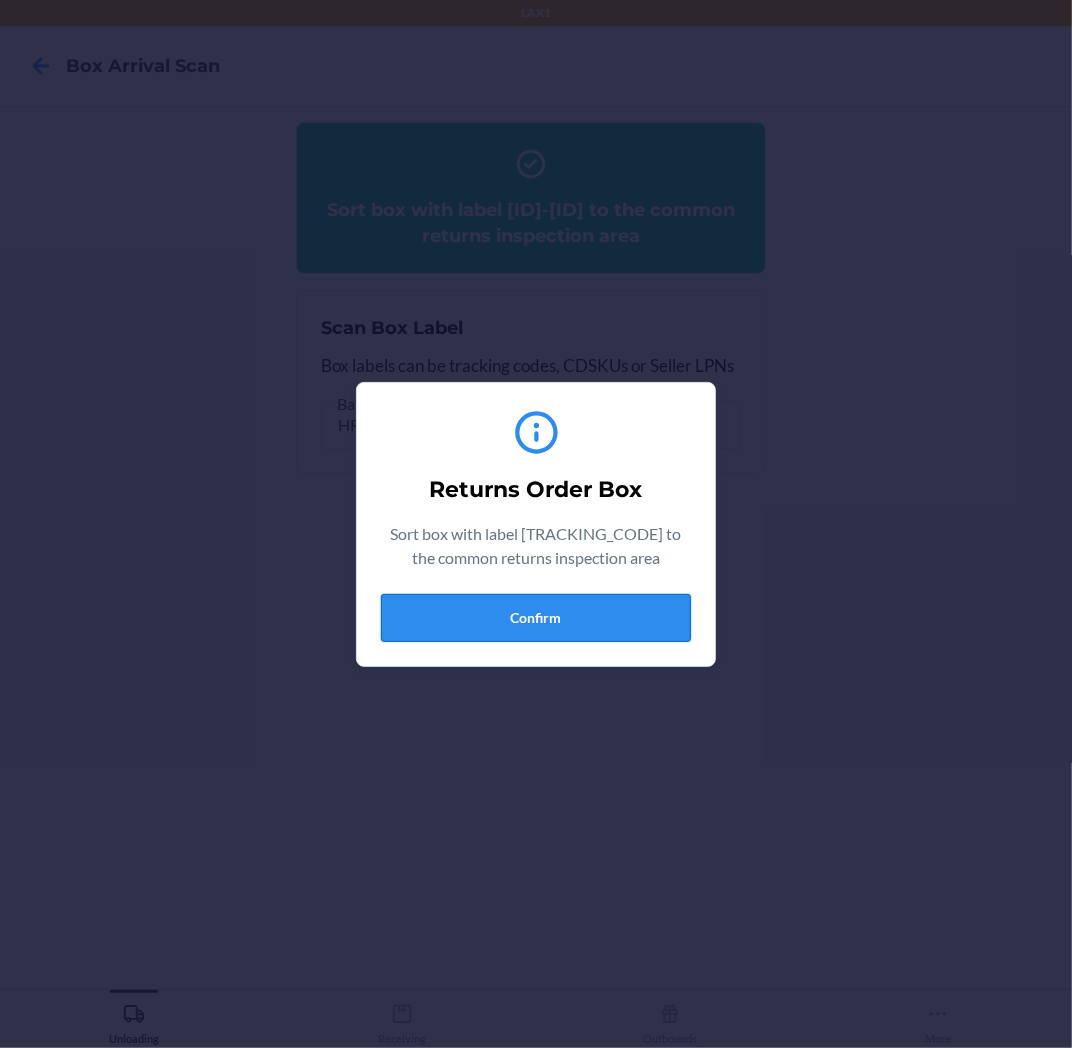 click on "Confirm" at bounding box center [536, 618] 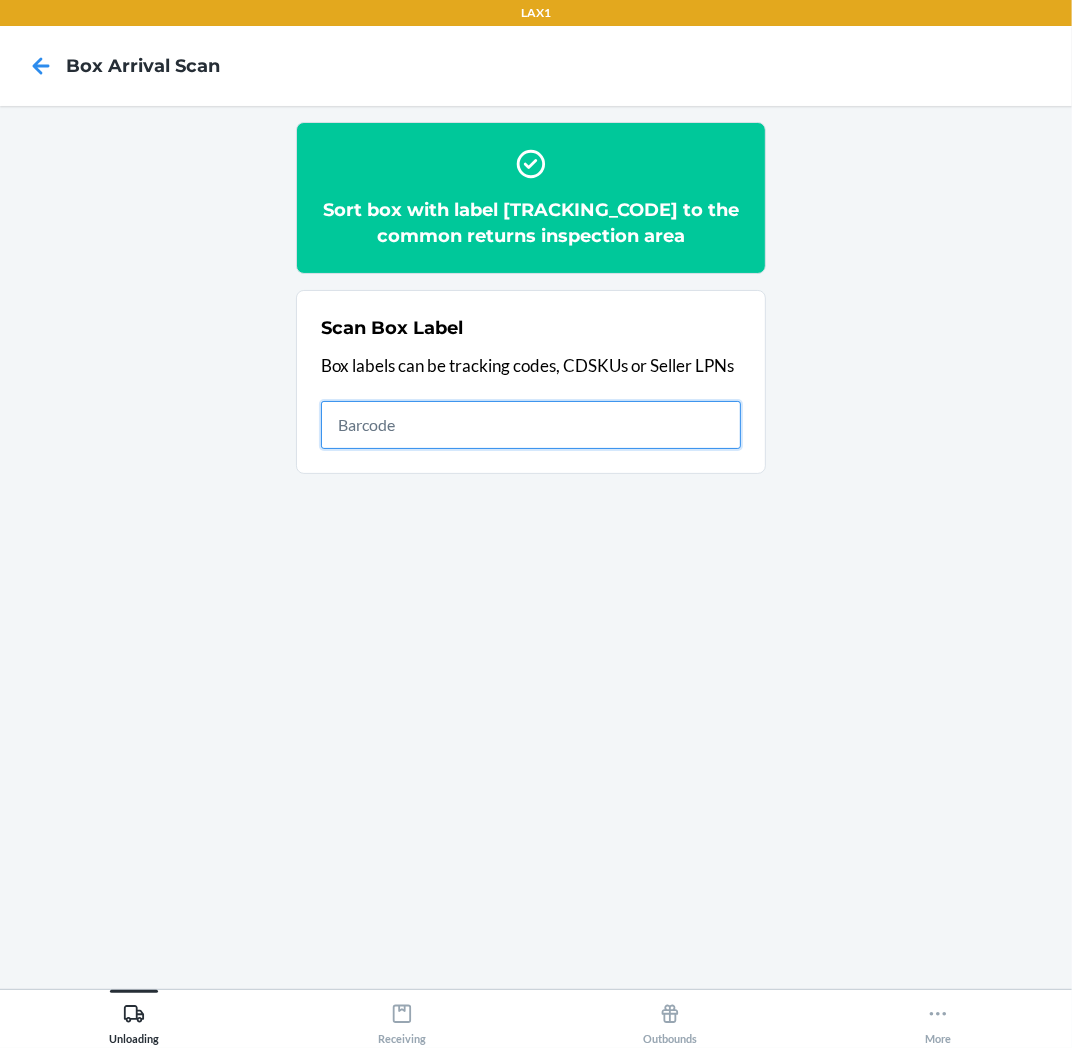 click at bounding box center (531, 425) 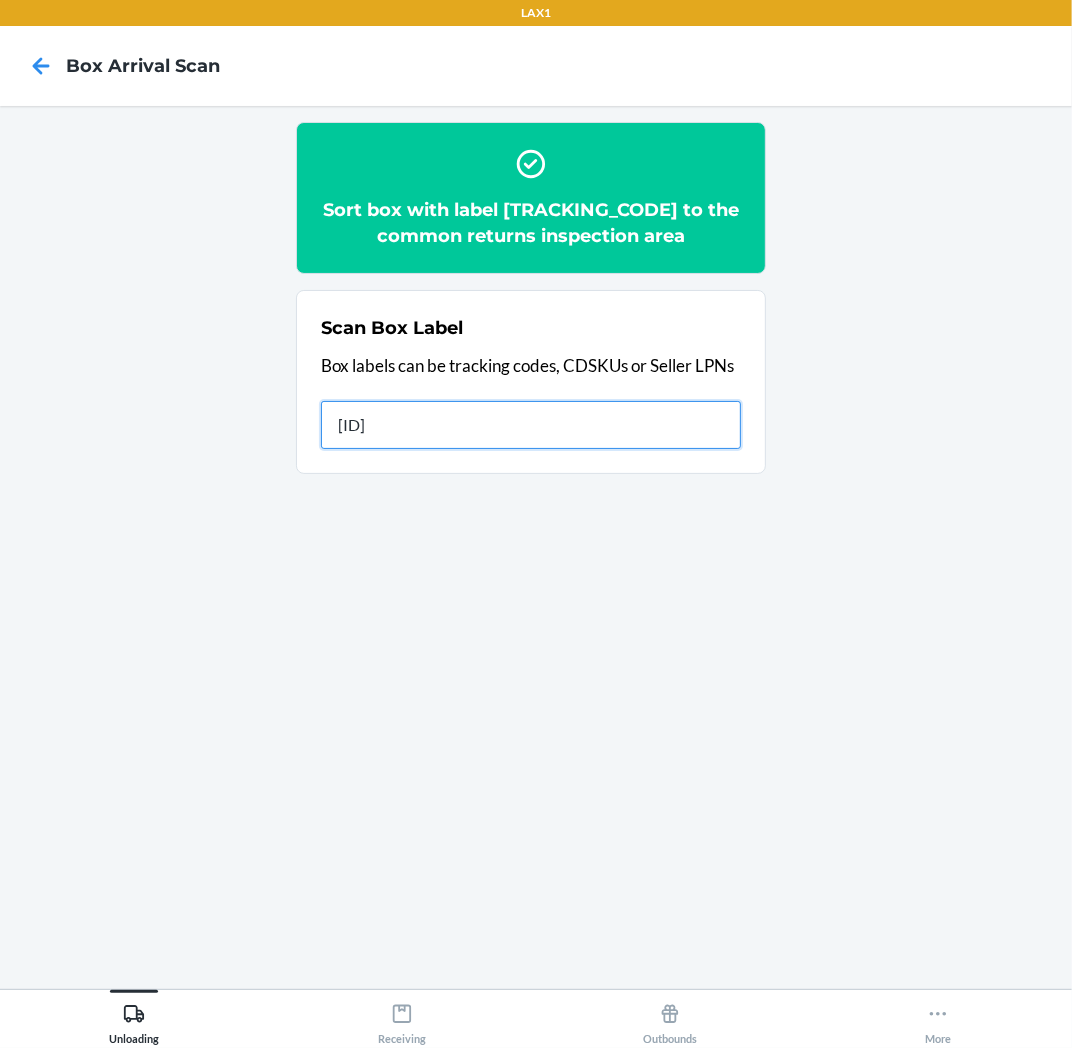 type on "HR4L000107QD" 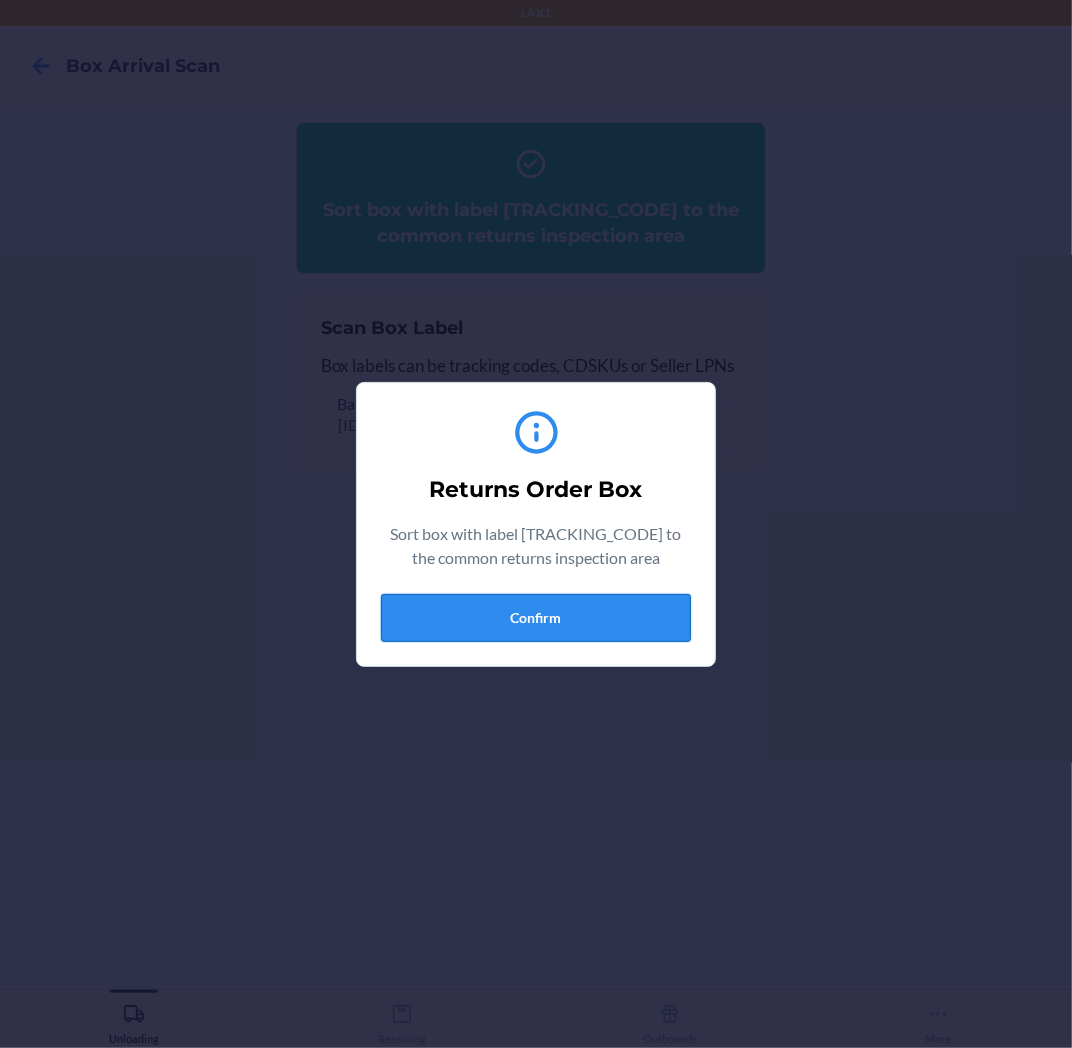 click on "Confirm" at bounding box center [536, 618] 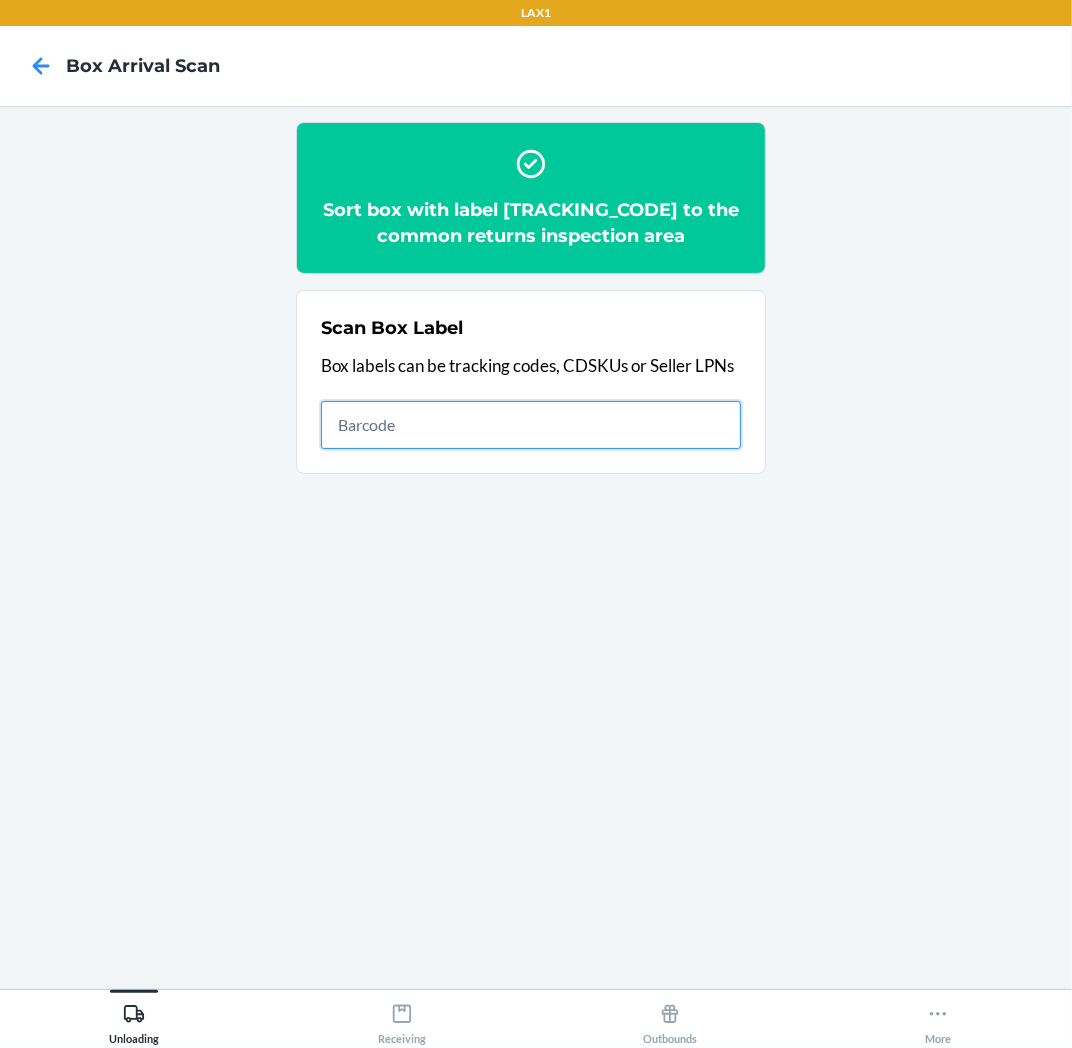 click at bounding box center [531, 425] 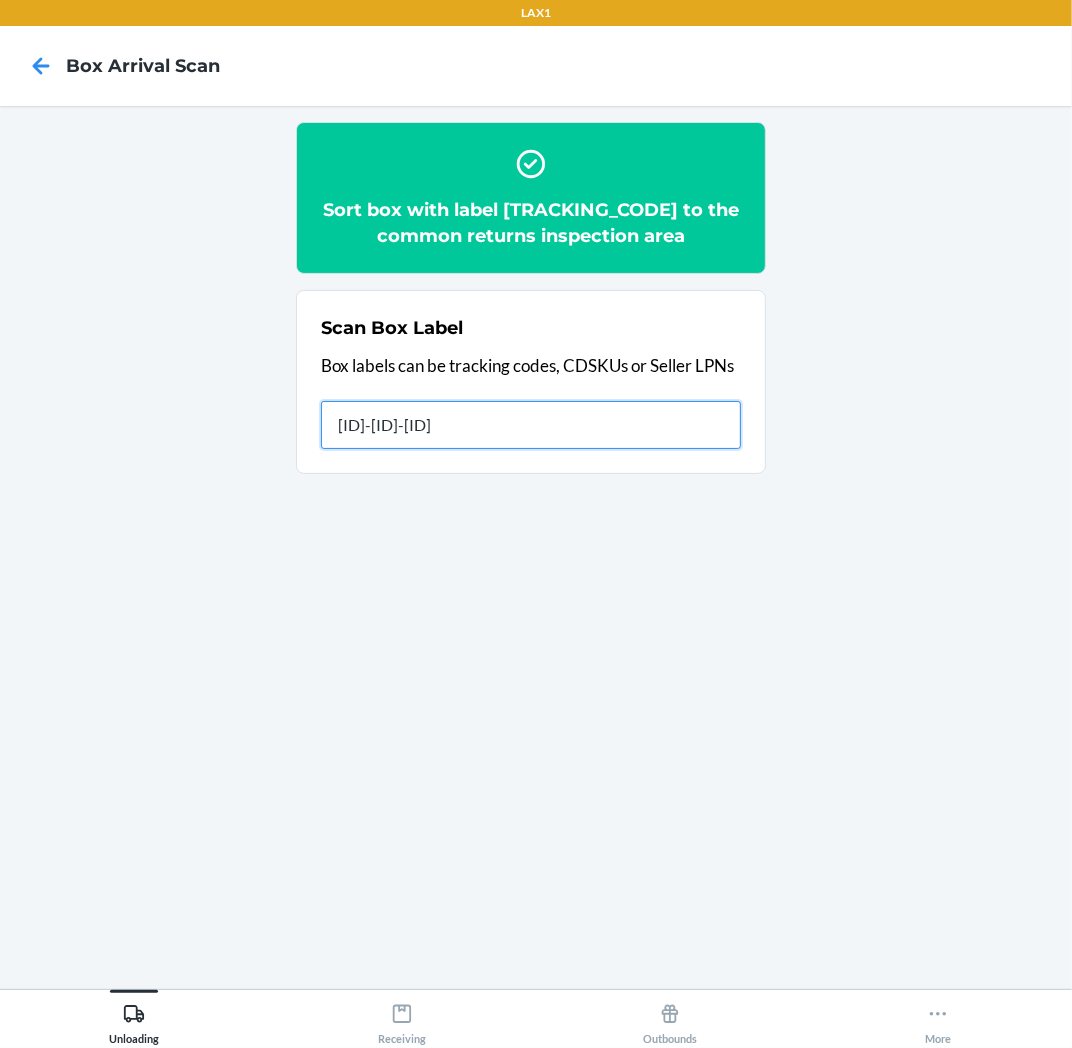 type on "HRD4WJMJ-6905-1" 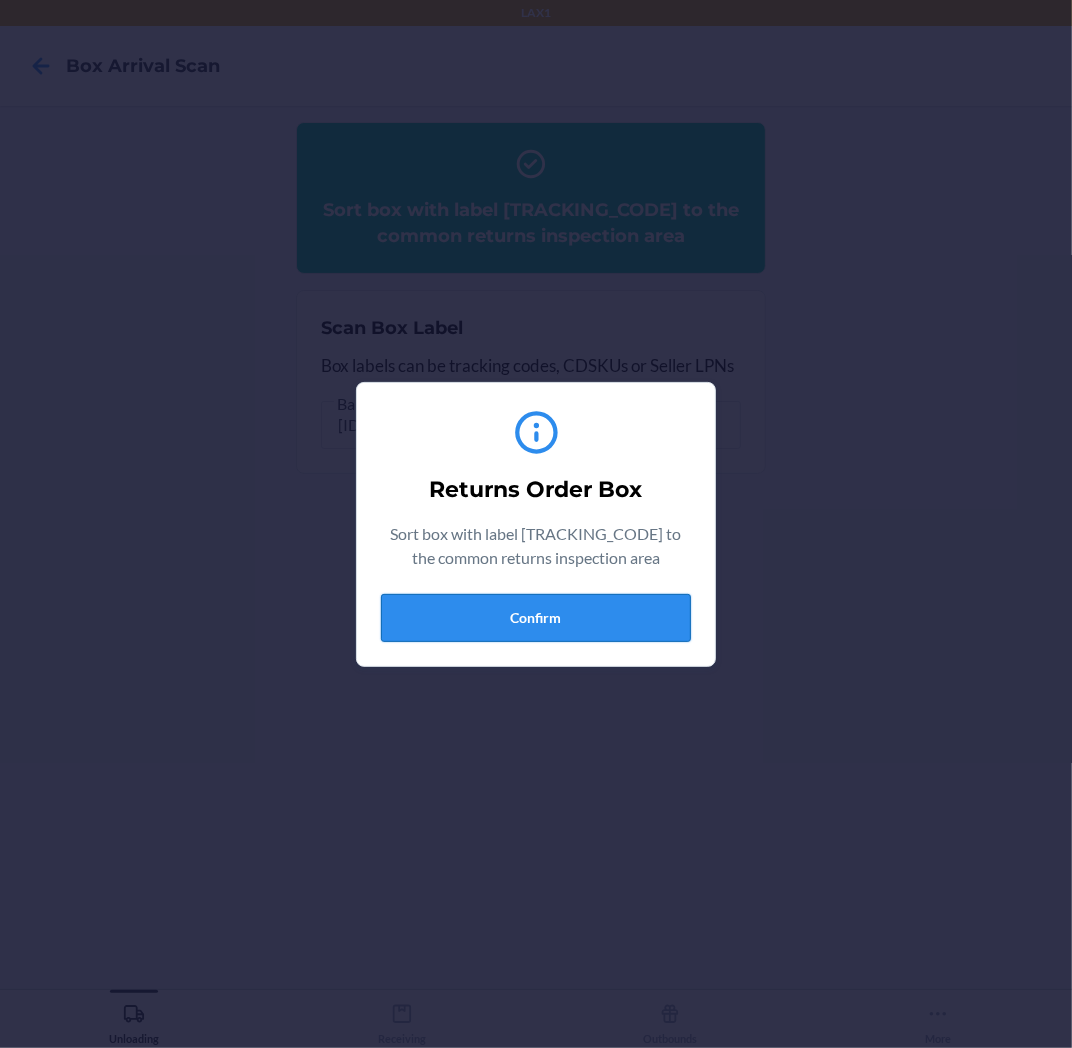 click on "Confirm" at bounding box center (536, 618) 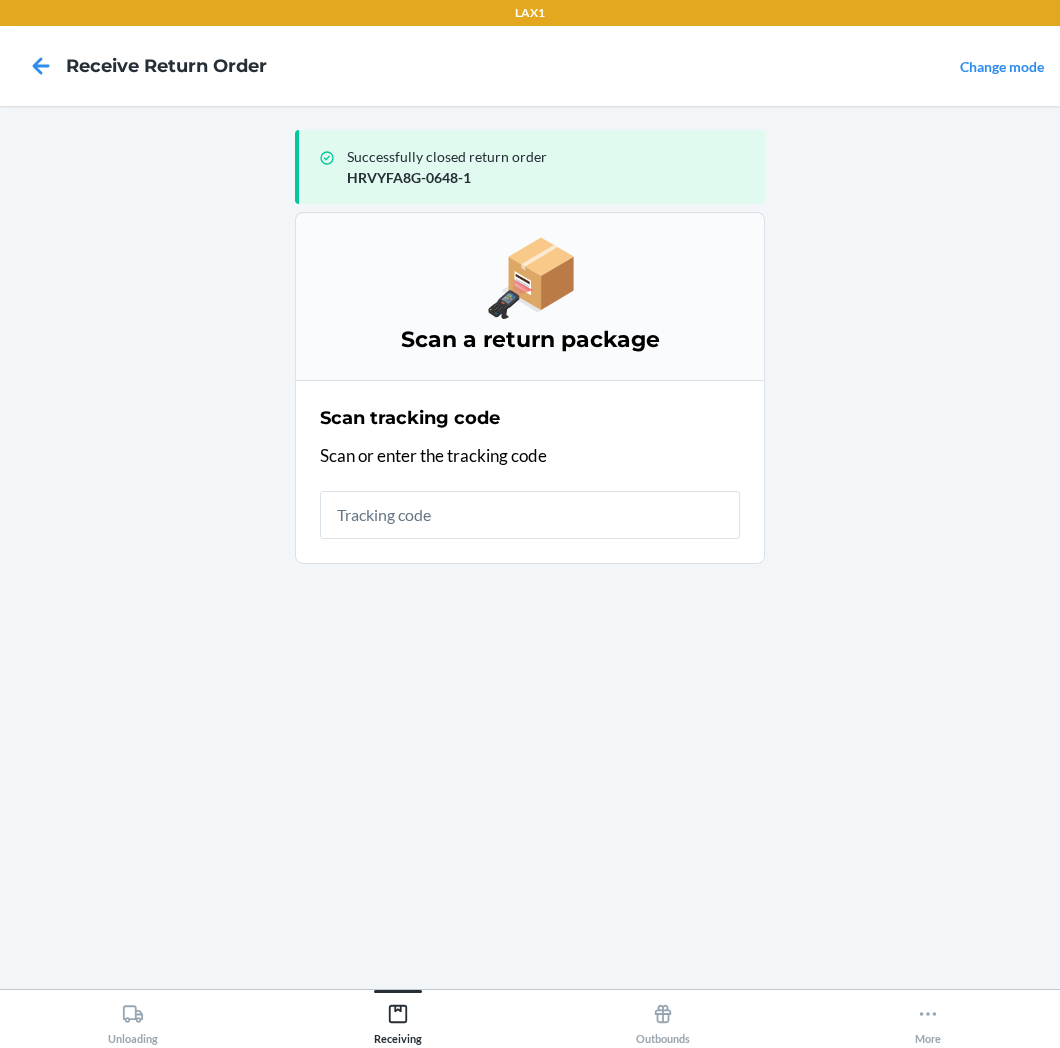 scroll, scrollTop: 0, scrollLeft: 0, axis: both 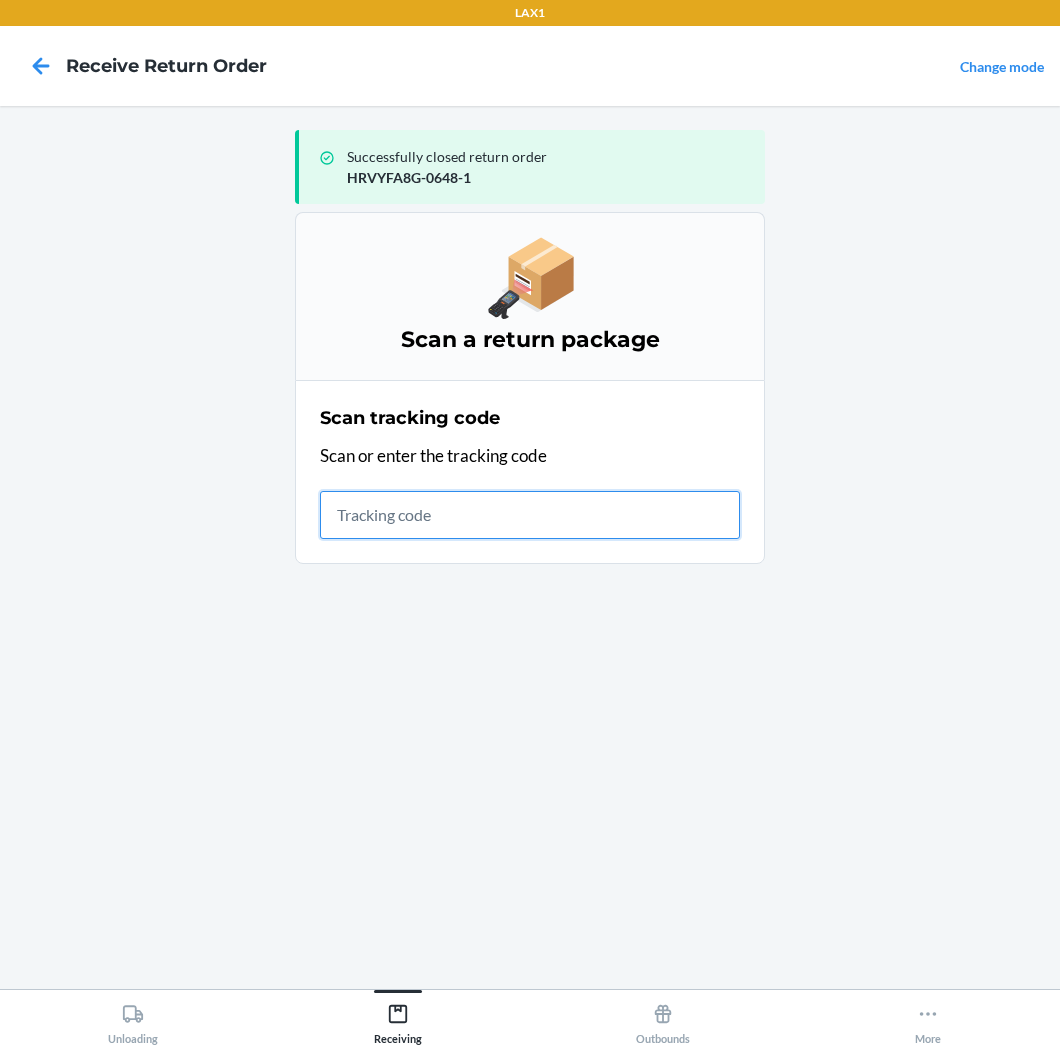 click at bounding box center [530, 515] 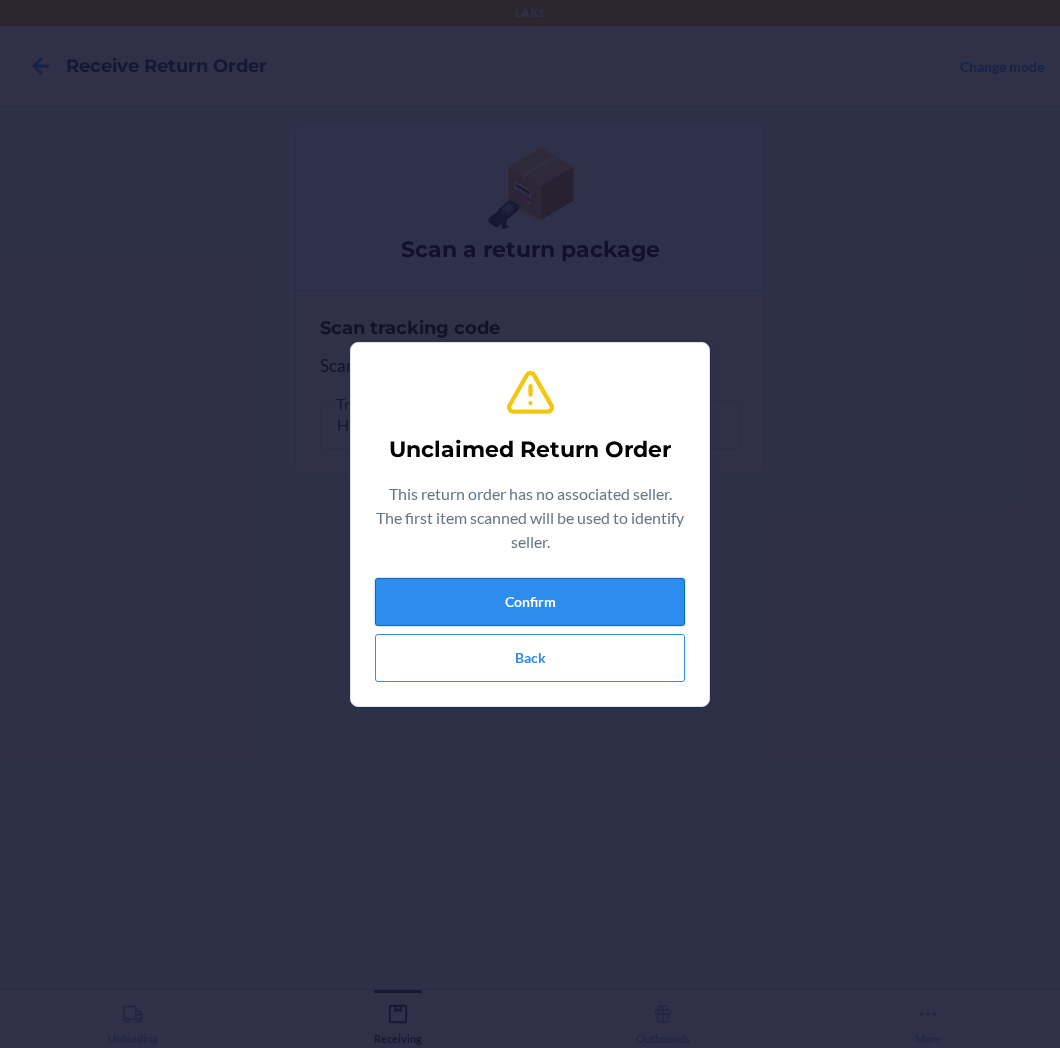 click on "Confirm" at bounding box center (530, 602) 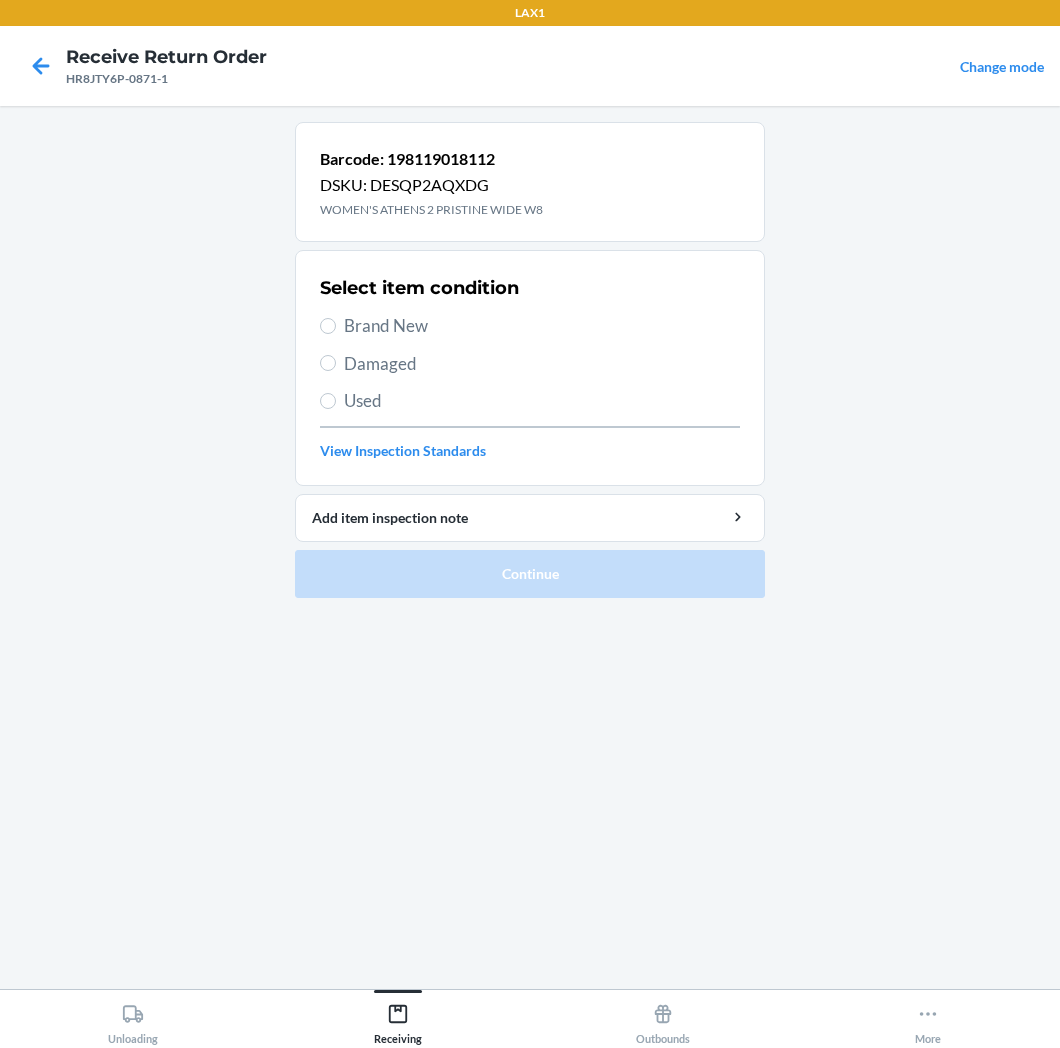 click on "Brand New" at bounding box center [542, 326] 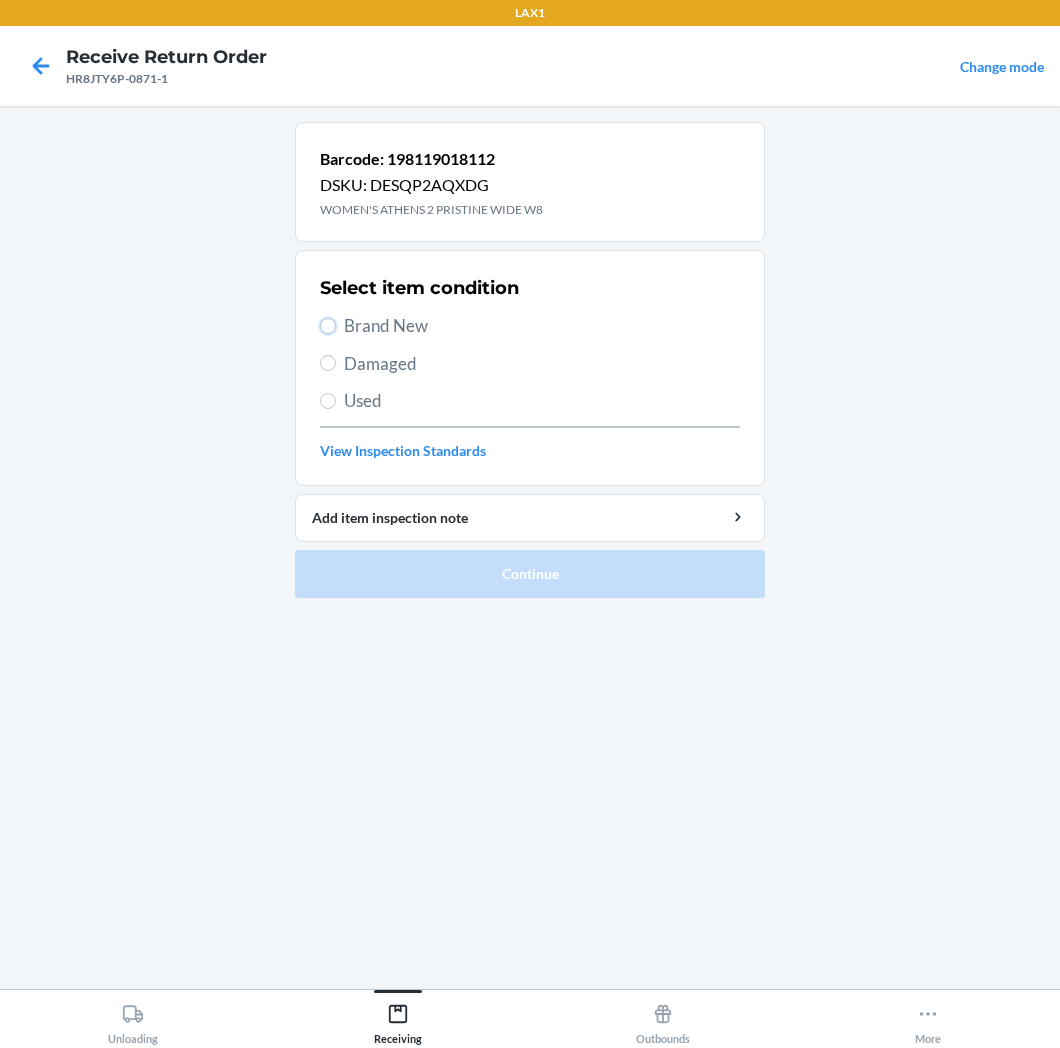 click on "Brand New" at bounding box center [328, 326] 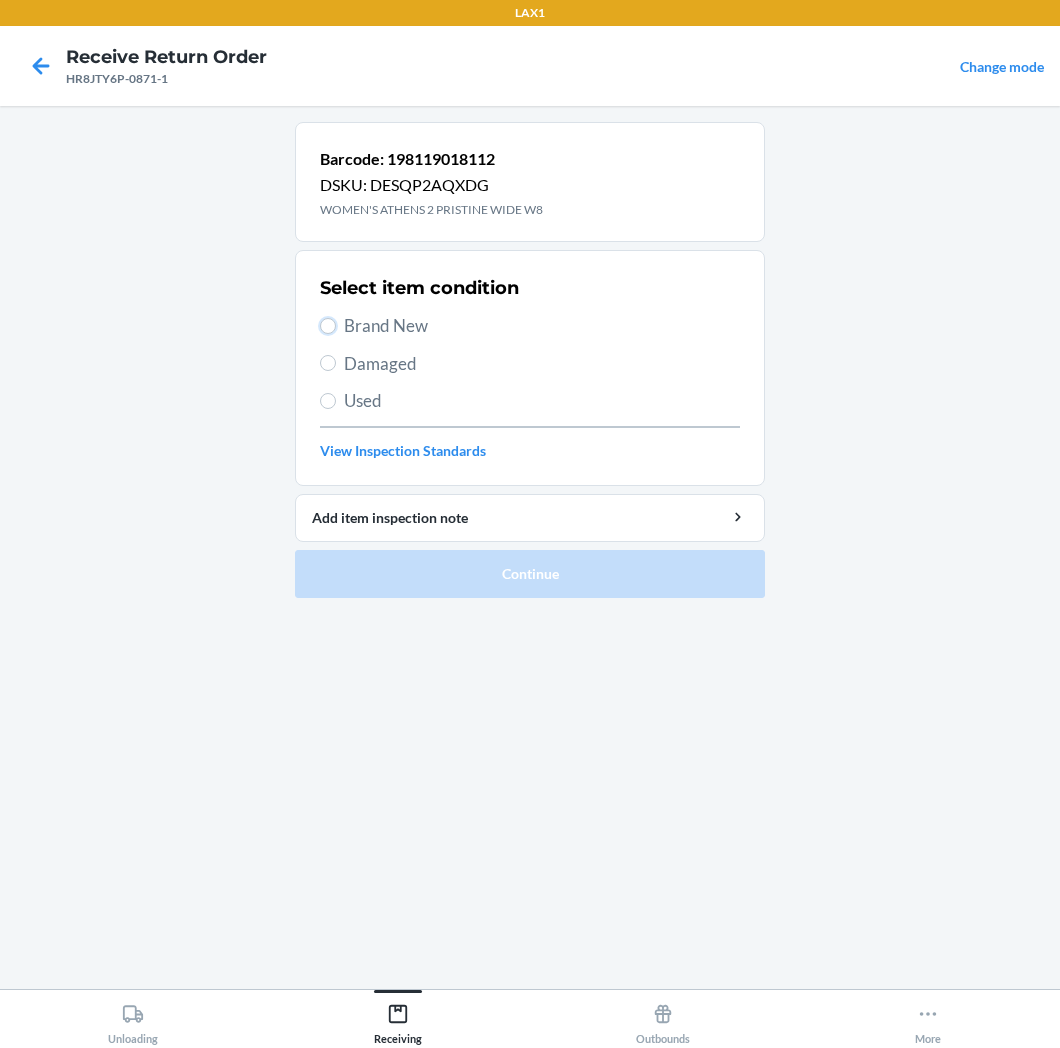 radio on "true" 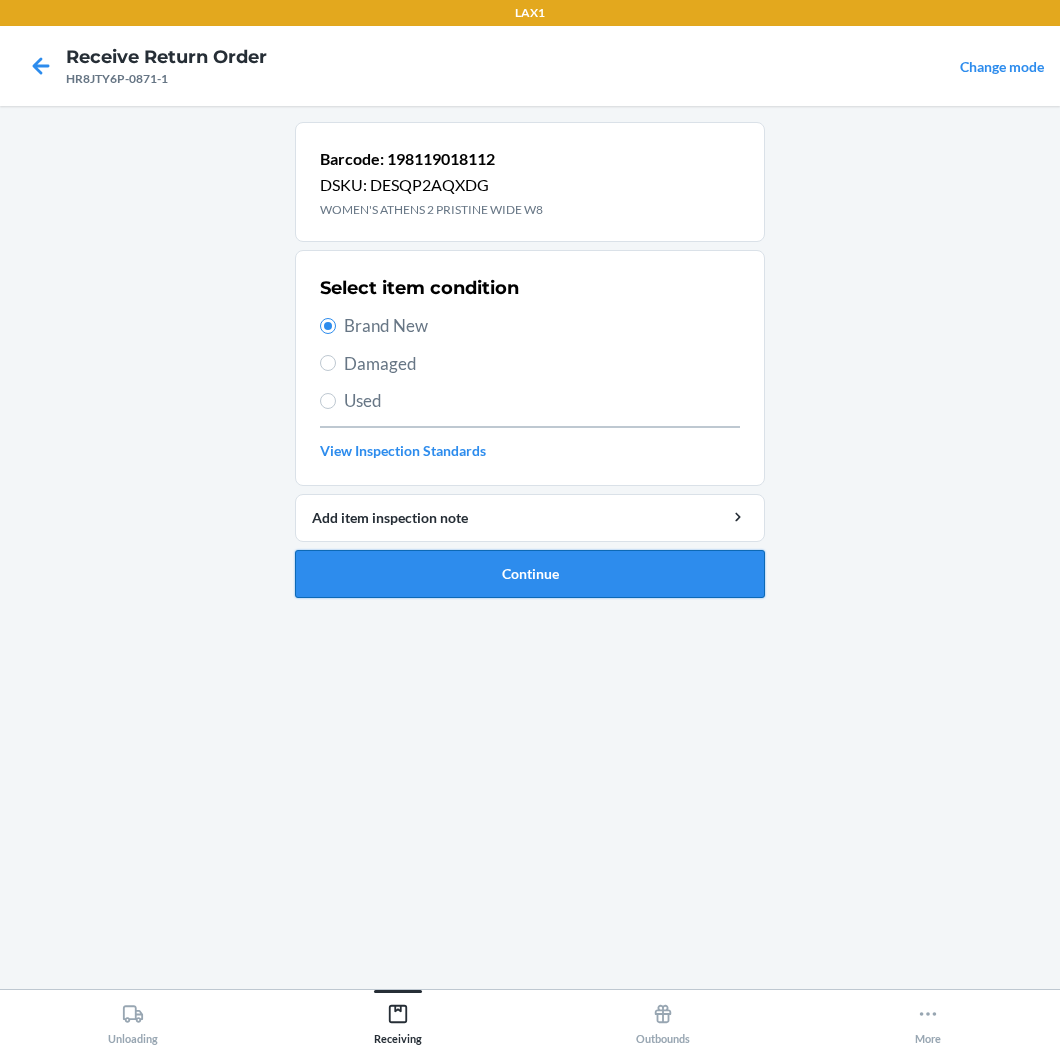 click on "Continue" at bounding box center (530, 574) 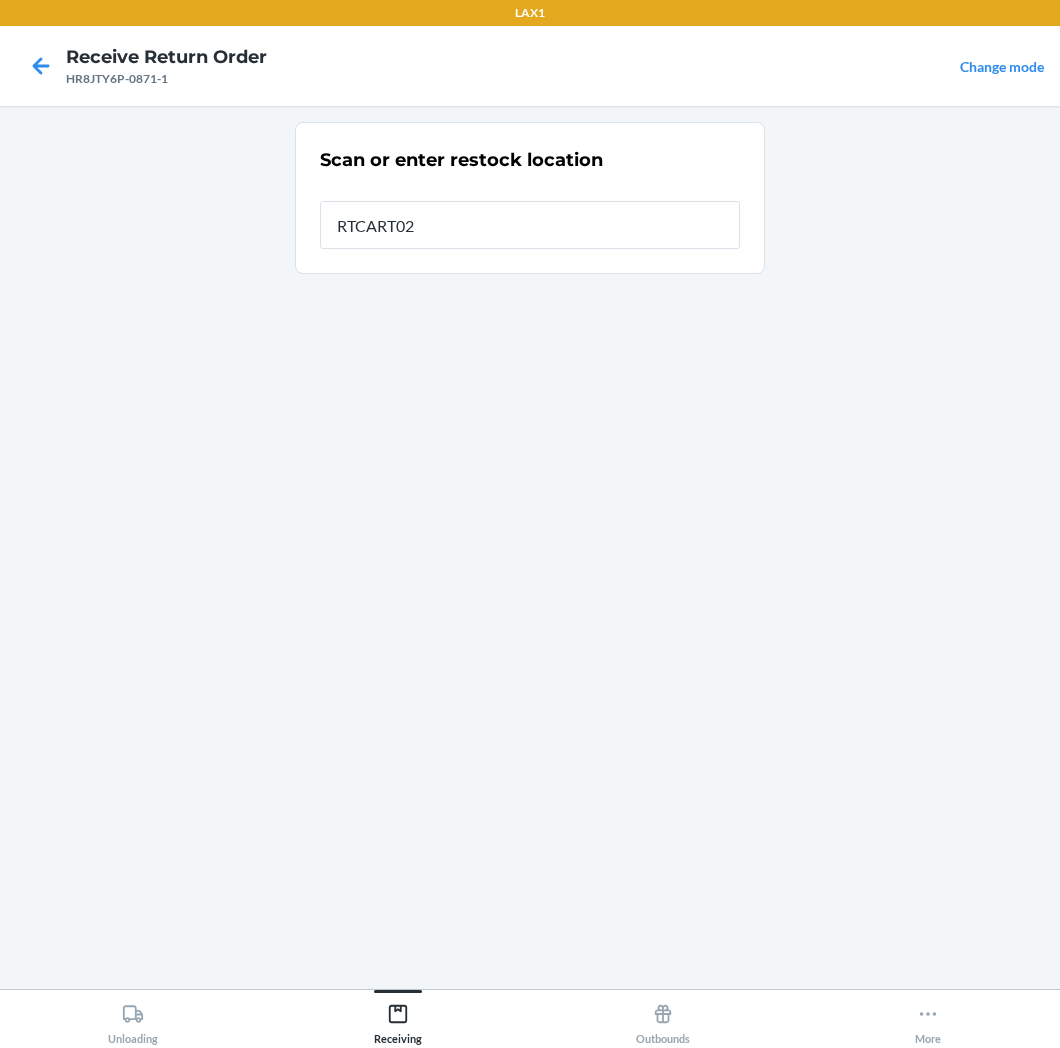 type on "RTCART021" 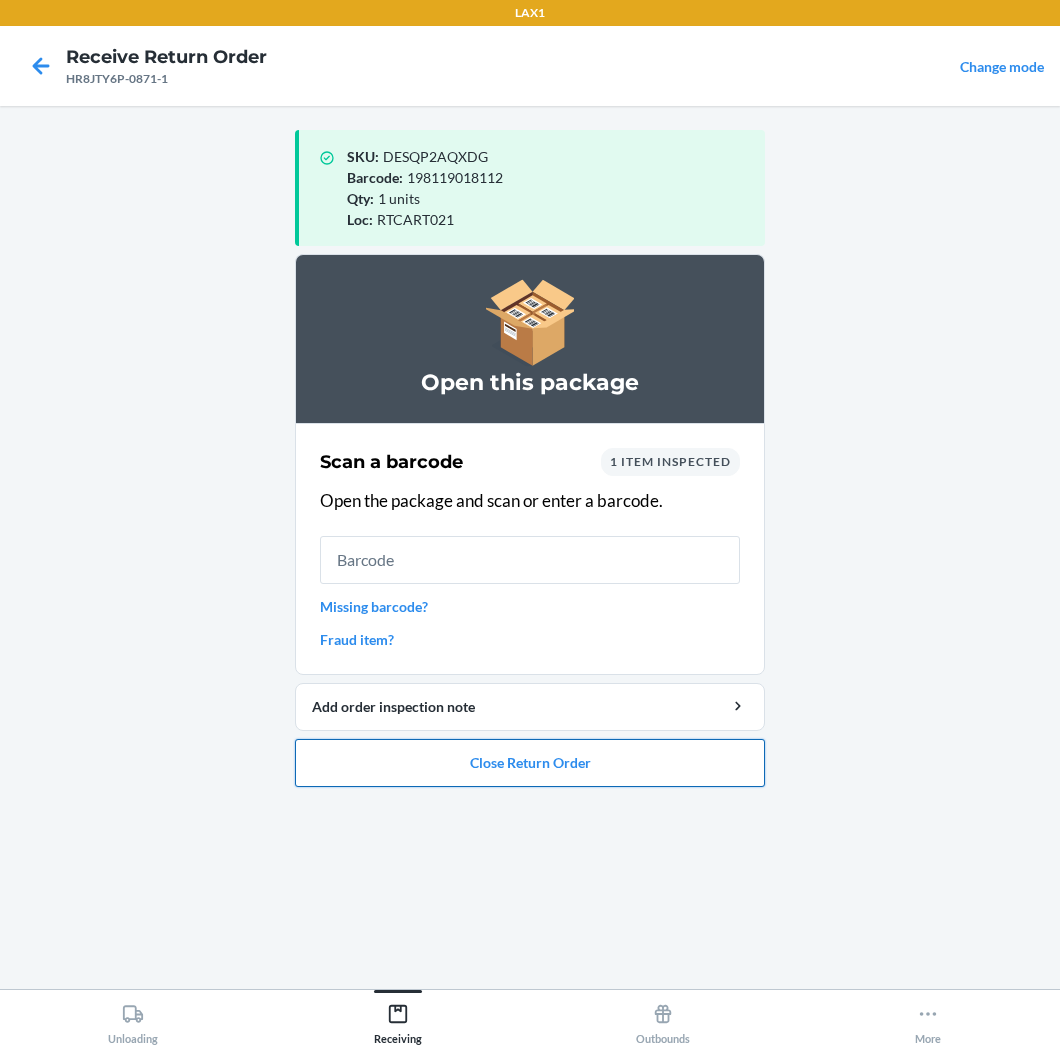 click on "Close Return Order" at bounding box center [530, 763] 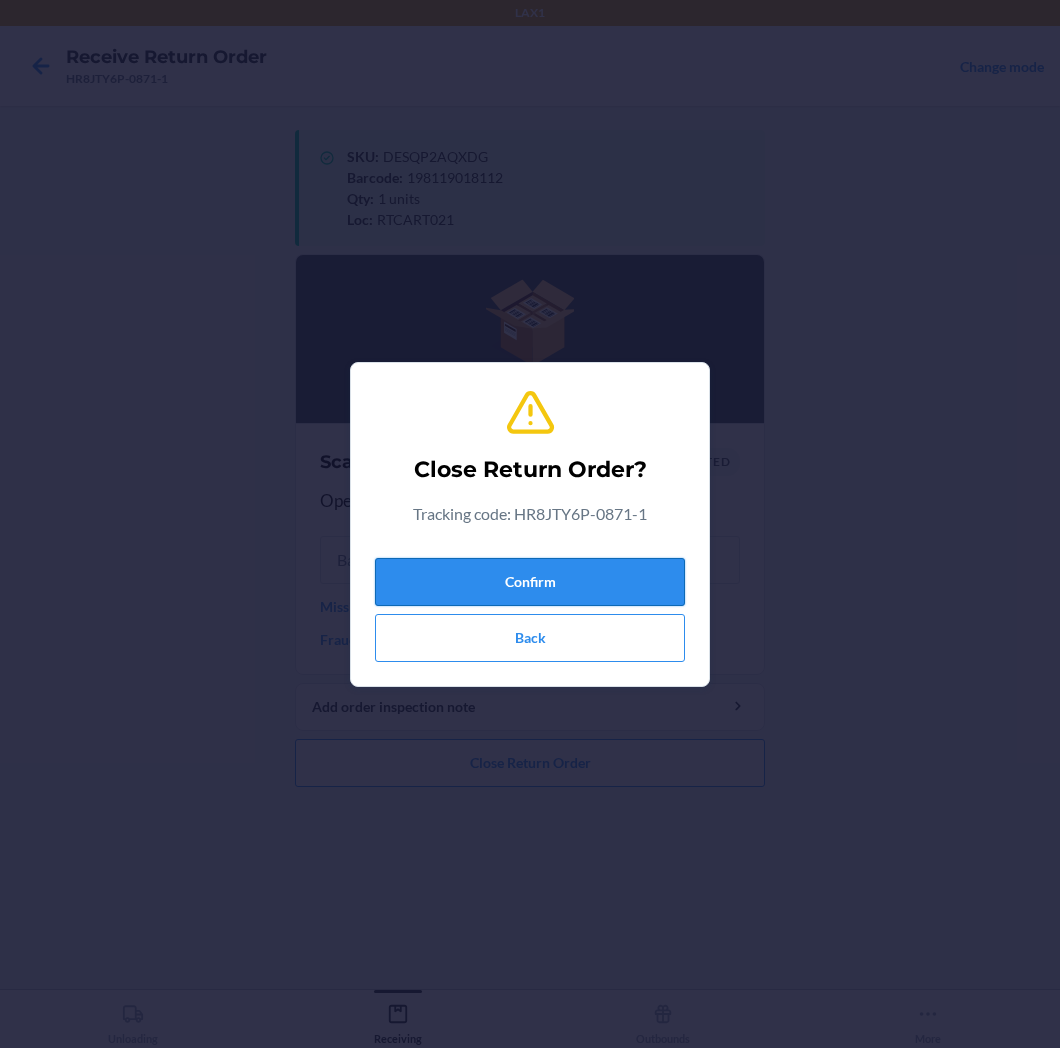 click on "Confirm" at bounding box center (530, 582) 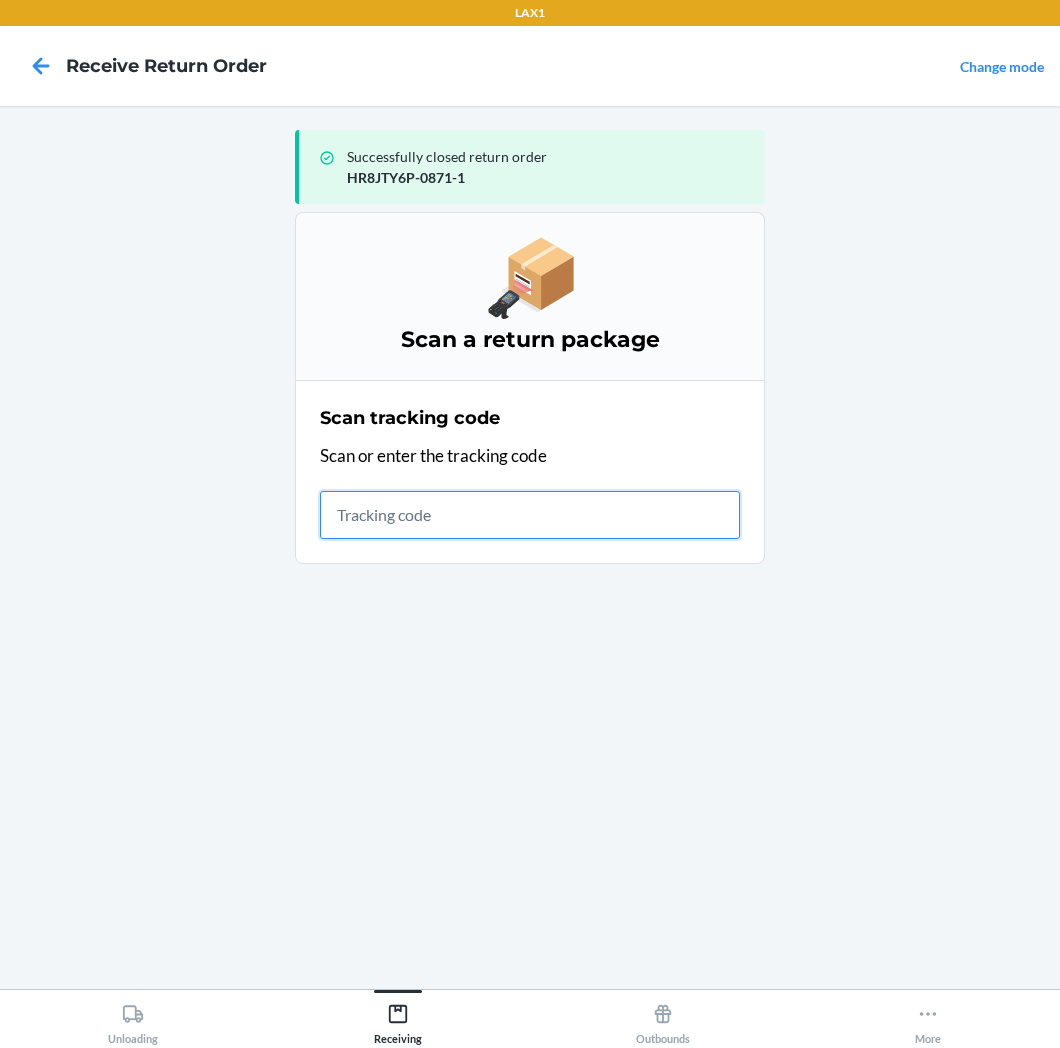 click at bounding box center [530, 515] 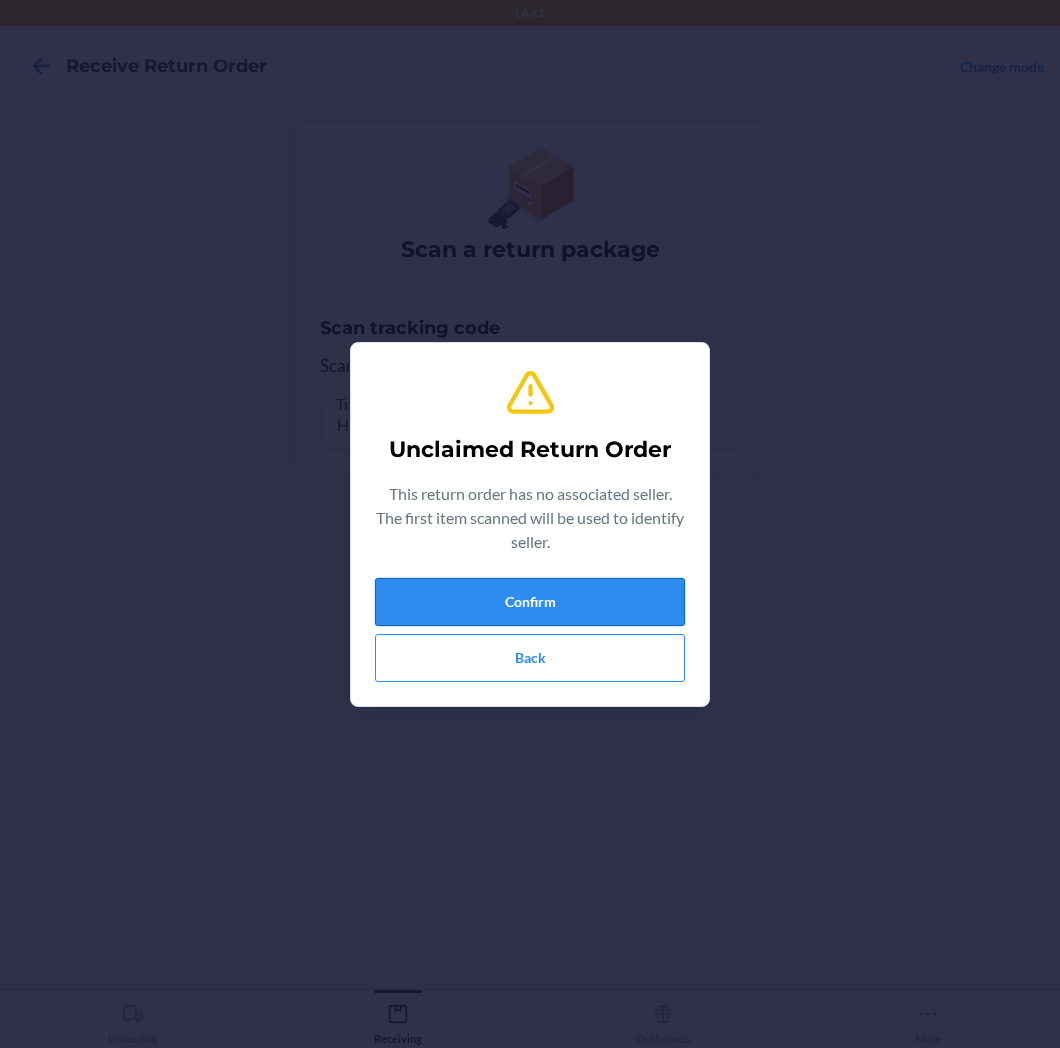 click on "Confirm" at bounding box center [530, 602] 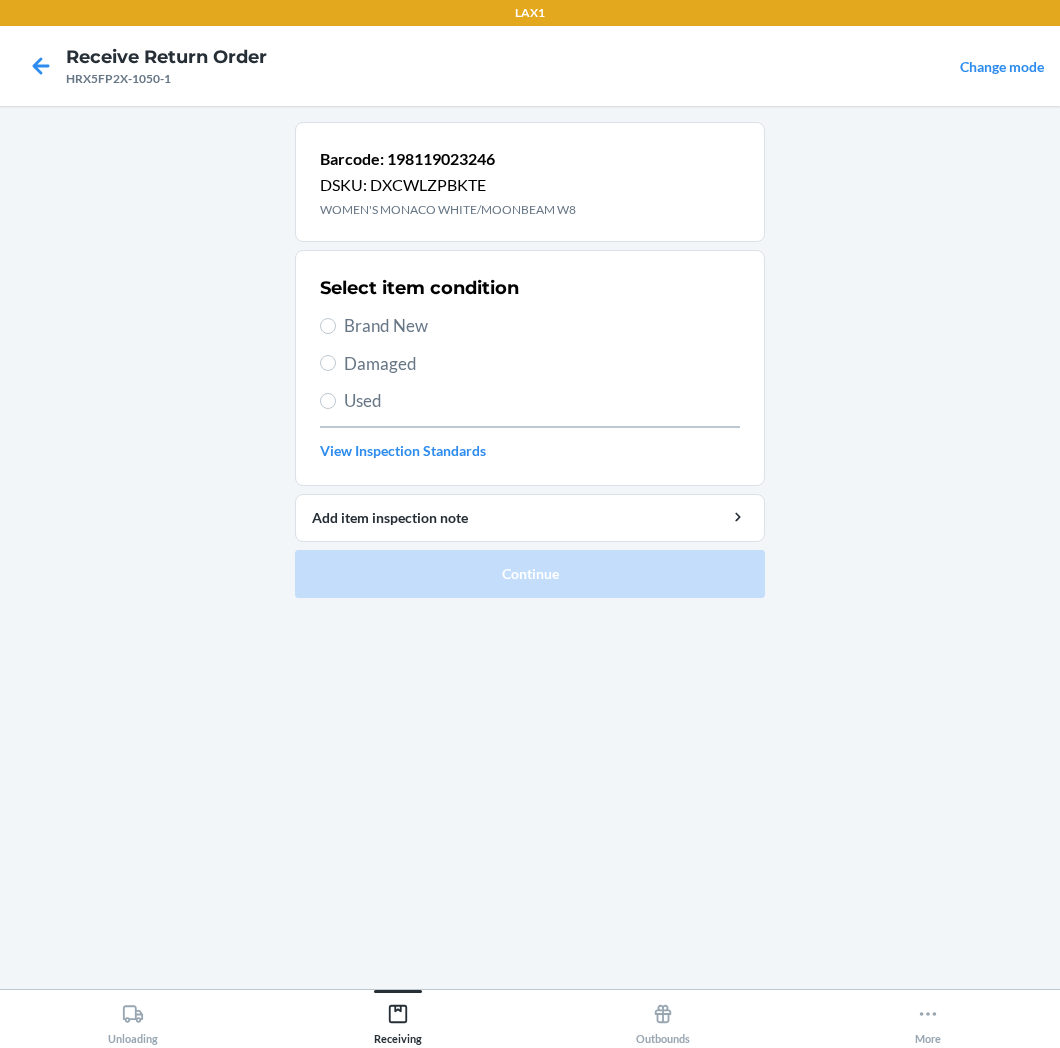 click on "Brand New" at bounding box center [542, 326] 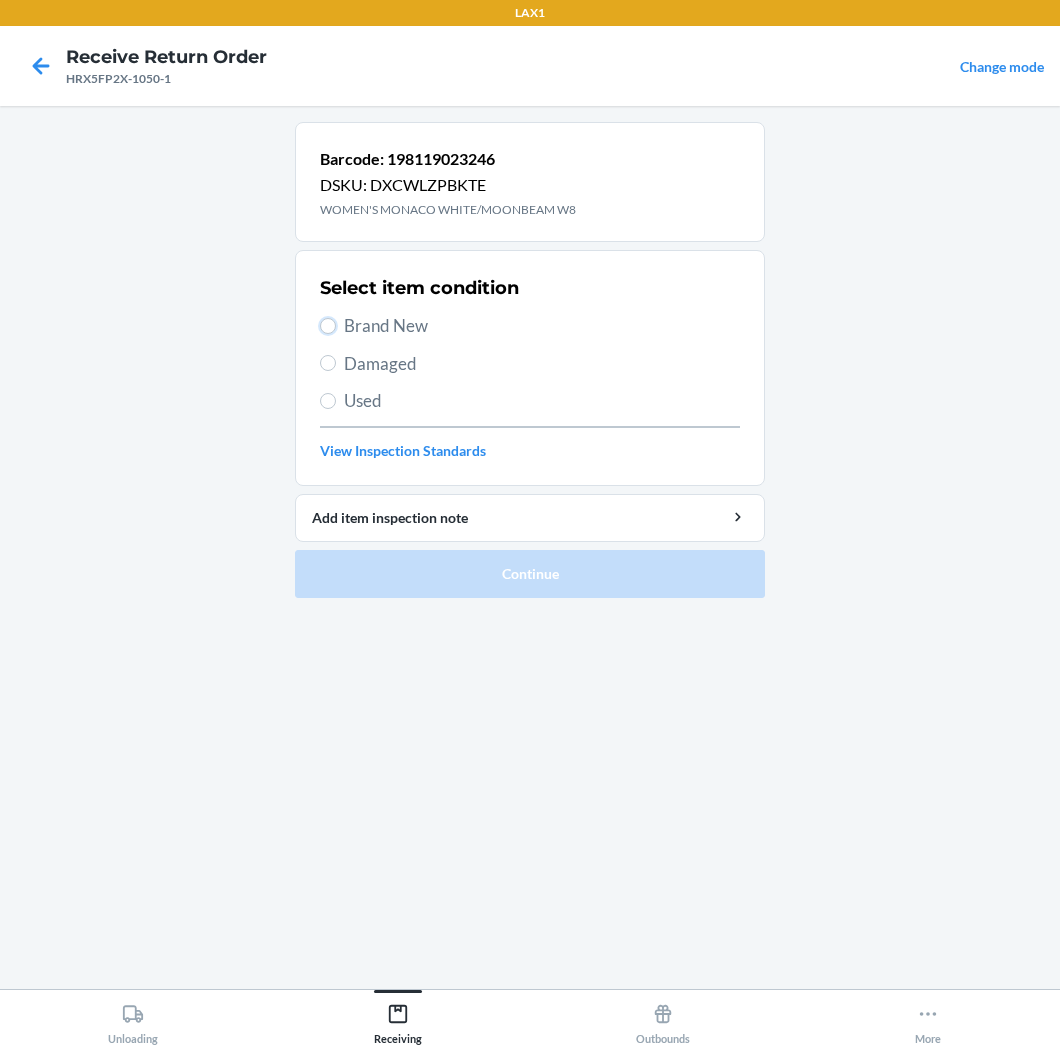 click on "Brand New" at bounding box center (328, 326) 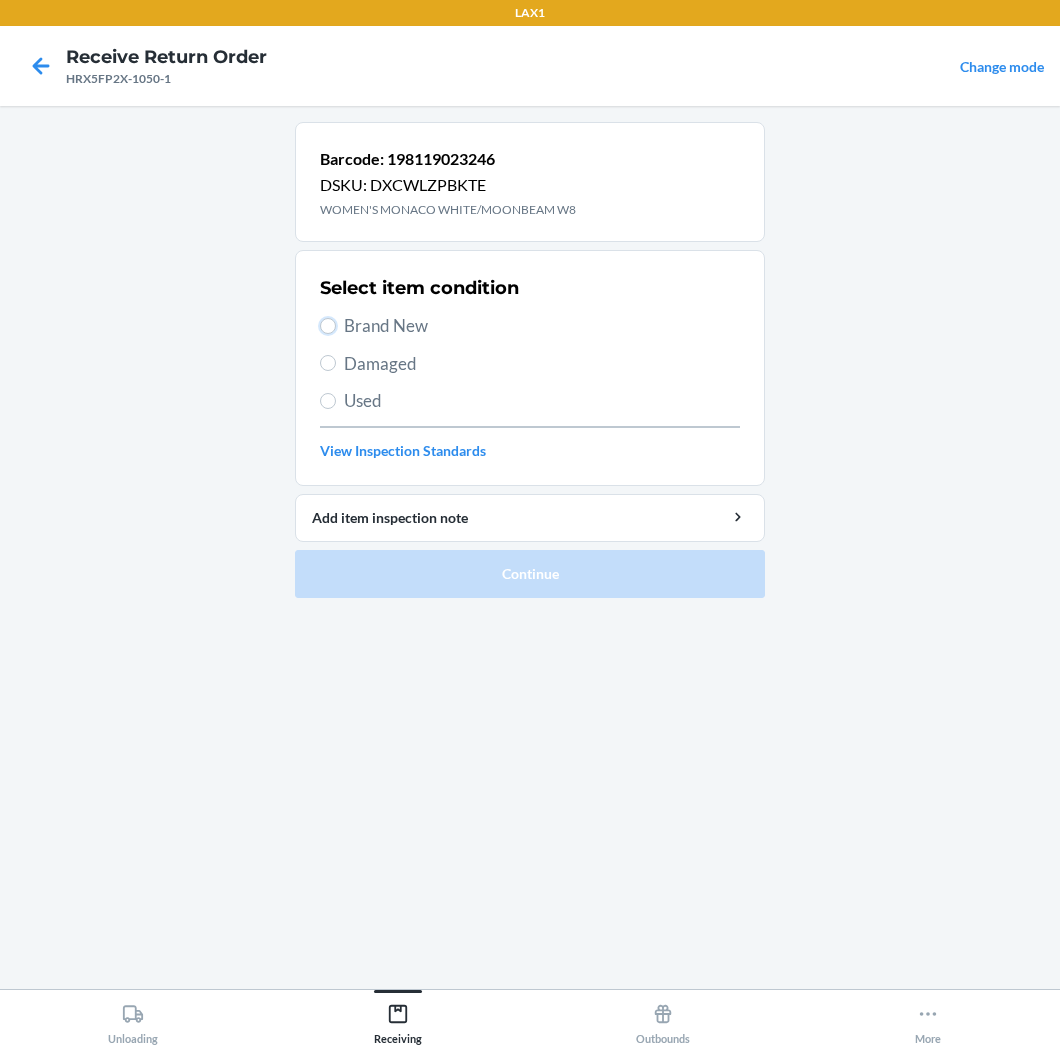 radio on "true" 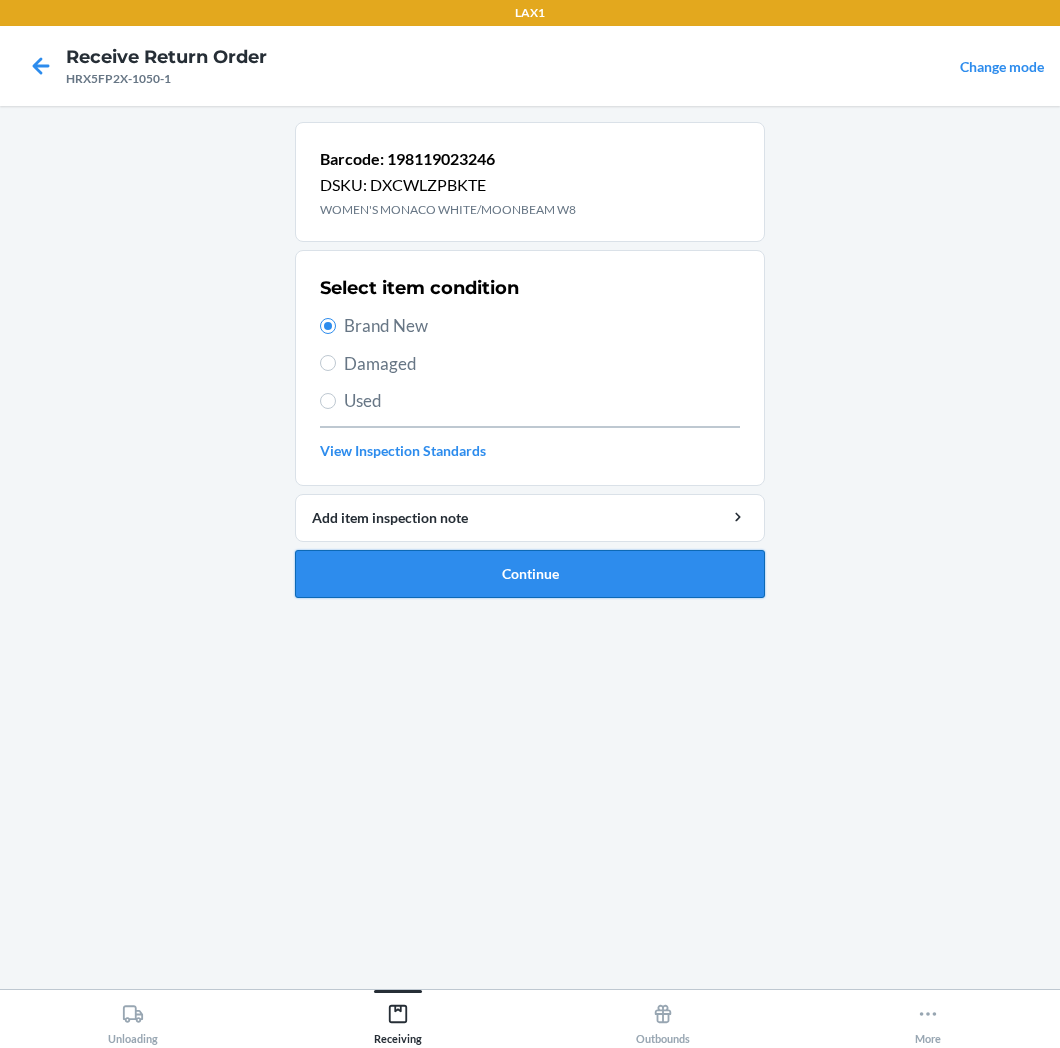 click on "Continue" at bounding box center (530, 574) 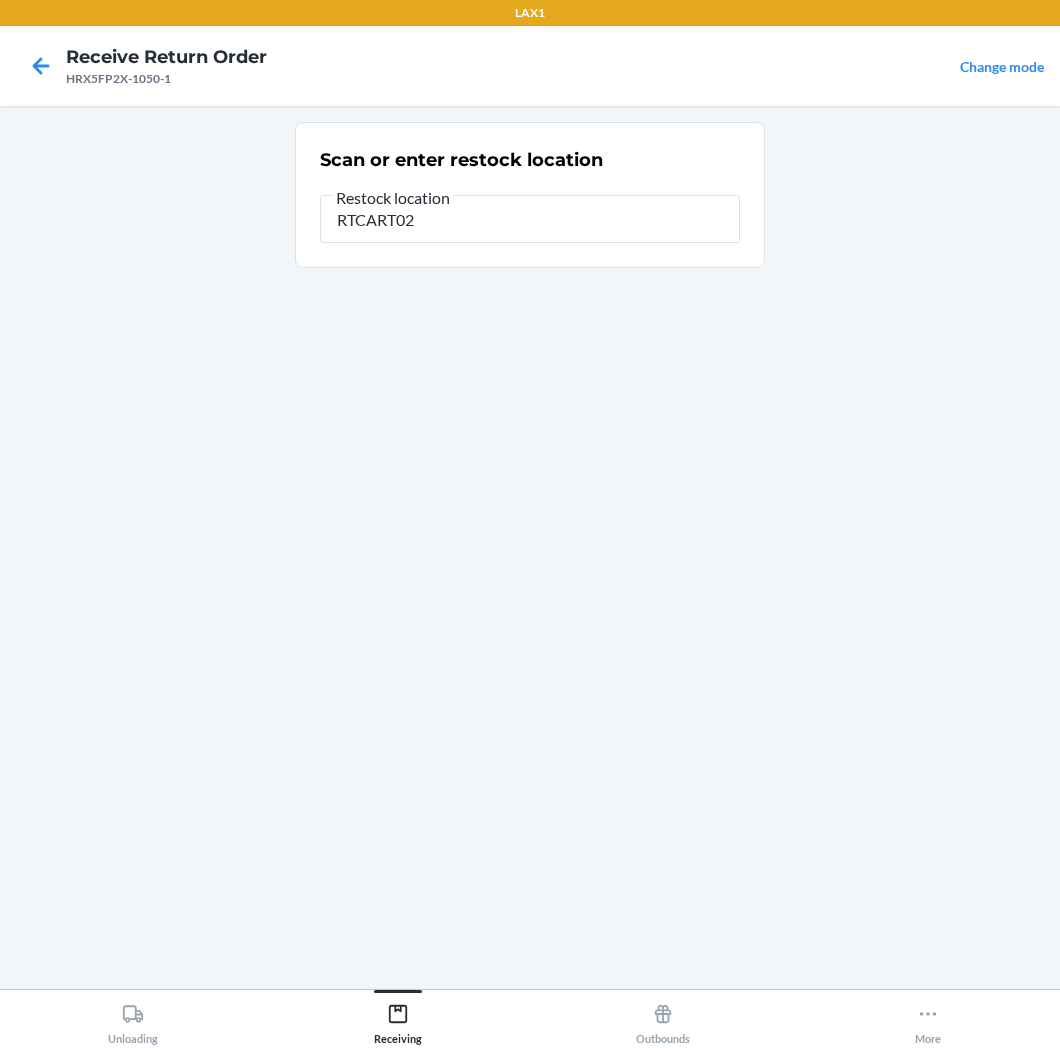 type on "RTCART021" 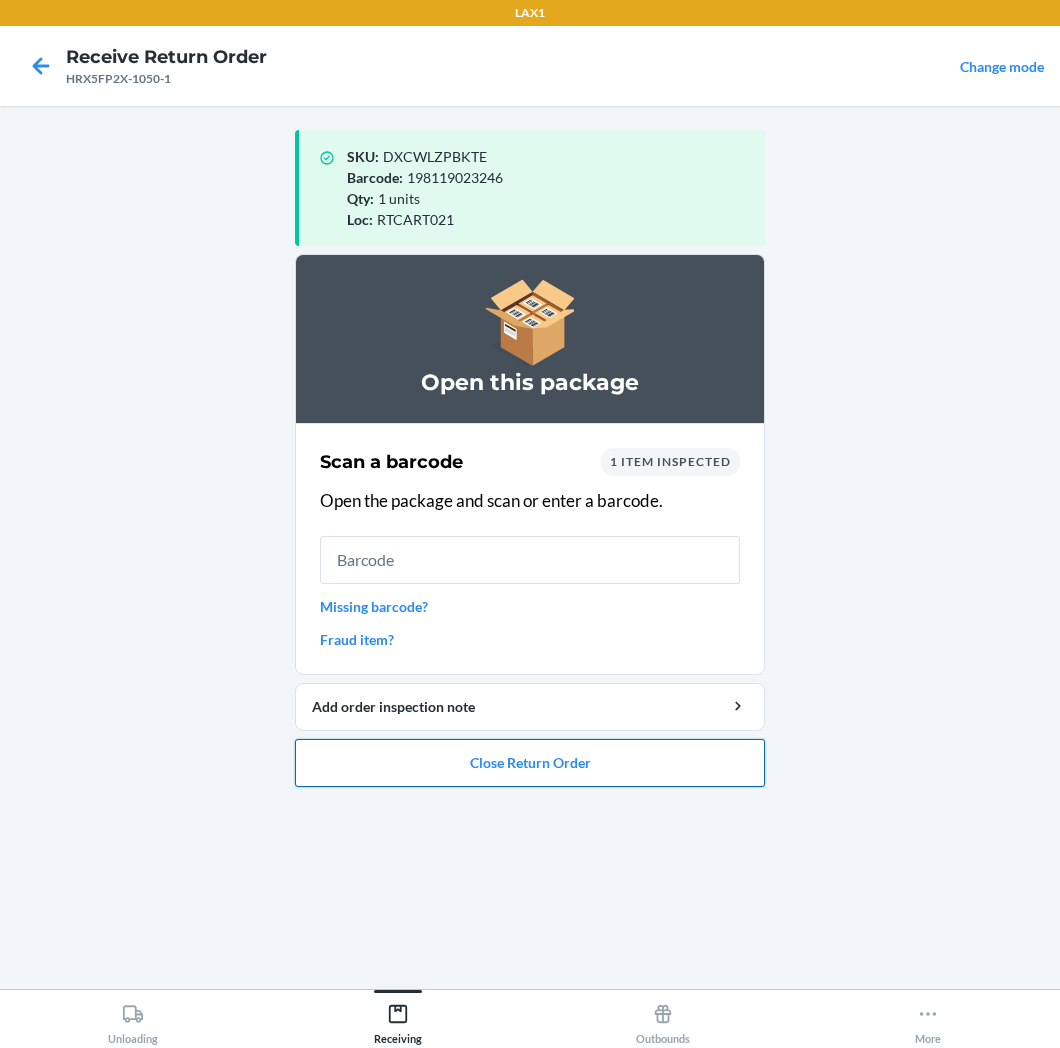 click on "Close Return Order" at bounding box center [530, 763] 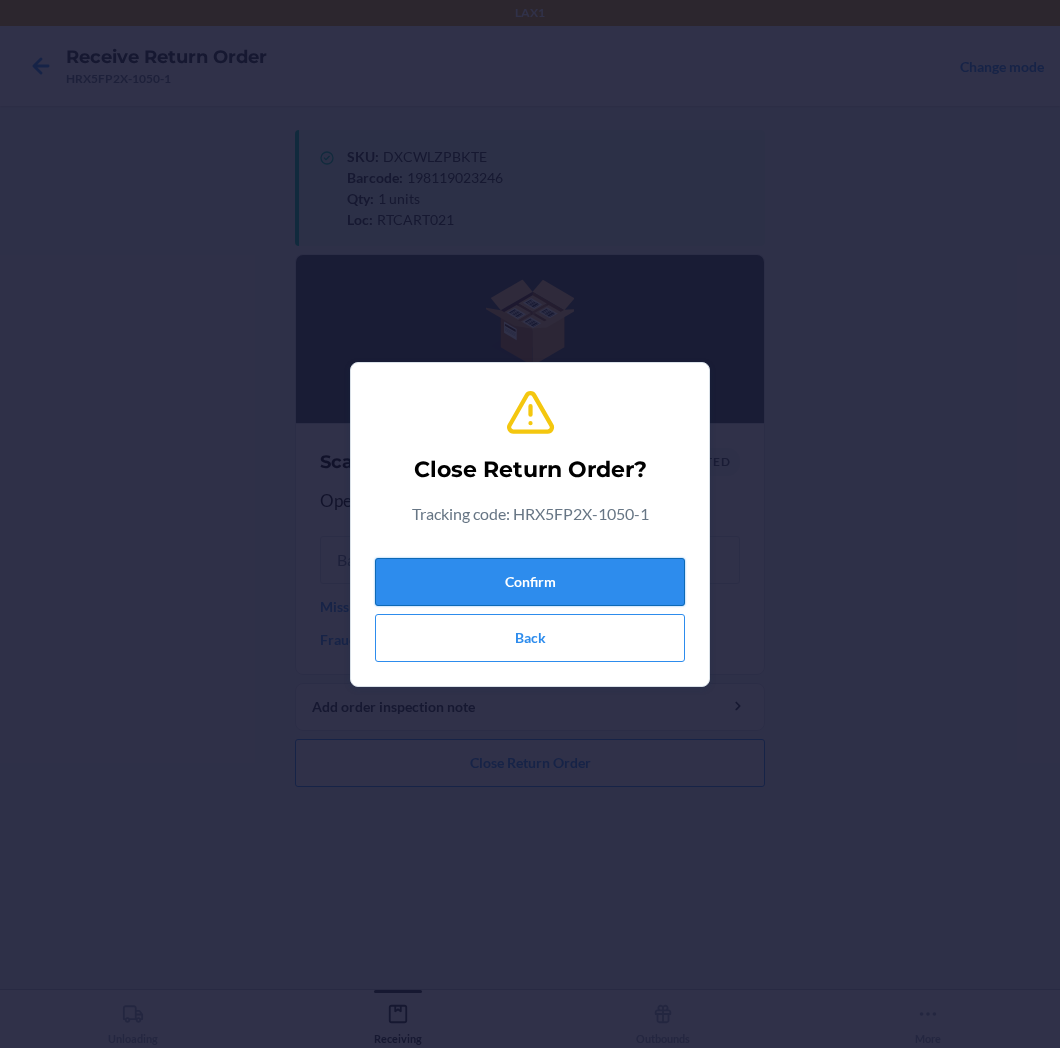click on "Confirm" at bounding box center [530, 582] 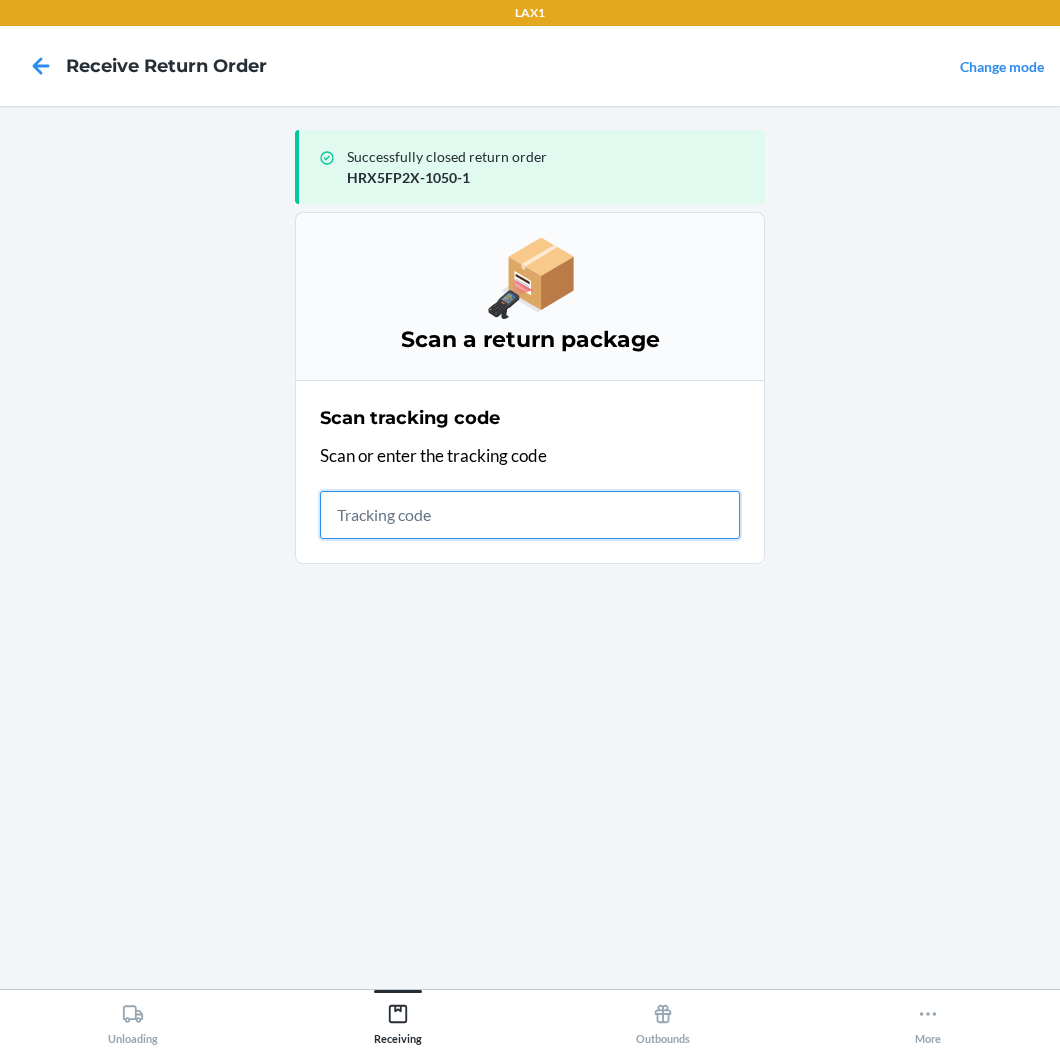 click at bounding box center (530, 515) 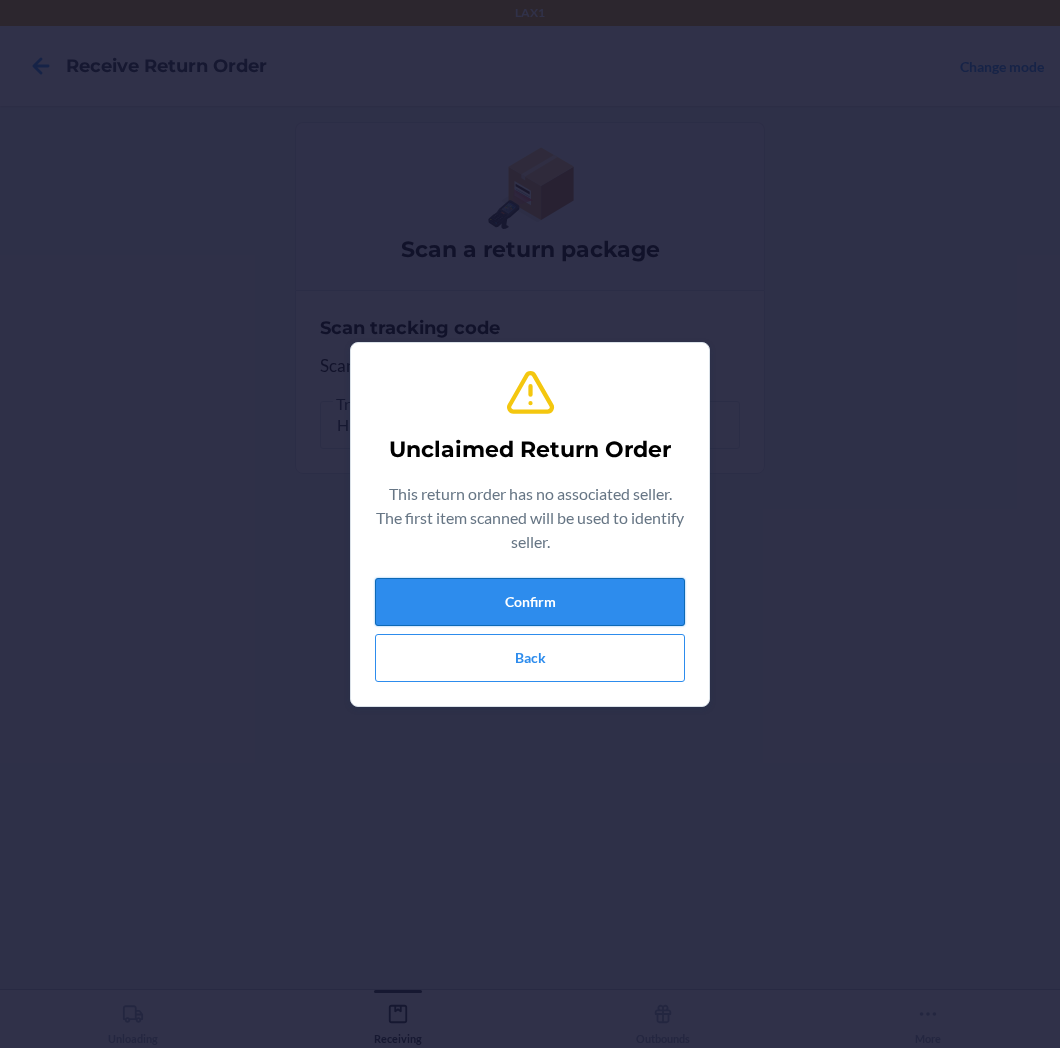 click on "Confirm" at bounding box center [530, 602] 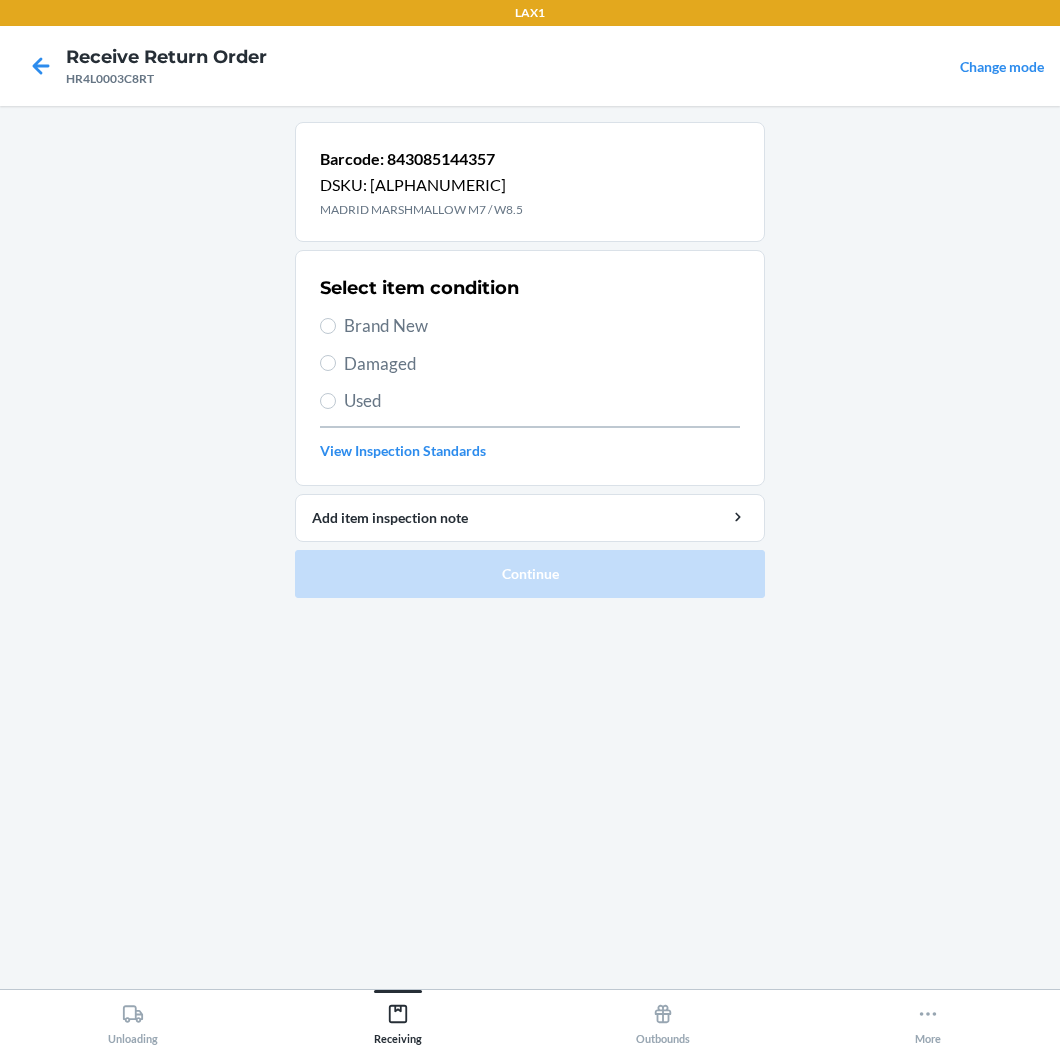 click on "Damaged" at bounding box center [542, 364] 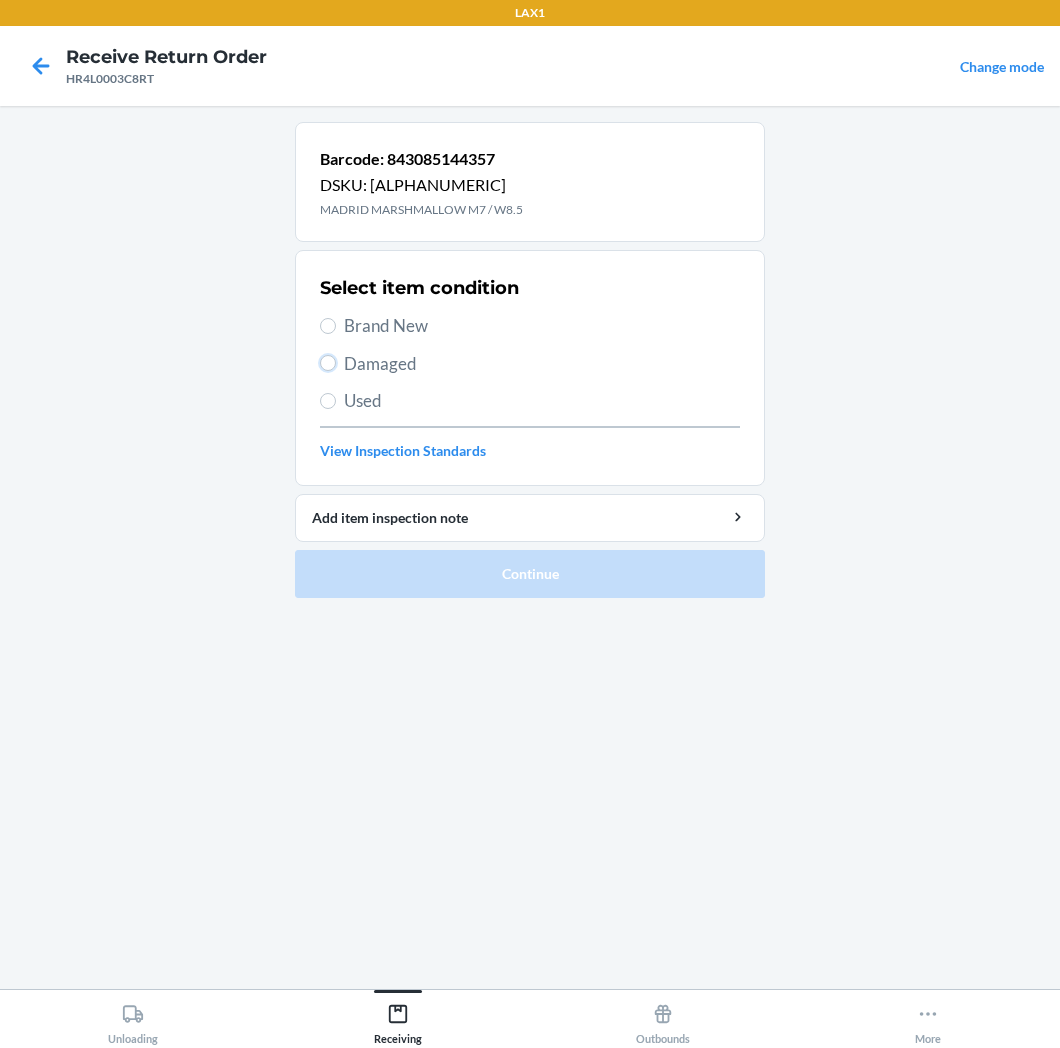 click on "Damaged" at bounding box center (328, 363) 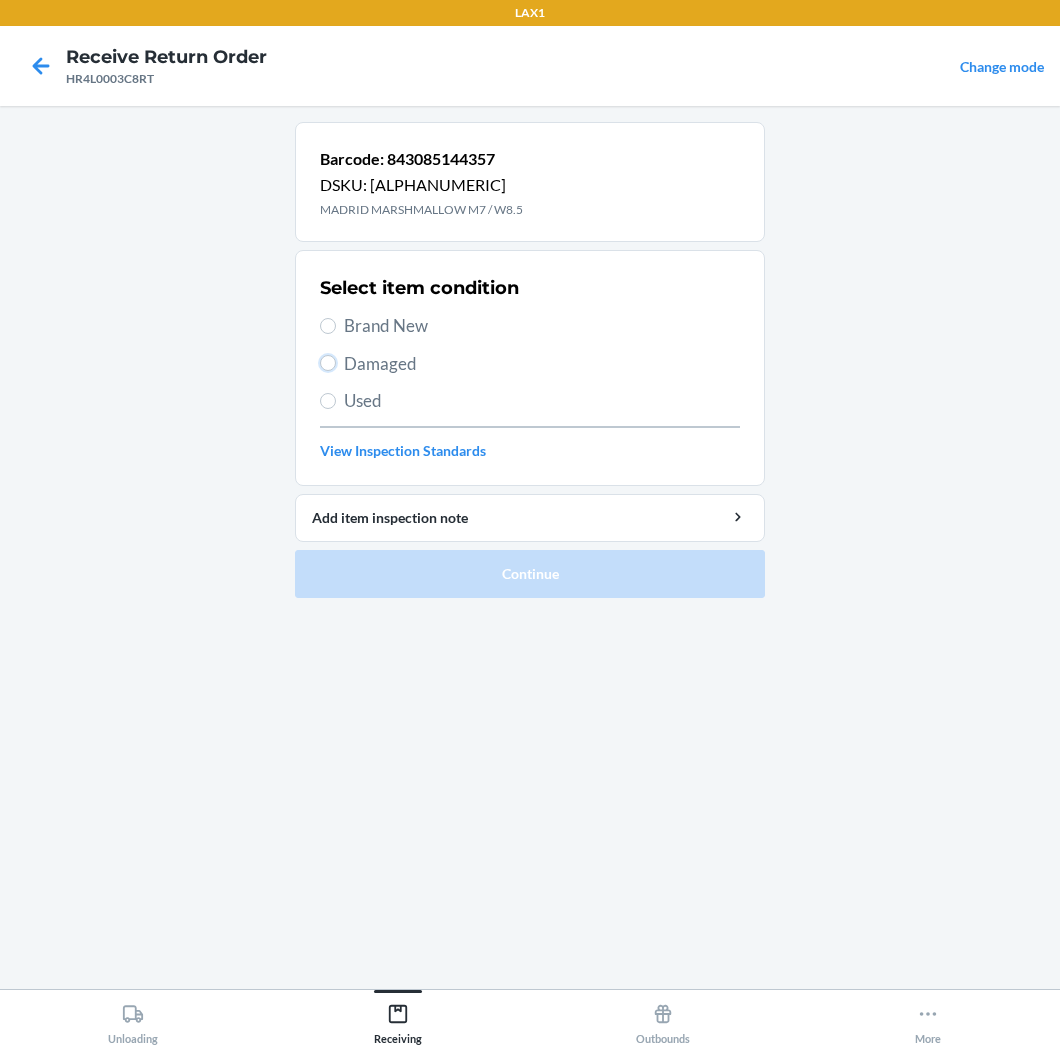radio on "true" 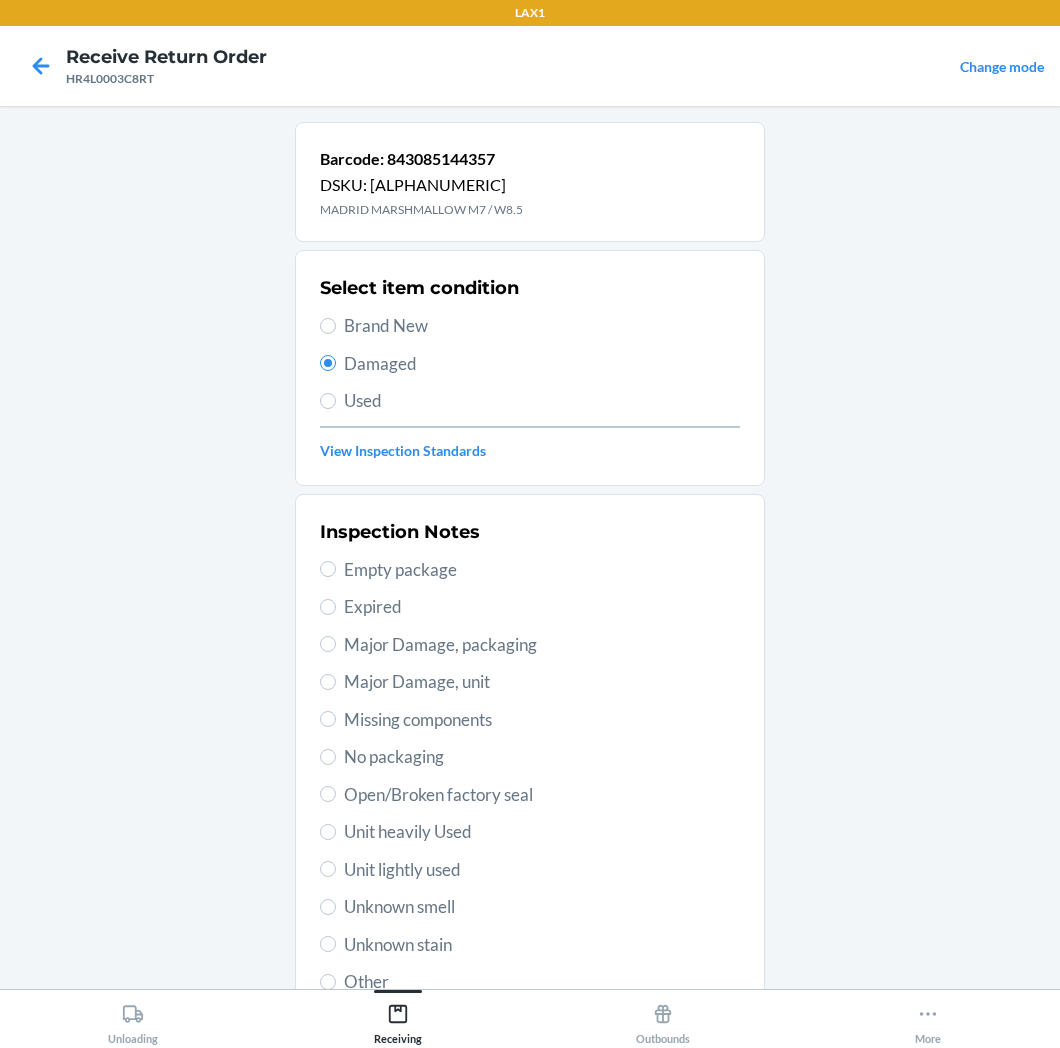 scroll, scrollTop: 157, scrollLeft: 0, axis: vertical 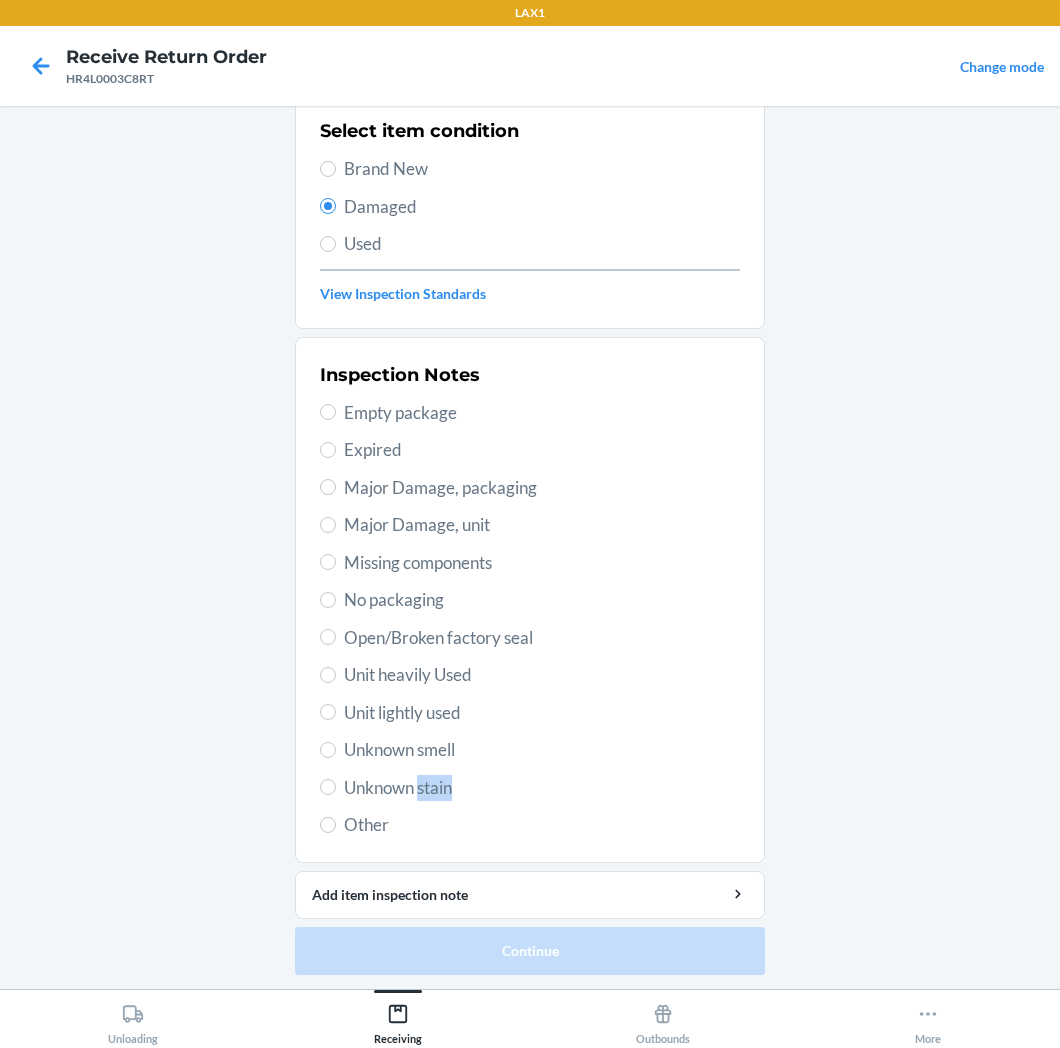 click on "Unknown stain" at bounding box center [542, 788] 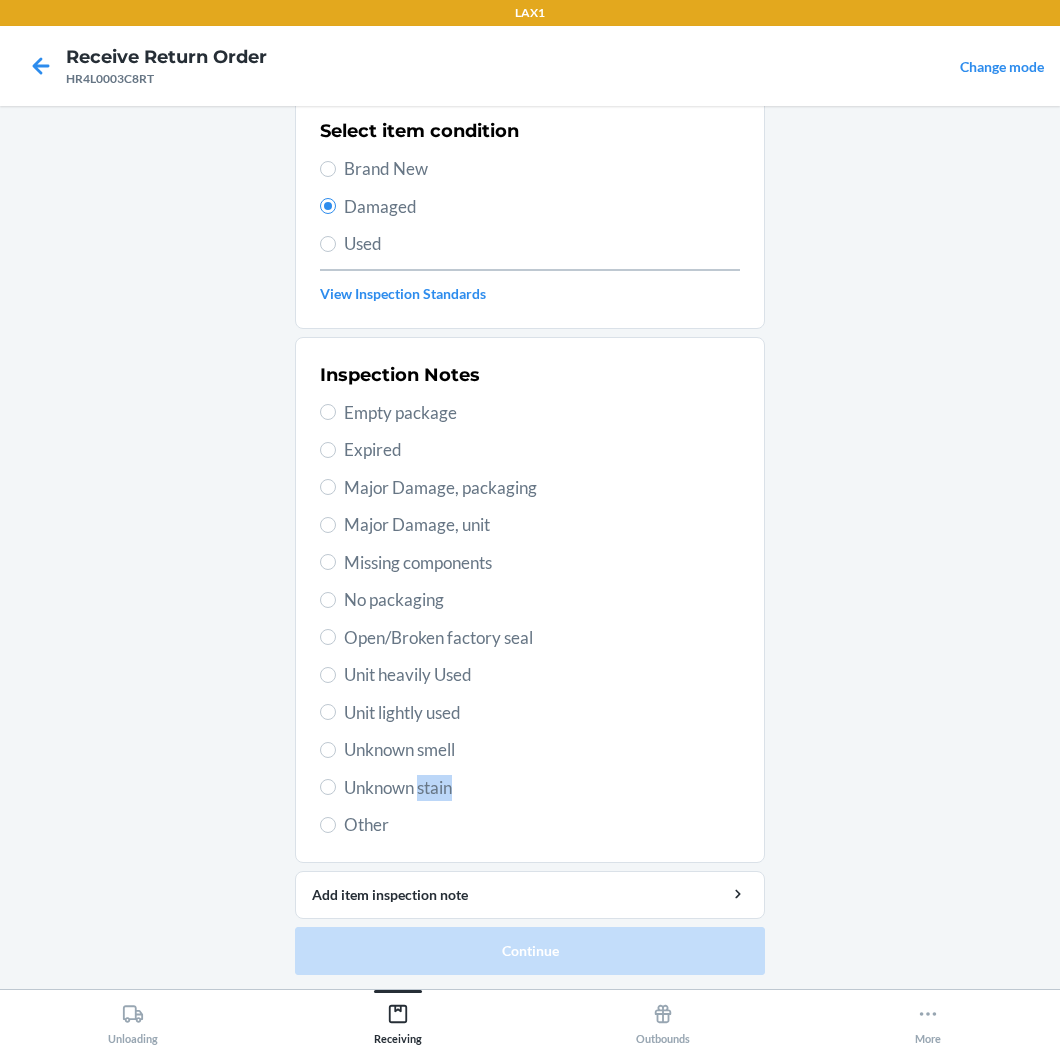 click on "Unknown stain" at bounding box center [328, 787] 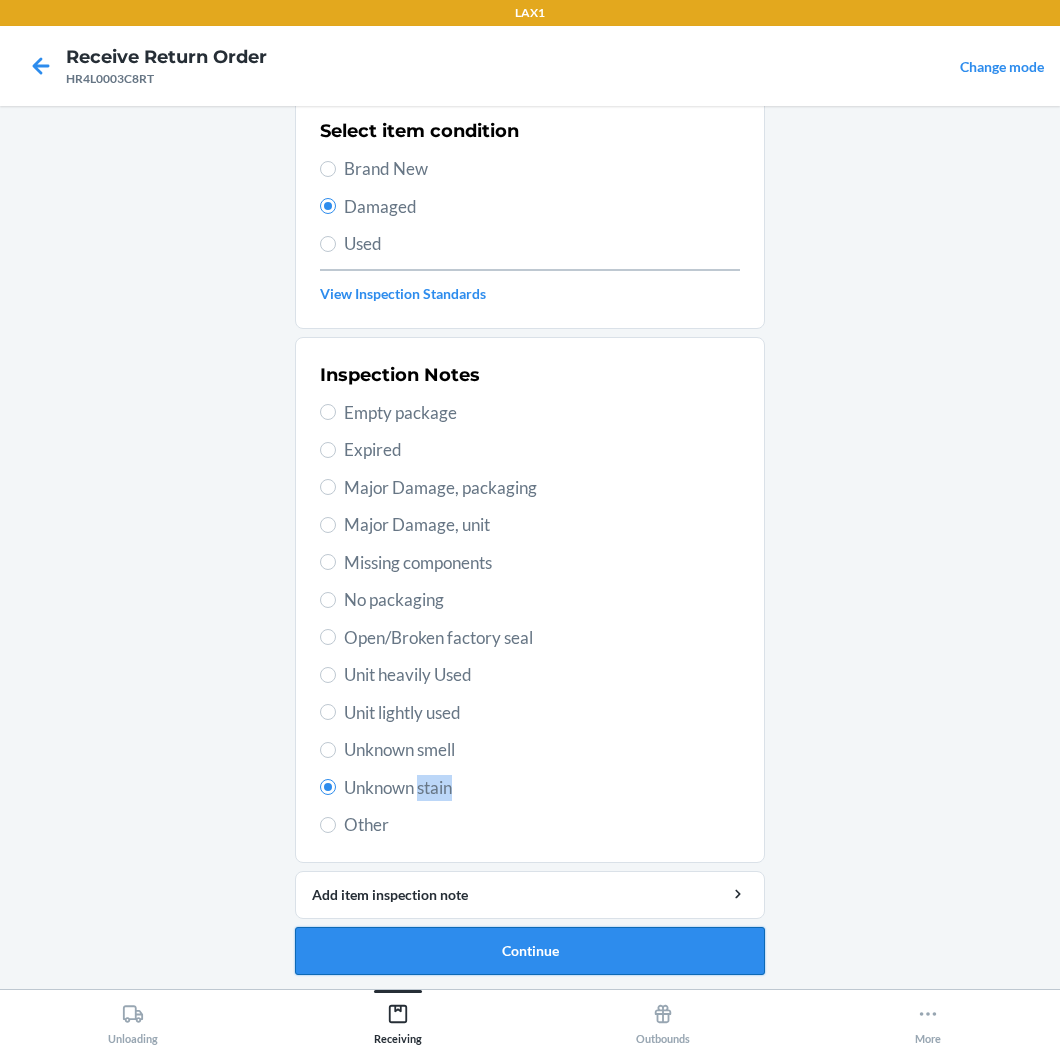 click on "Continue" at bounding box center (530, 951) 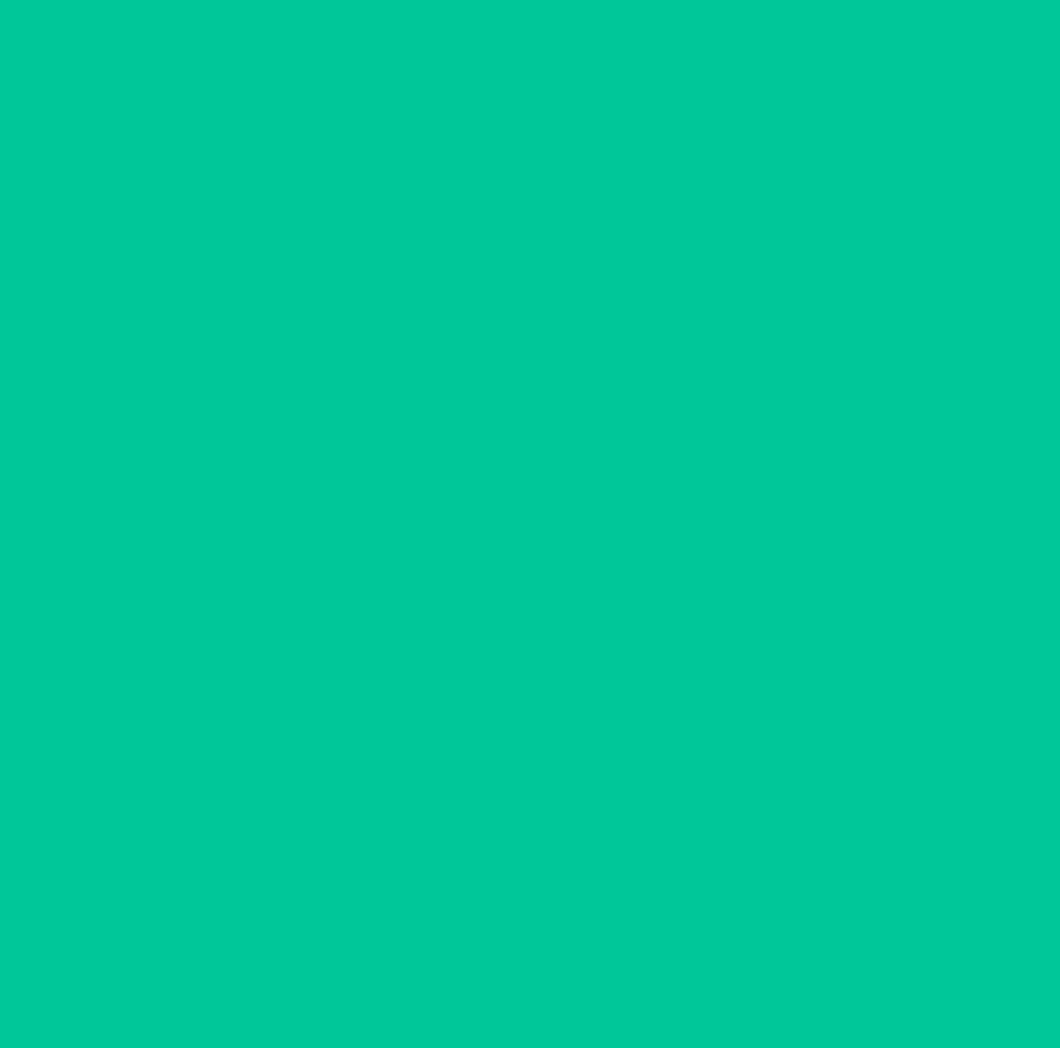 scroll, scrollTop: 0, scrollLeft: 0, axis: both 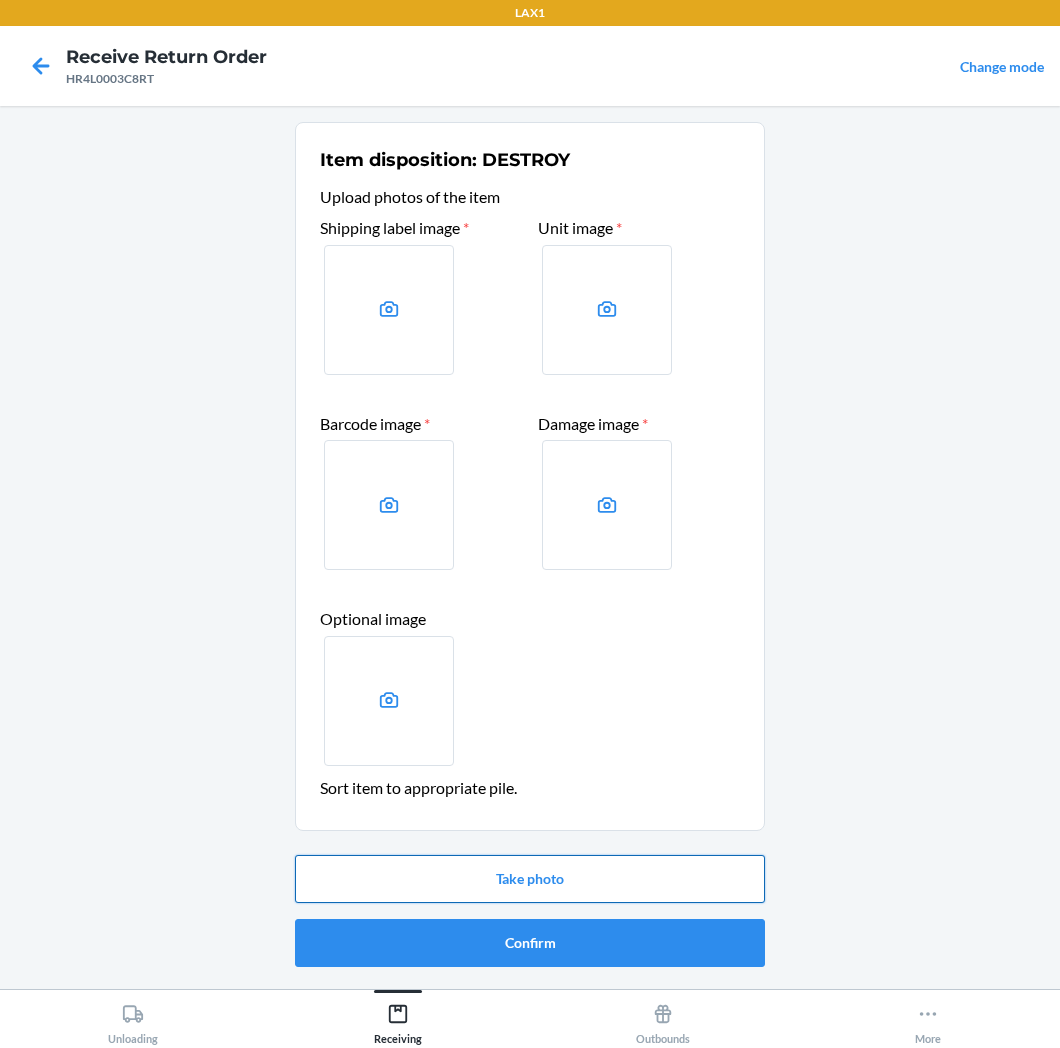 click on "Take photo" at bounding box center [530, 879] 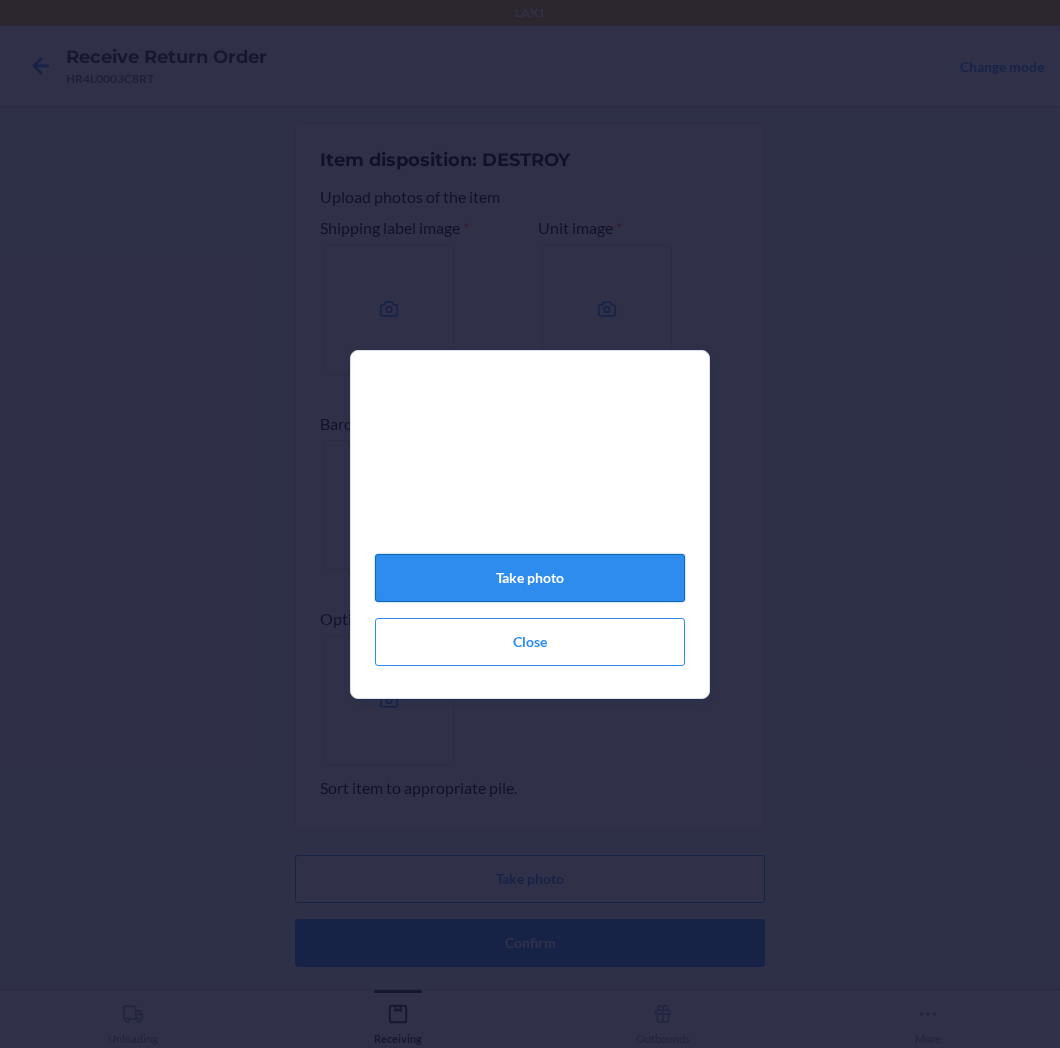click on "Take photo" 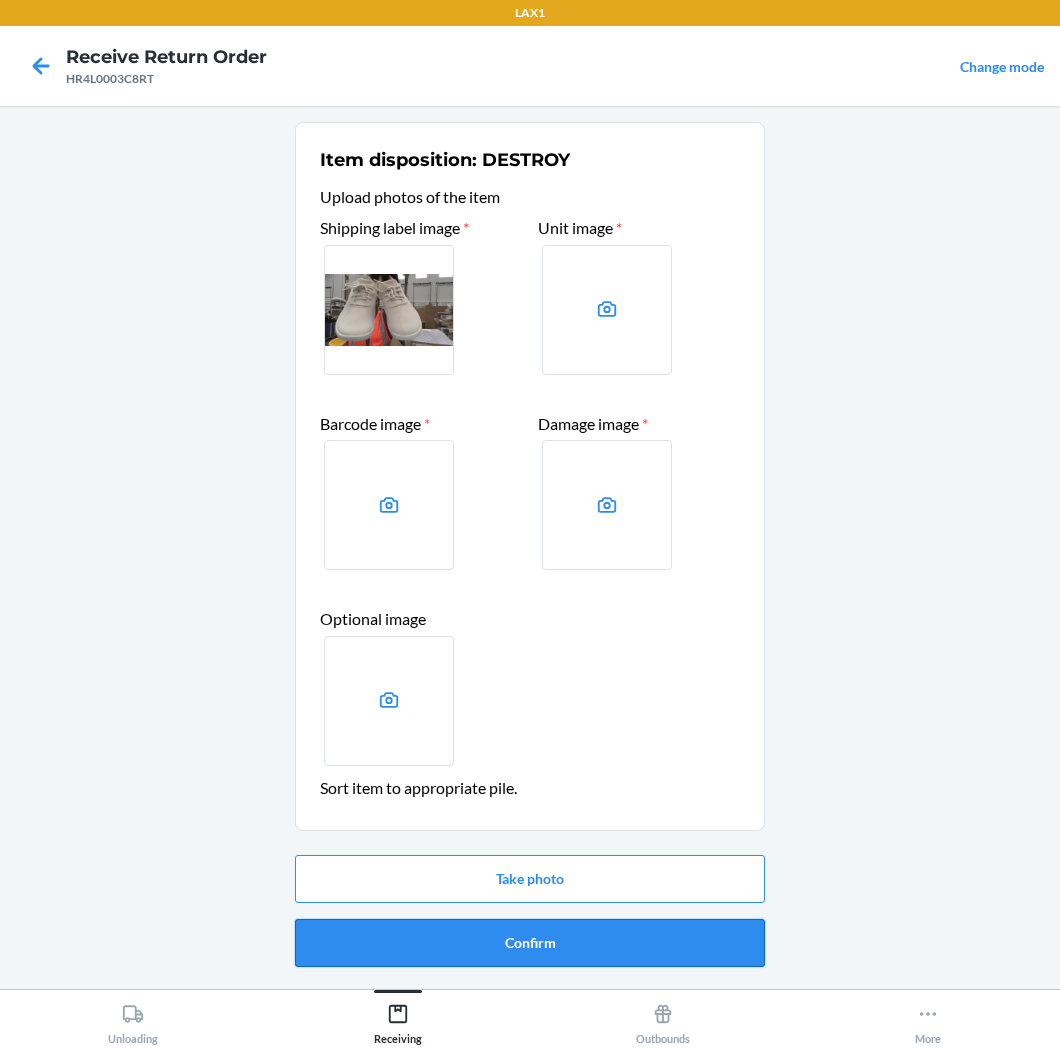 click on "Confirm" at bounding box center (530, 943) 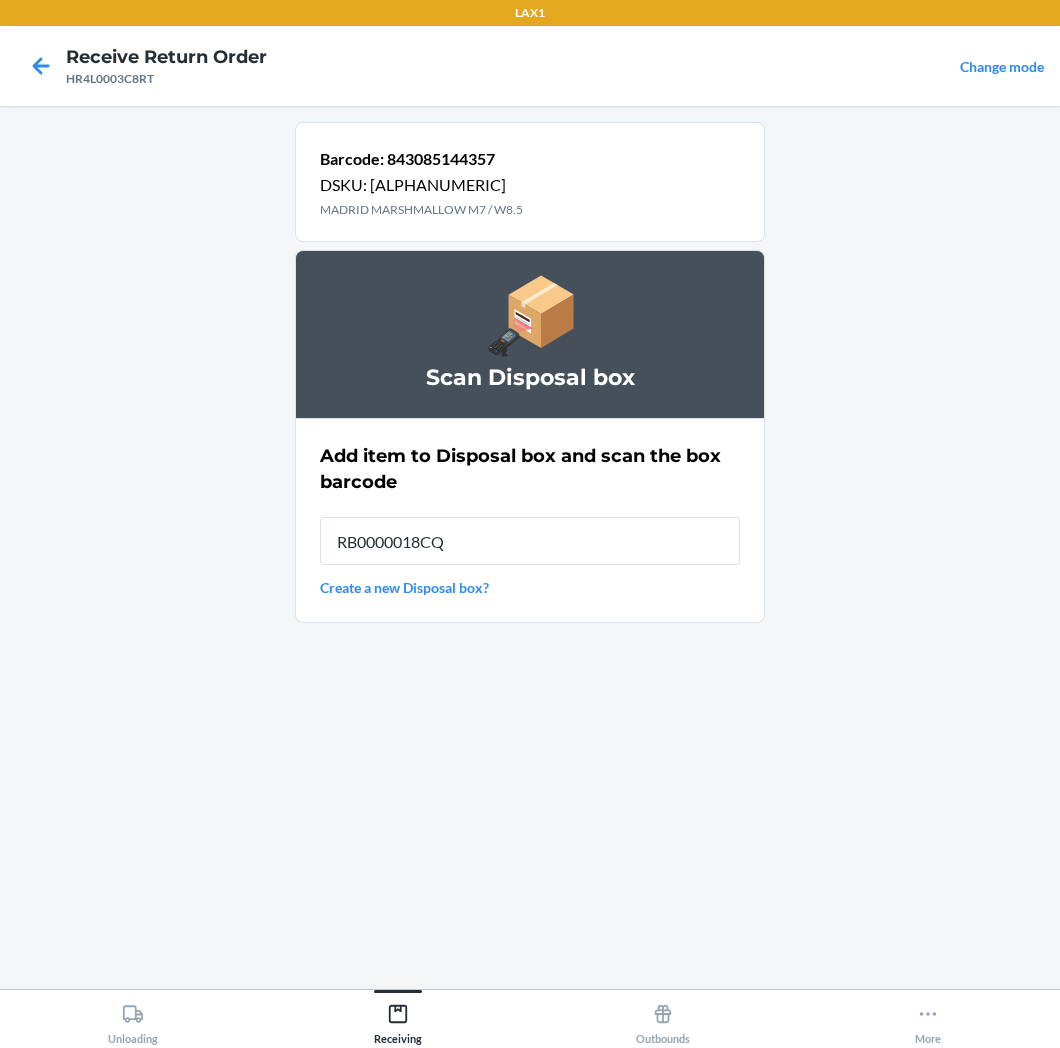 type on "RB0000018CQ" 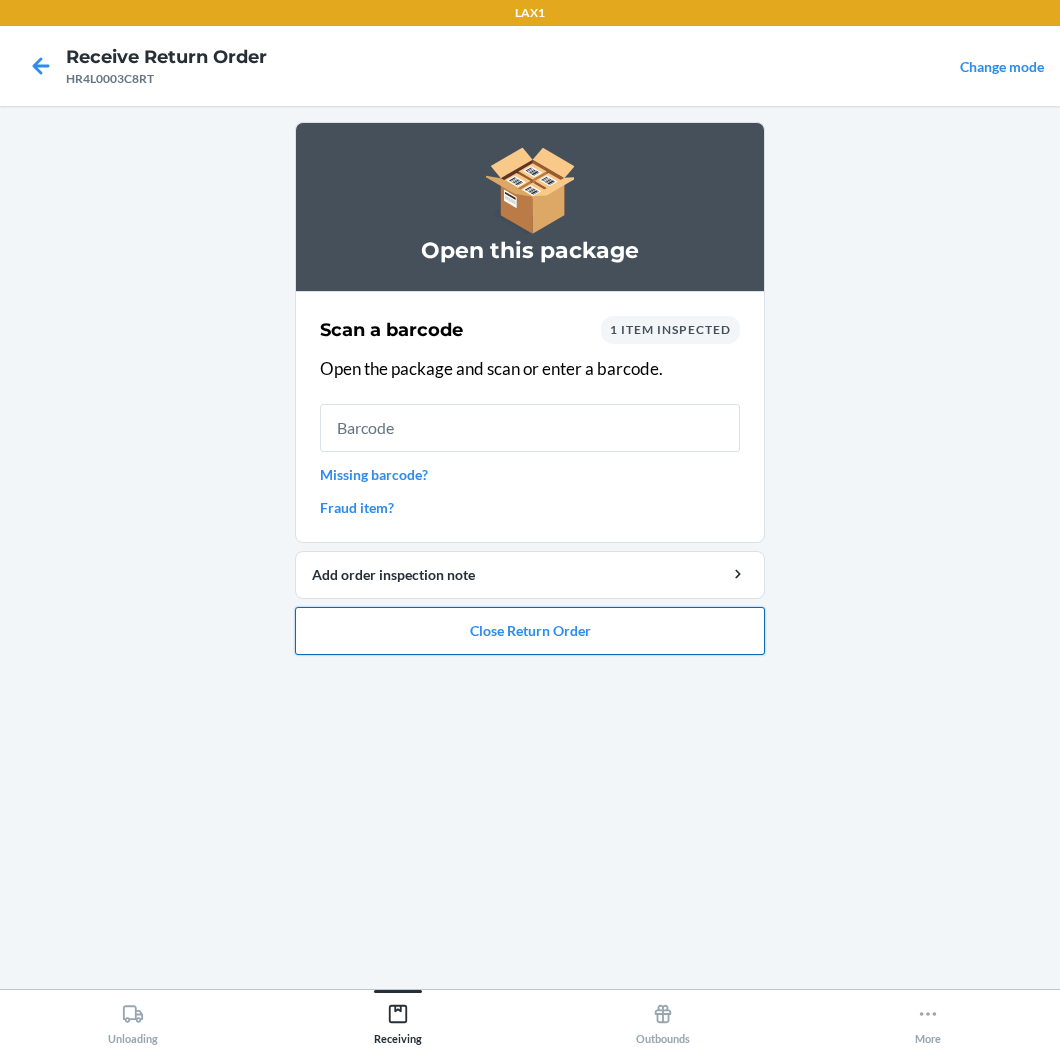 click on "Close Return Order" at bounding box center (530, 631) 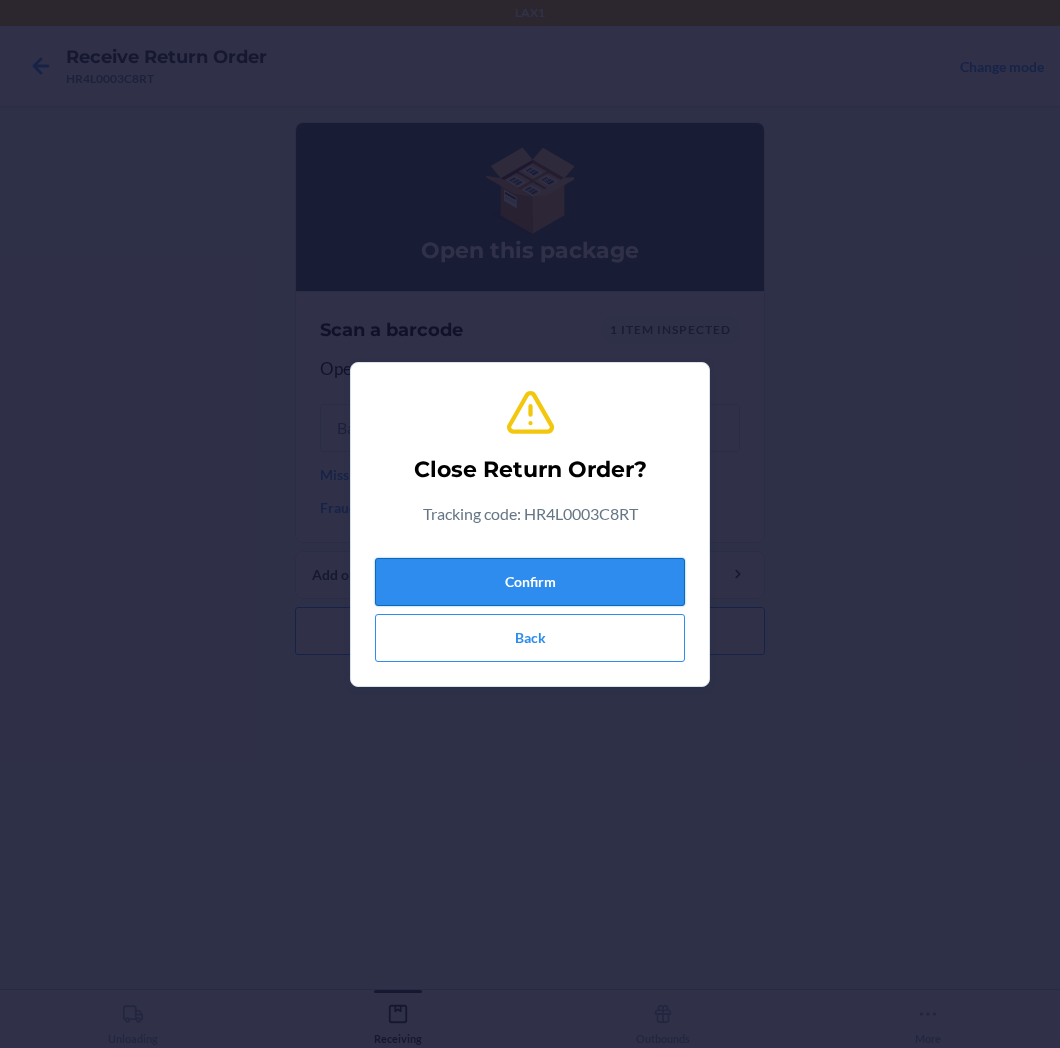 click on "Confirm" at bounding box center (530, 582) 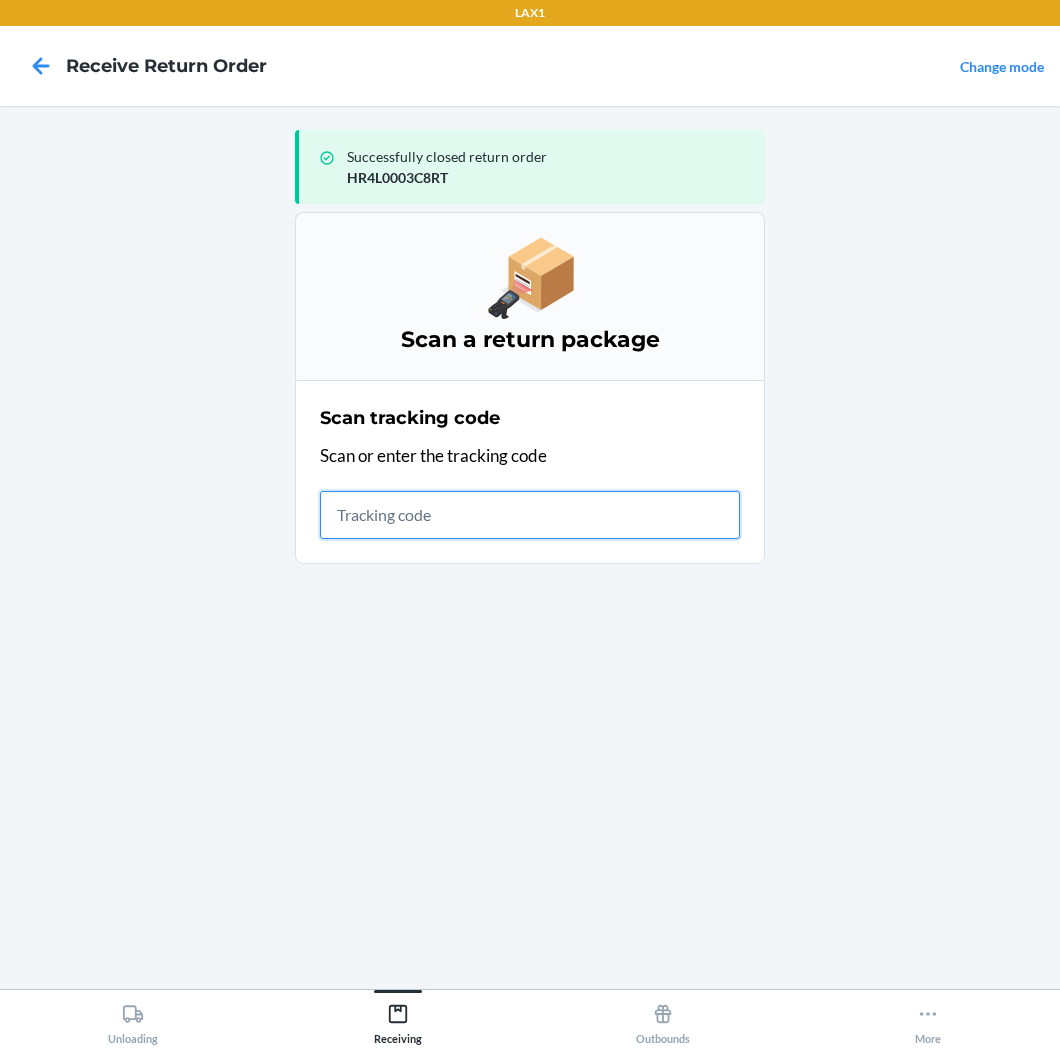 click at bounding box center (530, 515) 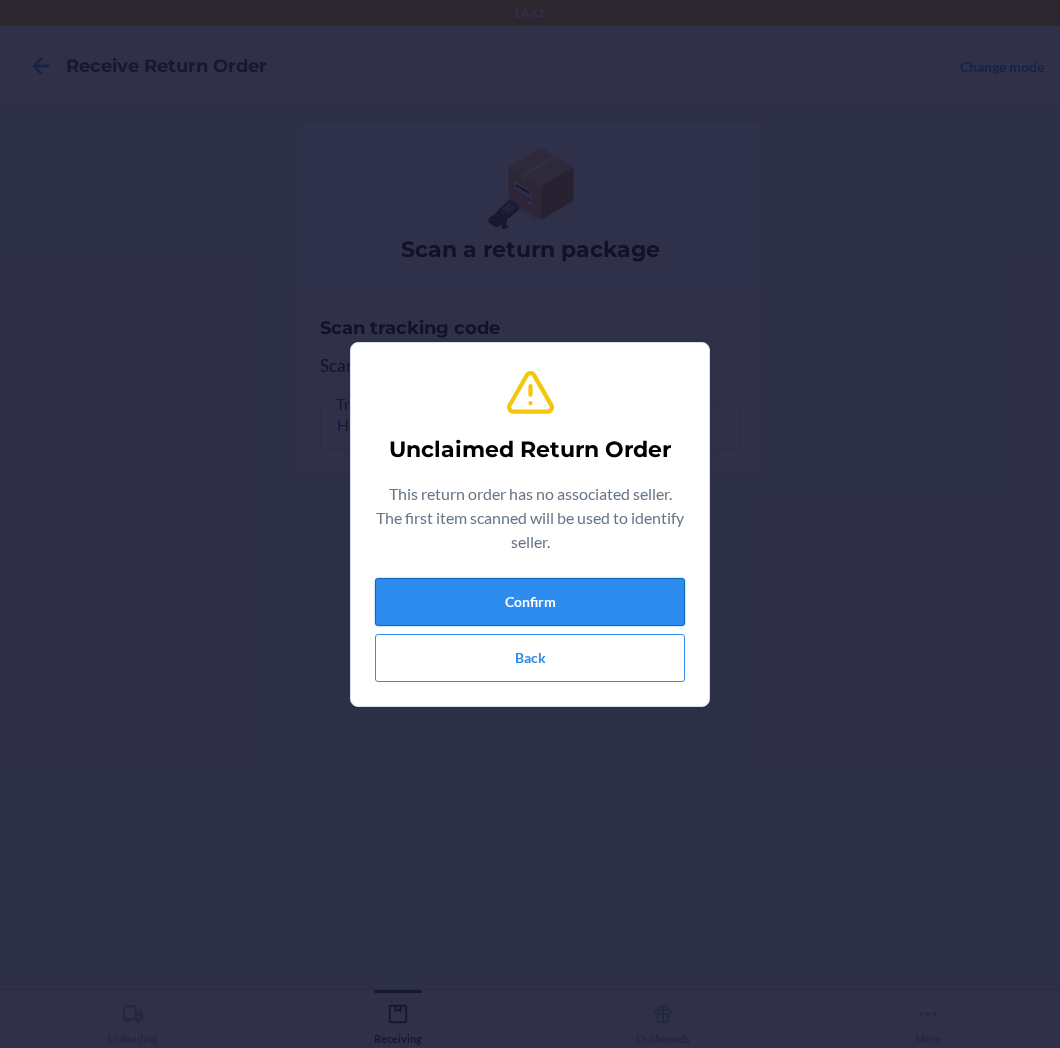 click on "Confirm" at bounding box center [530, 602] 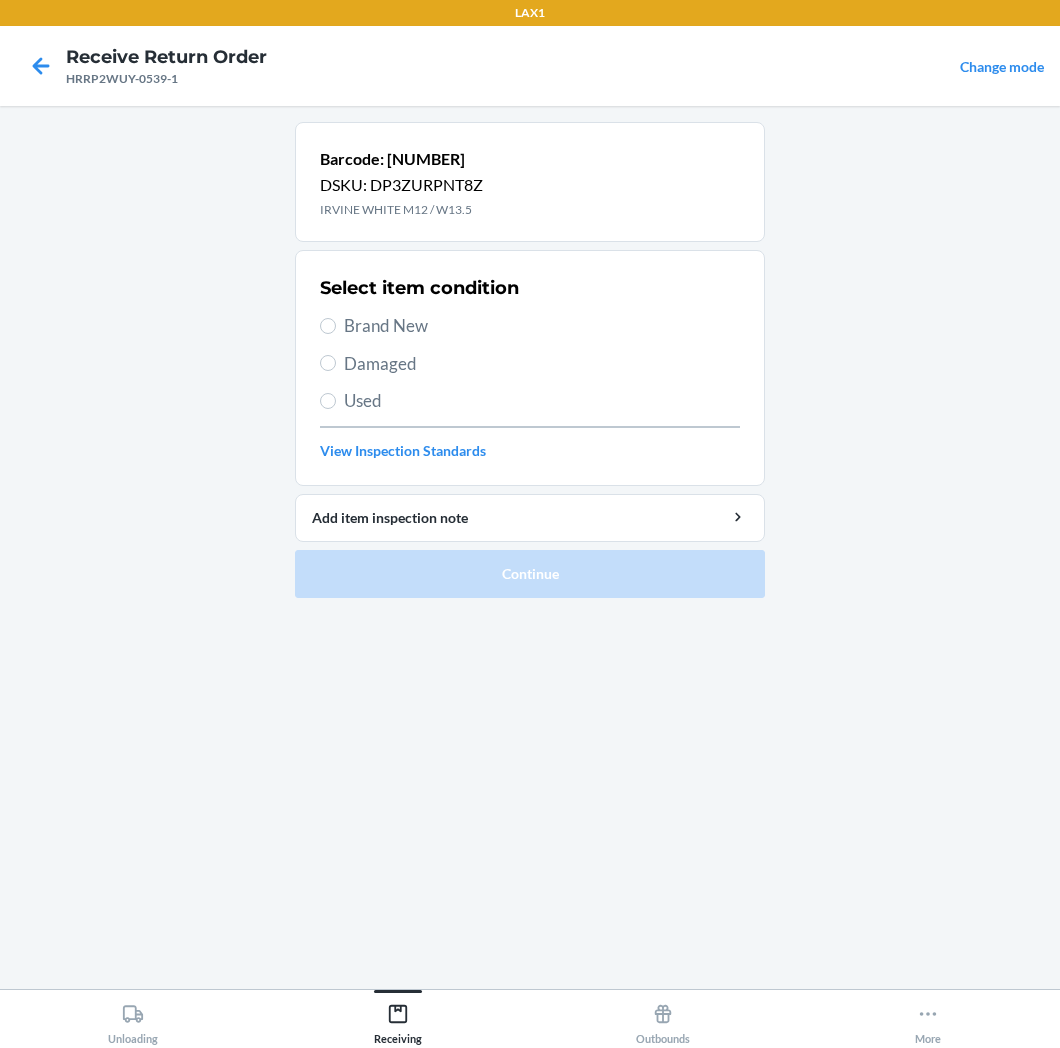click on "Brand New" at bounding box center [542, 326] 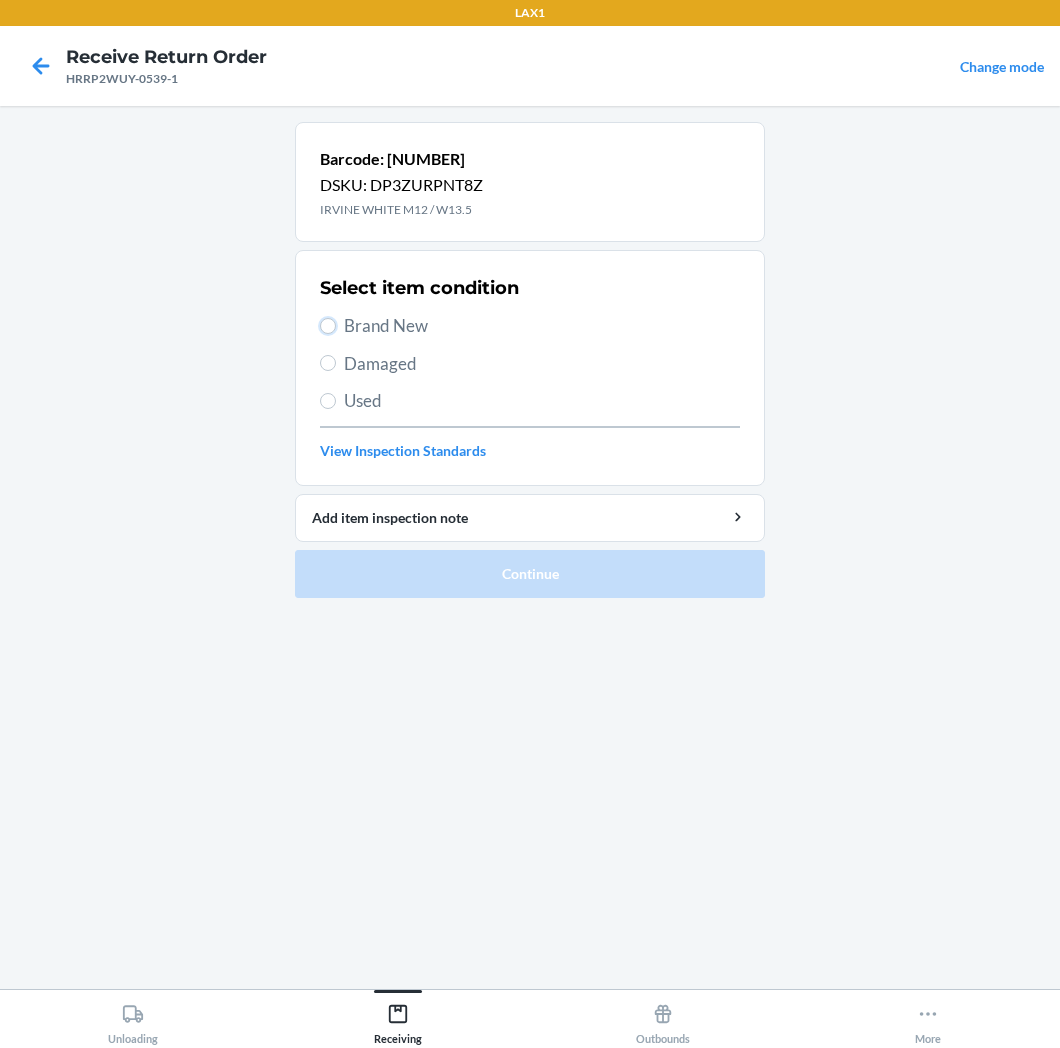 click on "Brand New" at bounding box center [328, 326] 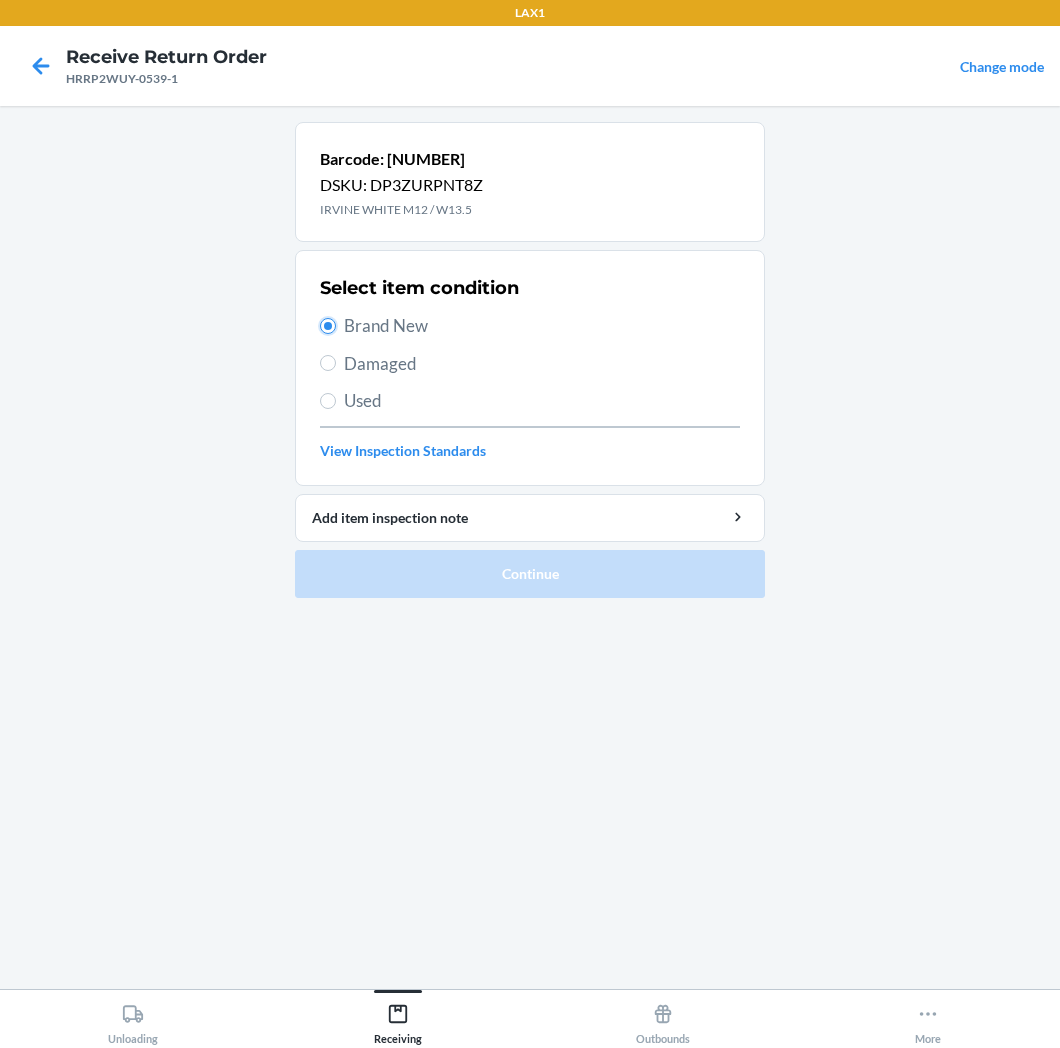 radio on "true" 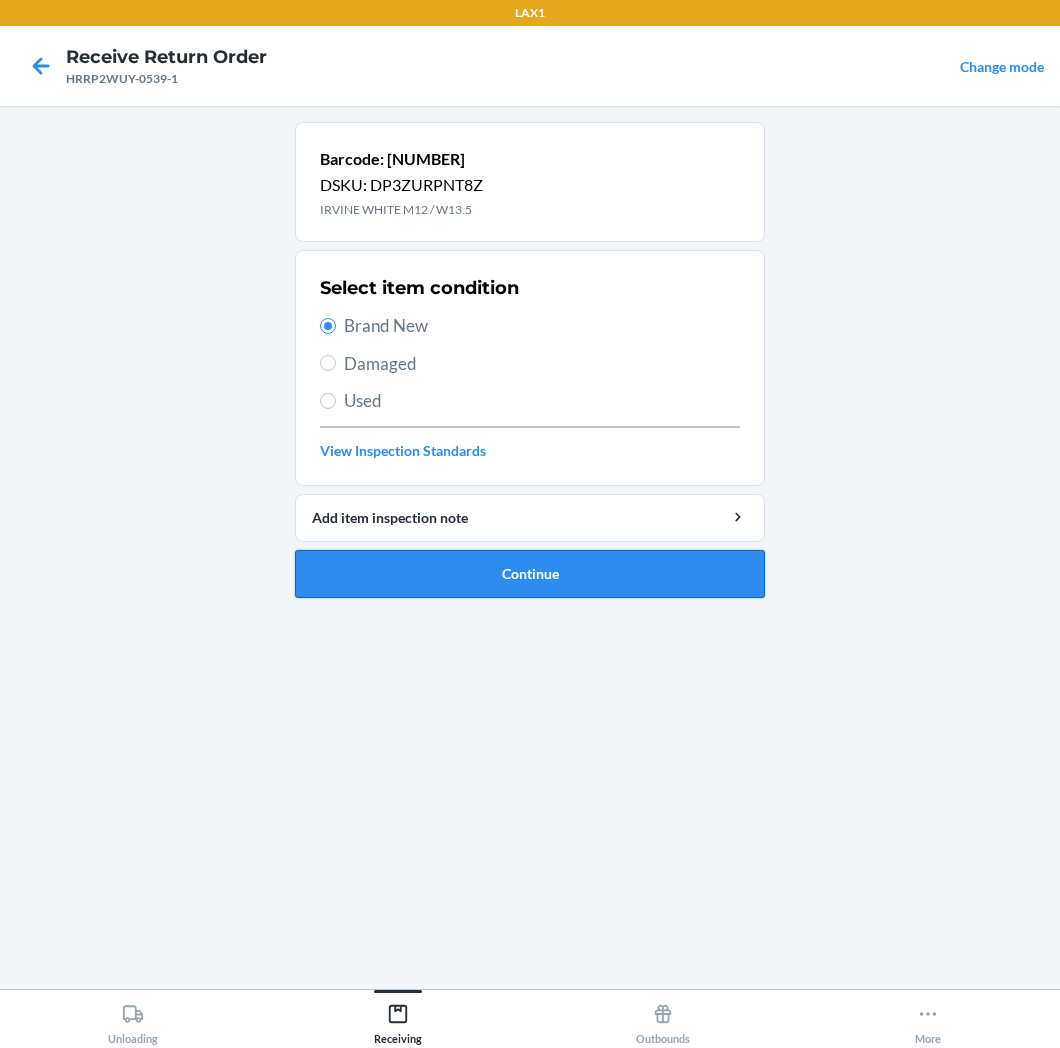 click on "Continue" at bounding box center (530, 574) 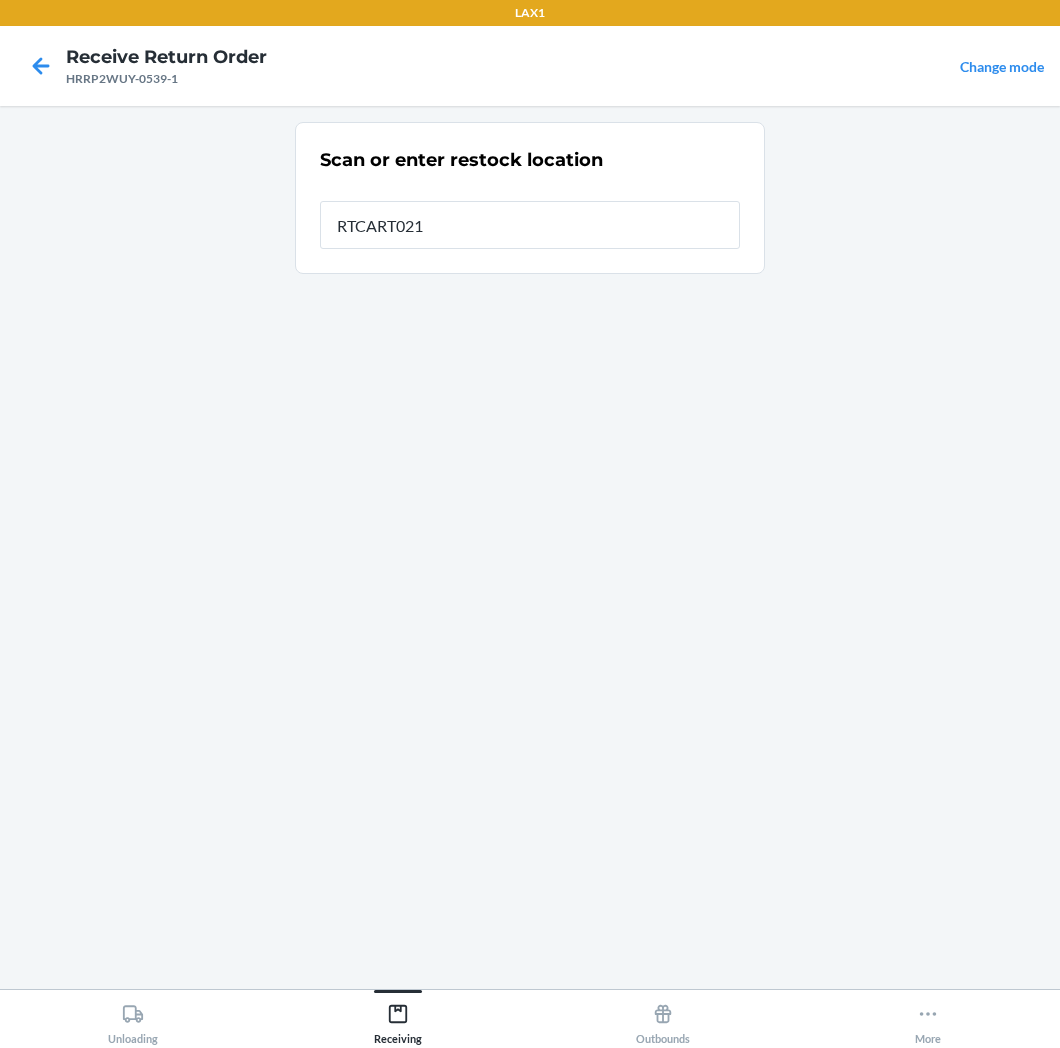 type on "RTCART021" 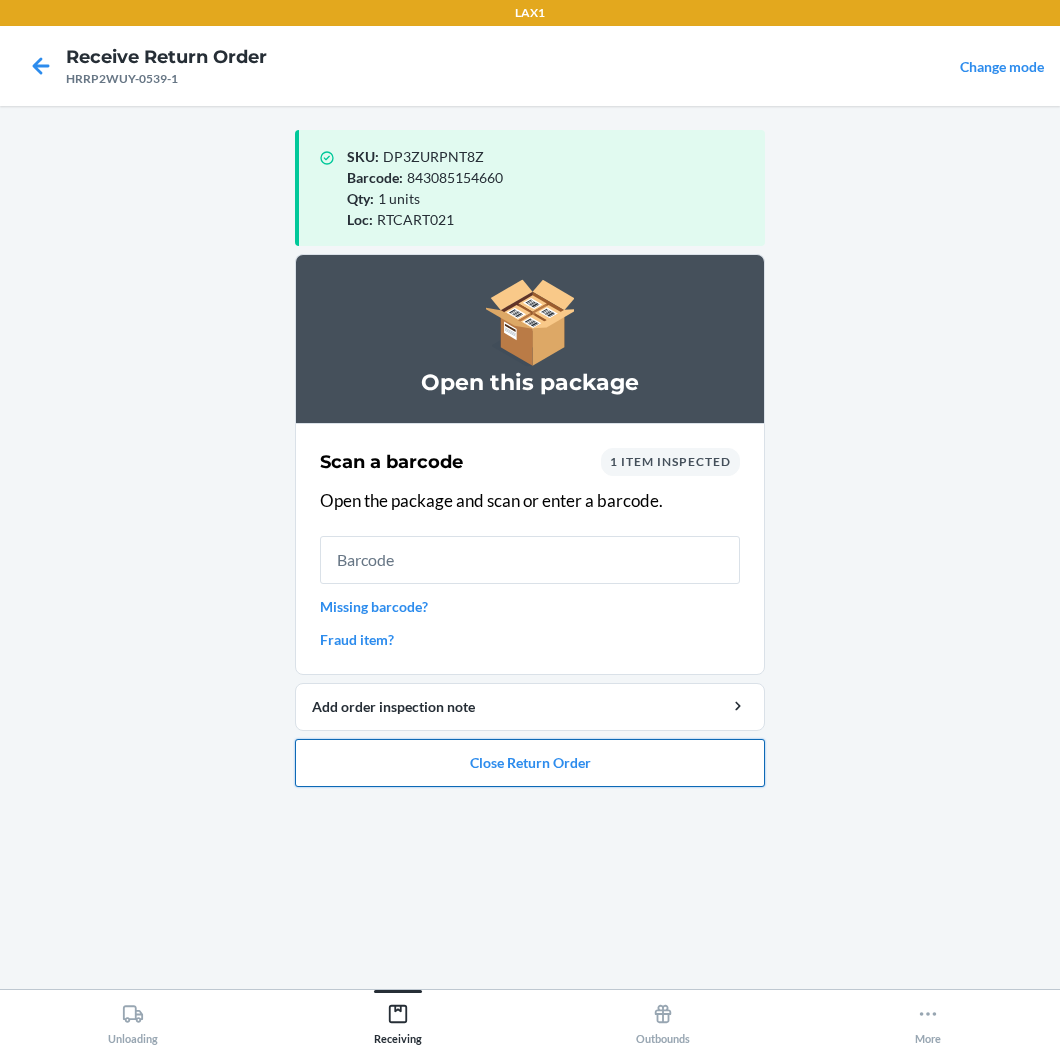 click on "Close Return Order" at bounding box center (530, 763) 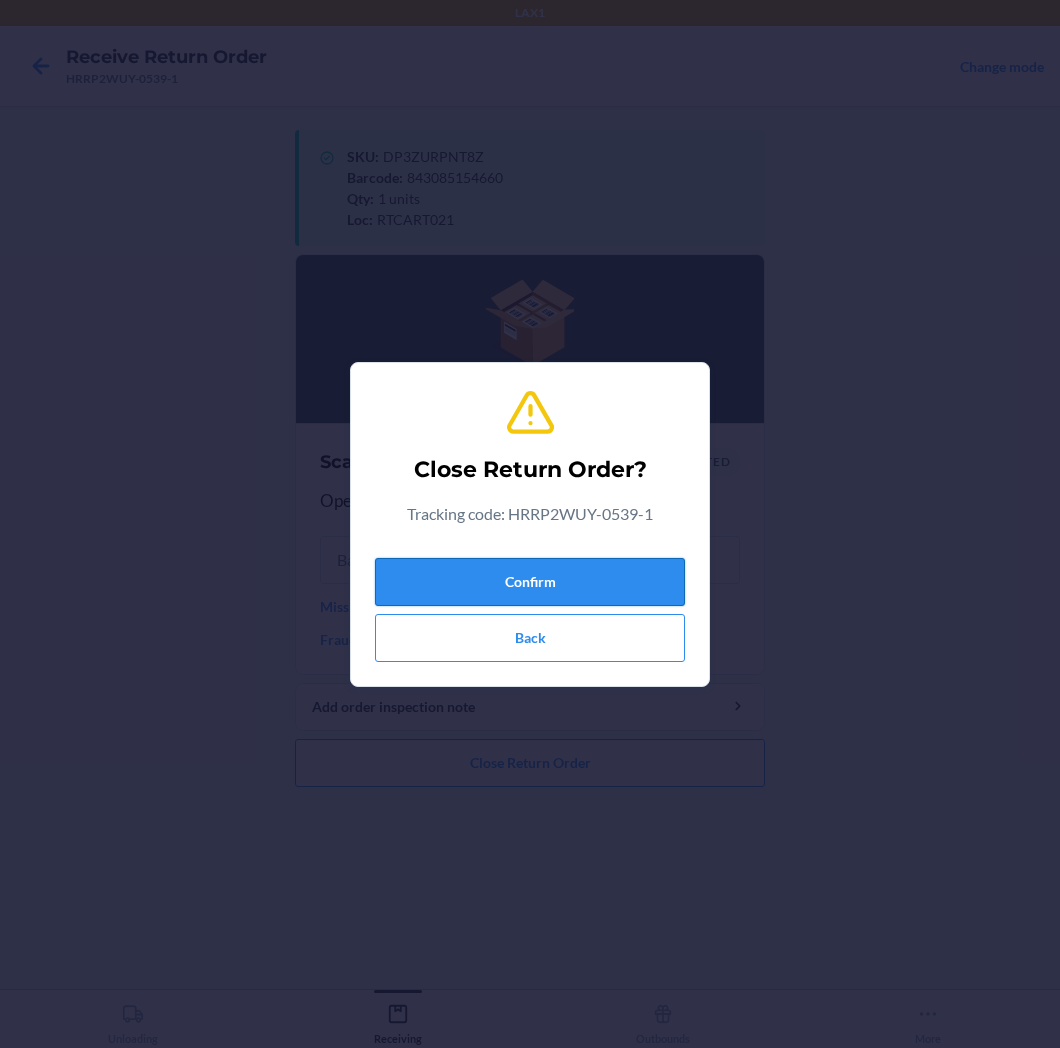 click on "Confirm" at bounding box center [530, 582] 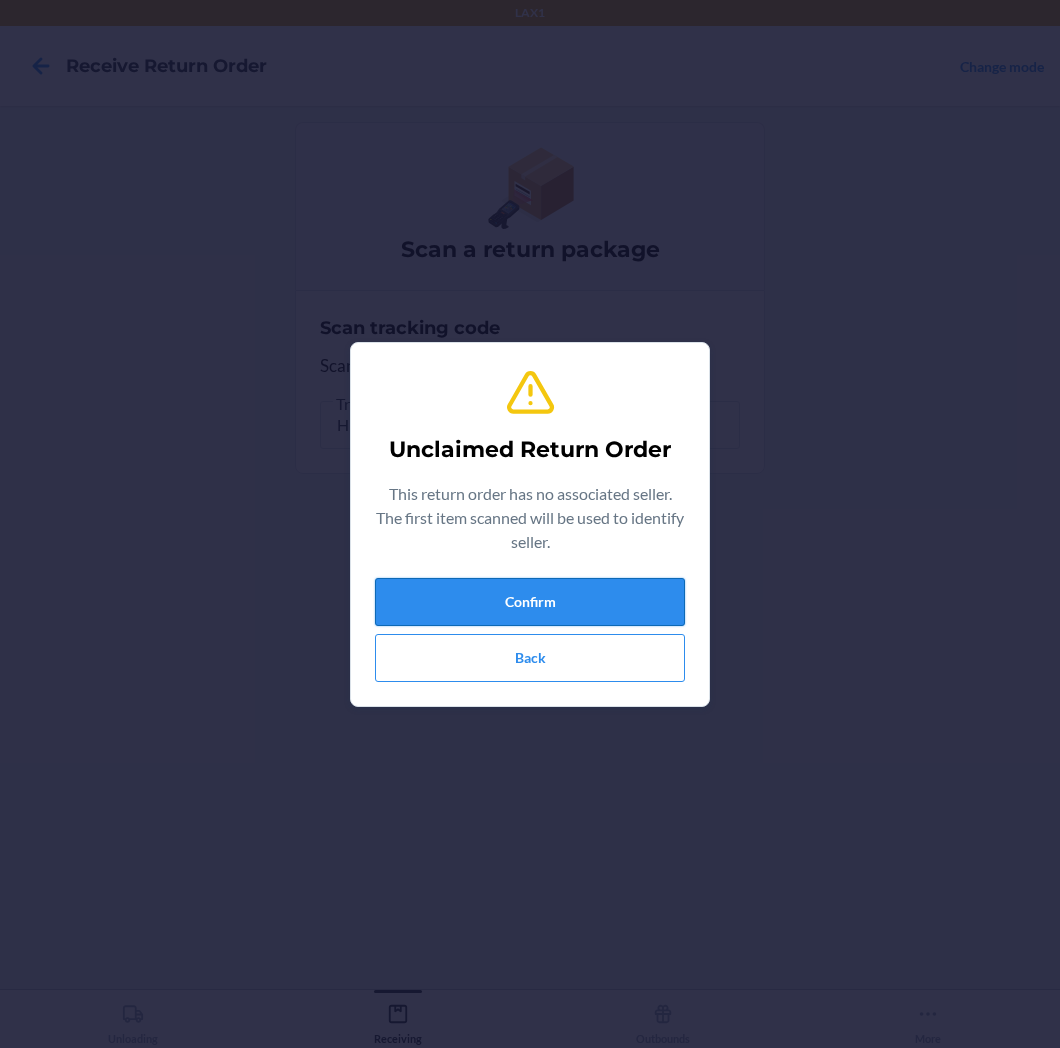 click on "Confirm" at bounding box center (530, 602) 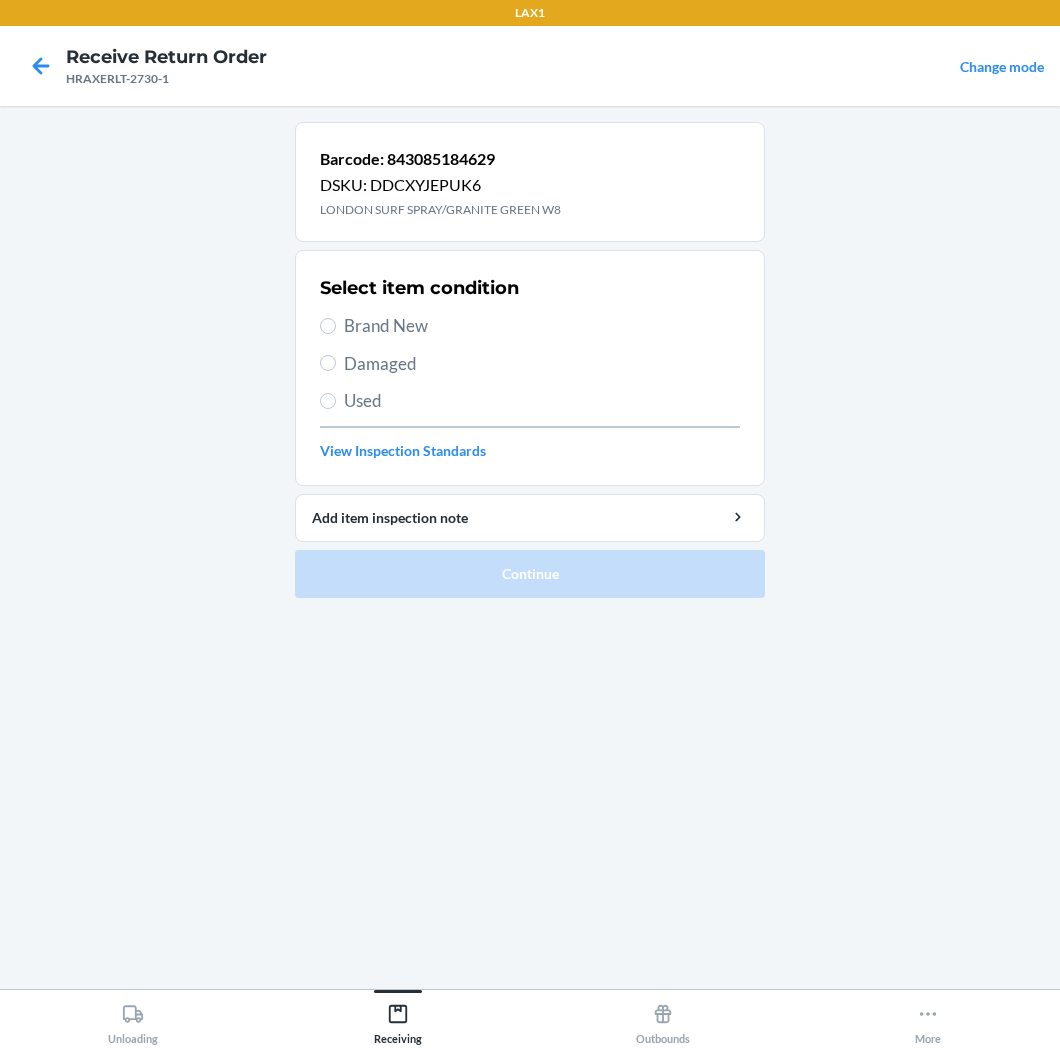 click on "Brand New" at bounding box center [530, 326] 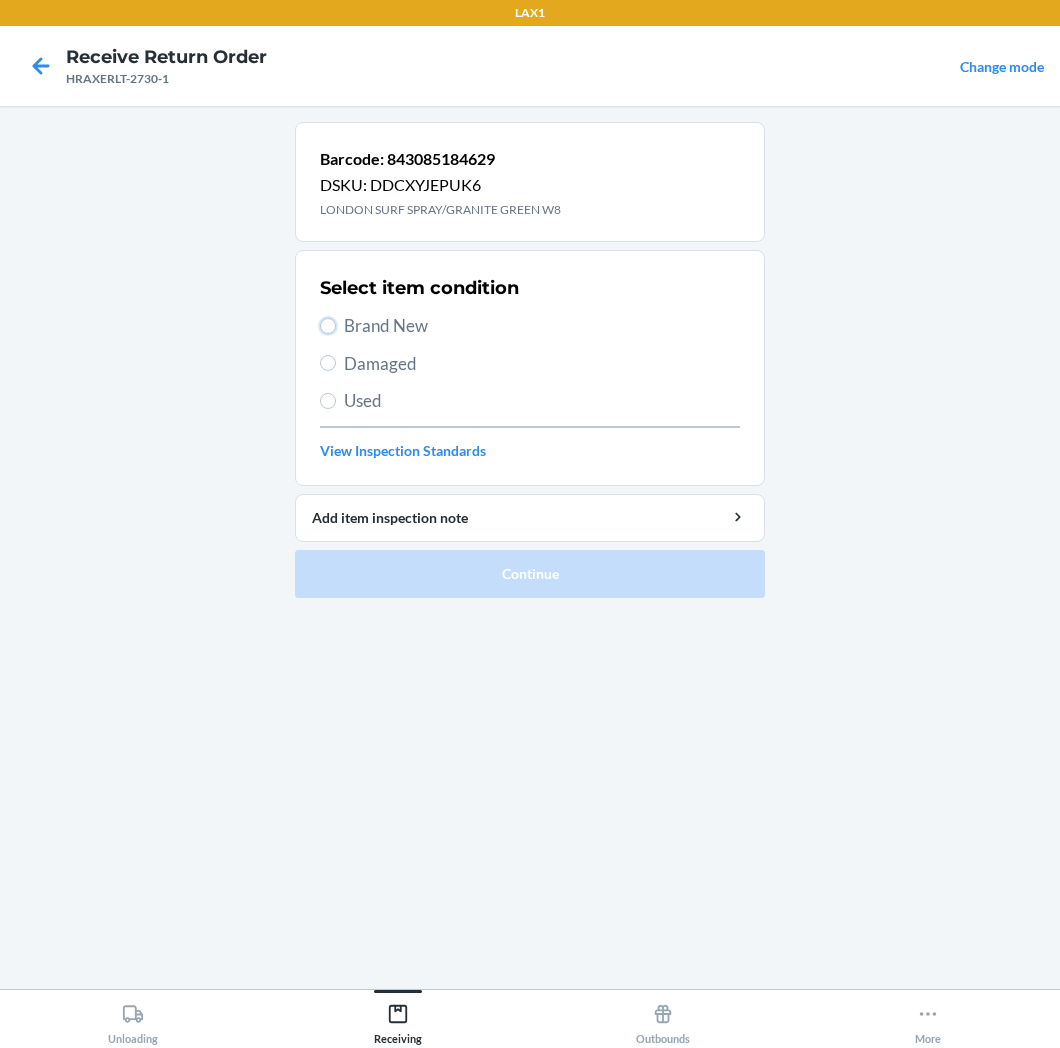 click on "Brand New" at bounding box center (328, 326) 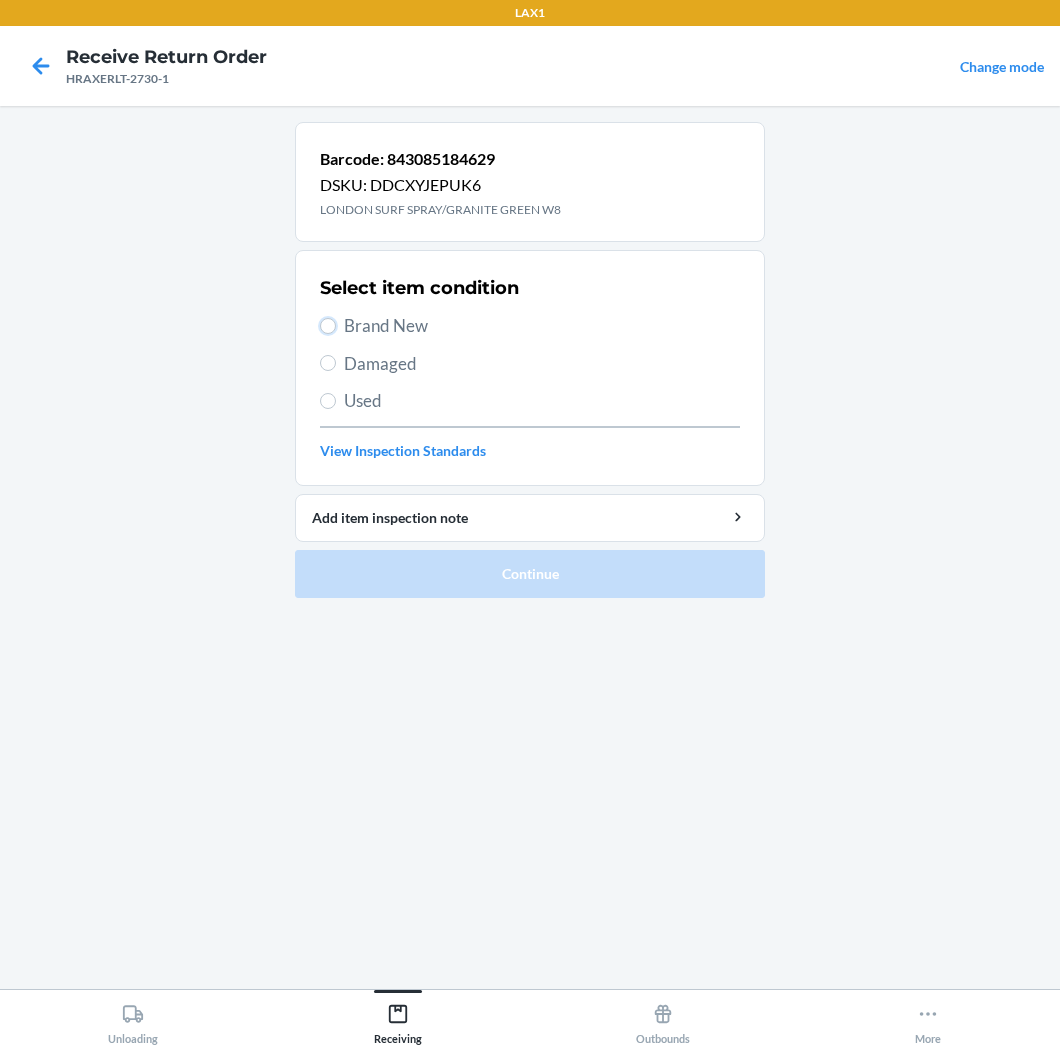 radio on "true" 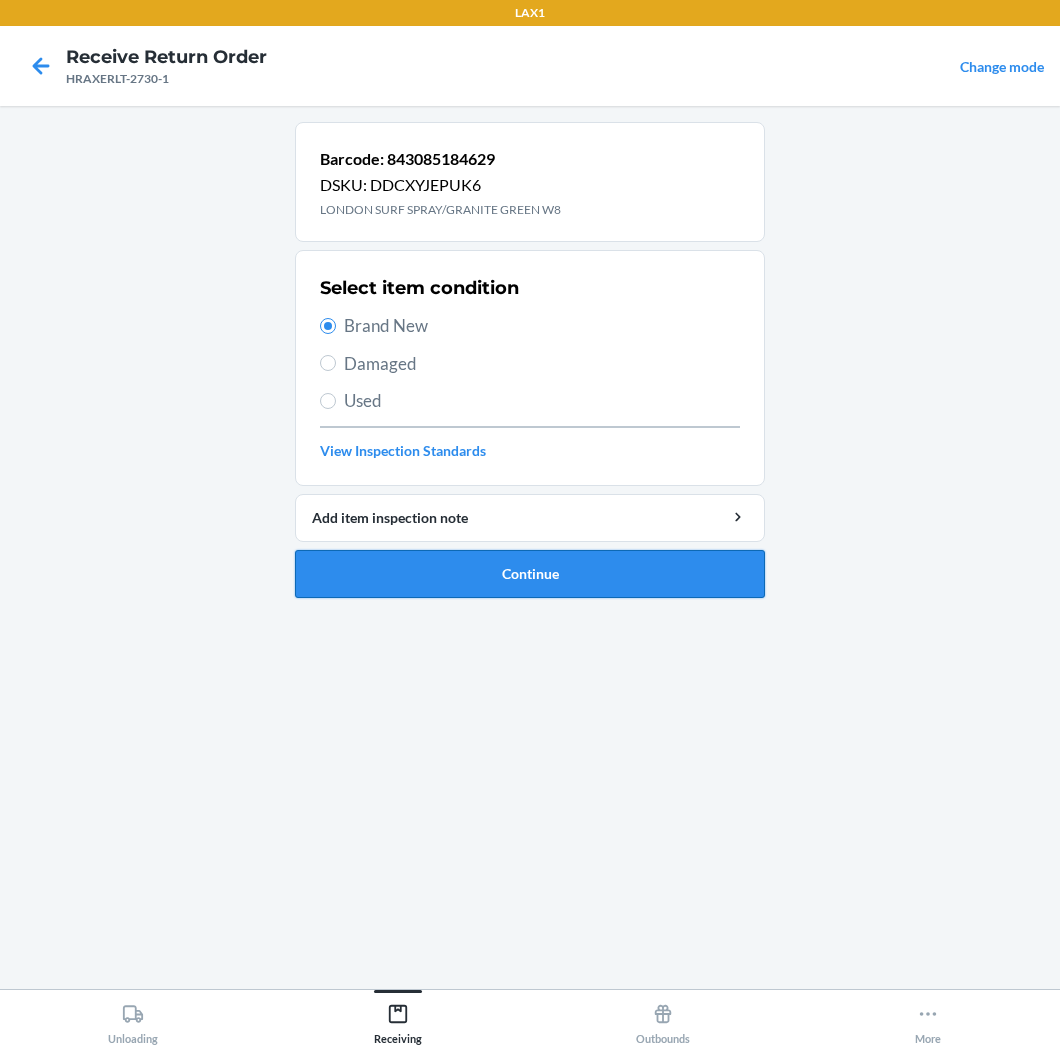 click on "Continue" at bounding box center (530, 574) 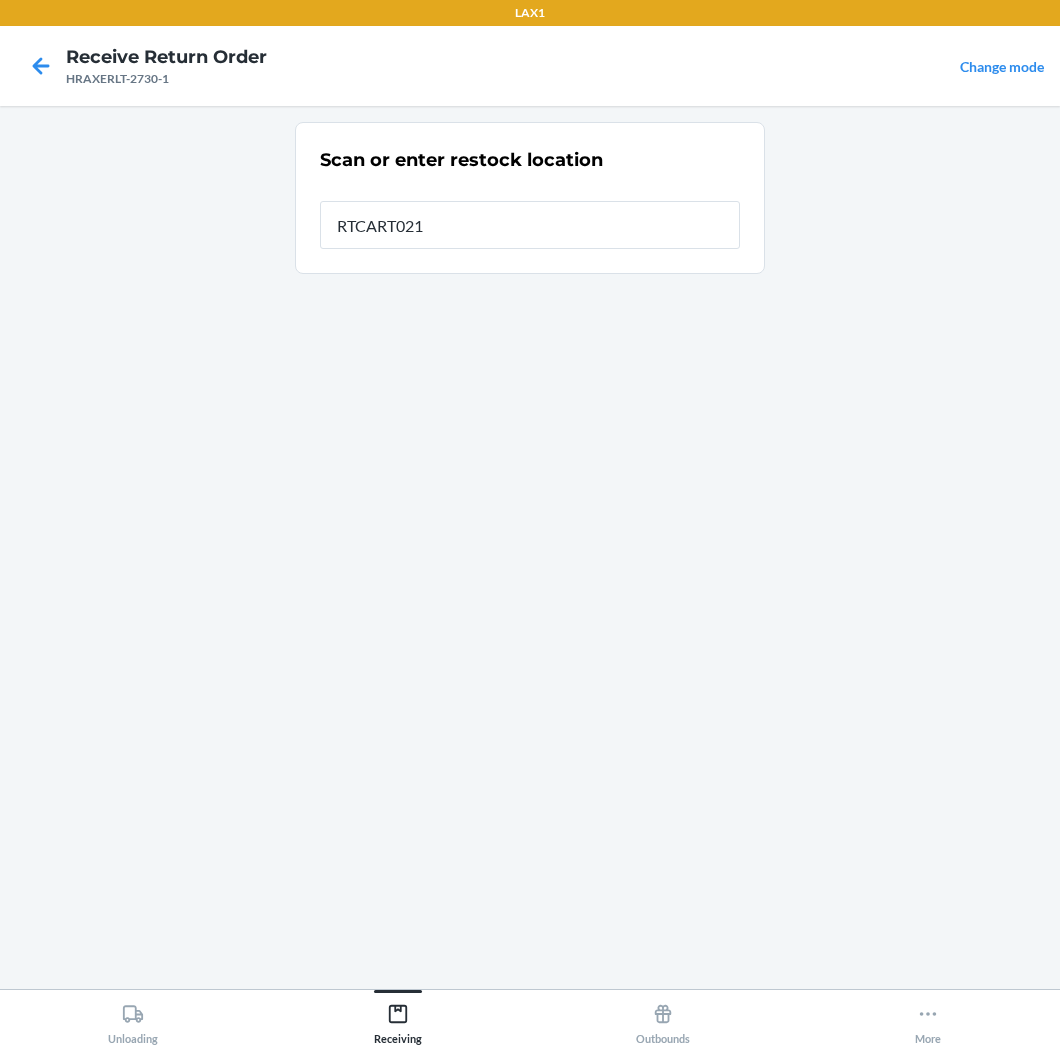 type on "RTCART021" 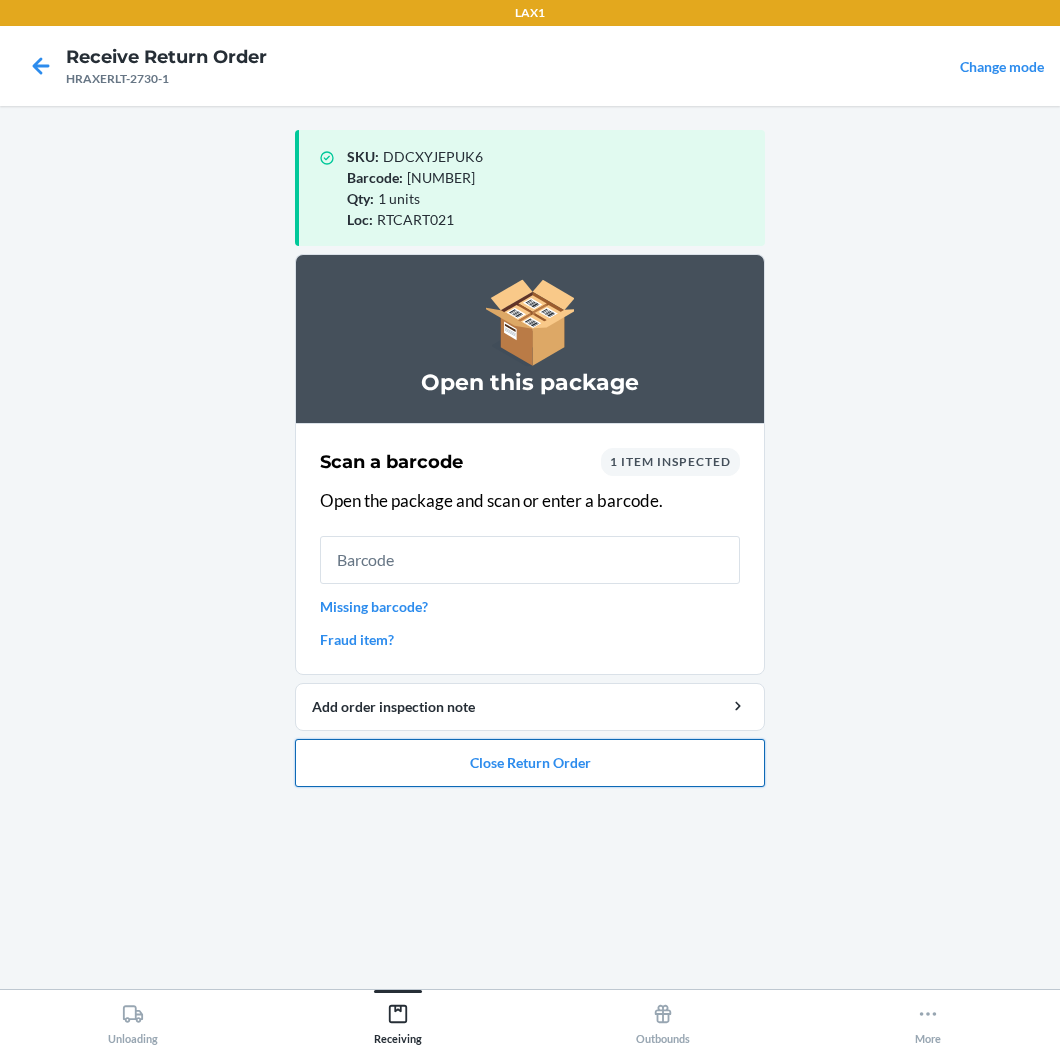 click on "Close Return Order" at bounding box center (530, 763) 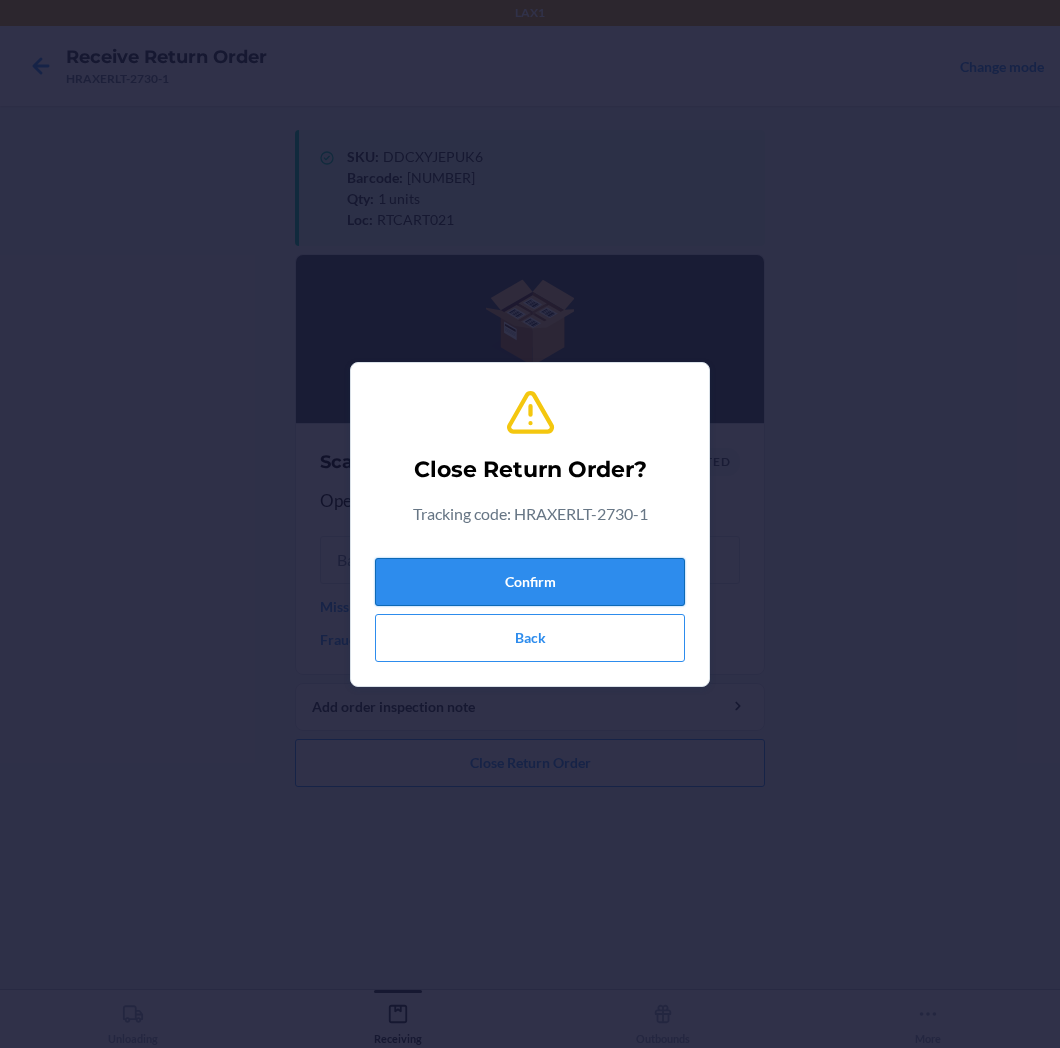 click on "Confirm" at bounding box center (530, 582) 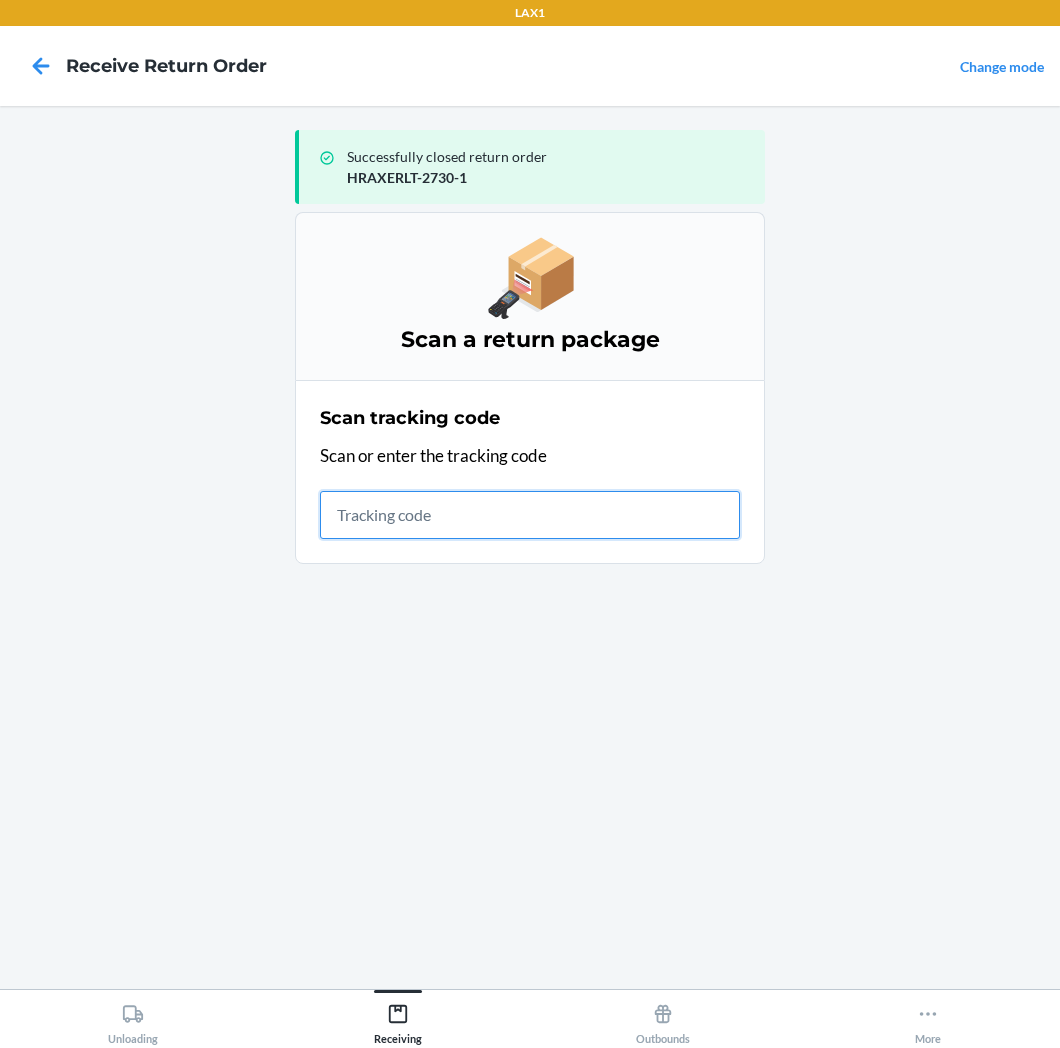 click at bounding box center [530, 515] 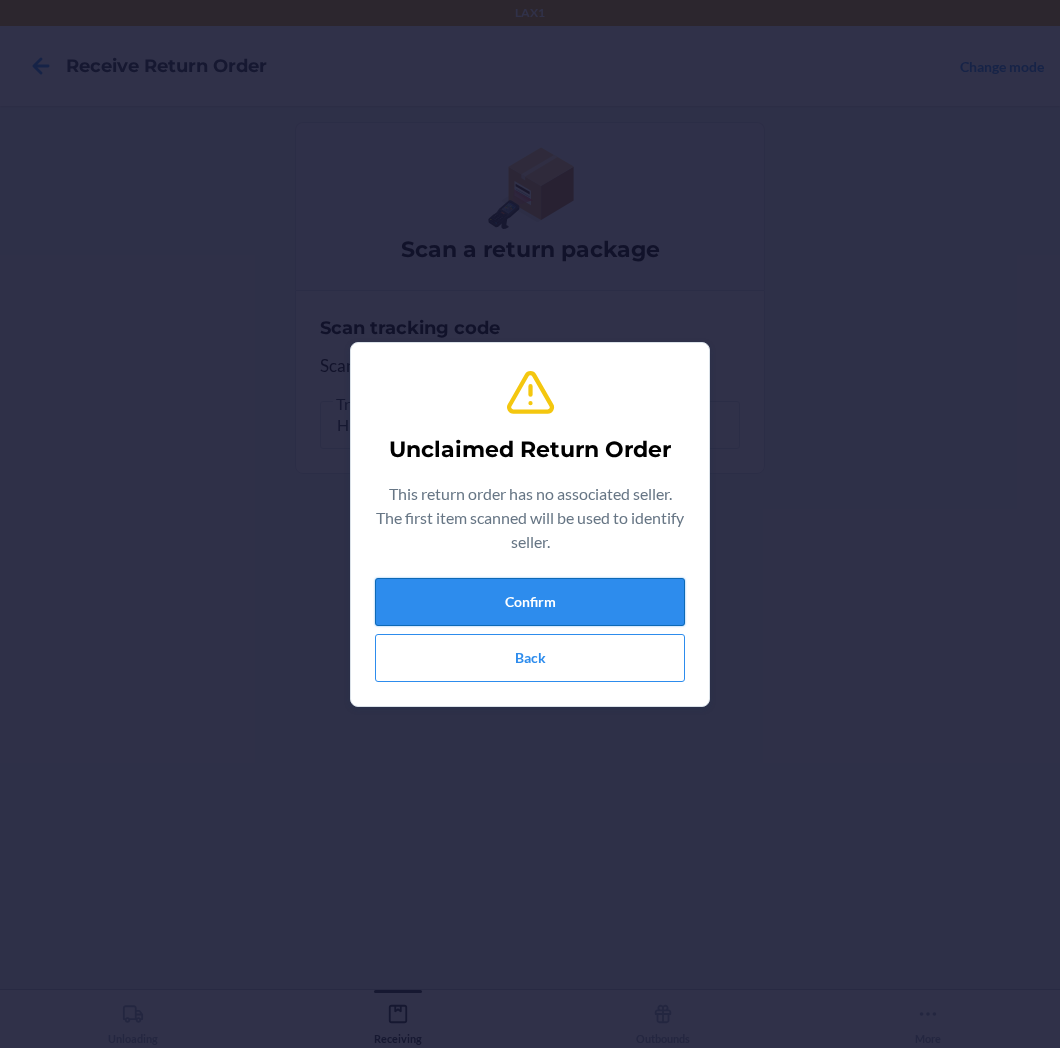 click on "Confirm" at bounding box center (530, 602) 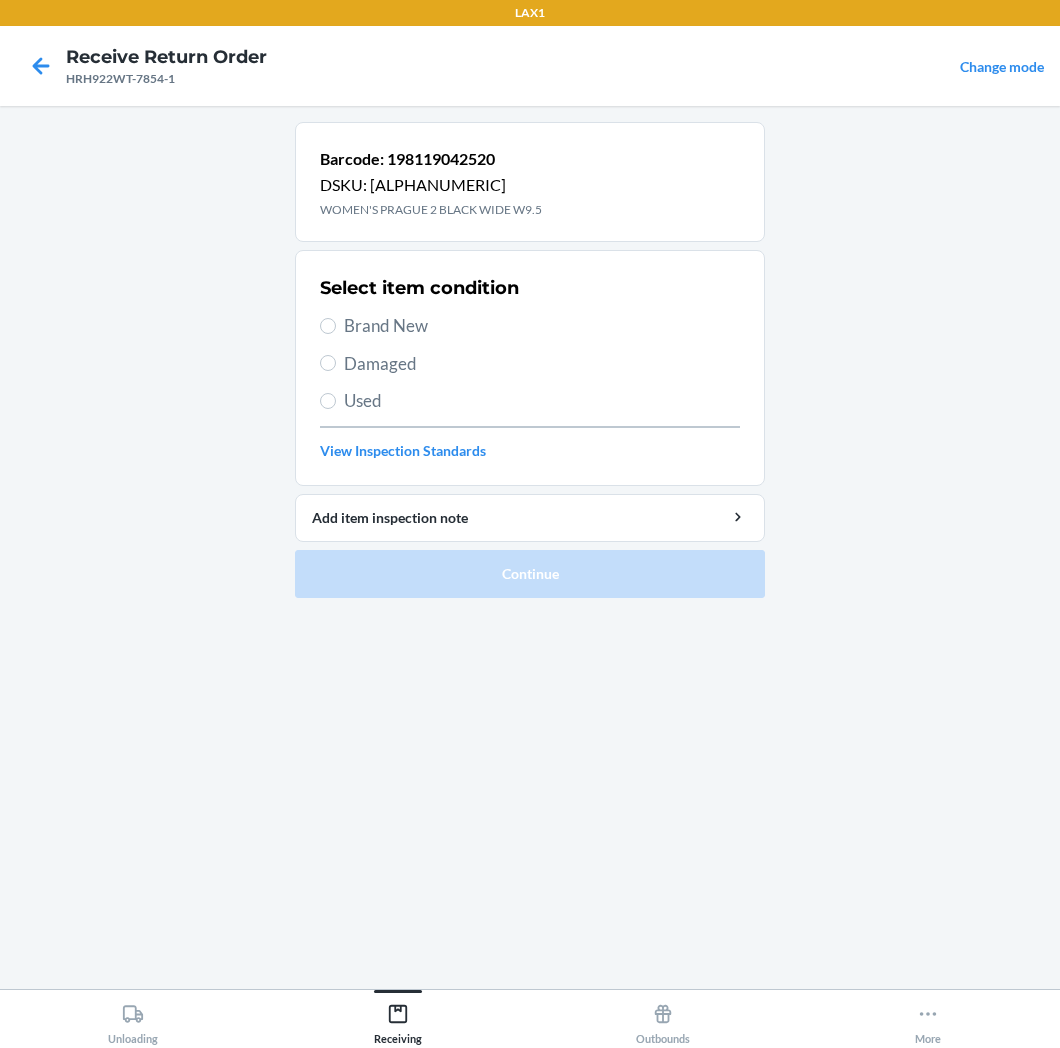 click on "Damaged" at bounding box center (542, 364) 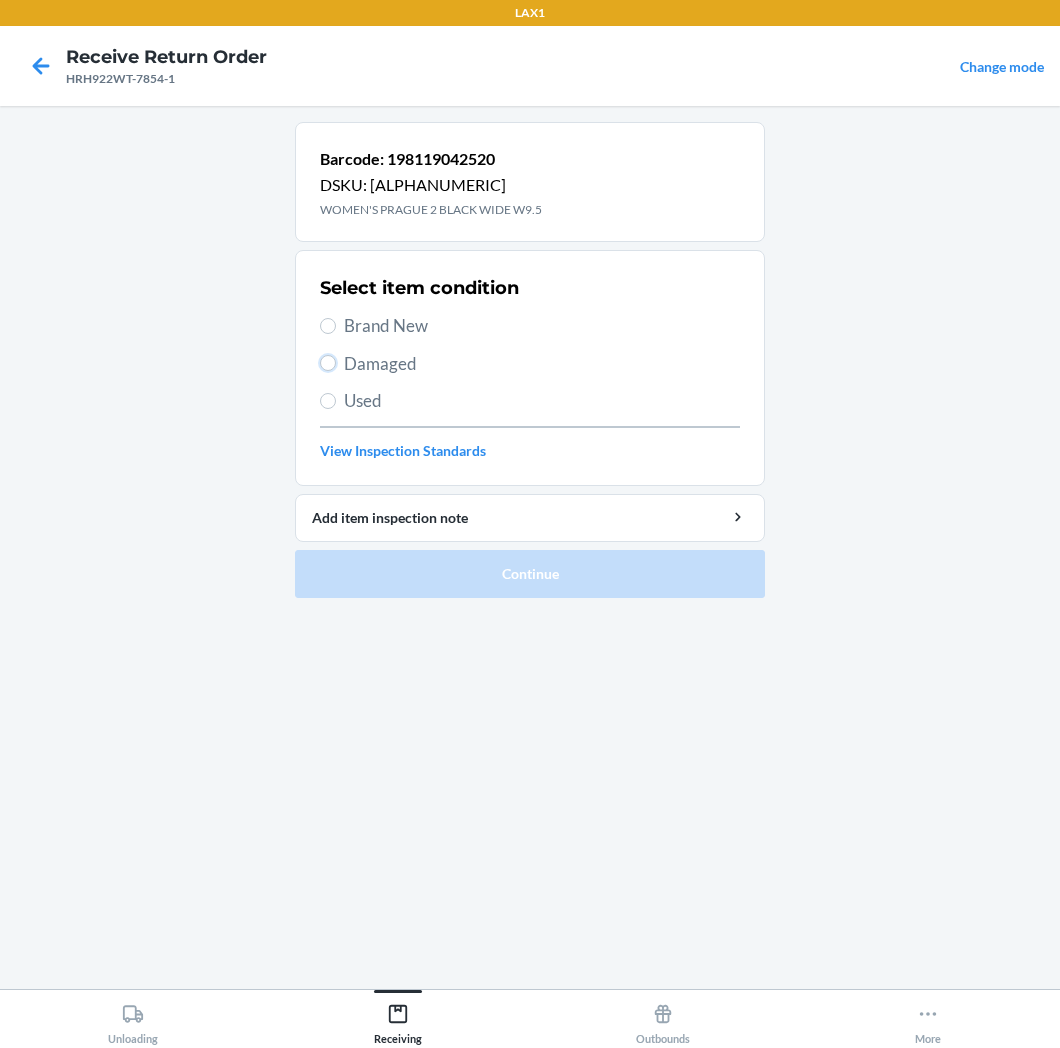 click on "Damaged" at bounding box center [328, 363] 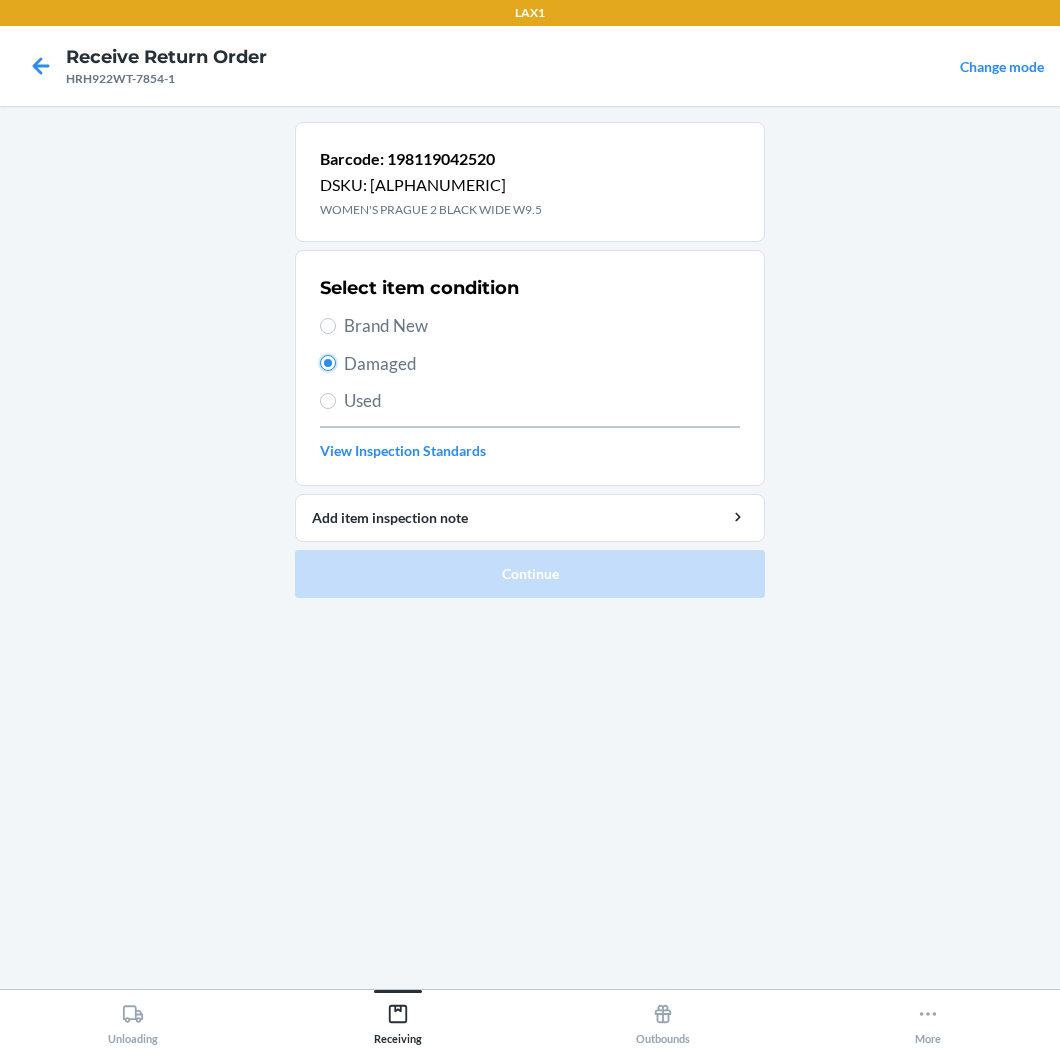 radio on "true" 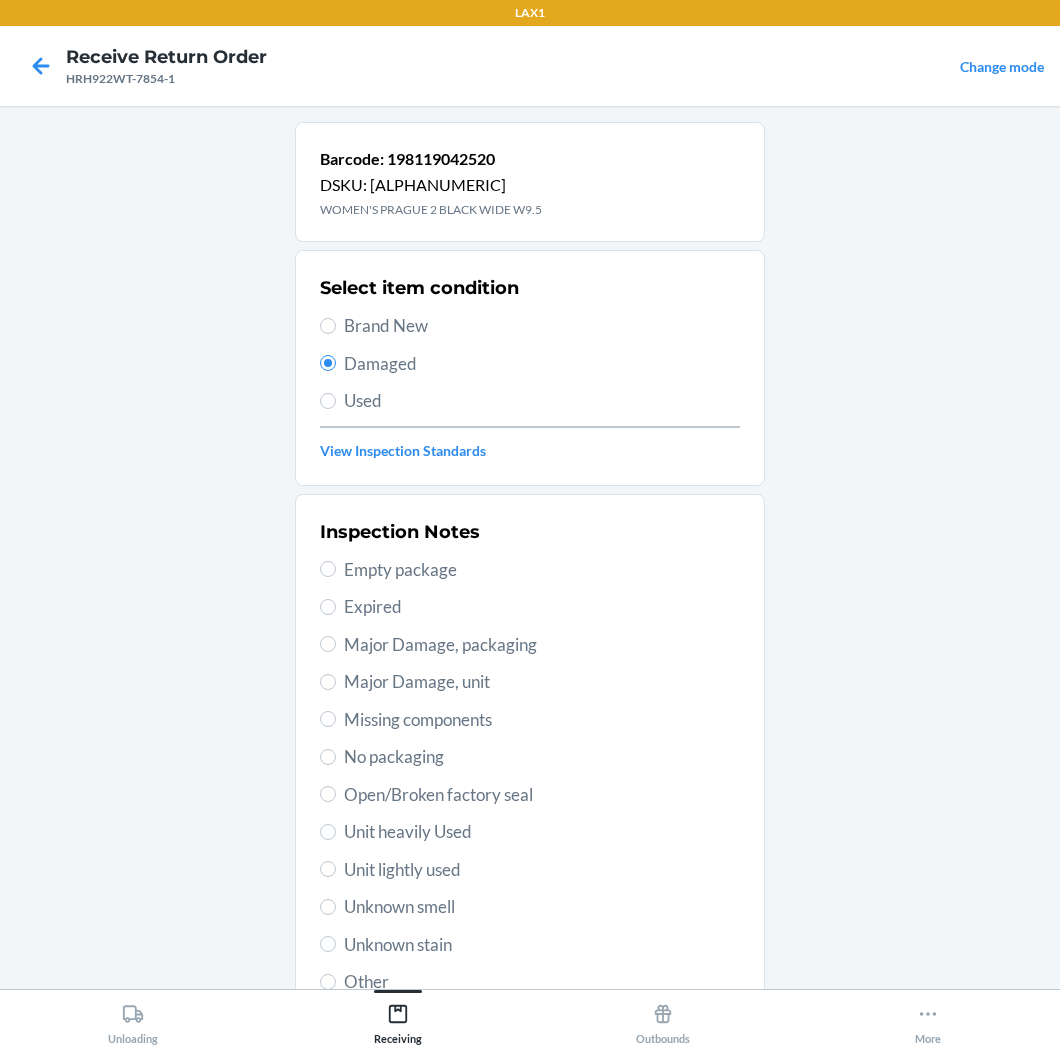 click on "Unknown stain" at bounding box center [542, 945] 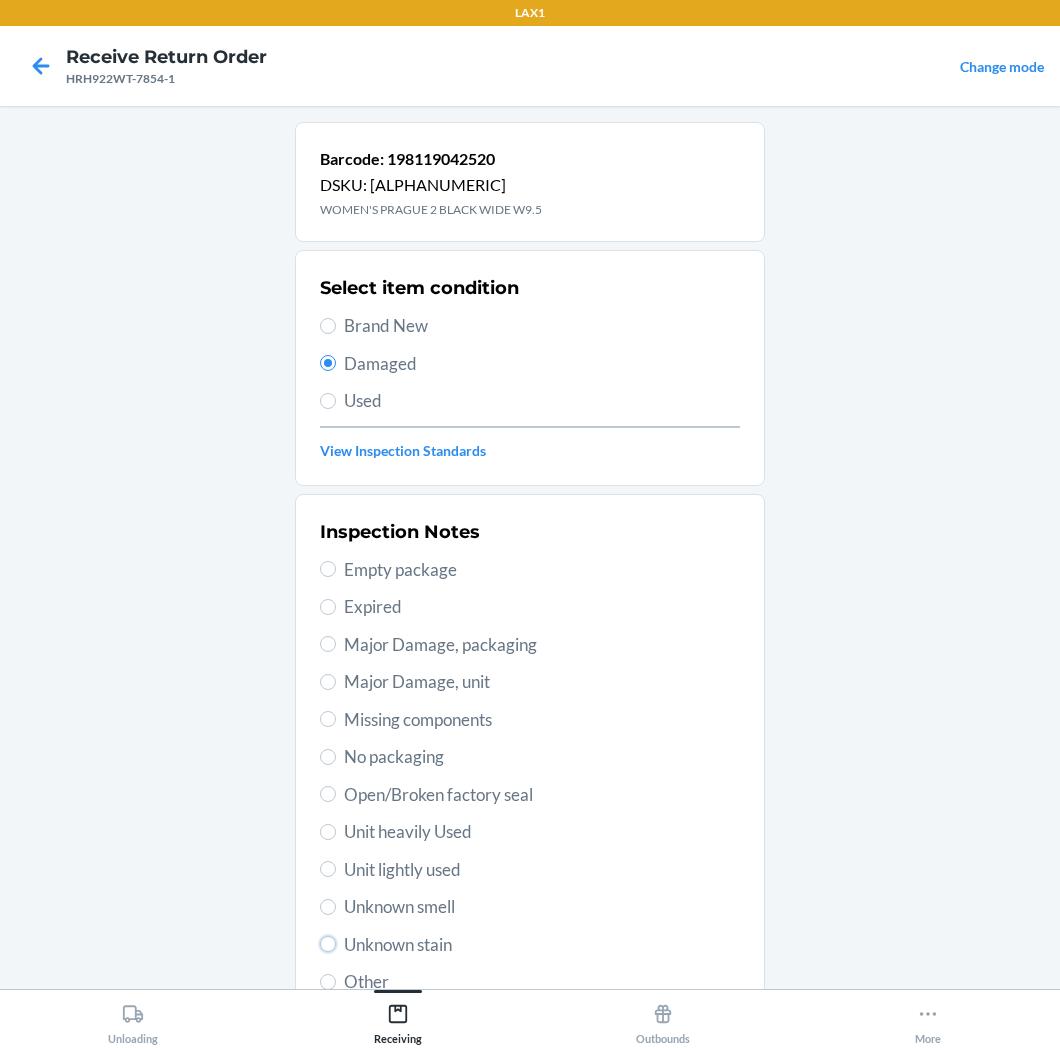 click on "Unknown stain" at bounding box center (328, 944) 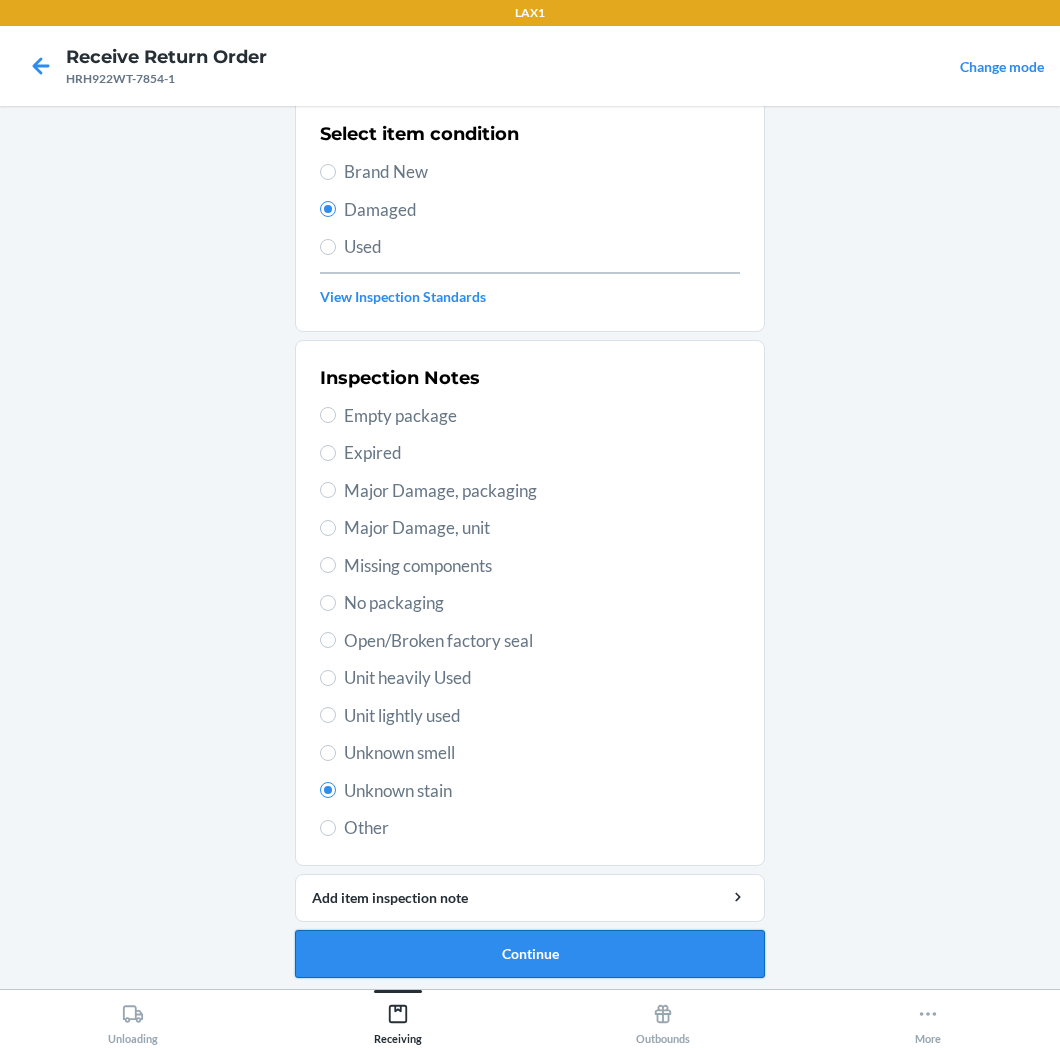 scroll, scrollTop: 157, scrollLeft: 0, axis: vertical 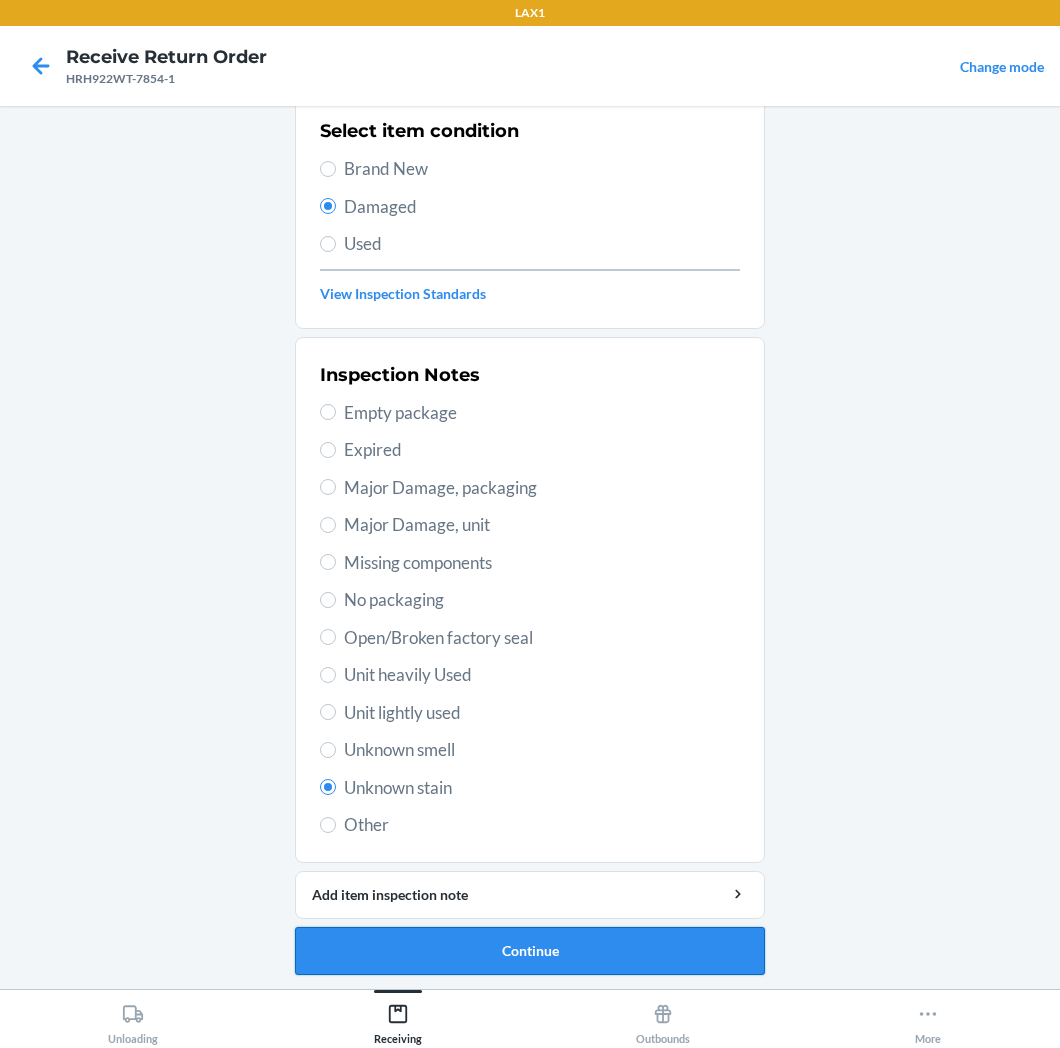 click on "Continue" at bounding box center [530, 951] 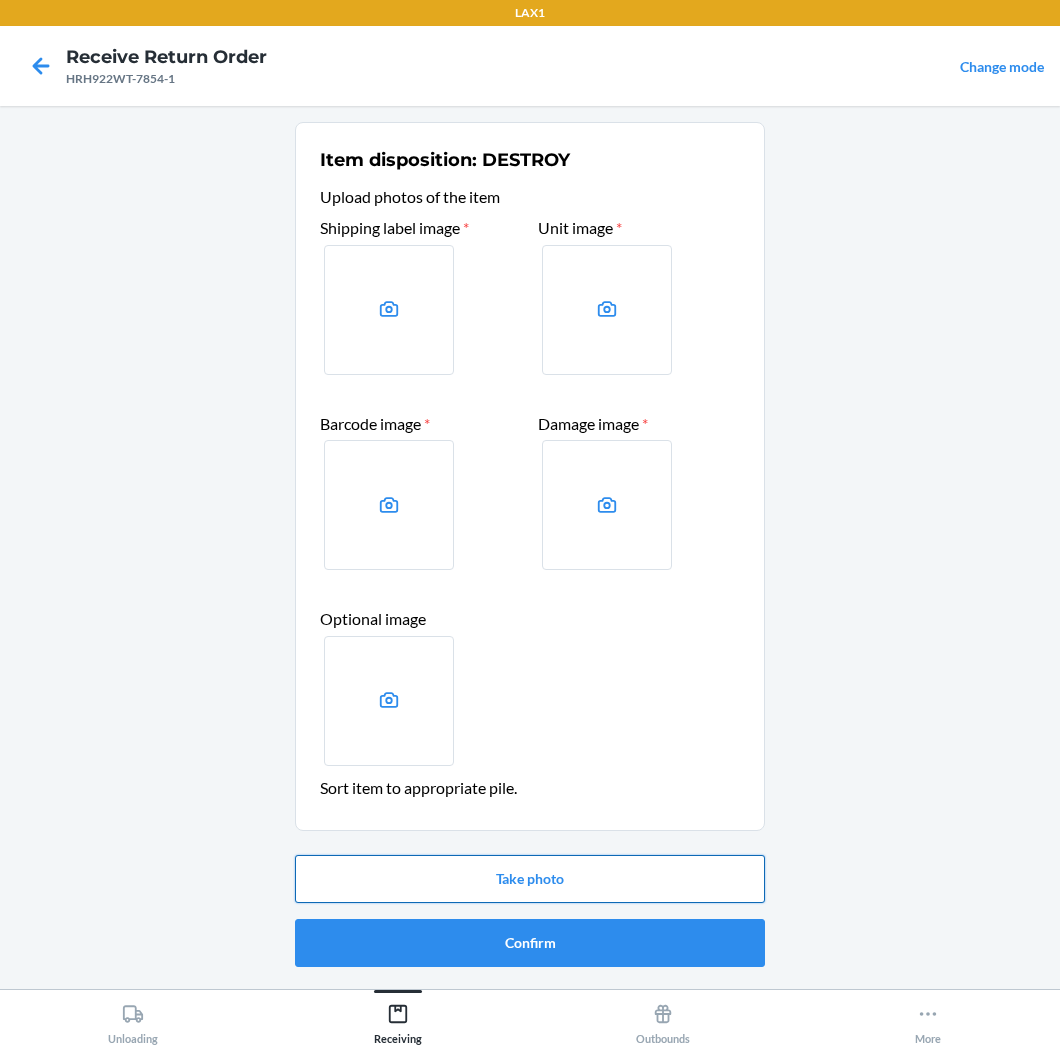 click on "Take photo" at bounding box center [530, 879] 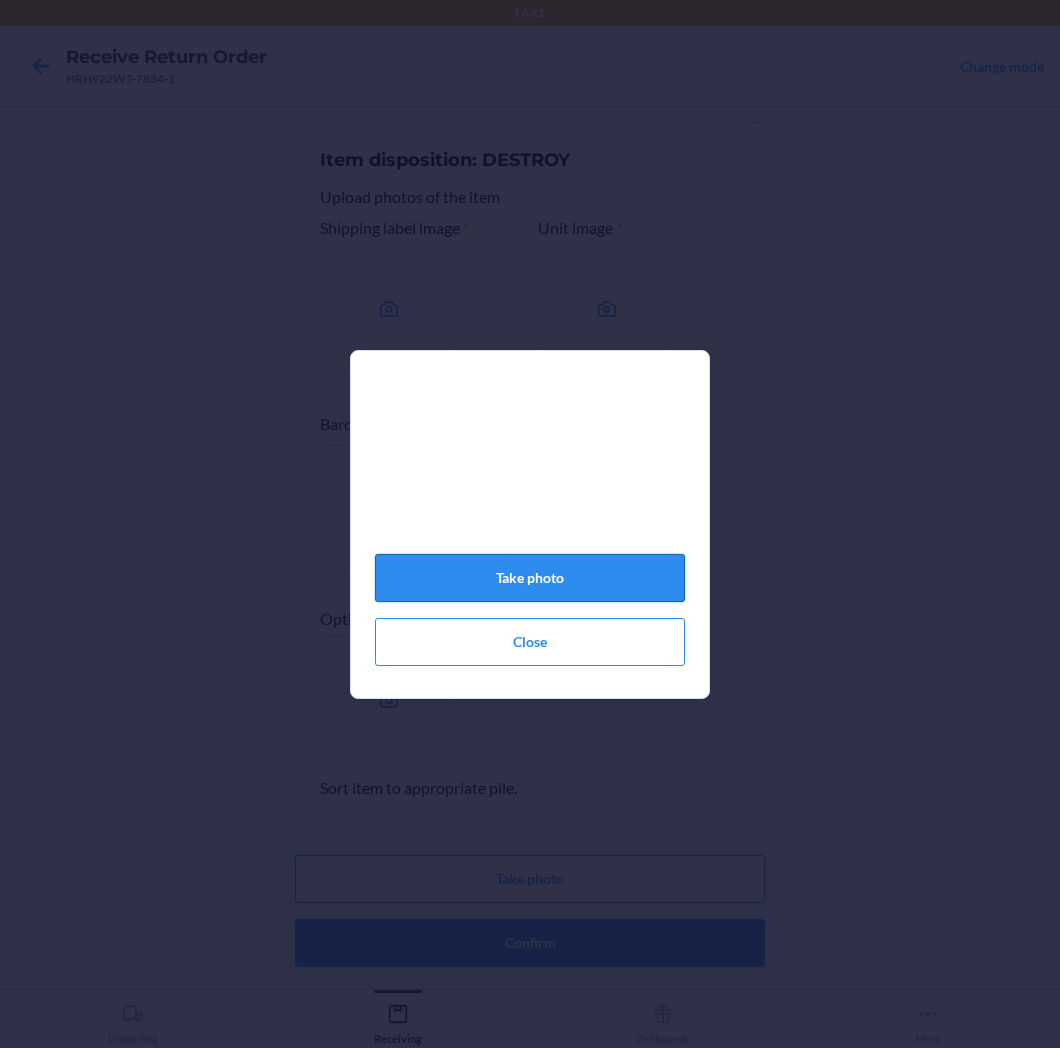 click on "Take photo" 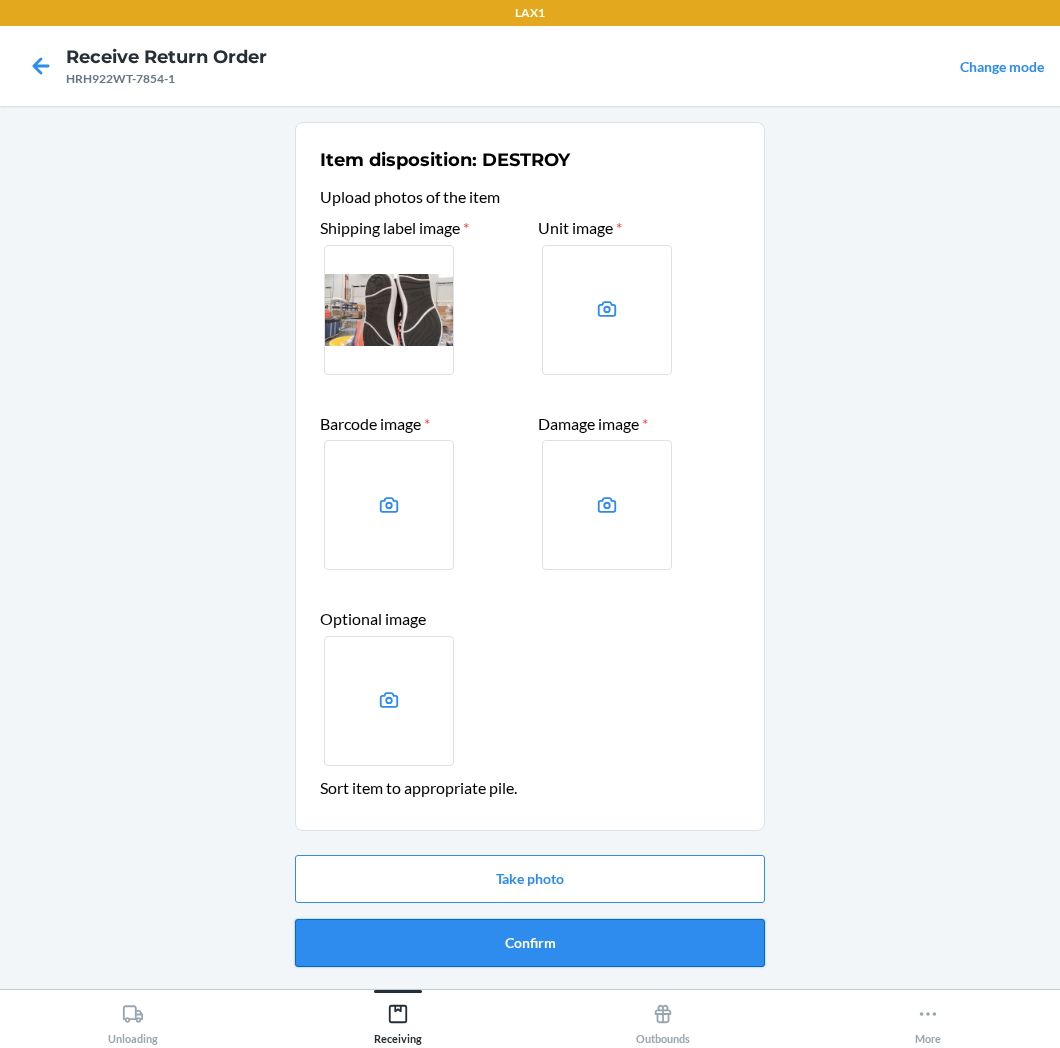 click on "Confirm" at bounding box center (530, 943) 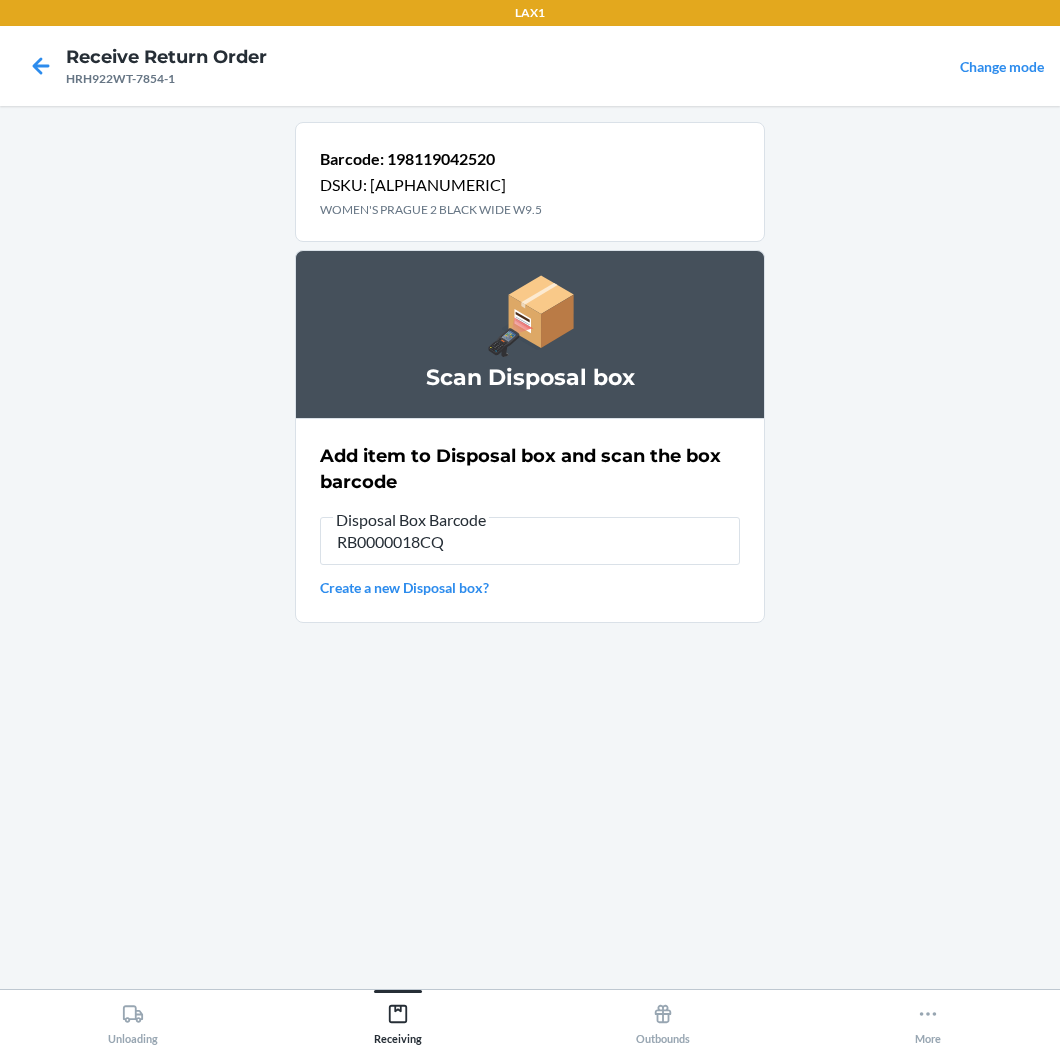 type on "RB0000018CQ" 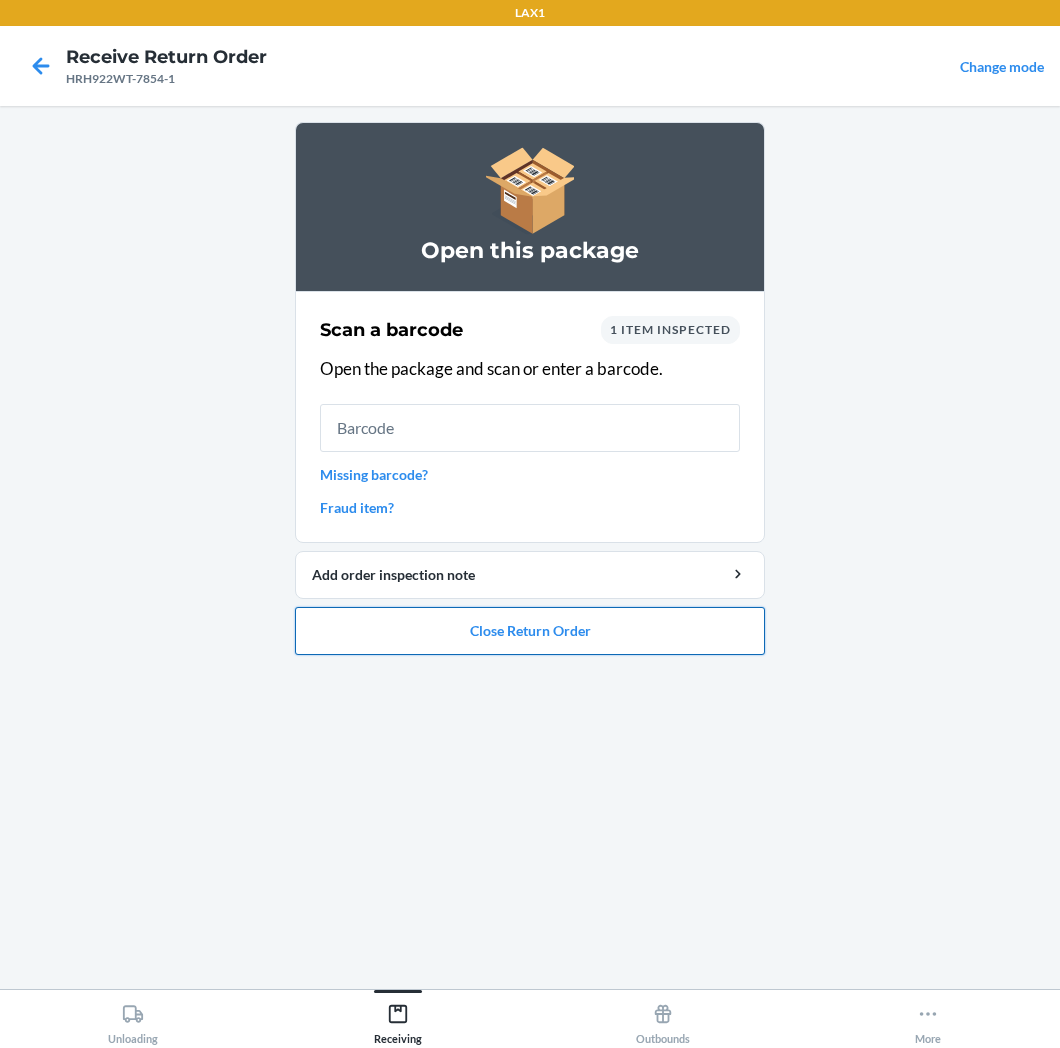 click on "Close Return Order" at bounding box center [530, 631] 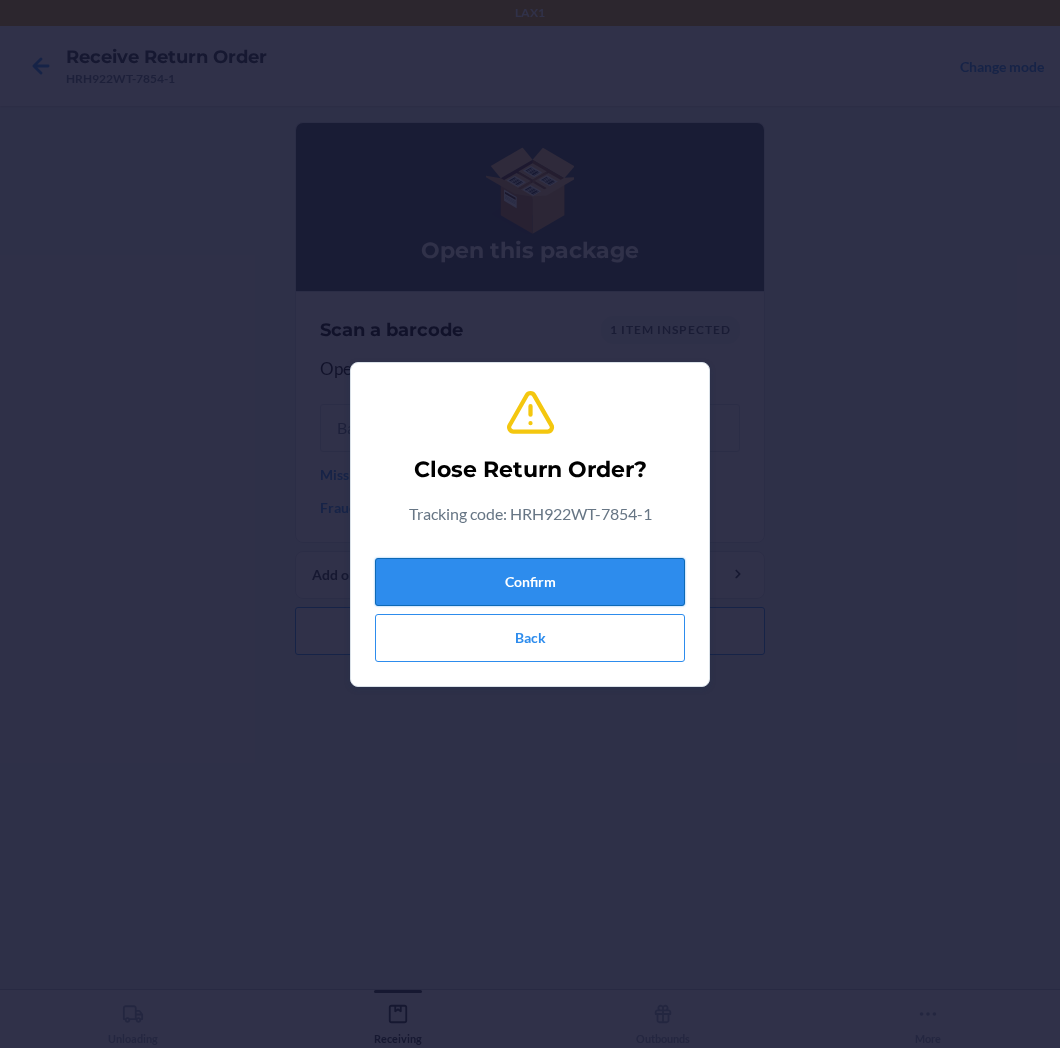 click on "Confirm" at bounding box center [530, 582] 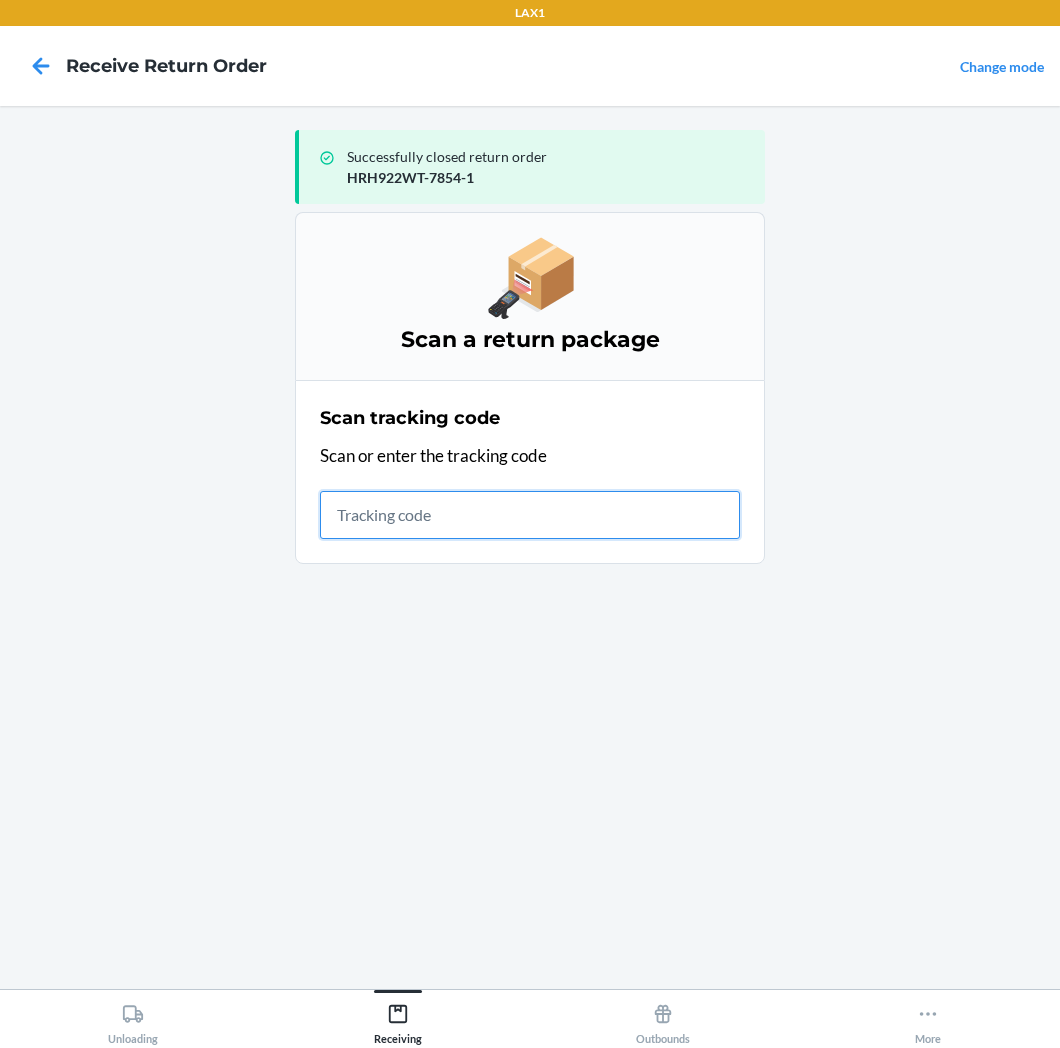 click at bounding box center (530, 515) 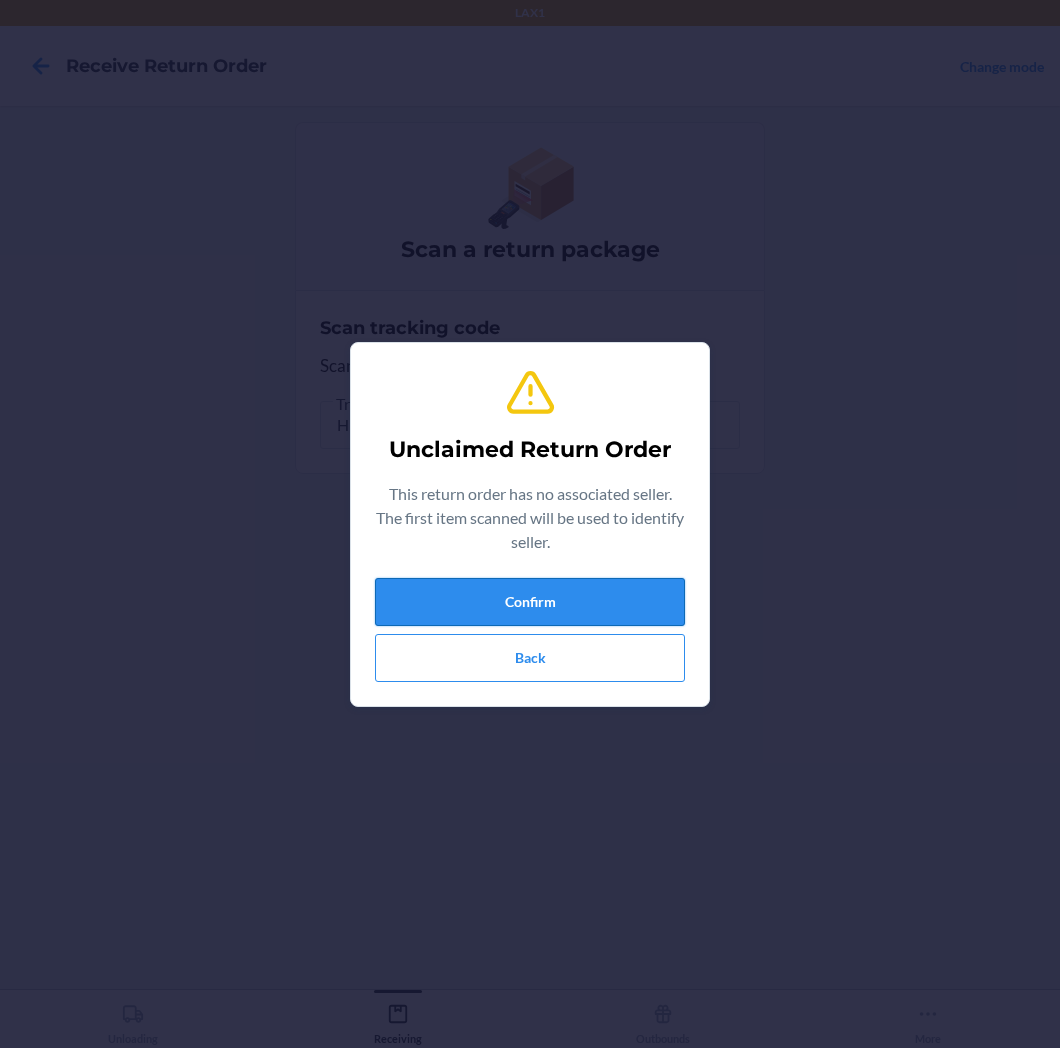 click on "Confirm" at bounding box center (530, 602) 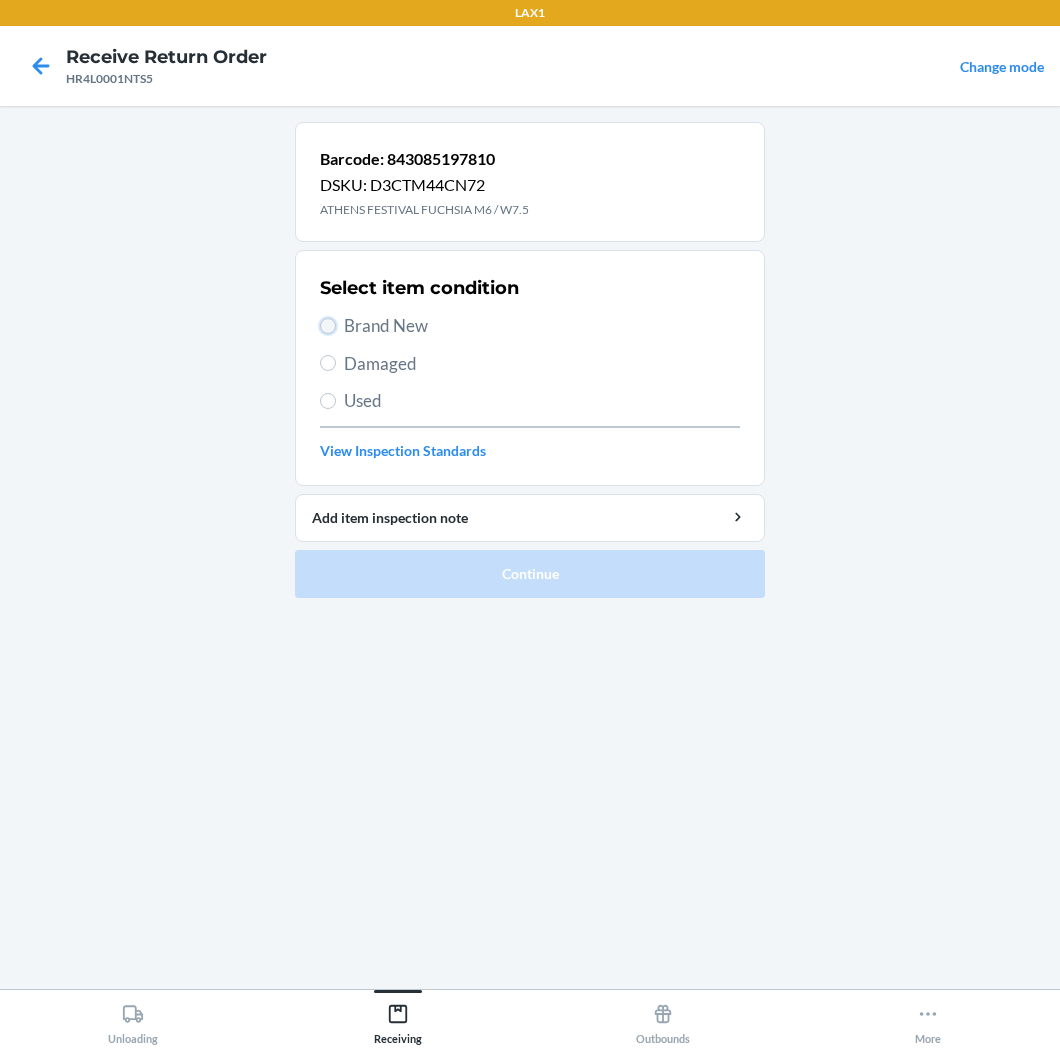 click on "Brand New" at bounding box center [328, 326] 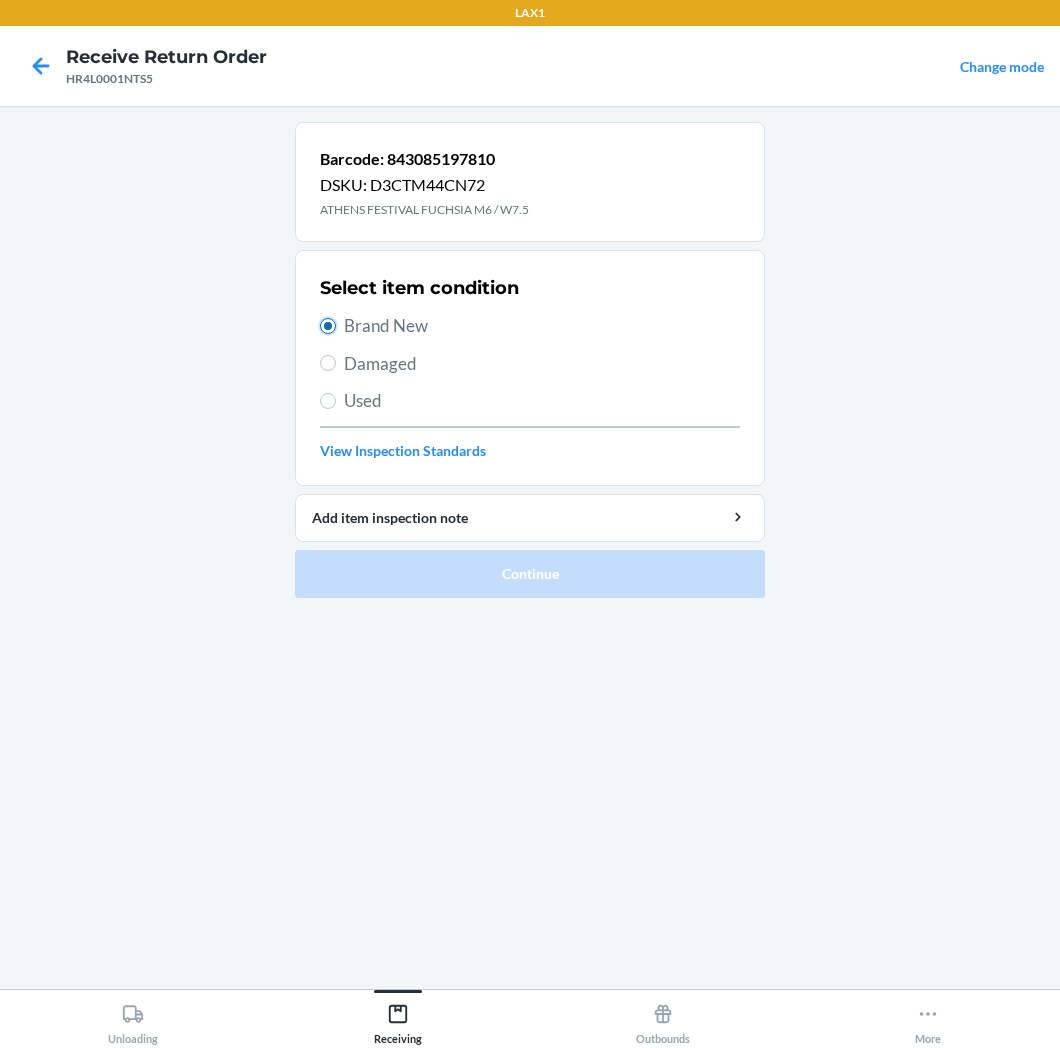 radio on "true" 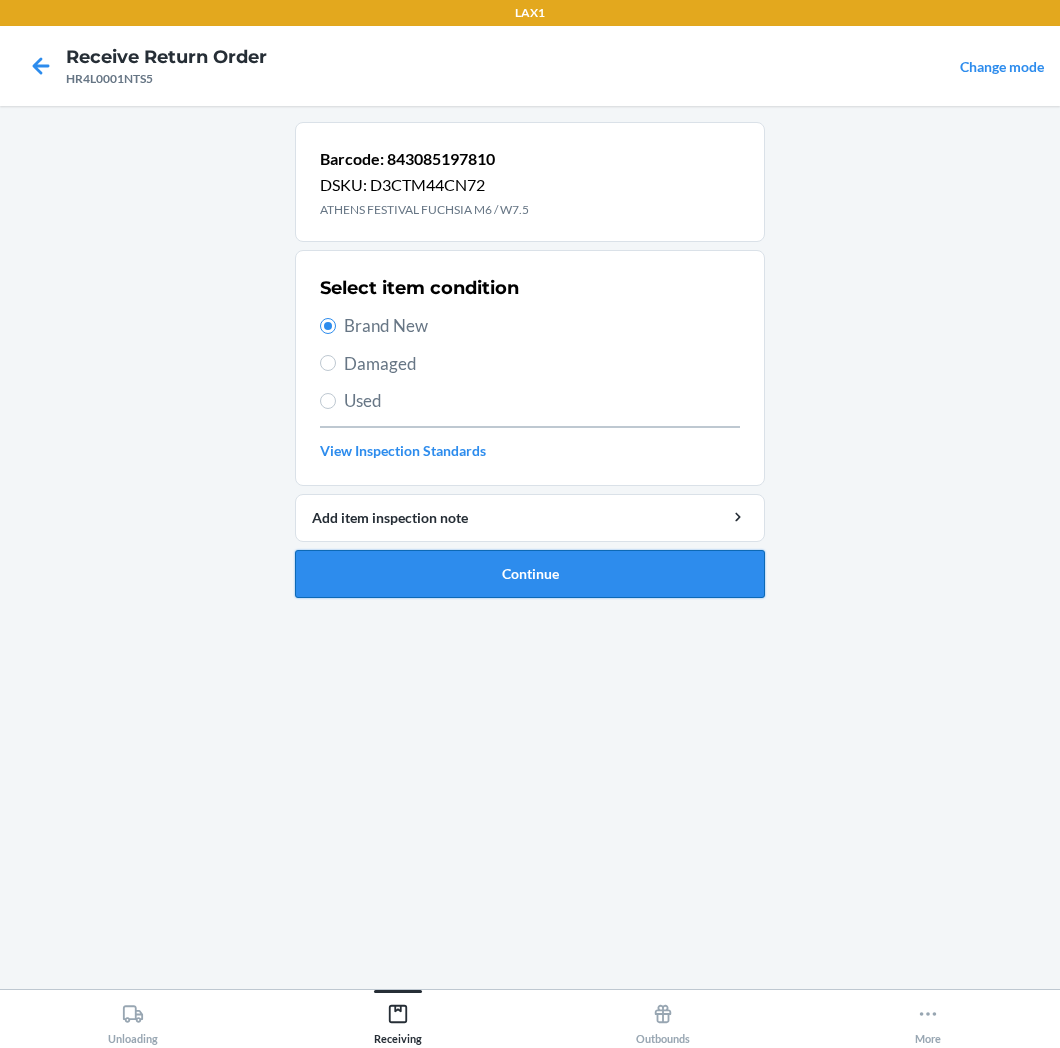 click on "Continue" at bounding box center (530, 574) 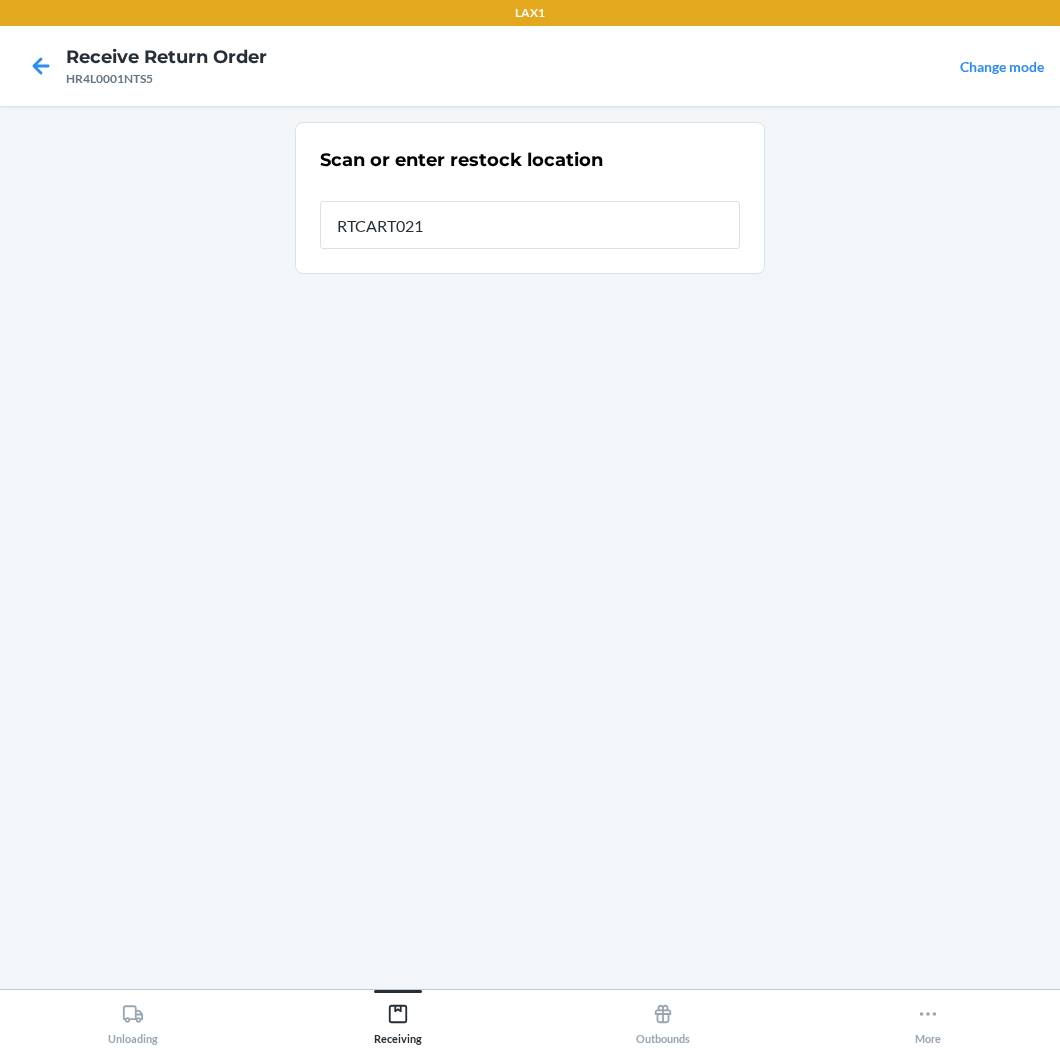 type on "RTCART021" 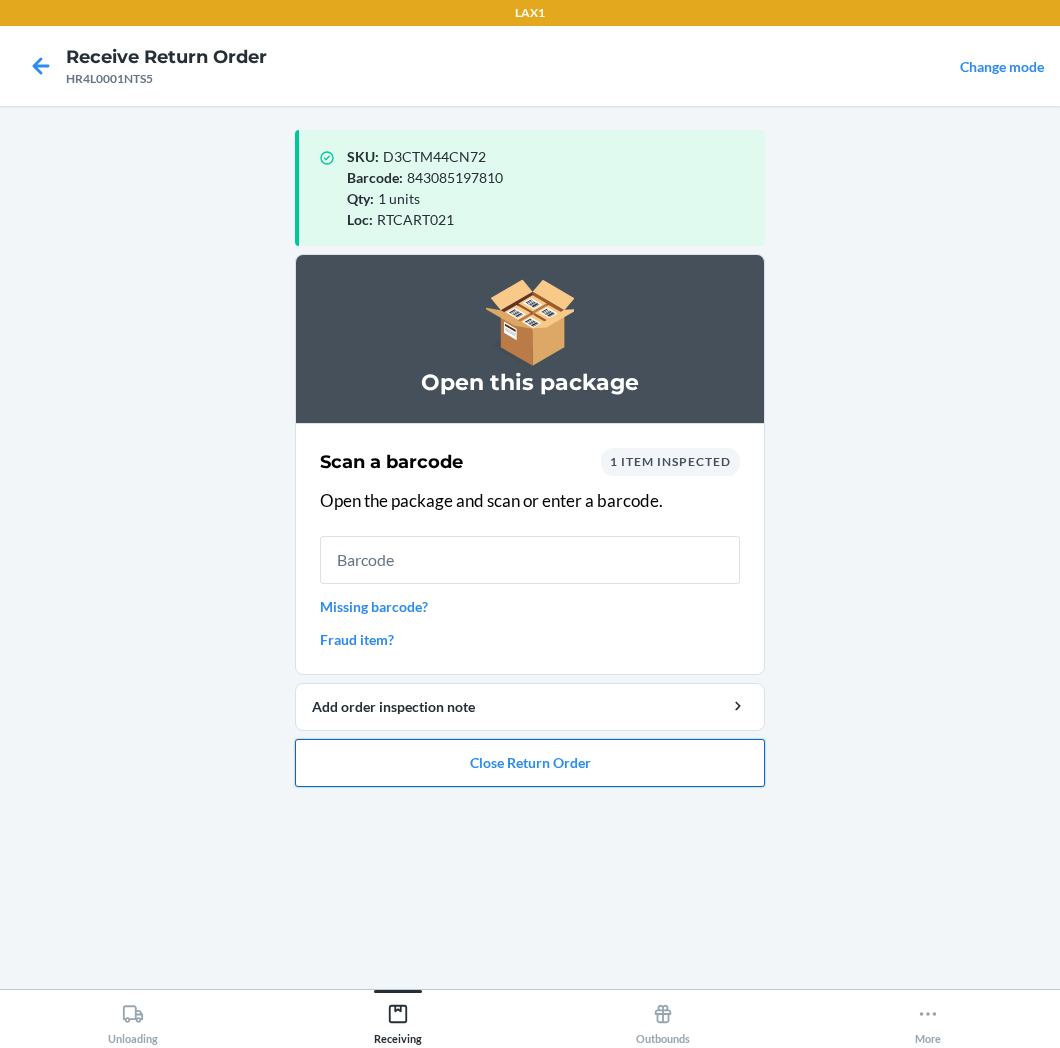click on "Close Return Order" at bounding box center [530, 763] 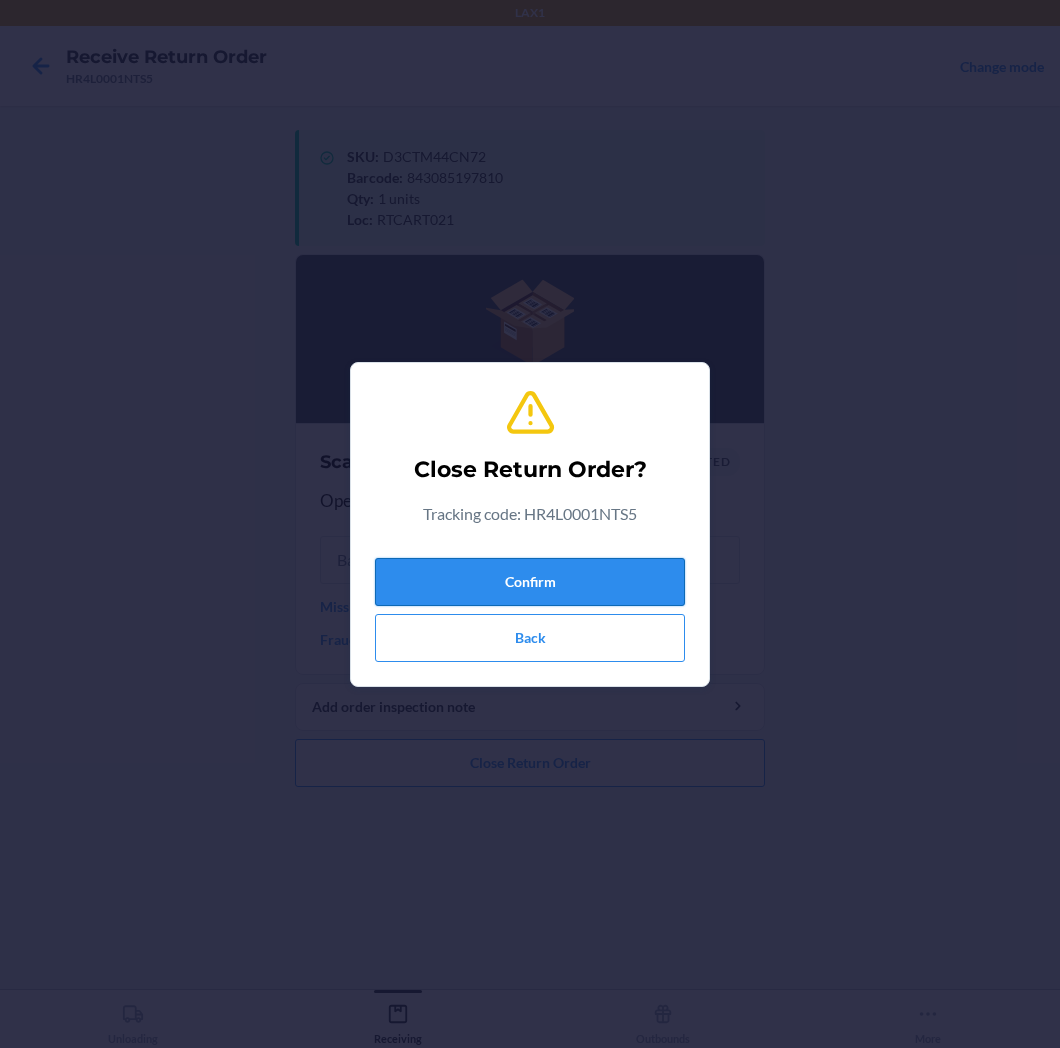 click on "Confirm" at bounding box center [530, 582] 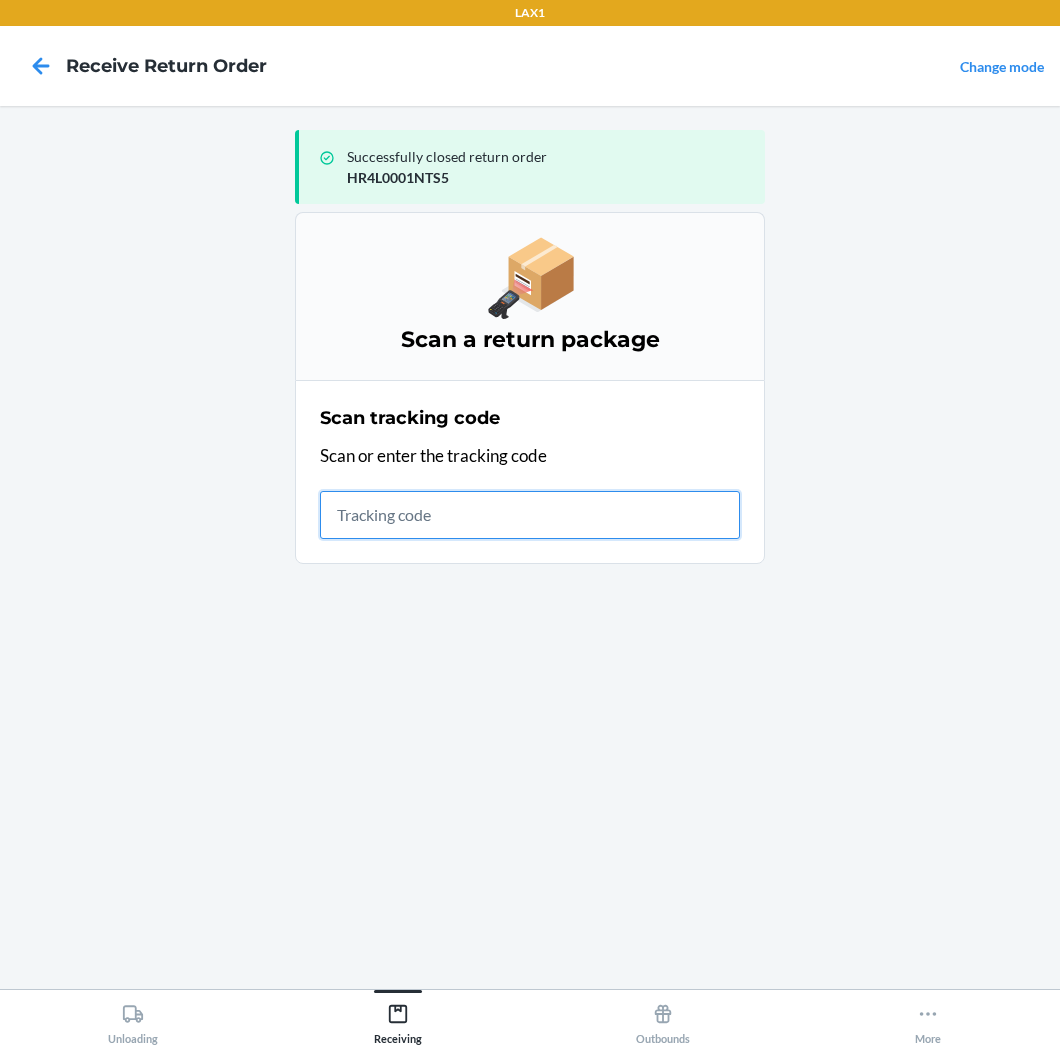 click at bounding box center (530, 515) 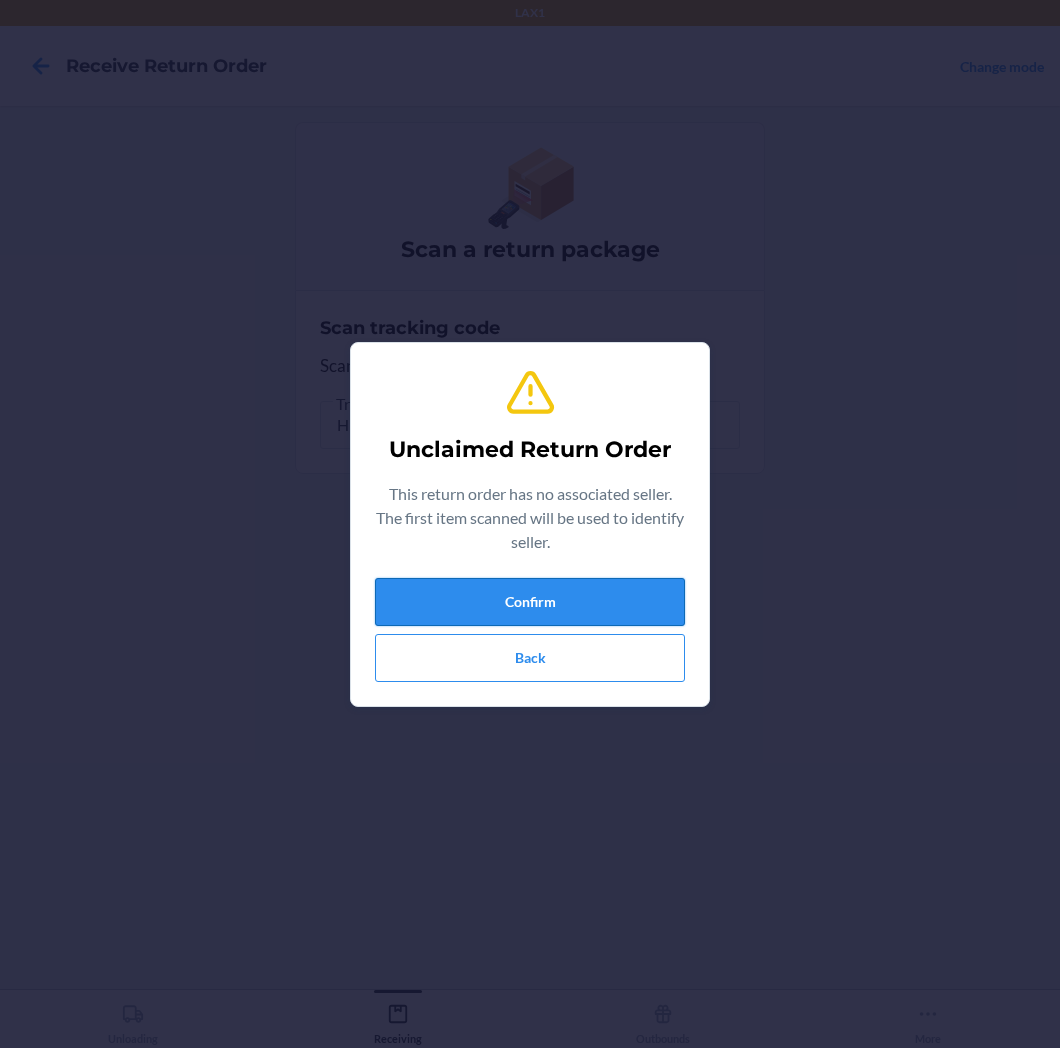 click on "Confirm" at bounding box center (530, 602) 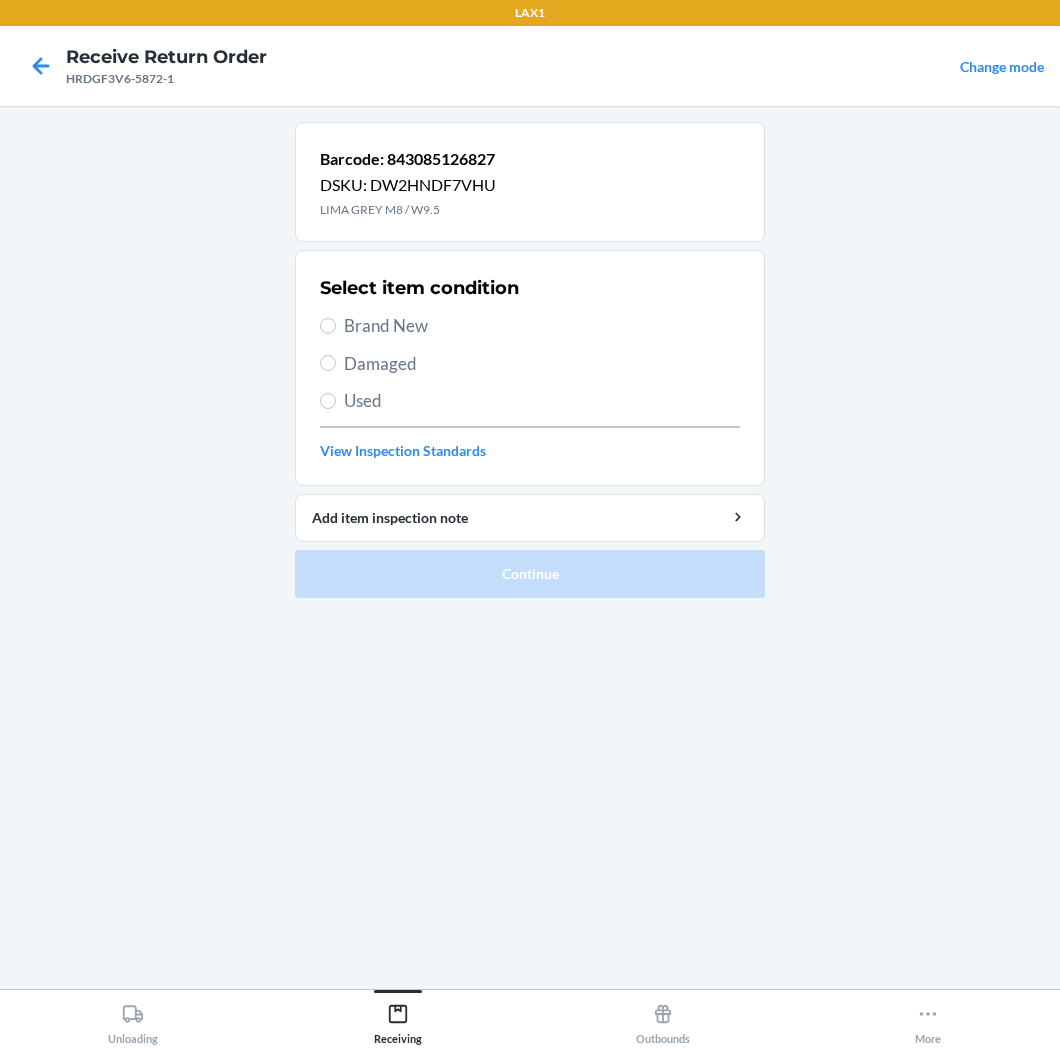 click on "Brand New" at bounding box center (542, 326) 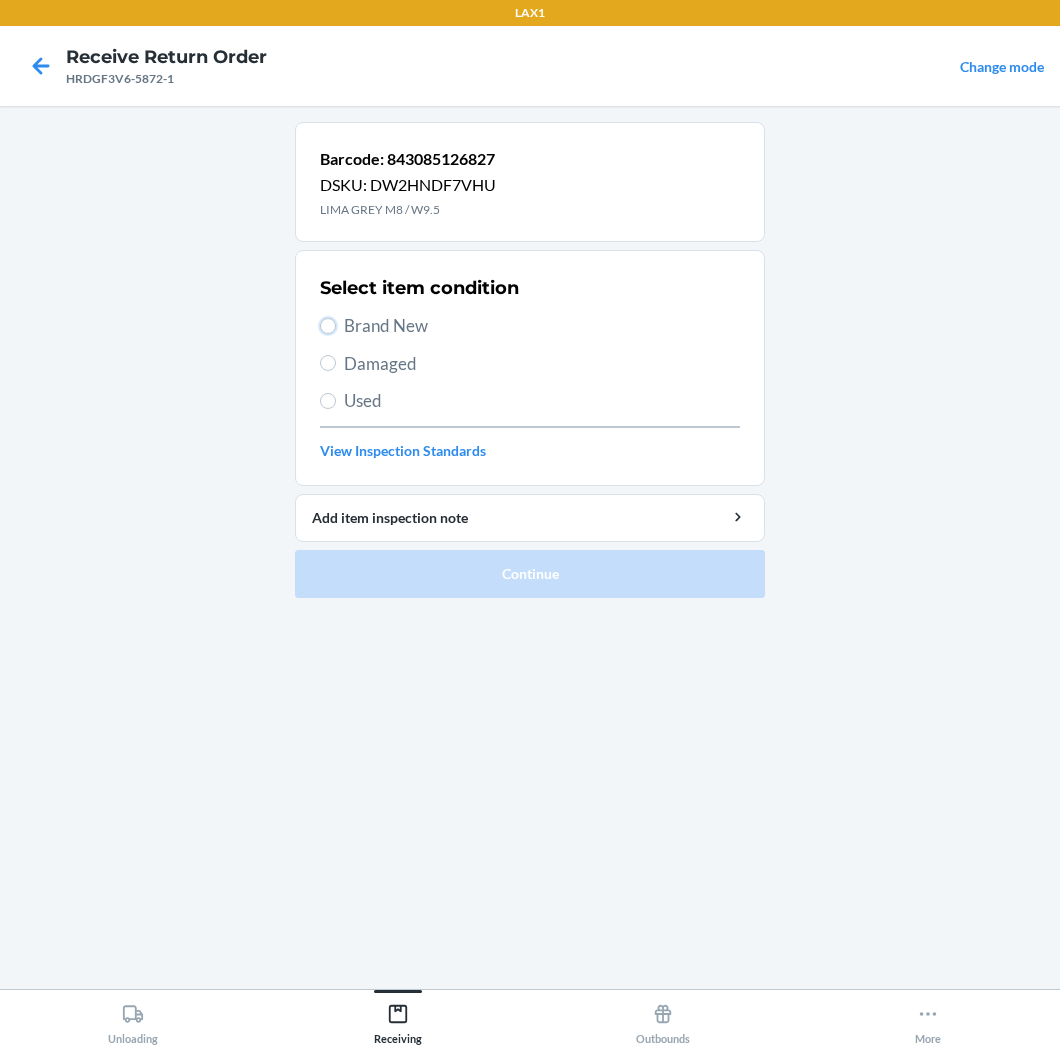 click on "Brand New" at bounding box center (328, 326) 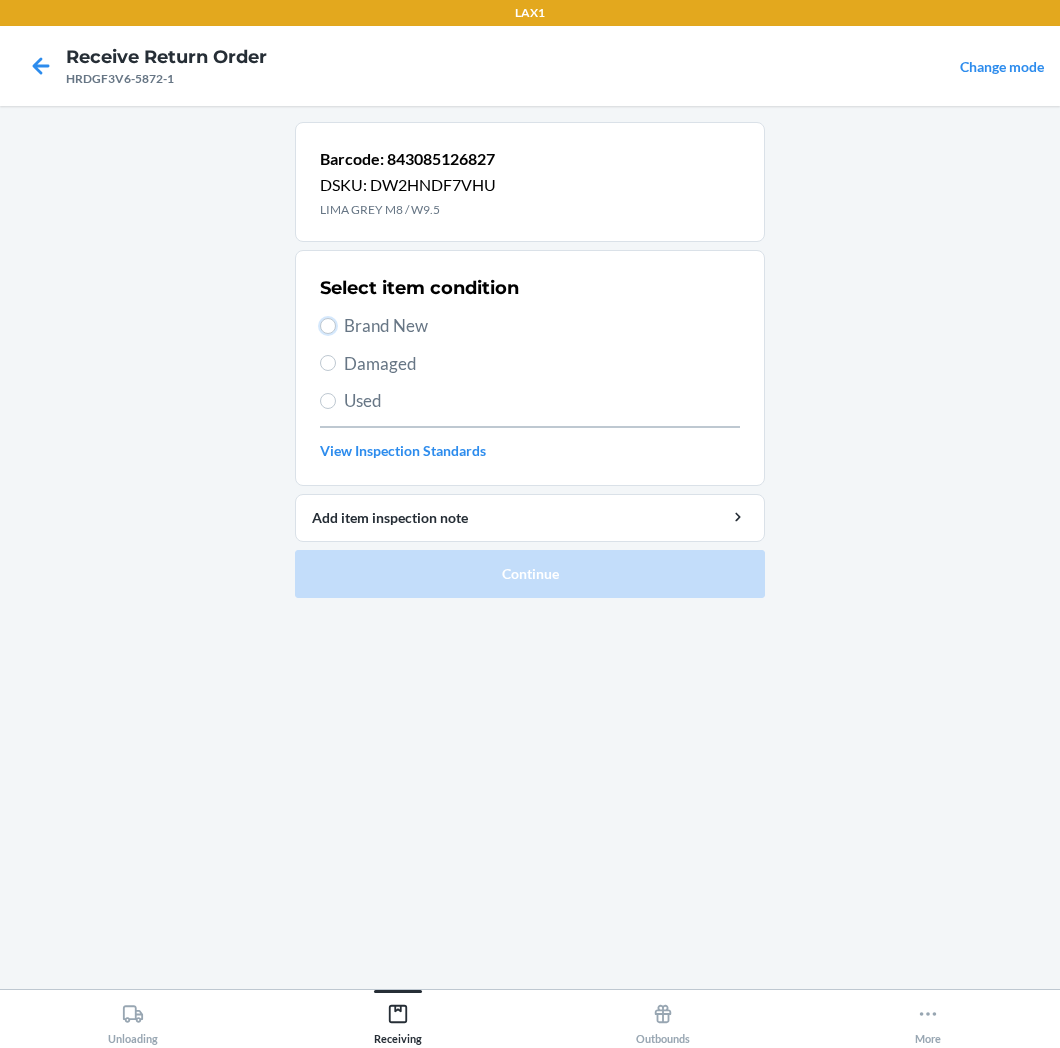radio on "true" 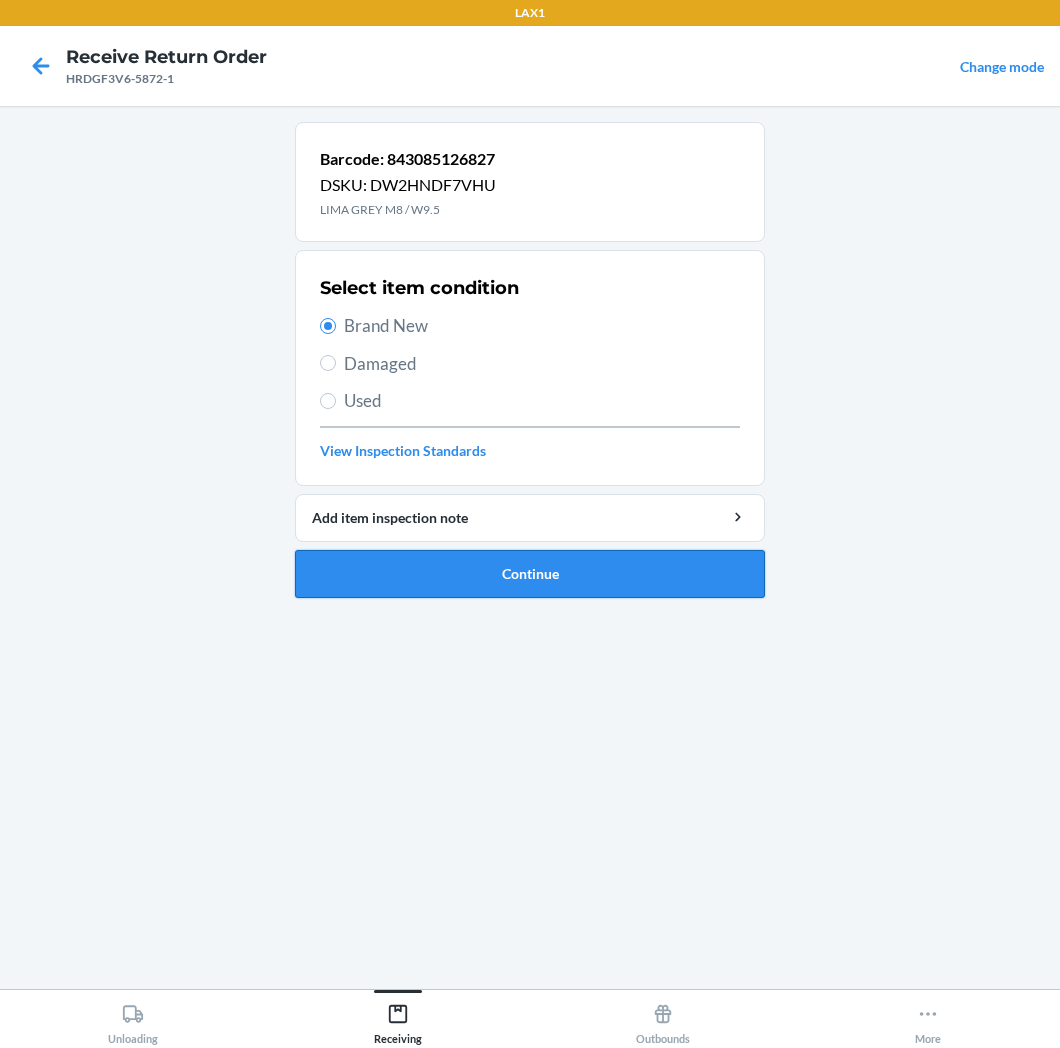 click on "Continue" at bounding box center [530, 574] 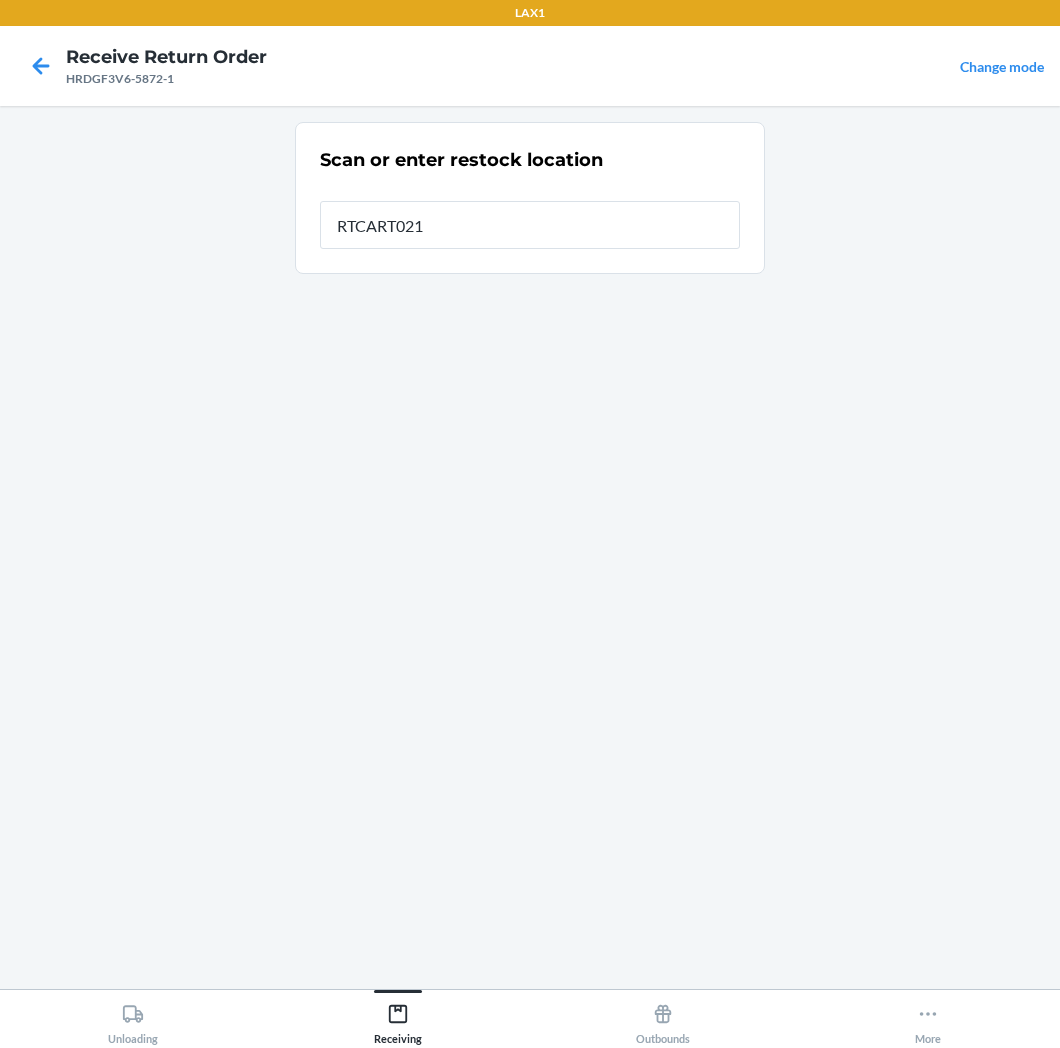 type on "RTCART021" 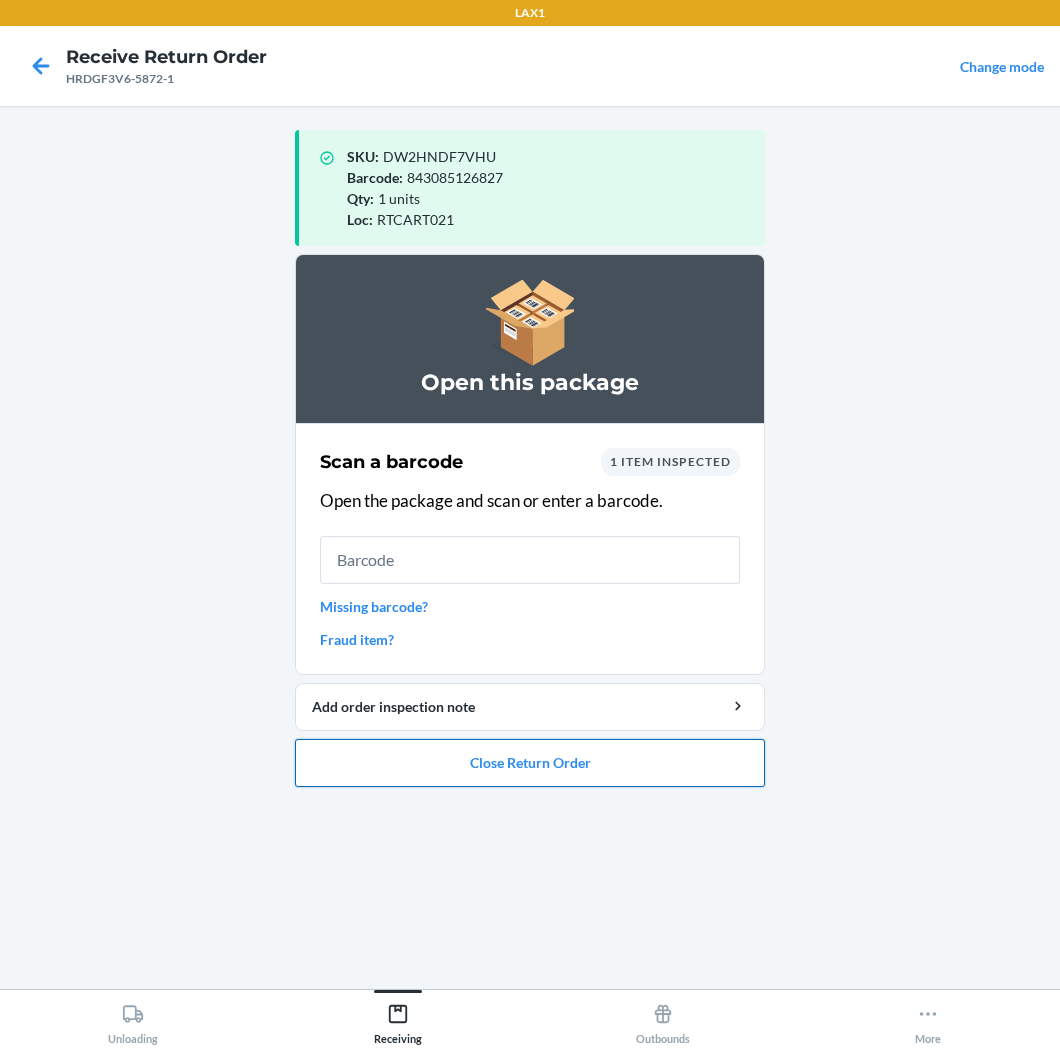 click on "Close Return Order" at bounding box center [530, 763] 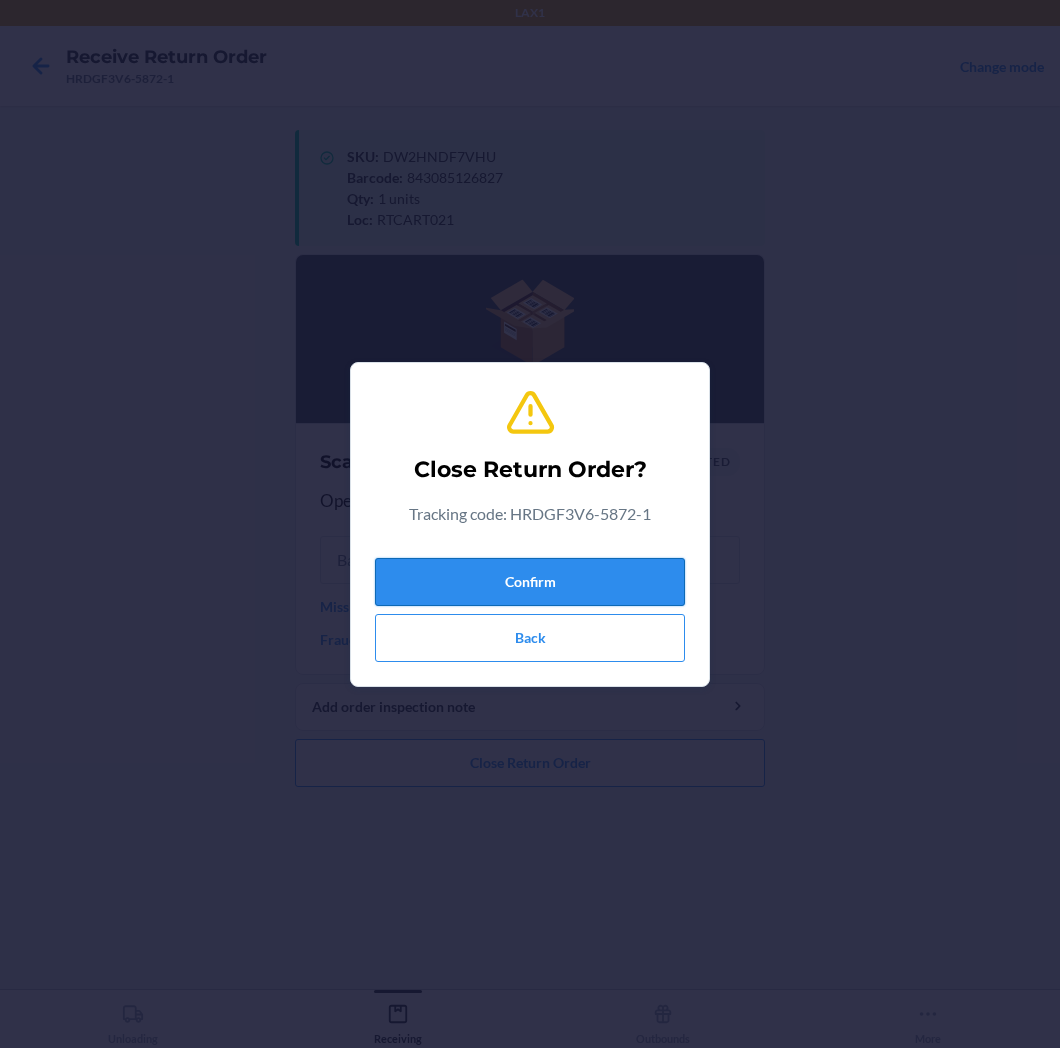 click on "Confirm" at bounding box center (530, 582) 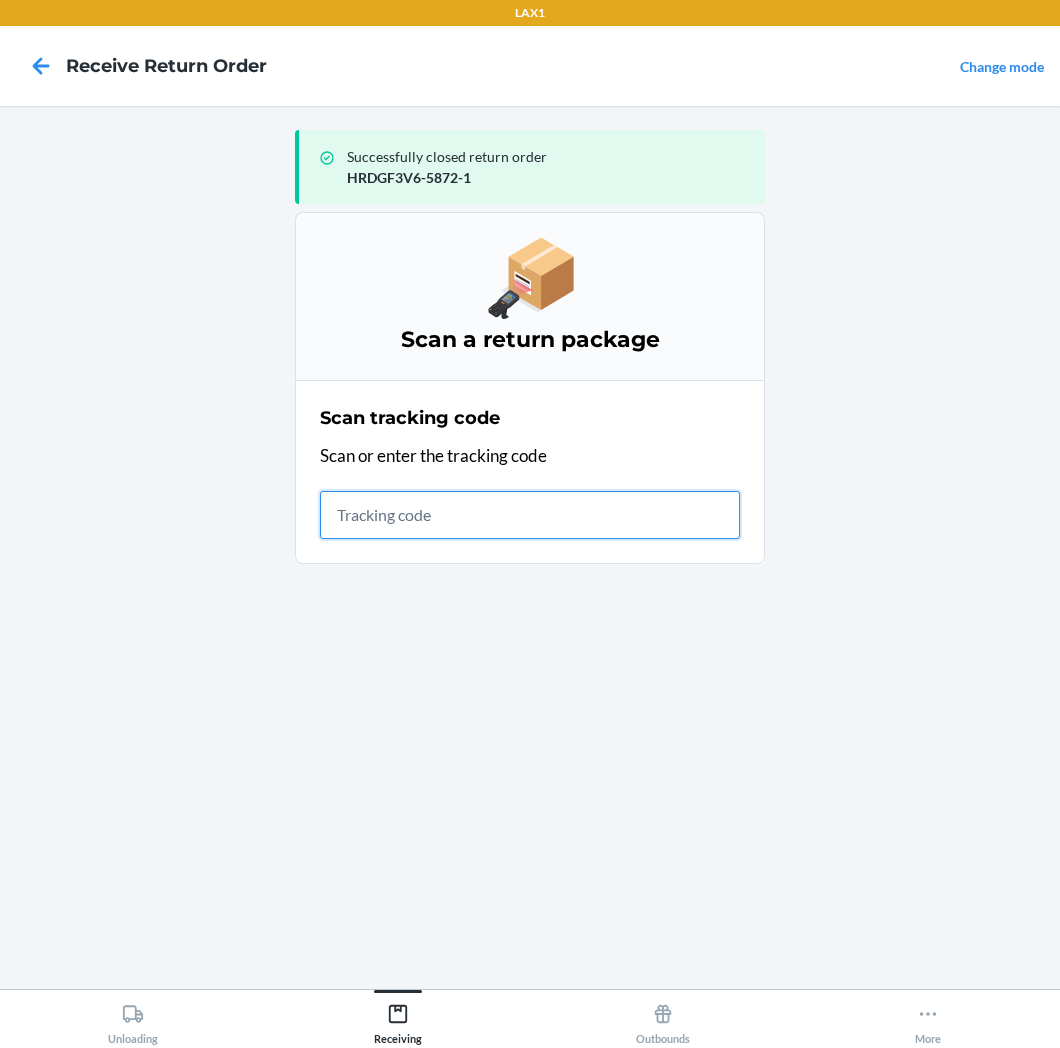 click at bounding box center [530, 515] 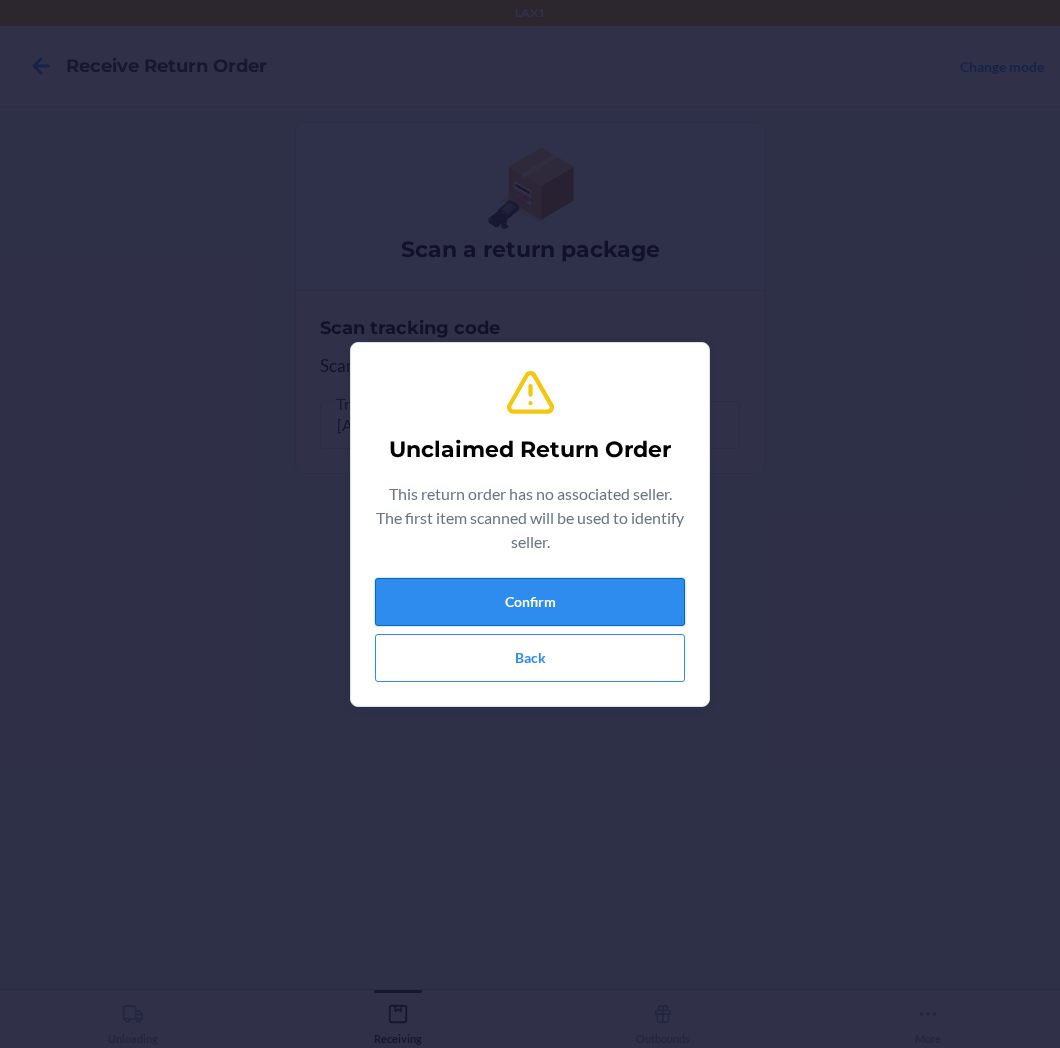 click on "Confirm" at bounding box center (530, 602) 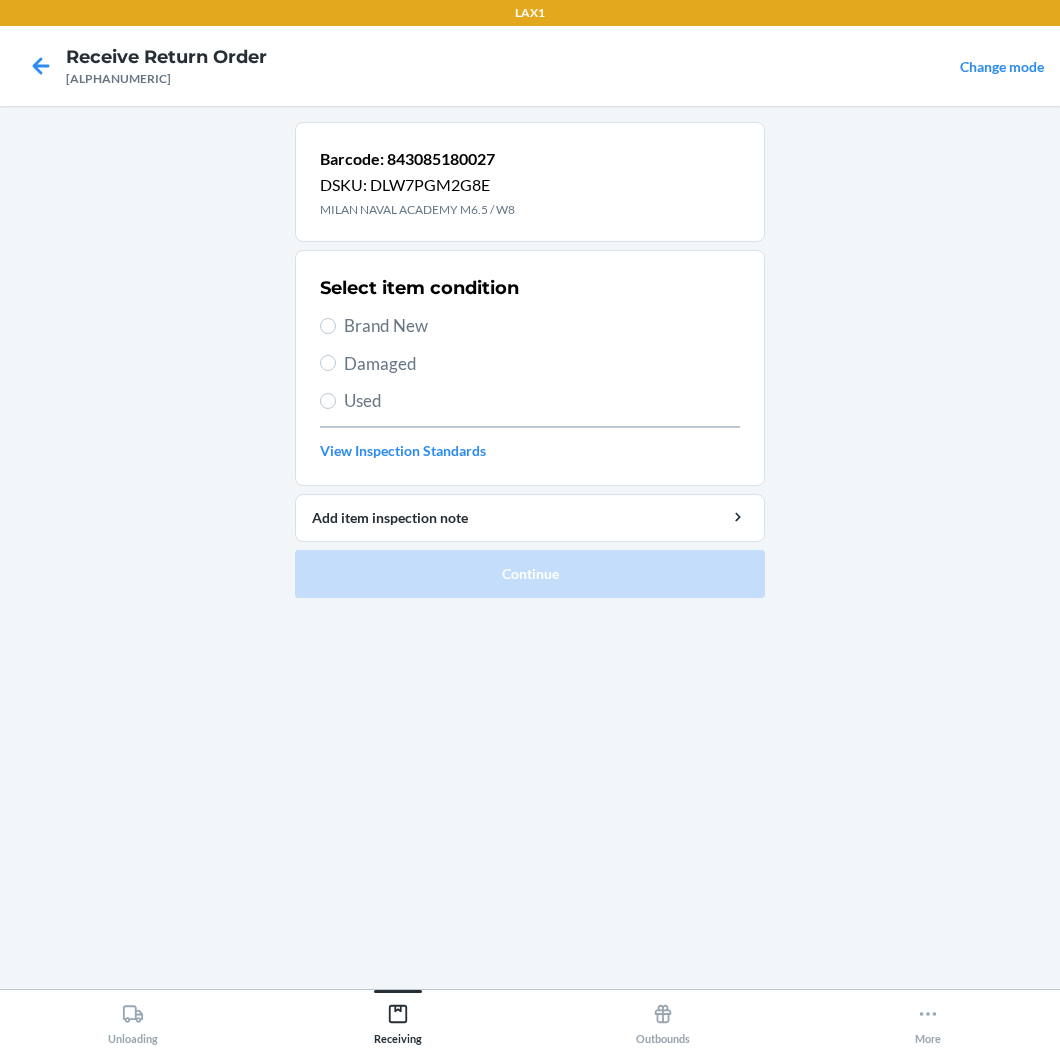click on "Brand New" at bounding box center [542, 326] 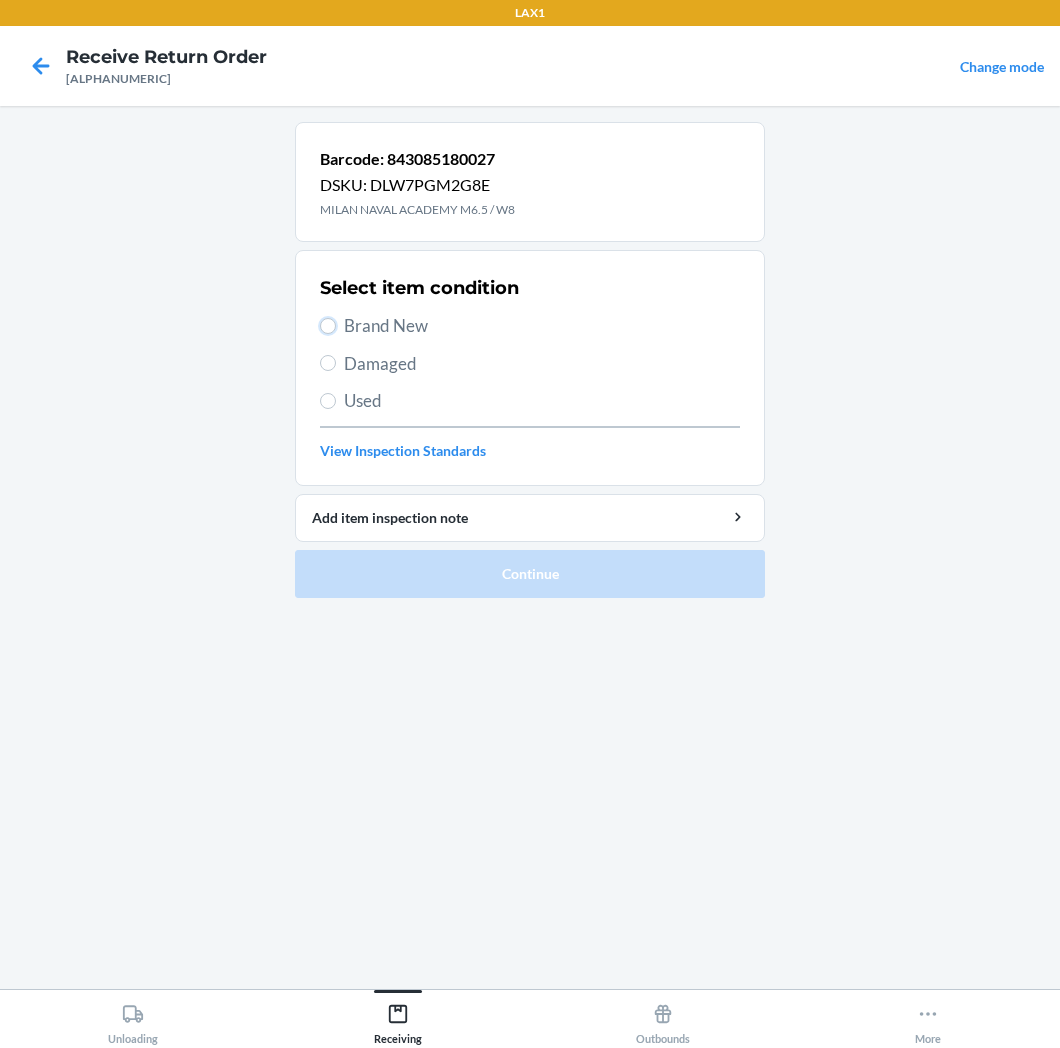 click on "Brand New" at bounding box center (328, 326) 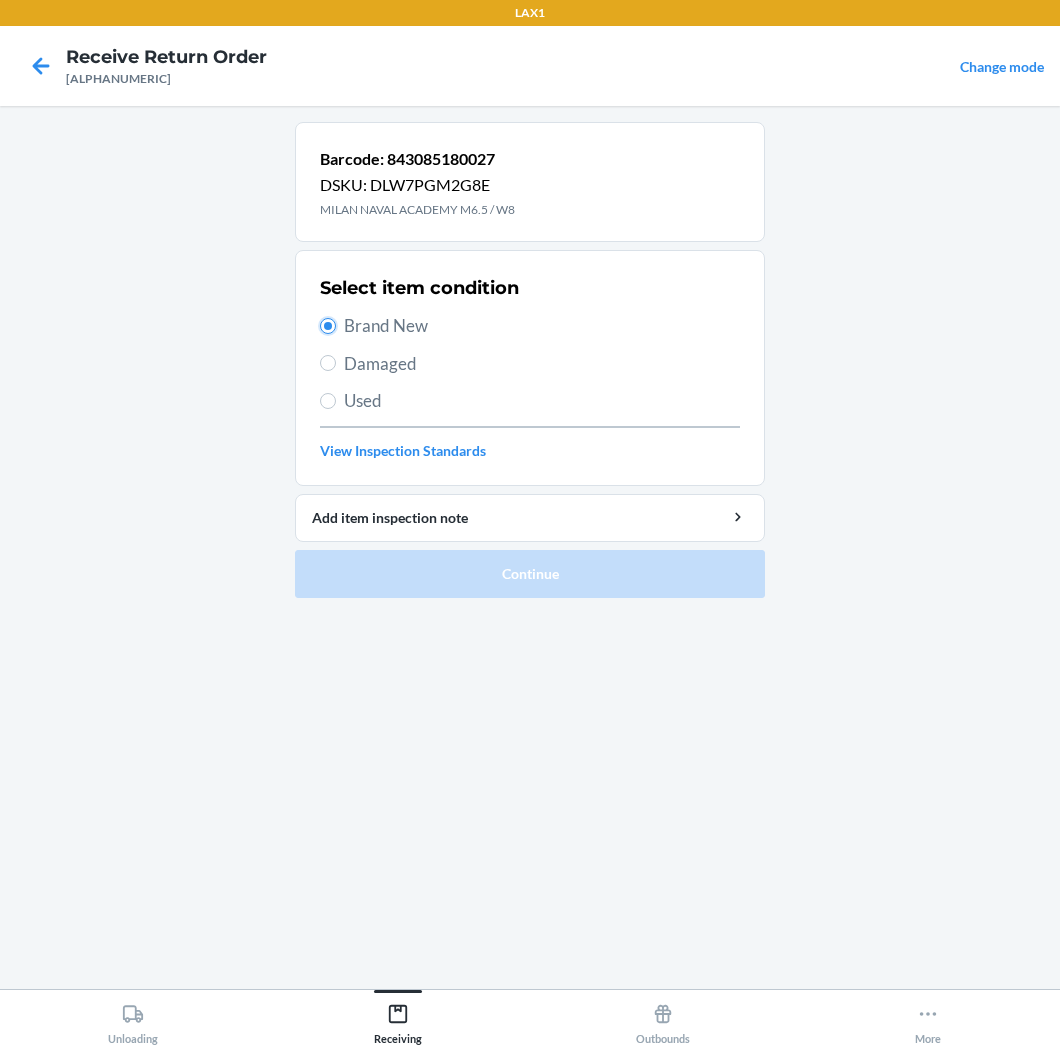 radio on "true" 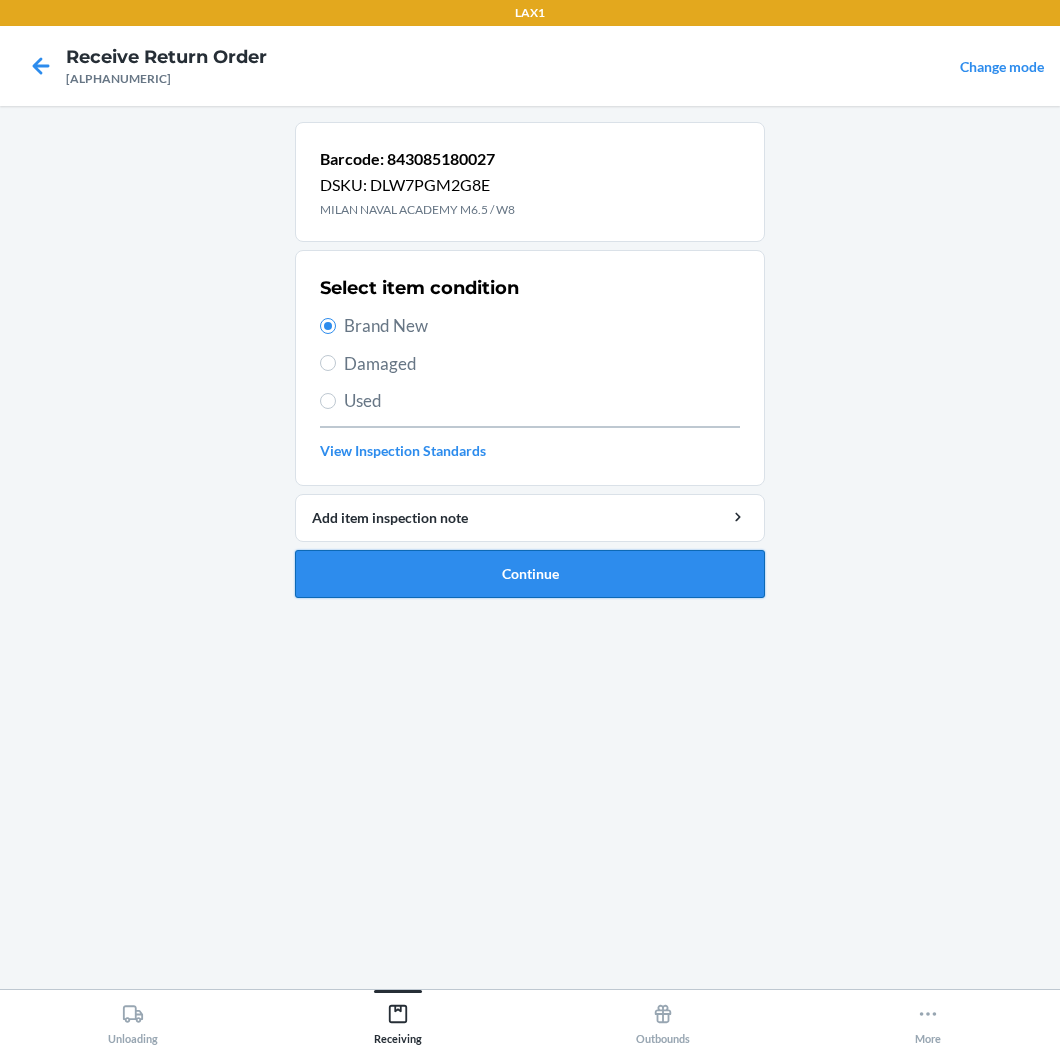 click on "Continue" at bounding box center (530, 574) 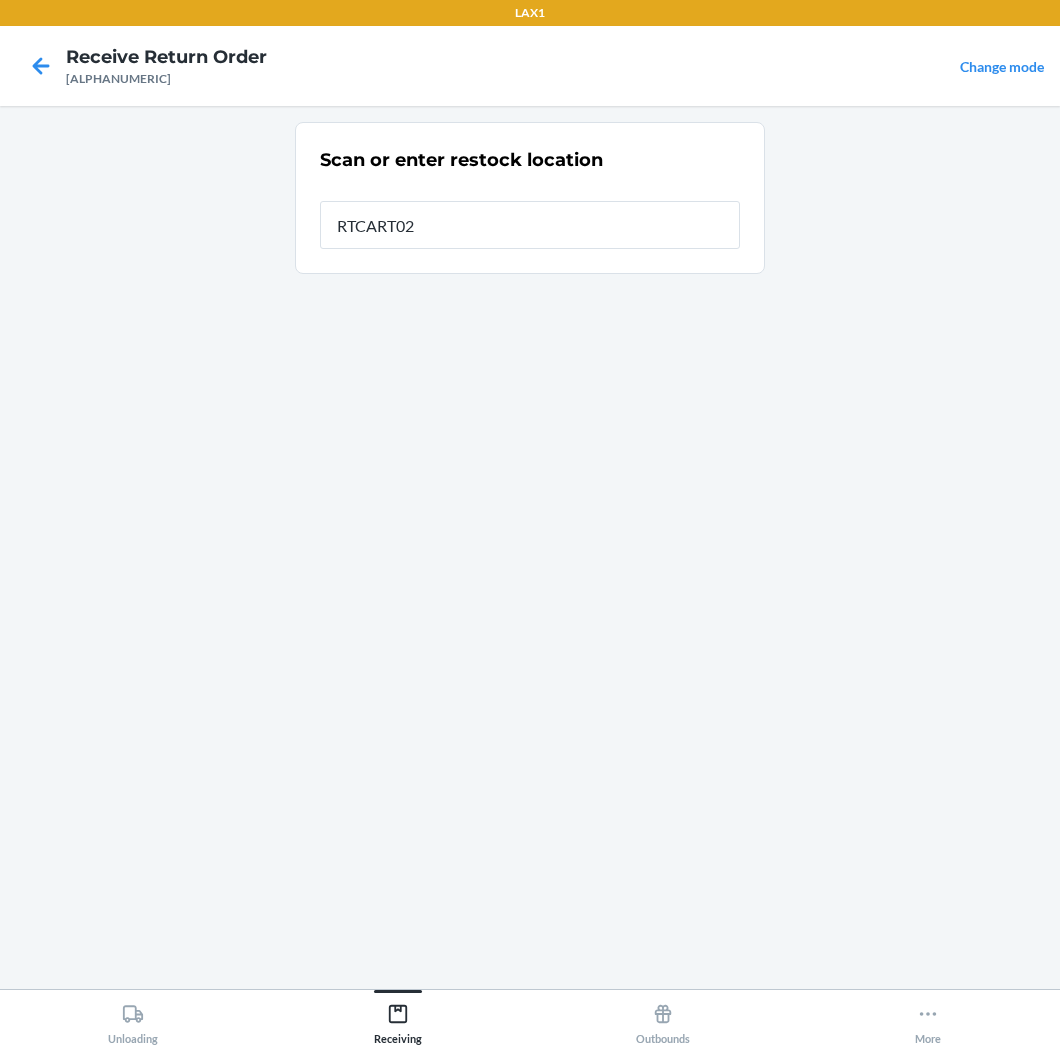 type on "RTCART021" 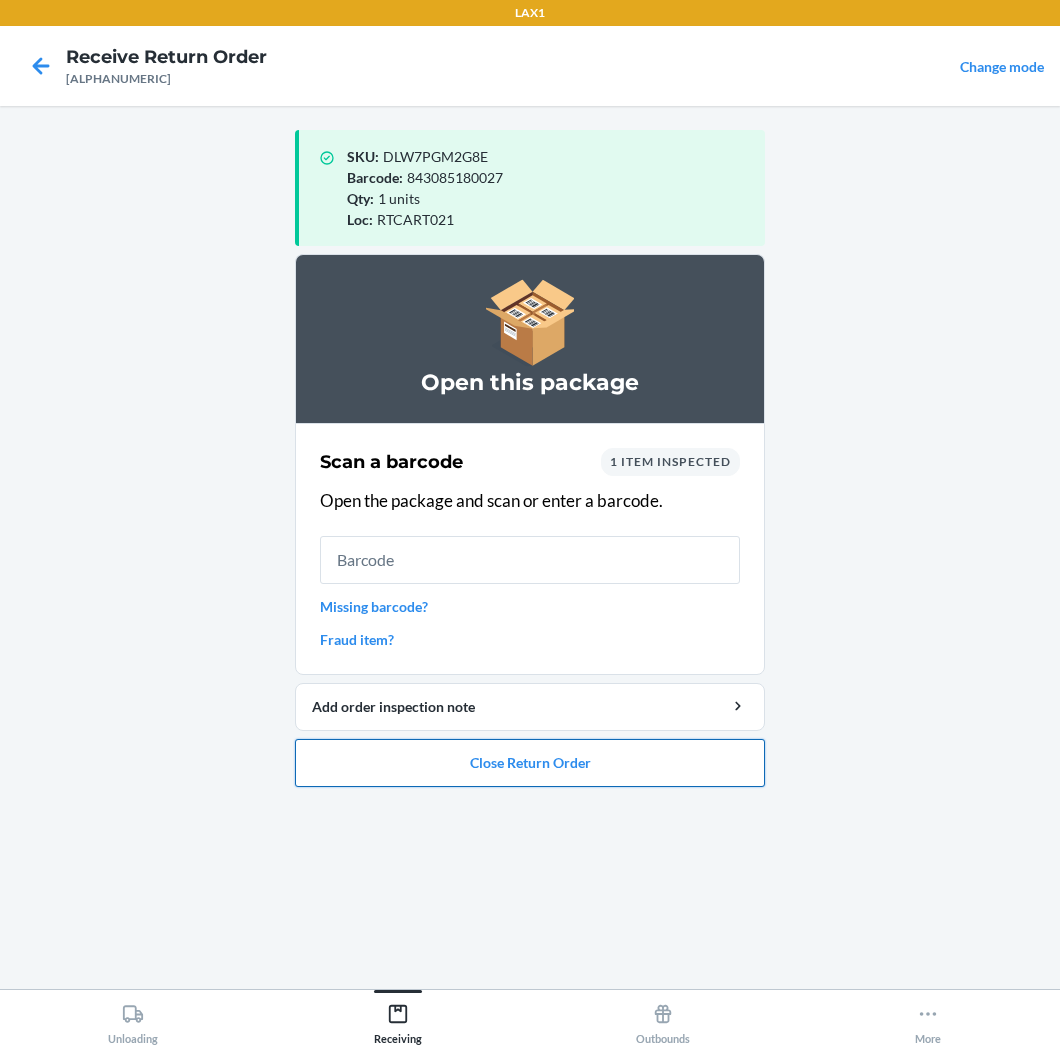 click on "Close Return Order" at bounding box center [530, 763] 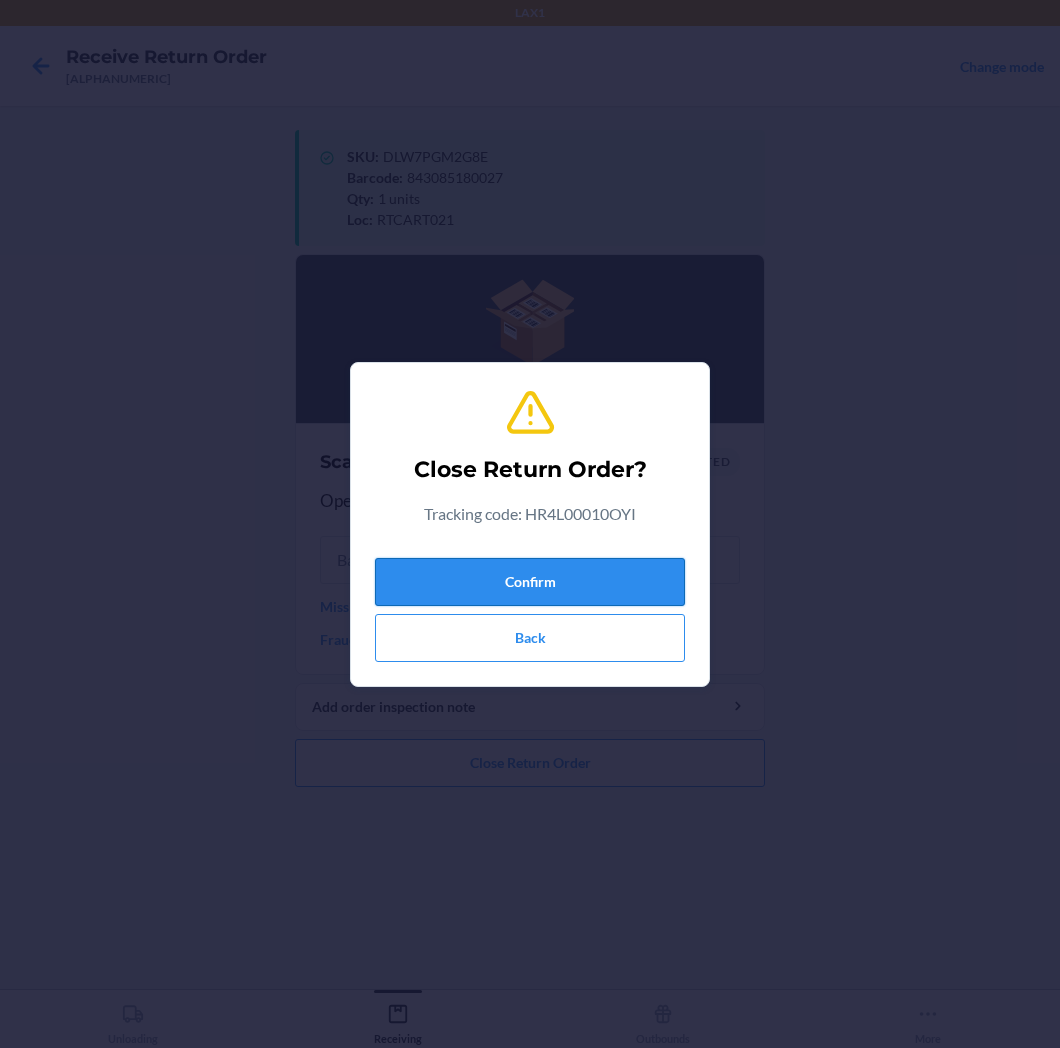 click on "Confirm" at bounding box center [530, 582] 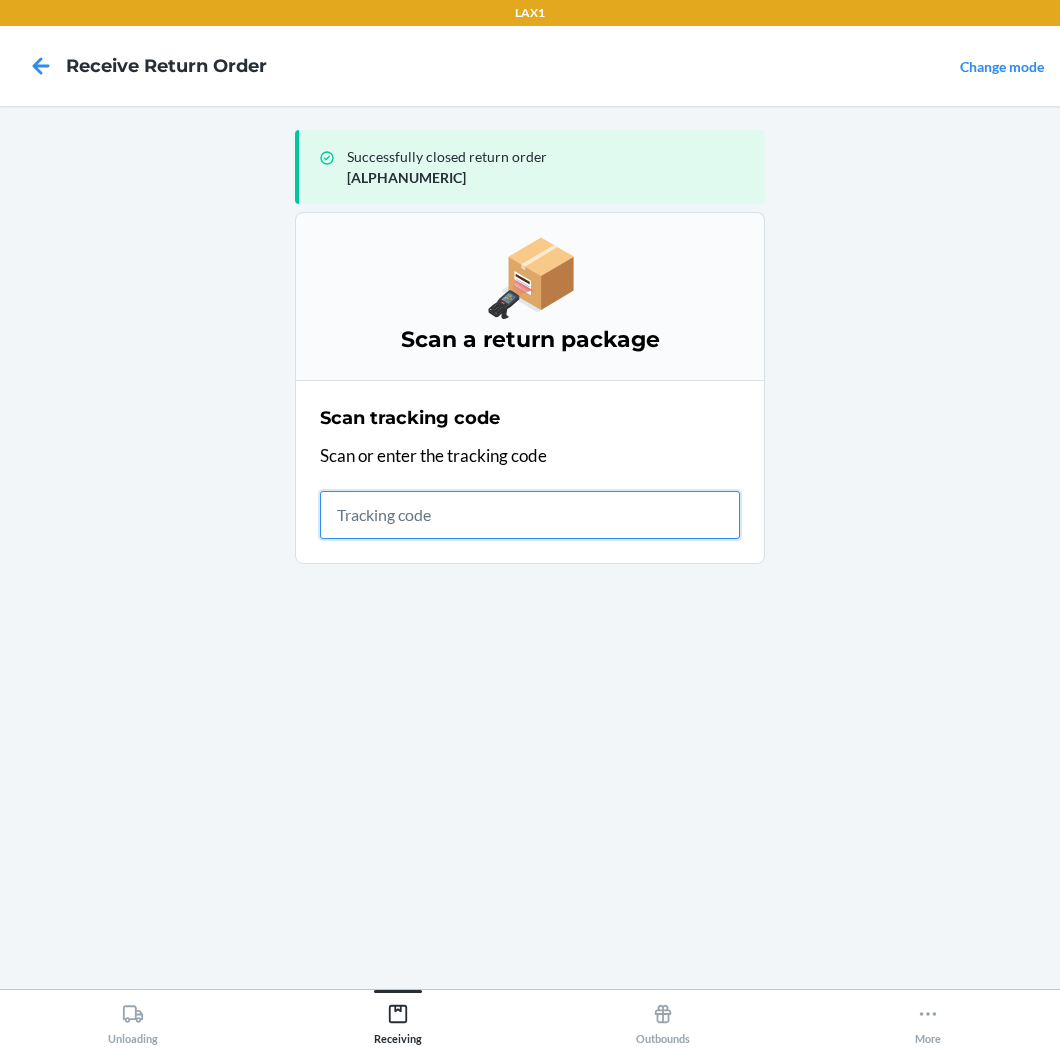 click at bounding box center [530, 515] 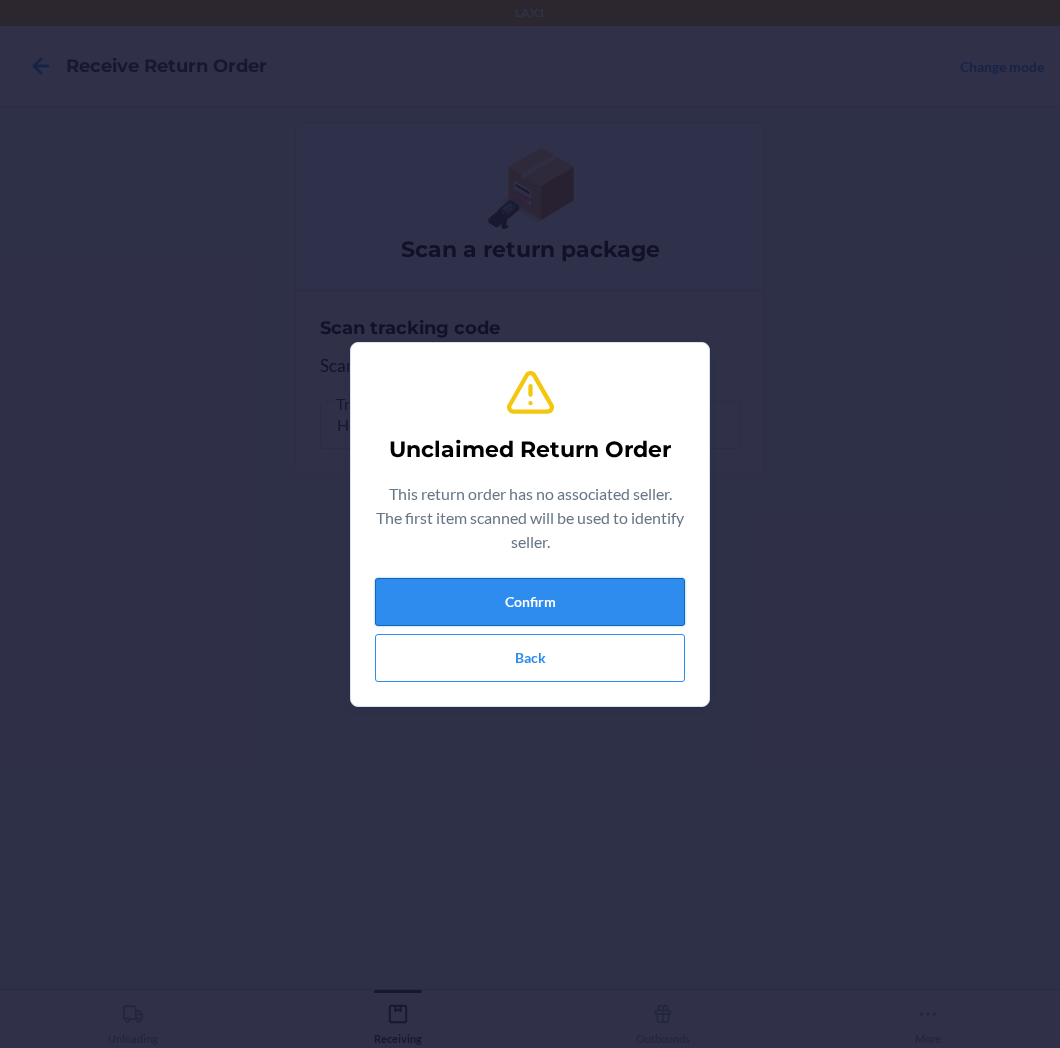 click on "Confirm" at bounding box center (530, 602) 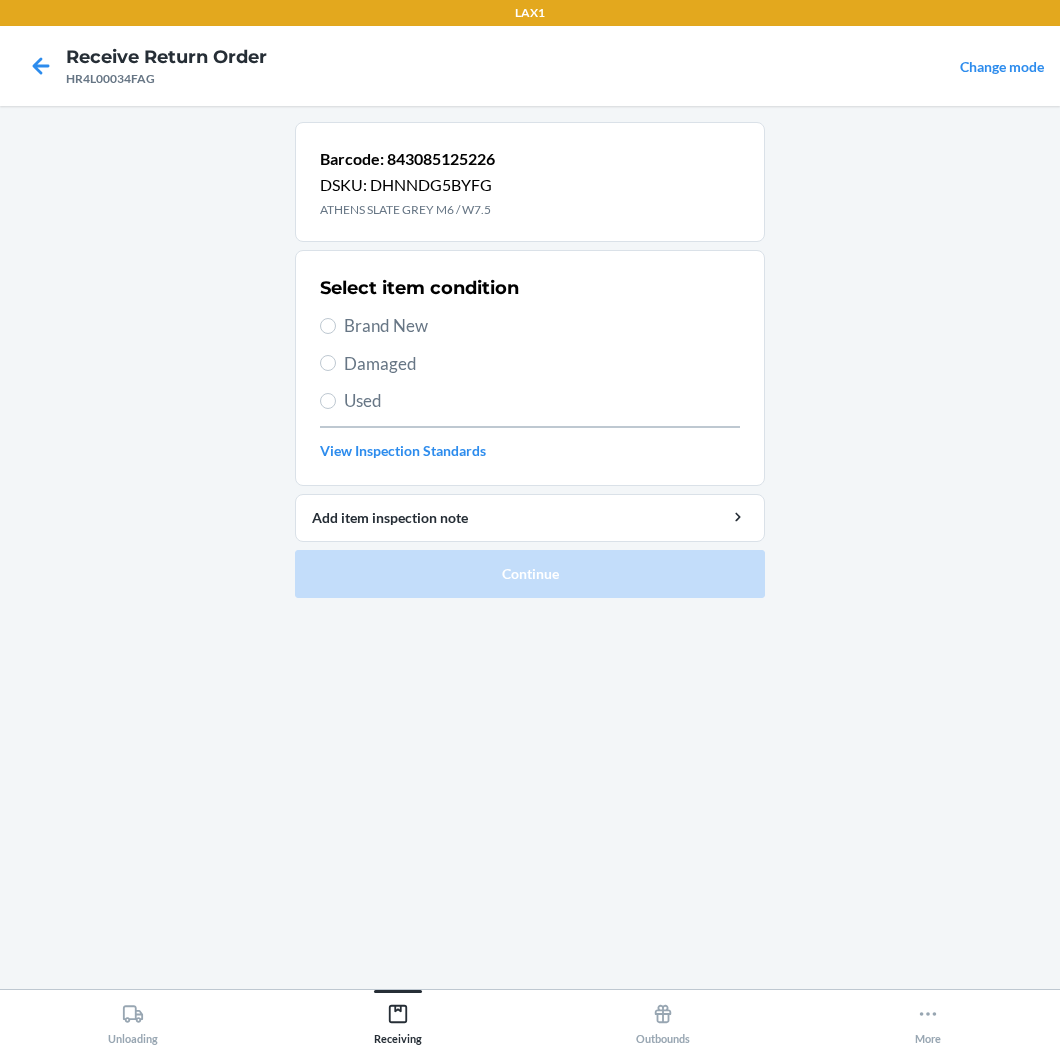 click on "Brand New" at bounding box center [542, 326] 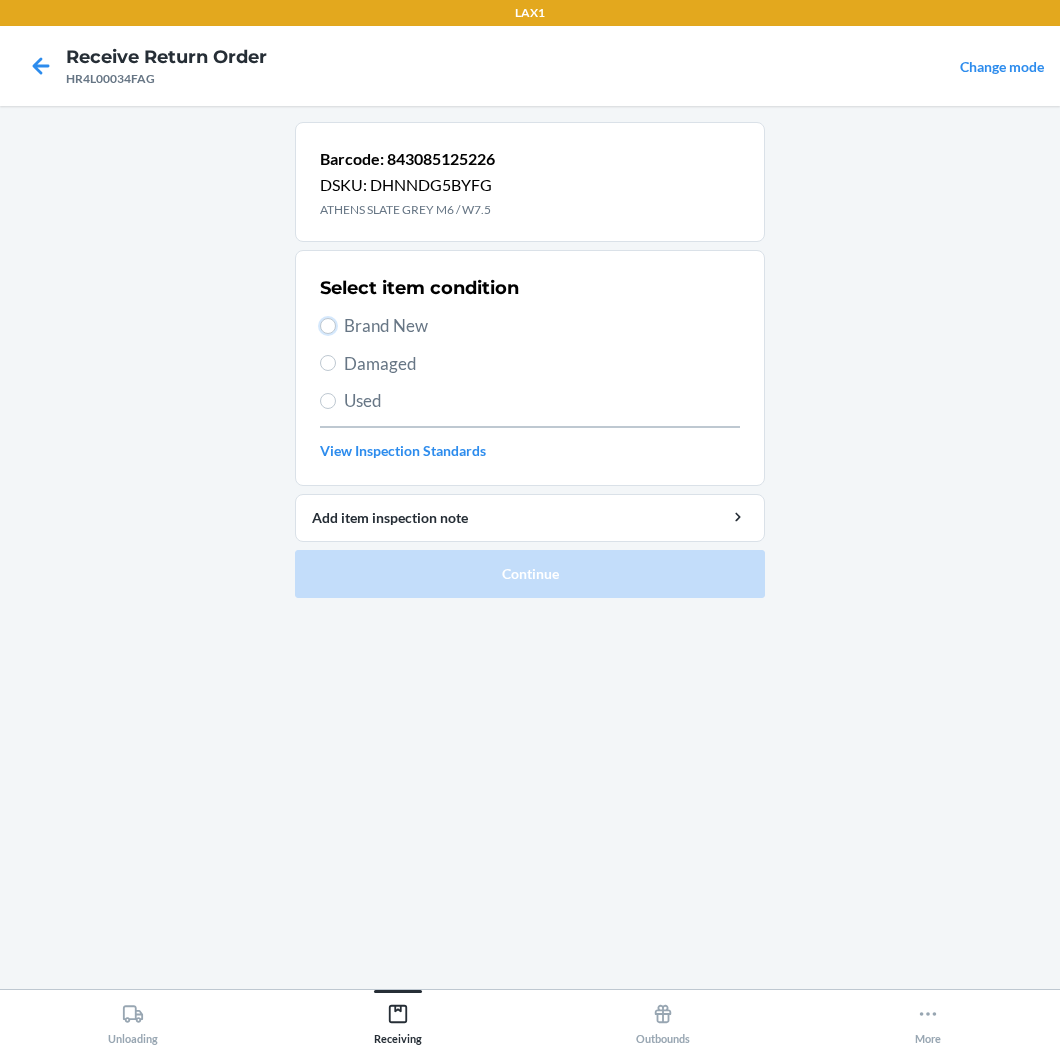 click on "Brand New" at bounding box center (328, 326) 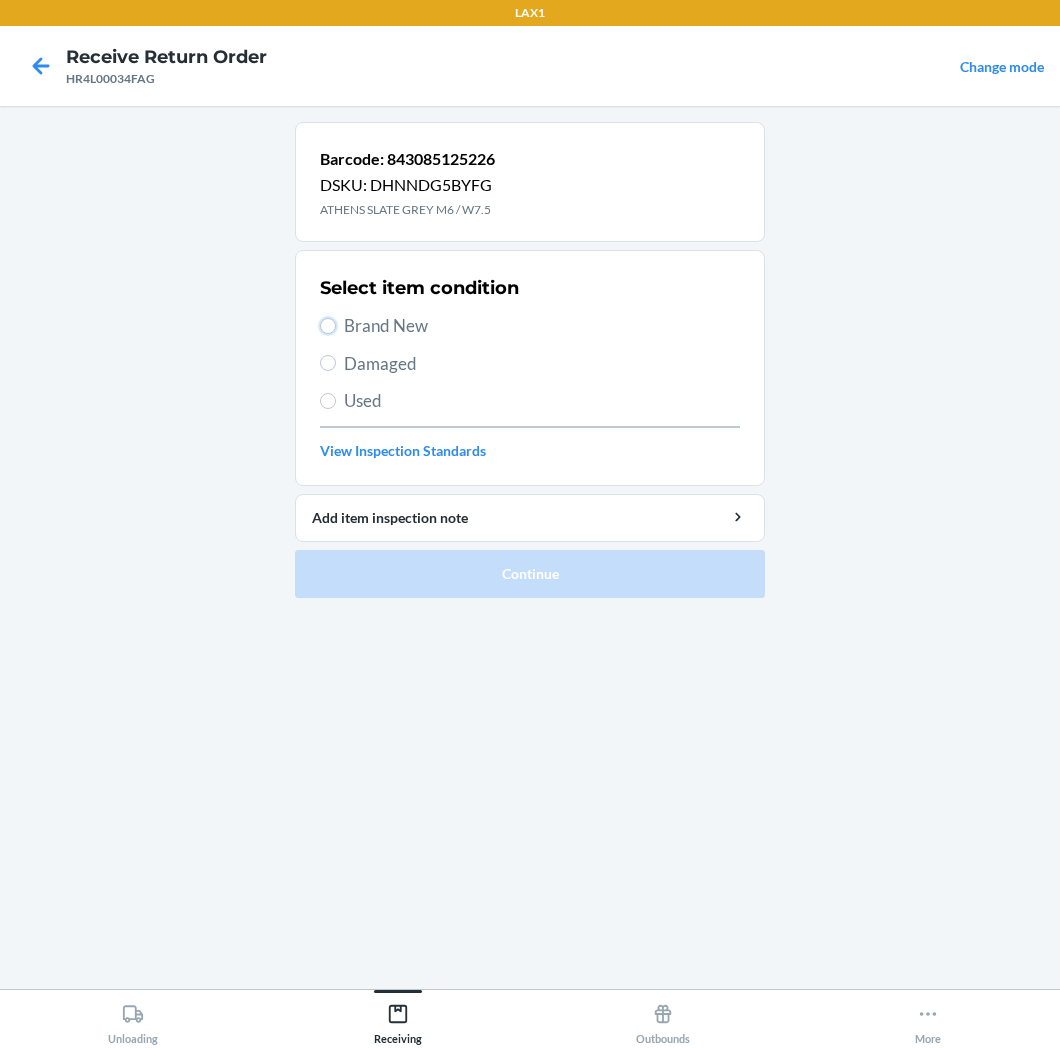radio on "true" 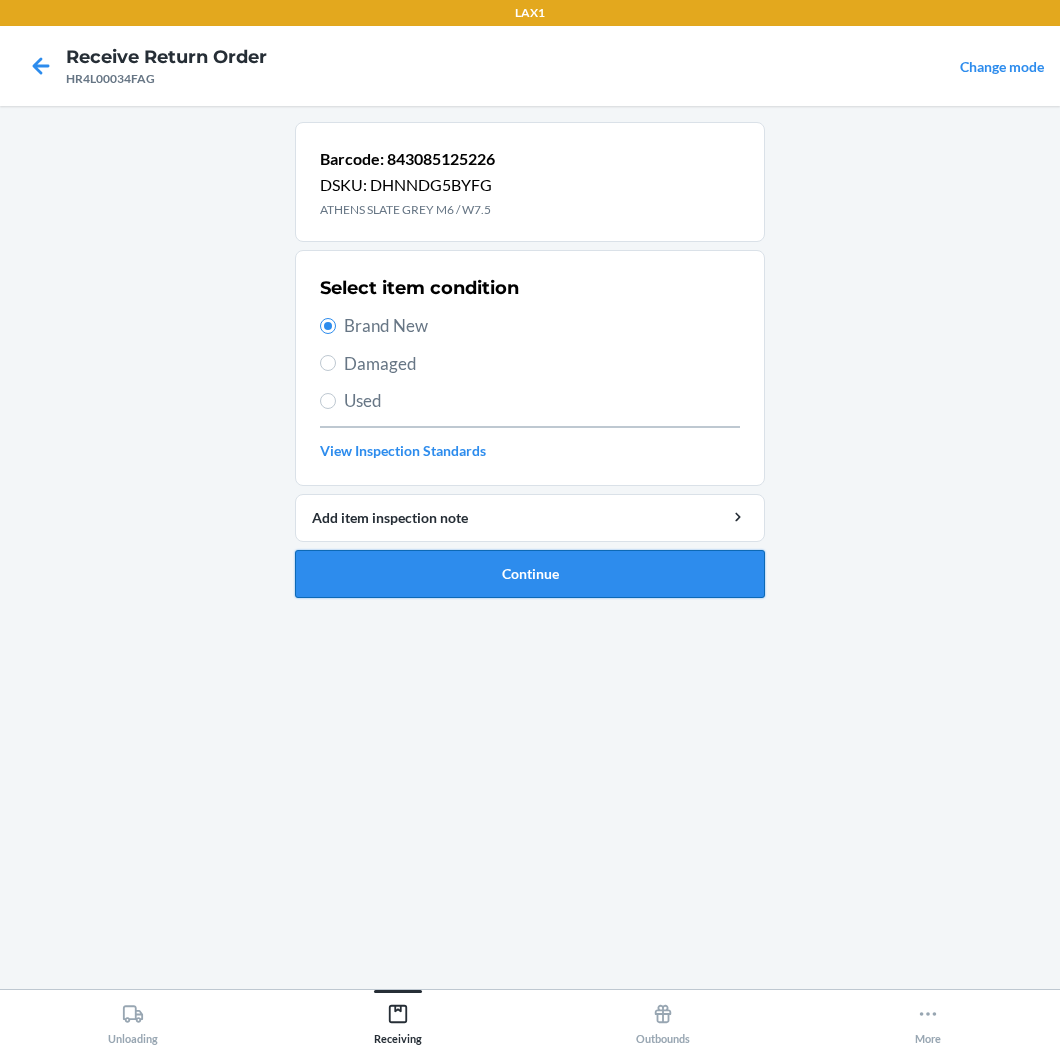 click on "Continue" at bounding box center [530, 574] 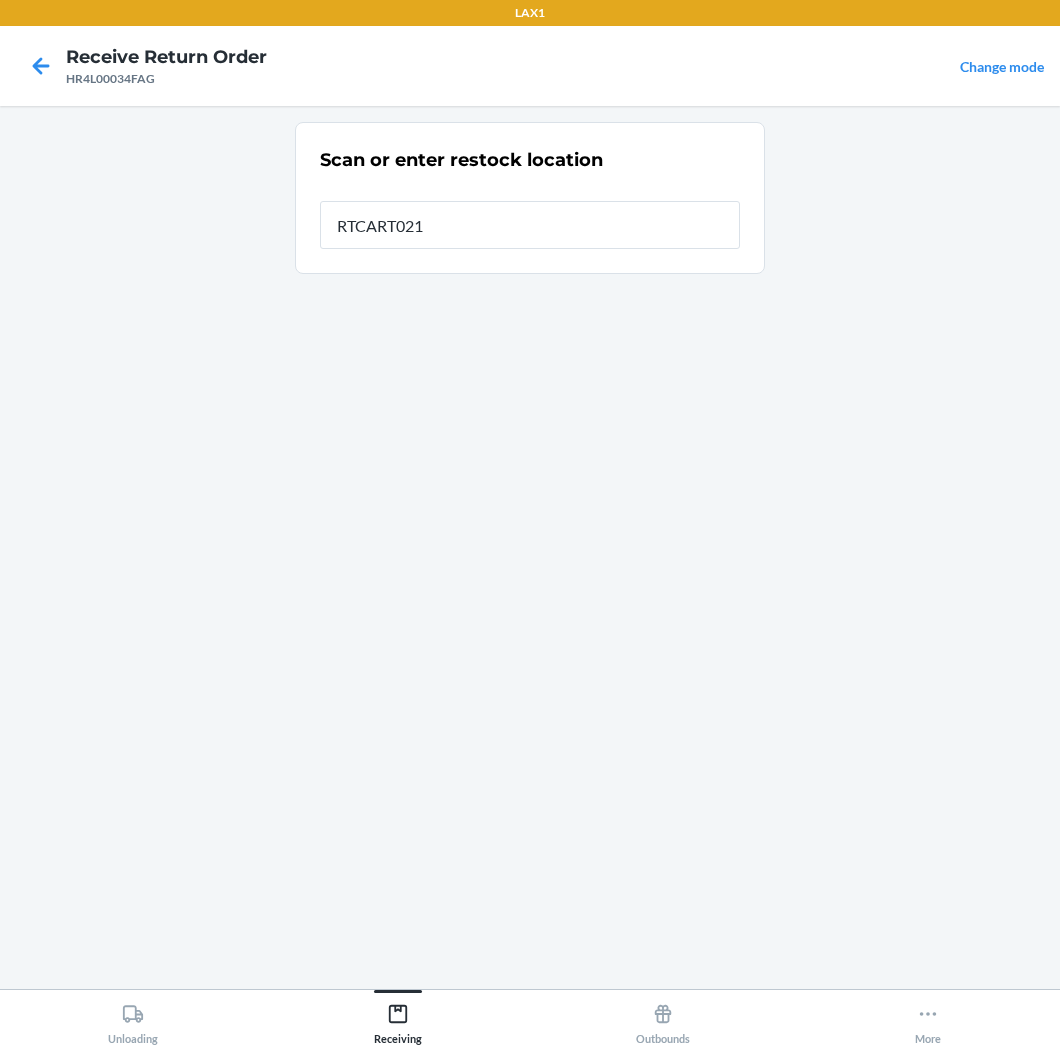 type on "RTCART021" 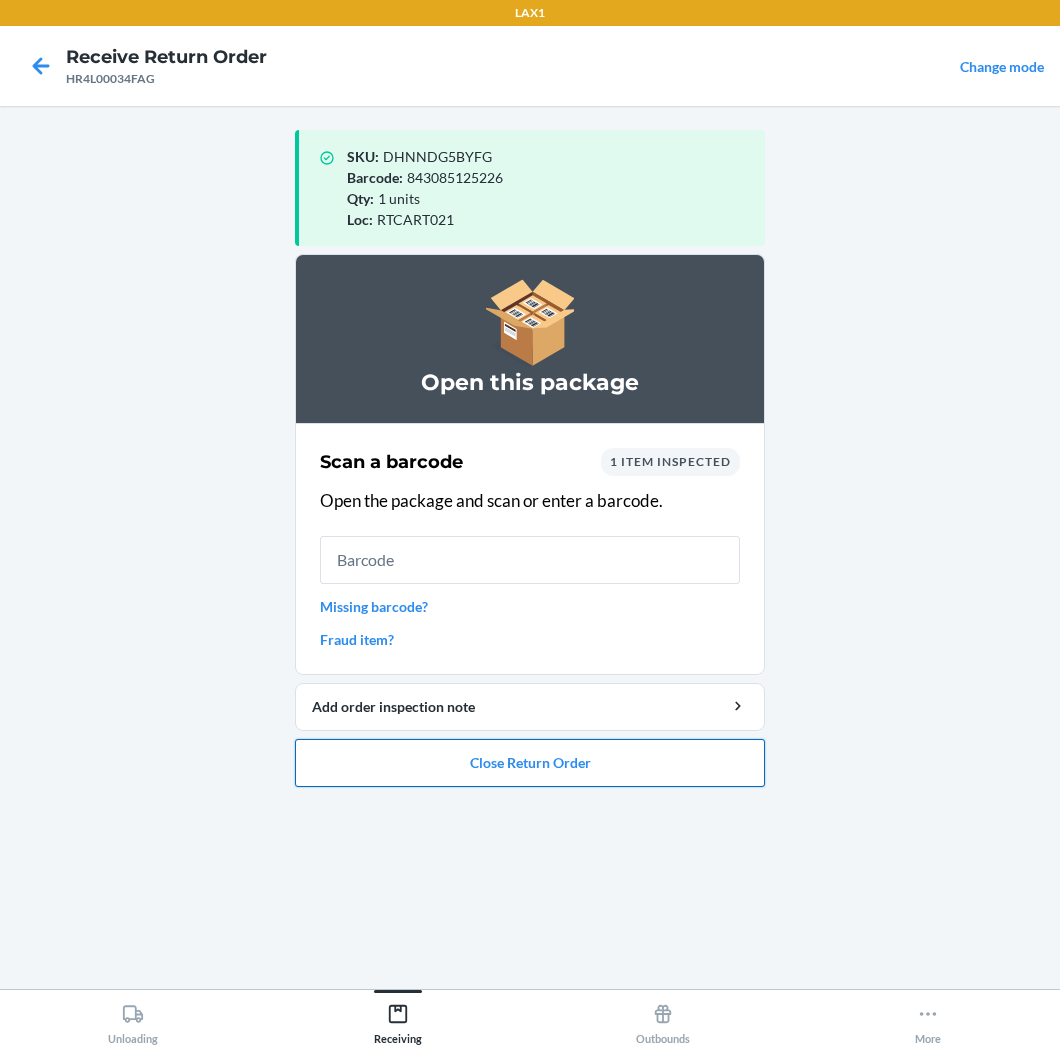 click on "Close Return Order" at bounding box center [530, 763] 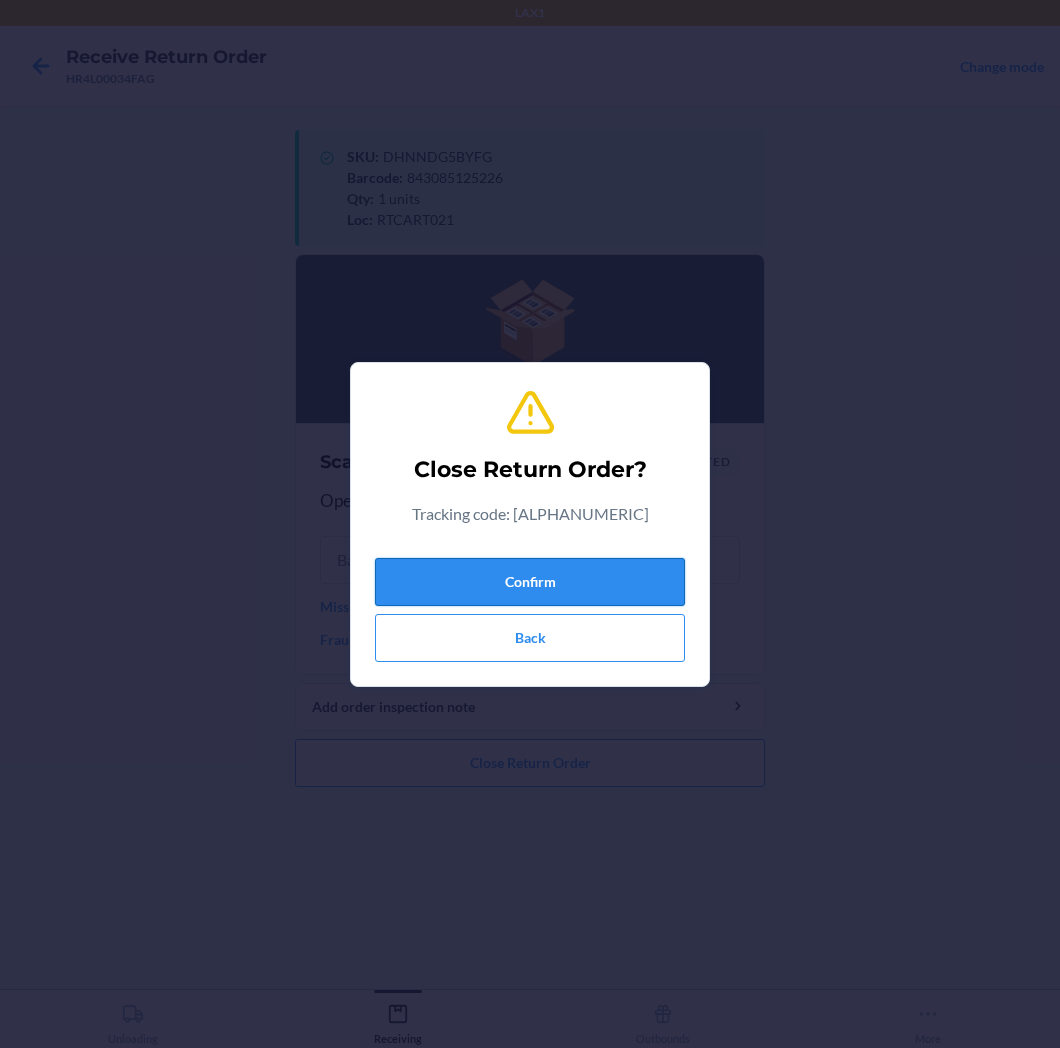 click on "Confirm" at bounding box center (530, 582) 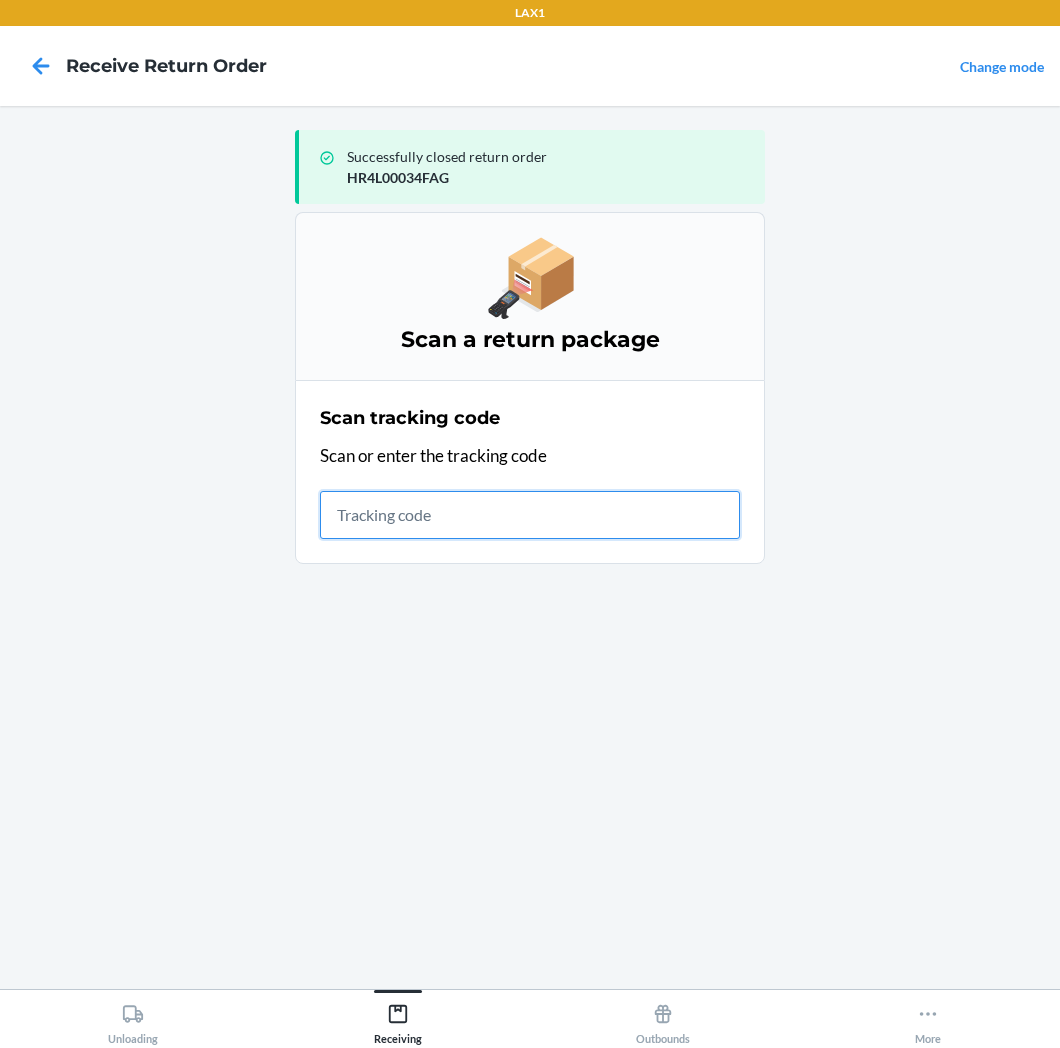 click at bounding box center [530, 515] 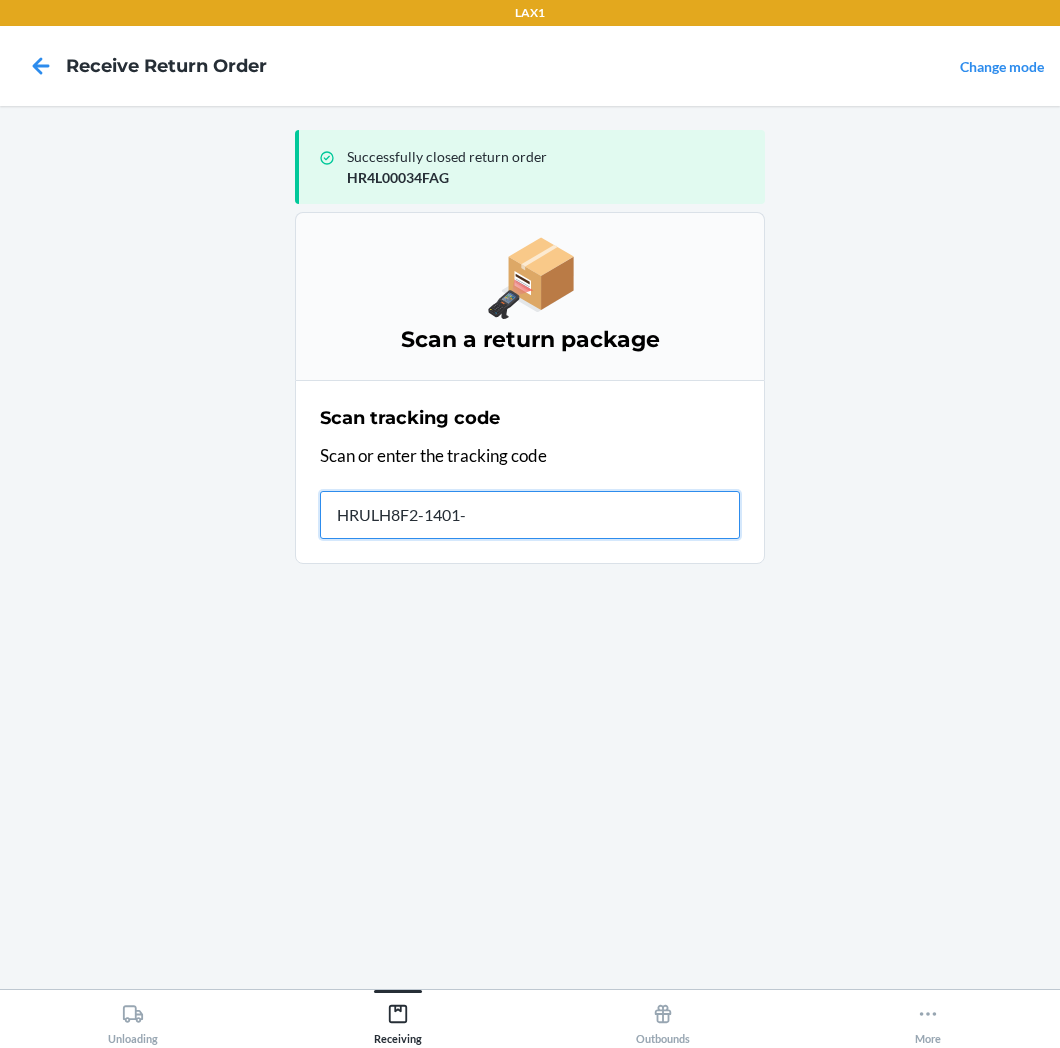 type on "HRULH8F2-1401-1" 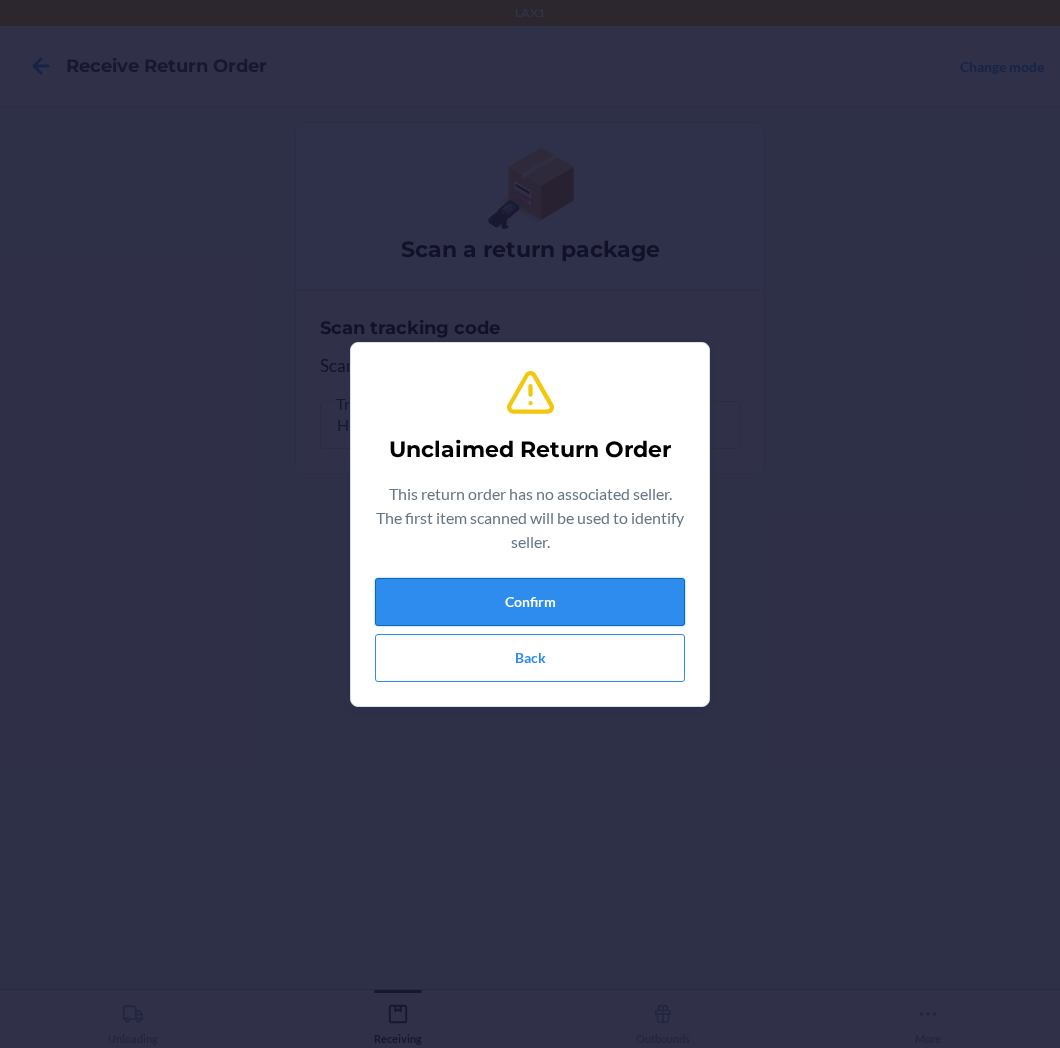 click on "Confirm" at bounding box center [530, 602] 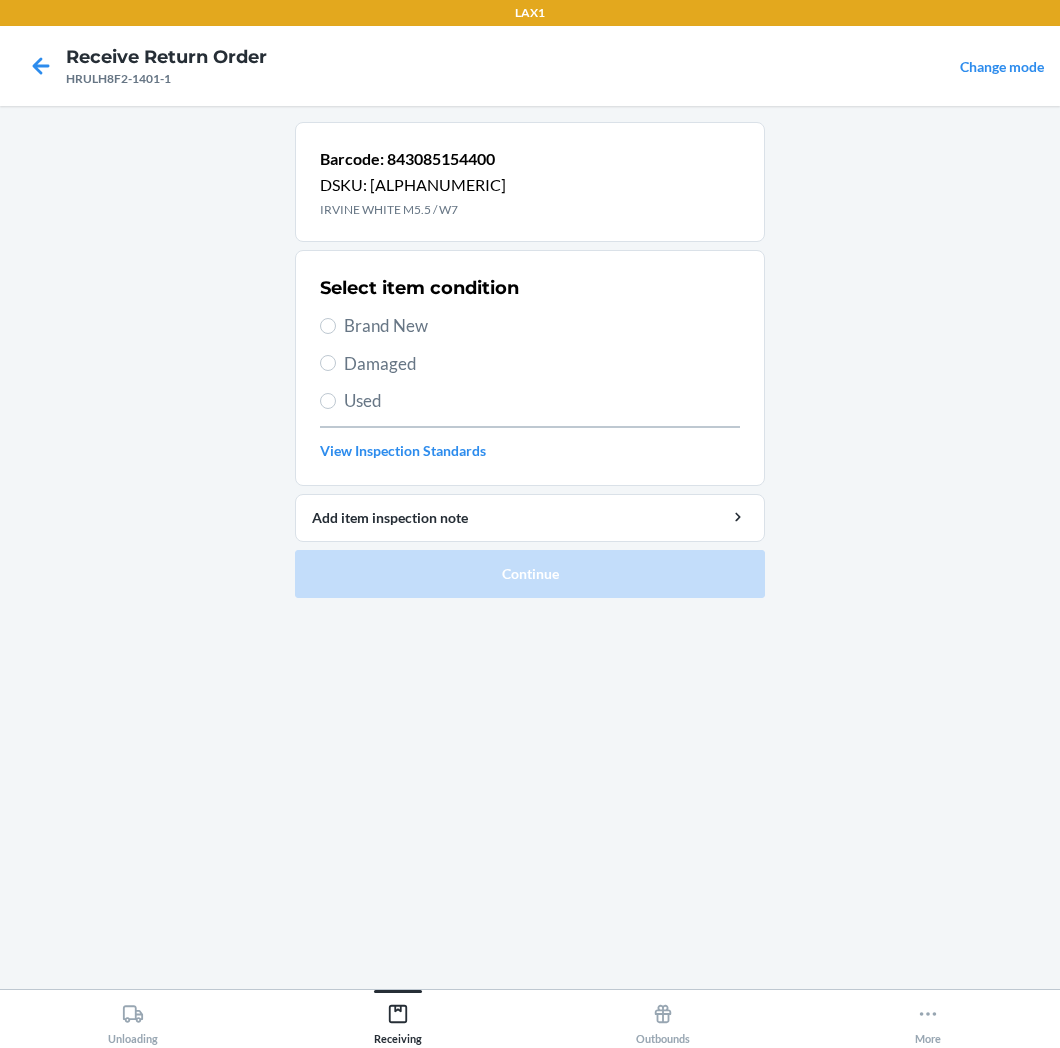 drag, startPoint x: 424, startPoint y: 321, endPoint x: 417, endPoint y: 343, distance: 23.086792 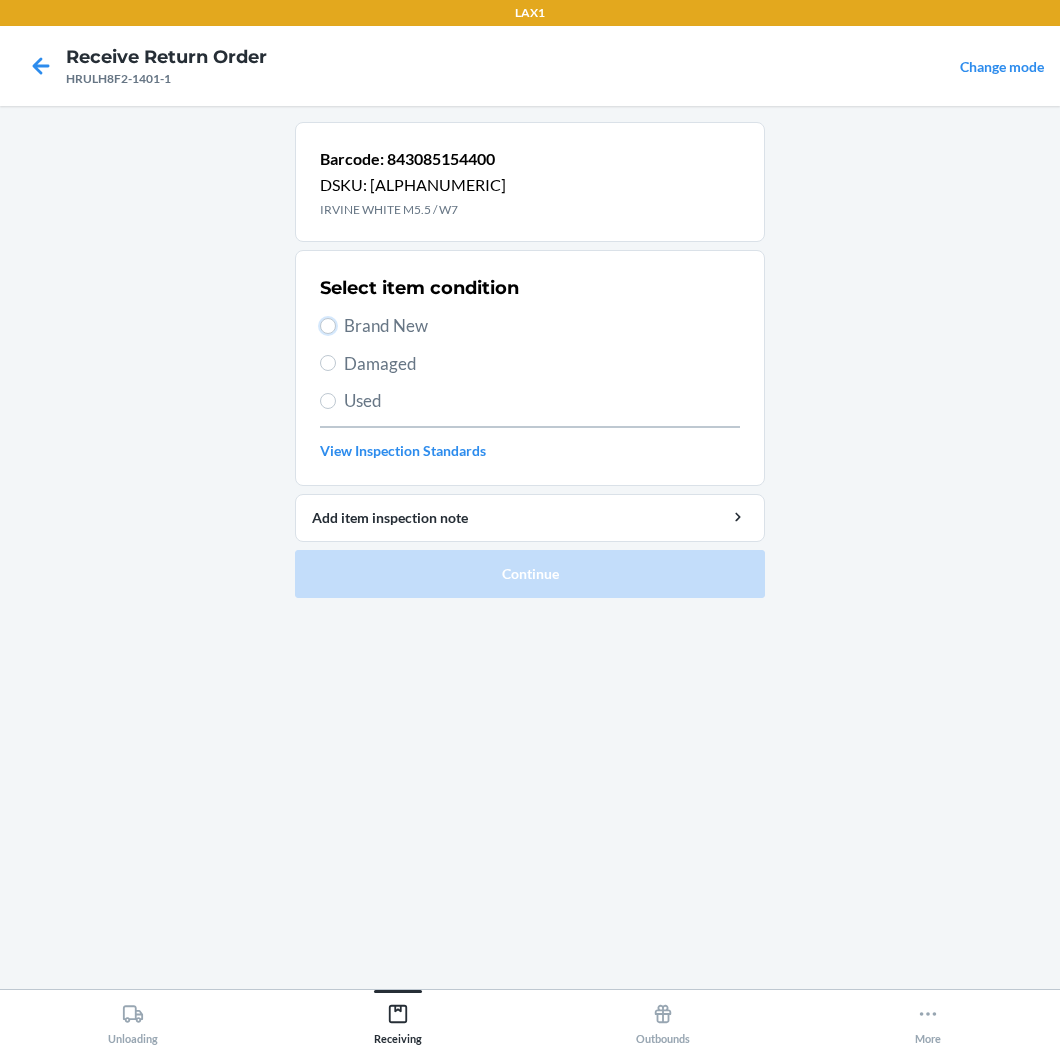 click on "Brand New" at bounding box center (328, 326) 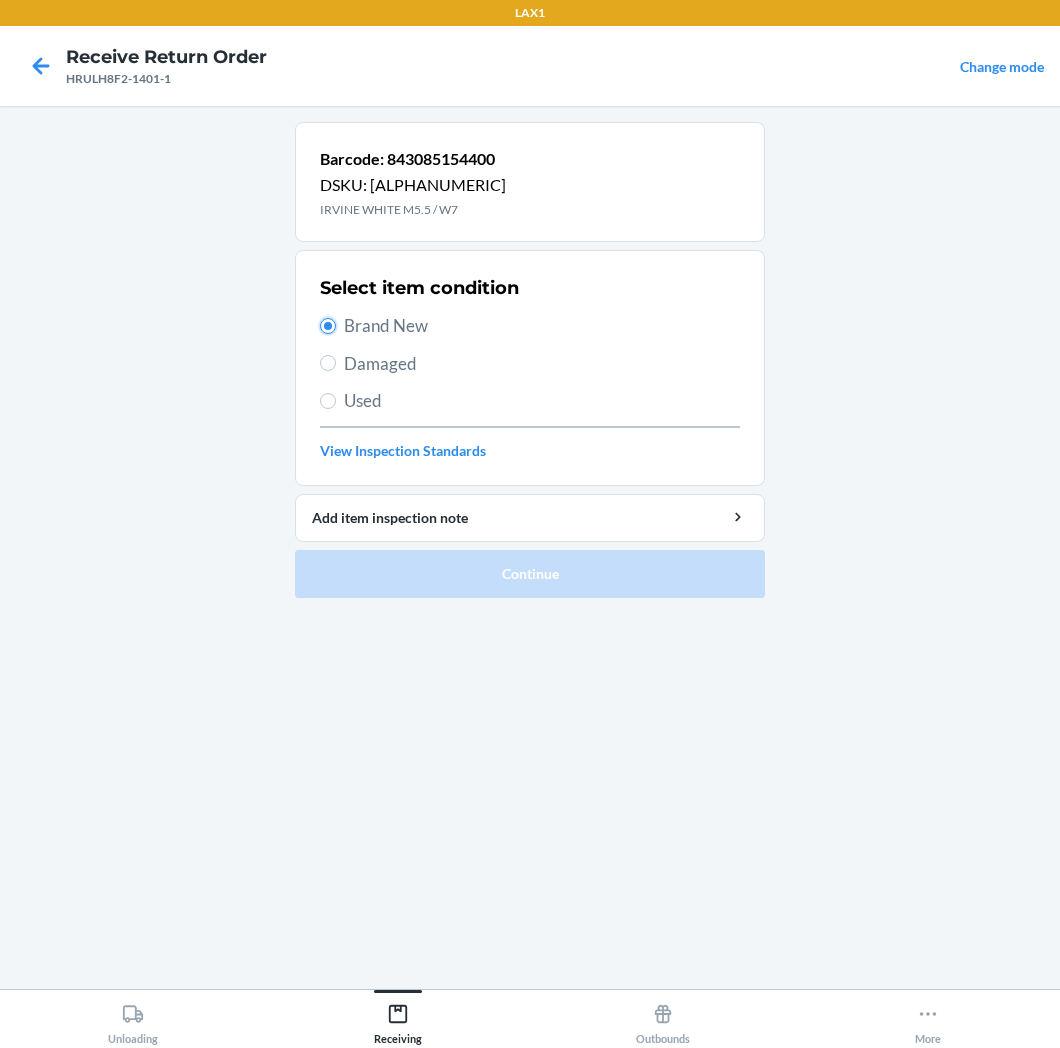 radio on "true" 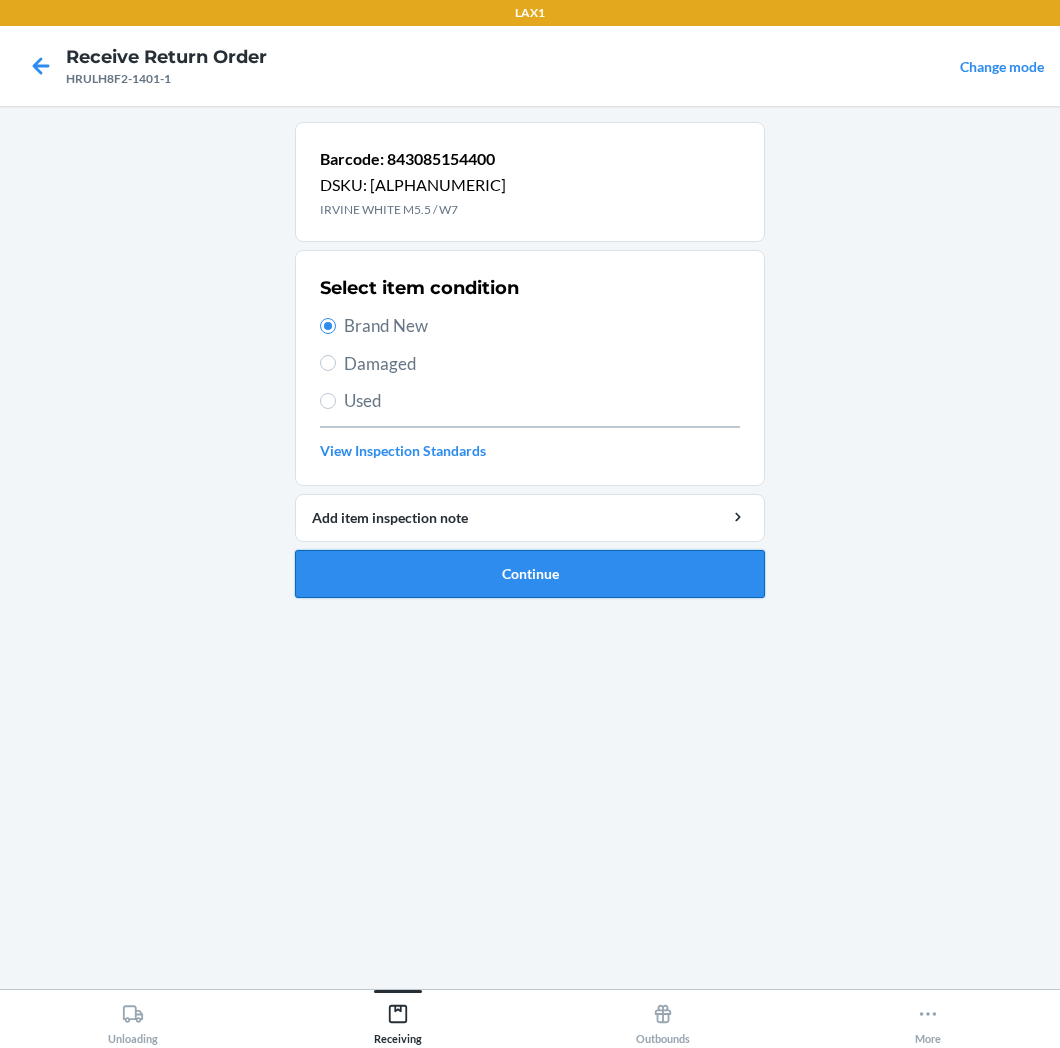 click on "Continue" at bounding box center (530, 574) 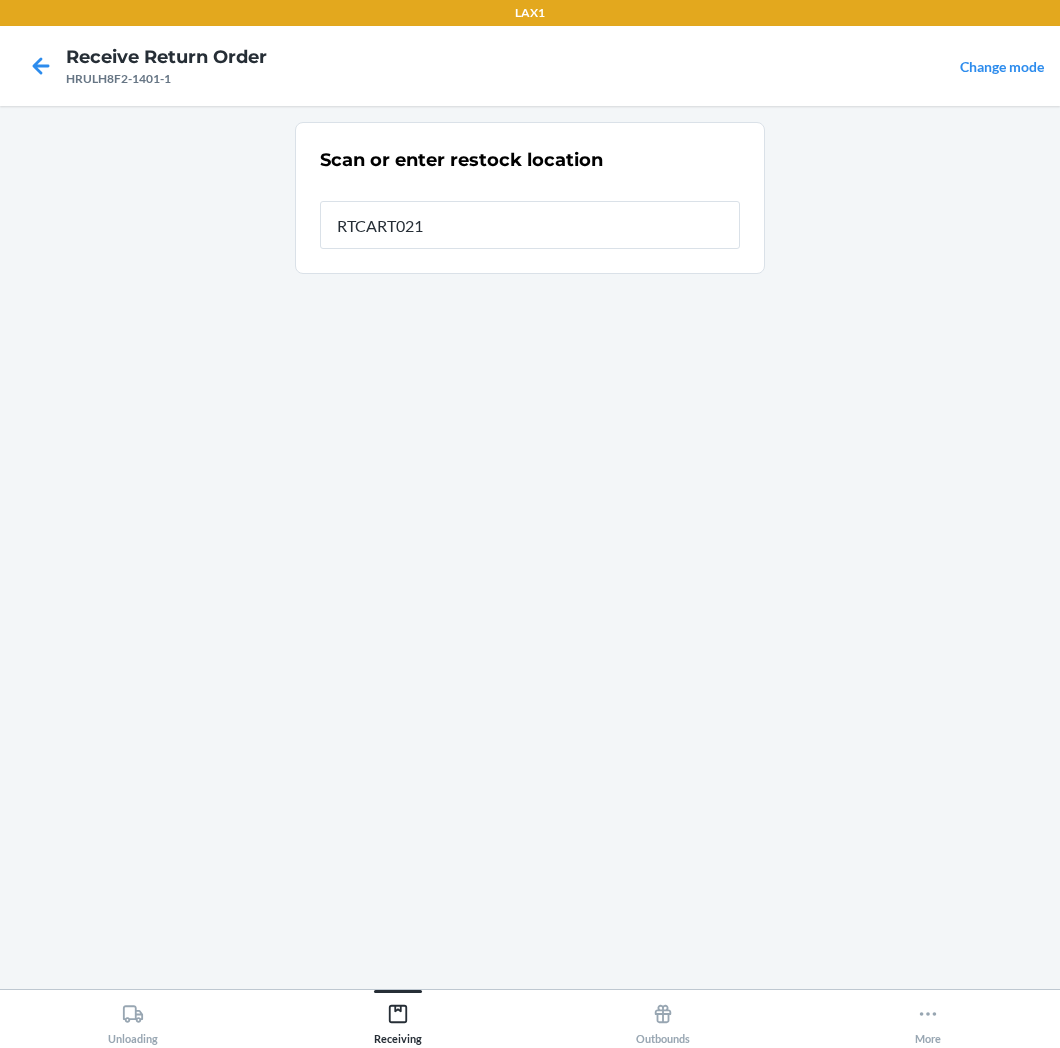 type on "RTCART021" 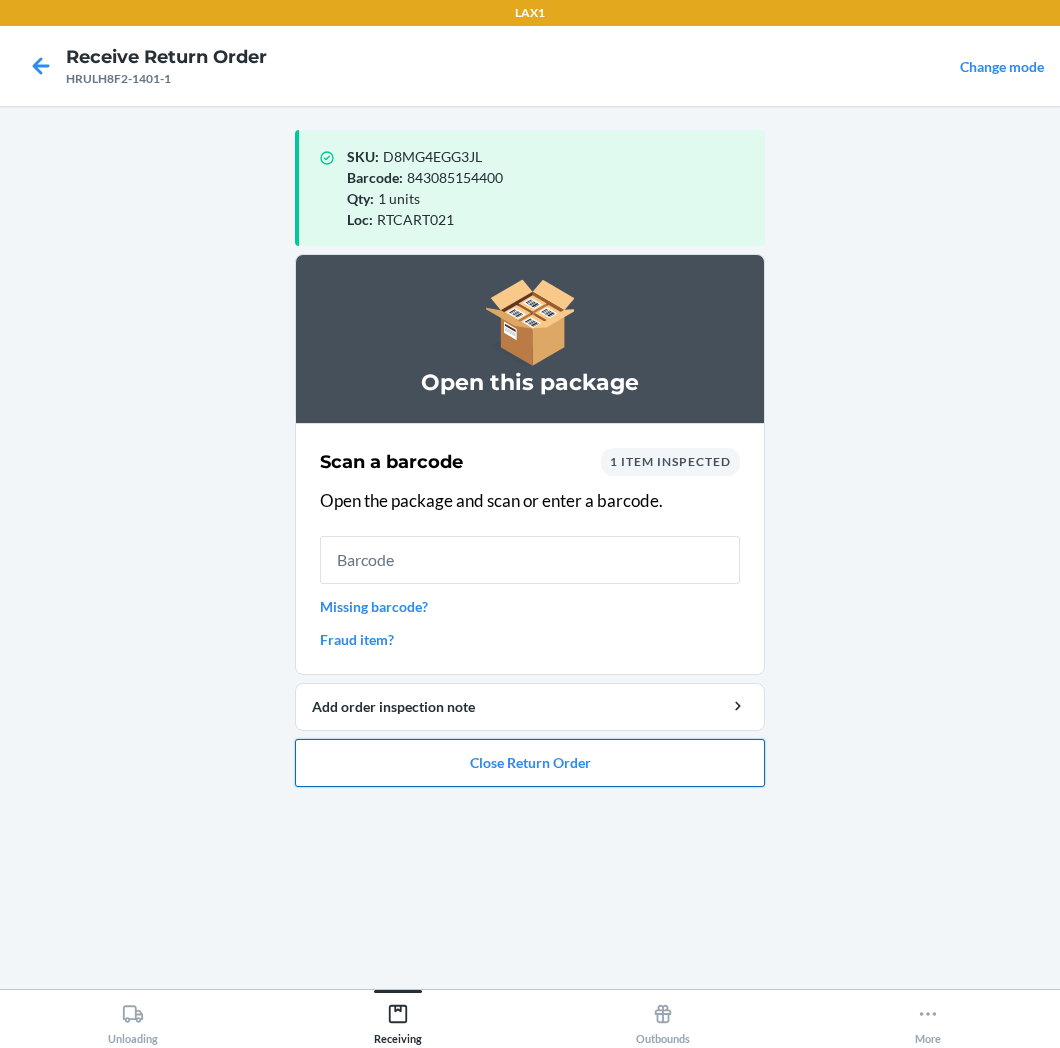 click on "Close Return Order" at bounding box center [530, 763] 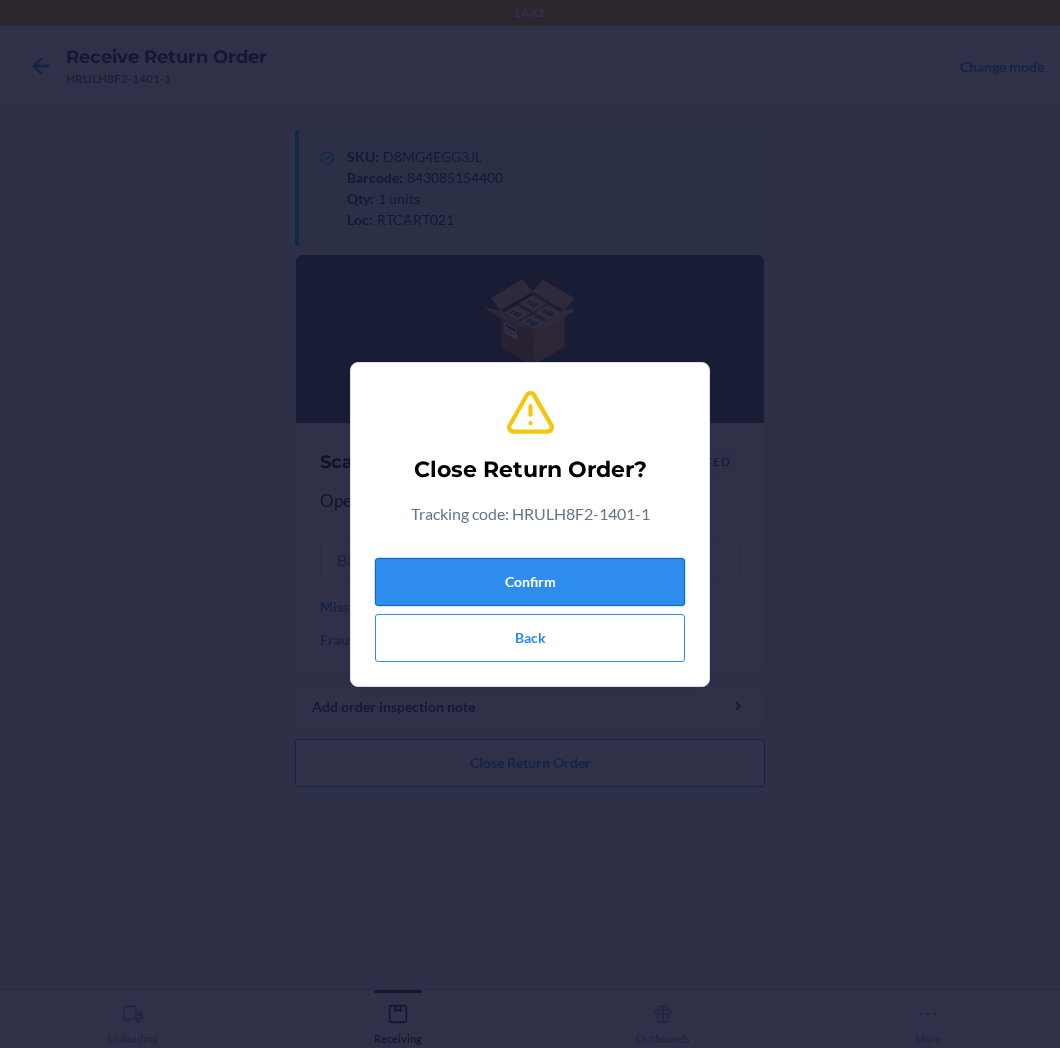 click on "Confirm" at bounding box center (530, 582) 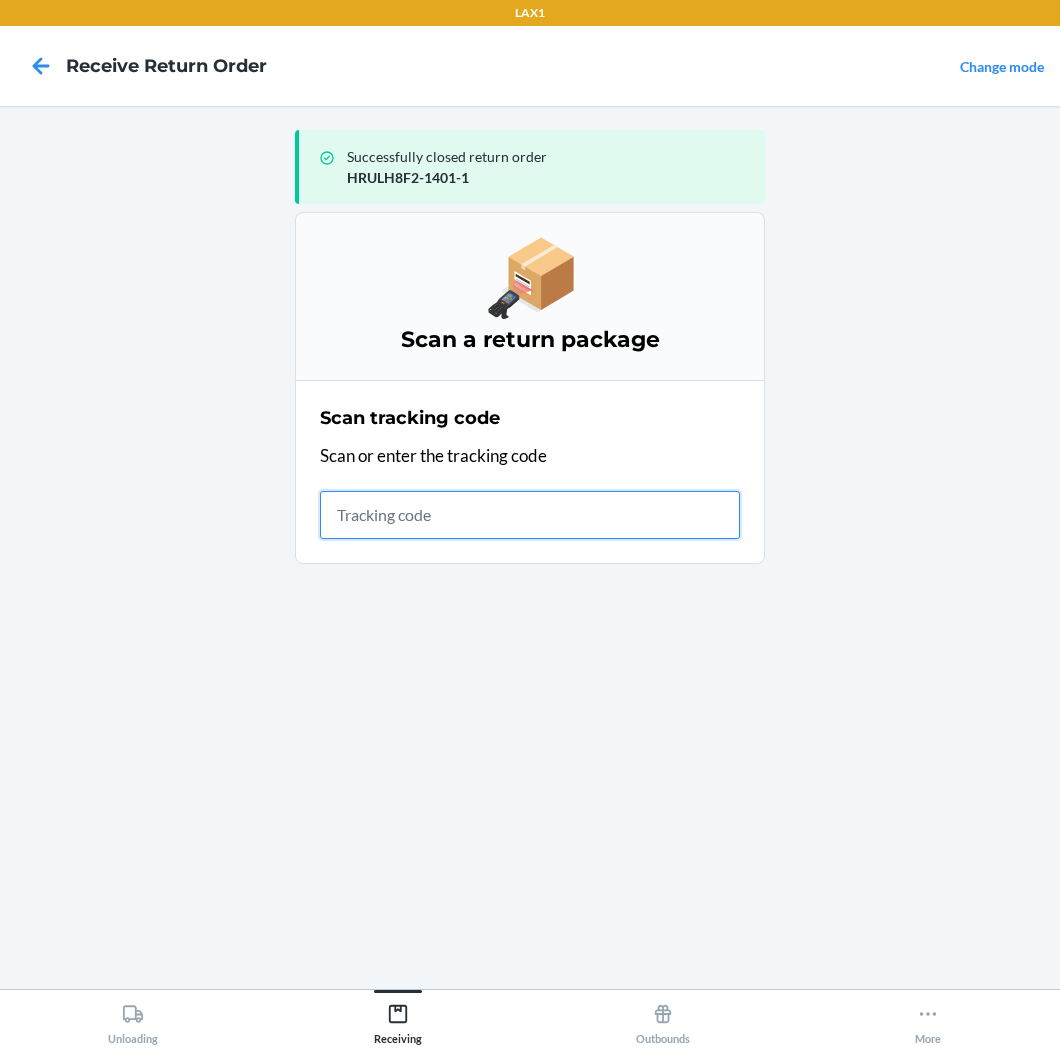 click at bounding box center (530, 515) 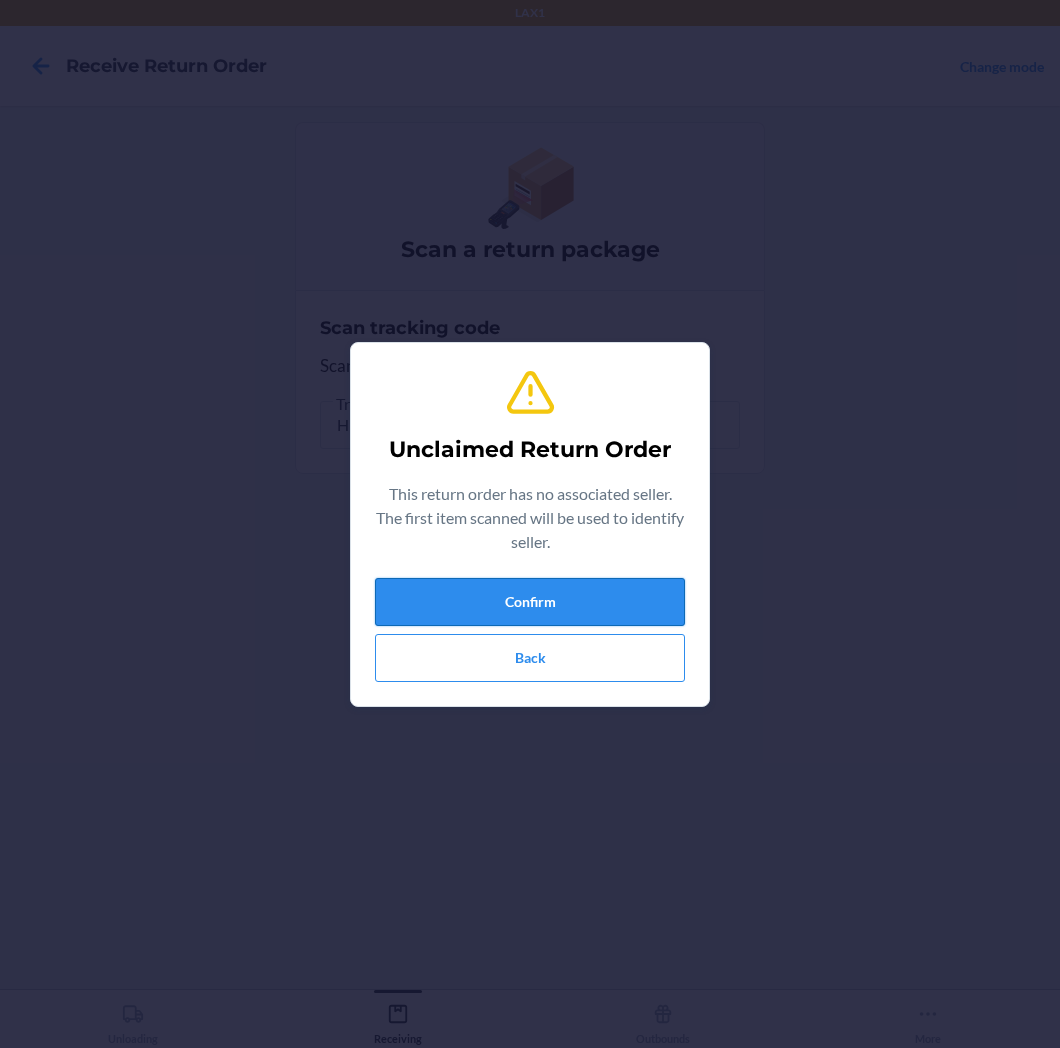click on "Confirm" at bounding box center (530, 602) 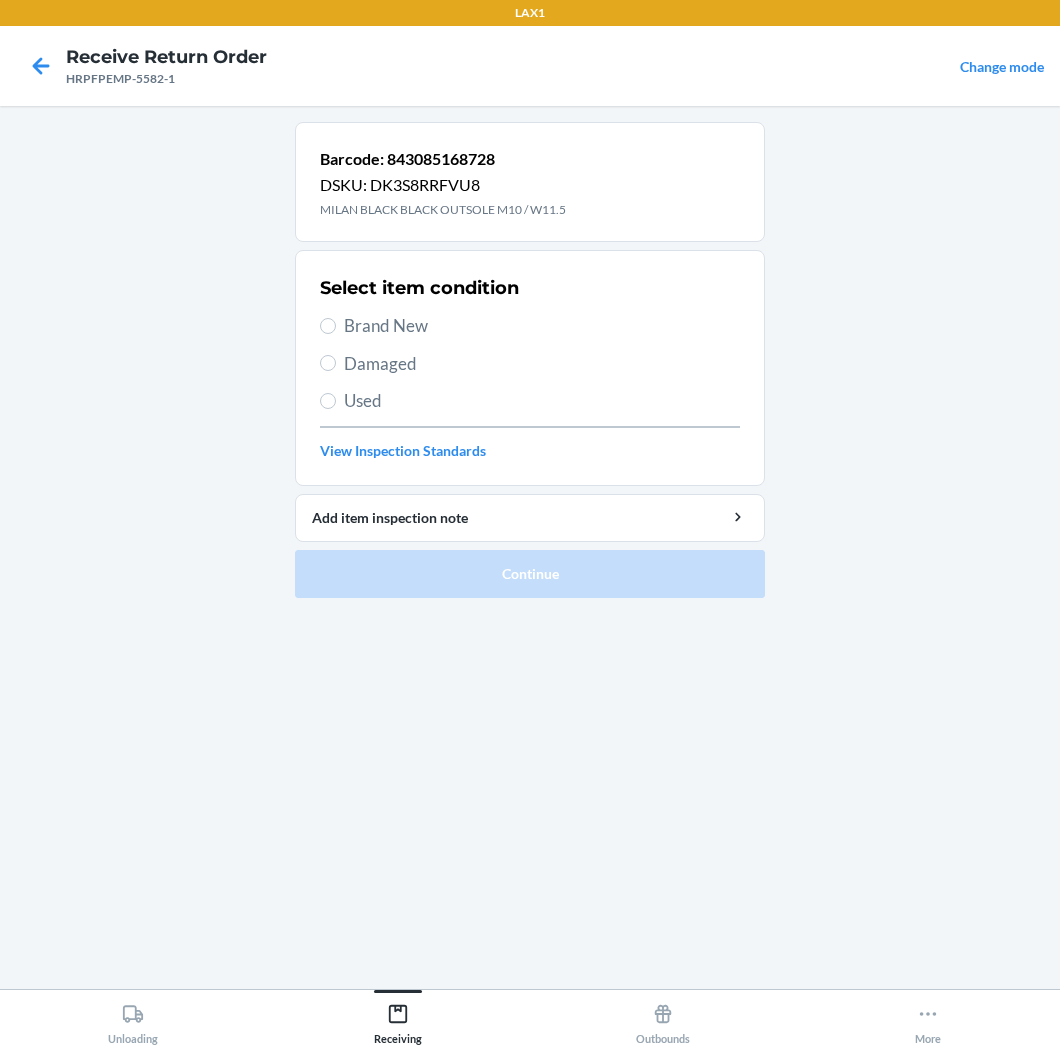 click on "Damaged" at bounding box center [542, 364] 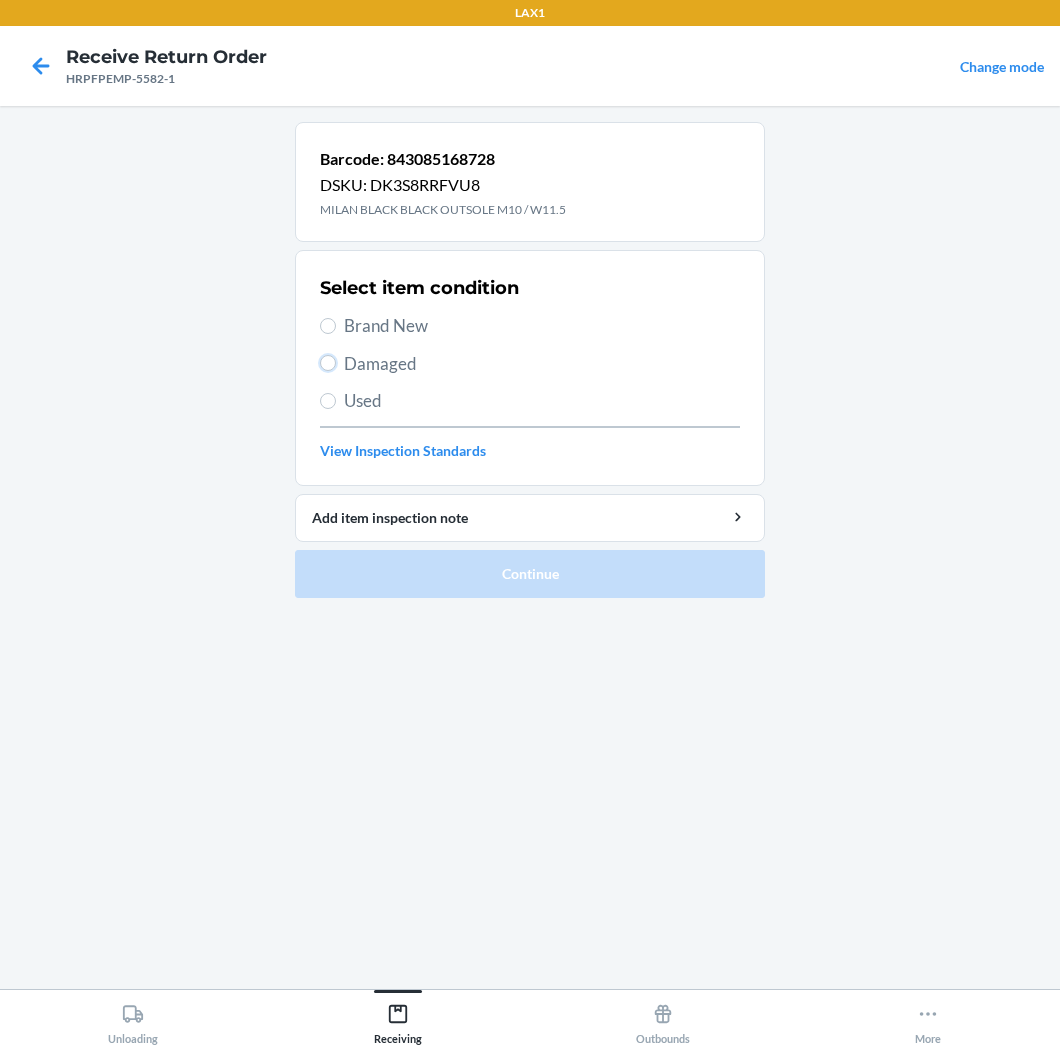 radio on "true" 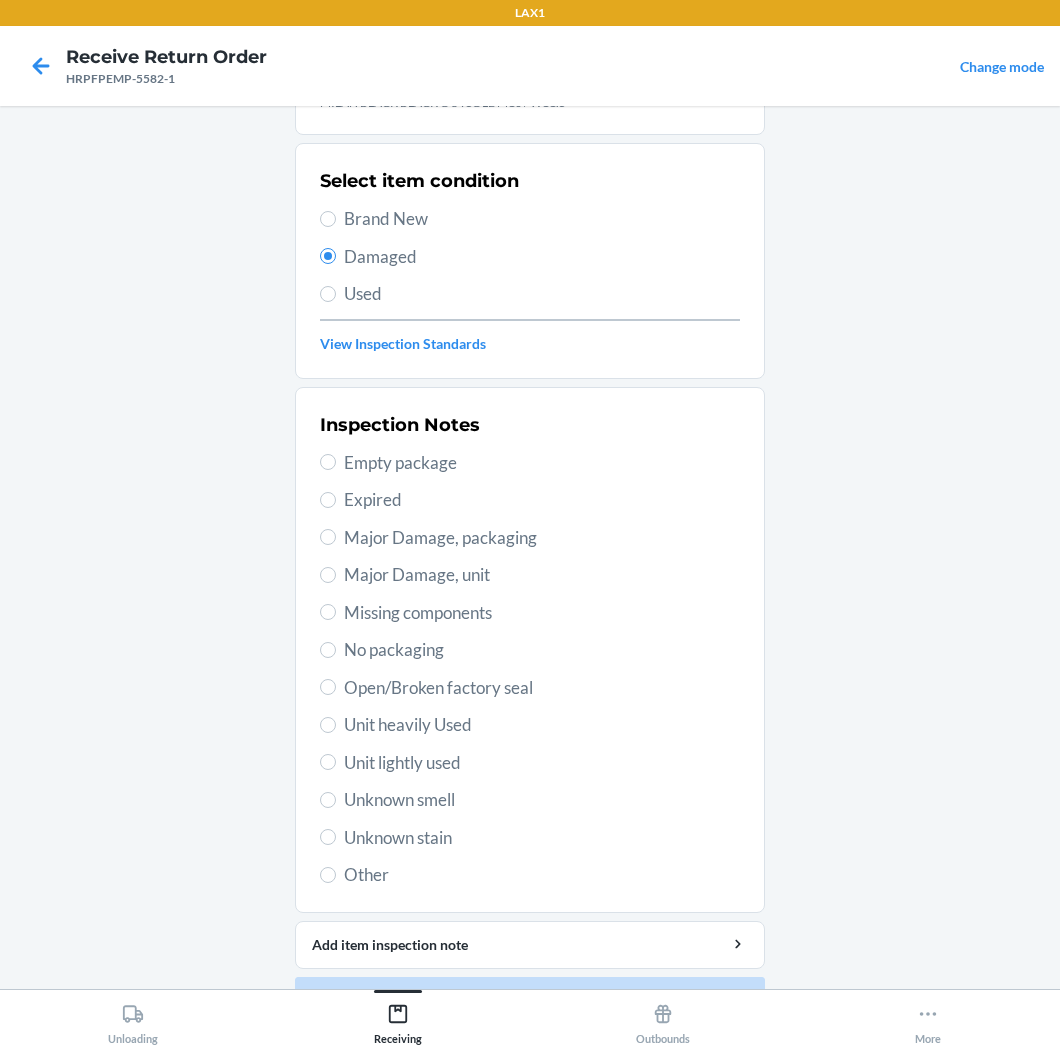 scroll, scrollTop: 103, scrollLeft: 0, axis: vertical 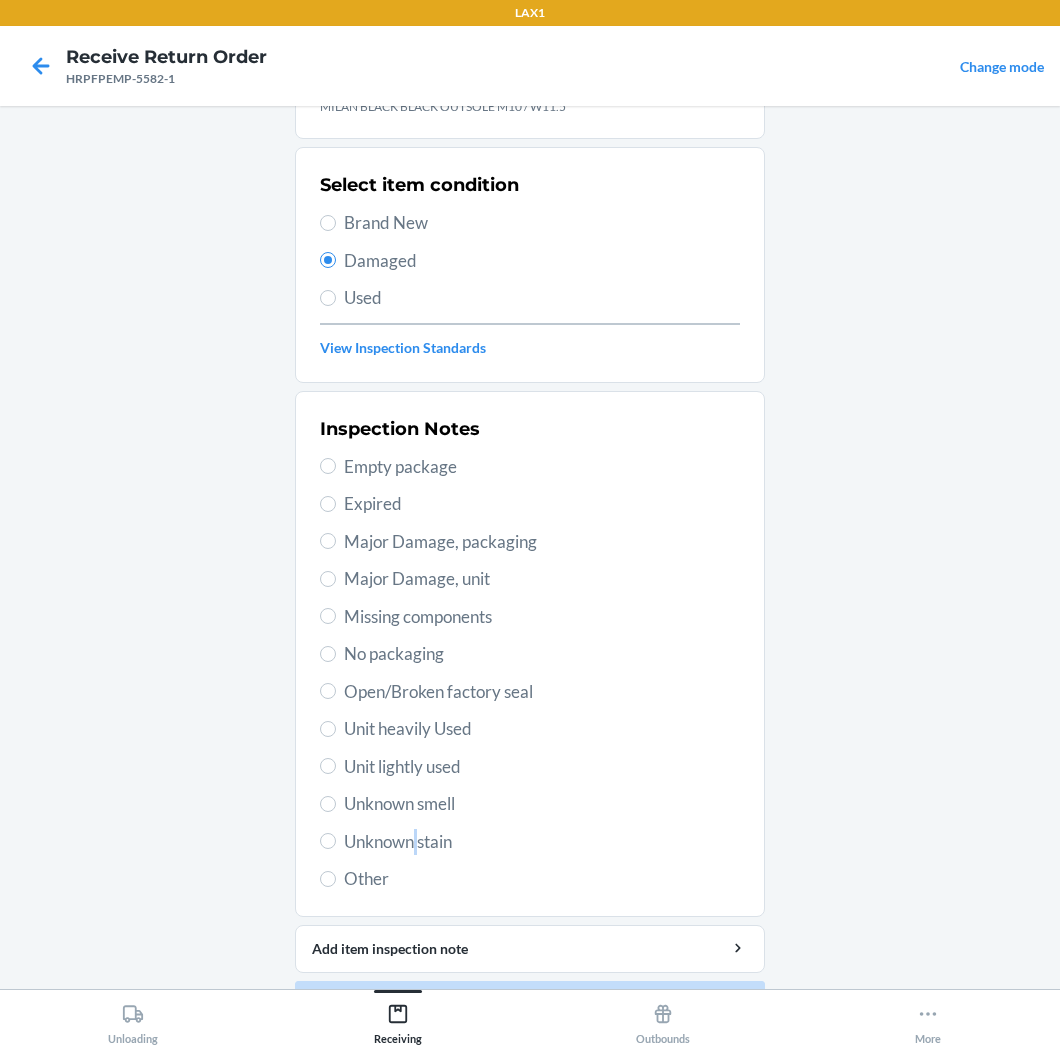 click on "Unknown stain" at bounding box center (542, 842) 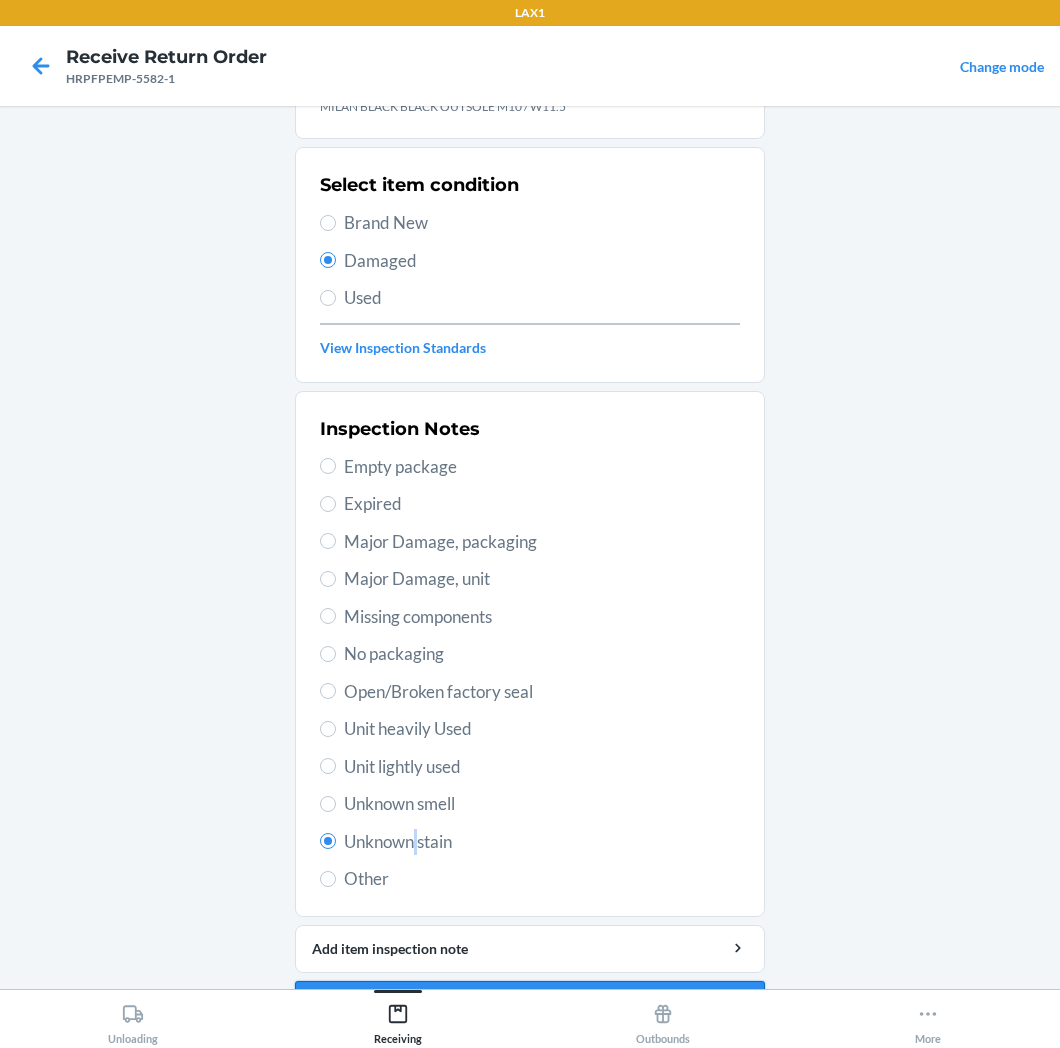 click on "Continue" at bounding box center [530, 1005] 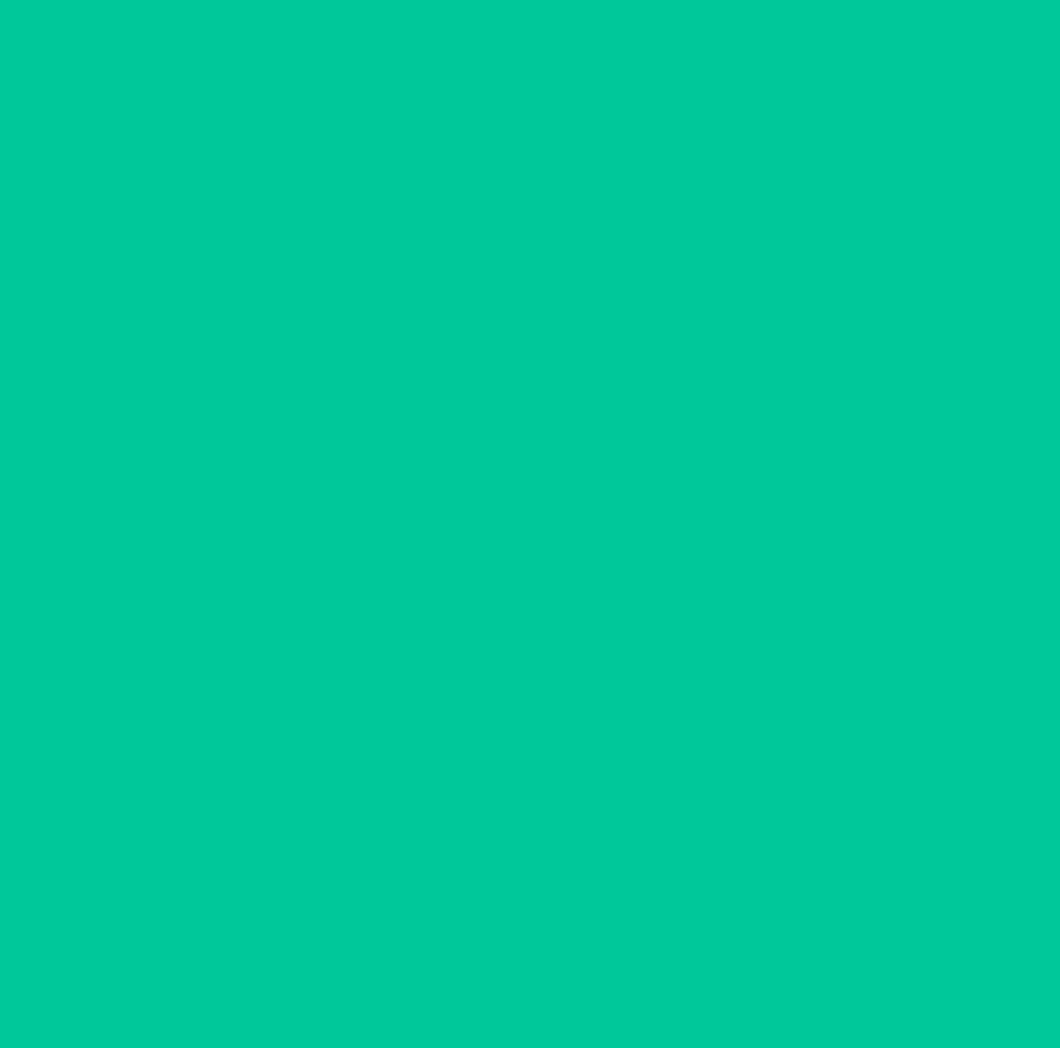 scroll, scrollTop: 0, scrollLeft: 0, axis: both 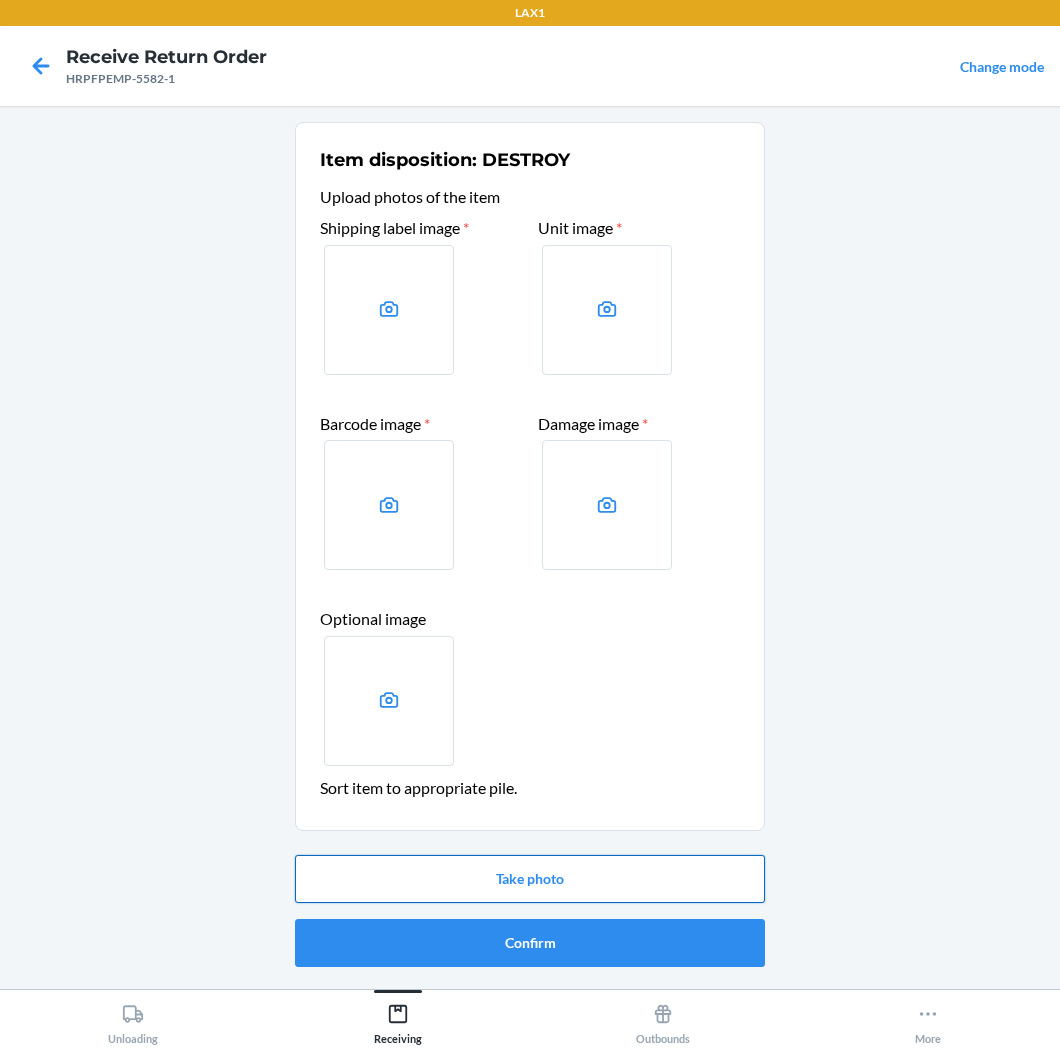 click on "Take photo" at bounding box center [530, 879] 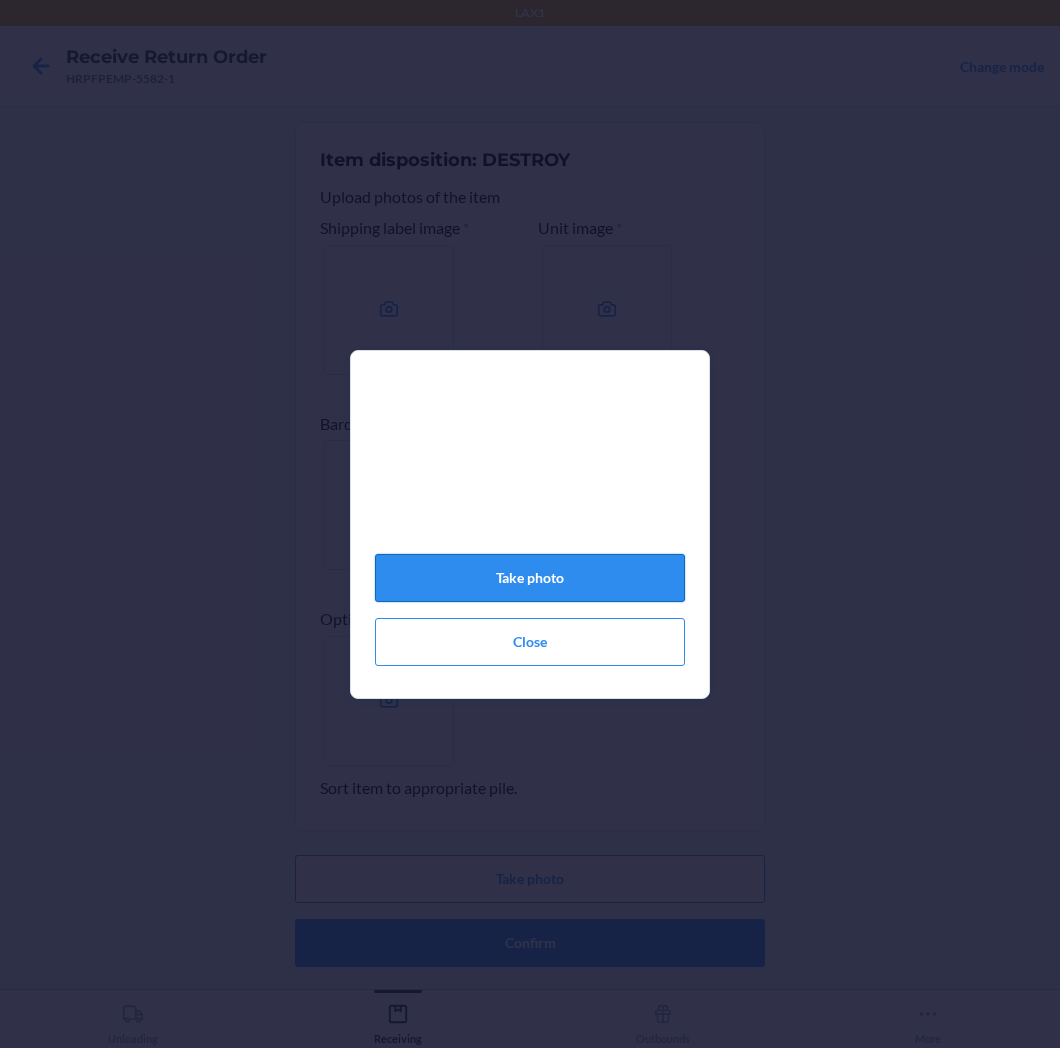 click on "Take photo" 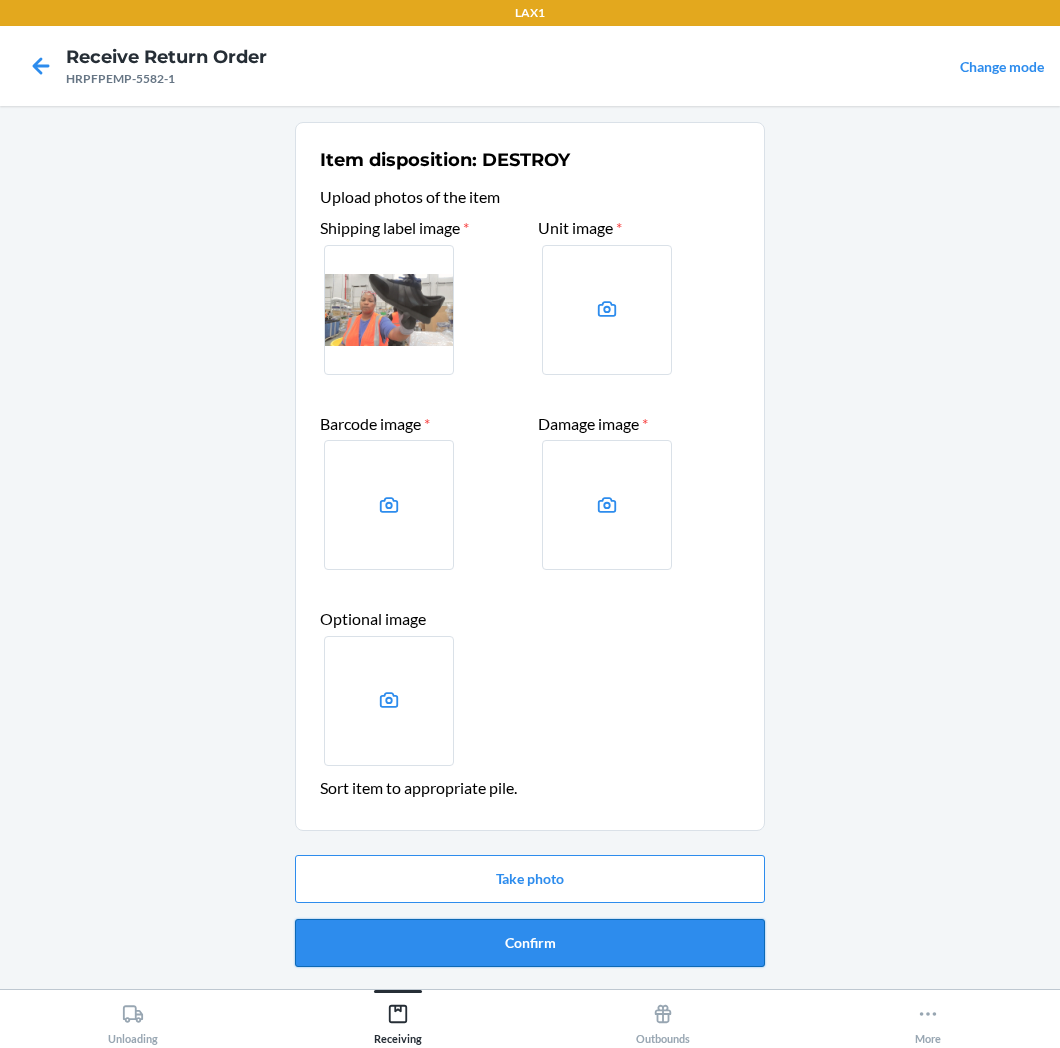 click on "Confirm" at bounding box center (530, 943) 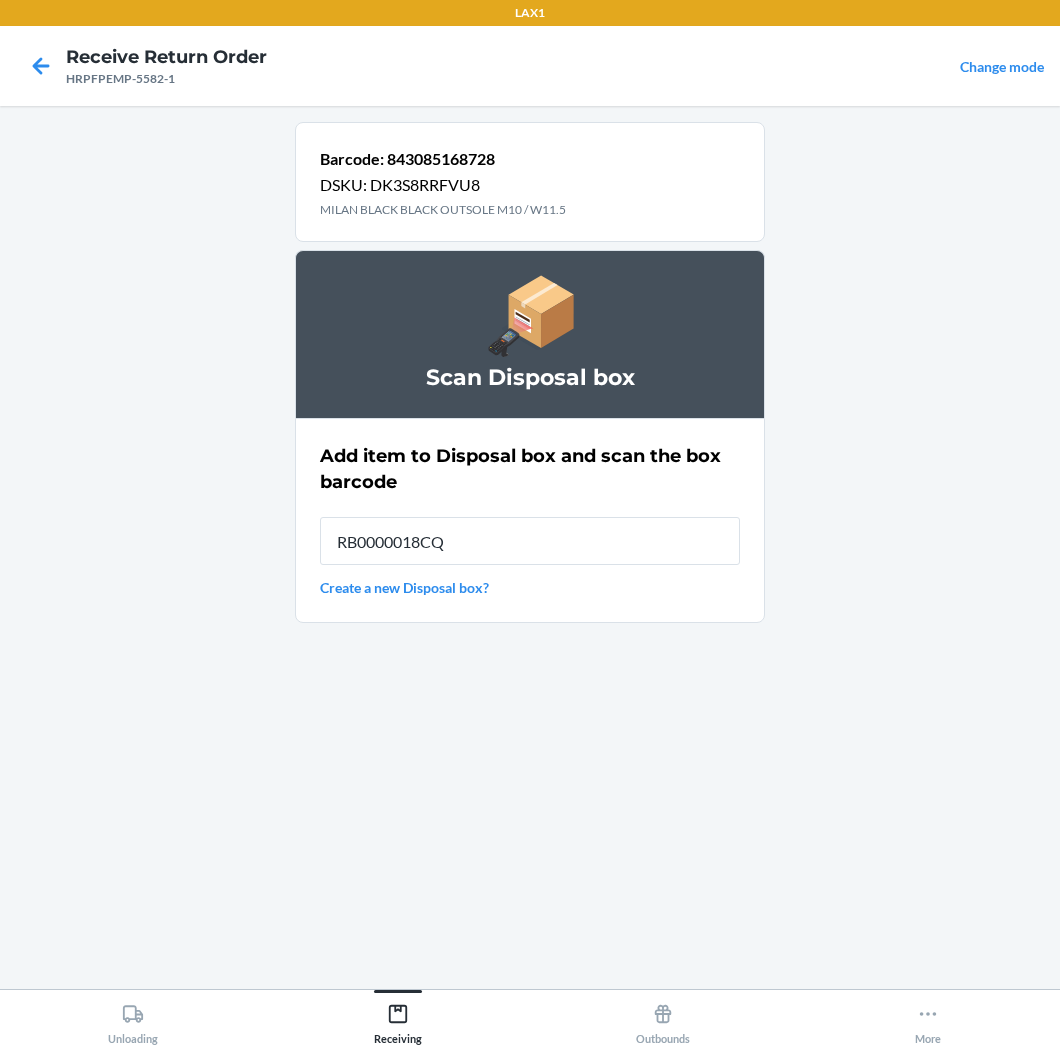 type on "RB0000018CQ" 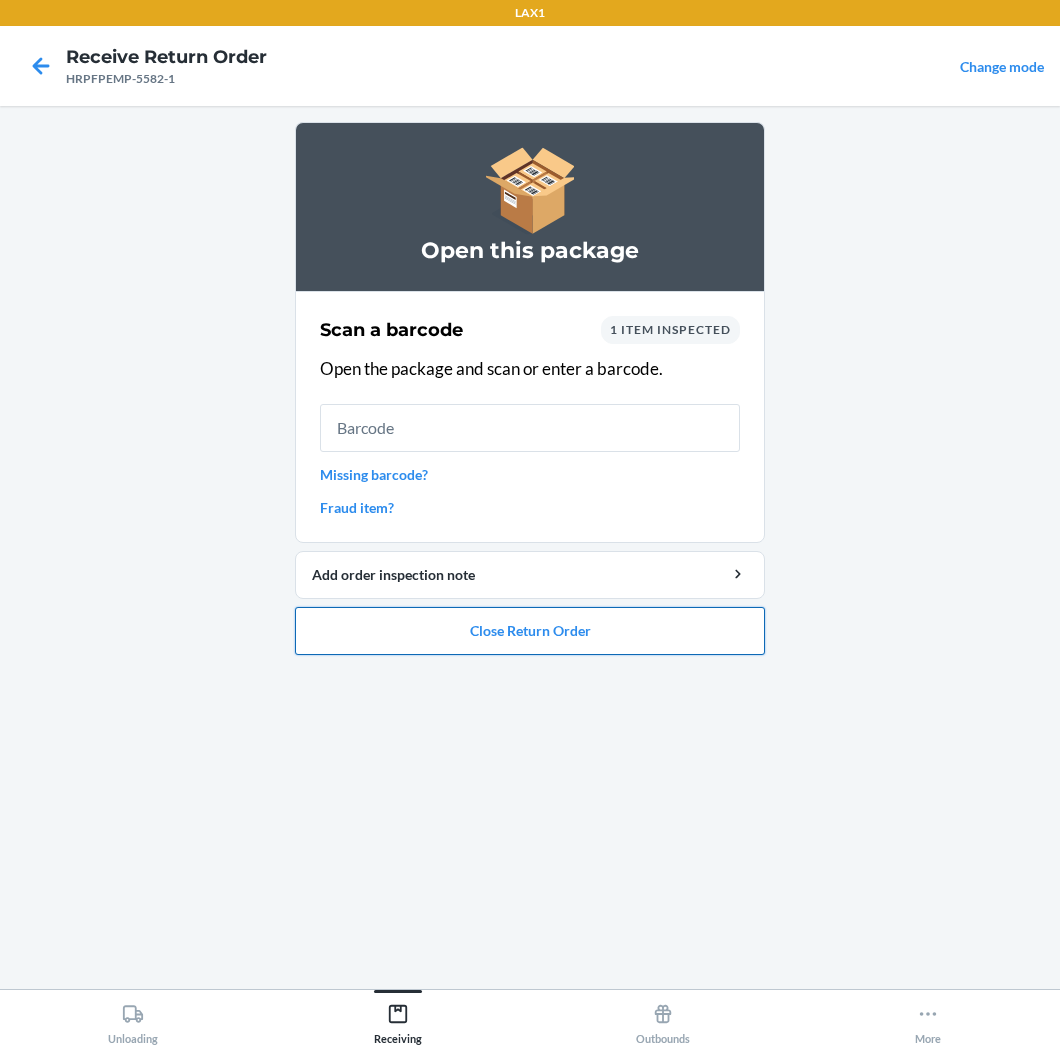 click on "Close Return Order" at bounding box center (530, 631) 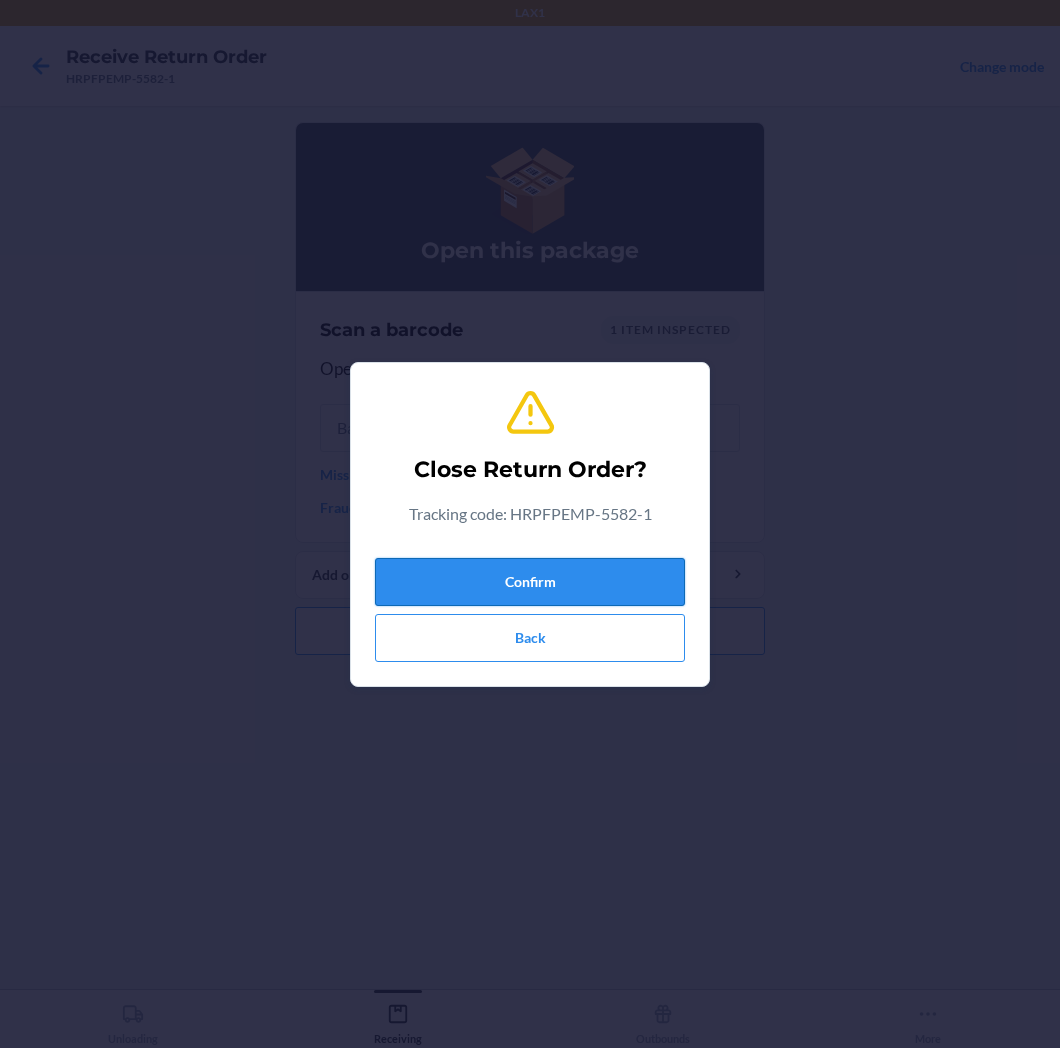 click on "Confirm" at bounding box center (530, 582) 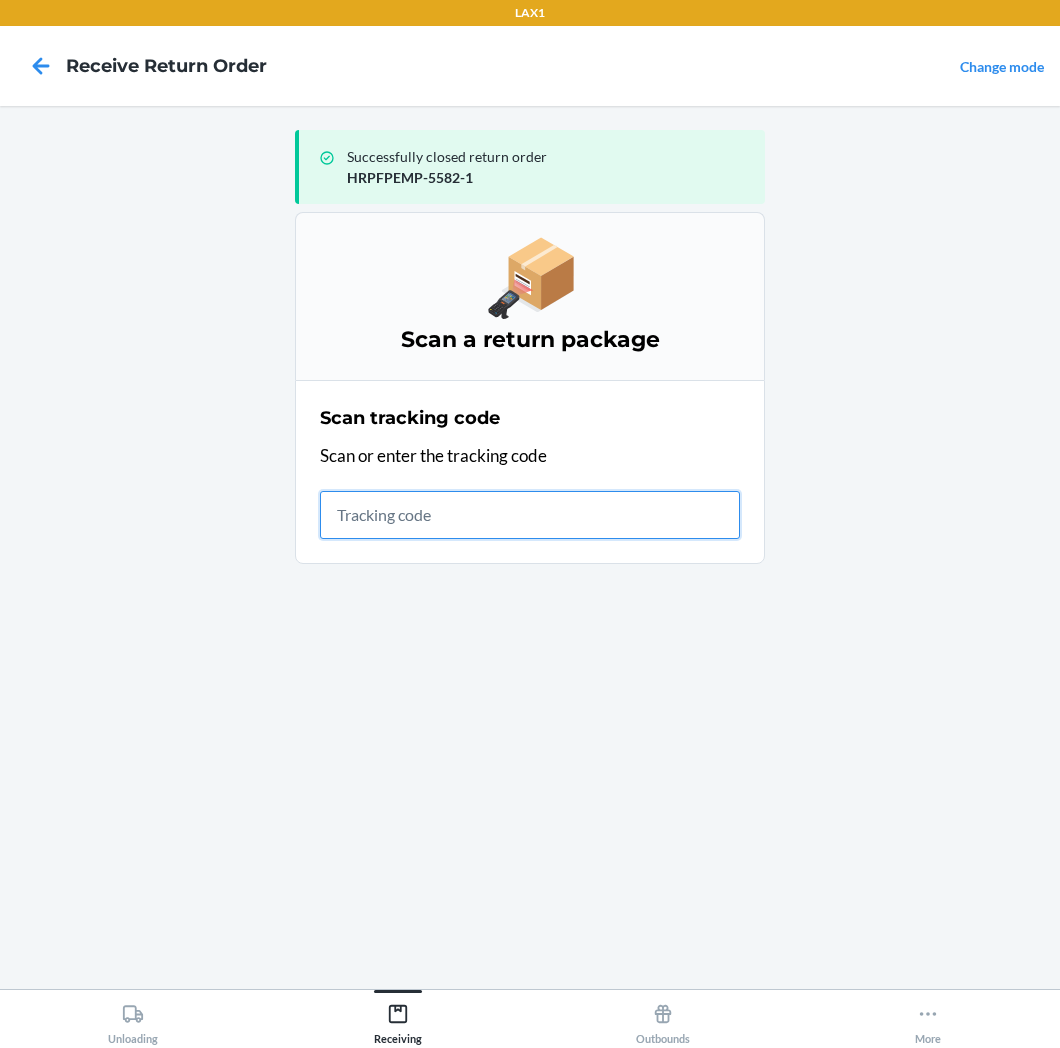 click at bounding box center (530, 515) 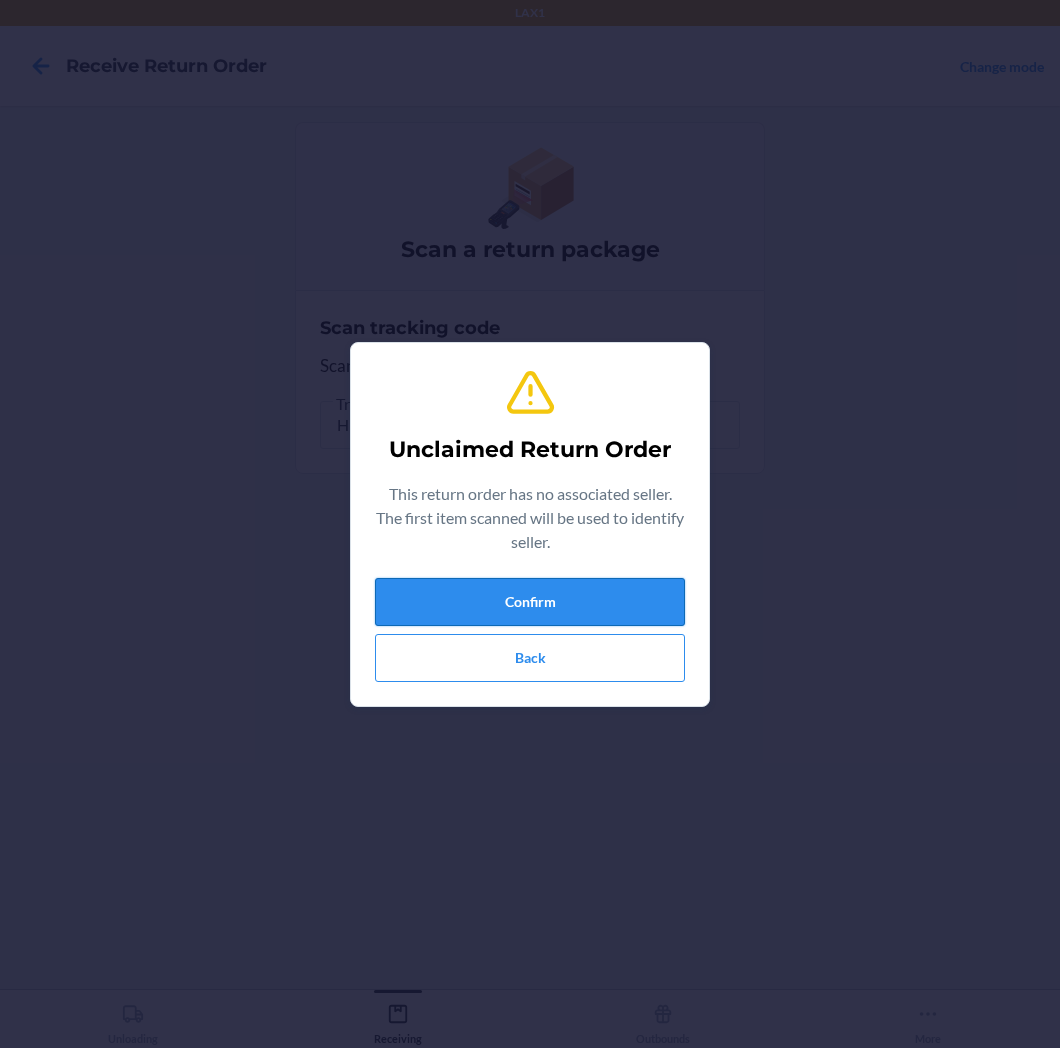 click on "Confirm" at bounding box center [530, 602] 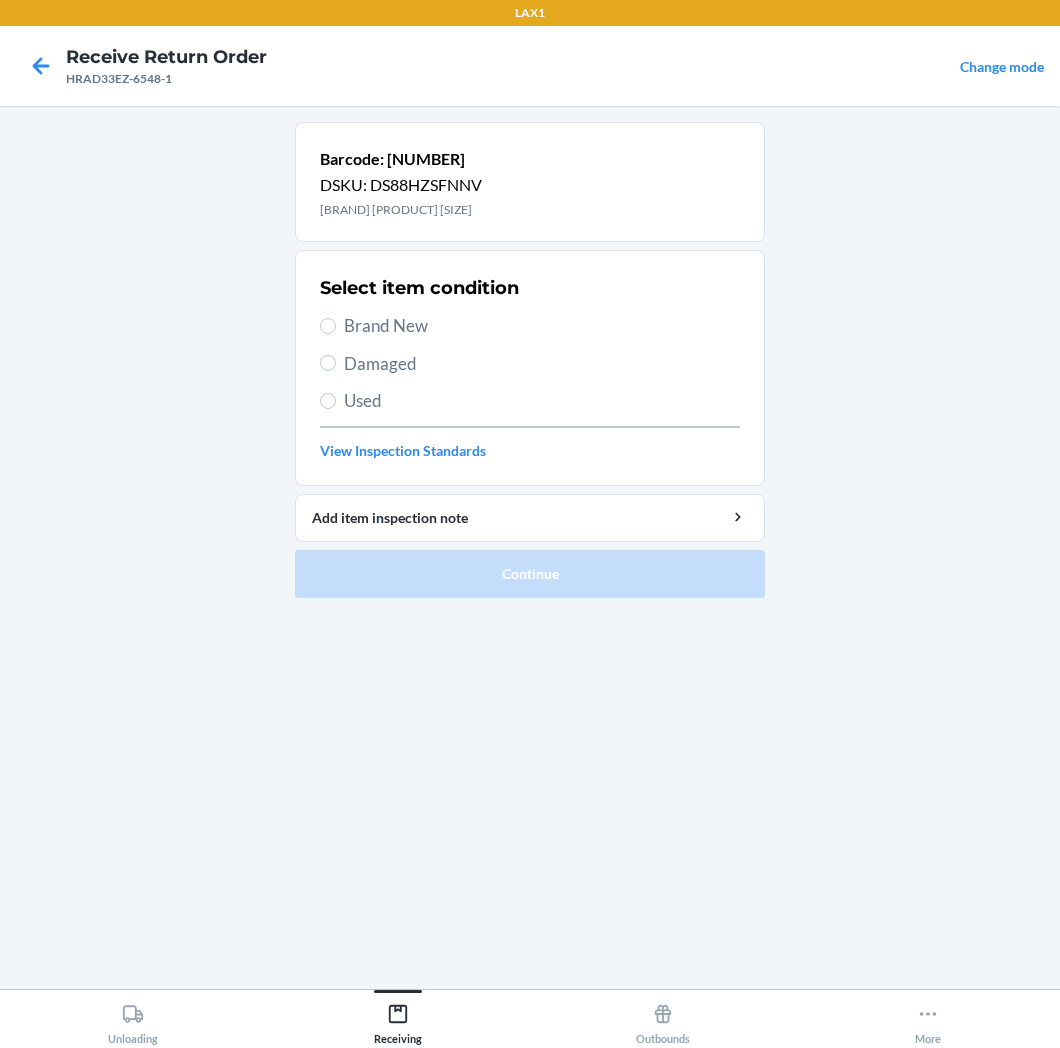 drag, startPoint x: 393, startPoint y: 316, endPoint x: 400, endPoint y: 327, distance: 13.038404 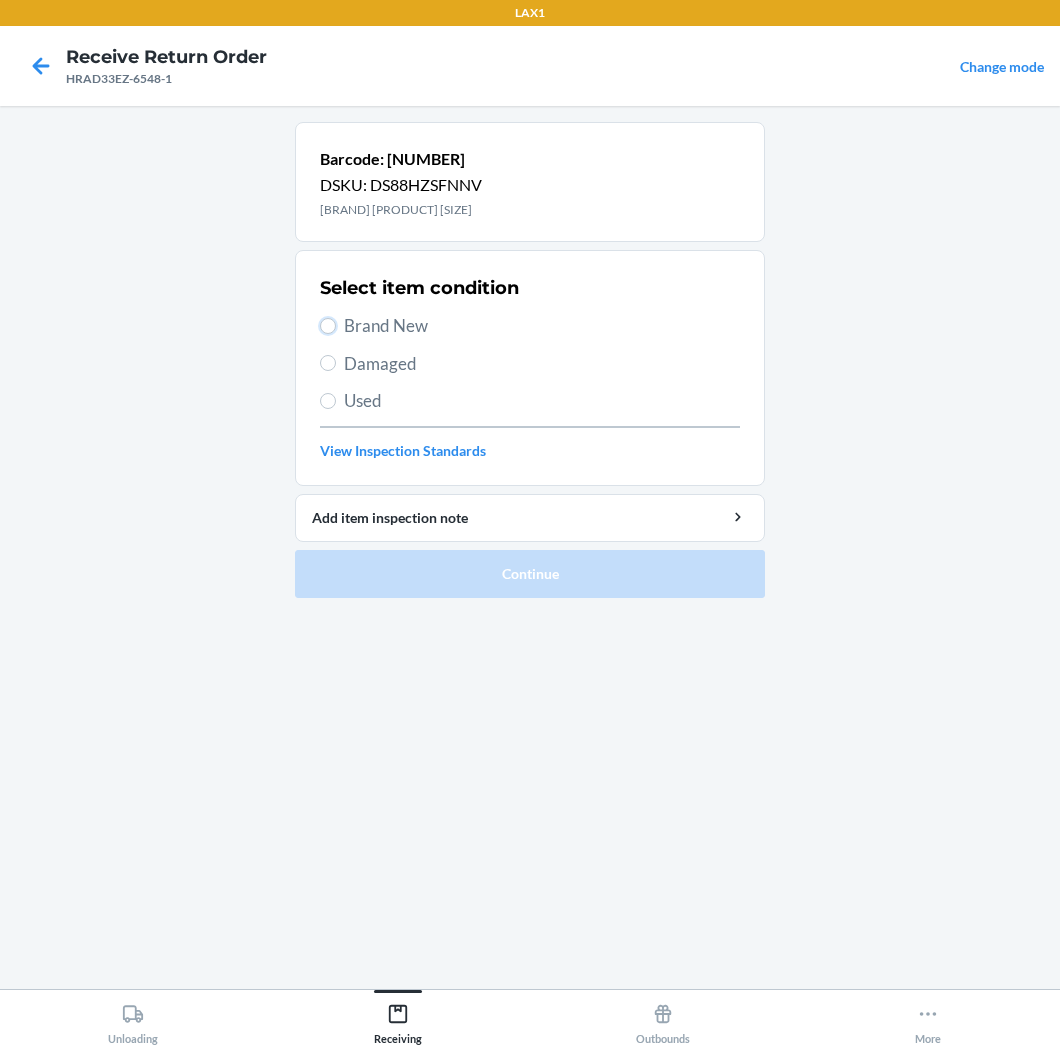 click on "Brand New" at bounding box center [328, 326] 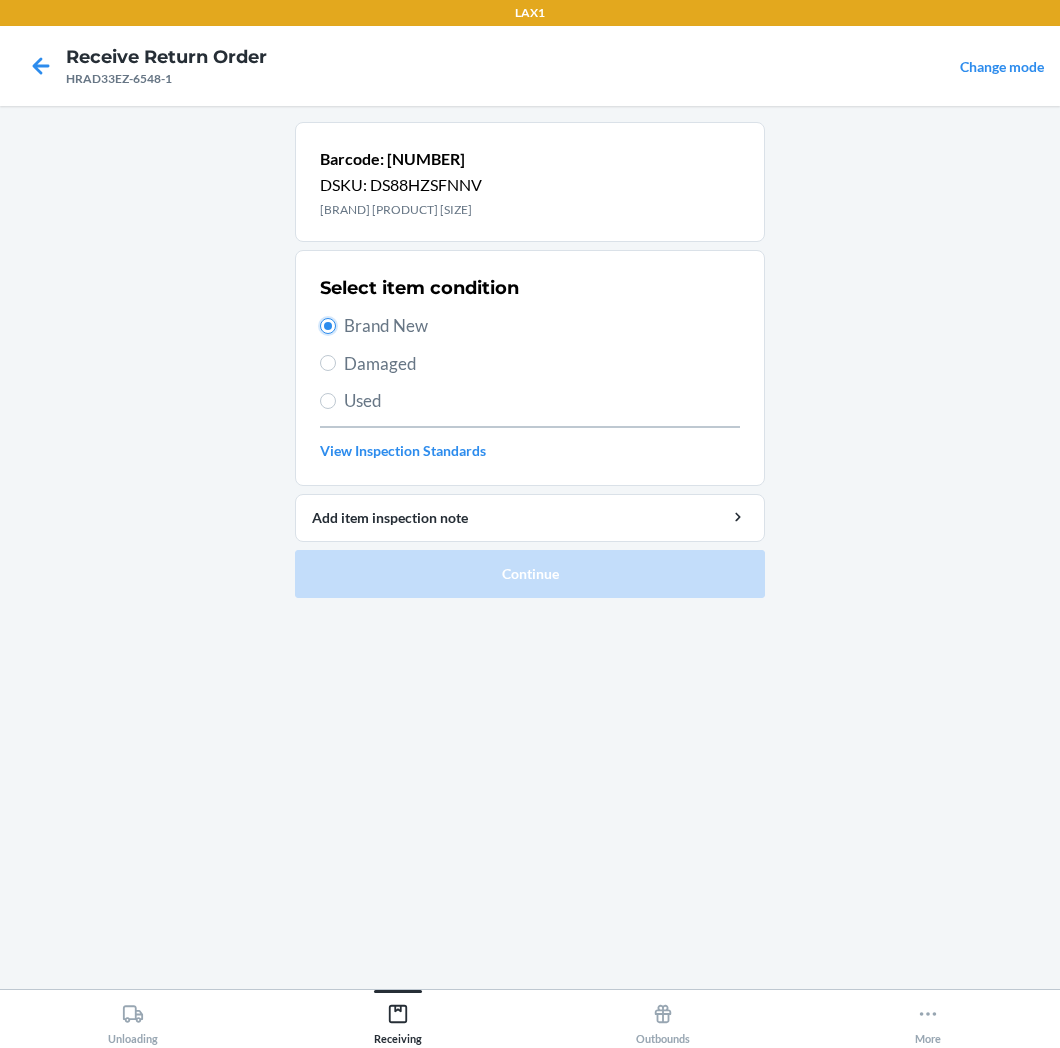 radio on "true" 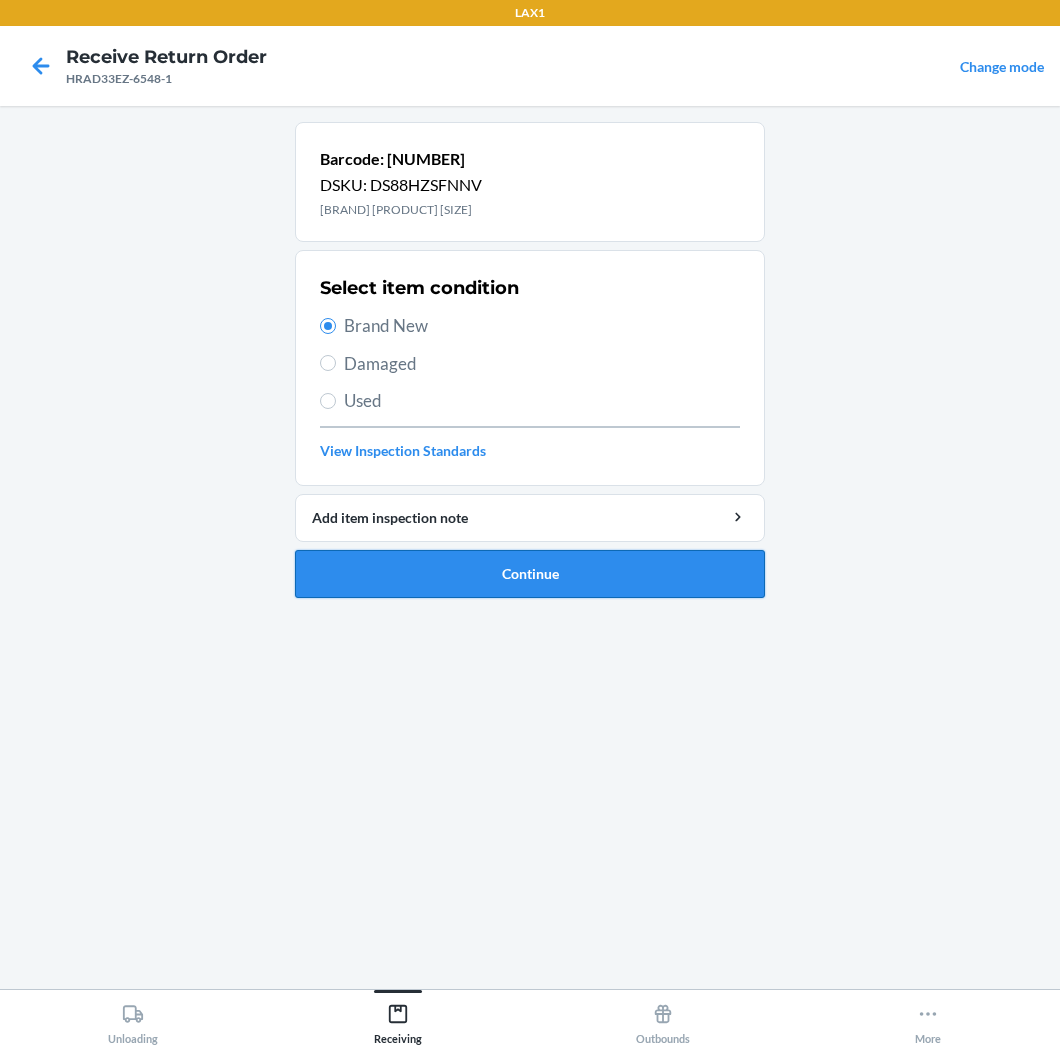 click on "Continue" at bounding box center (530, 574) 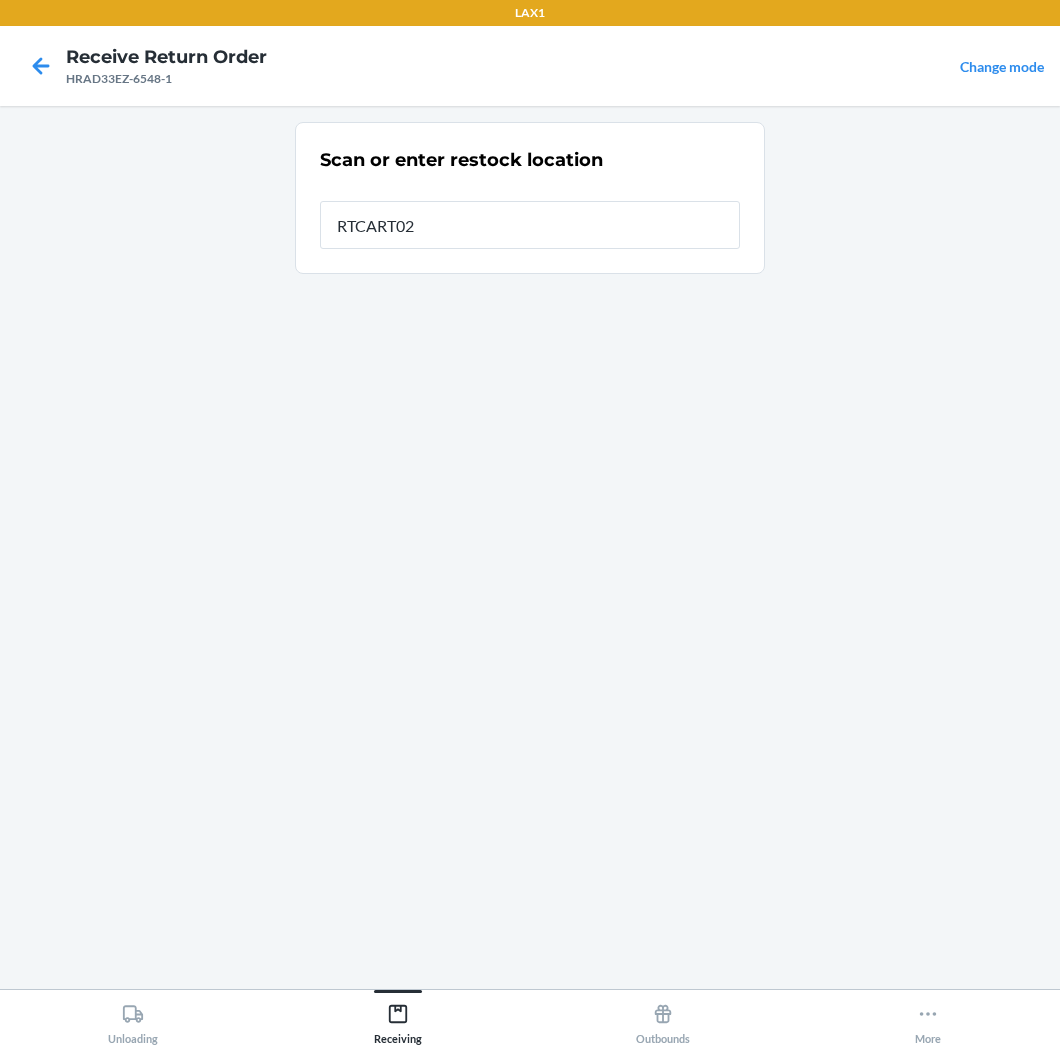 type on "RTCART021" 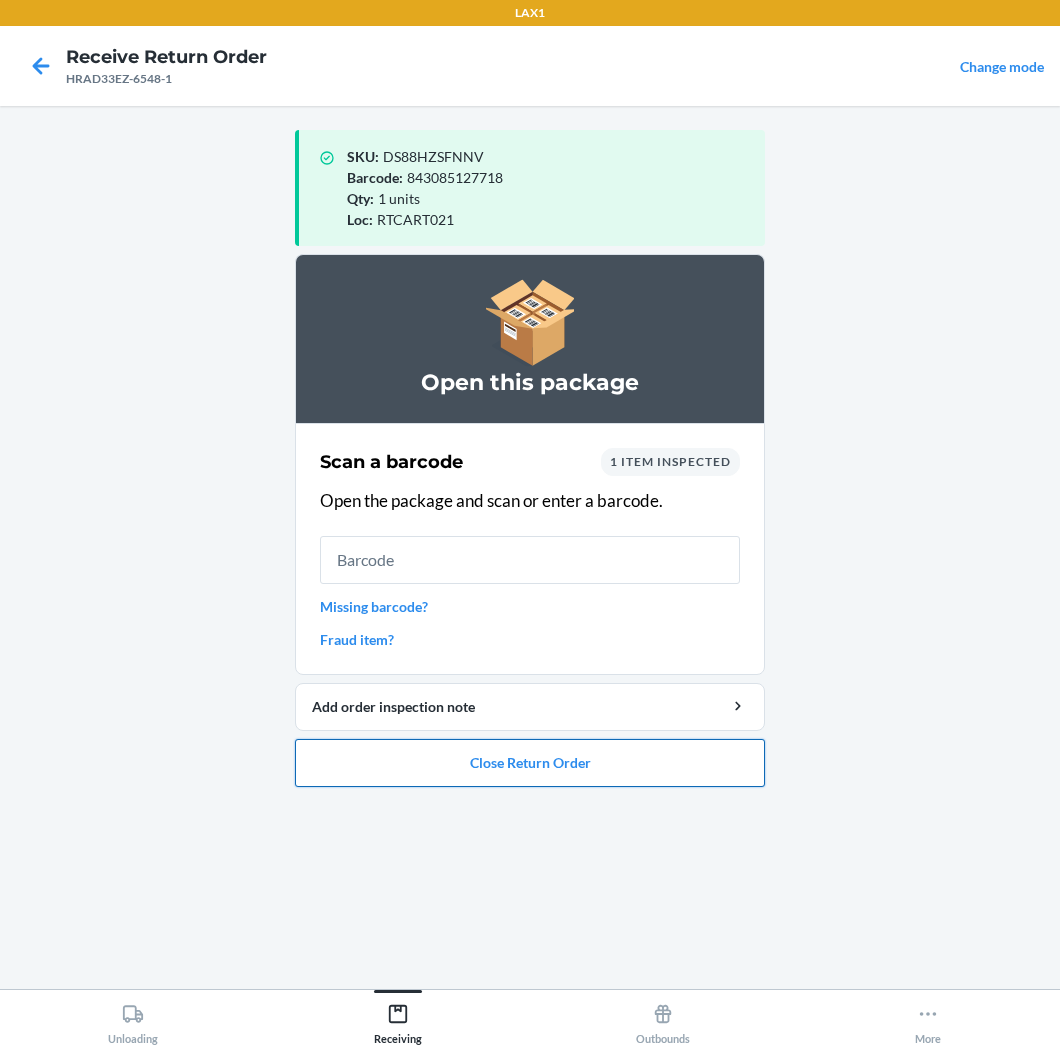 click on "Close Return Order" at bounding box center (530, 763) 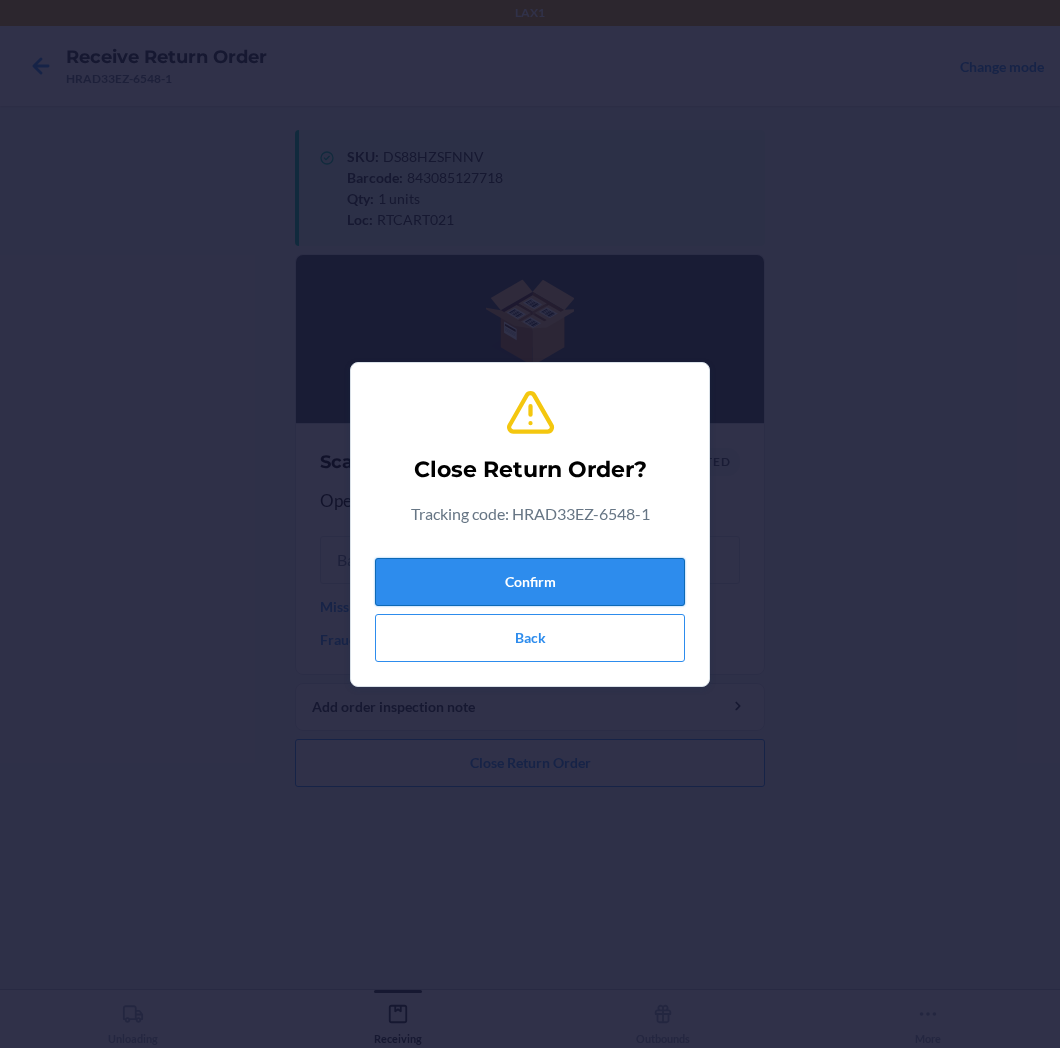 click on "Confirm" at bounding box center [530, 582] 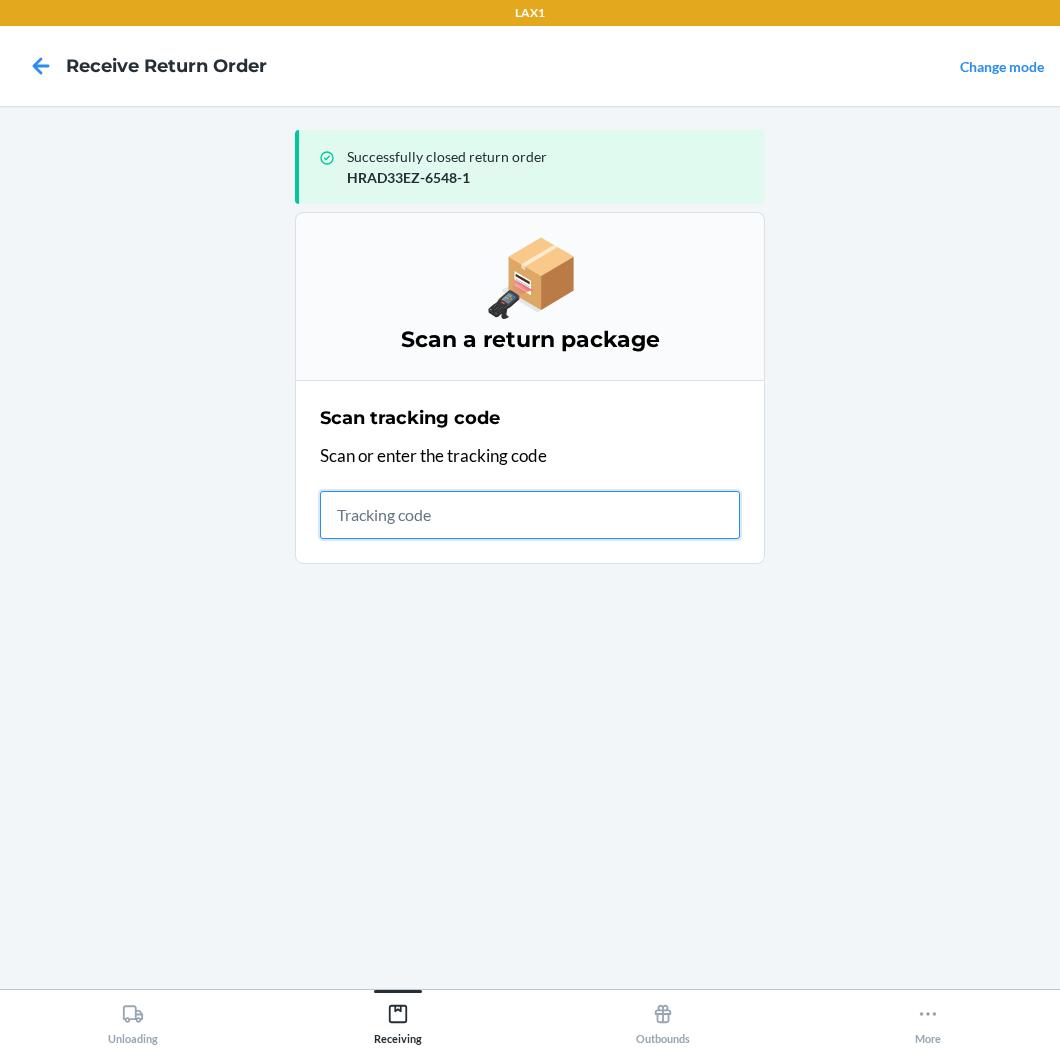 click at bounding box center [530, 515] 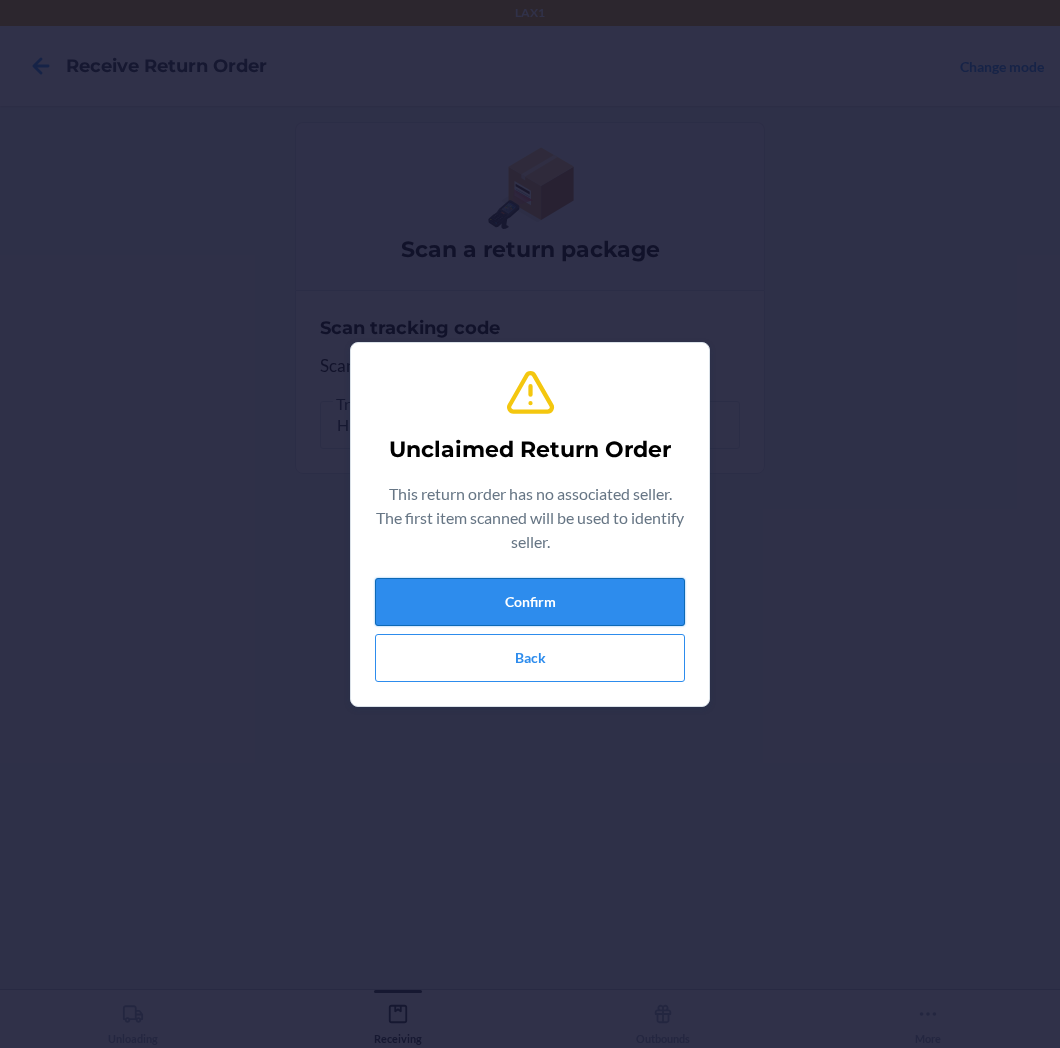 click on "Confirm" at bounding box center (530, 602) 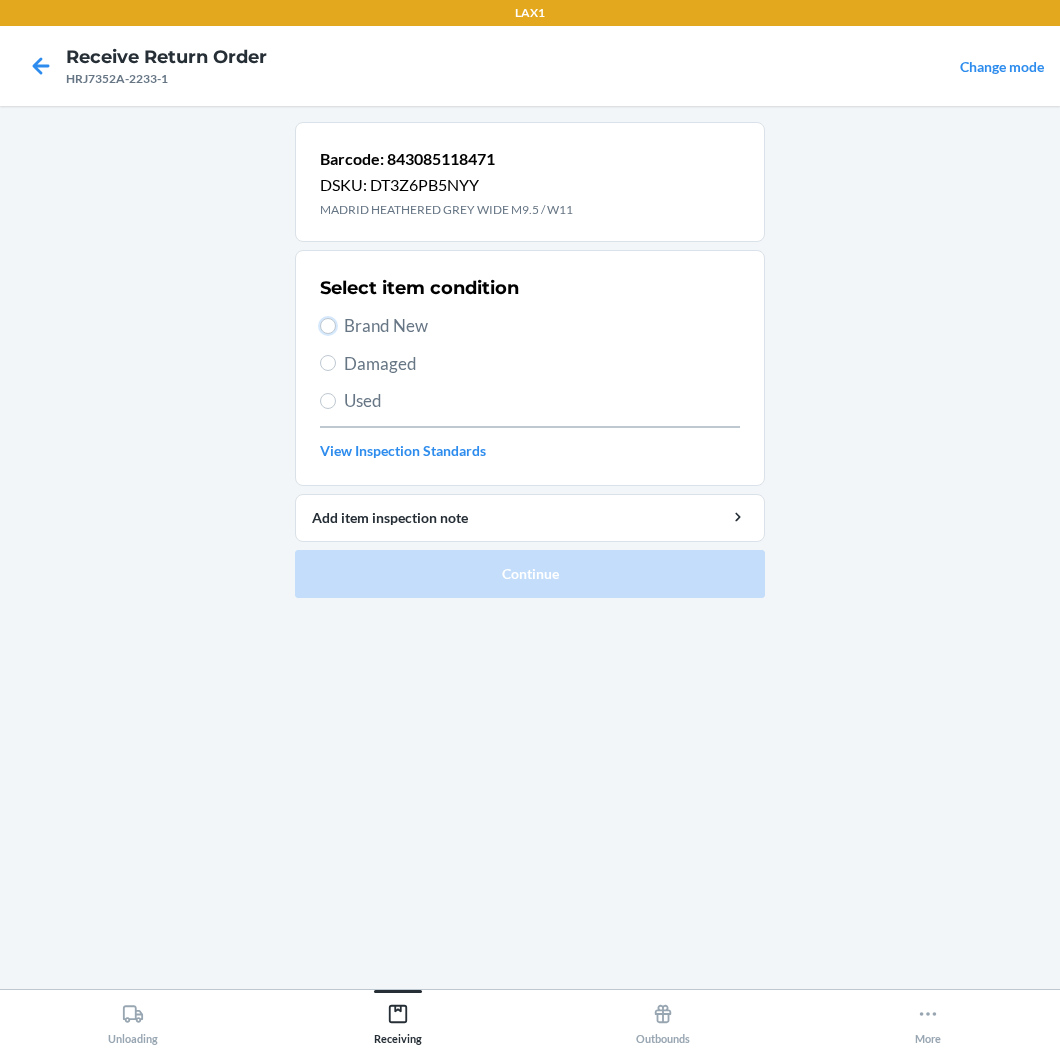 drag, startPoint x: 326, startPoint y: 327, endPoint x: 330, endPoint y: 337, distance: 10.770329 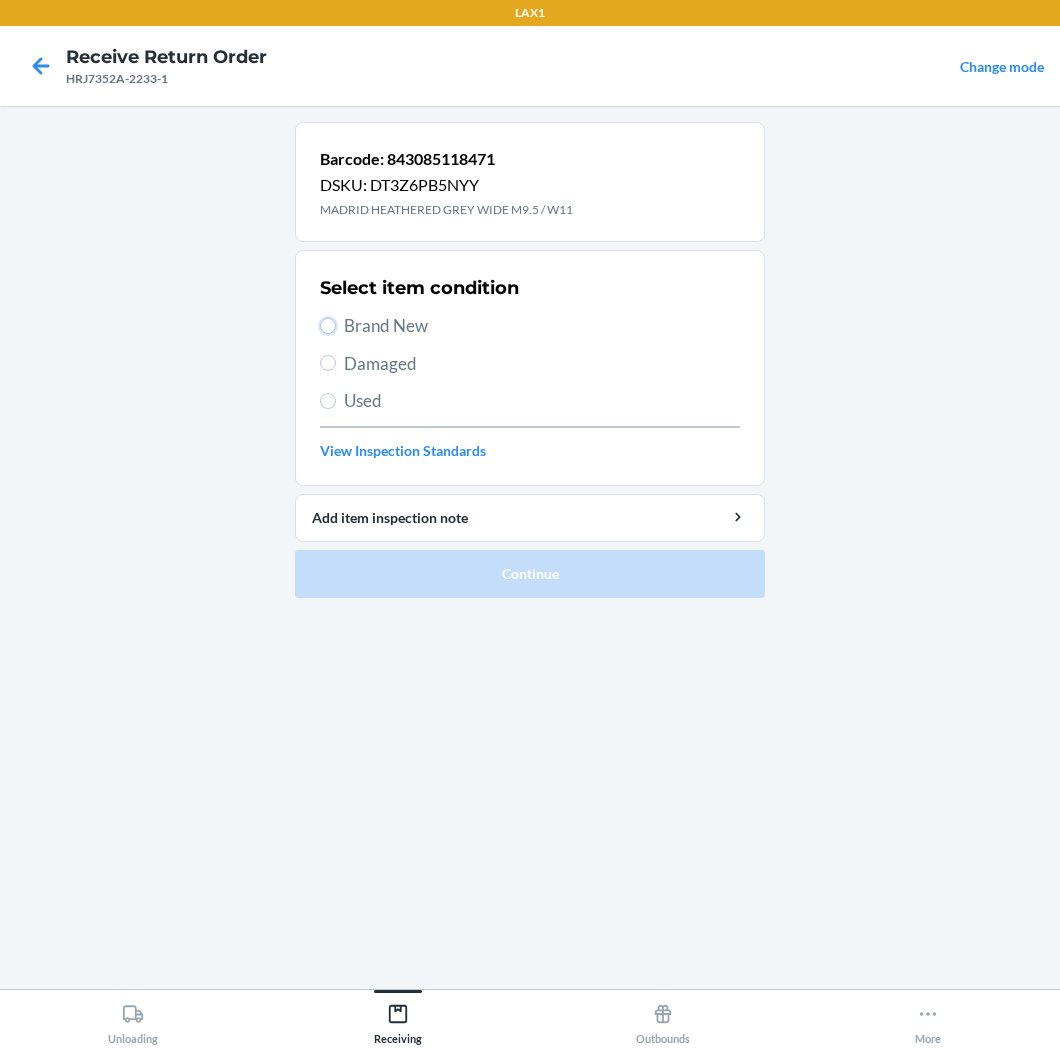click on "Brand New" at bounding box center (328, 326) 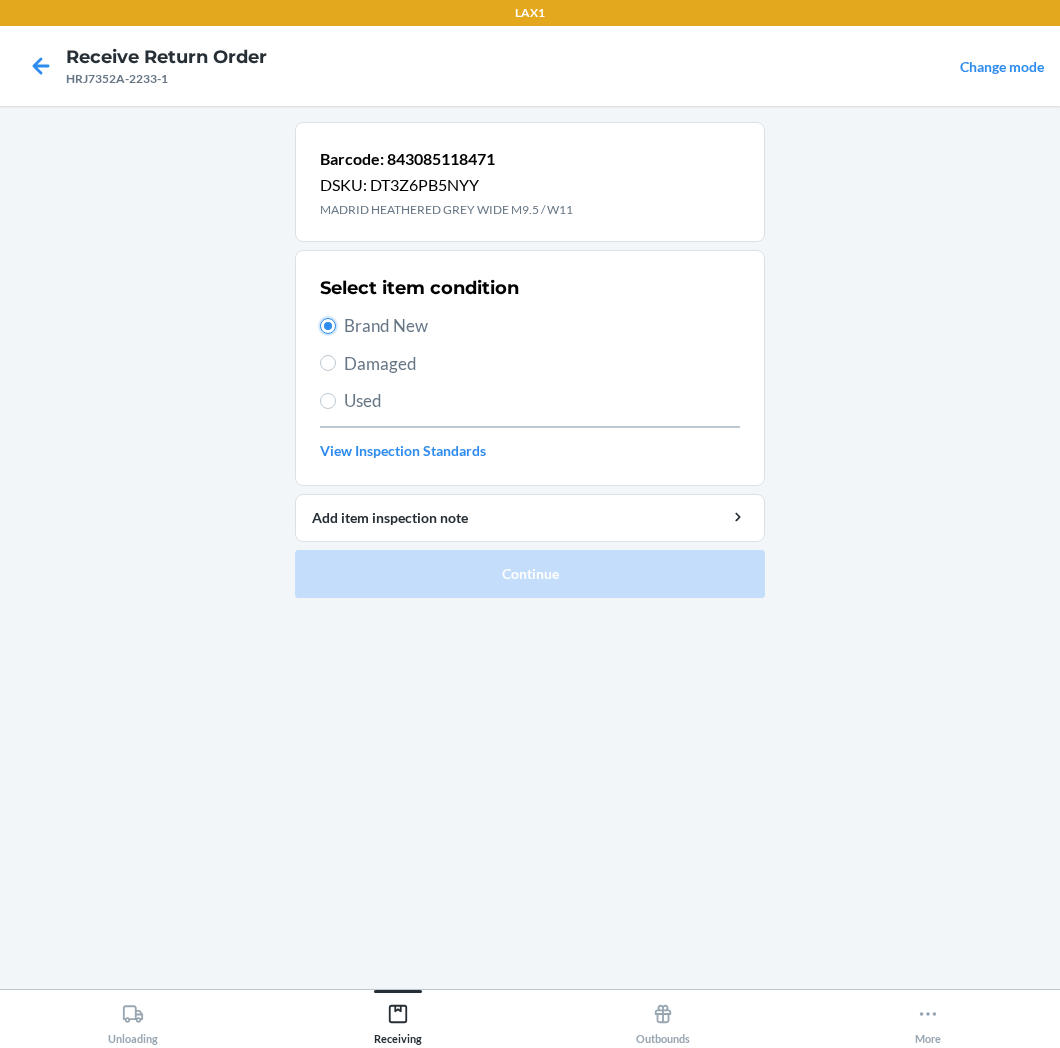 radio on "true" 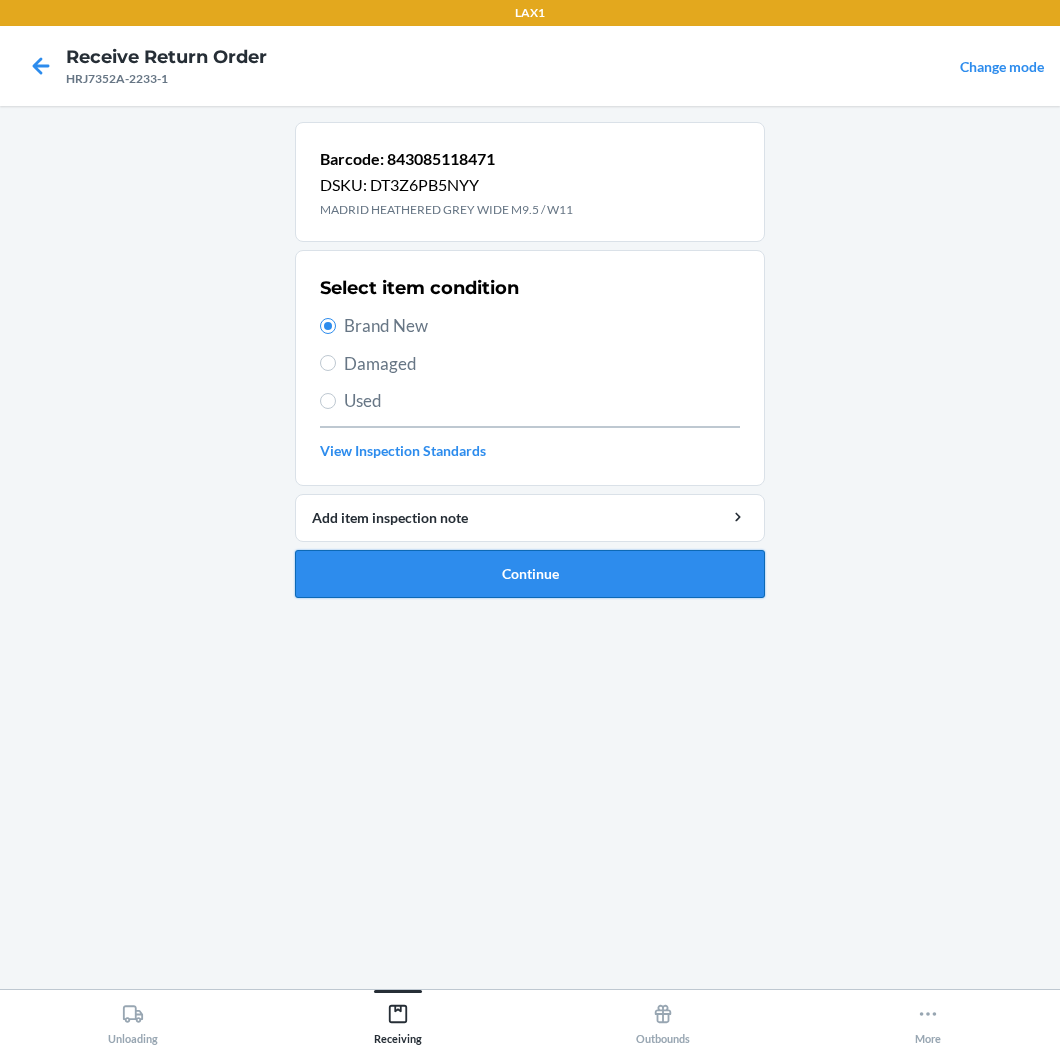 click on "Continue" at bounding box center [530, 574] 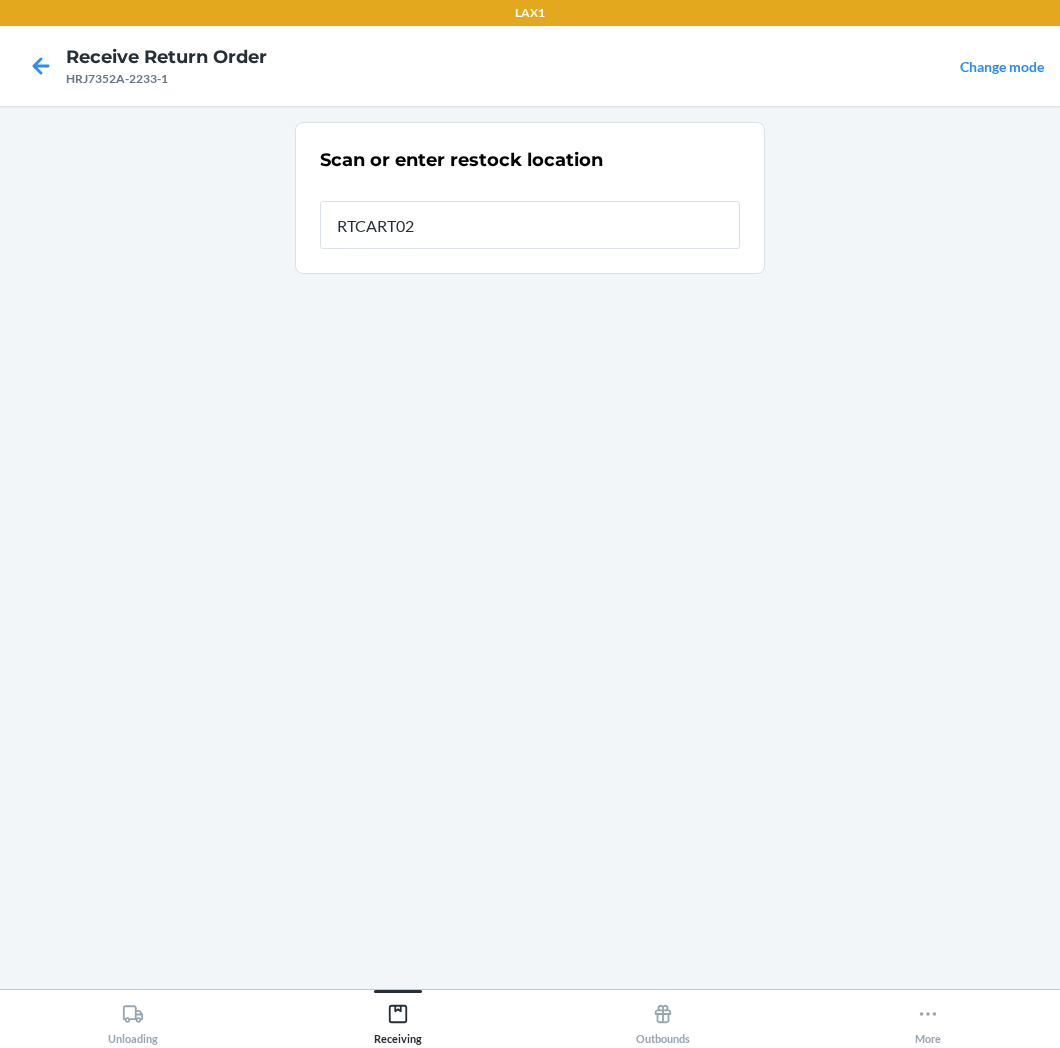 type on "RTCART021" 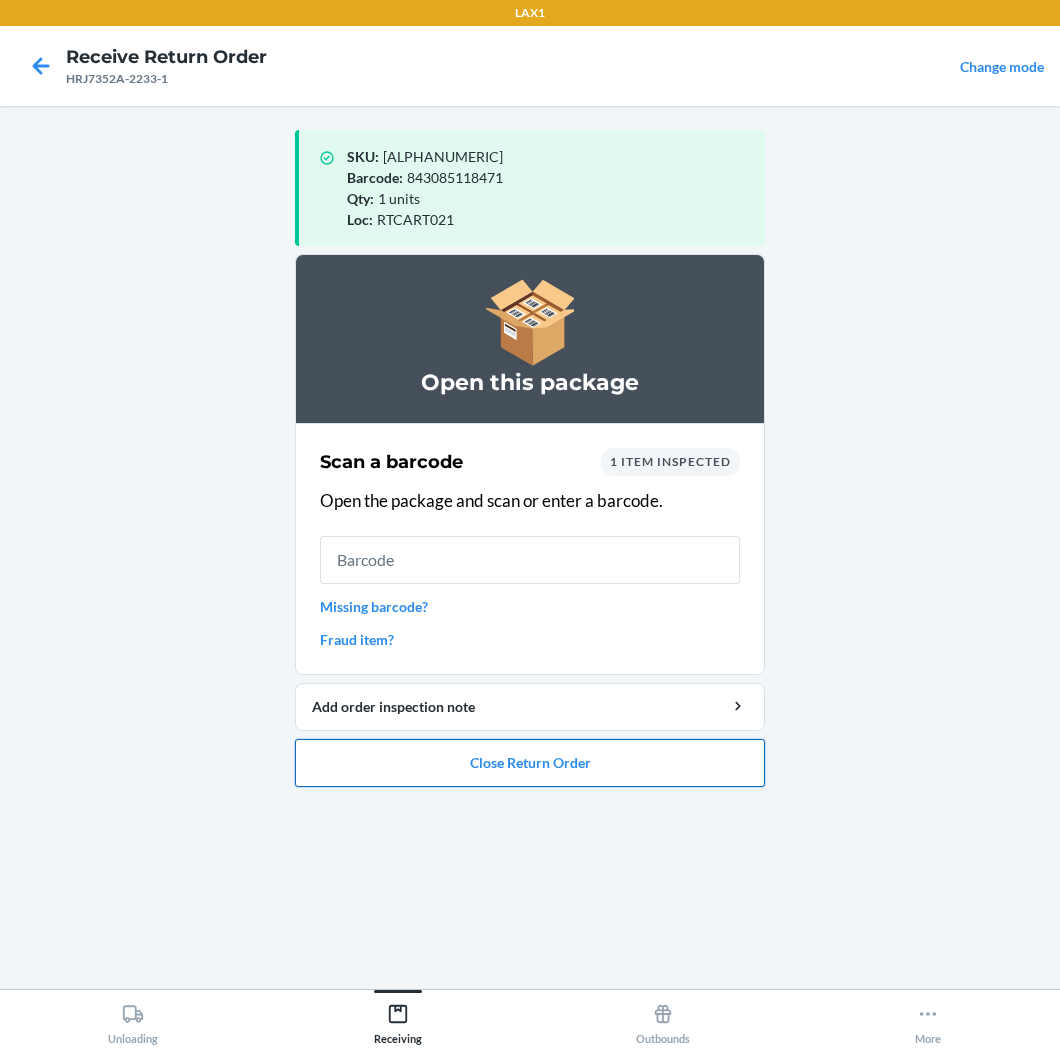 click on "Close Return Order" at bounding box center (530, 763) 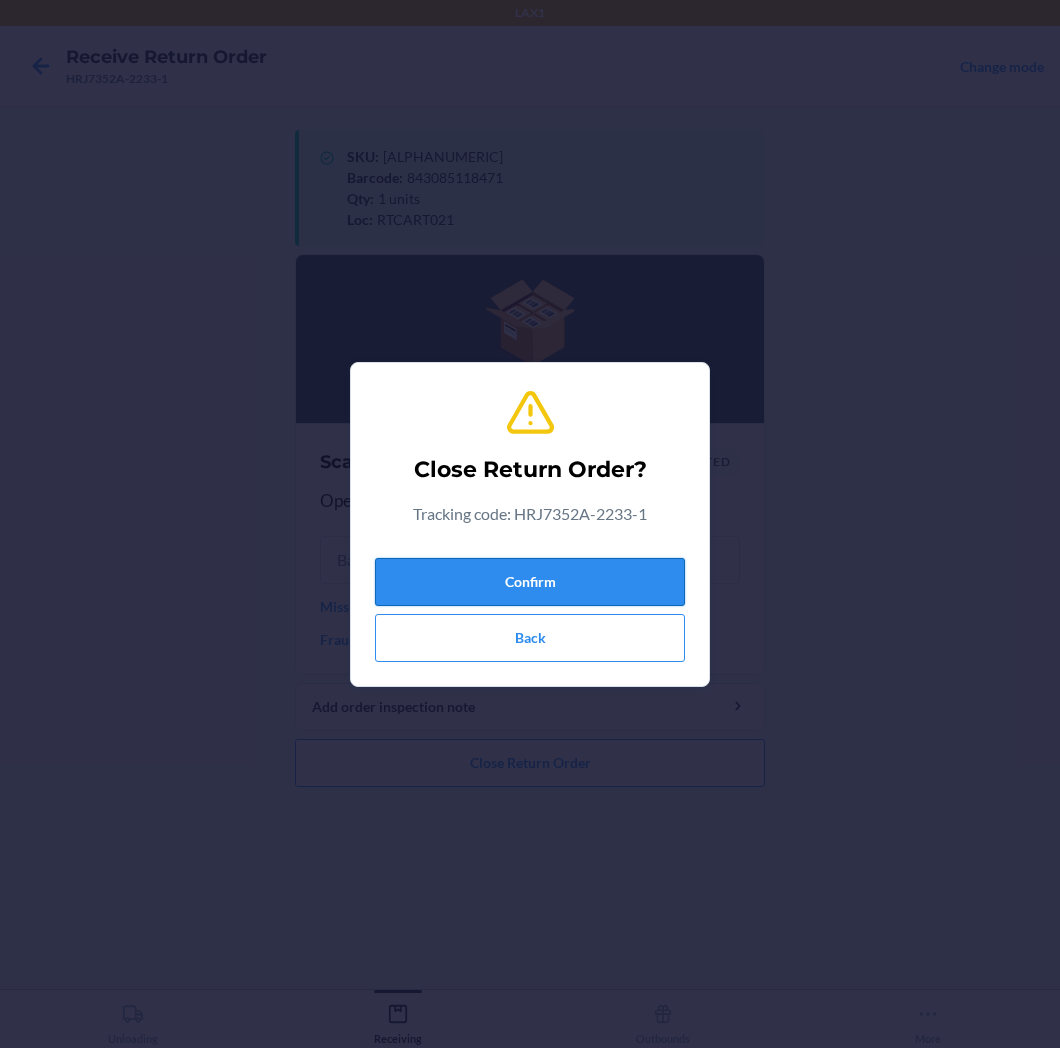 click on "Confirm" at bounding box center [530, 582] 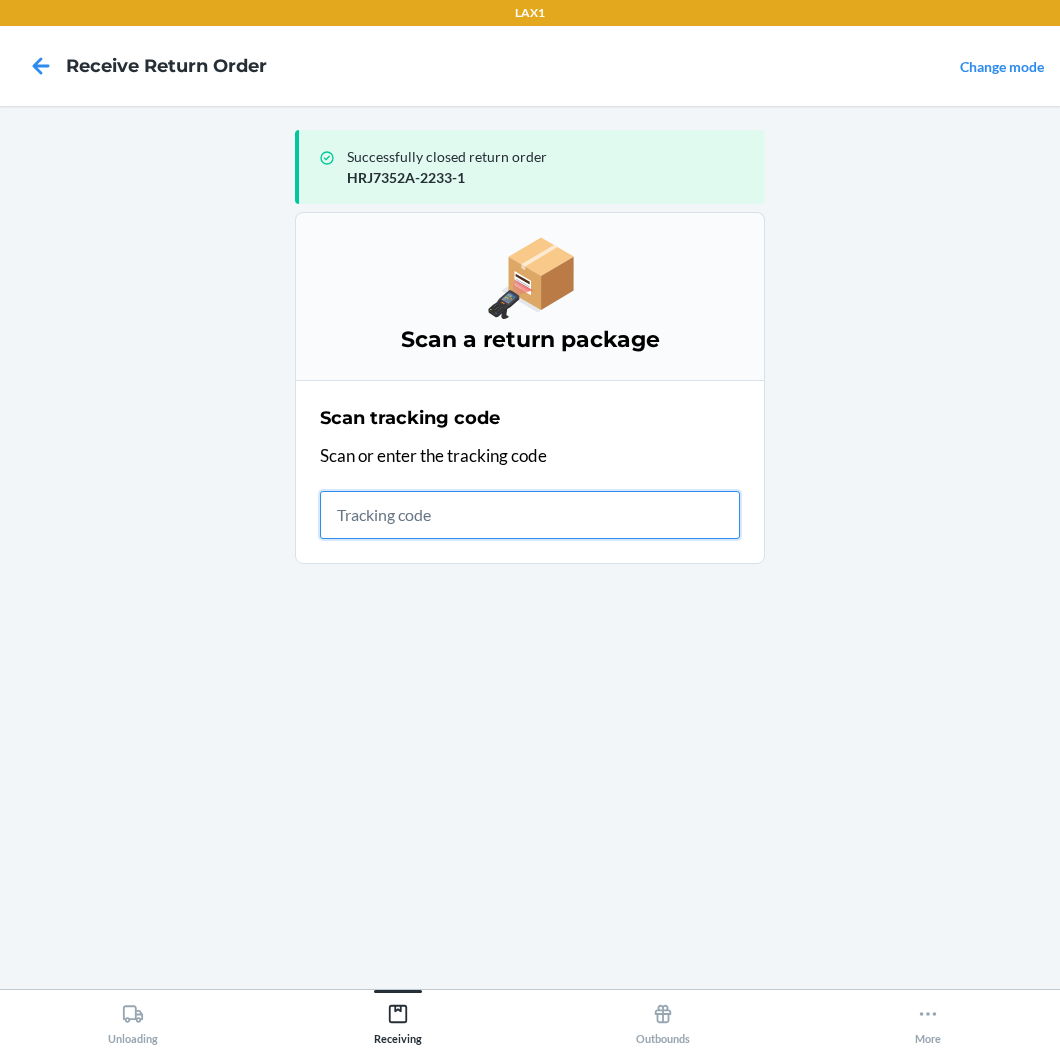 click at bounding box center [530, 515] 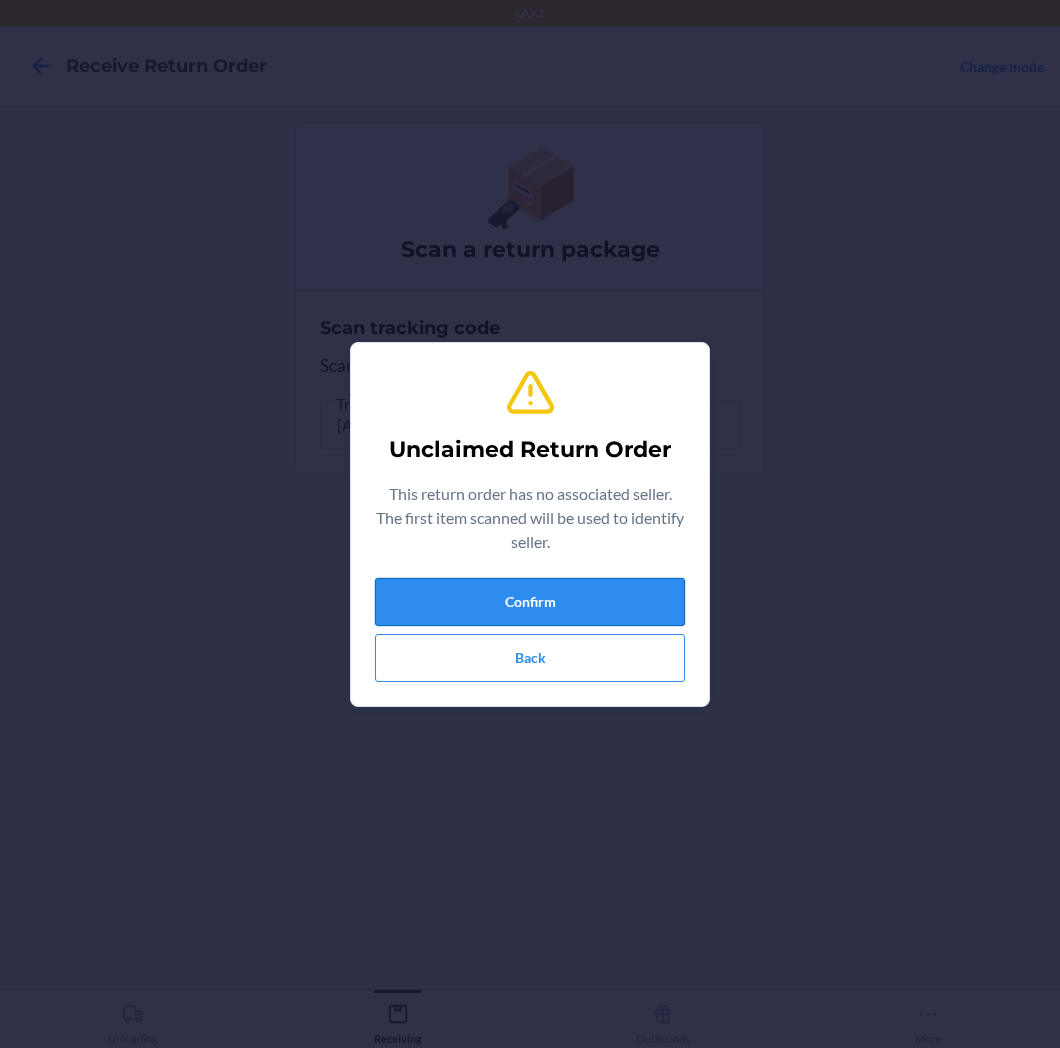 click on "Confirm" at bounding box center [530, 602] 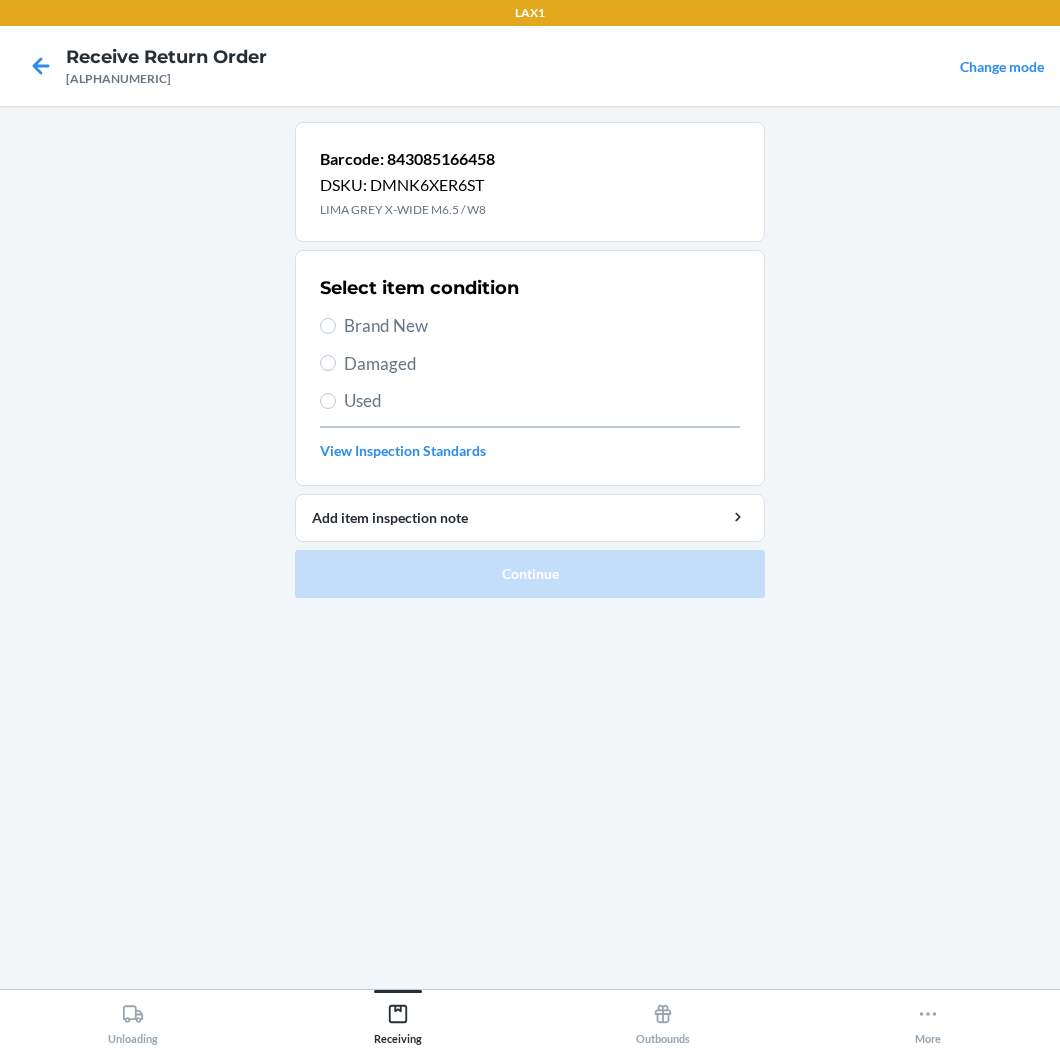 click on "Brand New" at bounding box center [542, 326] 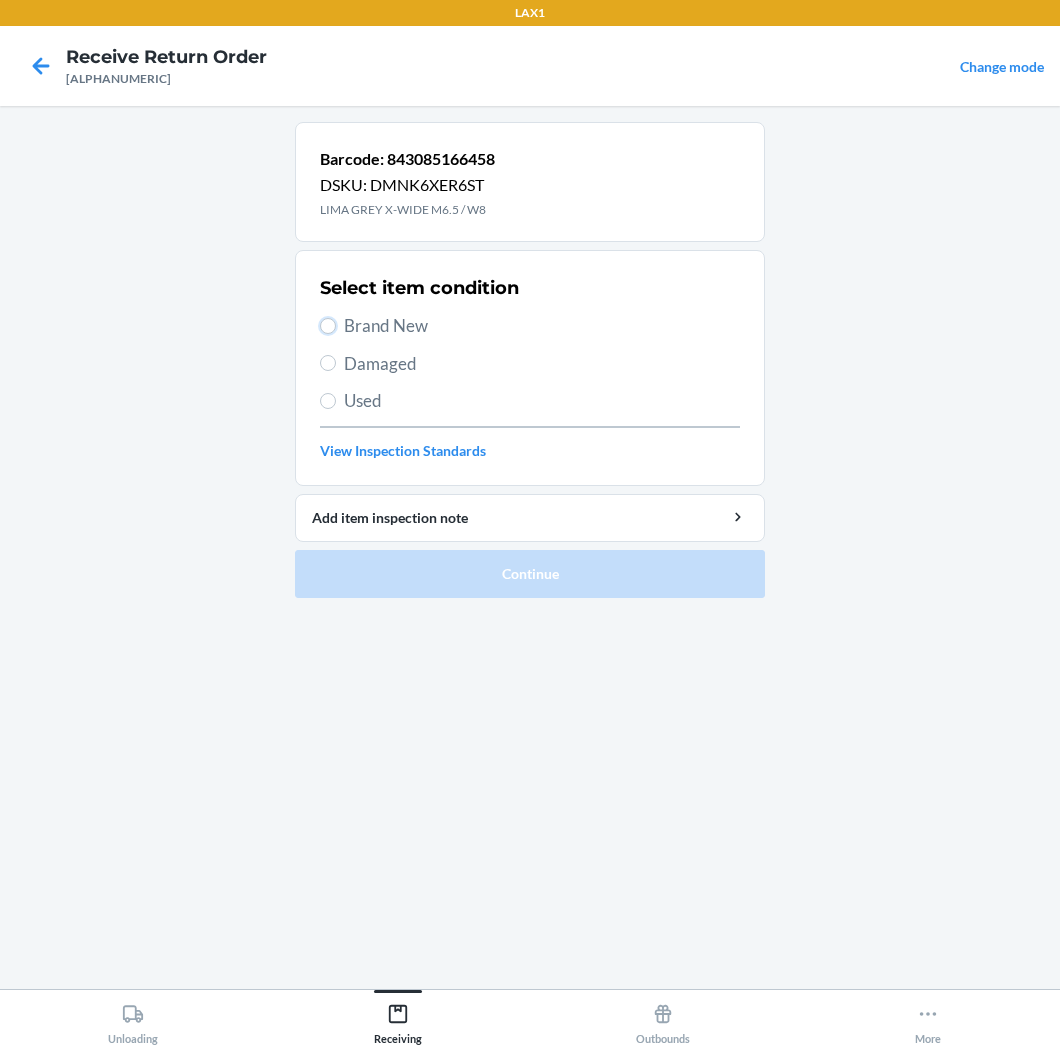 click on "Brand New" at bounding box center [328, 326] 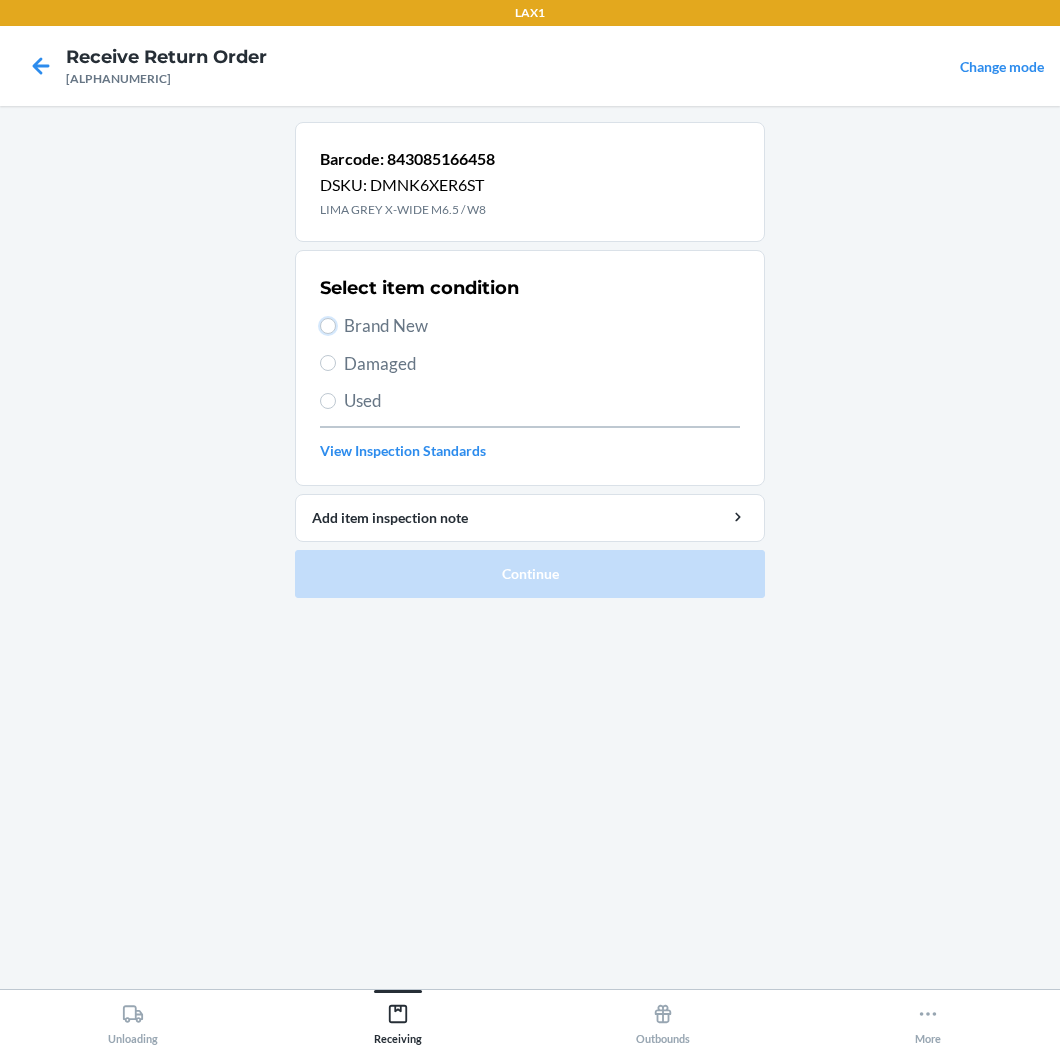 radio on "true" 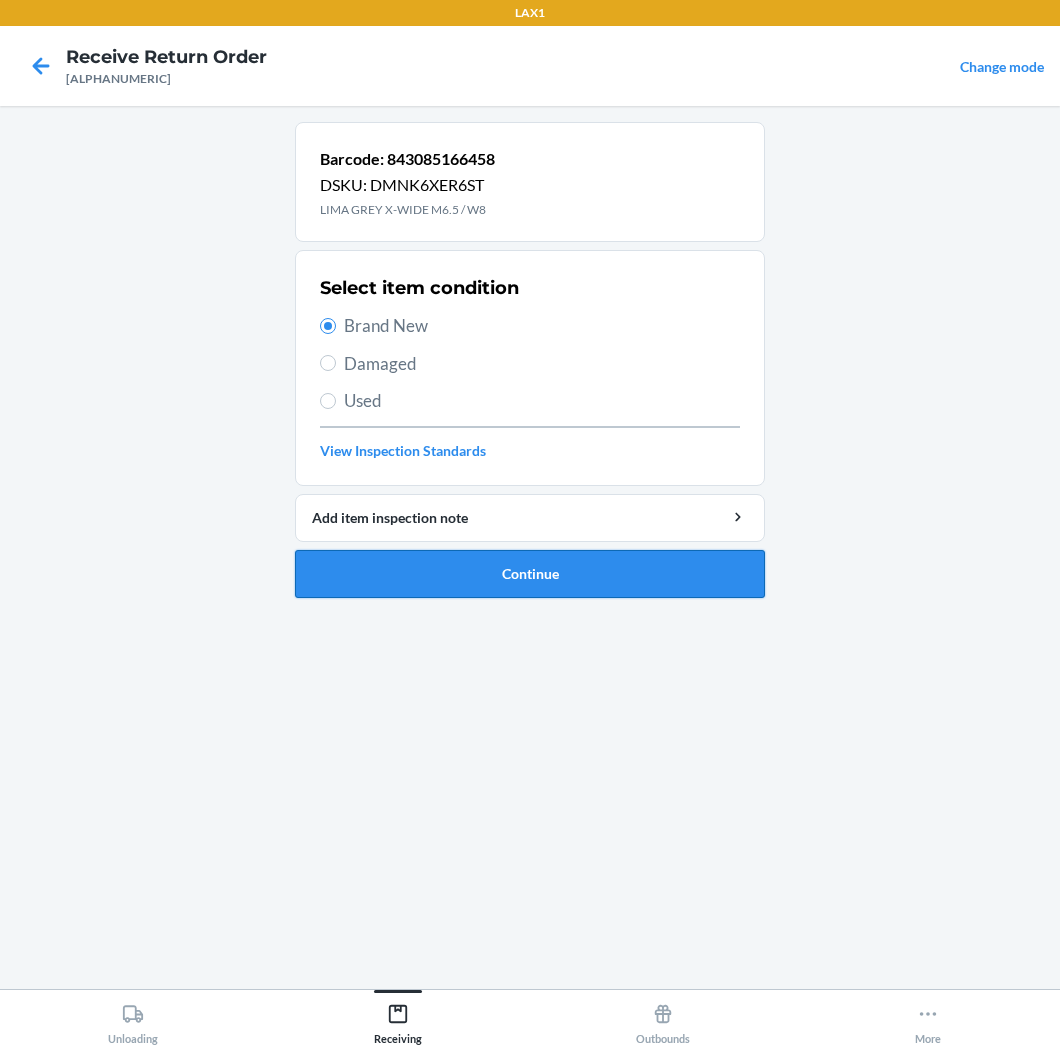 click on "Continue" at bounding box center (530, 574) 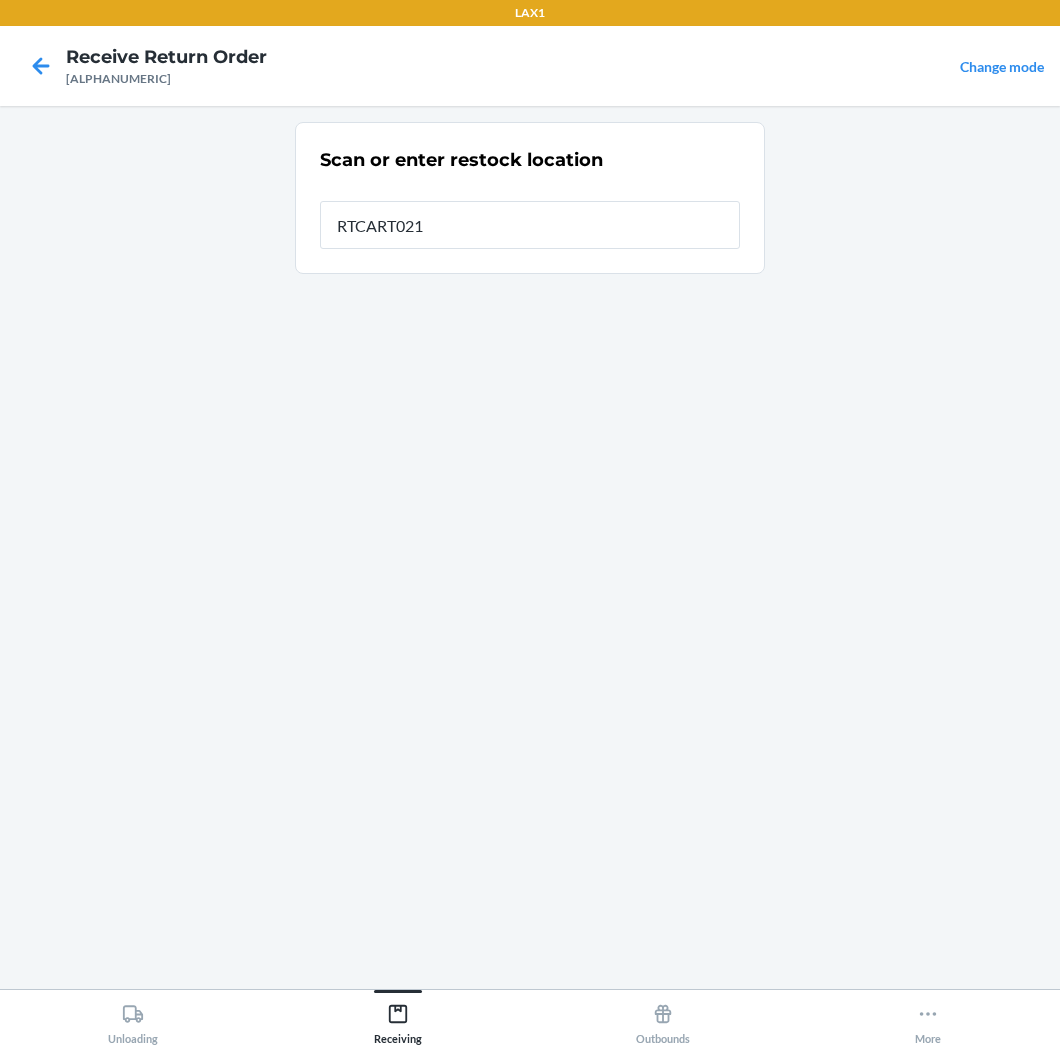 type on "RTCART021" 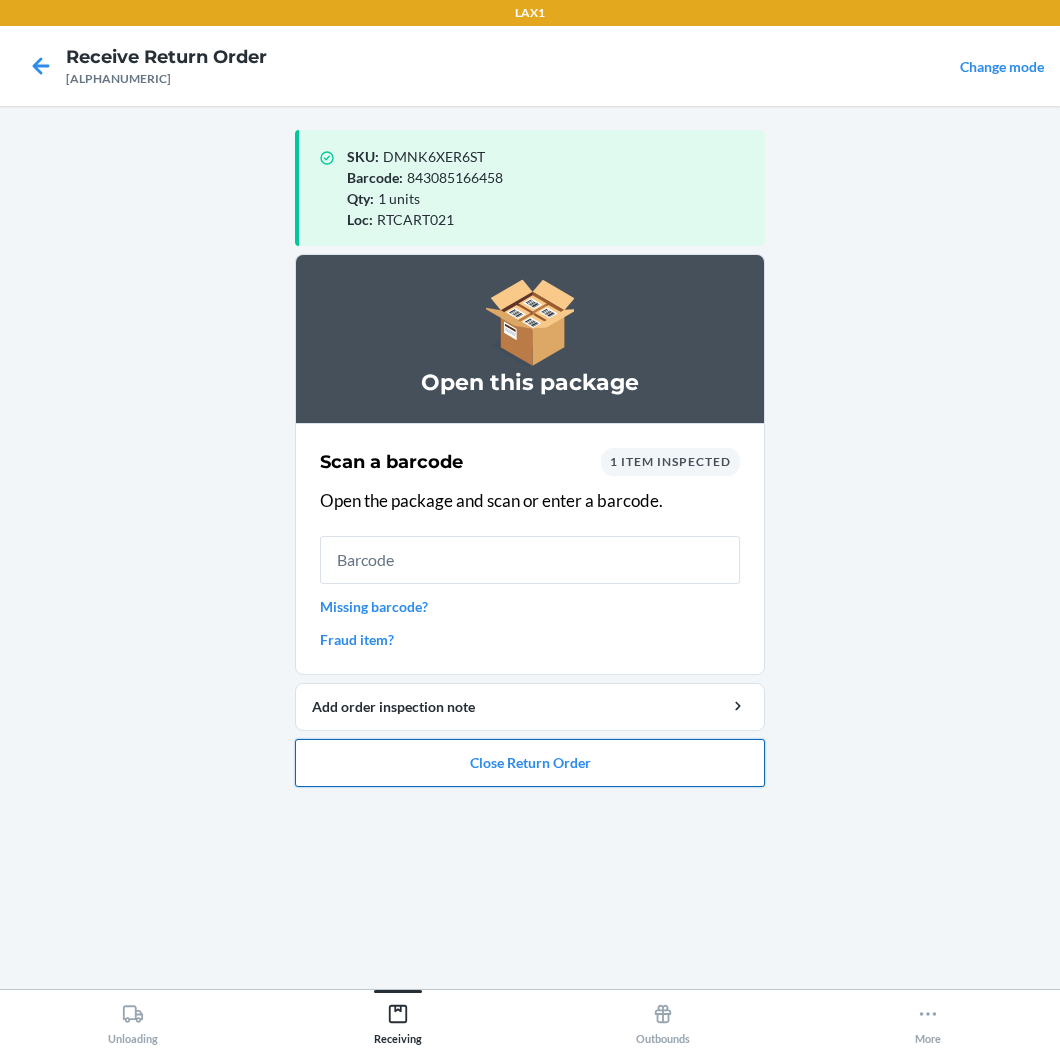 click on "Close Return Order" at bounding box center (530, 763) 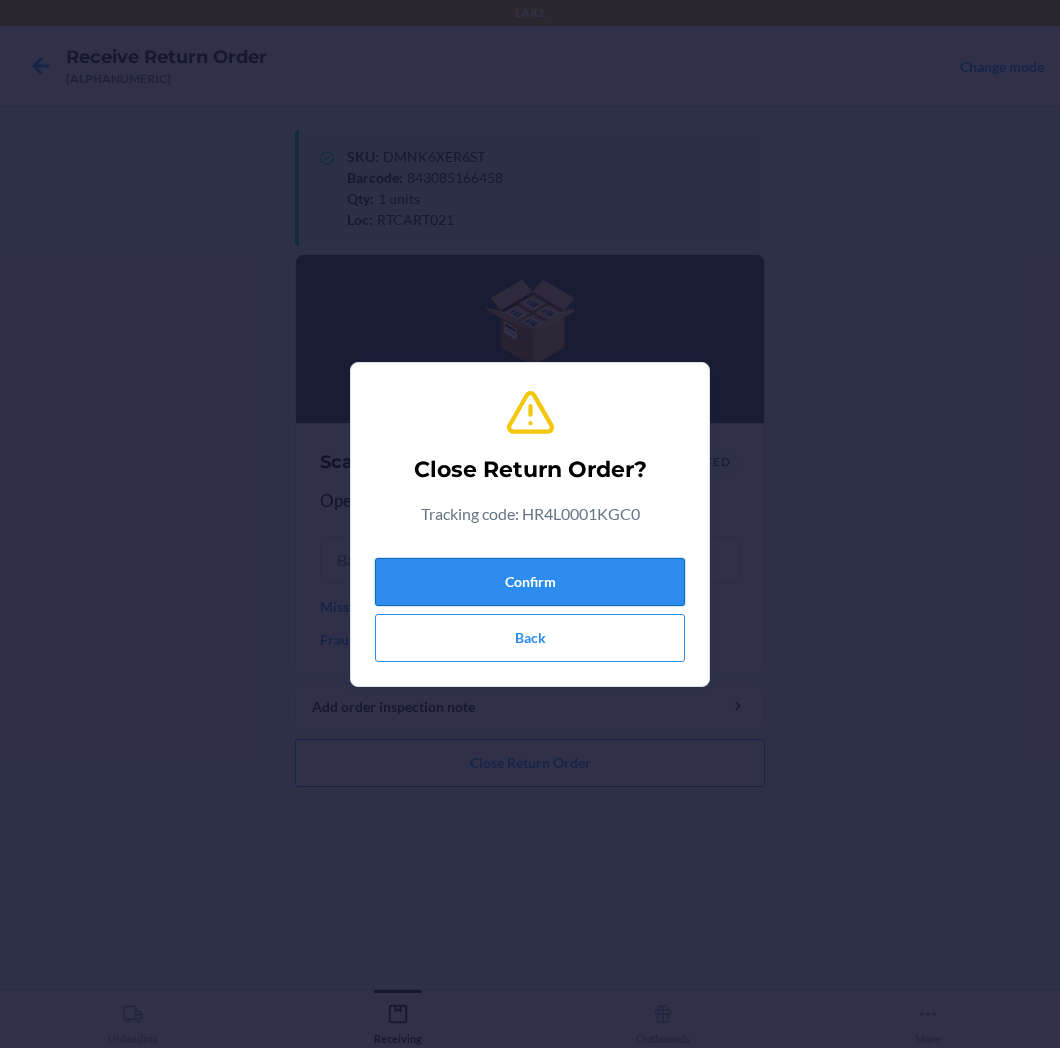 click on "Confirm" at bounding box center (530, 582) 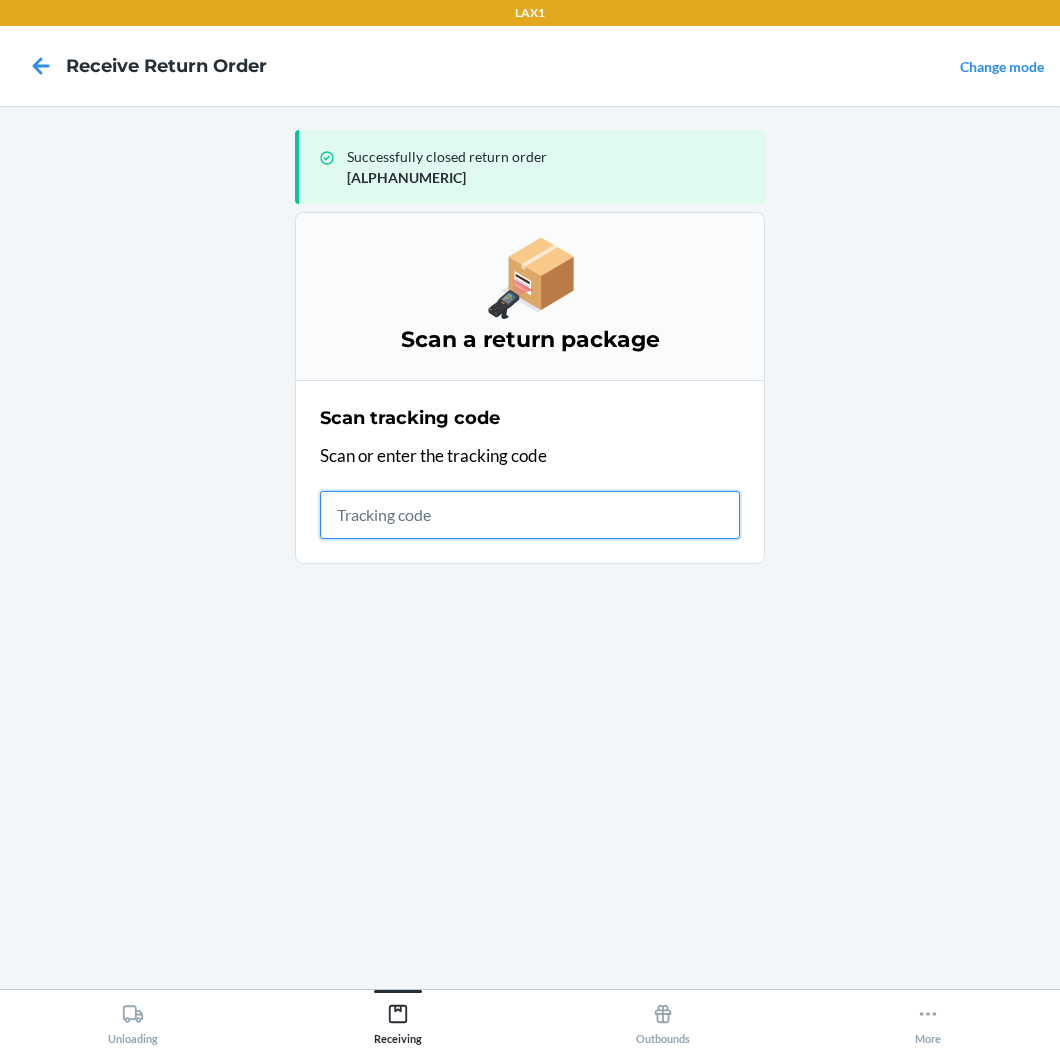 click at bounding box center [530, 515] 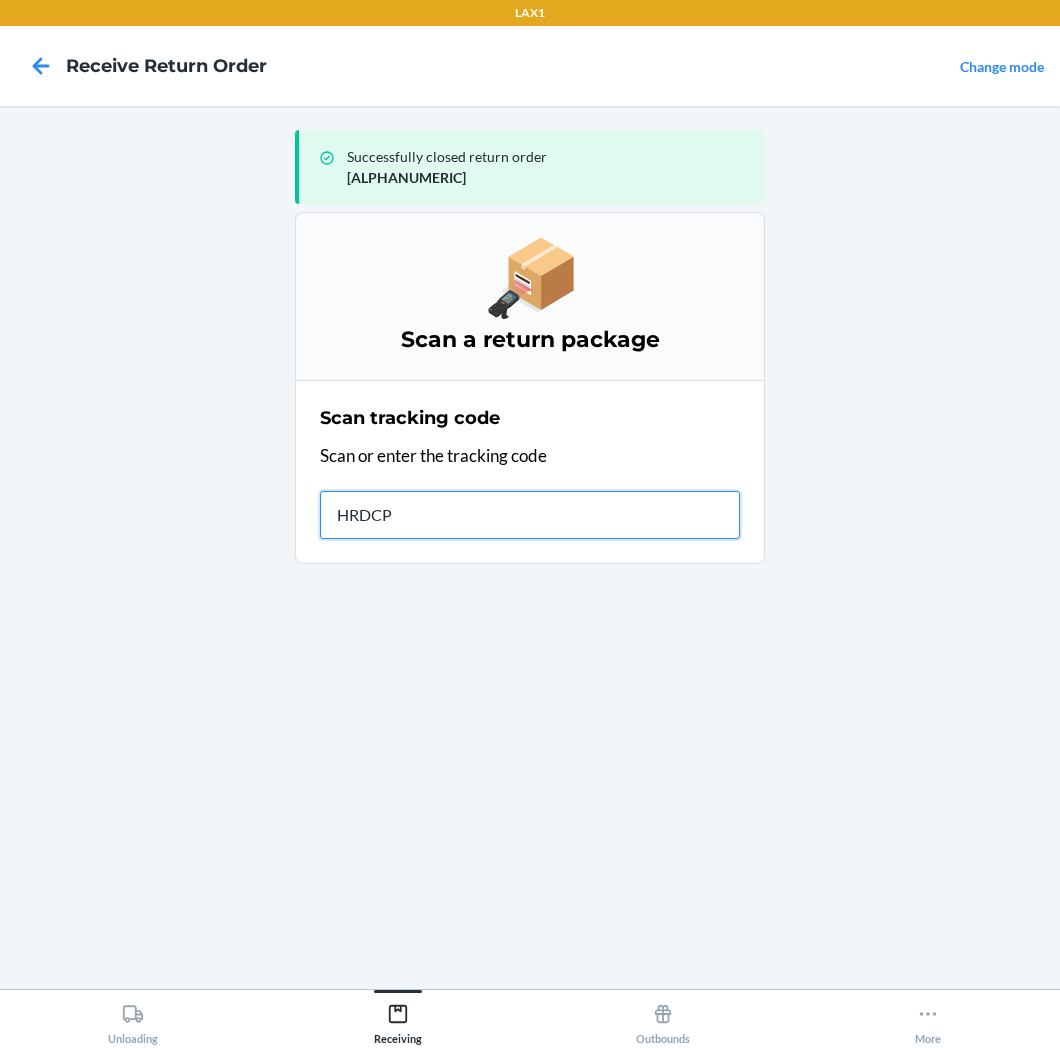 type on "HRDCPN" 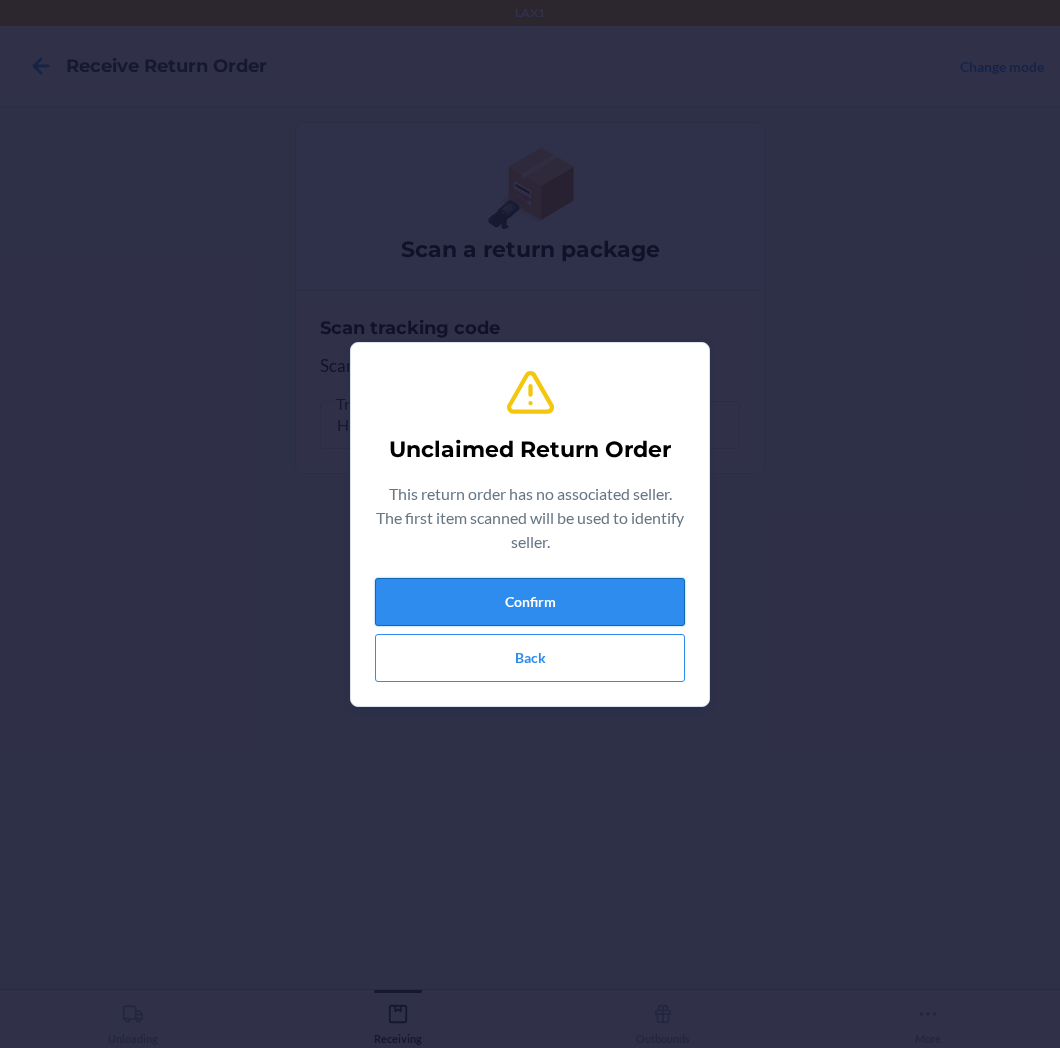 click on "Confirm" at bounding box center (530, 602) 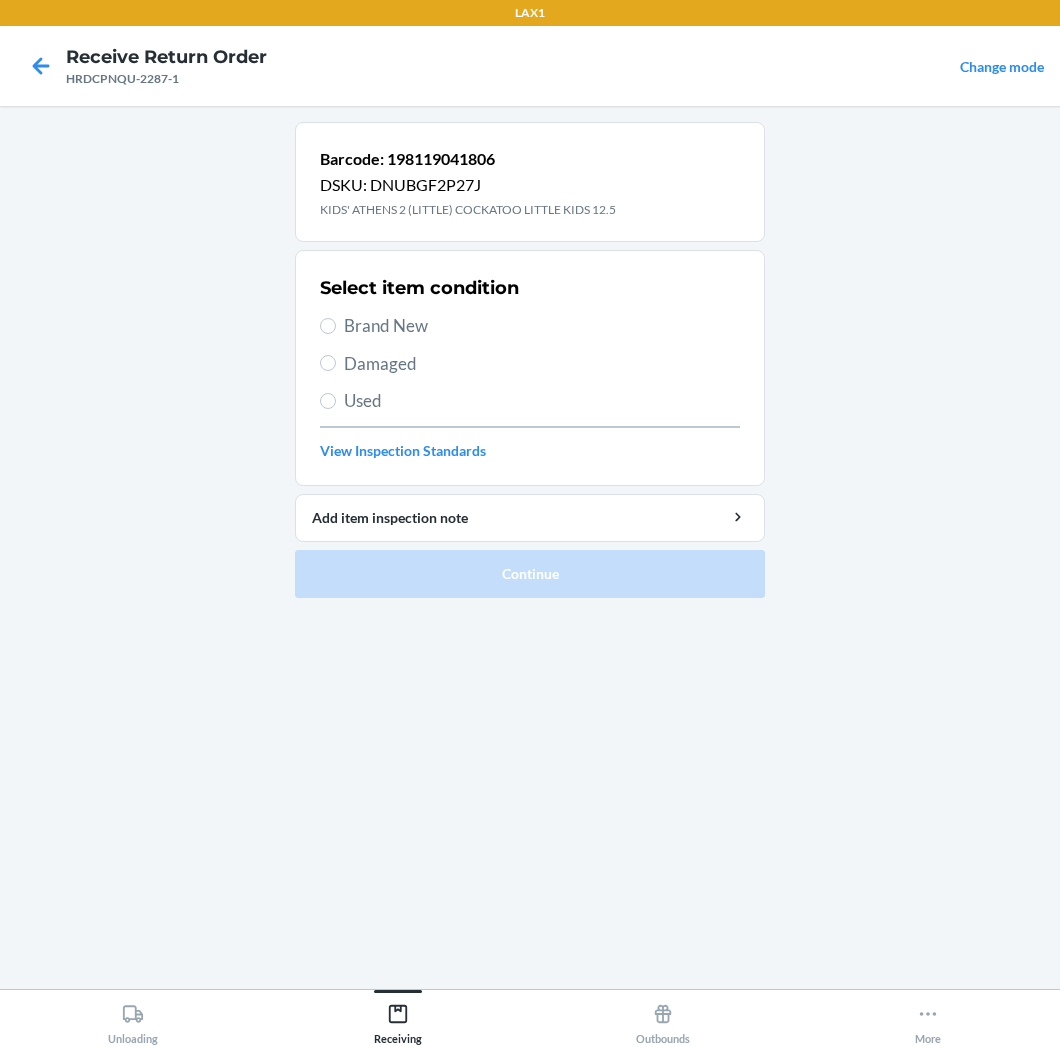 click on "Brand New" at bounding box center [530, 326] 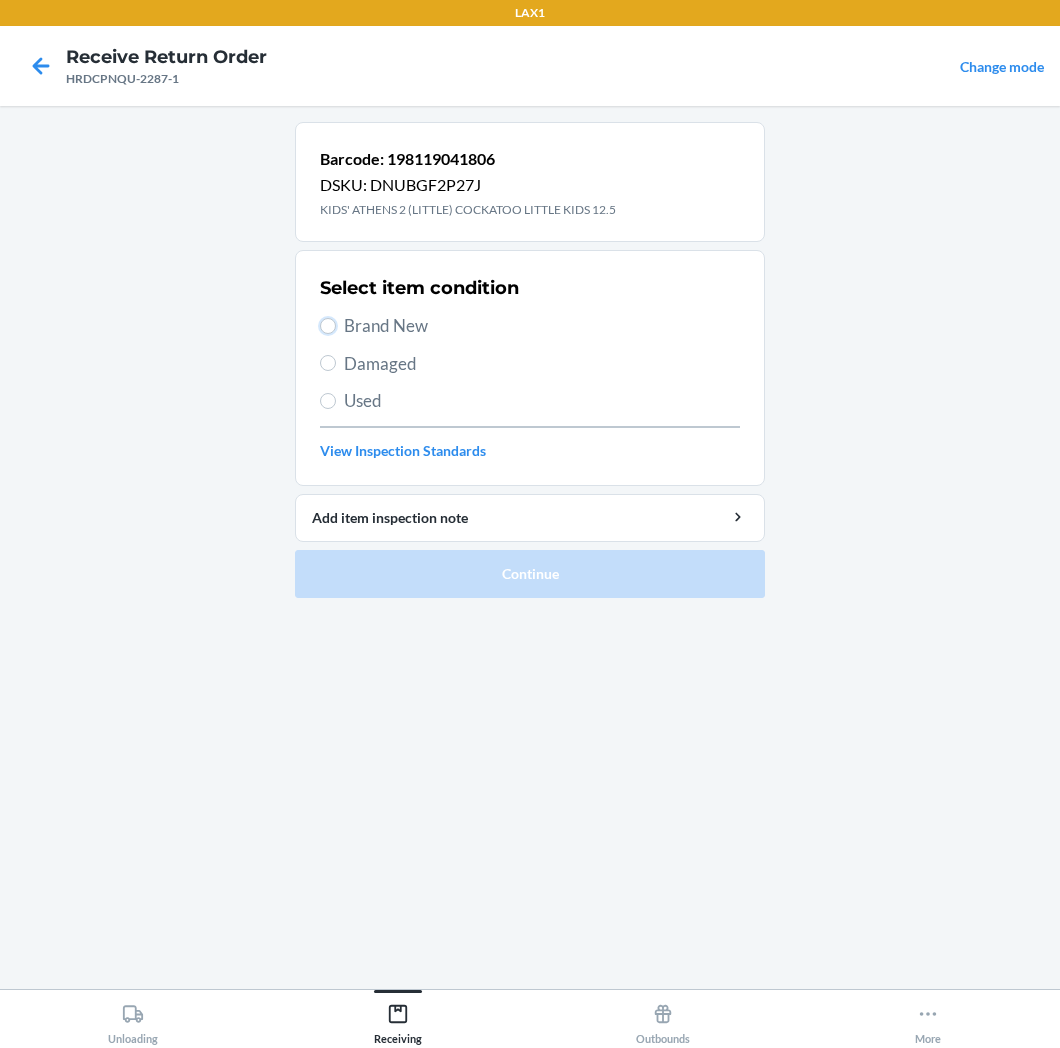 click on "Brand New" at bounding box center [328, 326] 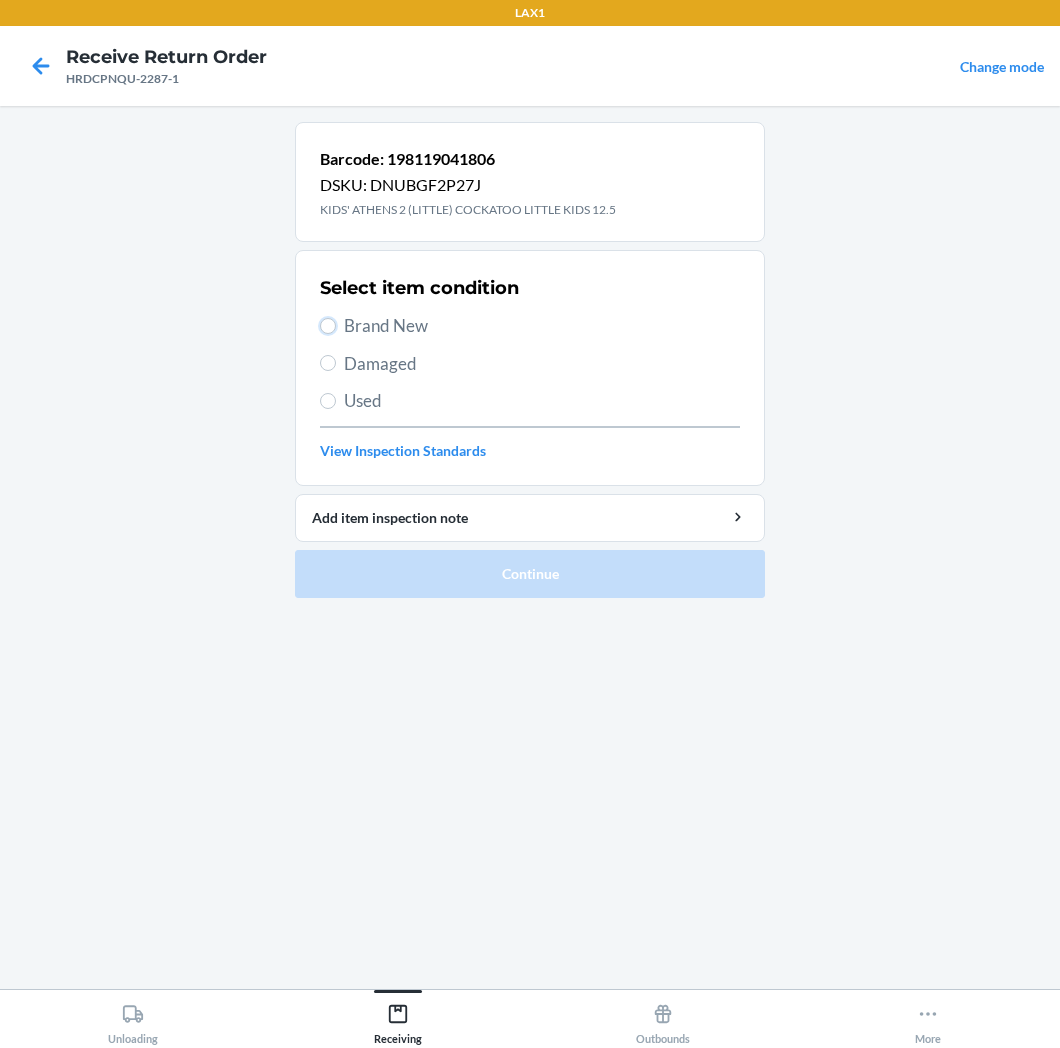 radio on "true" 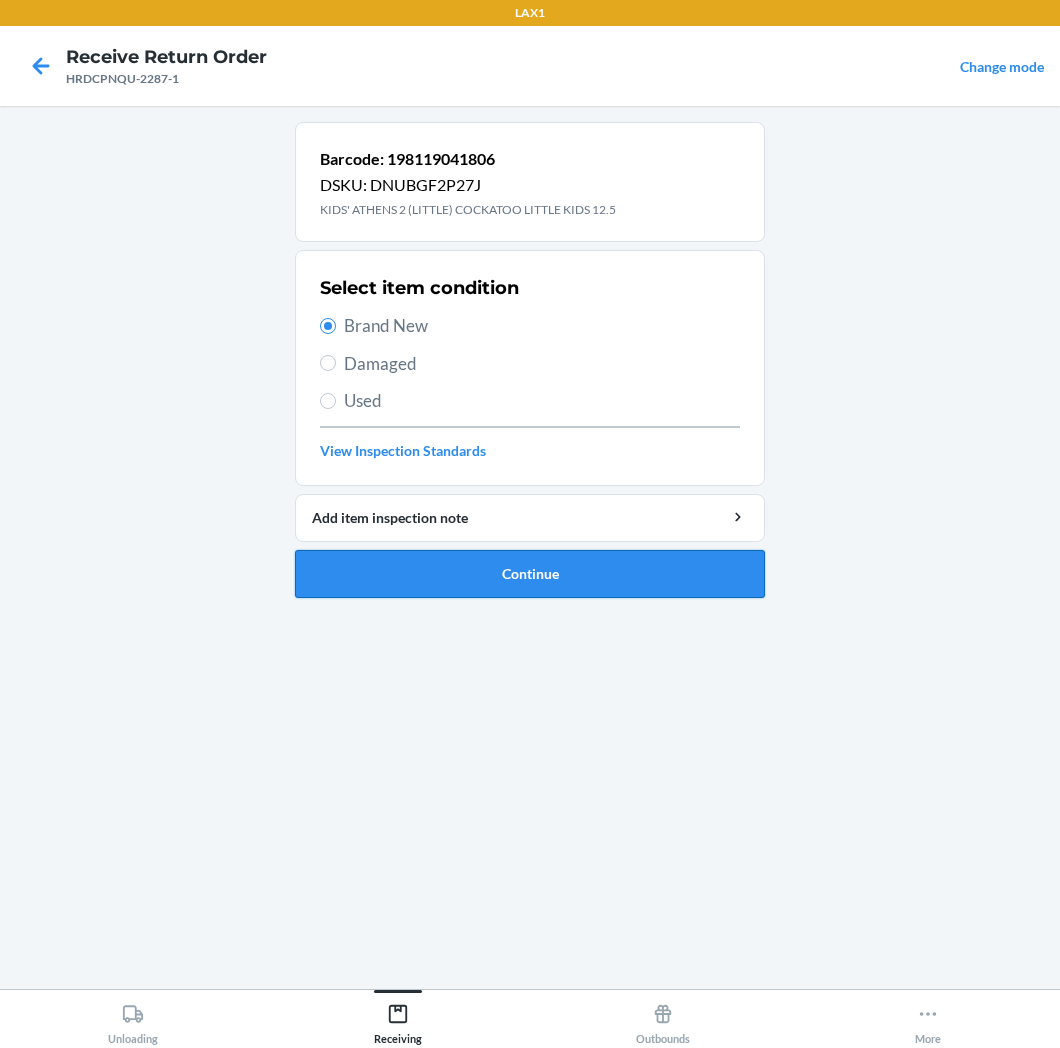 click on "Continue" at bounding box center (530, 574) 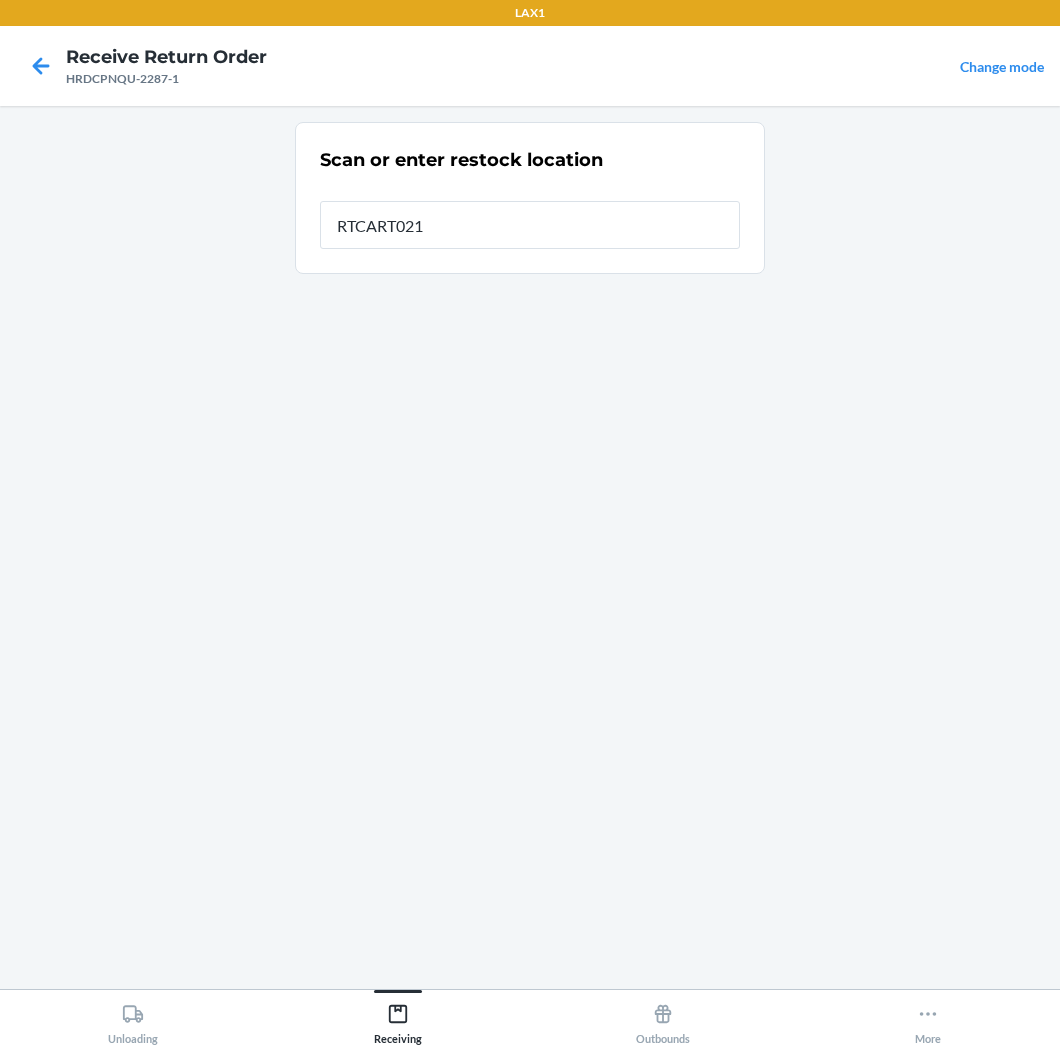 type on "RTCART021" 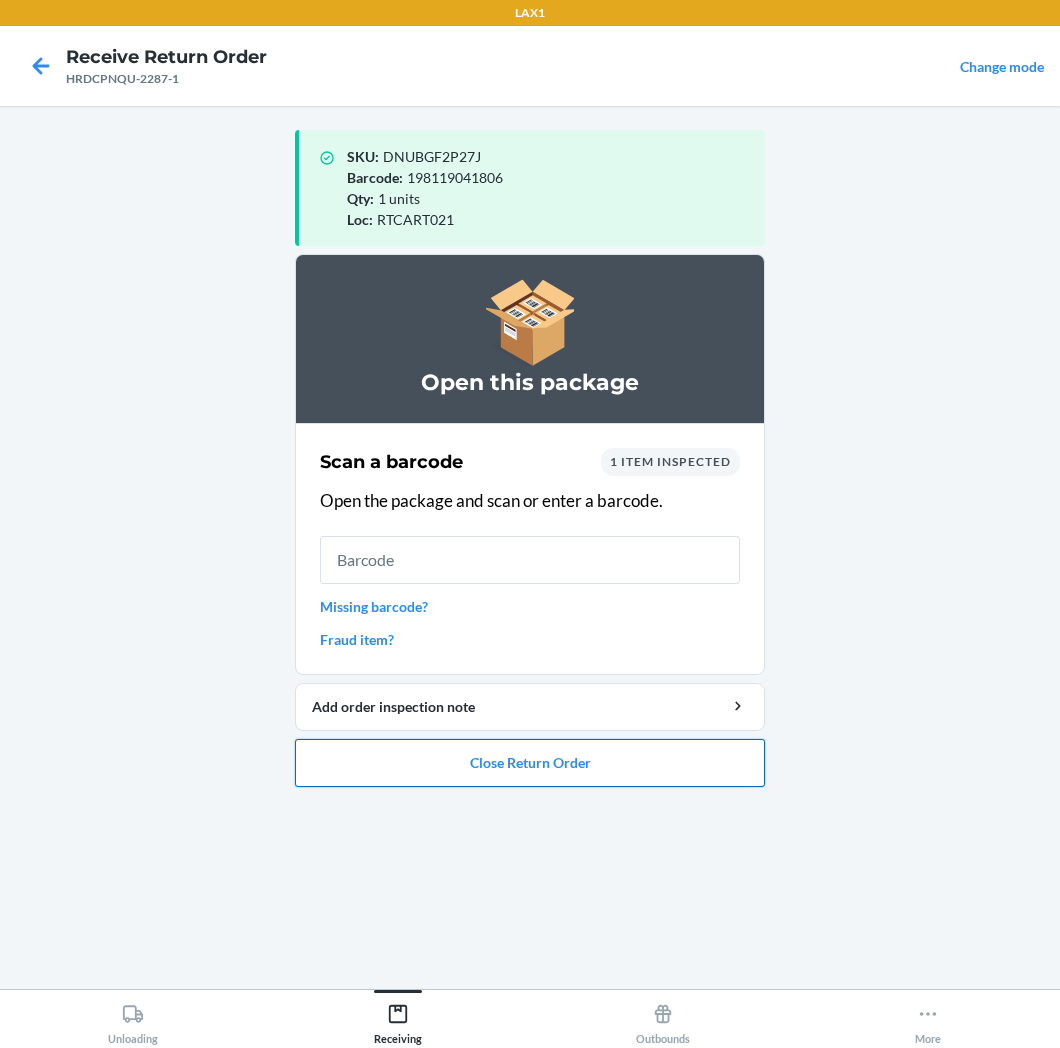 click on "Close Return Order" at bounding box center (530, 763) 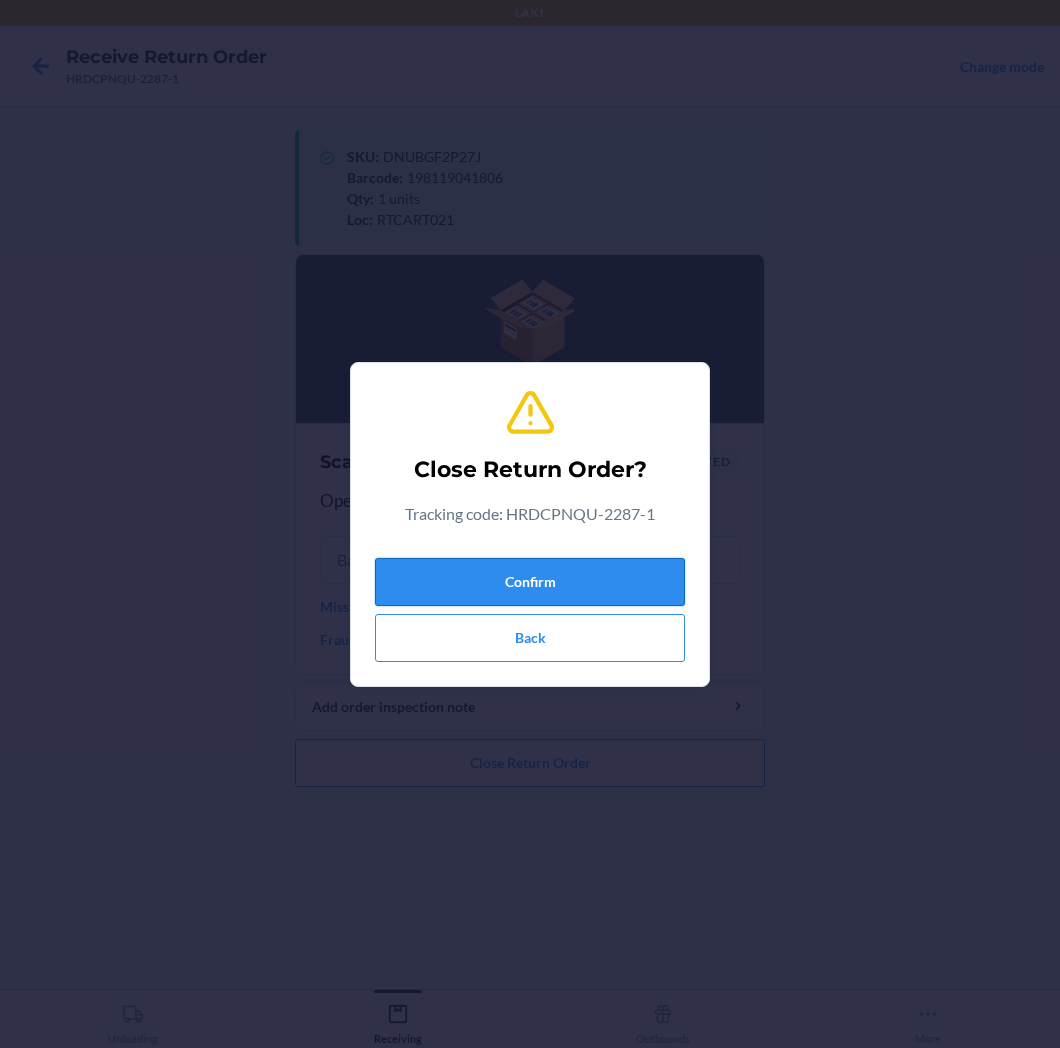 click on "Confirm" at bounding box center (530, 582) 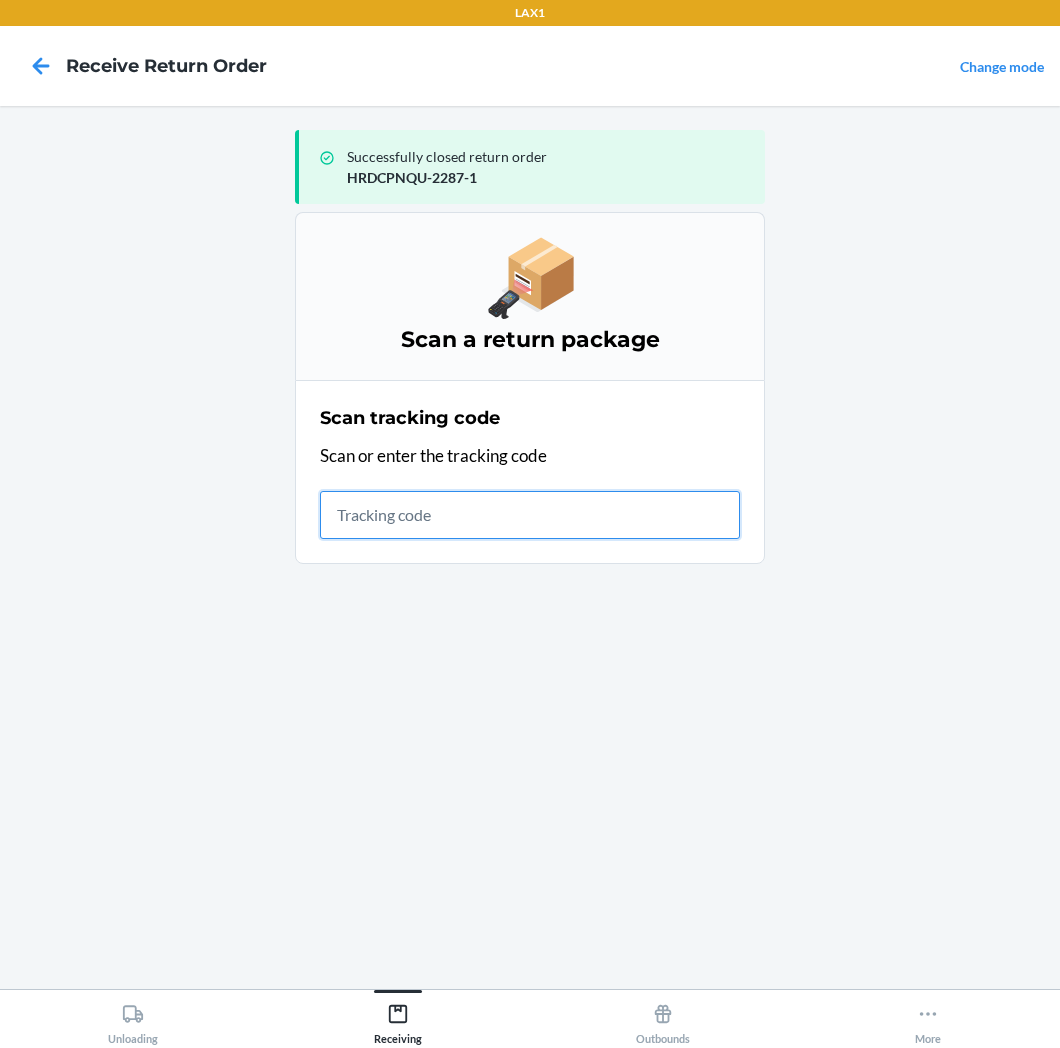 click at bounding box center [530, 515] 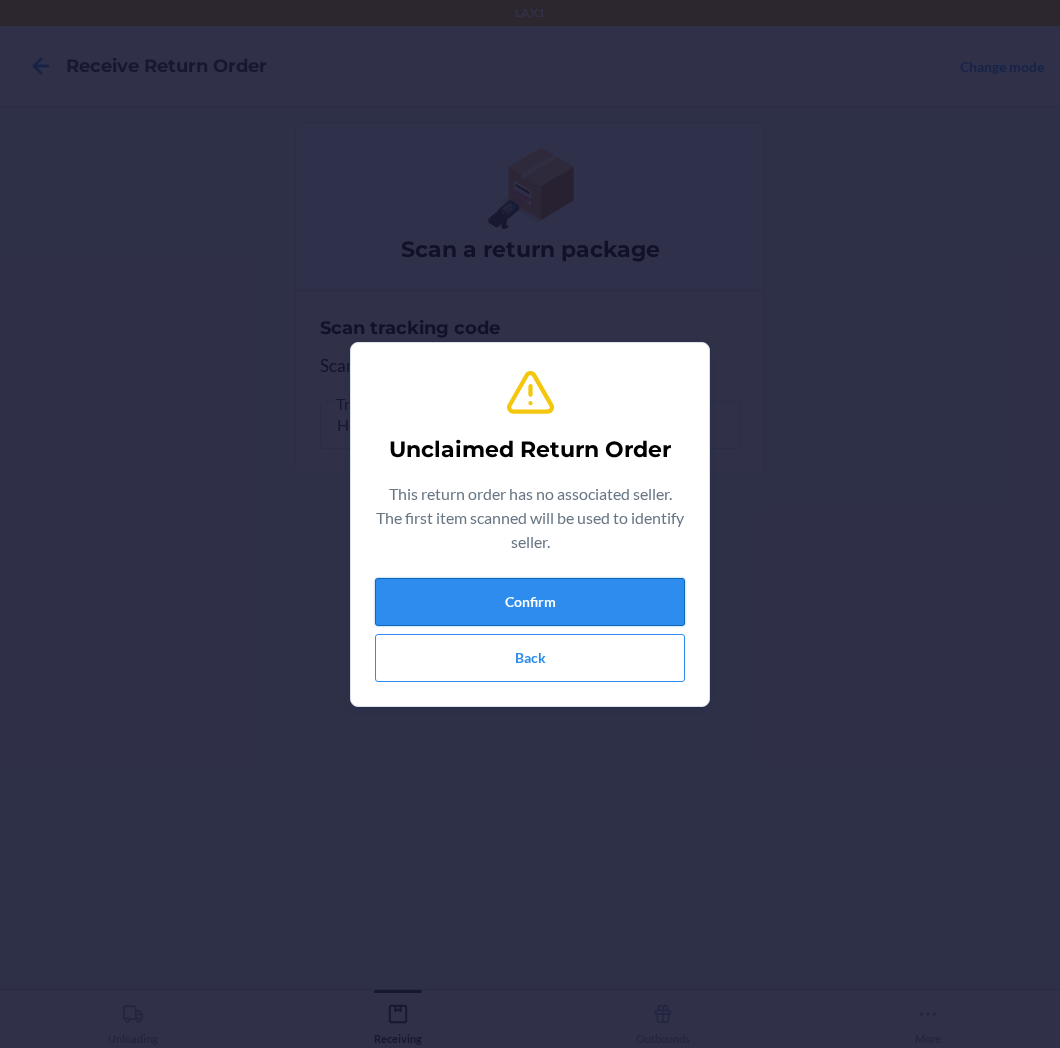 click on "Confirm" at bounding box center [530, 602] 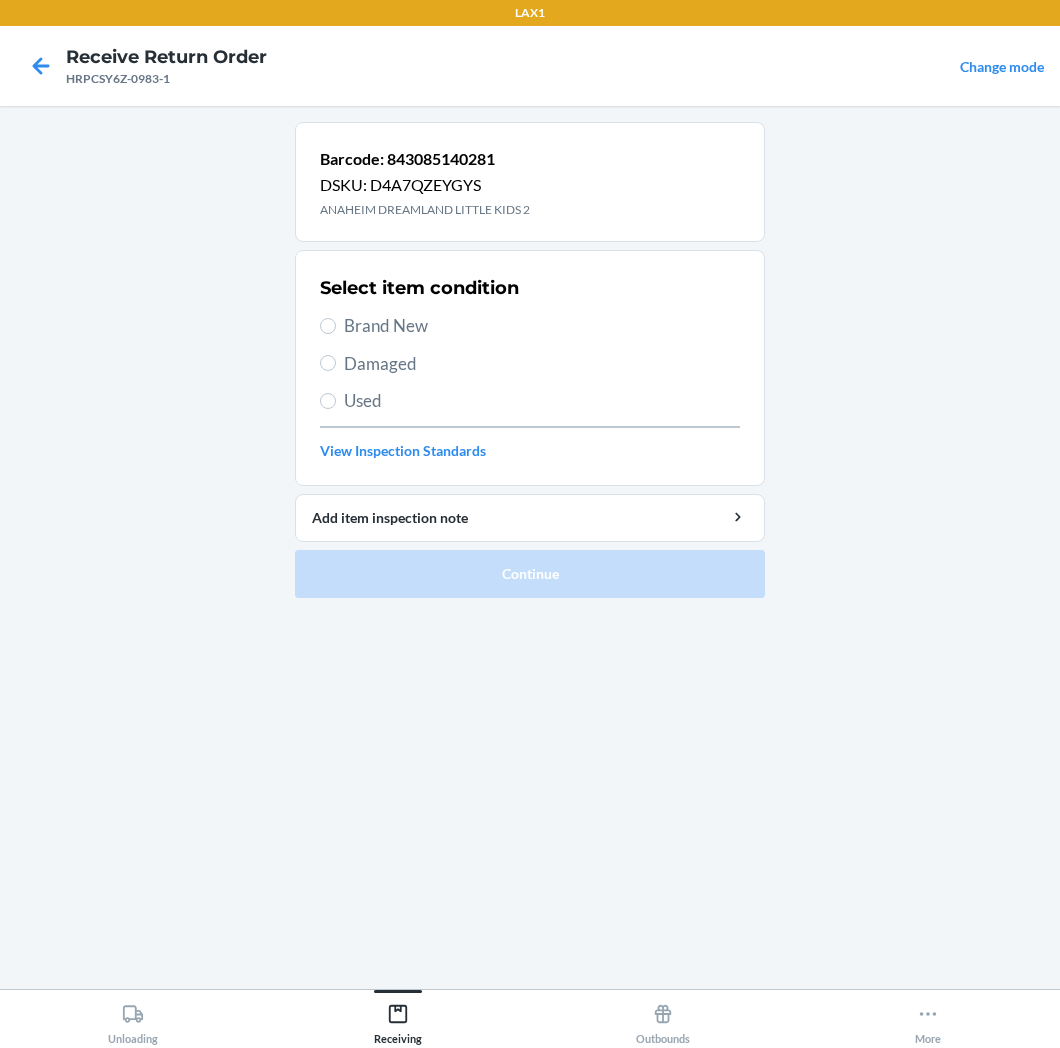 click on "Brand New" at bounding box center [542, 326] 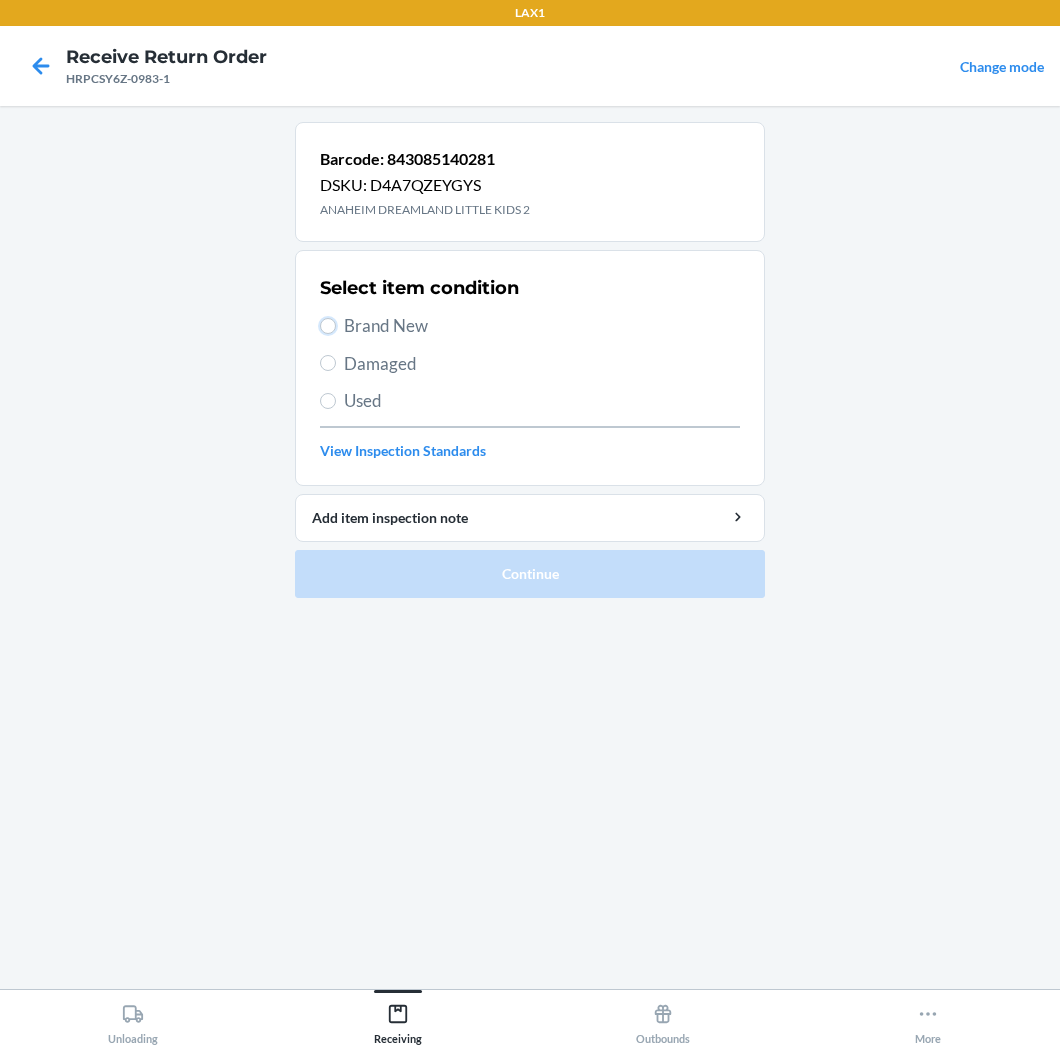 click on "Brand New" at bounding box center (328, 326) 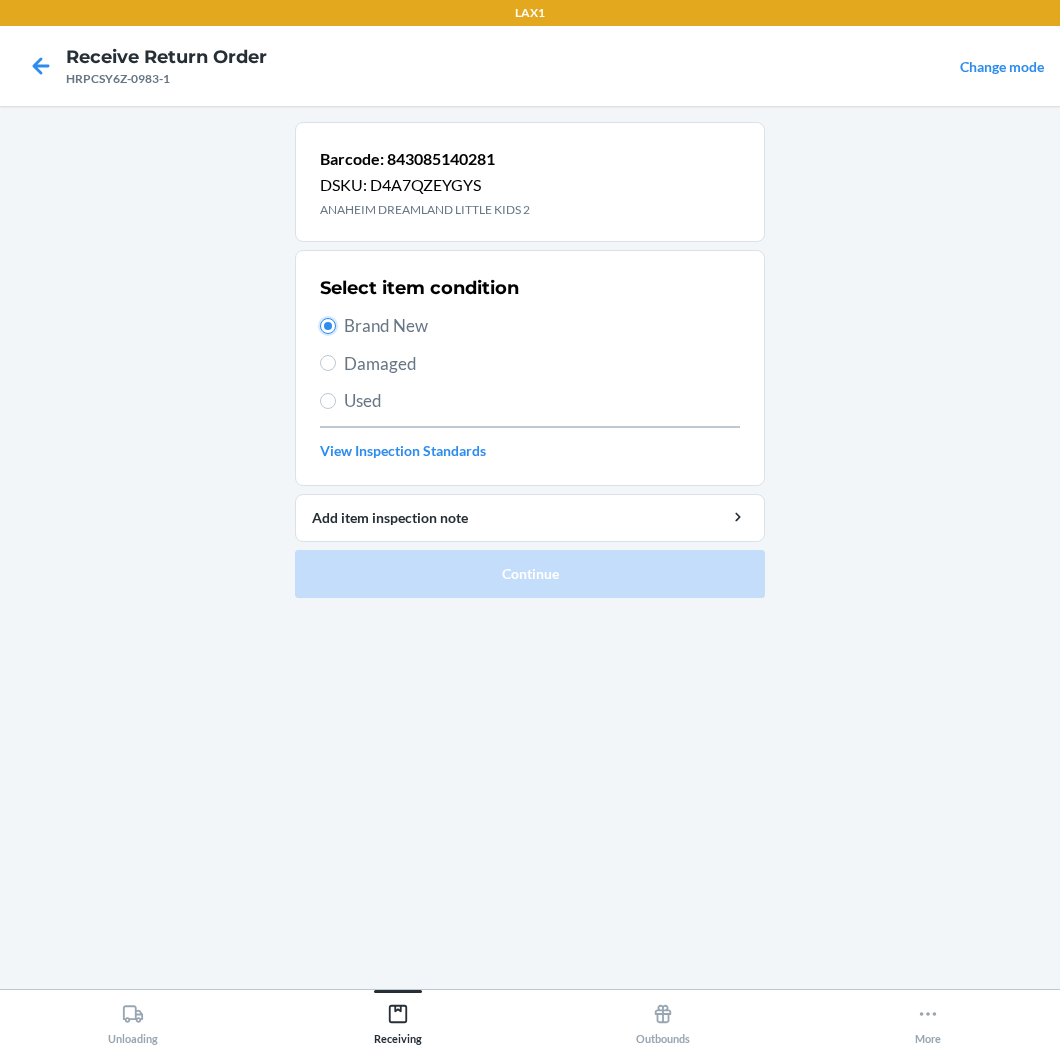 radio on "true" 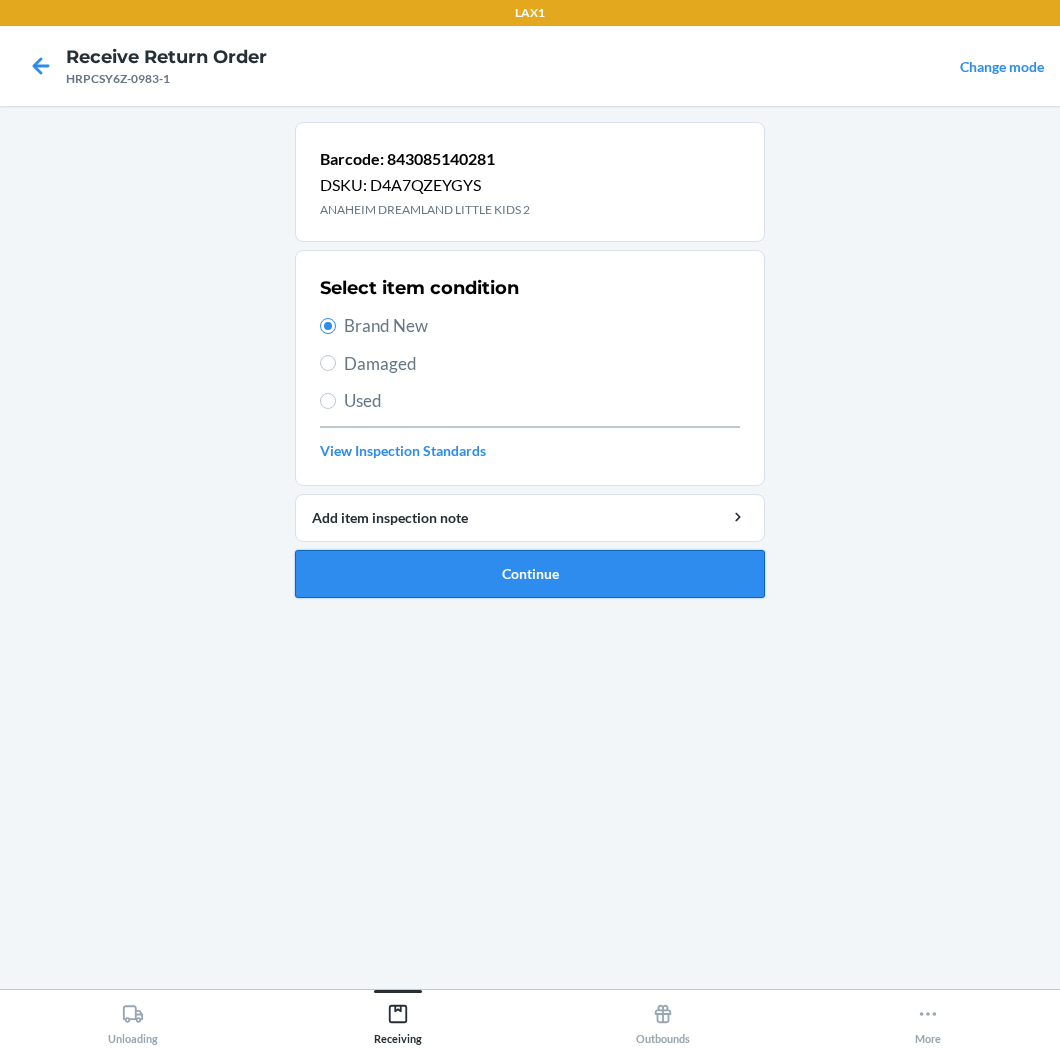 click on "Continue" at bounding box center (530, 574) 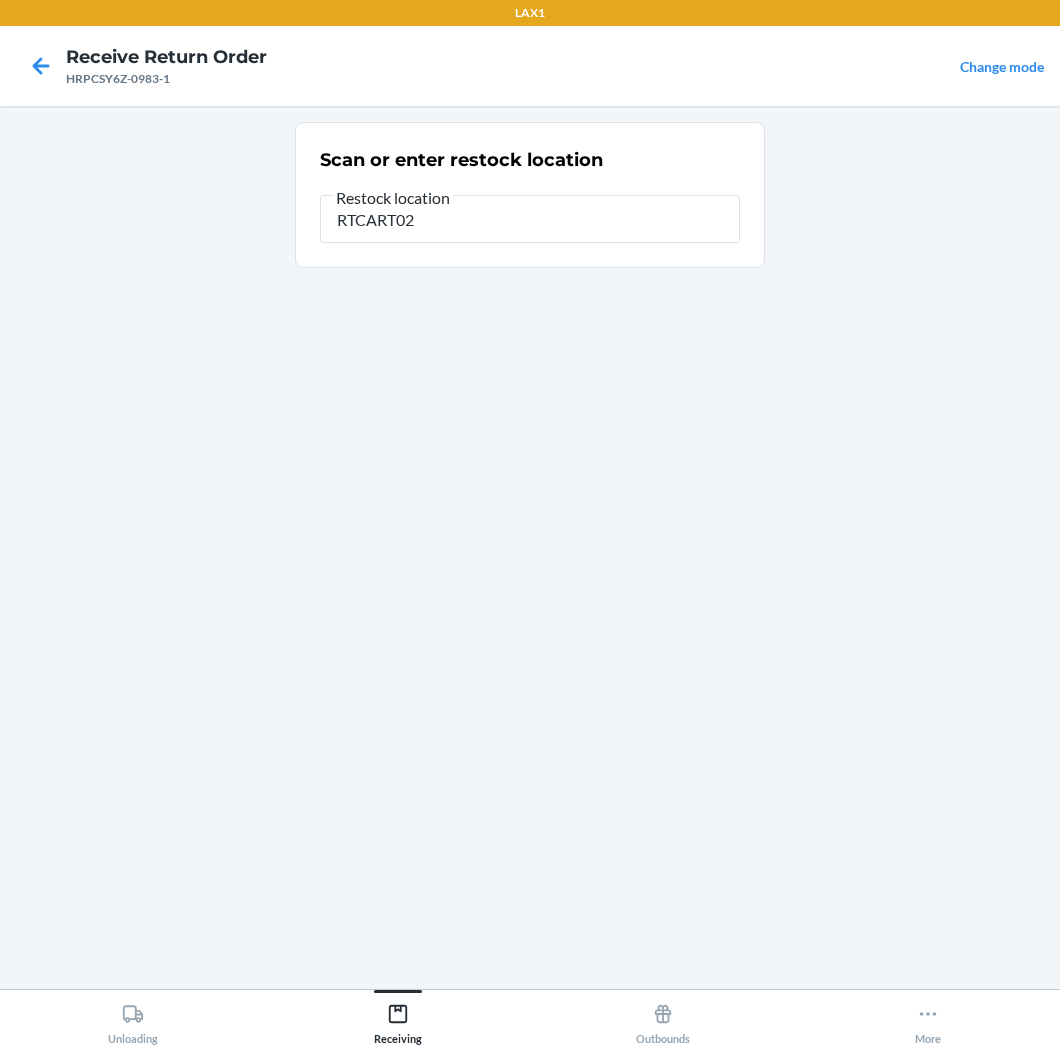 type on "RTCART021" 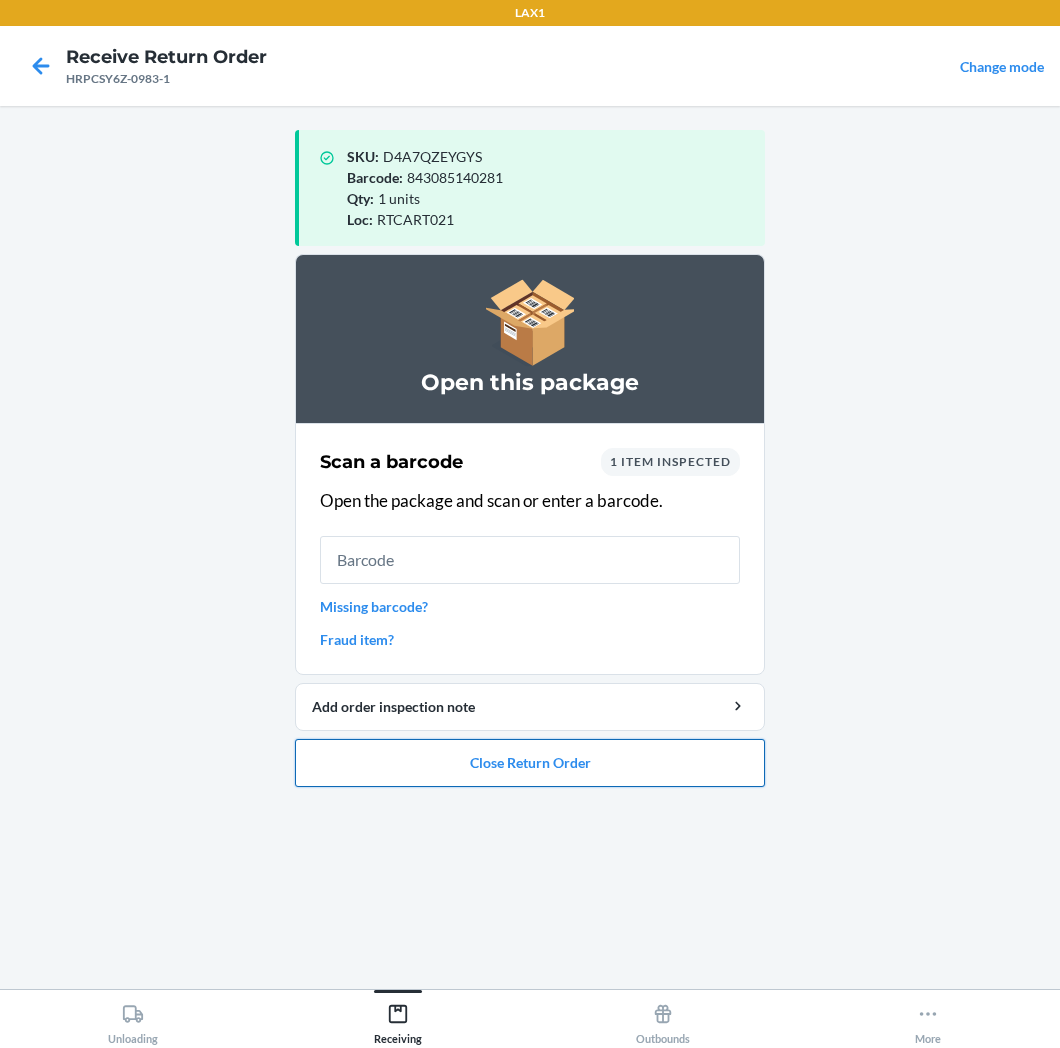 click on "Close Return Order" at bounding box center [530, 763] 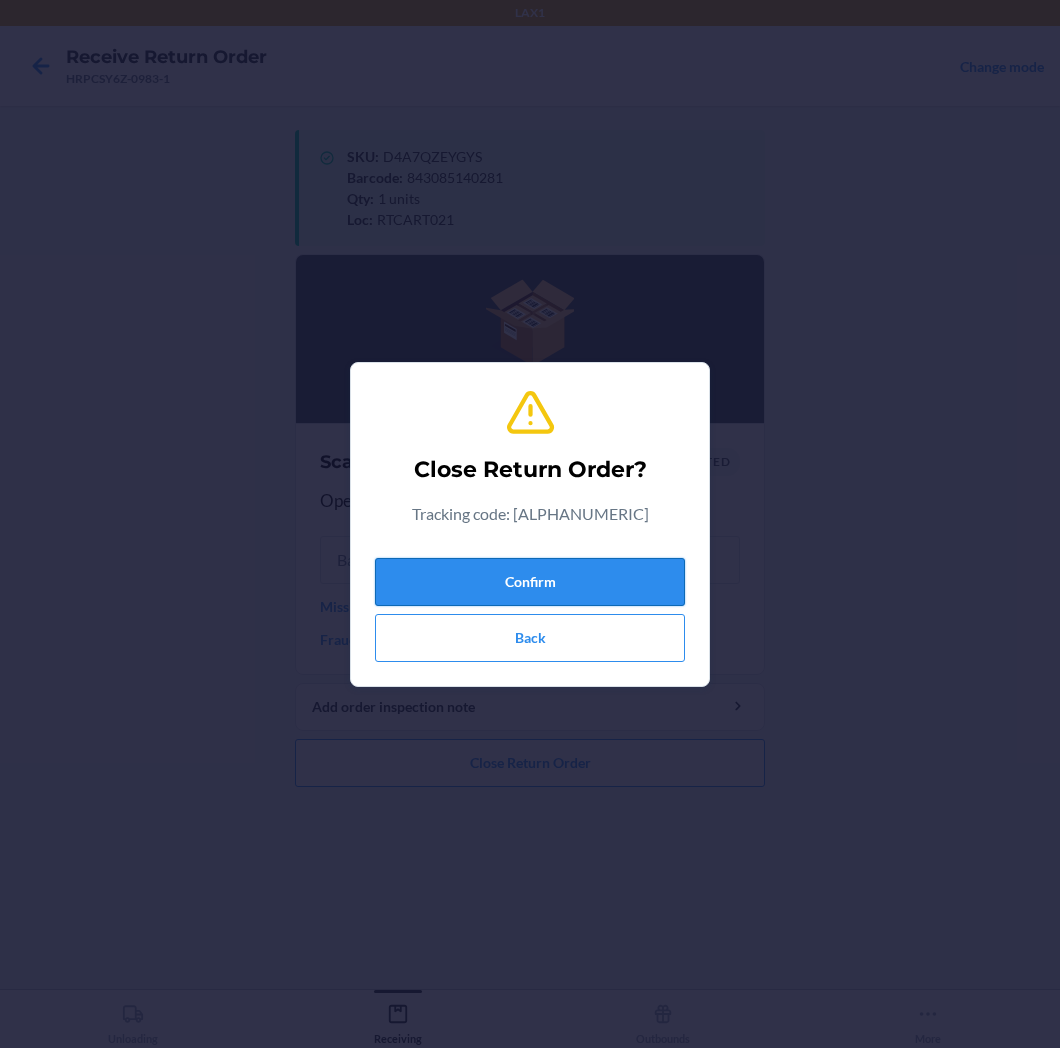 click on "Confirm" at bounding box center (530, 582) 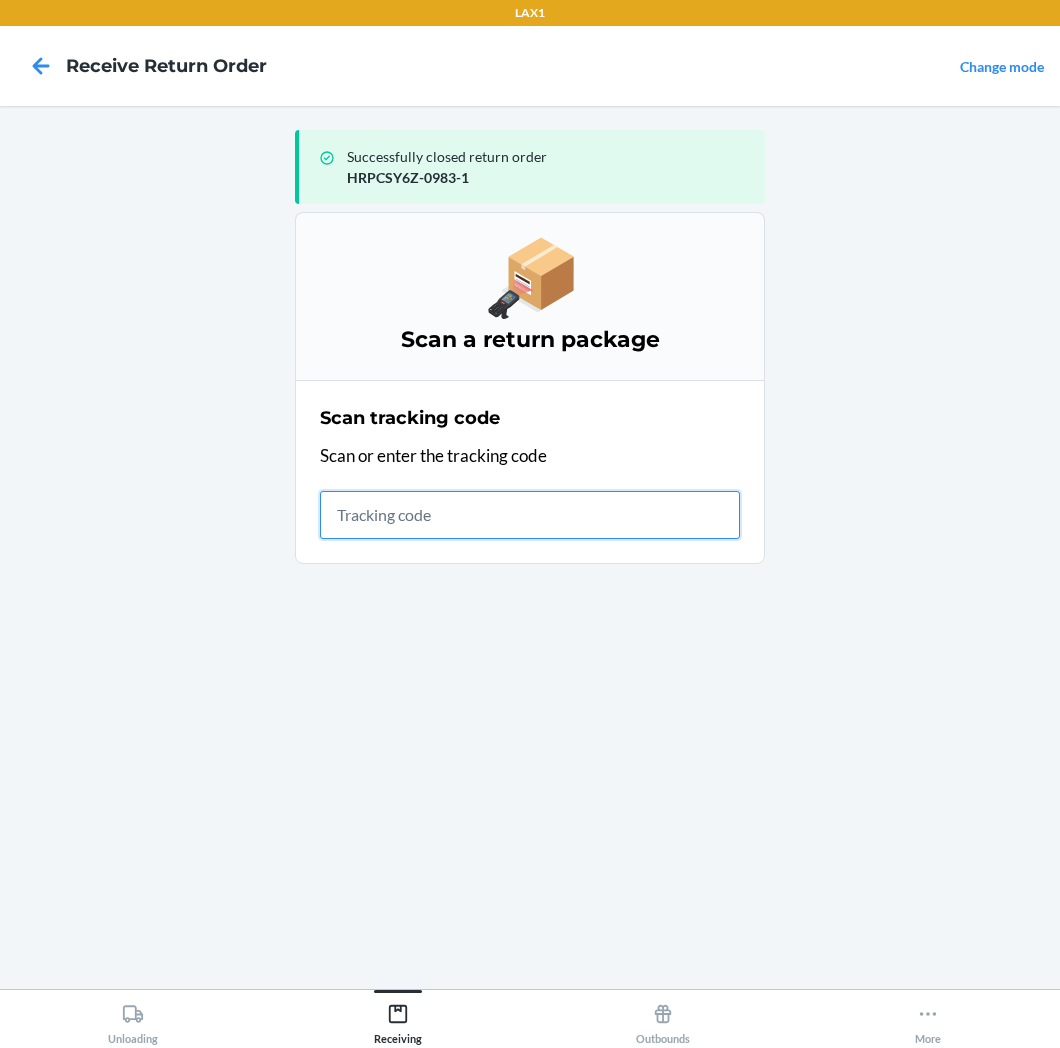 click at bounding box center [530, 515] 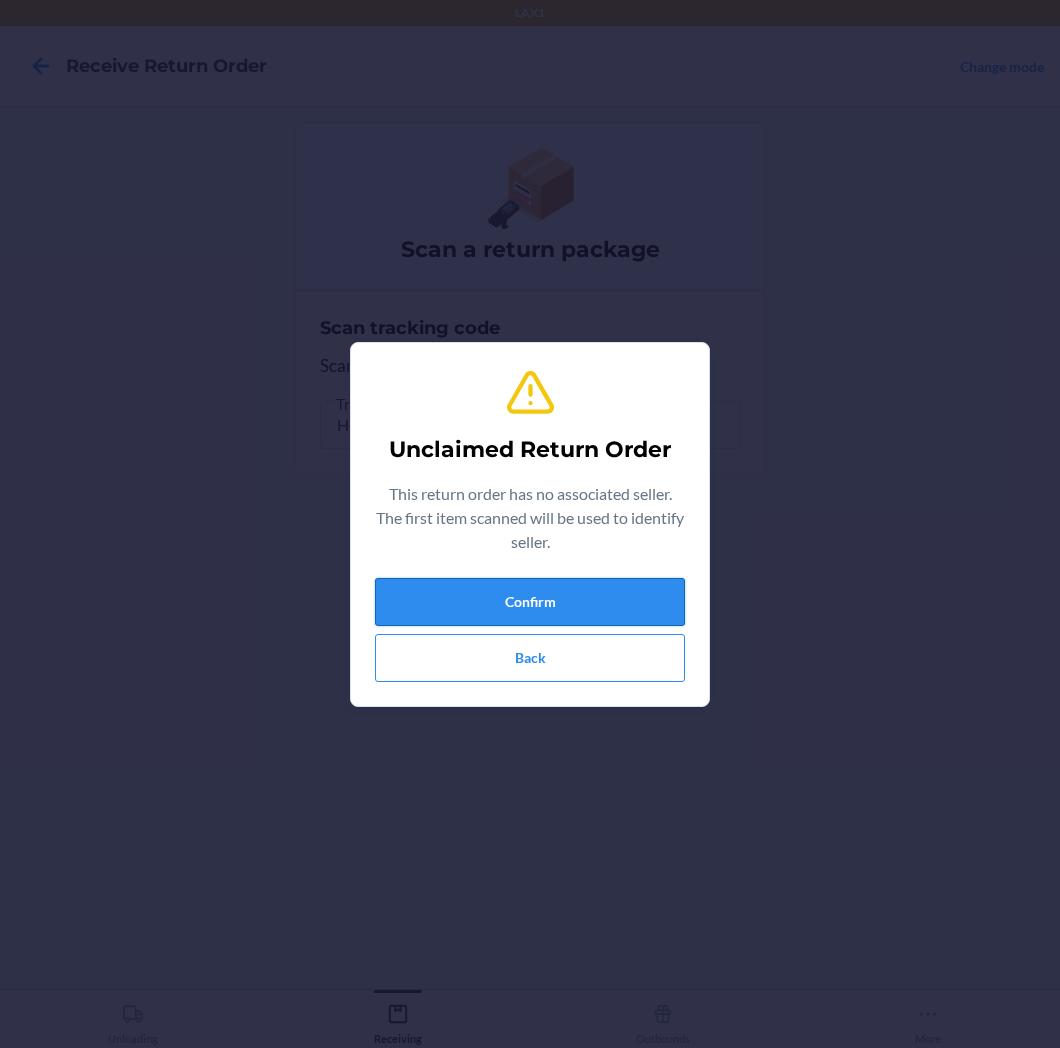 click on "Confirm" at bounding box center [530, 602] 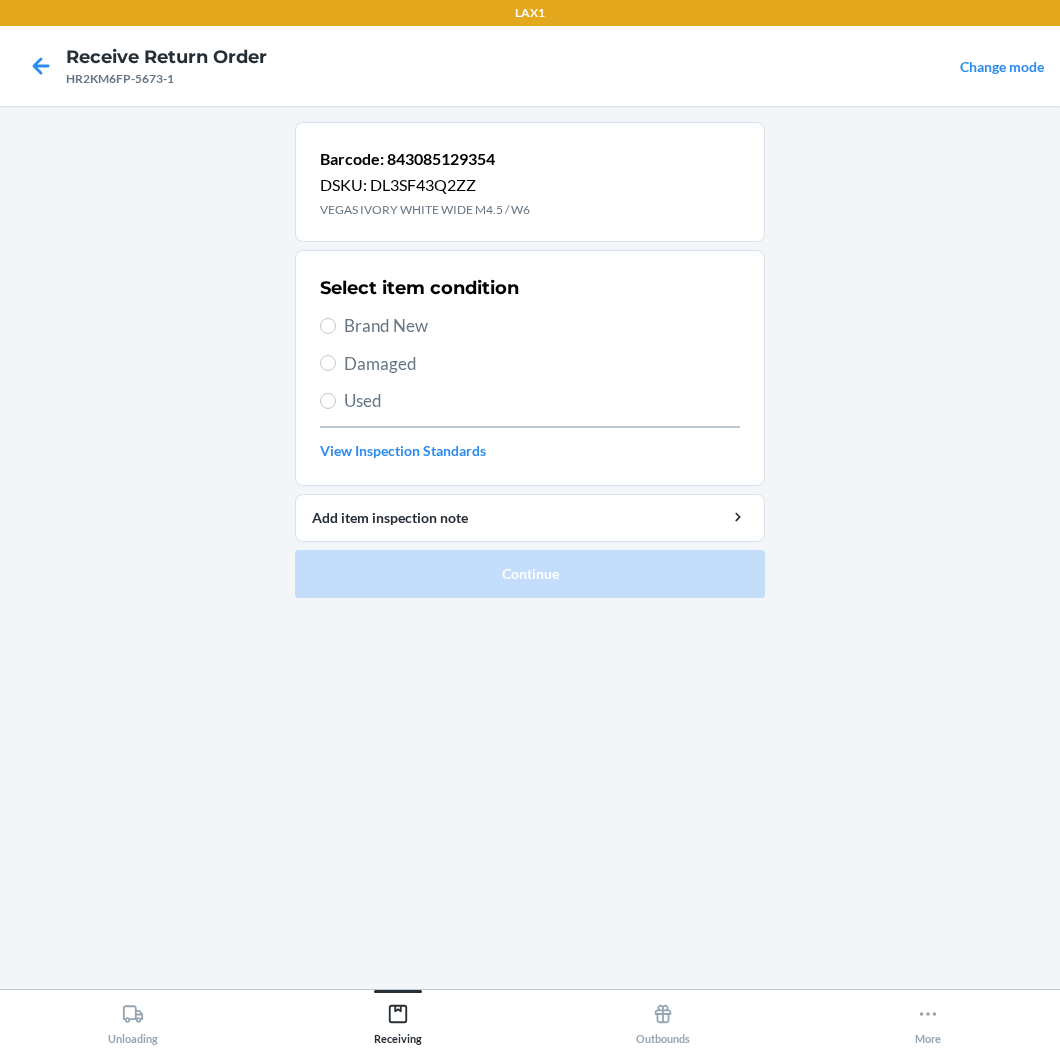 click on "Brand New" at bounding box center (530, 326) 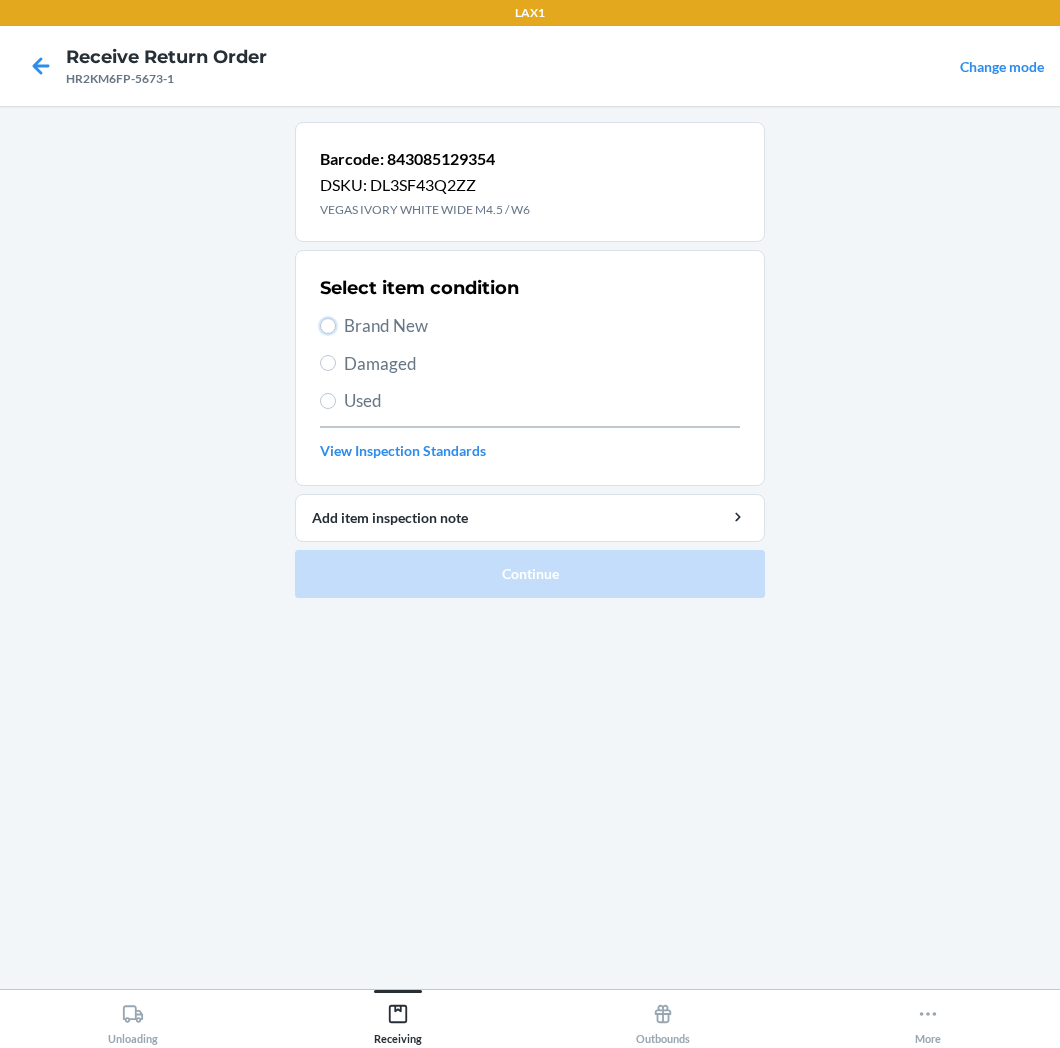 click on "Brand New" at bounding box center (328, 326) 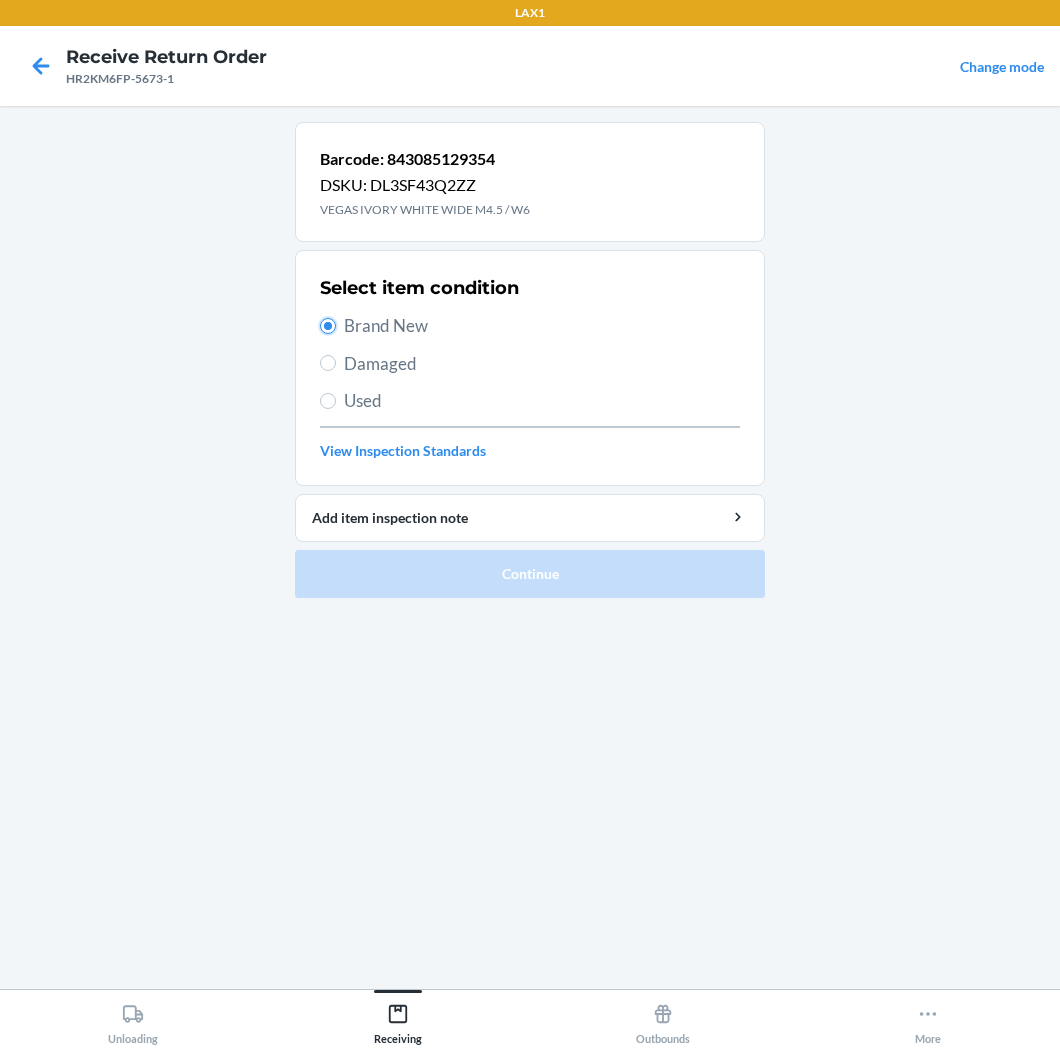radio on "true" 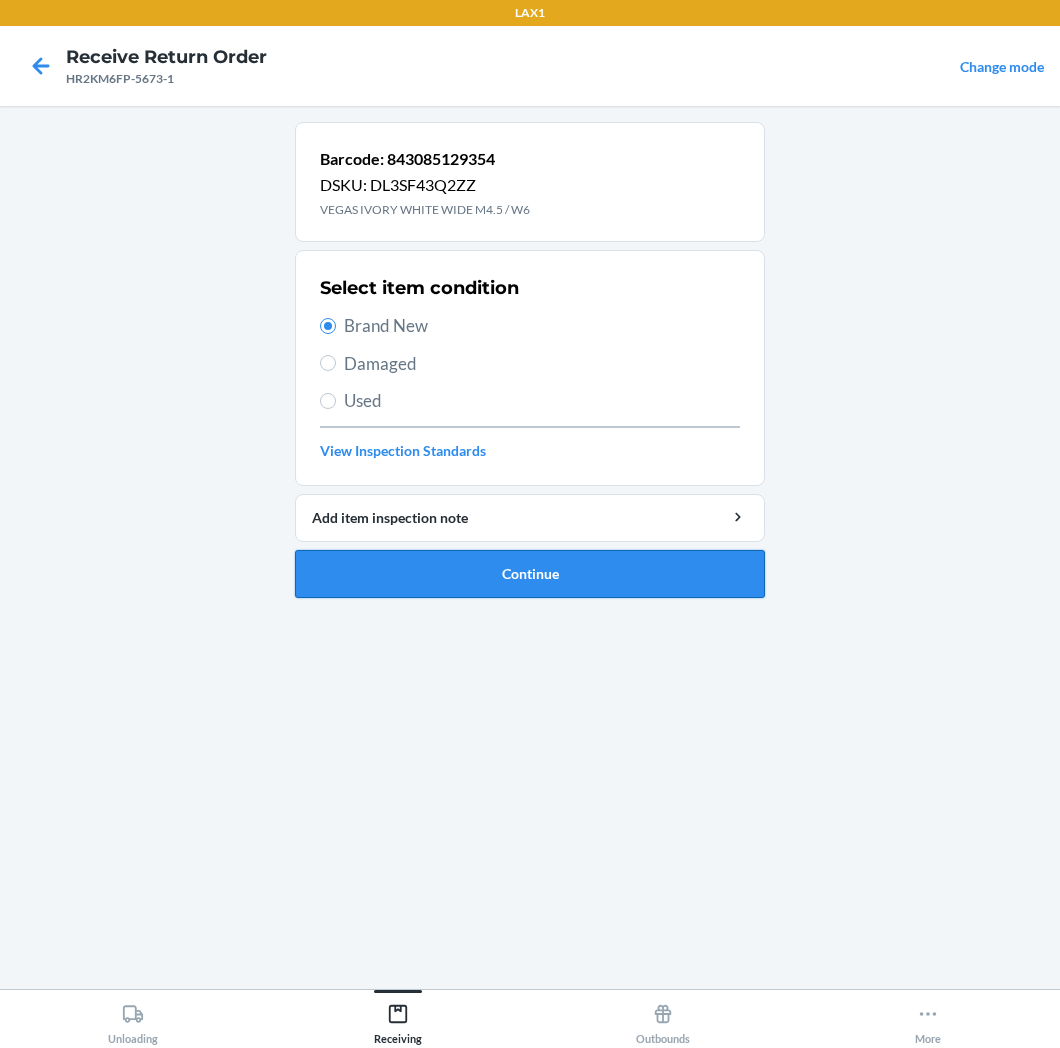 click on "Continue" at bounding box center [530, 574] 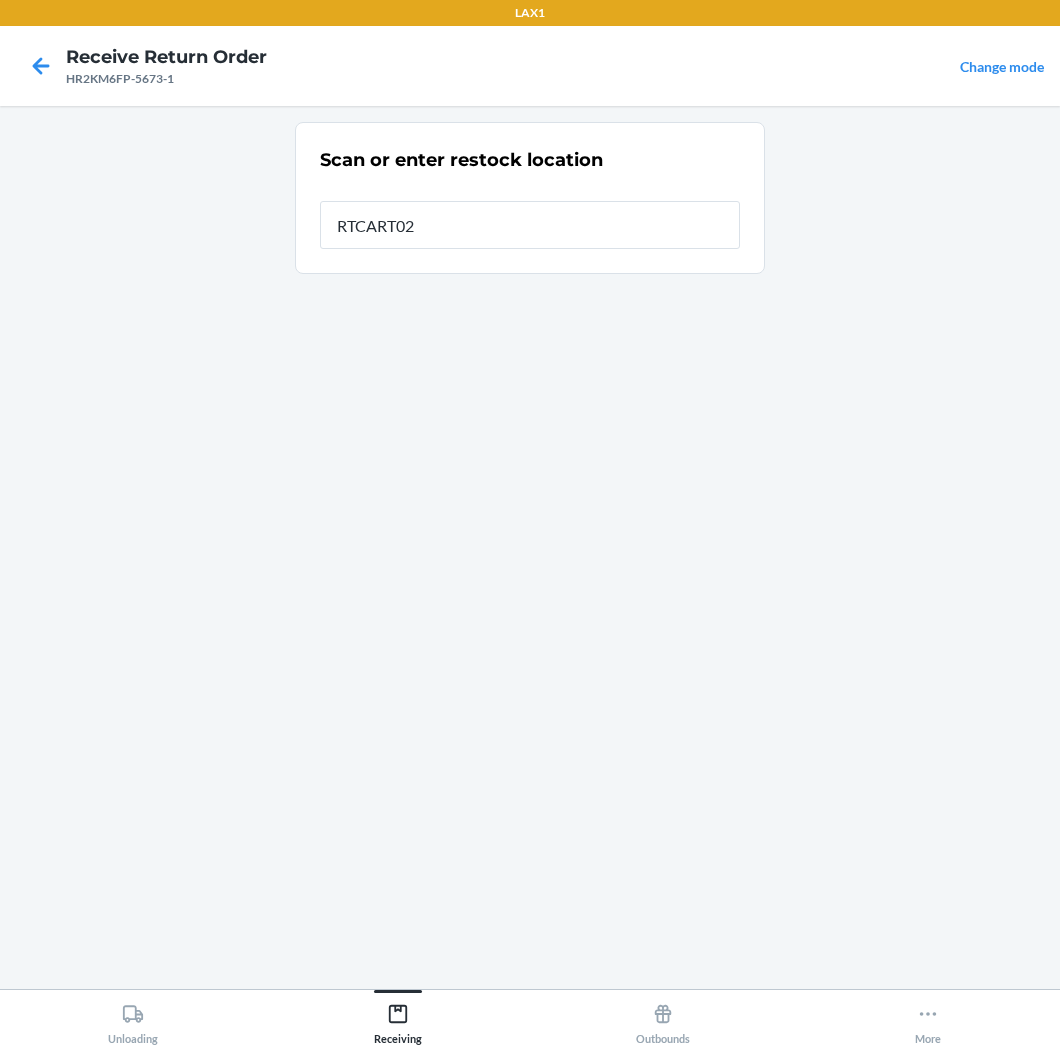 type on "RTCART021" 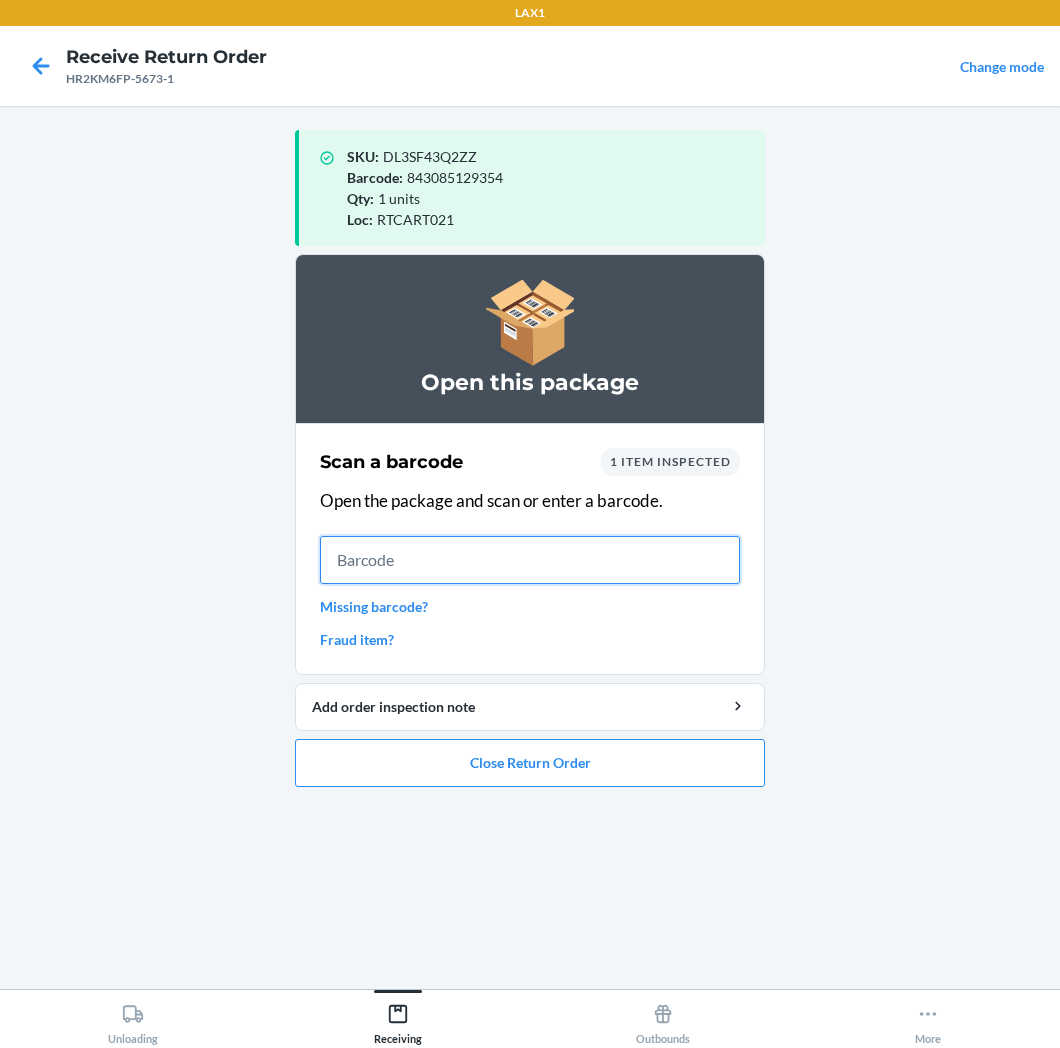 click at bounding box center (530, 560) 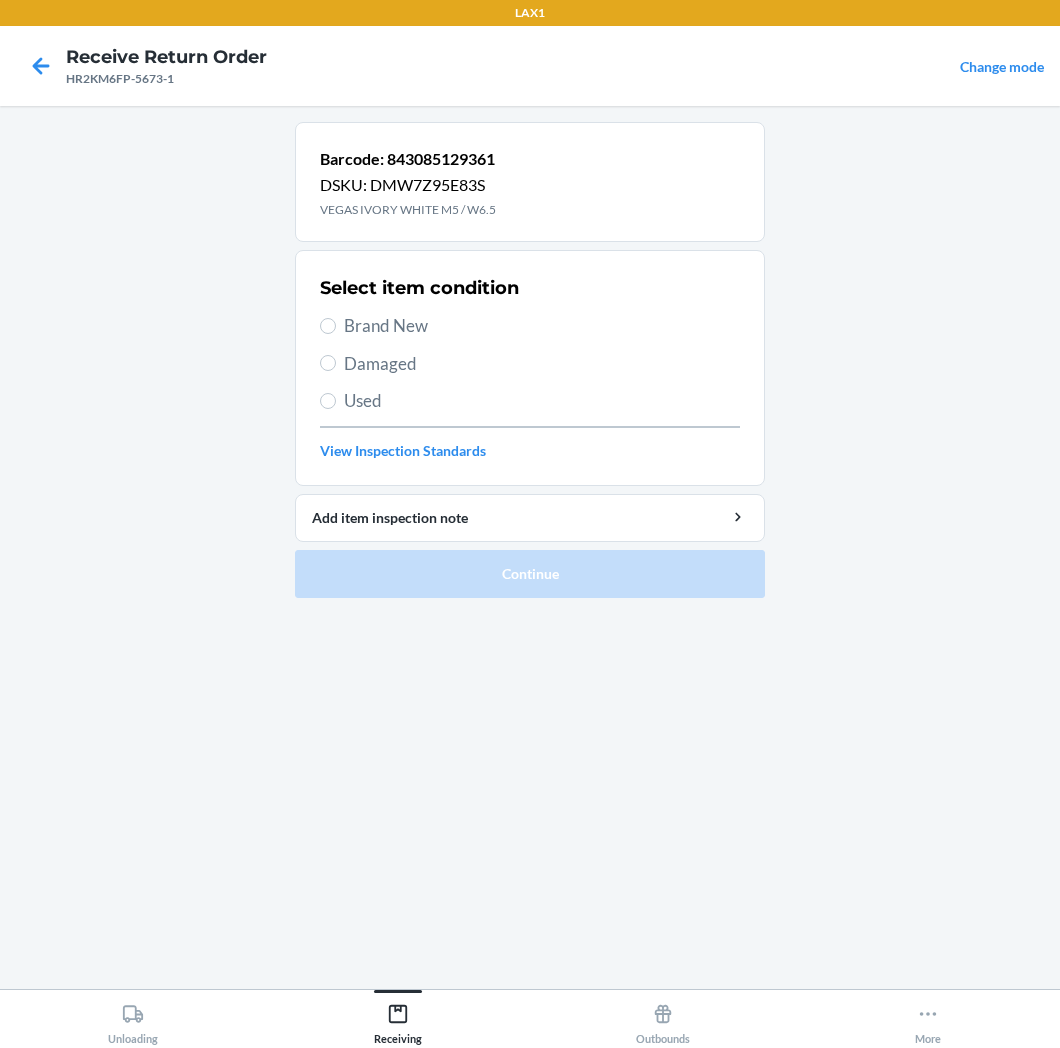 click on "Damaged" at bounding box center (542, 364) 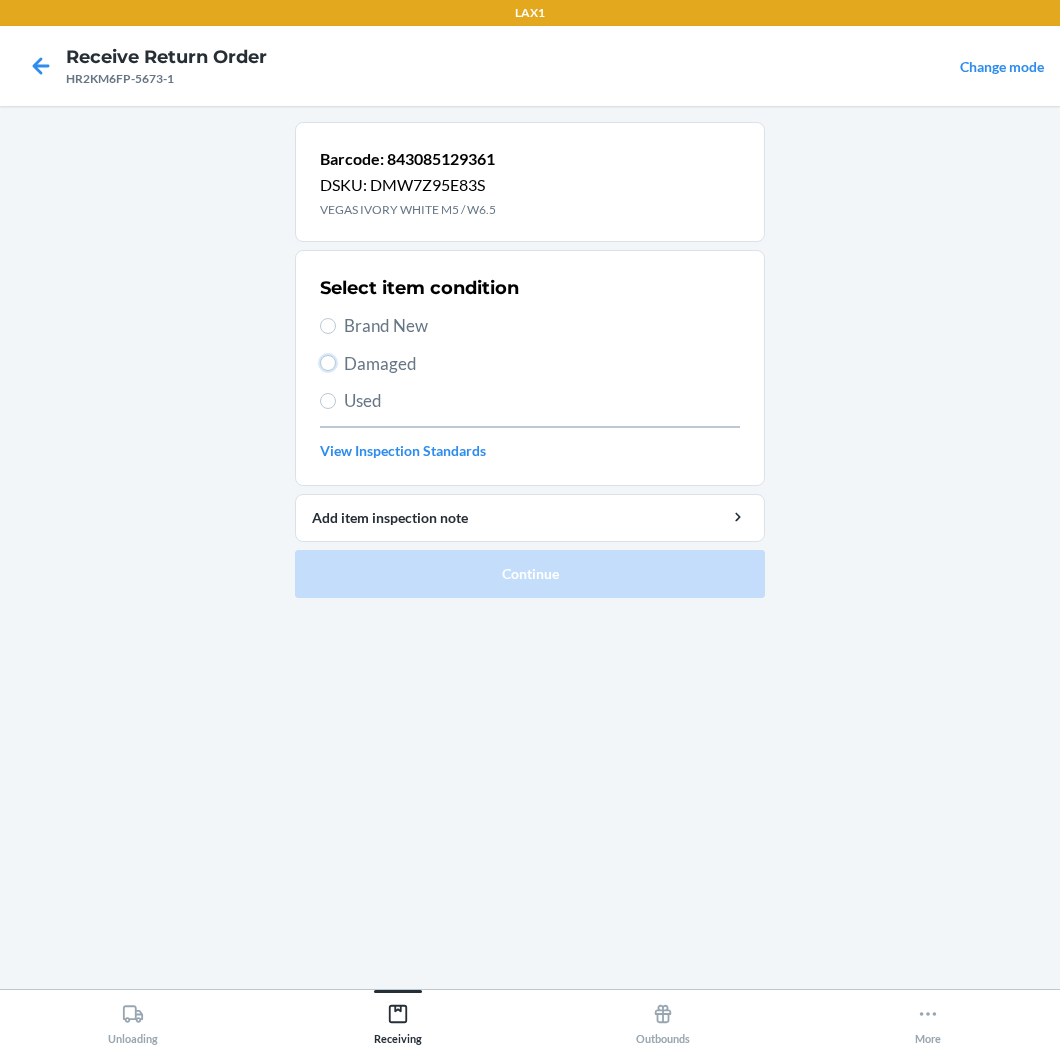 click on "Damaged" at bounding box center [328, 363] 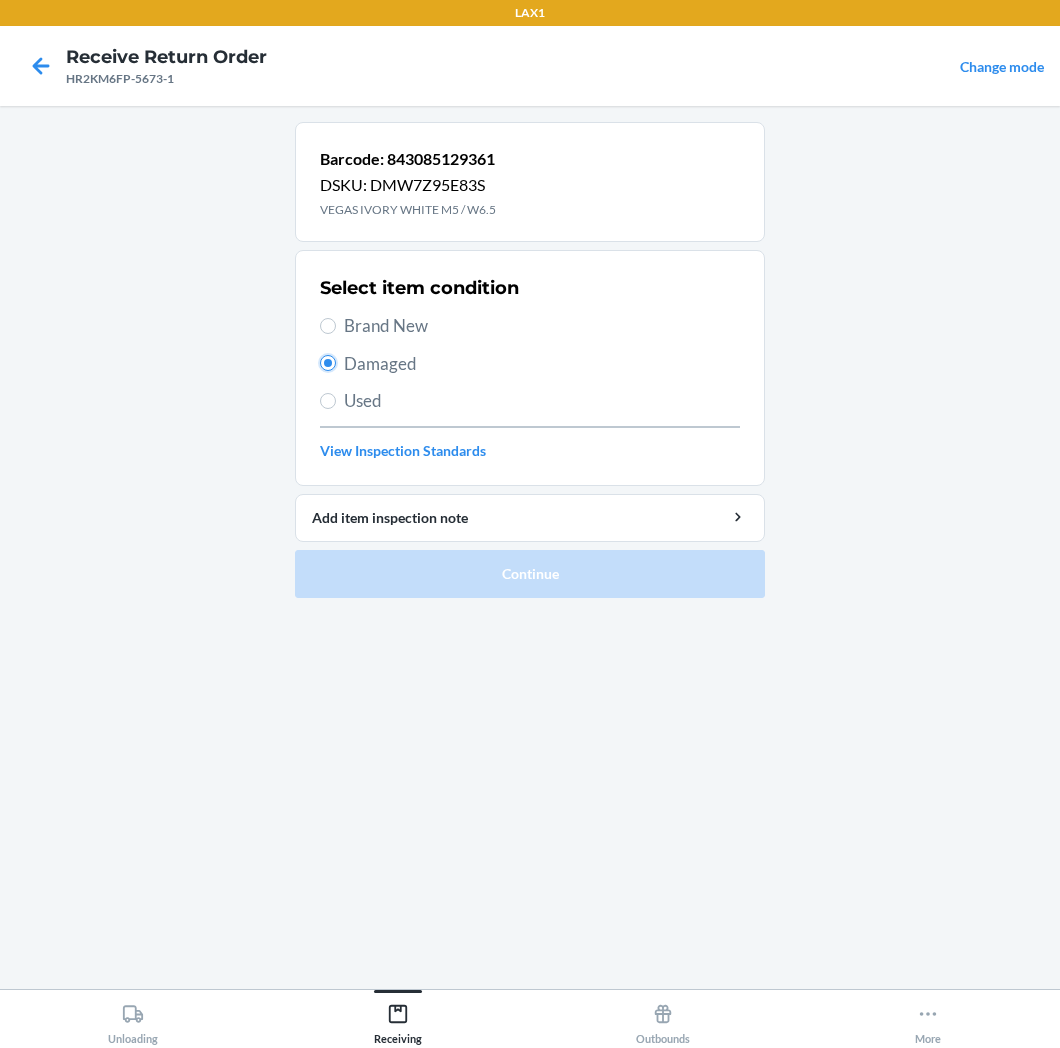 radio on "true" 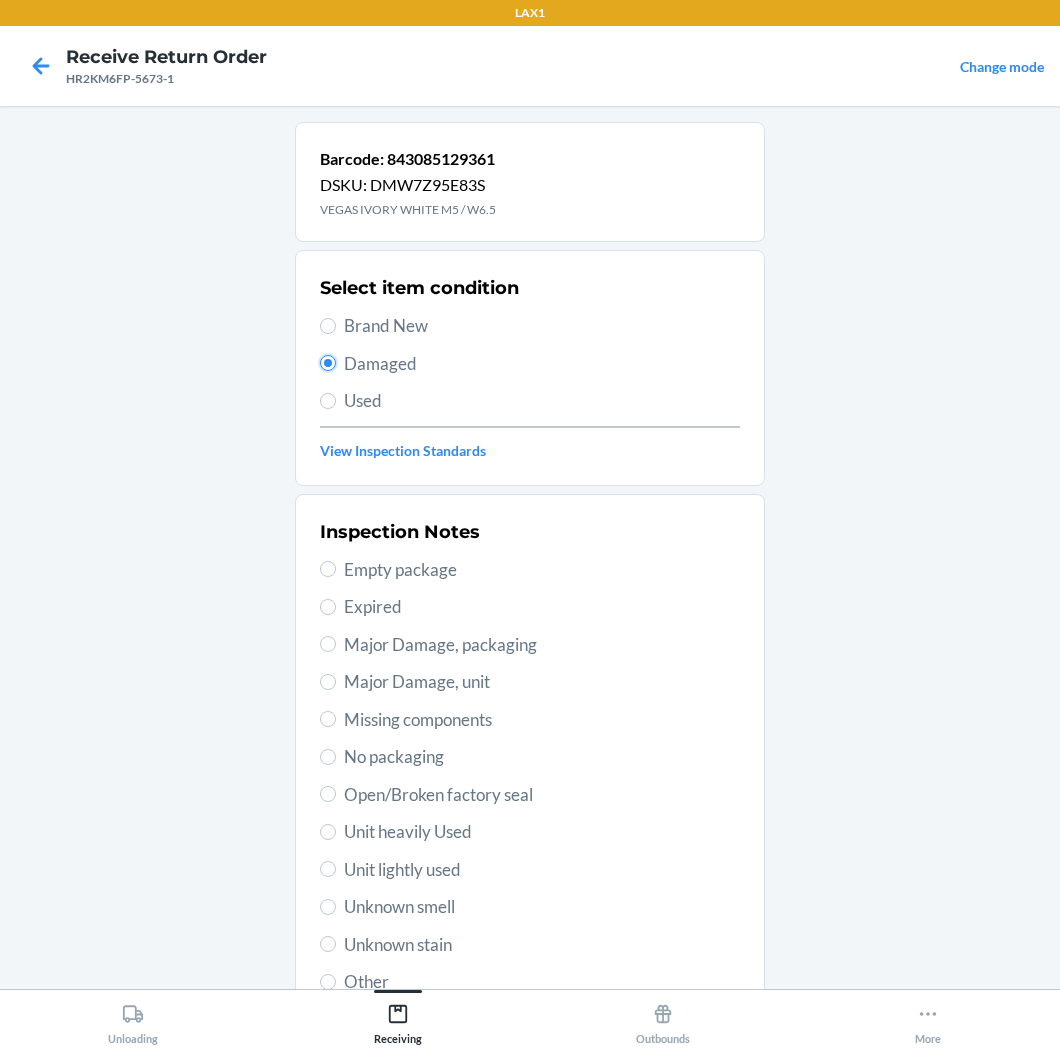 scroll, scrollTop: 157, scrollLeft: 0, axis: vertical 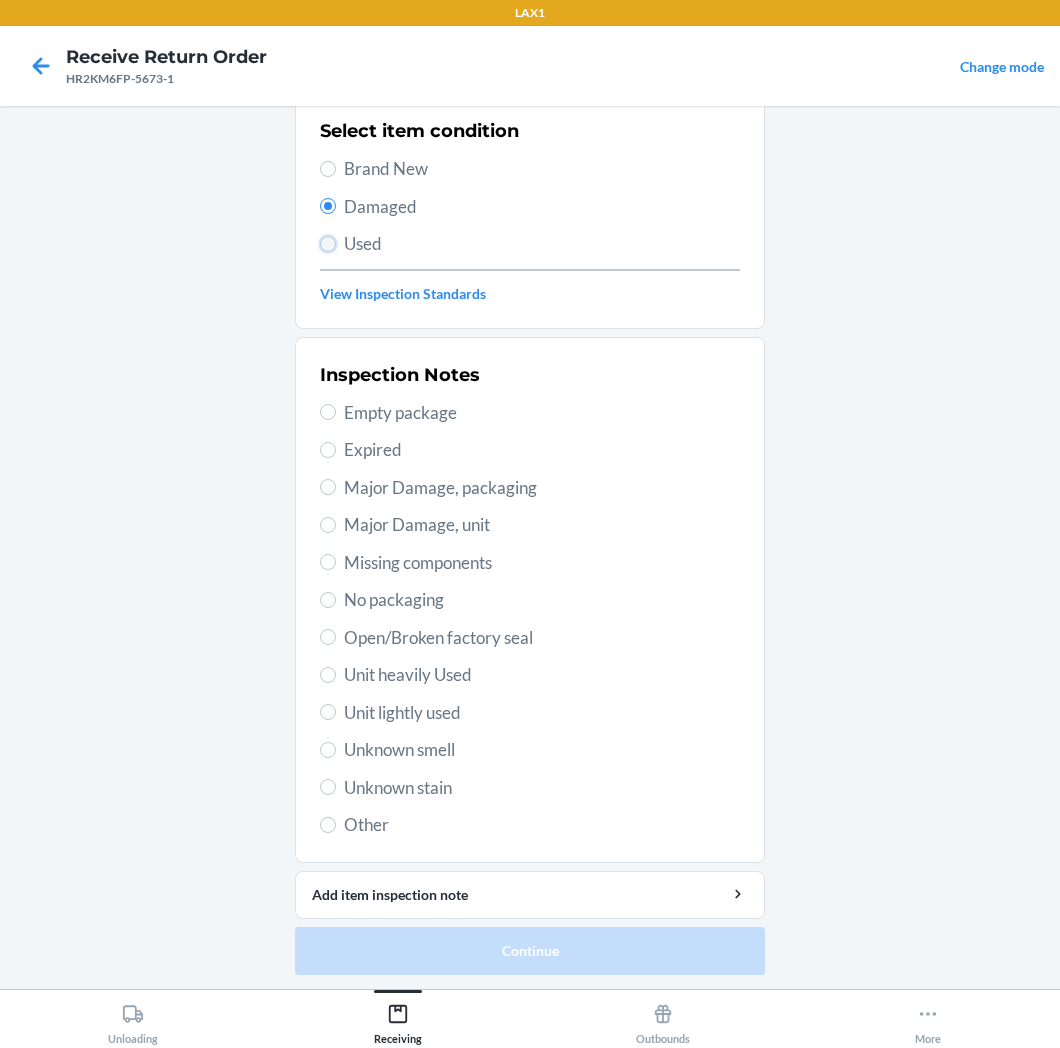 click on "Used" at bounding box center [328, 244] 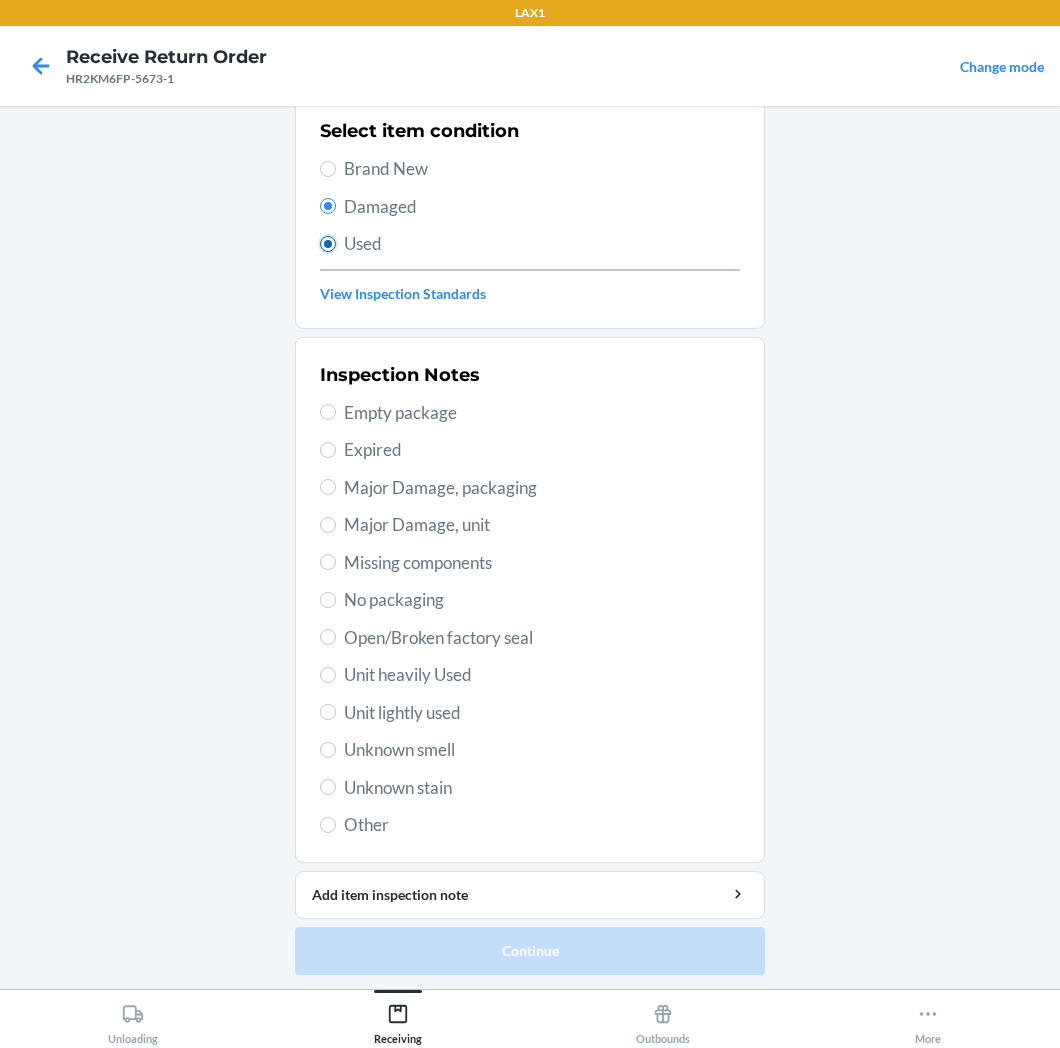 radio on "true" 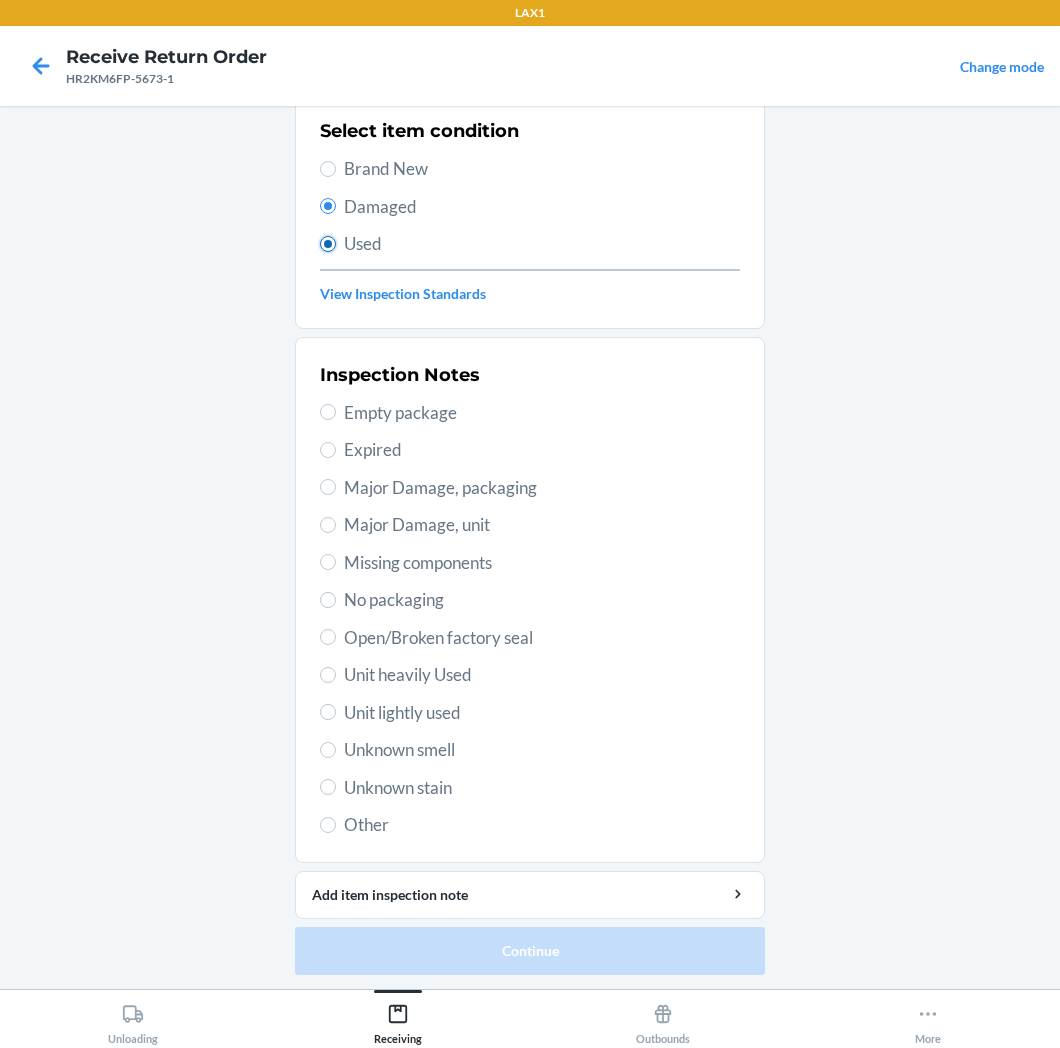 radio on "false" 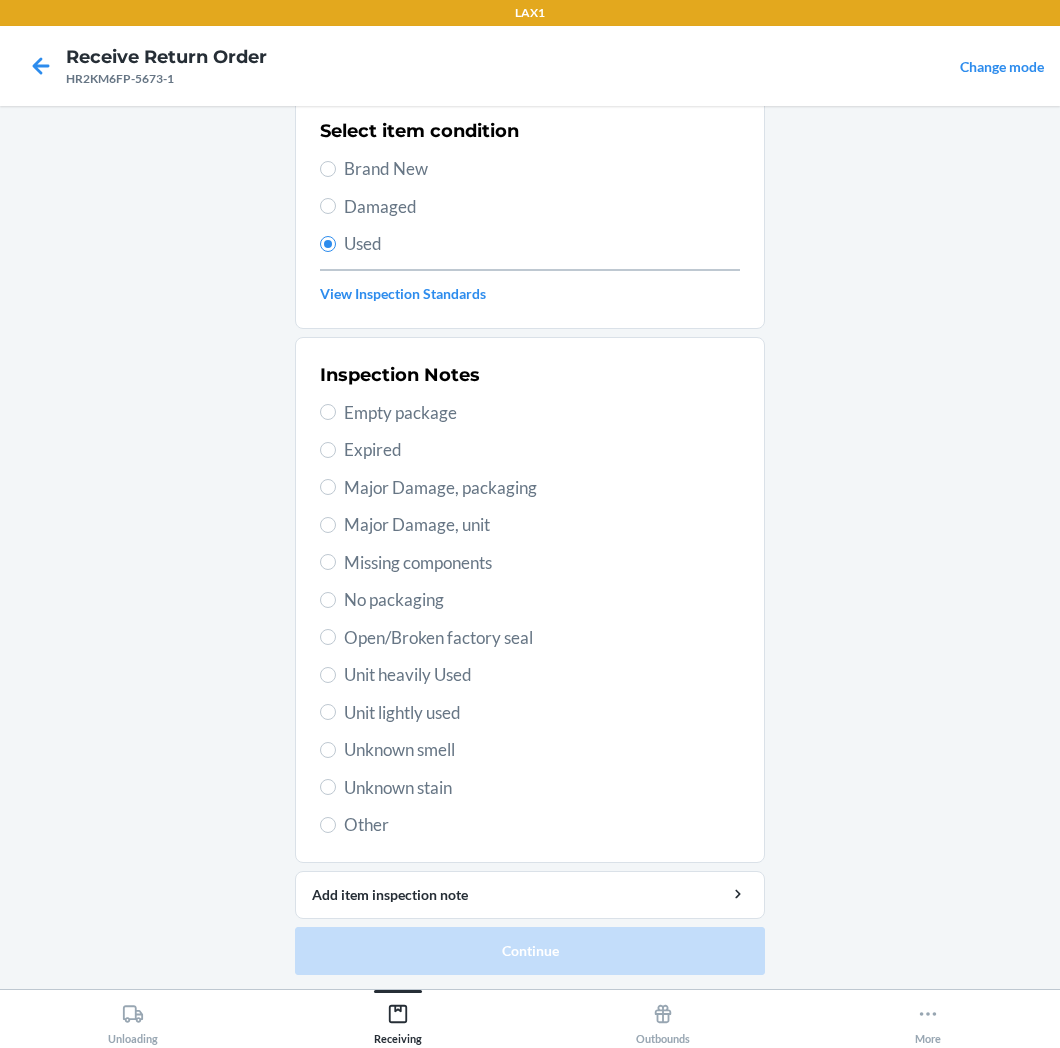 click on "Unknown stain" at bounding box center (542, 788) 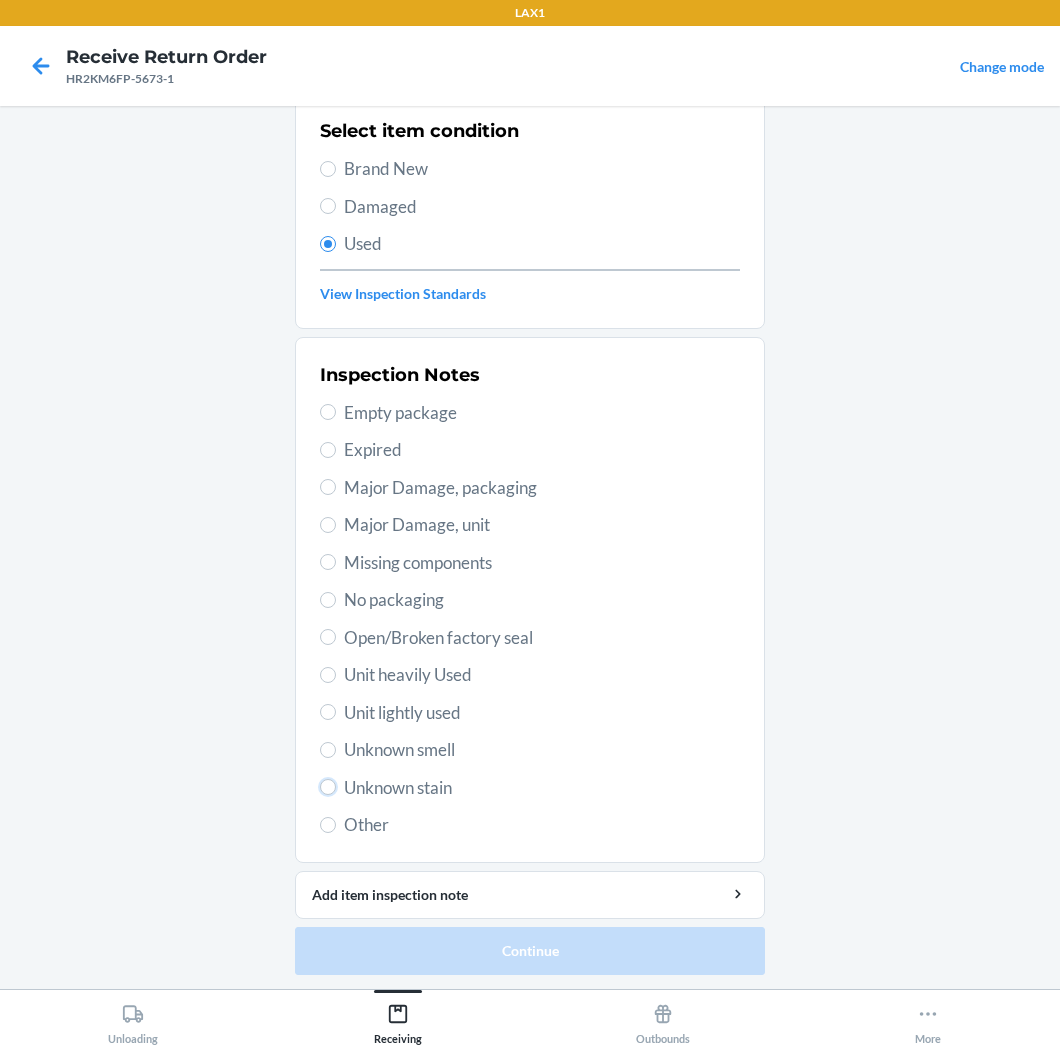 click on "Unknown stain" at bounding box center (328, 787) 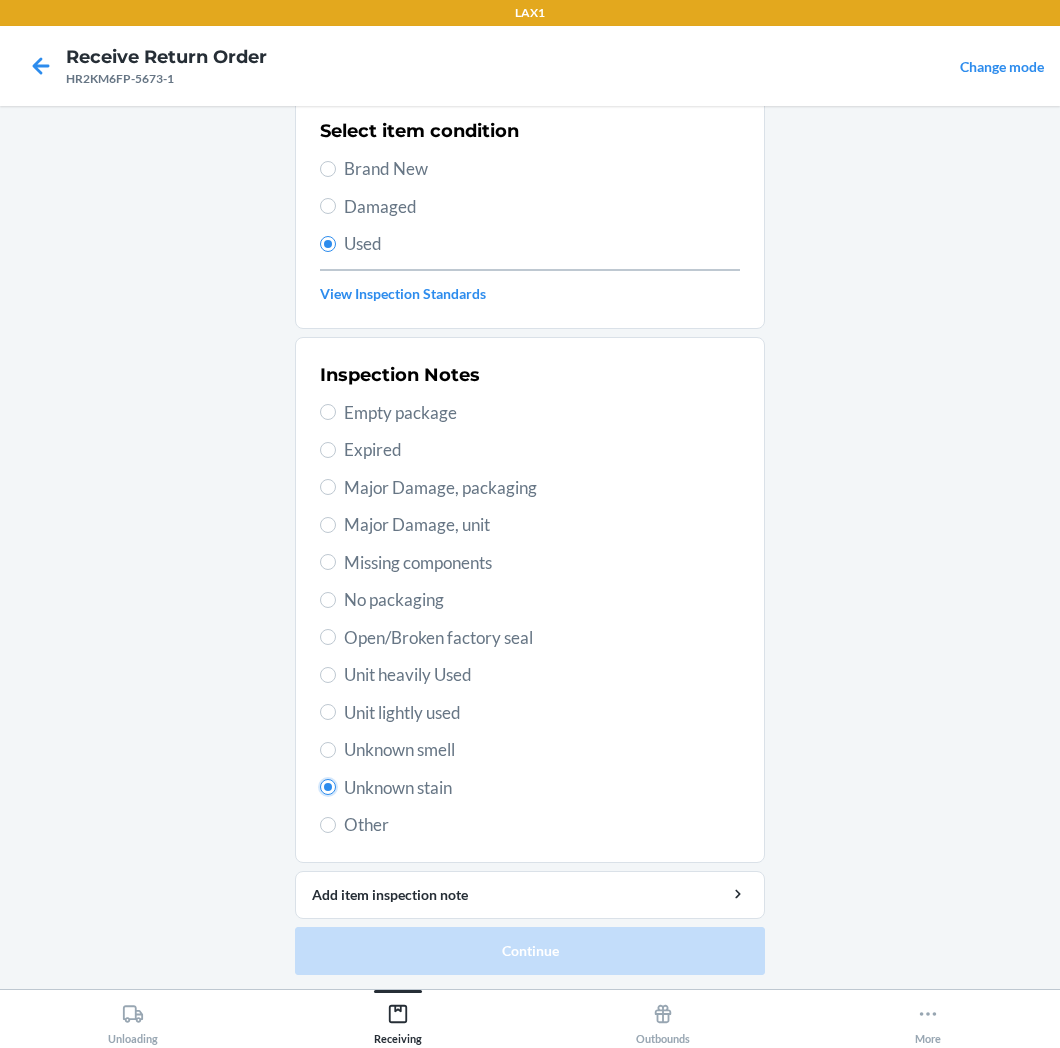 radio on "true" 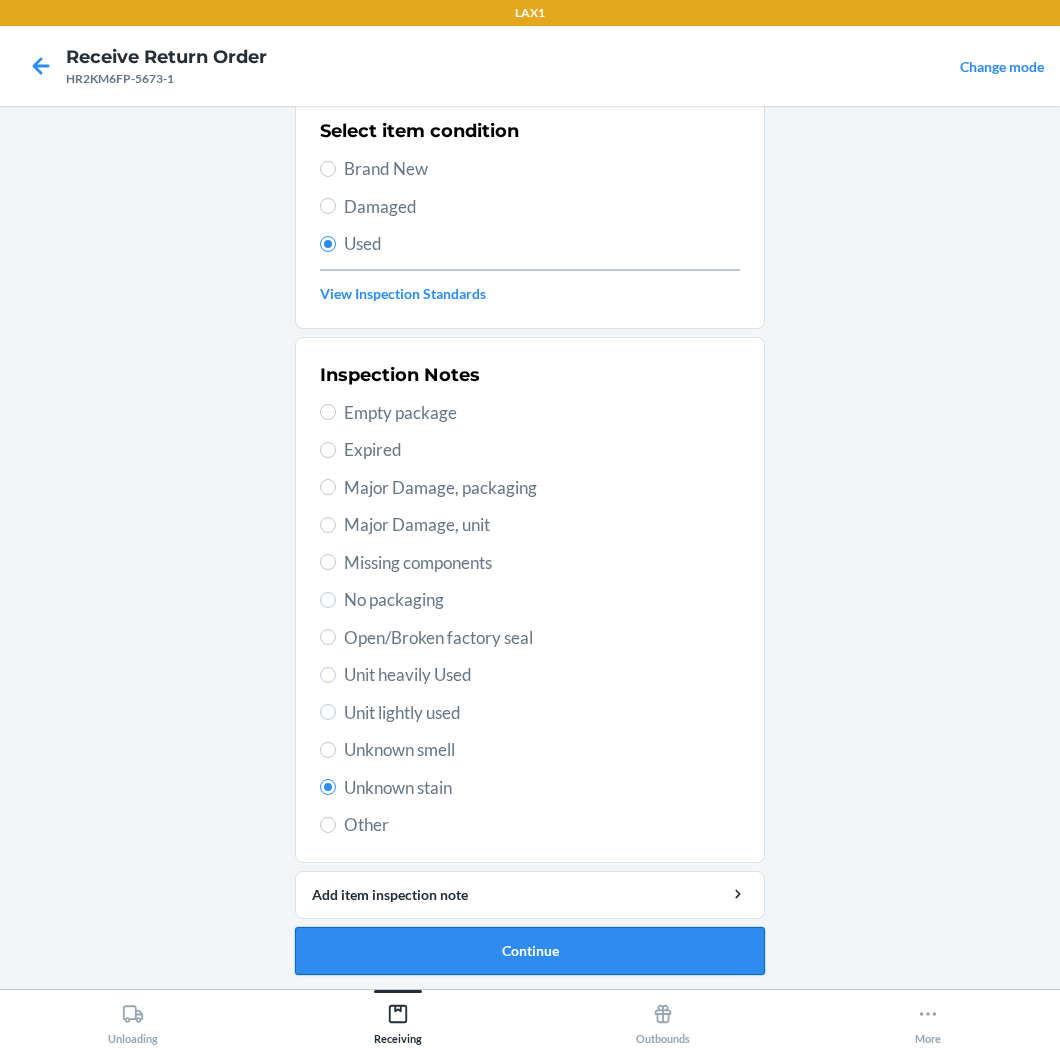 click on "Continue" at bounding box center [530, 951] 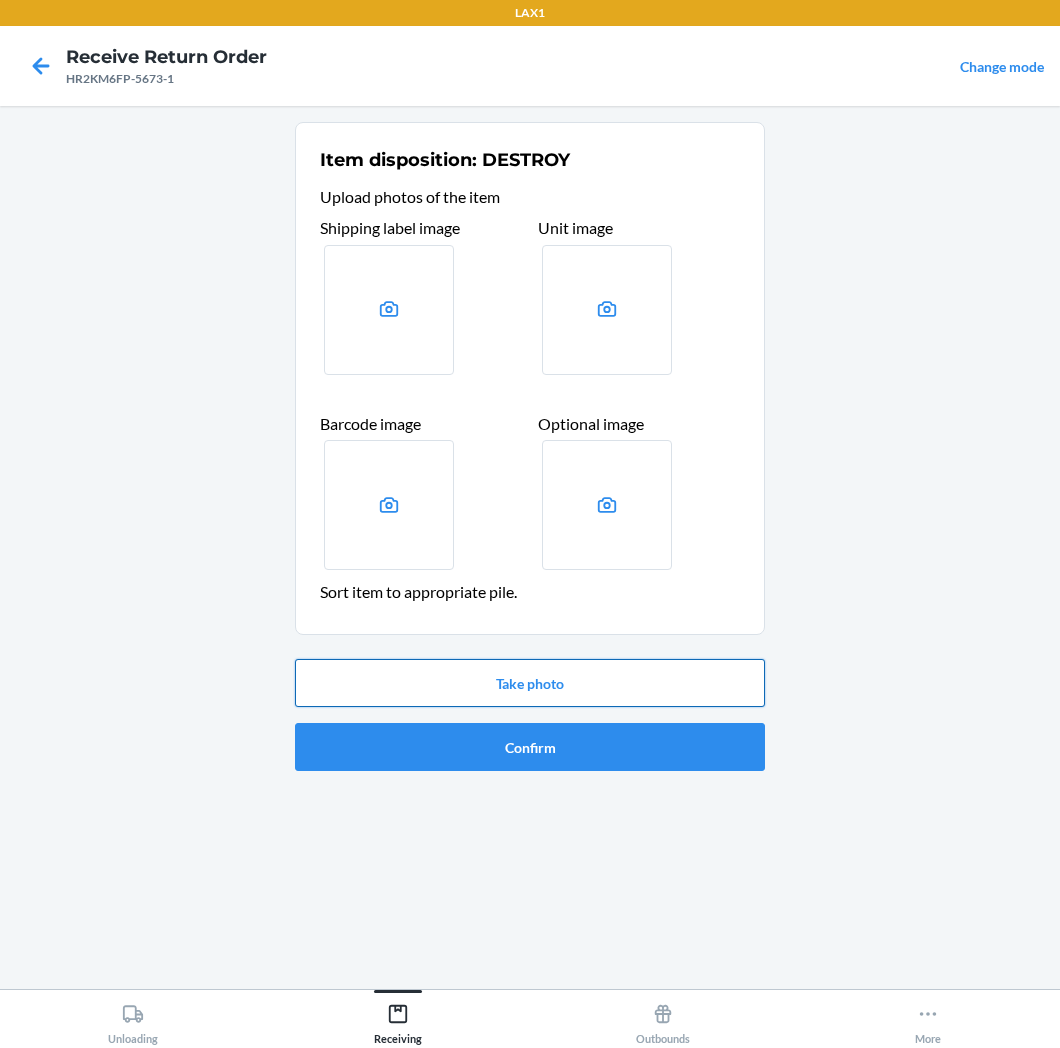 click on "Take photo" at bounding box center [530, 683] 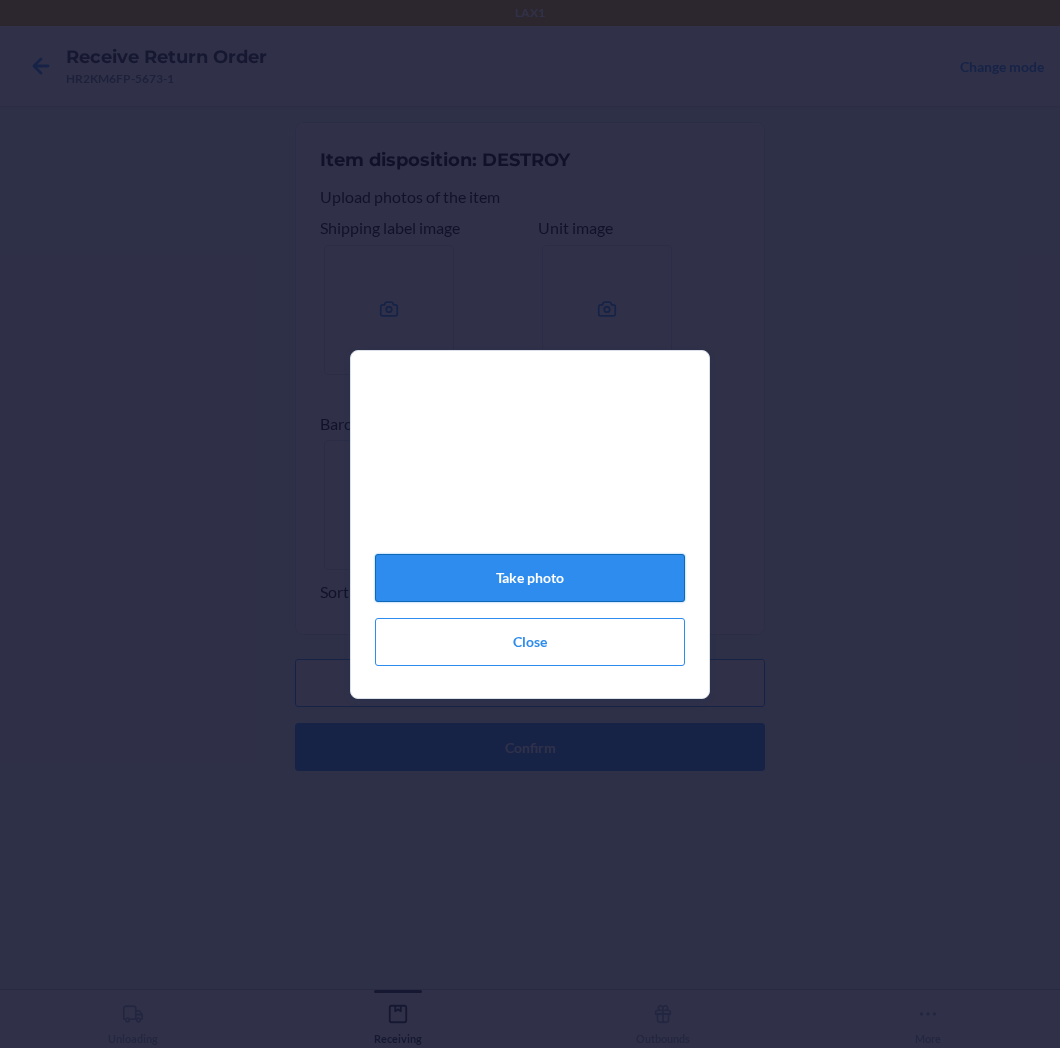 click on "Take photo" 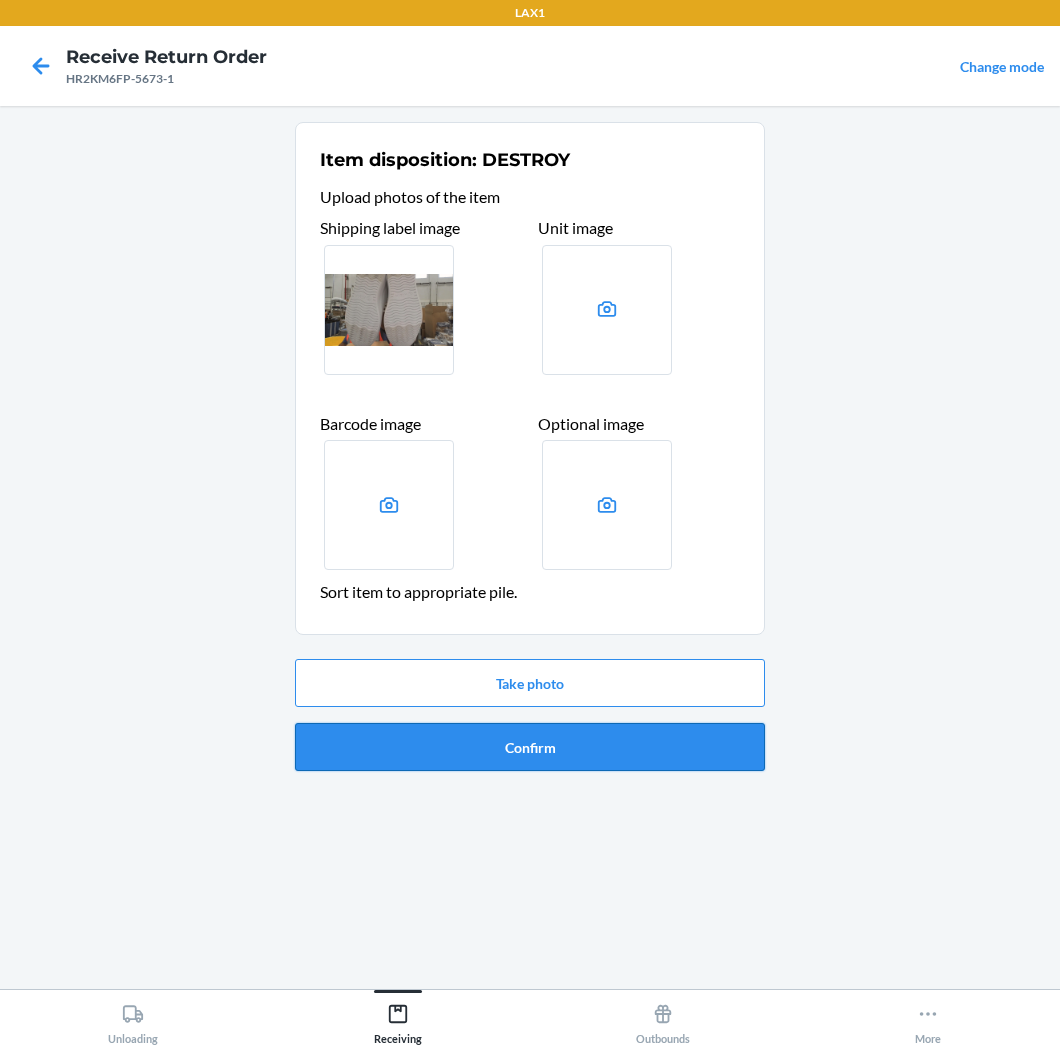 click on "Confirm" at bounding box center (530, 747) 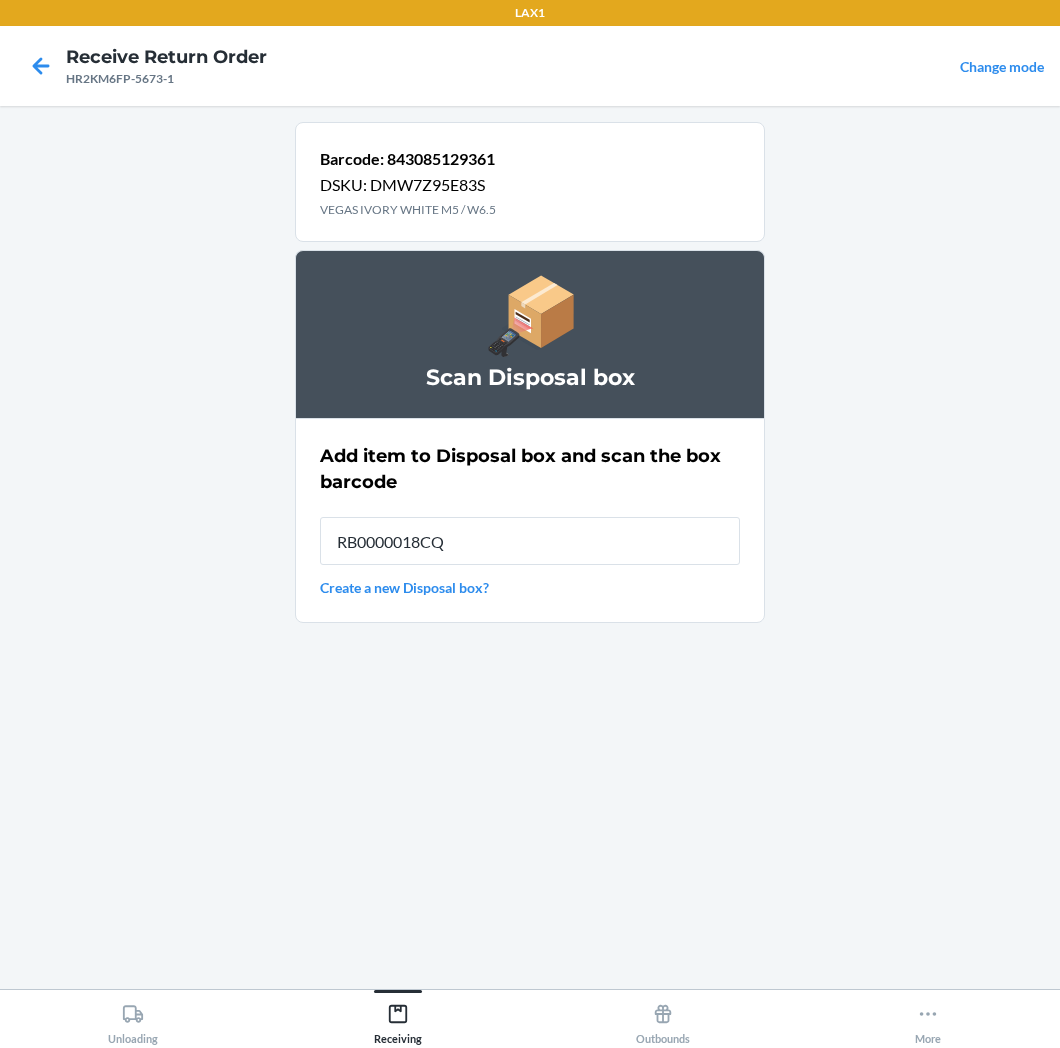 type on "RB0000018CQ" 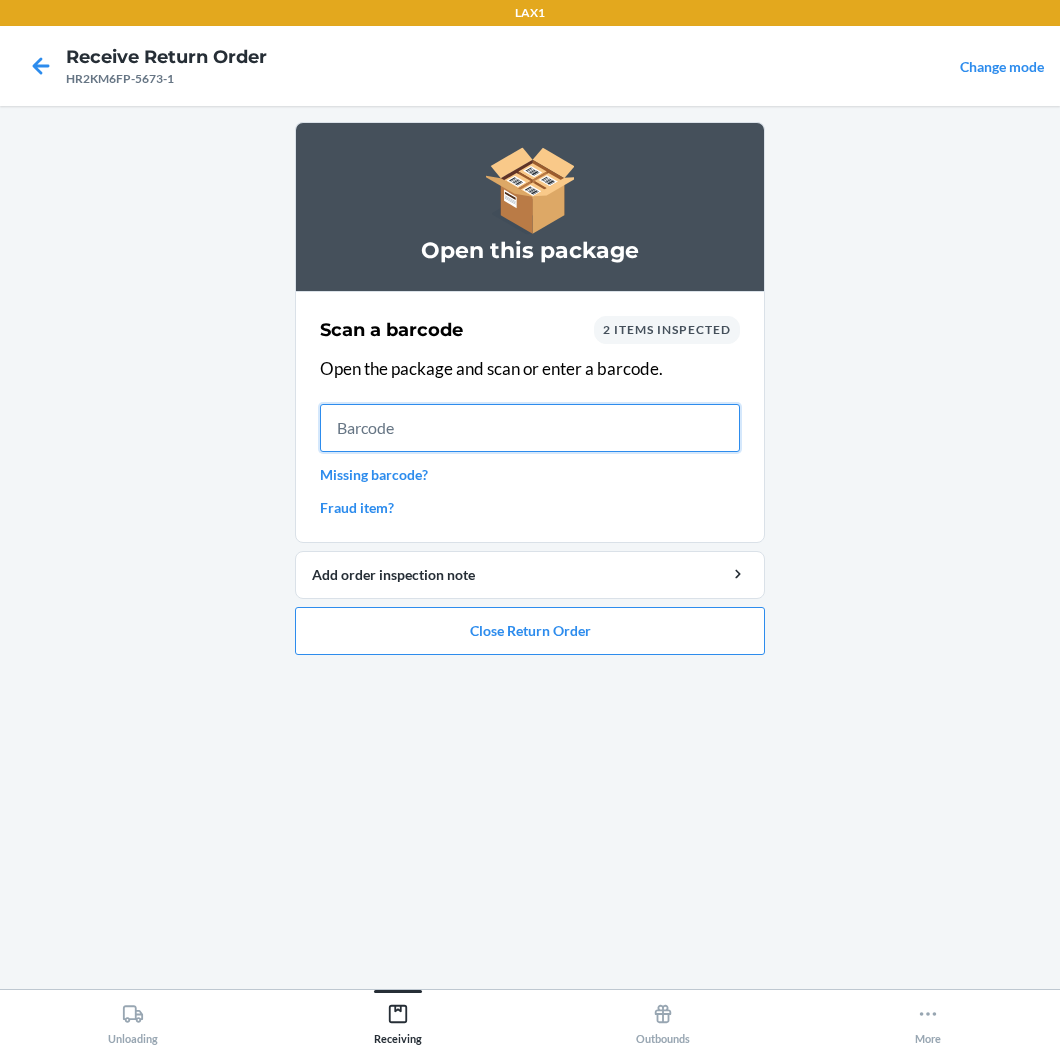 click at bounding box center (530, 428) 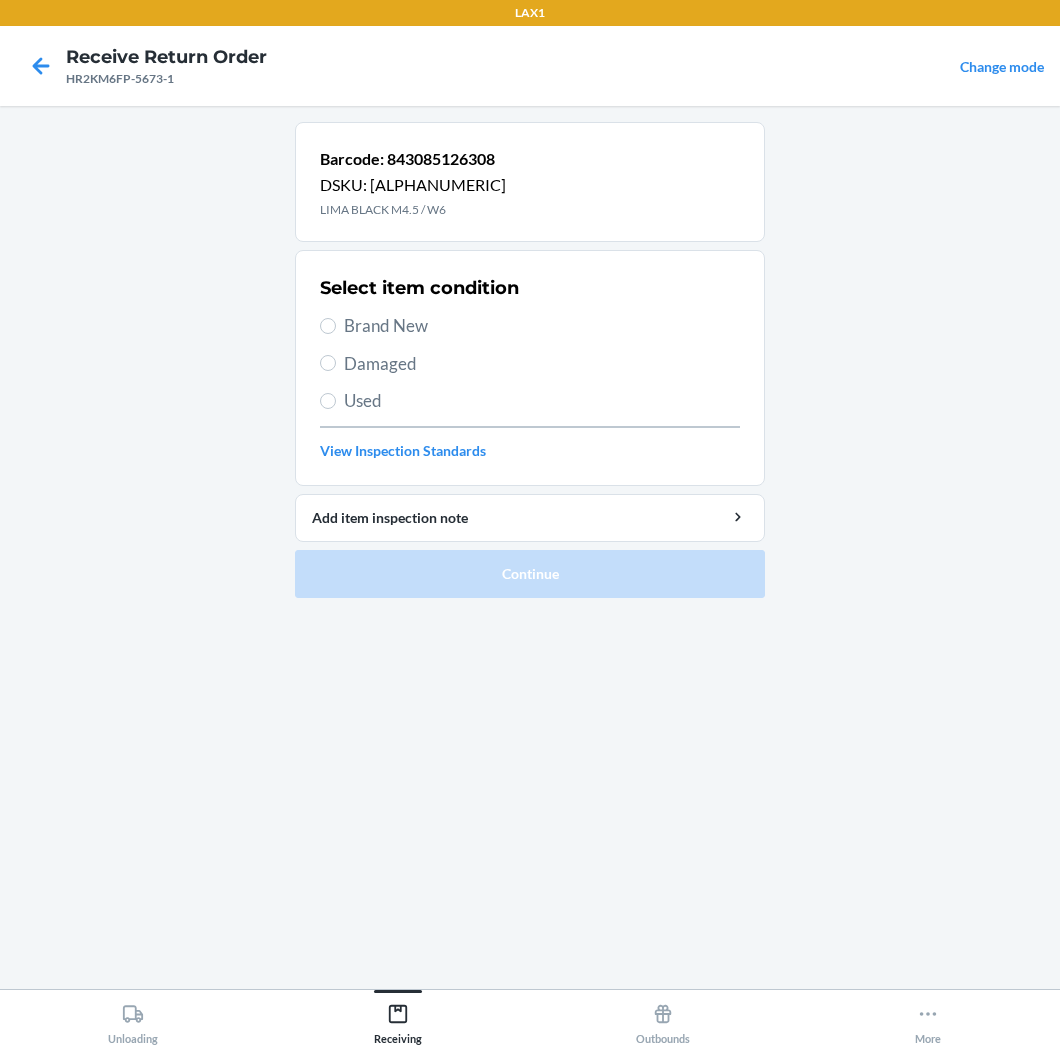 click on "Brand New" at bounding box center (542, 326) 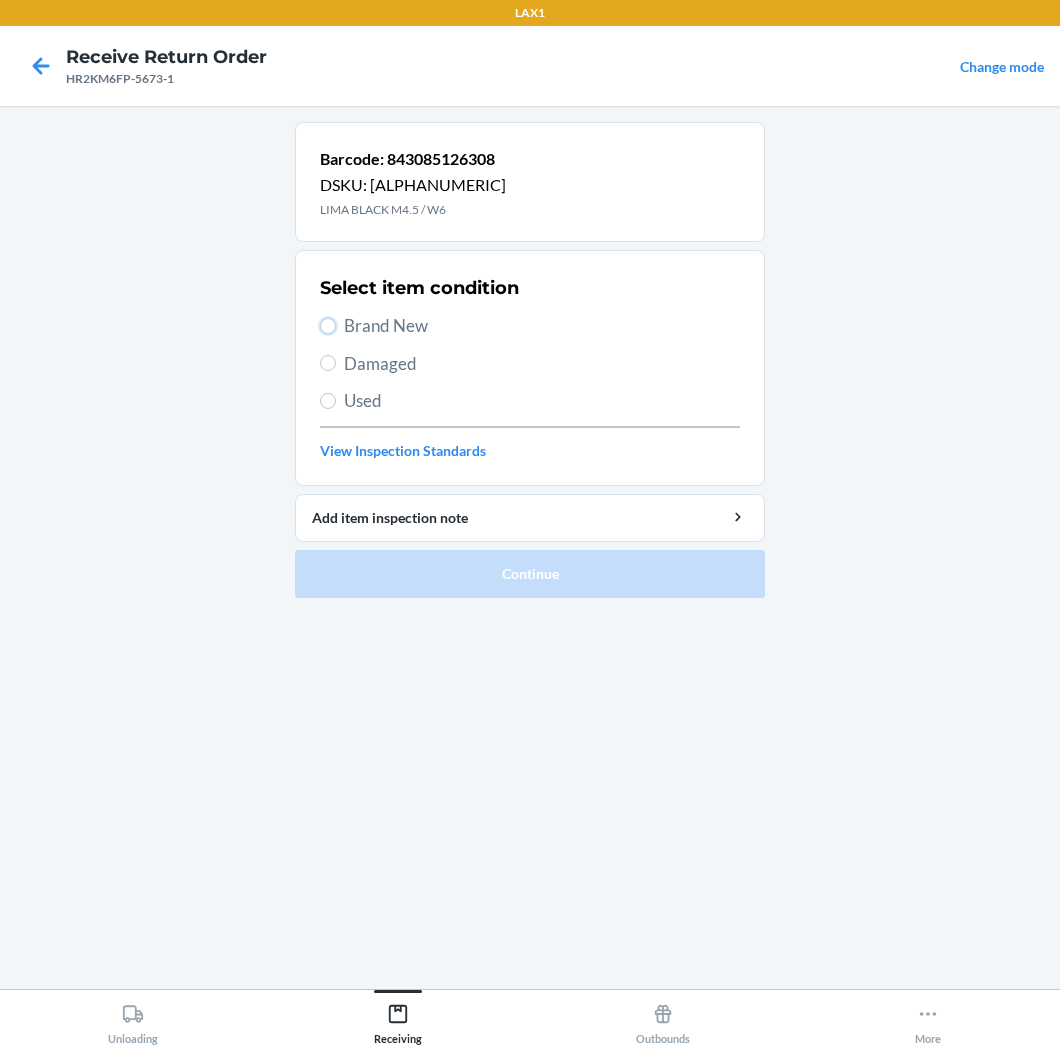 click on "Brand New" at bounding box center (328, 326) 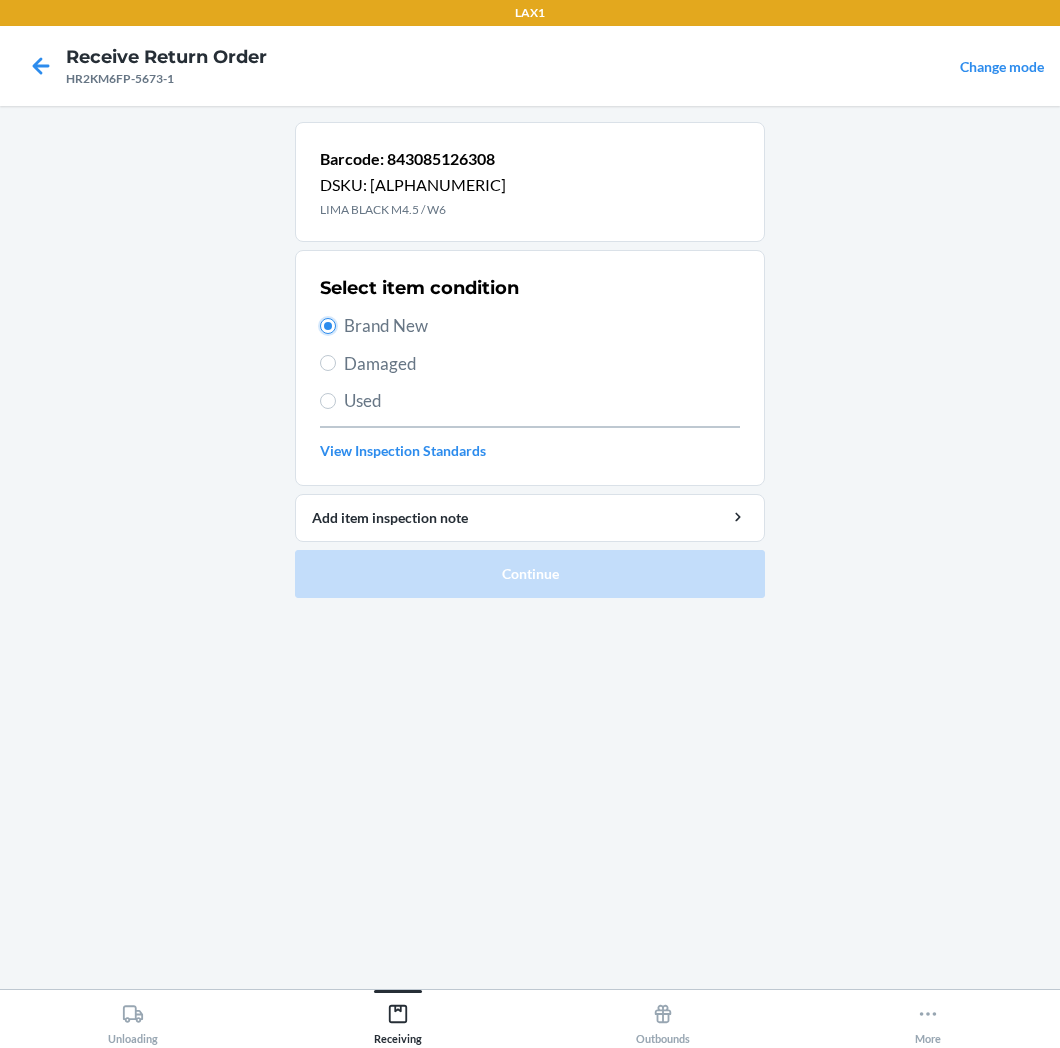 radio on "true" 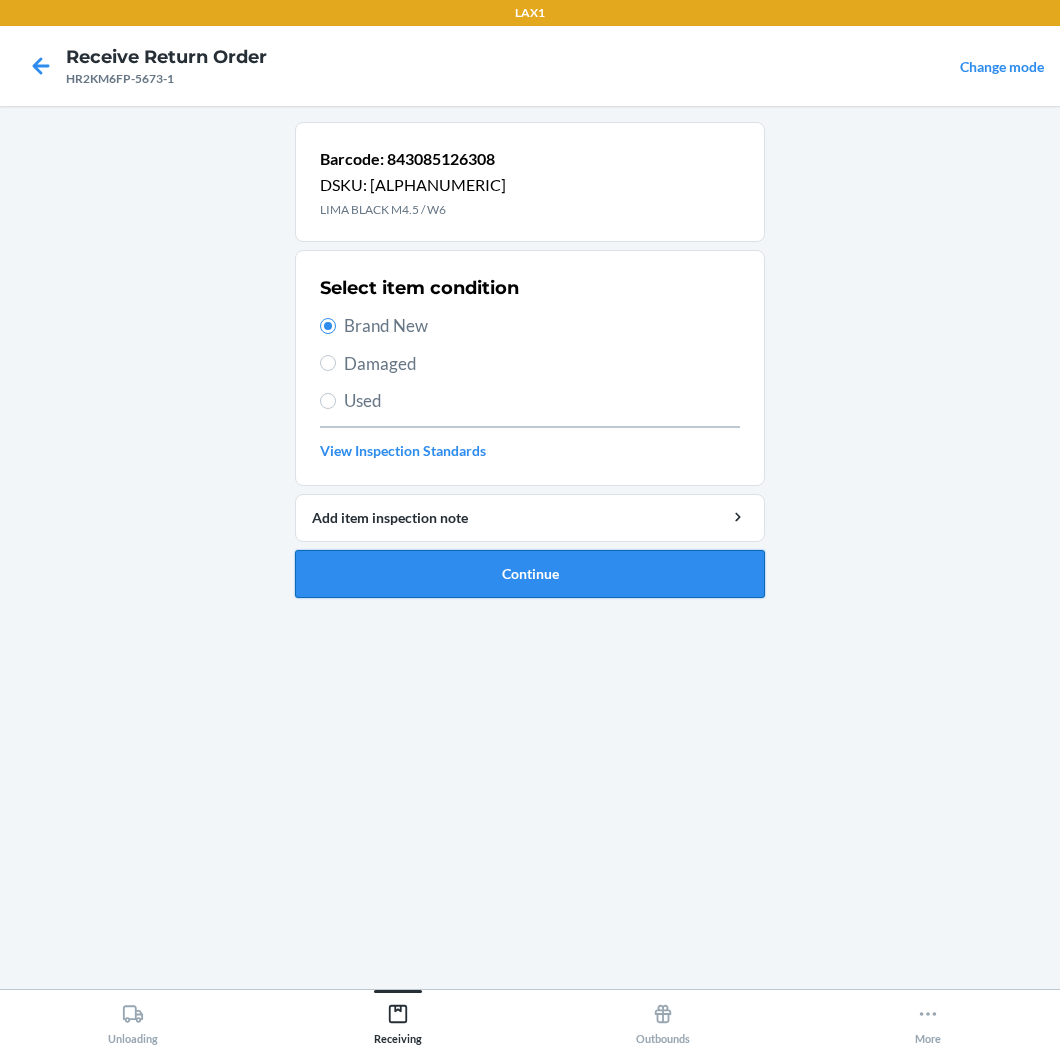 click on "Continue" at bounding box center [530, 574] 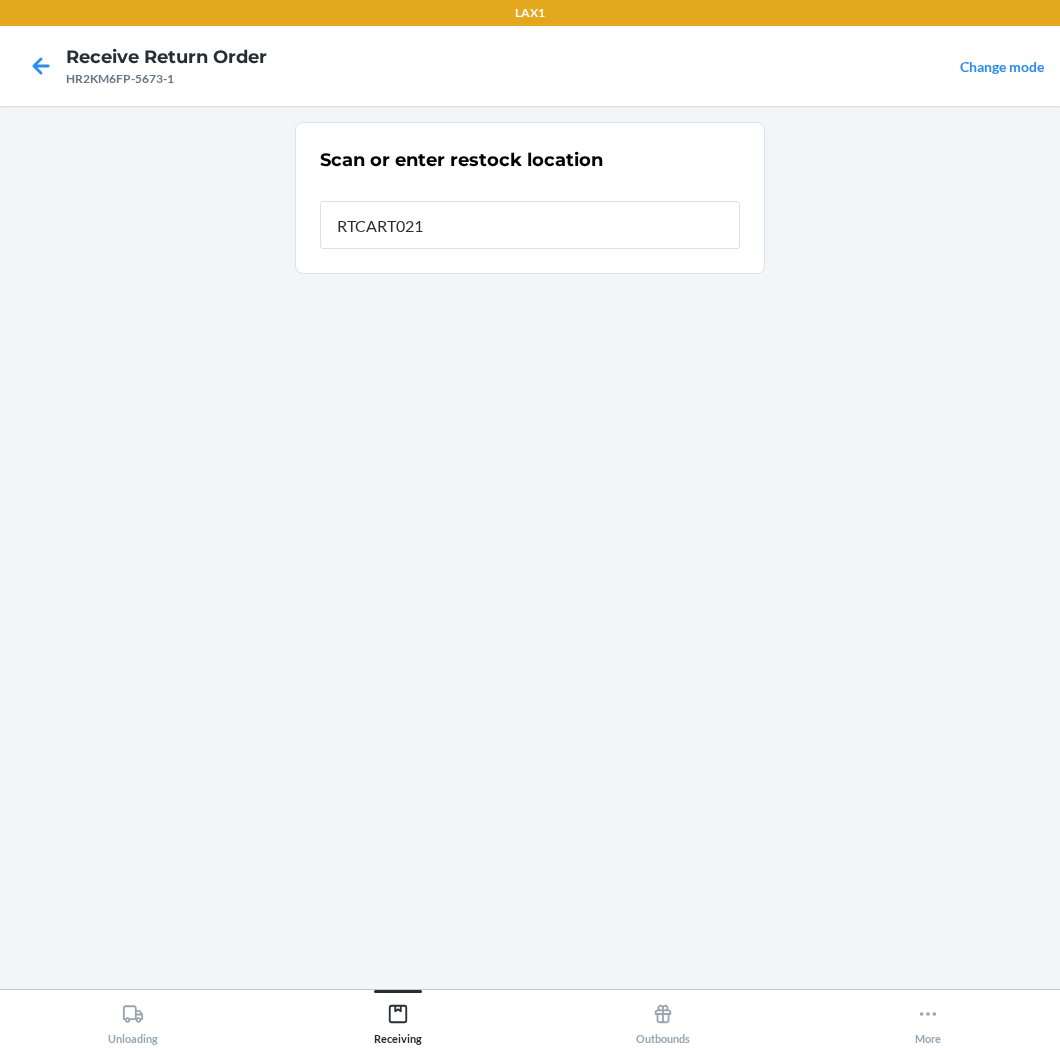 type on "RTCART021" 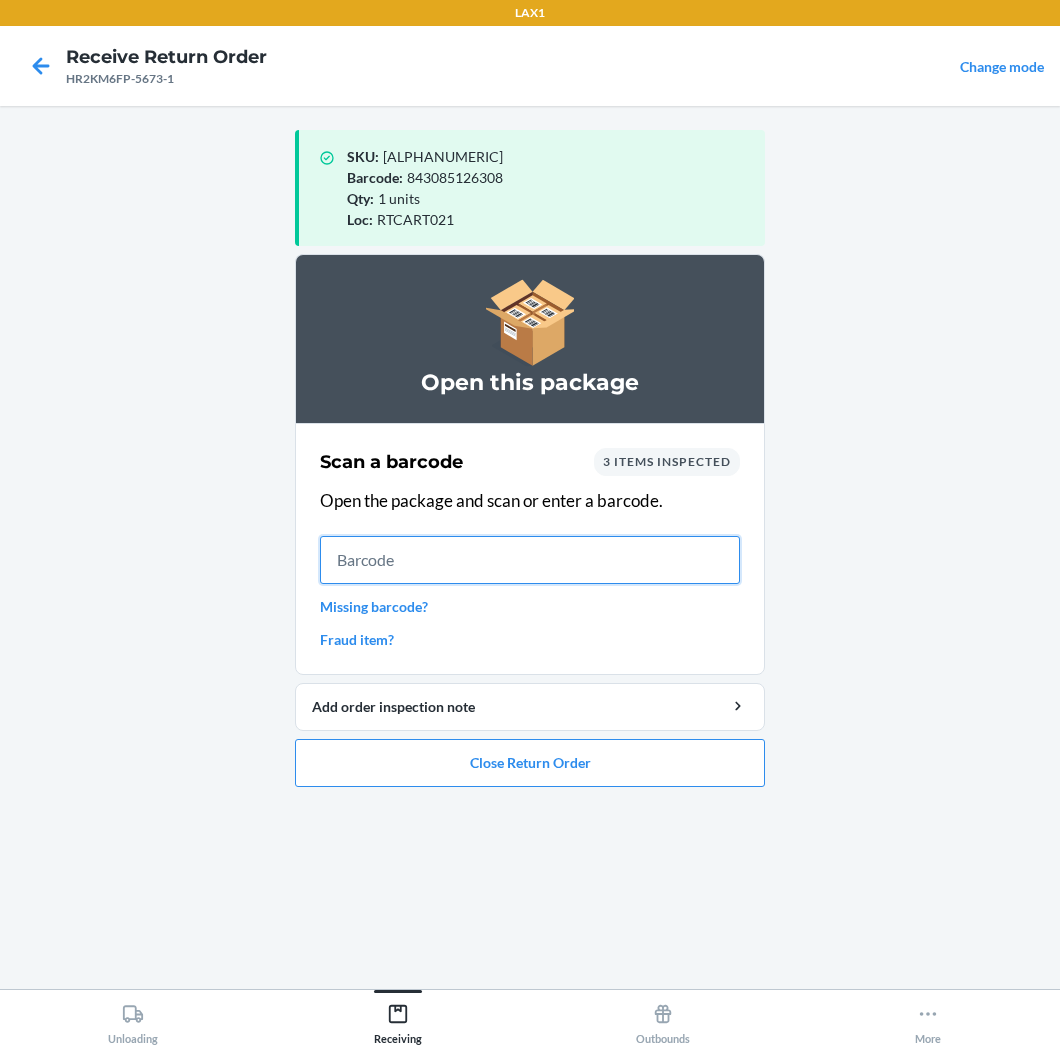 click at bounding box center [530, 560] 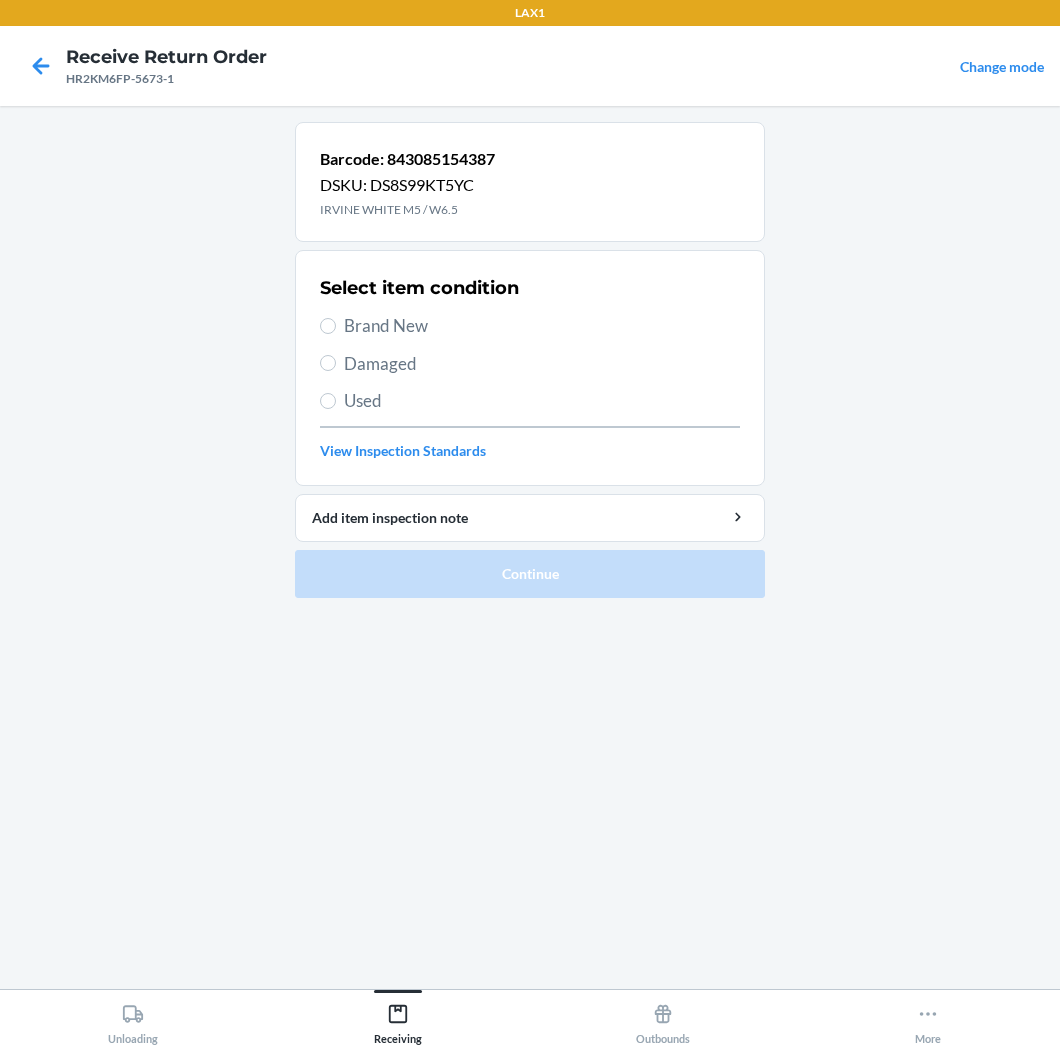click on "Brand New" at bounding box center (542, 326) 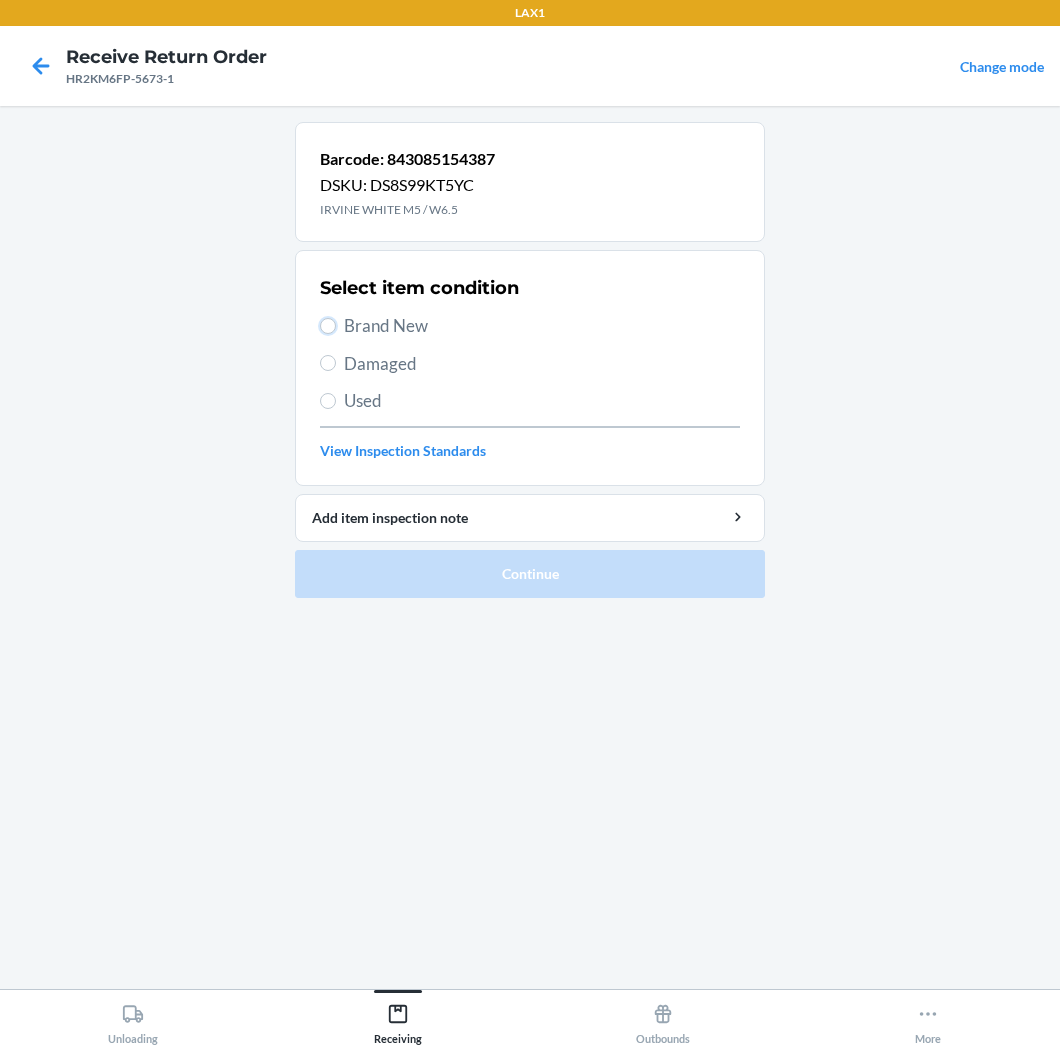 click on "Brand New" at bounding box center [328, 326] 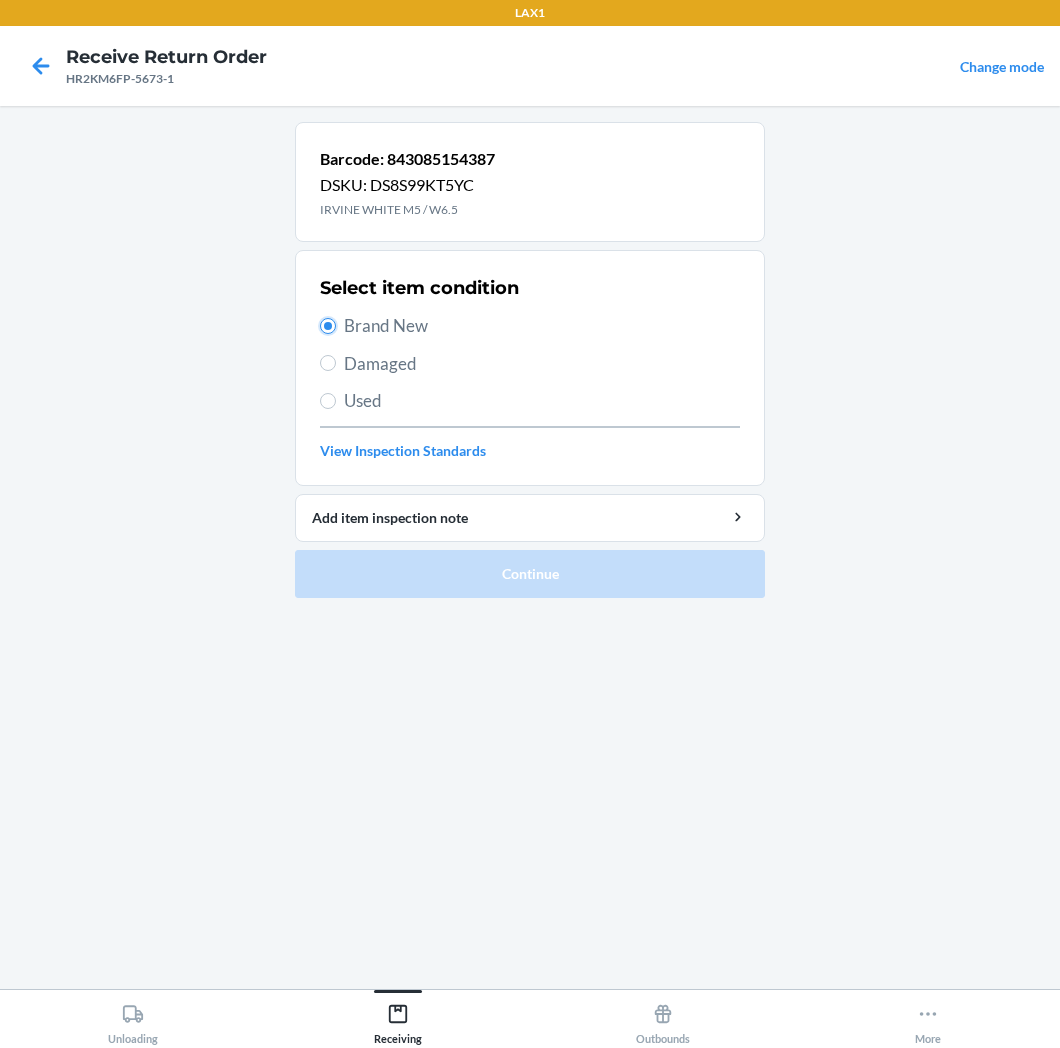 radio on "true" 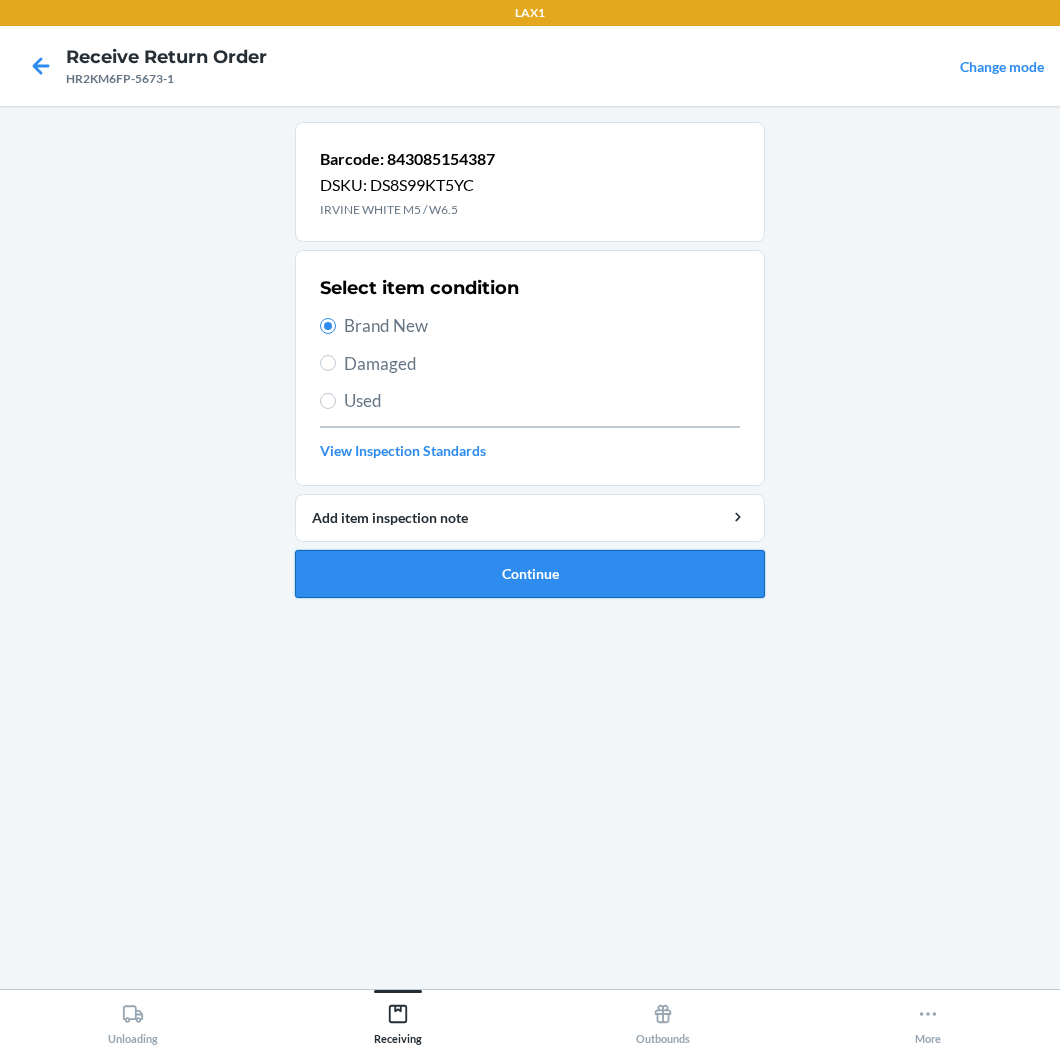 click on "Continue" at bounding box center (530, 574) 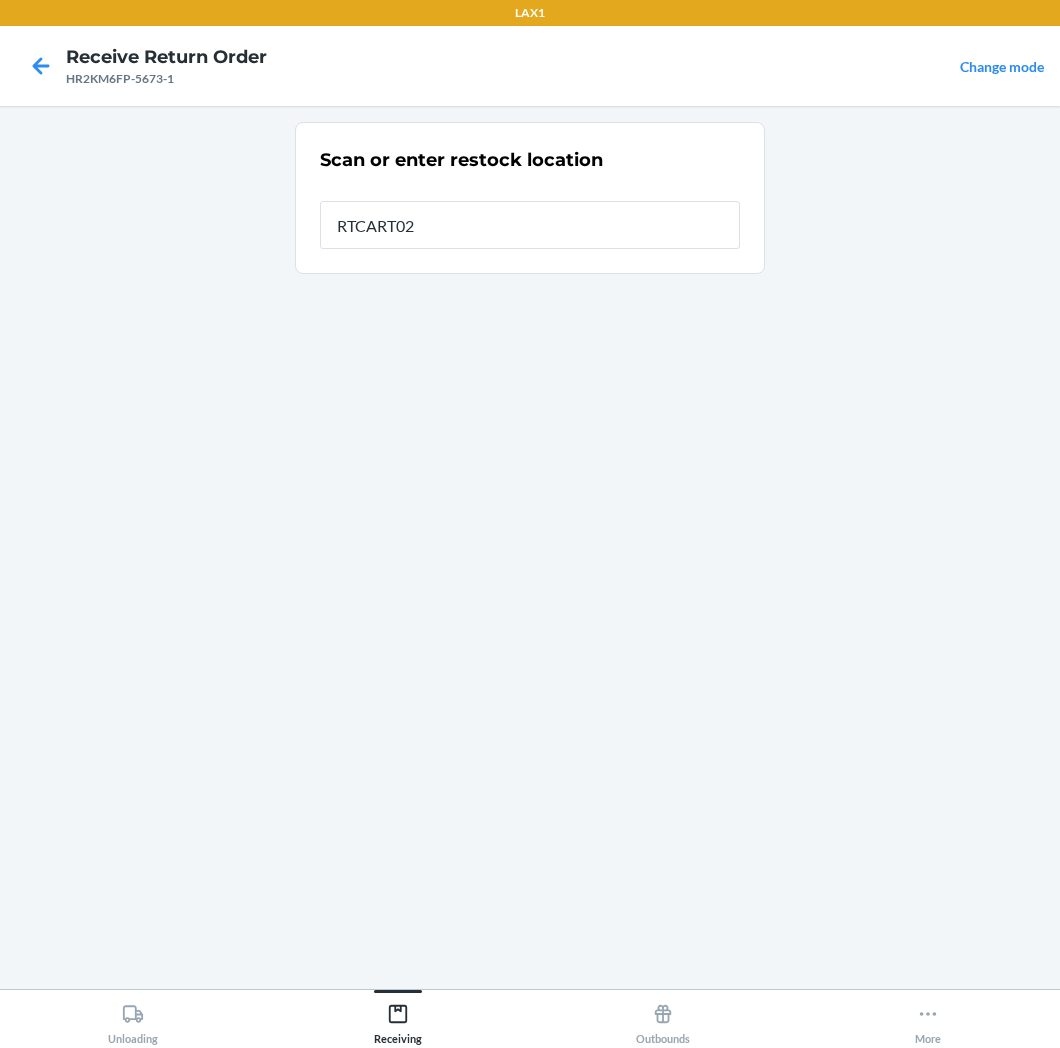 type on "RTCART021" 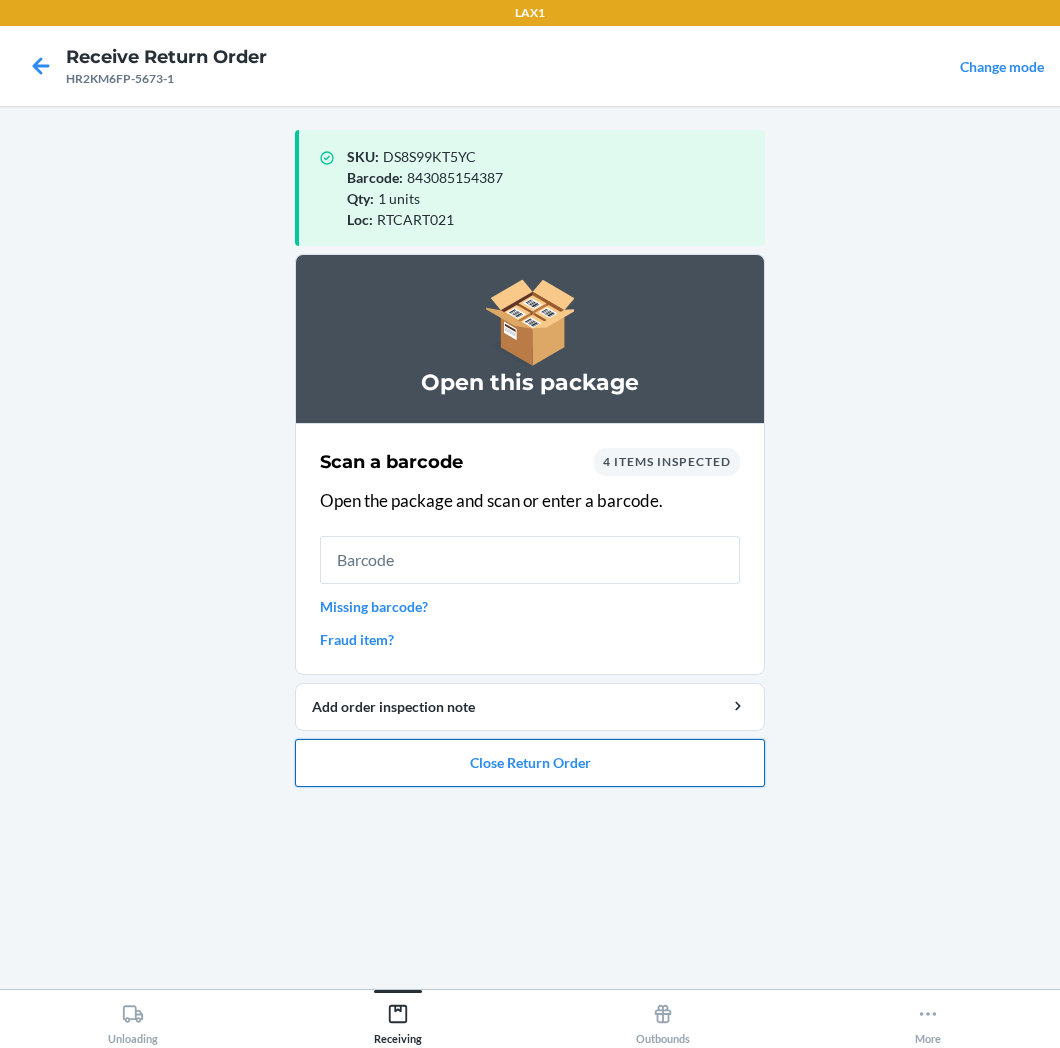 click on "Close Return Order" at bounding box center (530, 763) 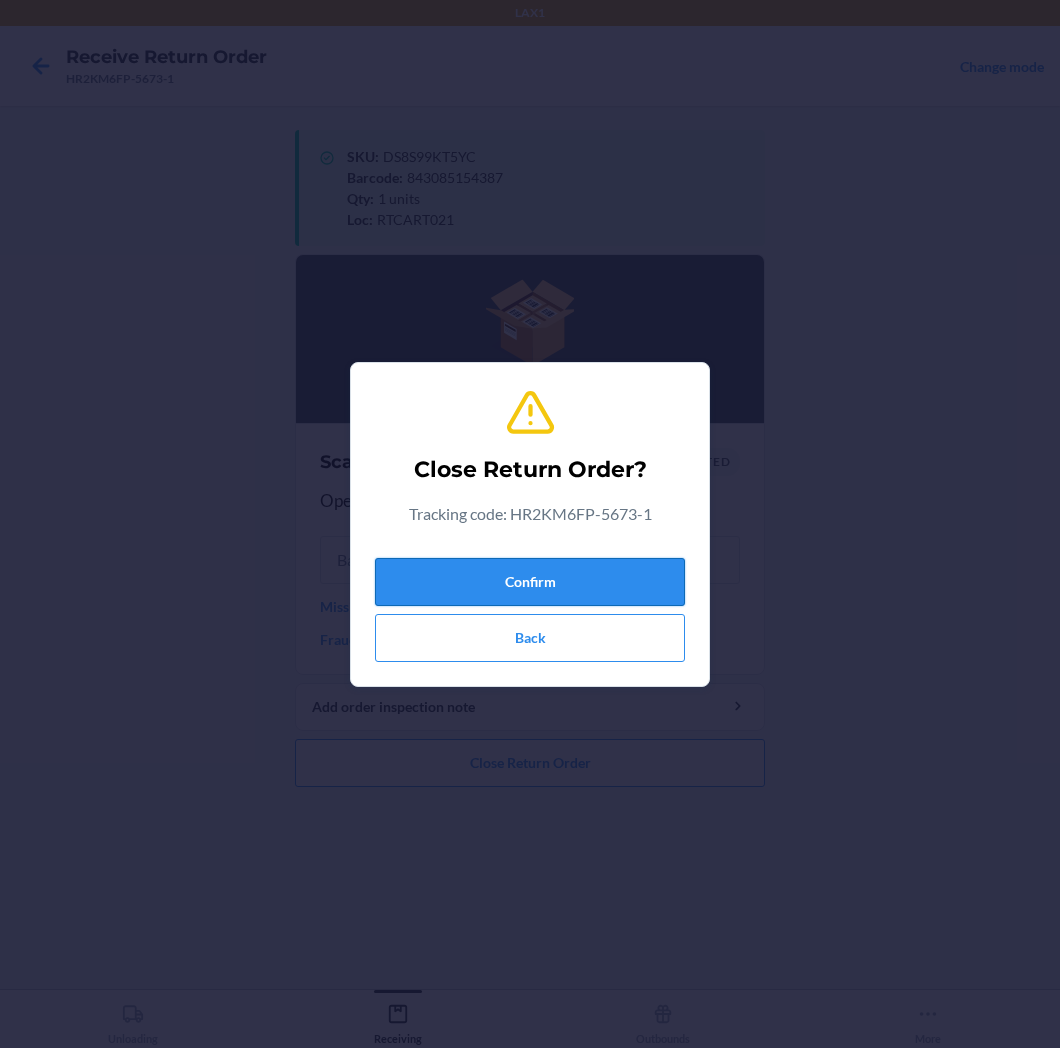 click on "Confirm" at bounding box center (530, 582) 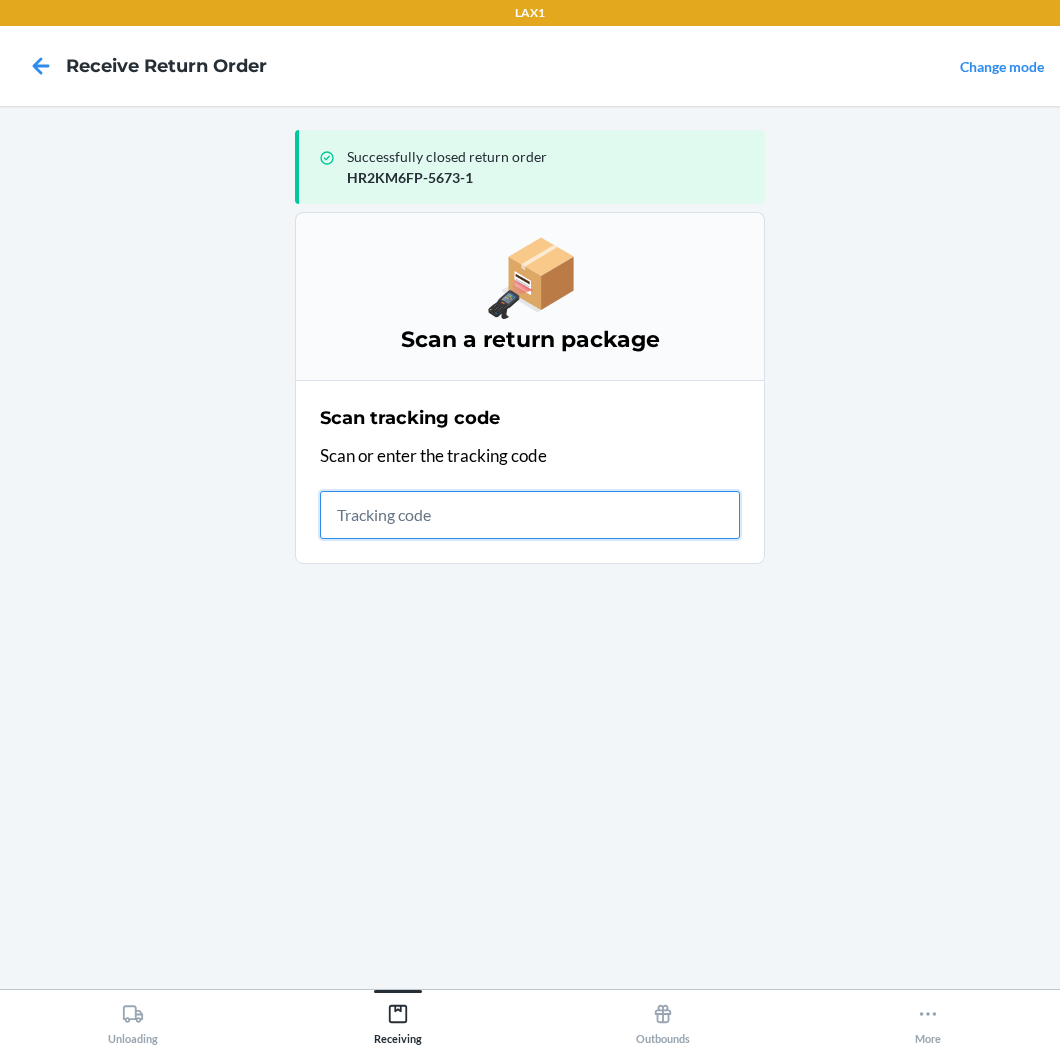 click at bounding box center [530, 515] 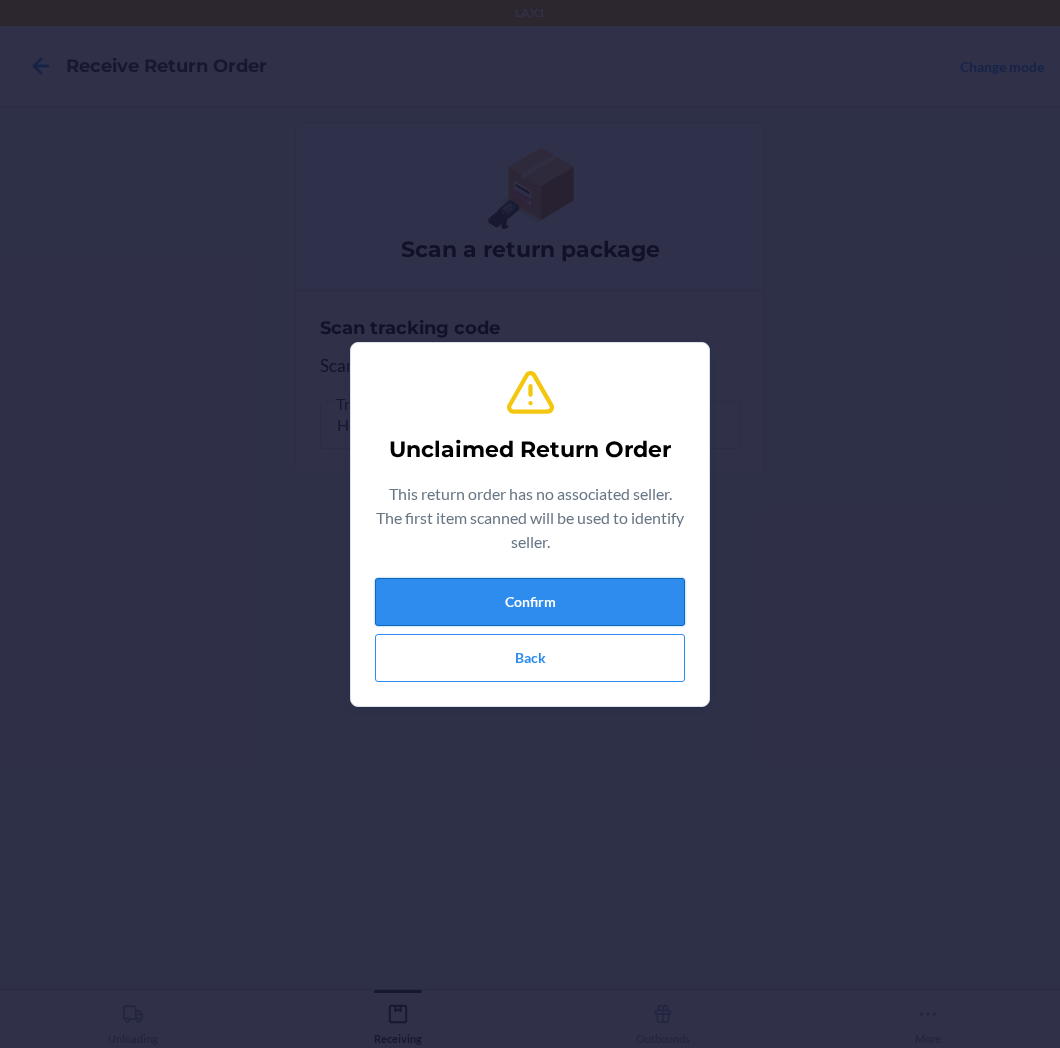 click on "Confirm" at bounding box center (530, 602) 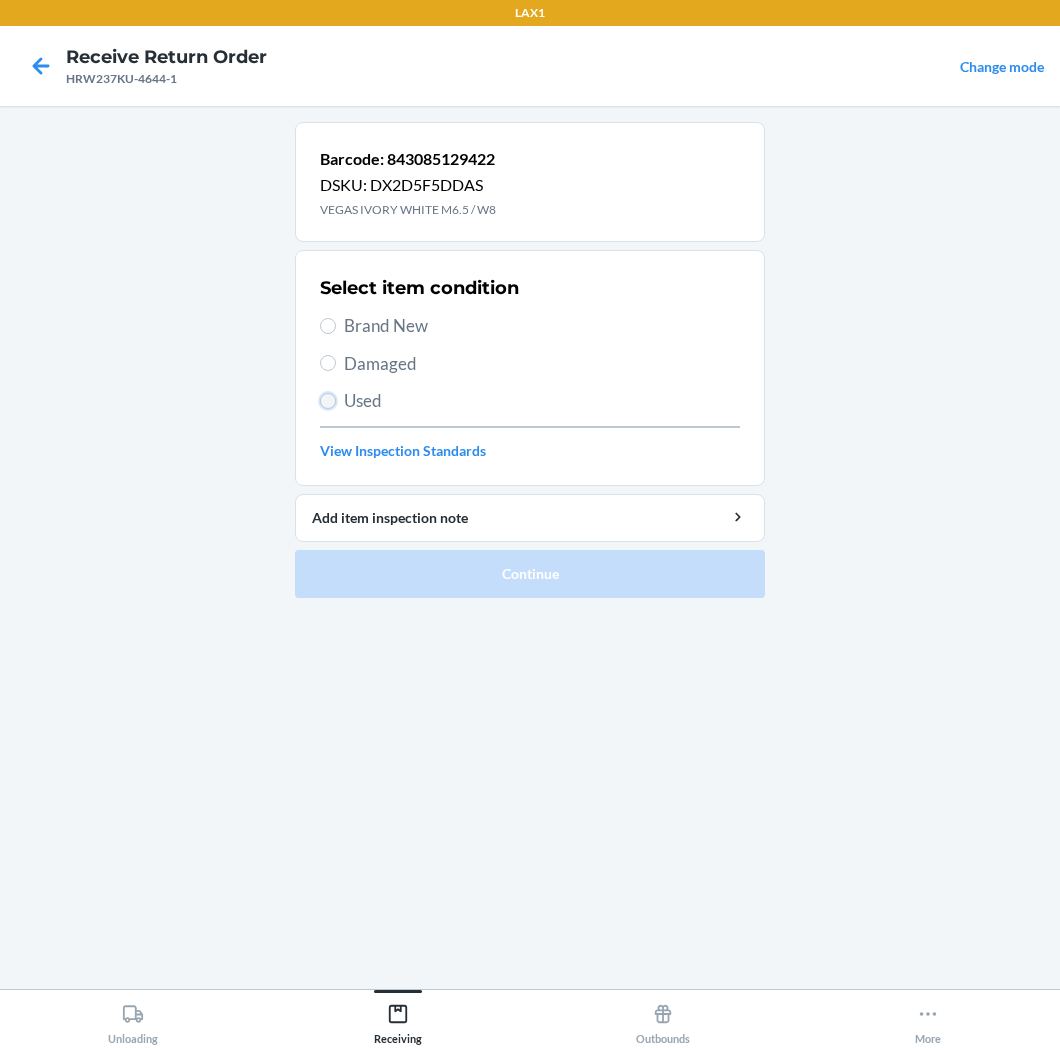 click on "Used" at bounding box center (328, 401) 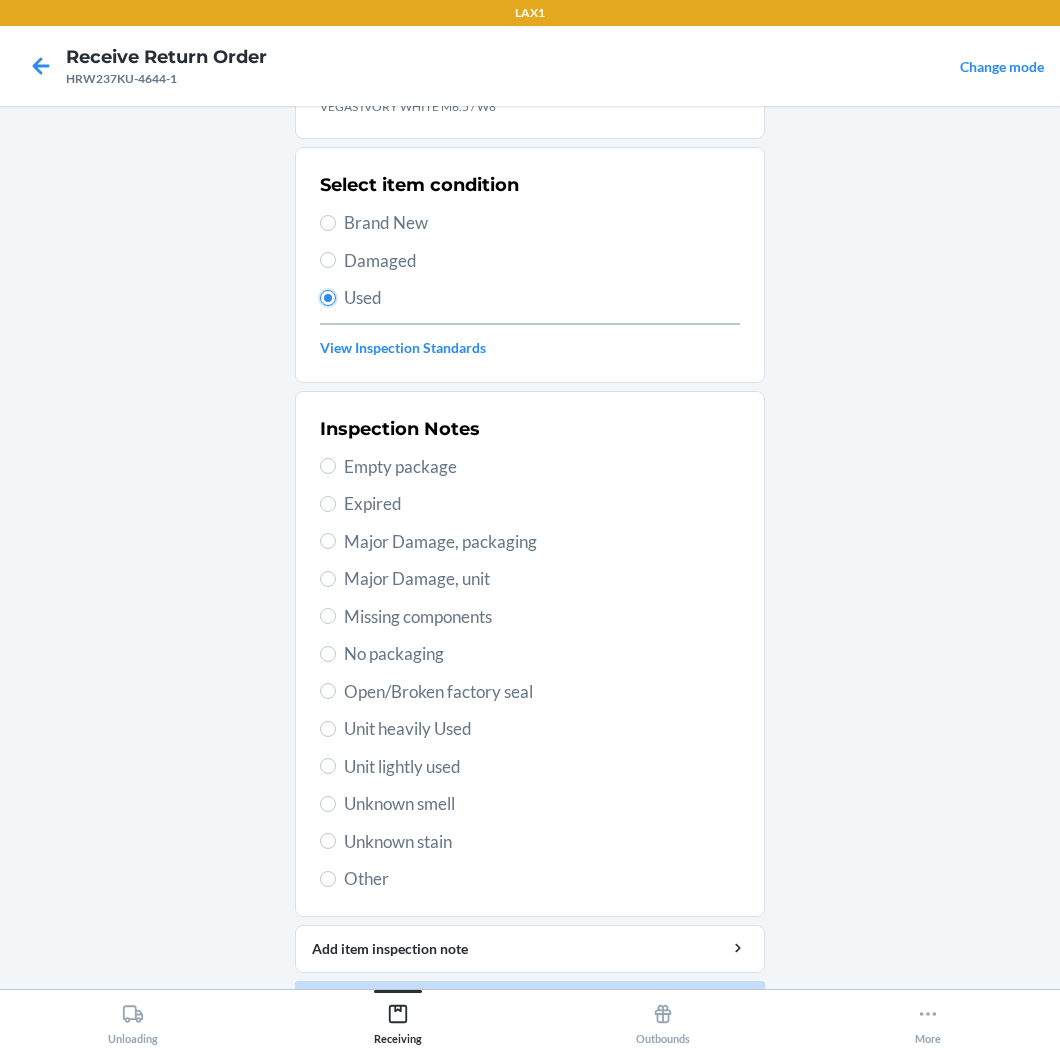 scroll, scrollTop: 157, scrollLeft: 0, axis: vertical 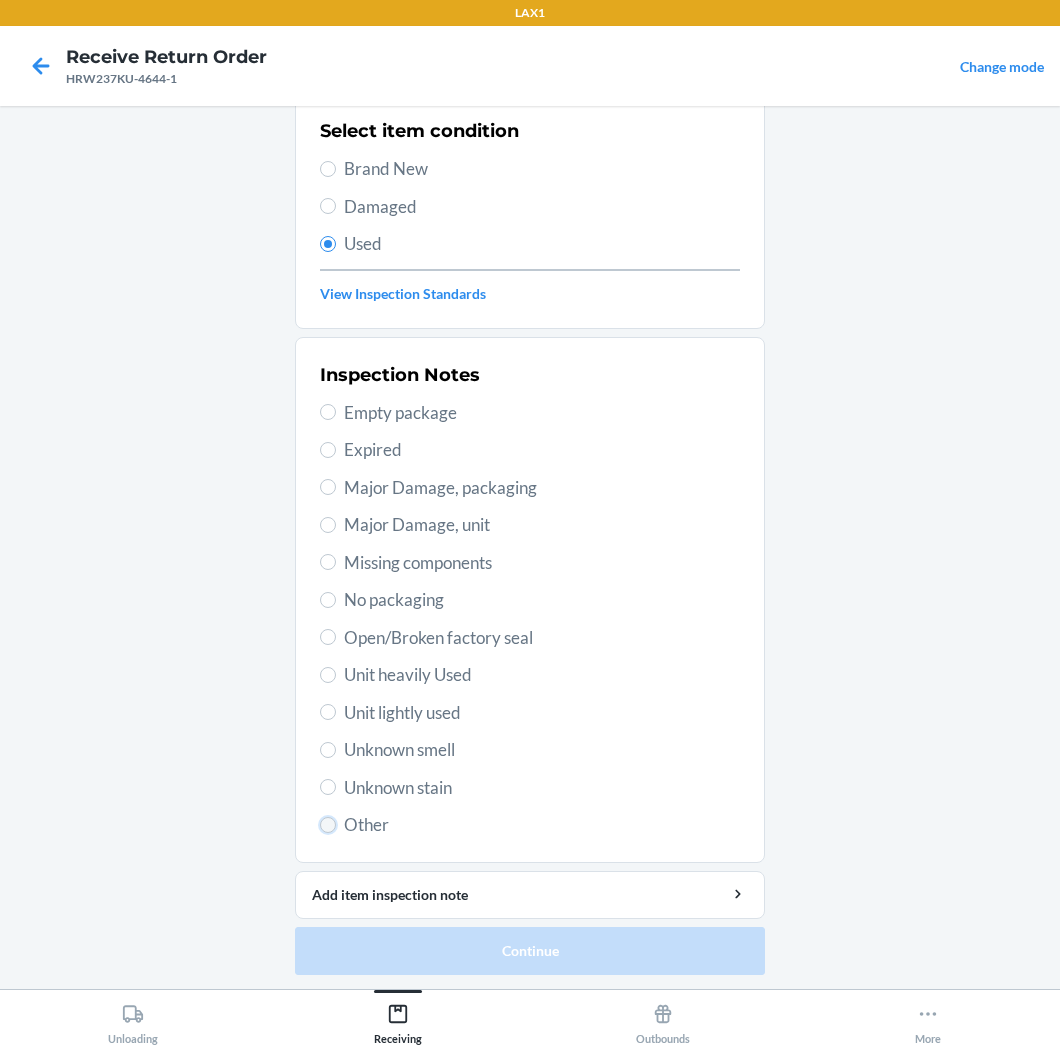 click on "Other" at bounding box center [328, 825] 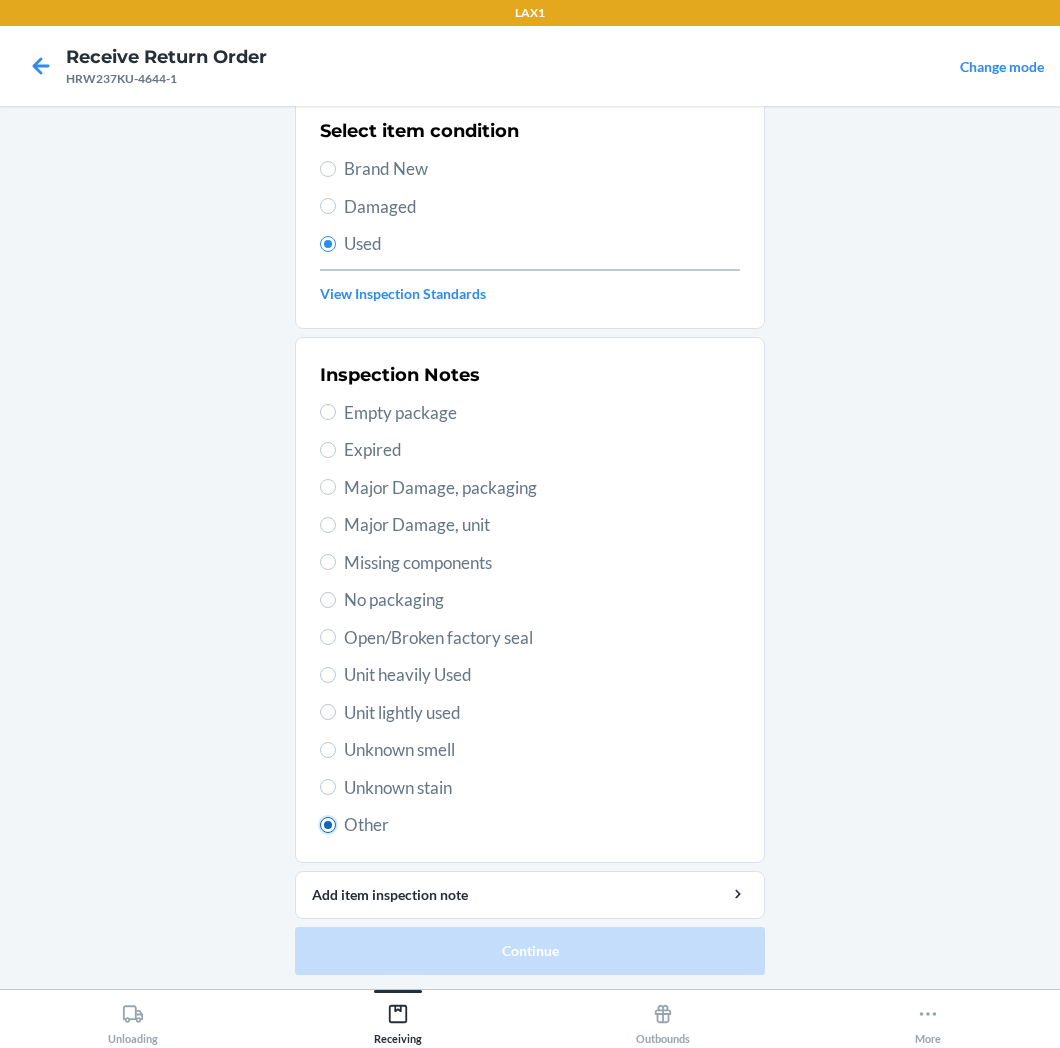 radio on "true" 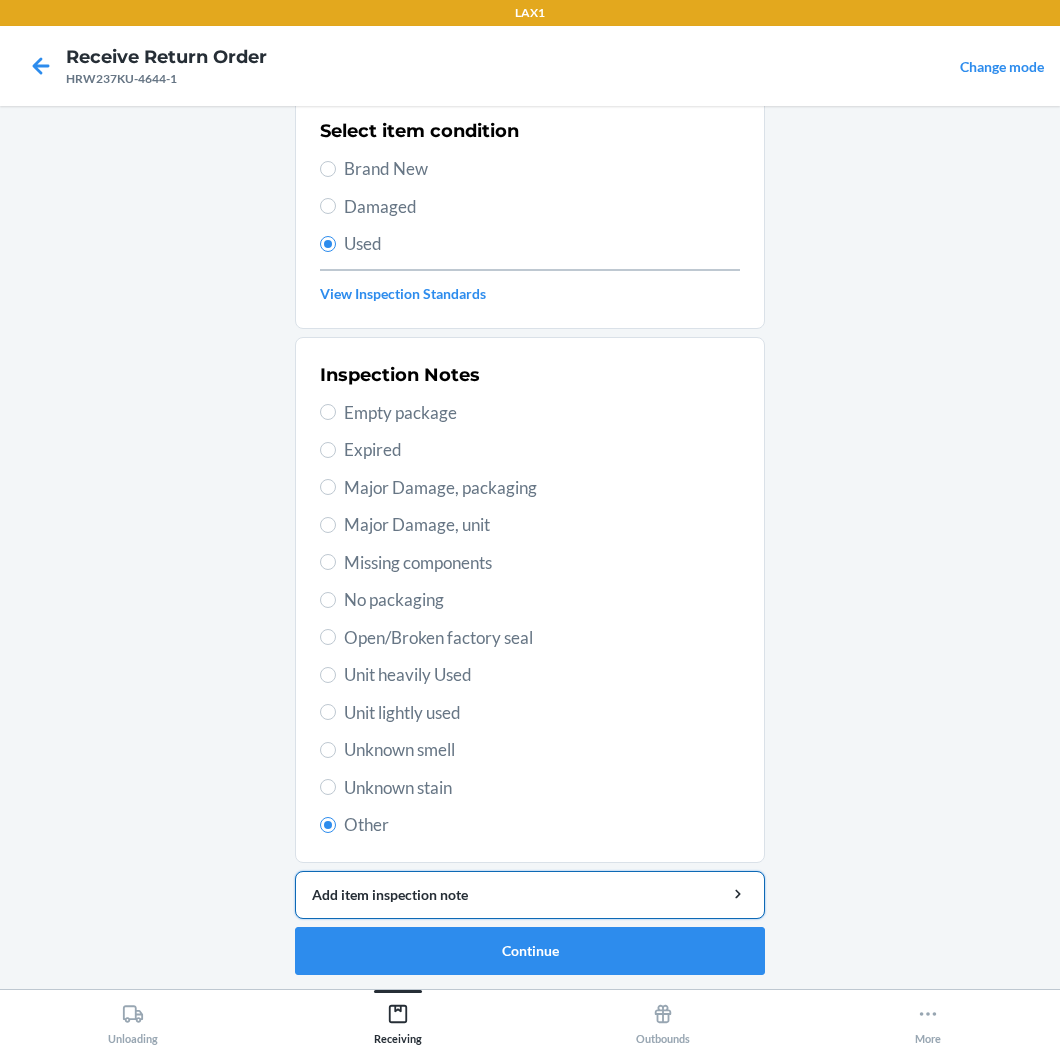 click on "Add item inspection note" at bounding box center (530, 894) 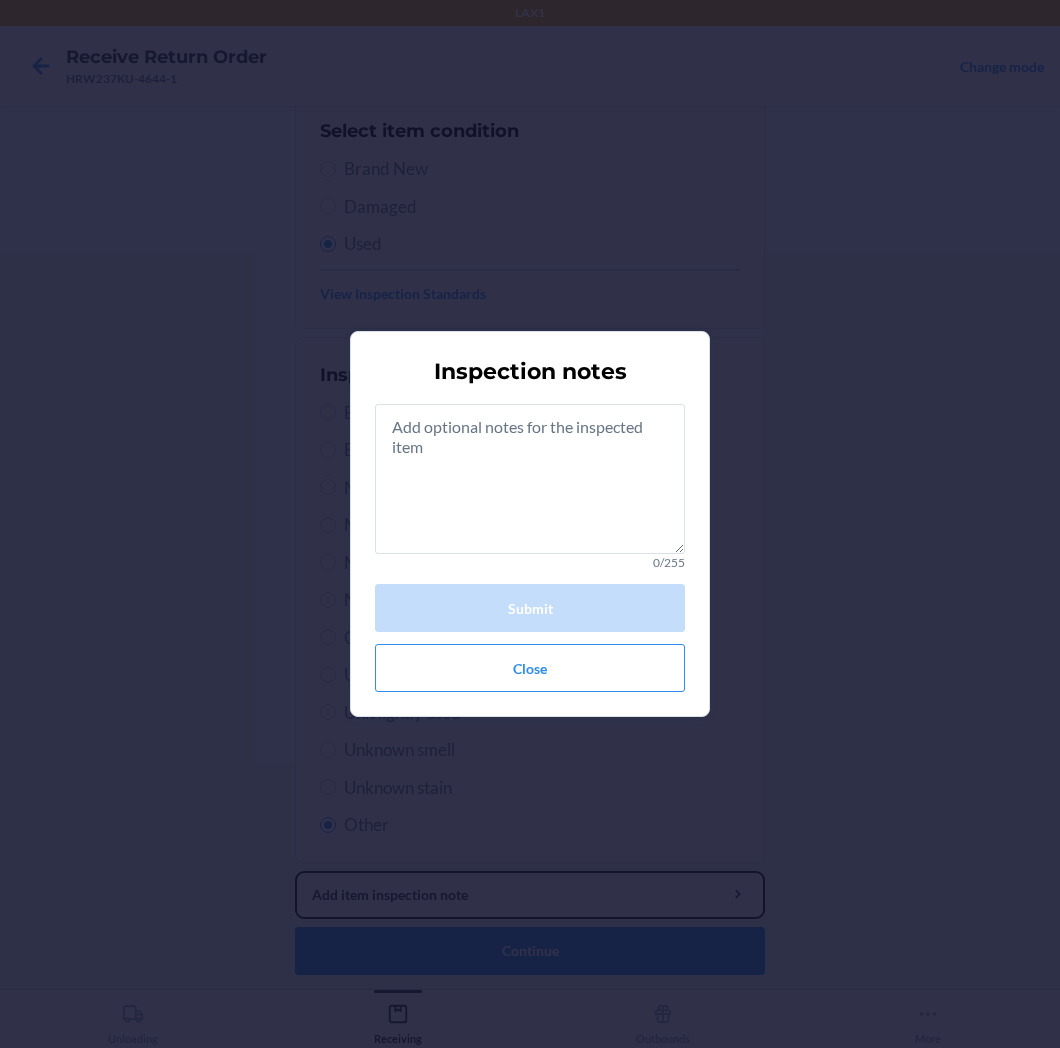 type 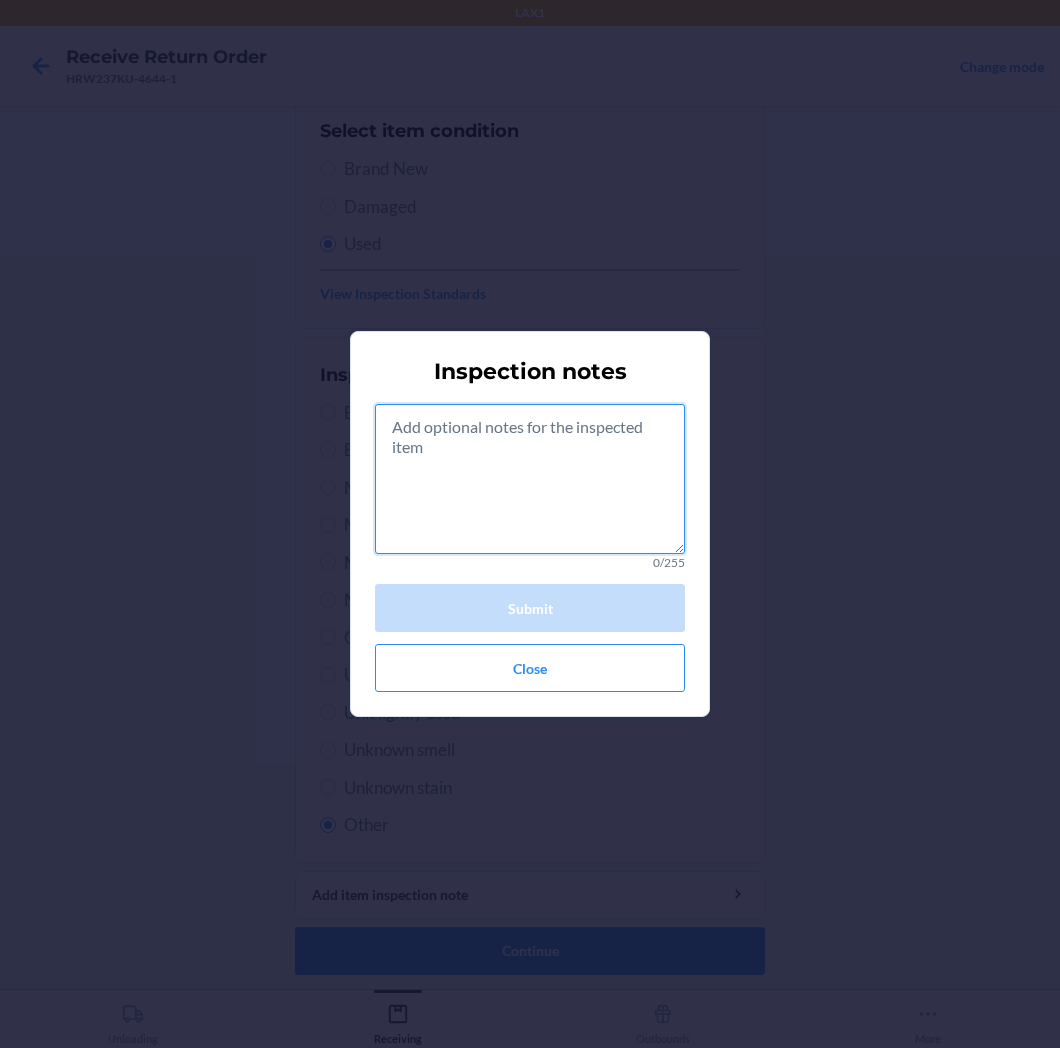 click at bounding box center (530, 479) 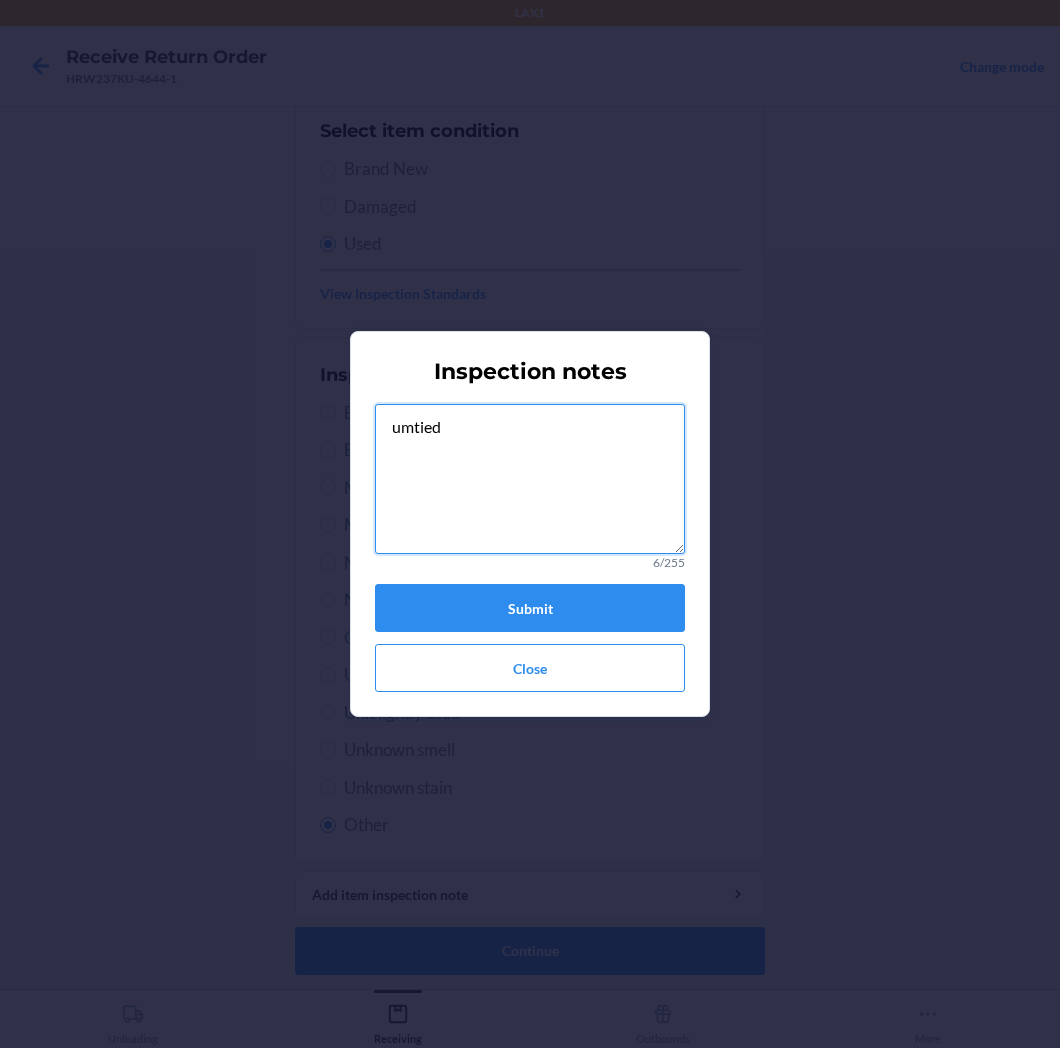 click on "umtied" at bounding box center (530, 479) 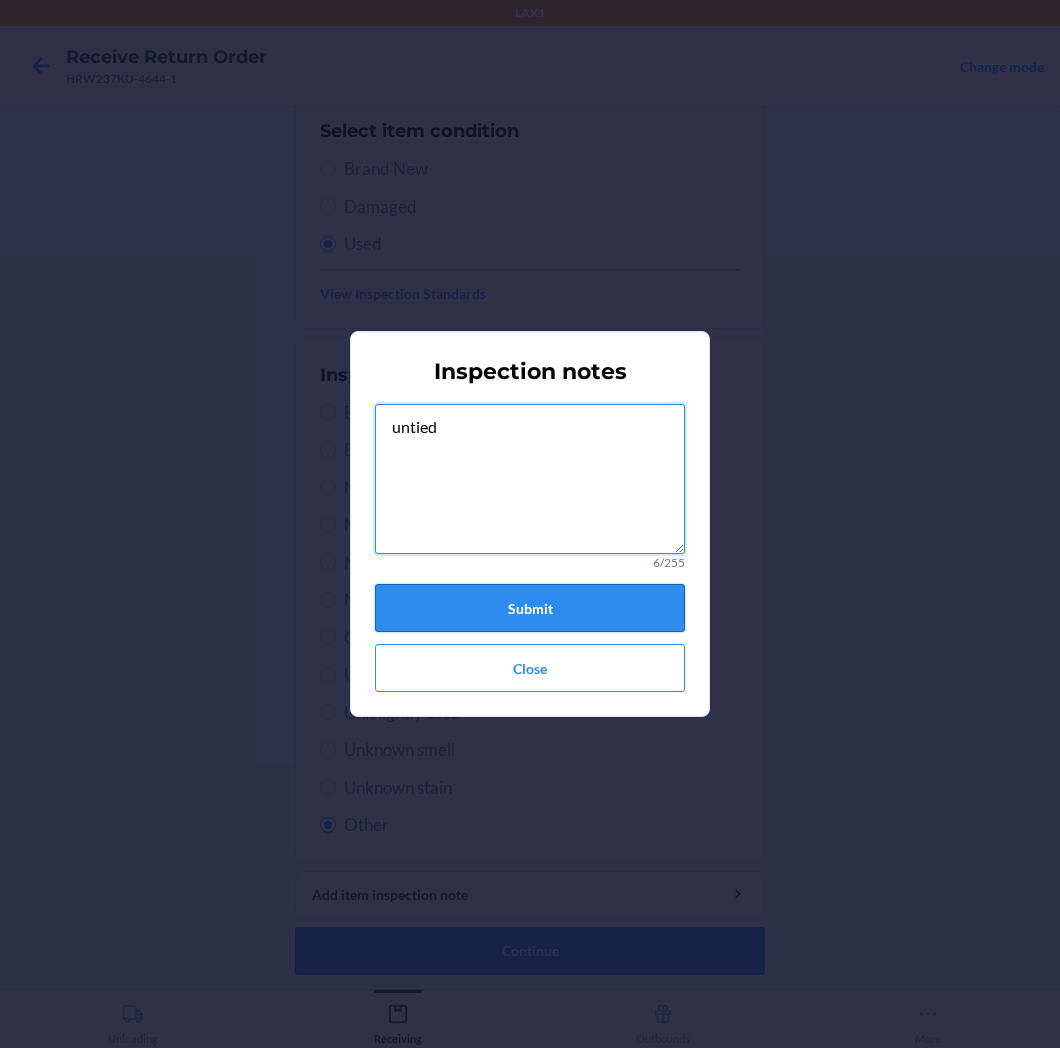 type on "untied" 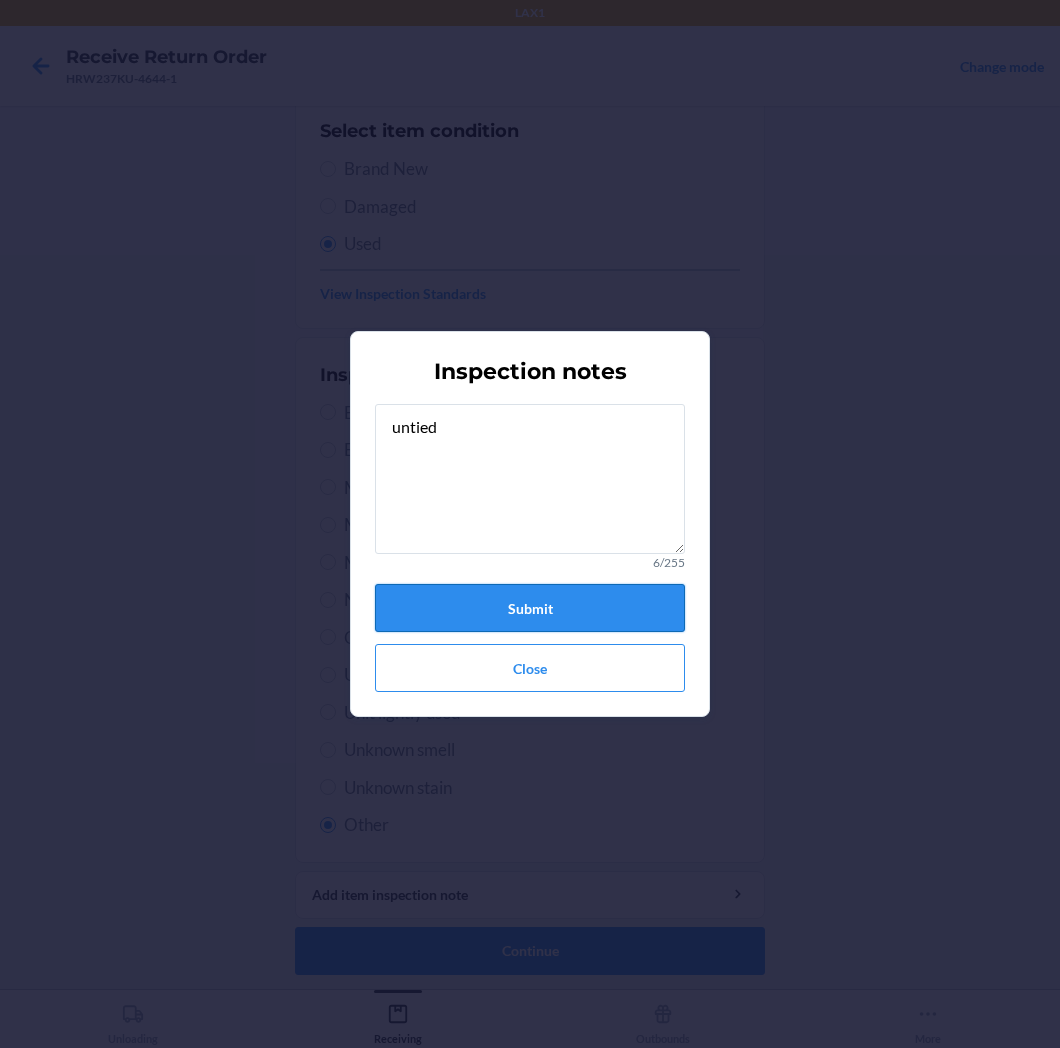 click on "Submit" at bounding box center (530, 608) 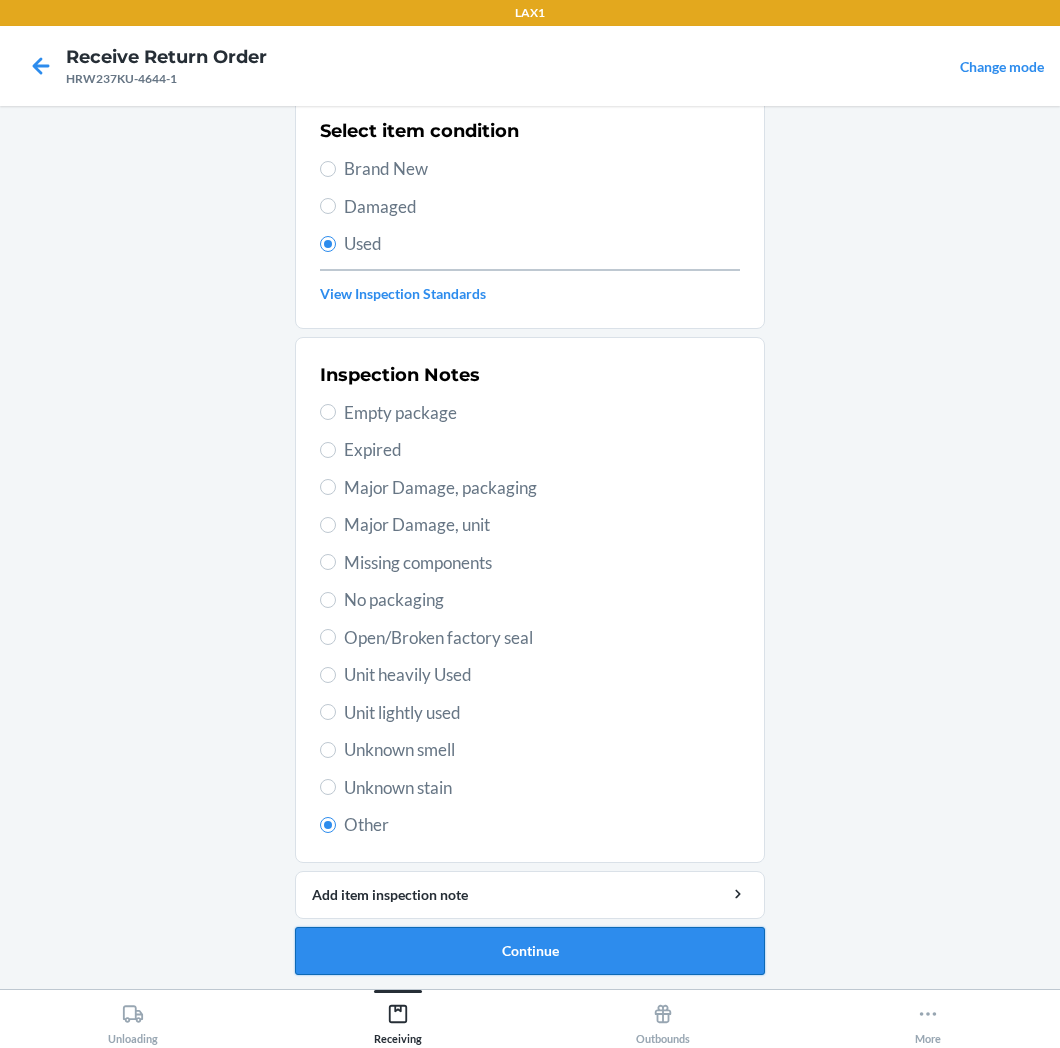 click on "Continue" at bounding box center [530, 951] 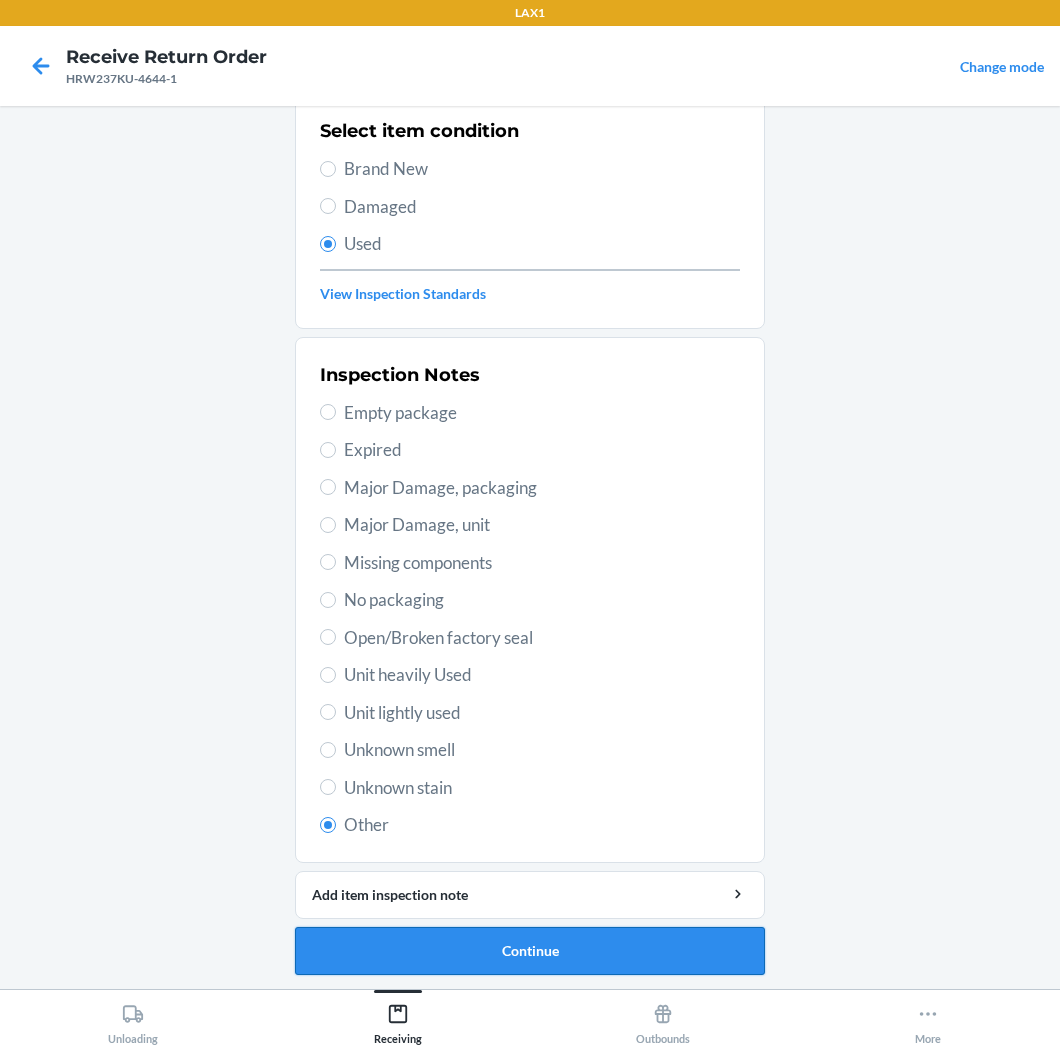 scroll, scrollTop: 0, scrollLeft: 0, axis: both 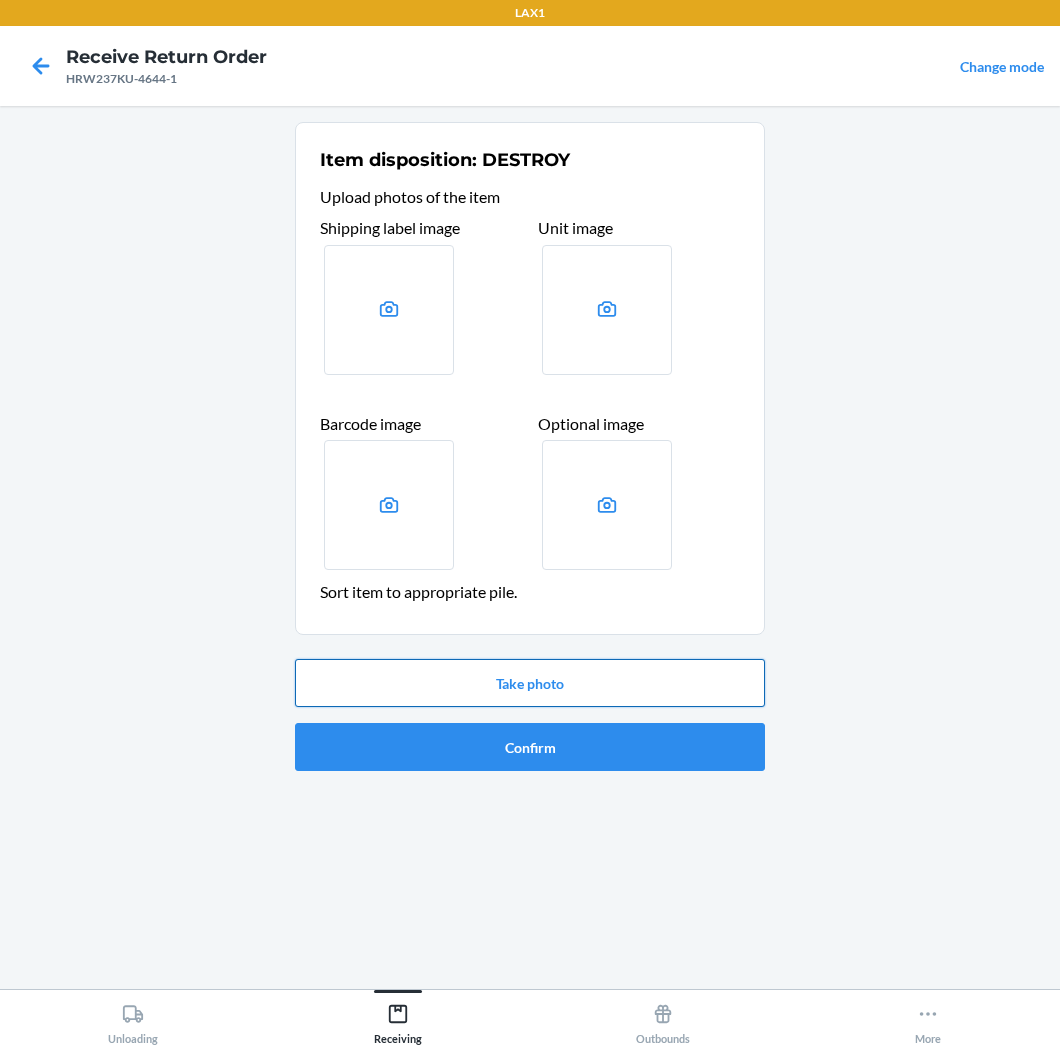 click on "Take photo" at bounding box center [530, 683] 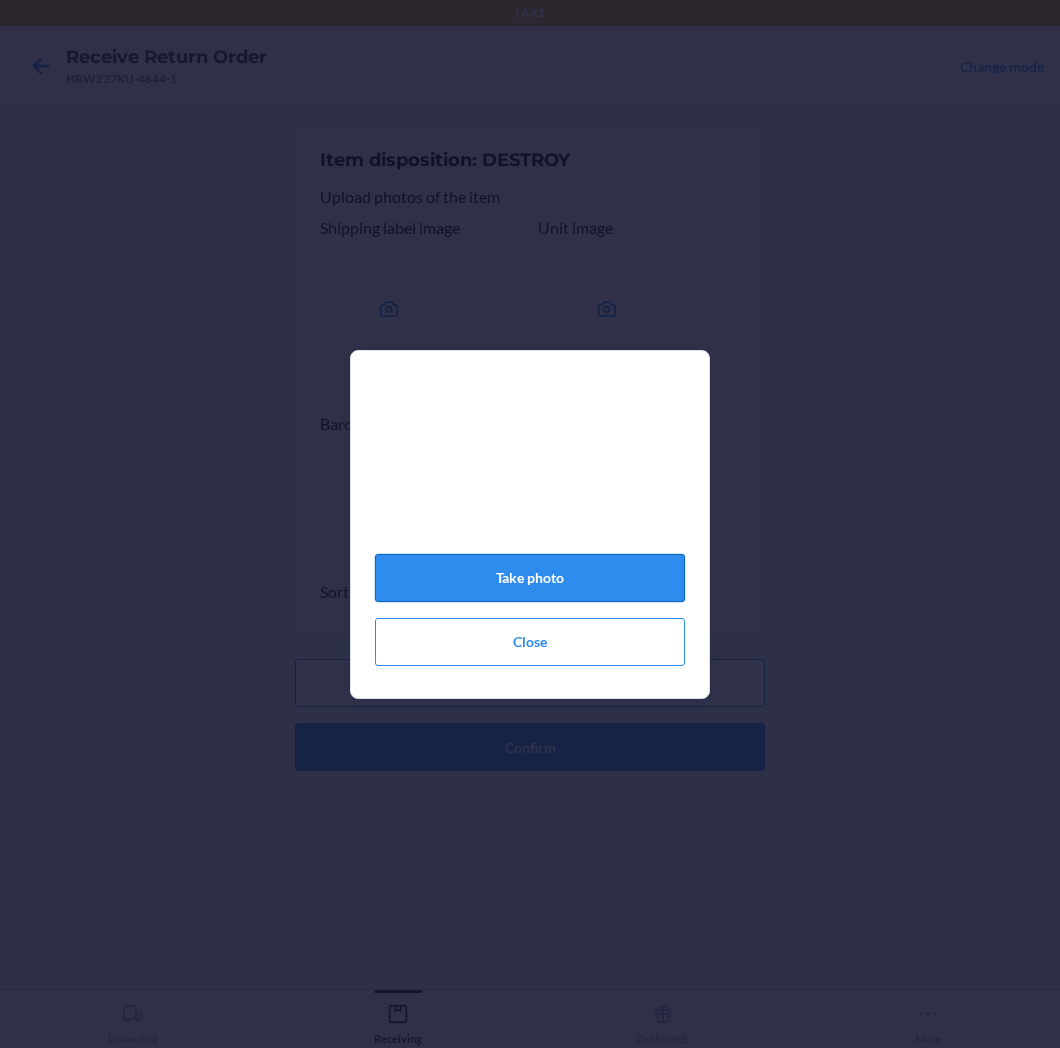 click on "Take photo" 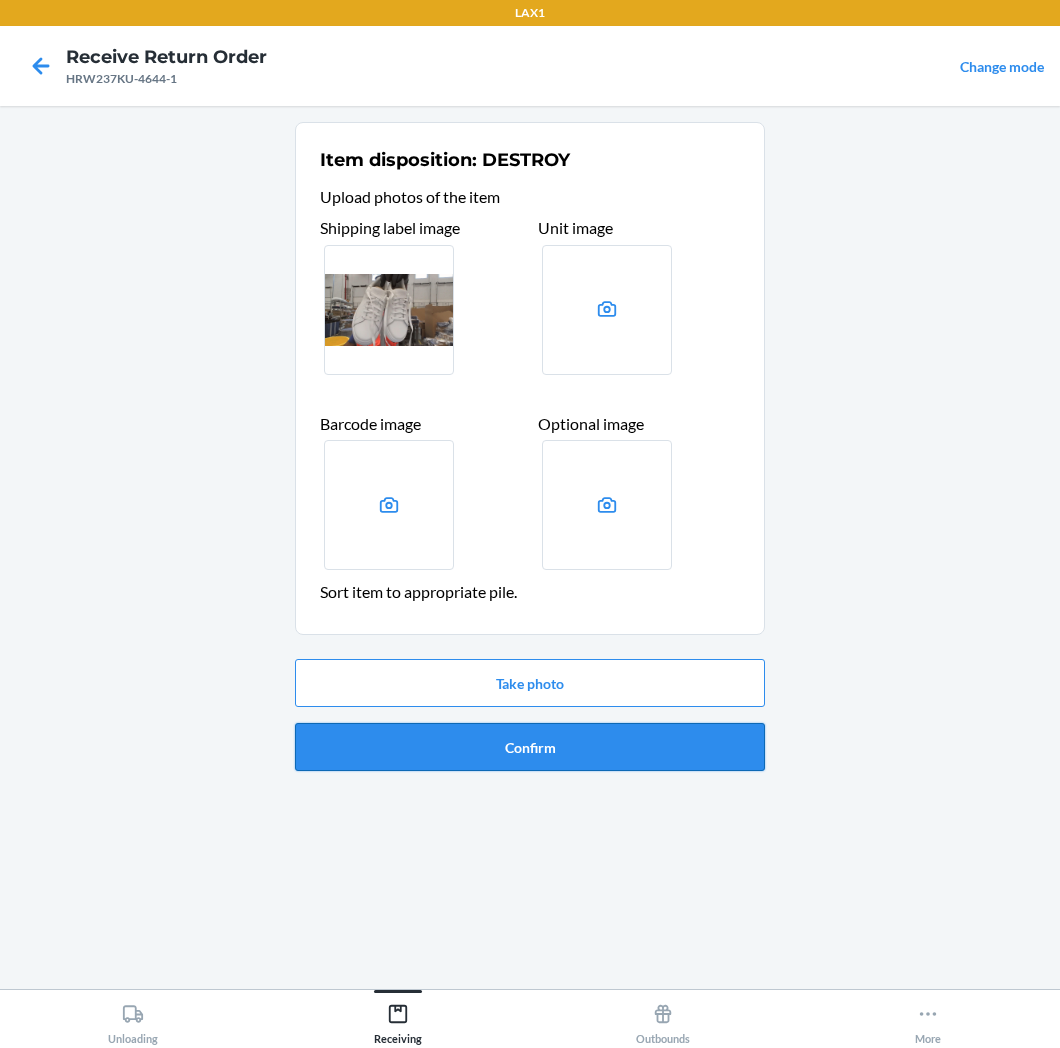 click on "Confirm" at bounding box center (530, 747) 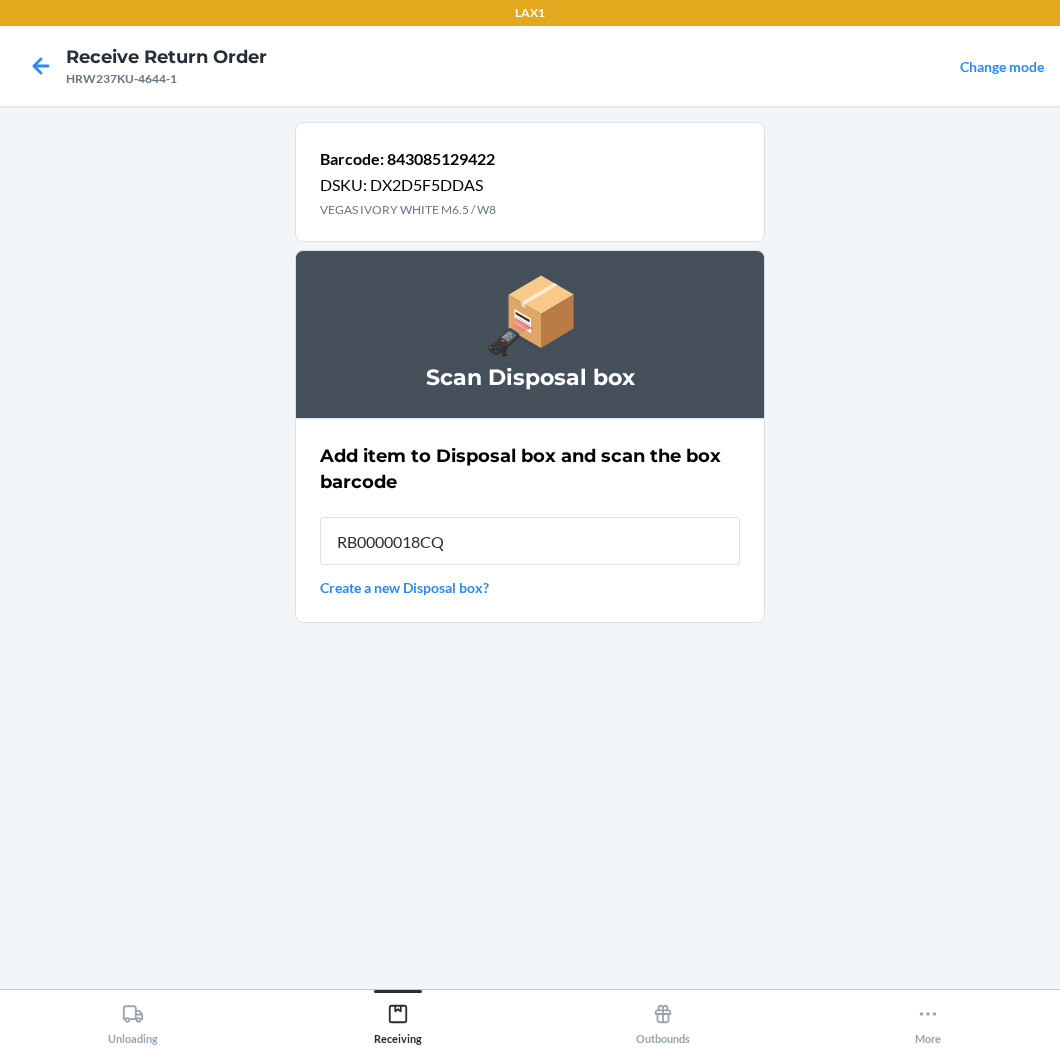 type on "RB0000018CQ" 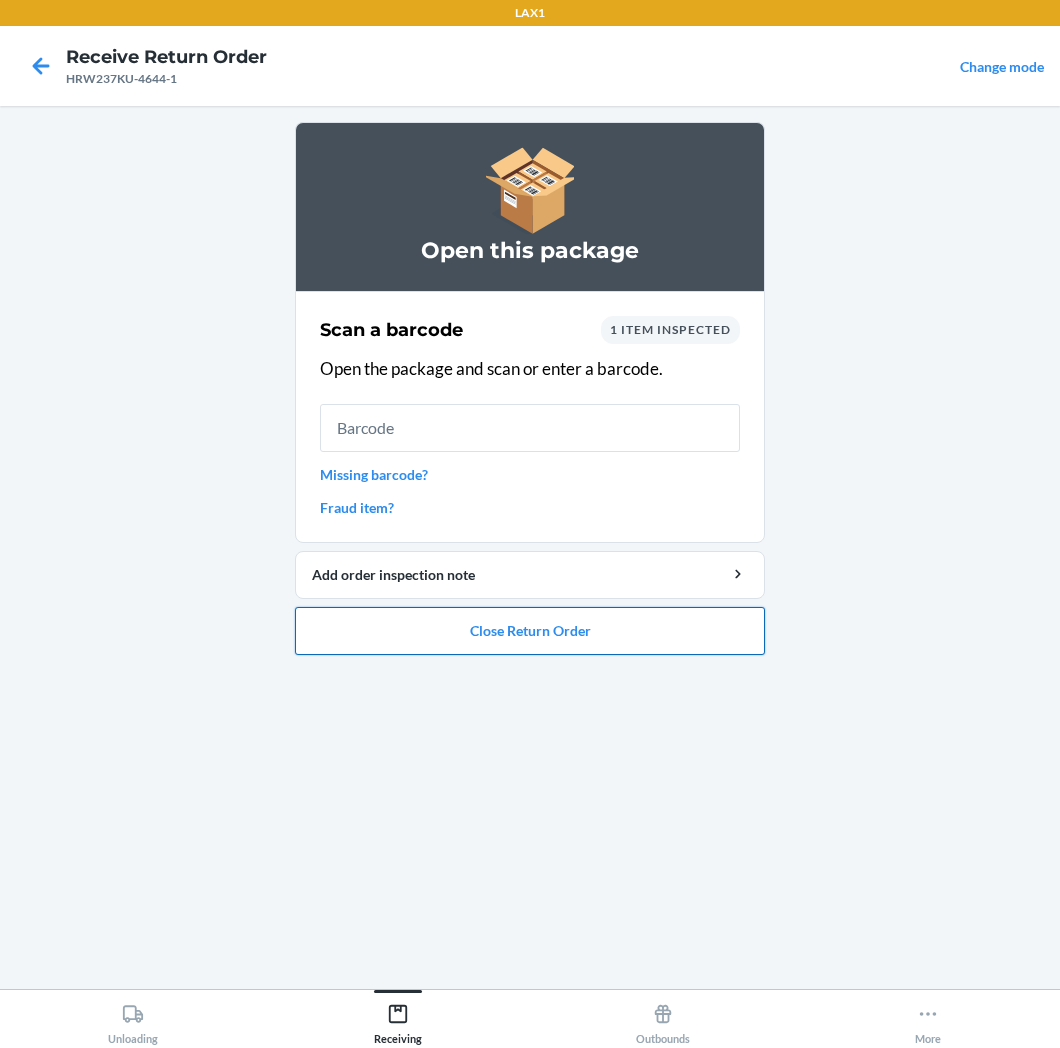 click on "Close Return Order" at bounding box center [530, 631] 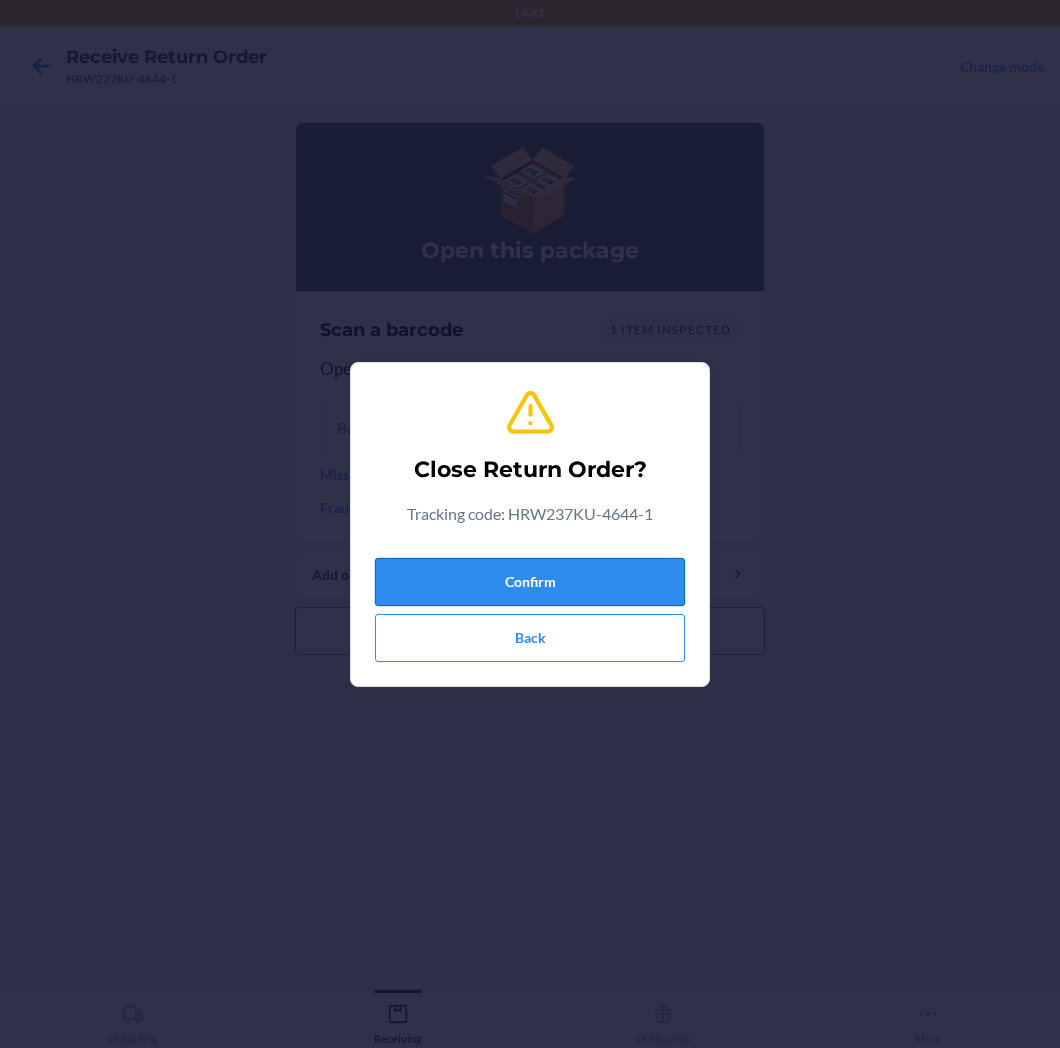 click on "Confirm" at bounding box center [530, 582] 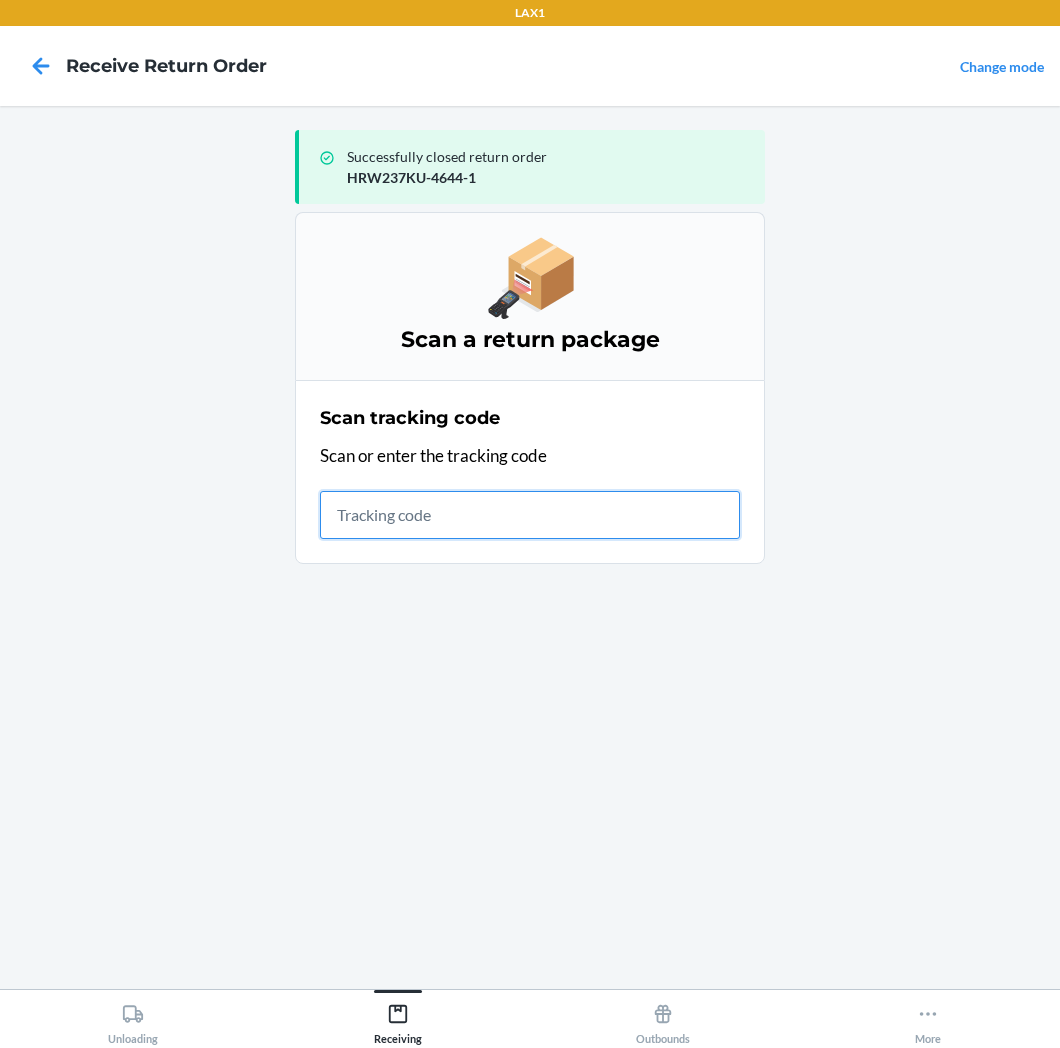 click at bounding box center [530, 515] 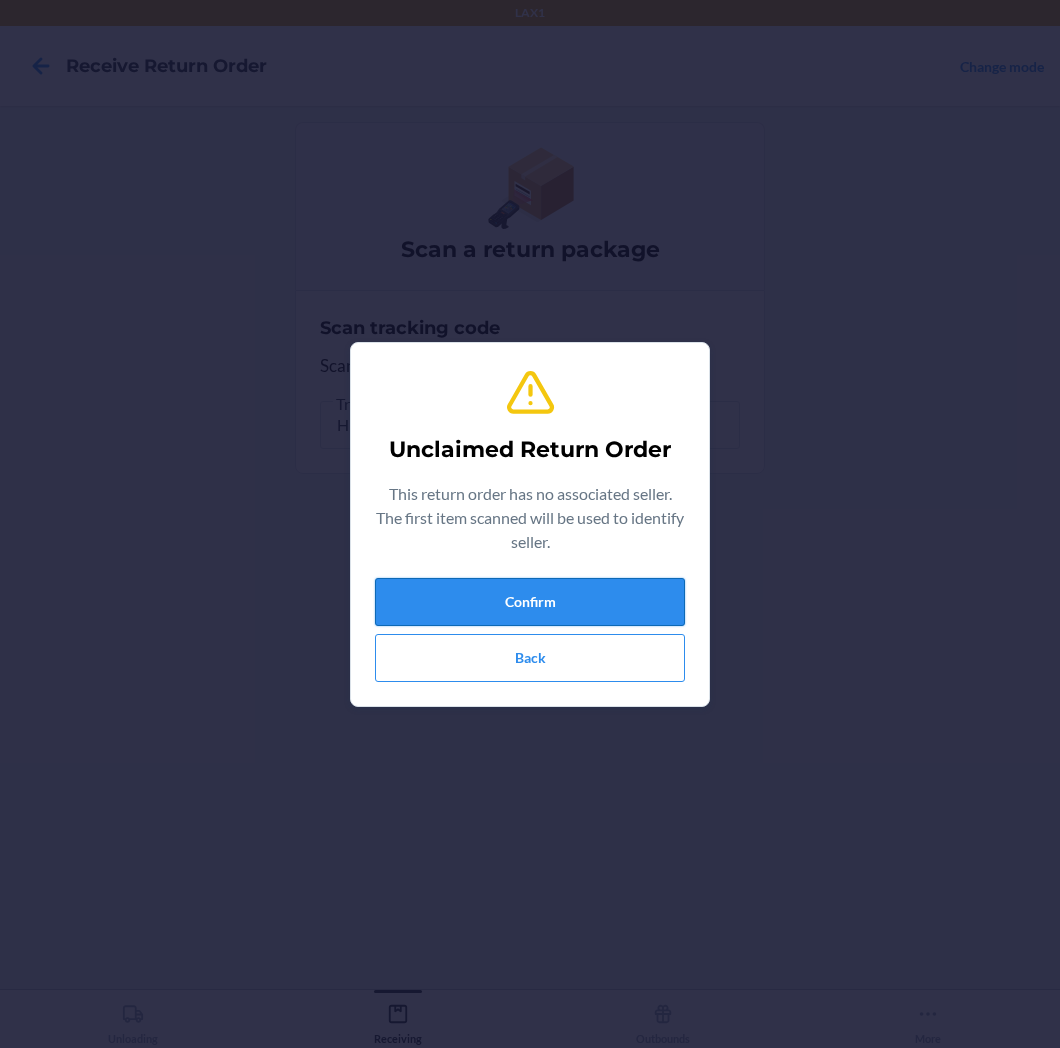 click on "Confirm" at bounding box center (530, 602) 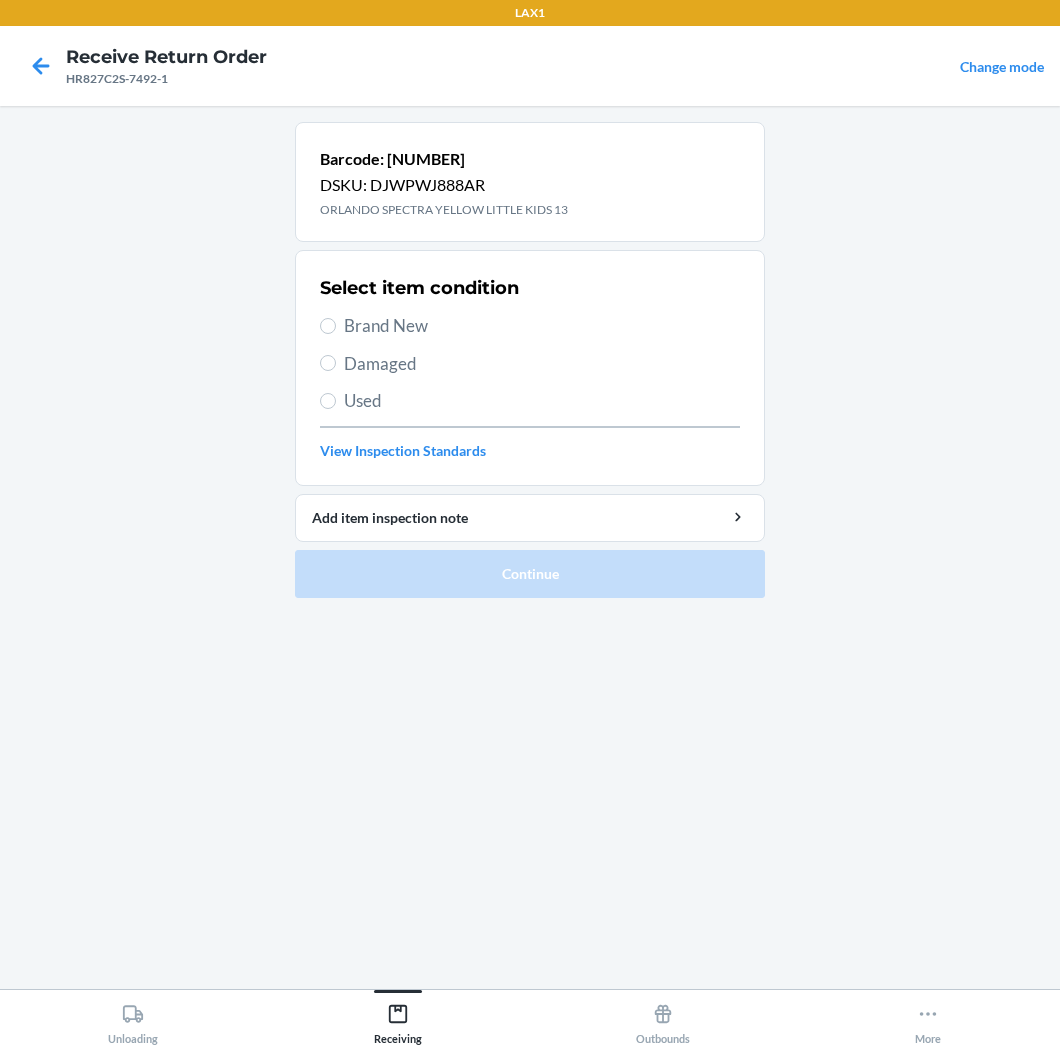 click on "Brand New" at bounding box center (542, 326) 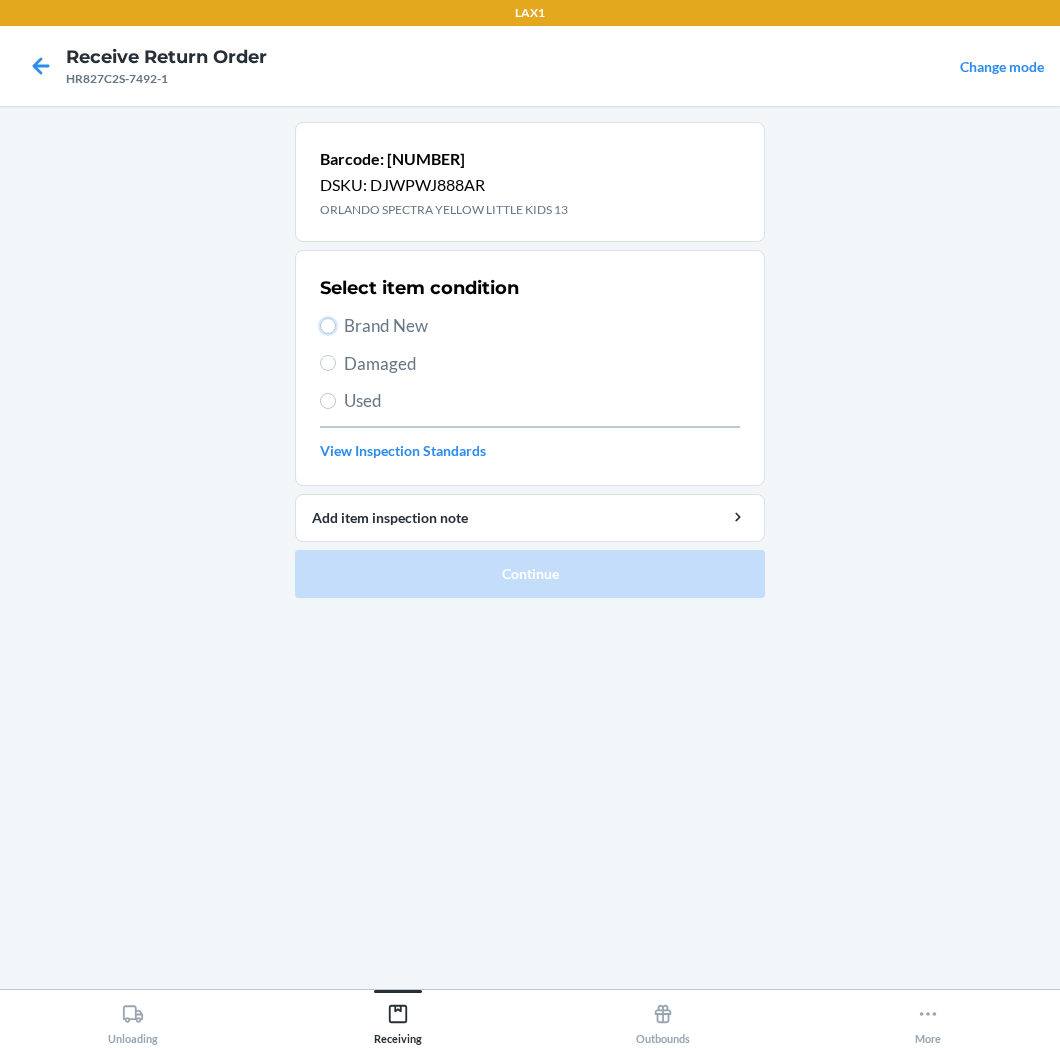 click on "Brand New" at bounding box center [328, 326] 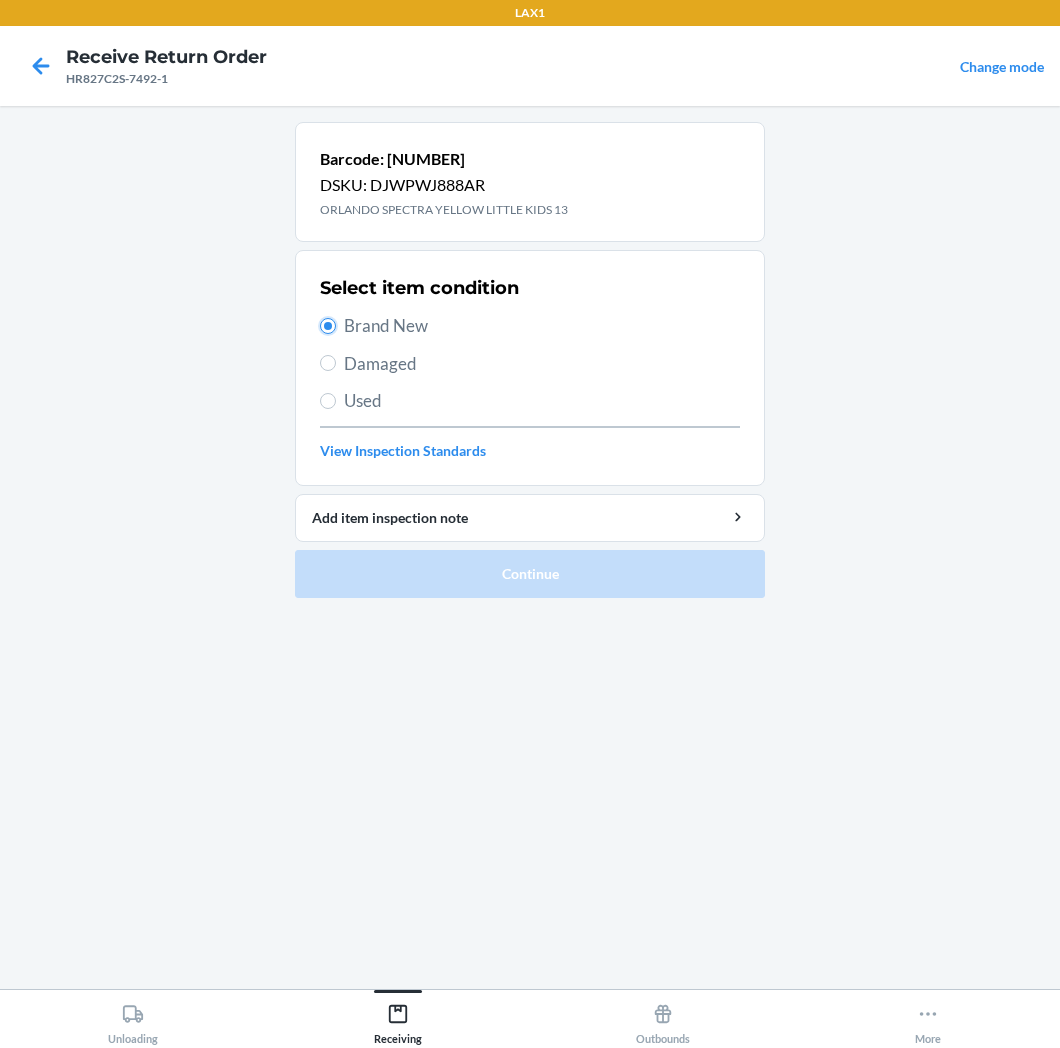 radio on "true" 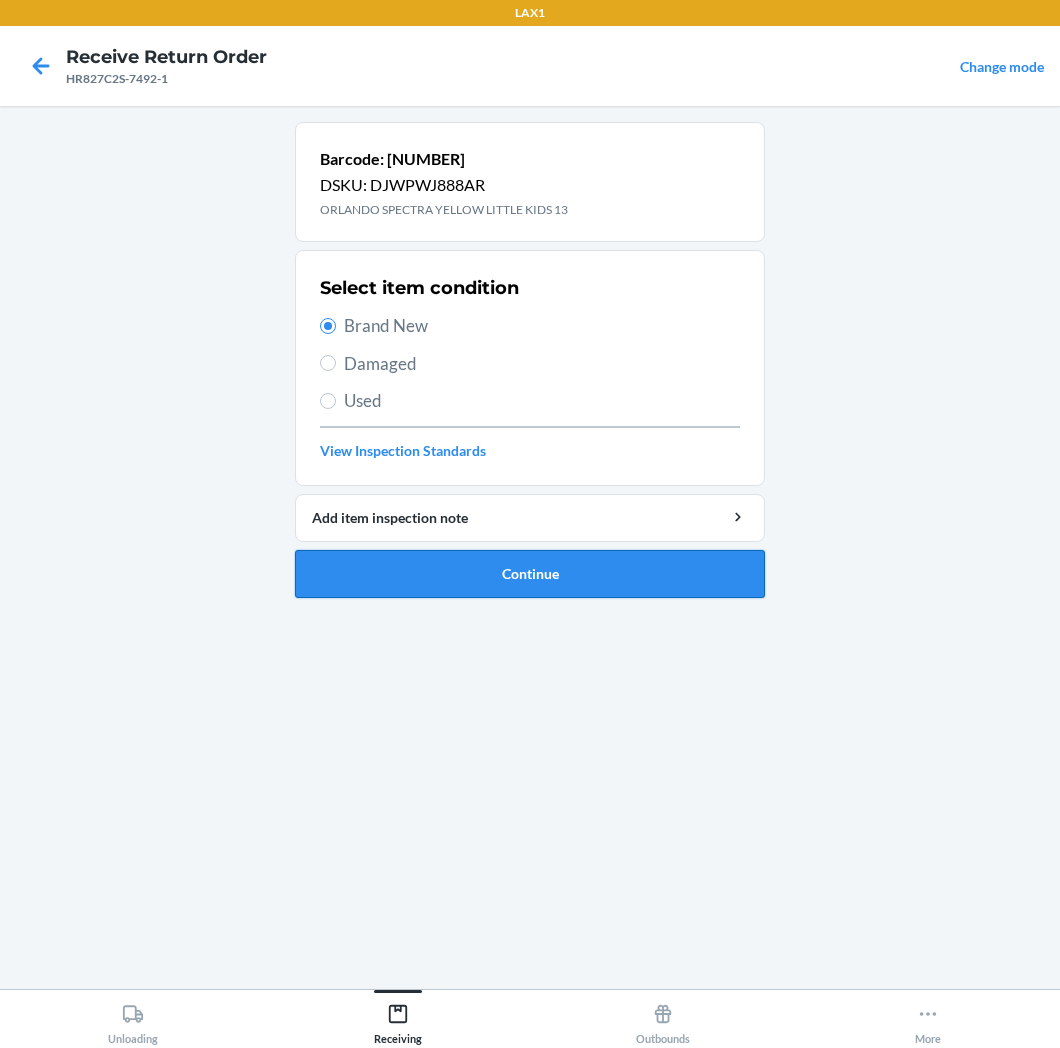 click on "Continue" at bounding box center [530, 574] 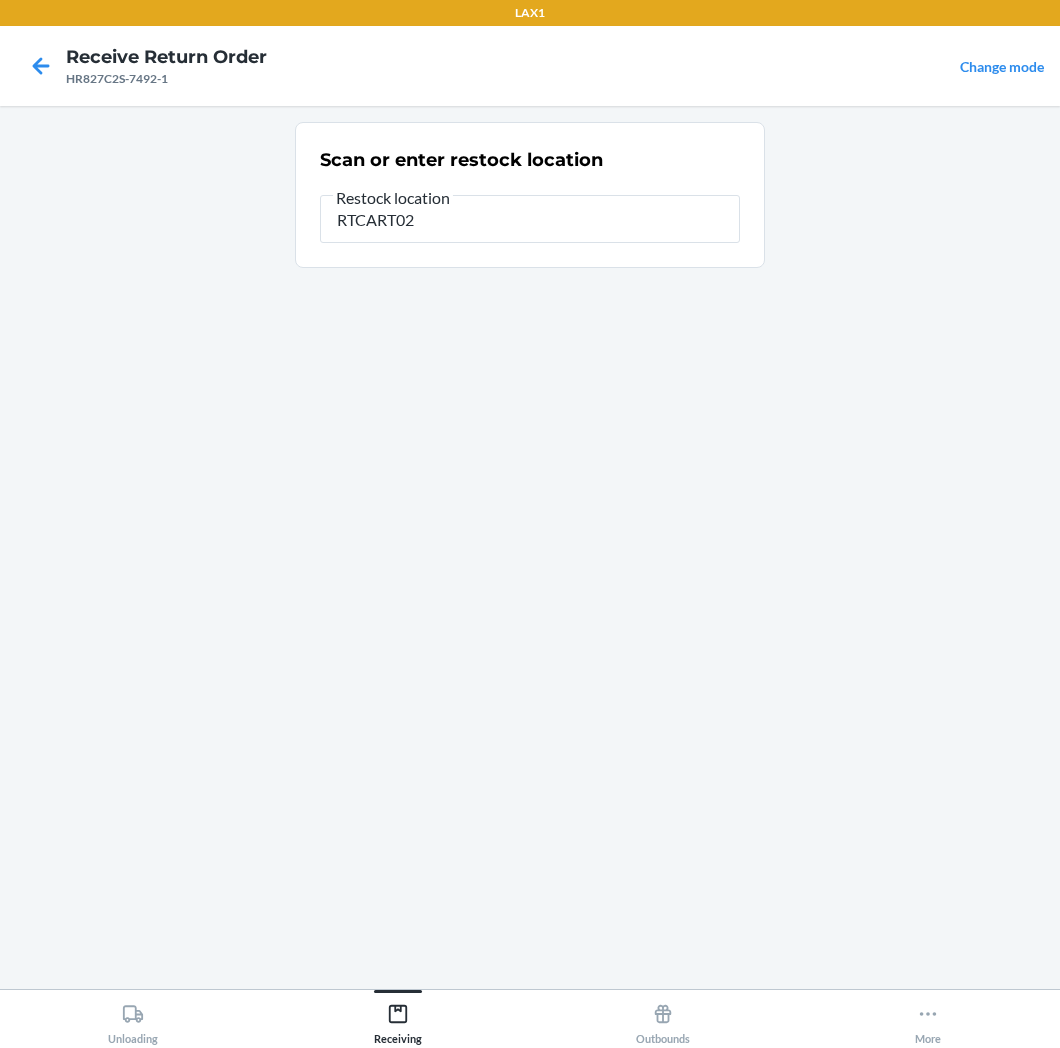 type on "RTCART021" 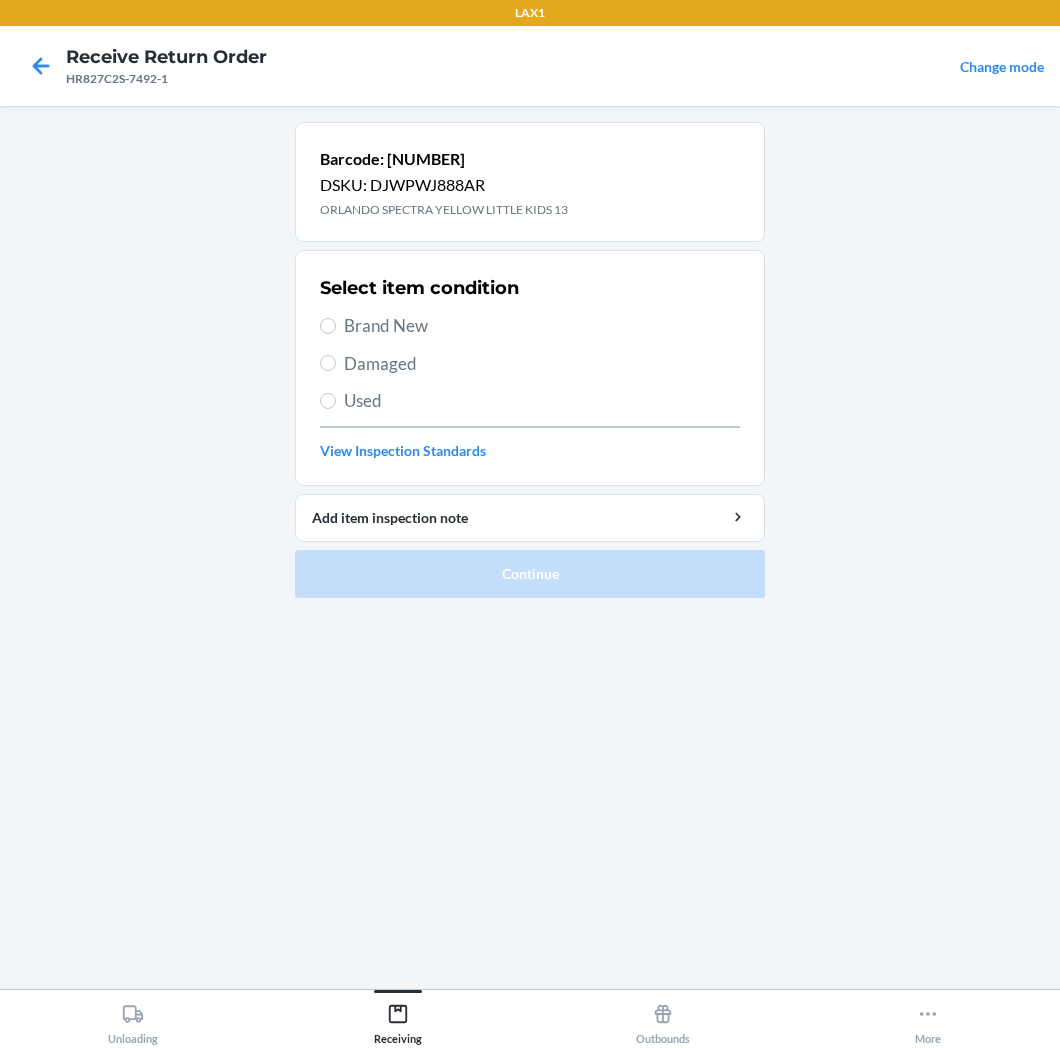 click on "Brand New" at bounding box center (542, 326) 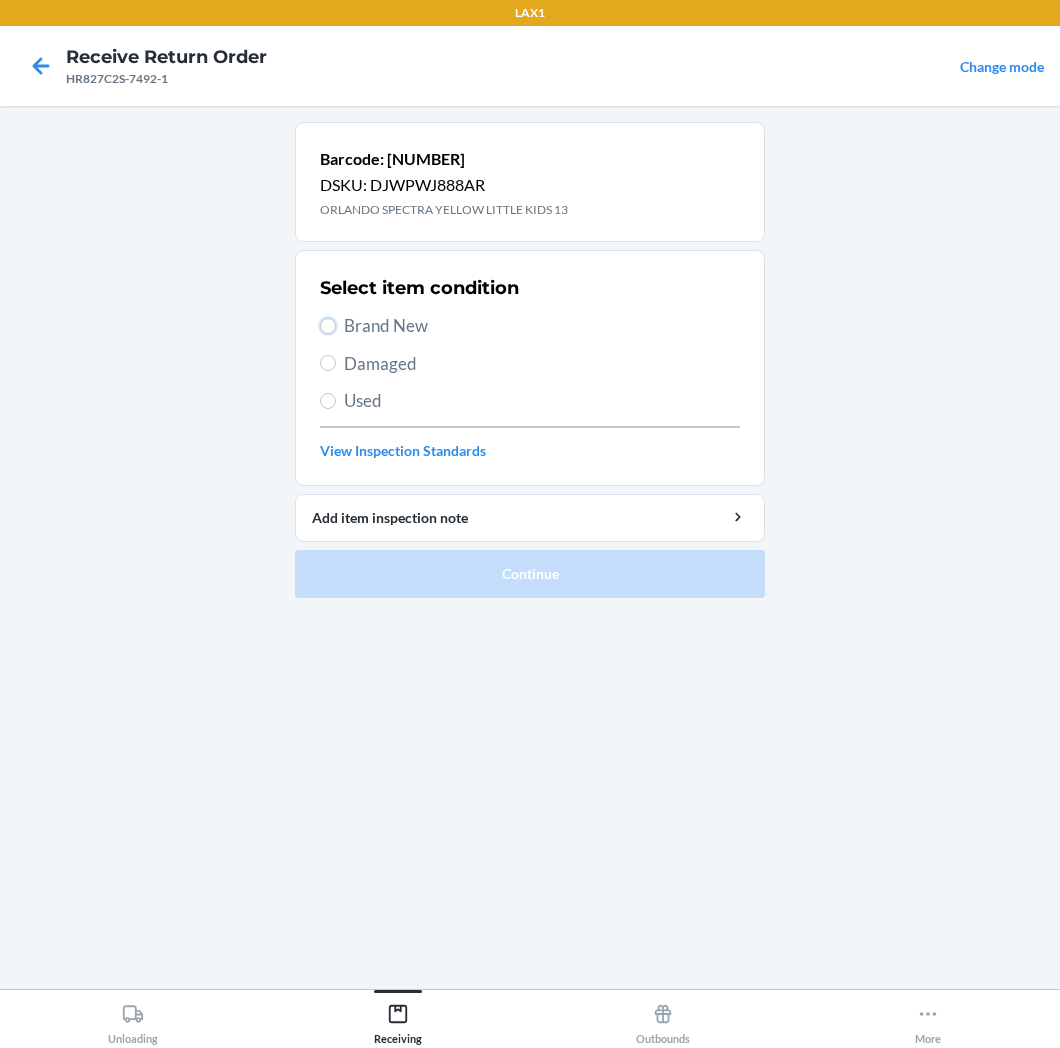 radio on "true" 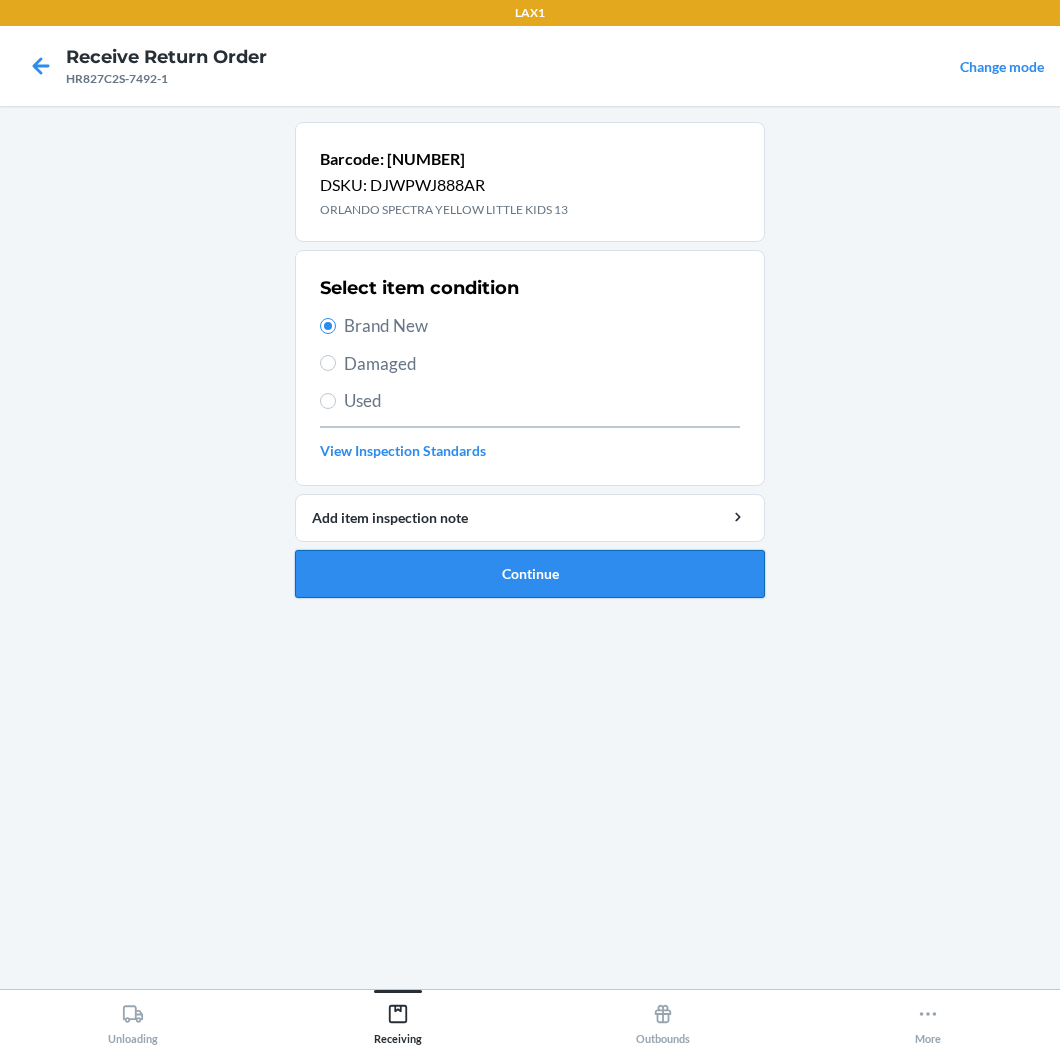 click on "Continue" at bounding box center (530, 574) 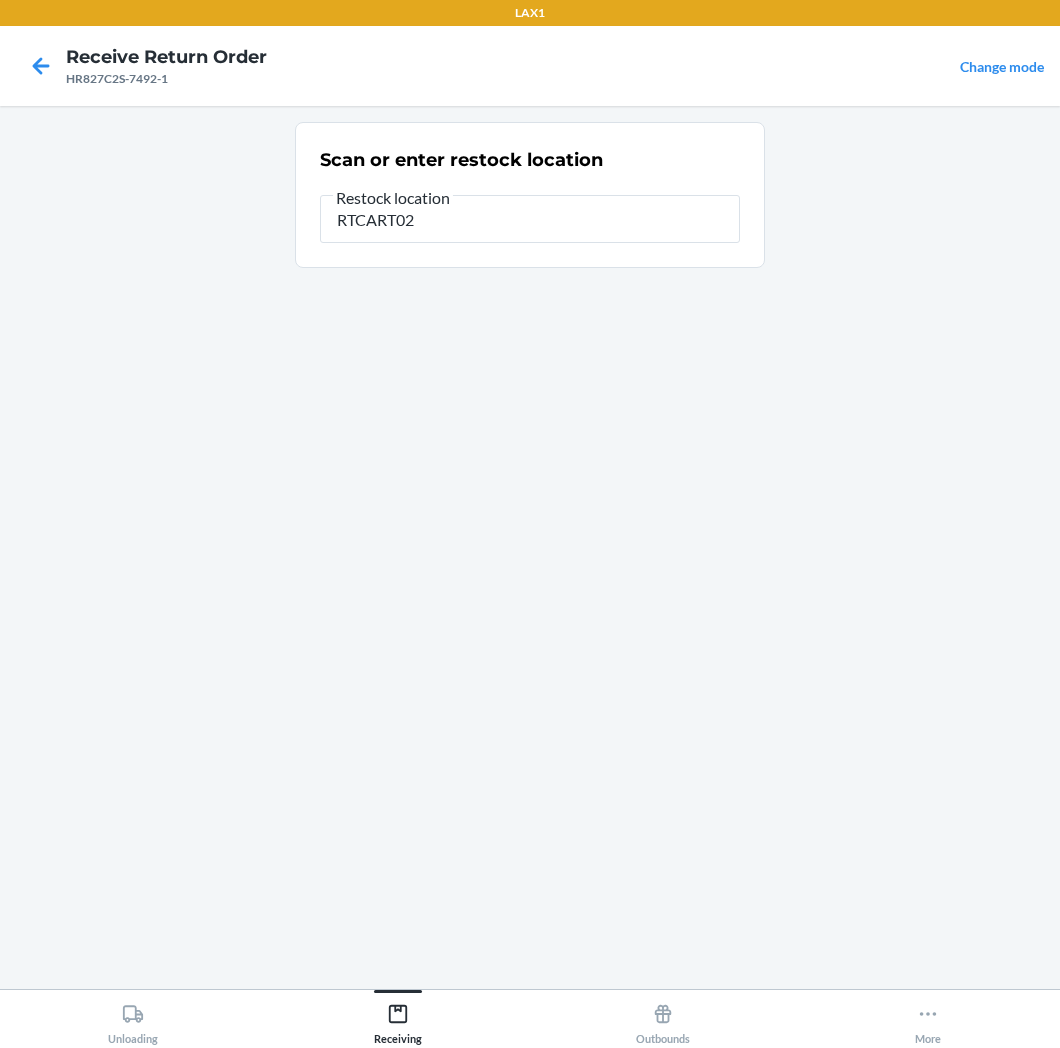 type on "RTCART021" 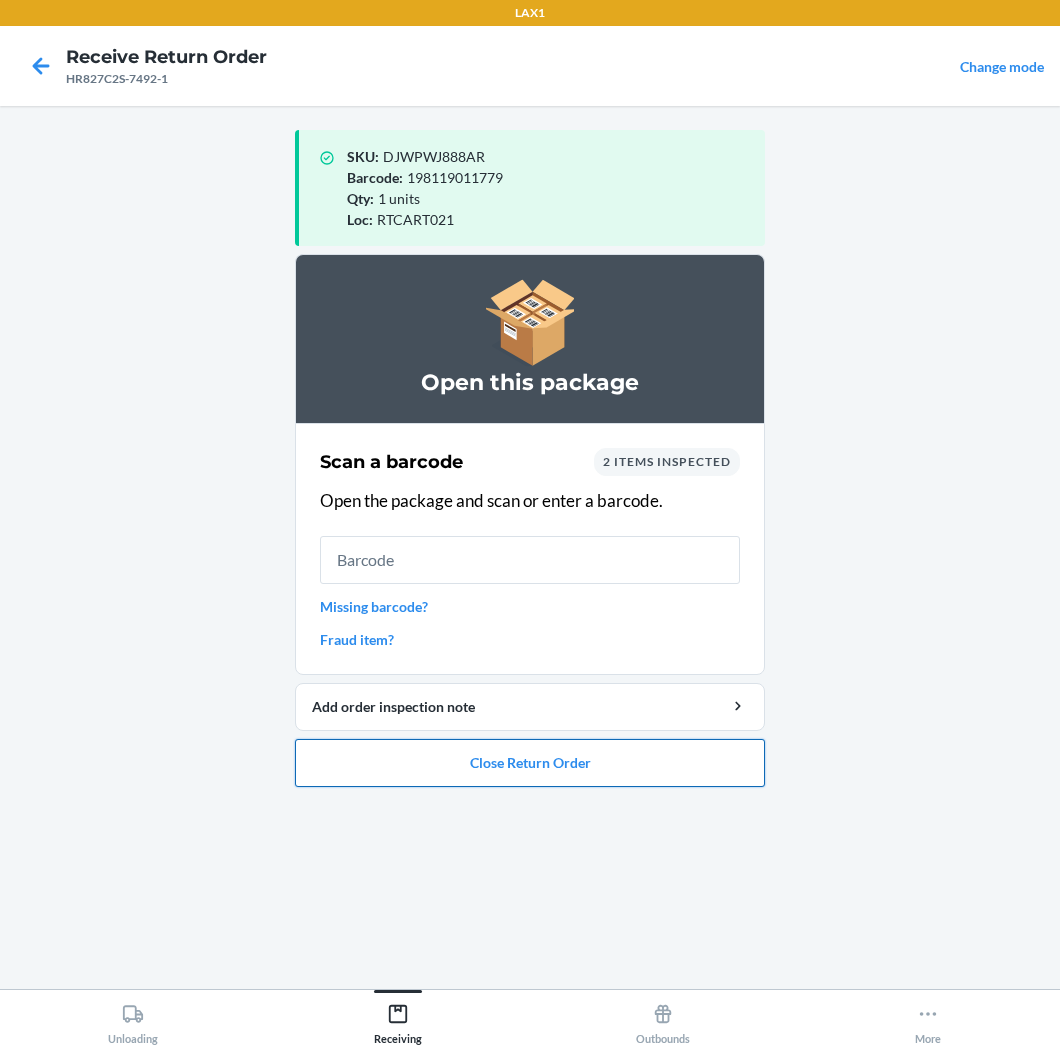 click on "Close Return Order" at bounding box center (530, 763) 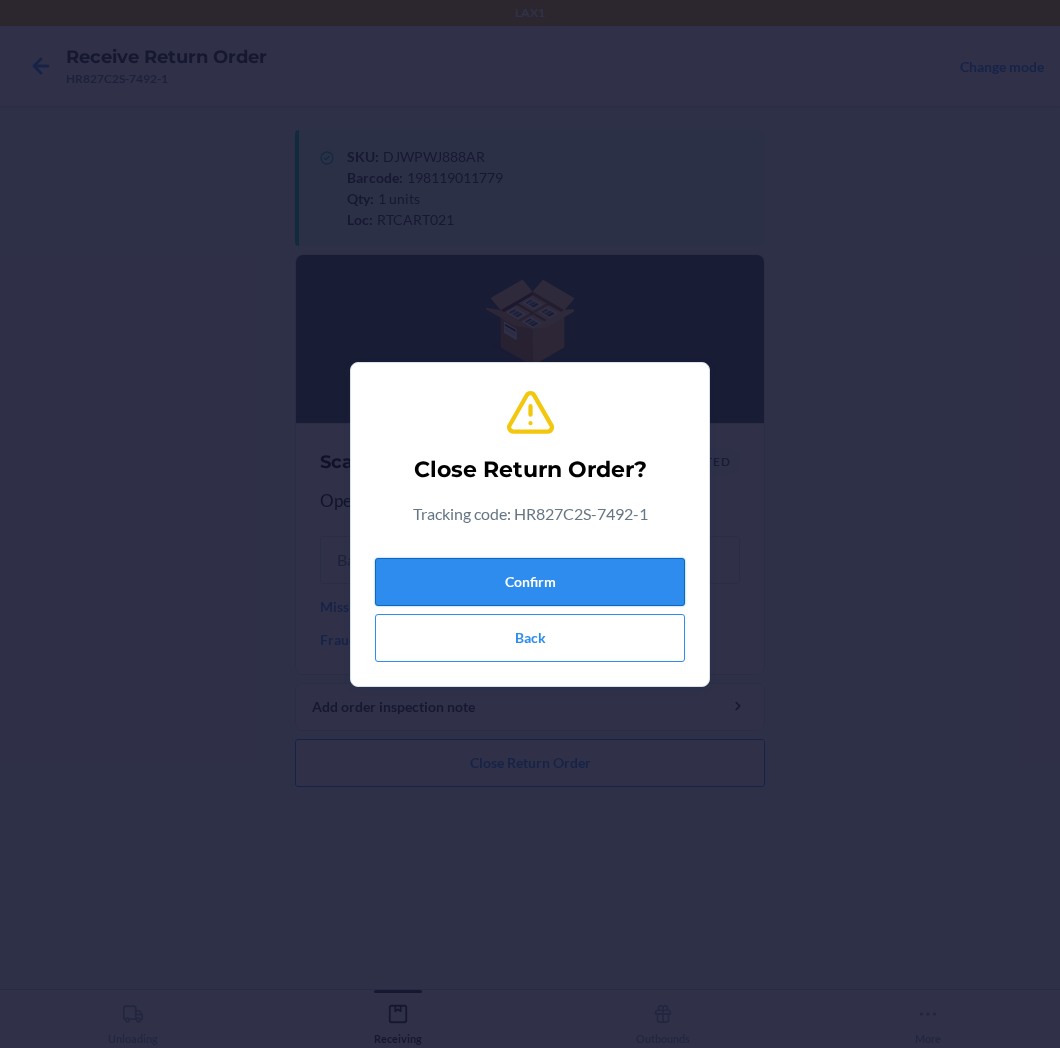 click on "Confirm" at bounding box center (530, 582) 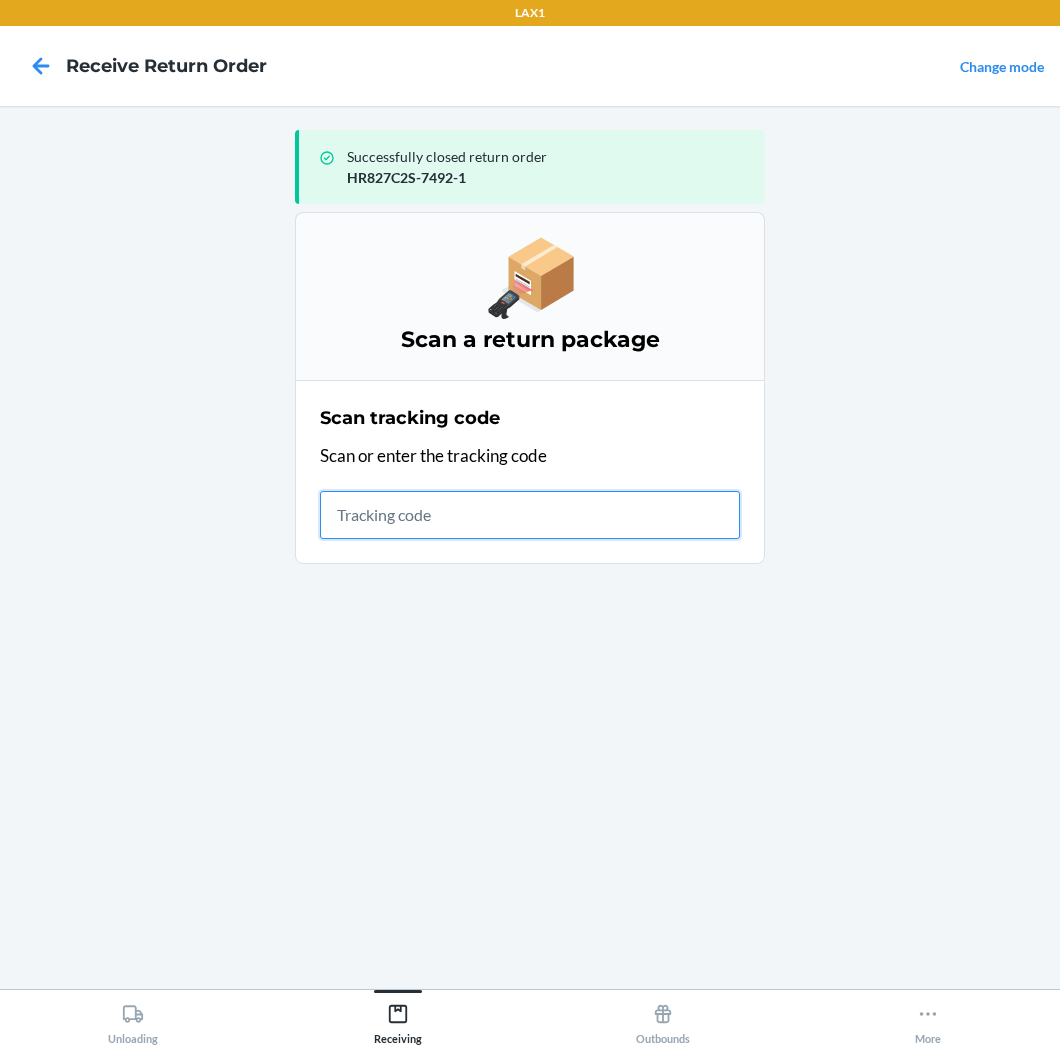 click at bounding box center [530, 515] 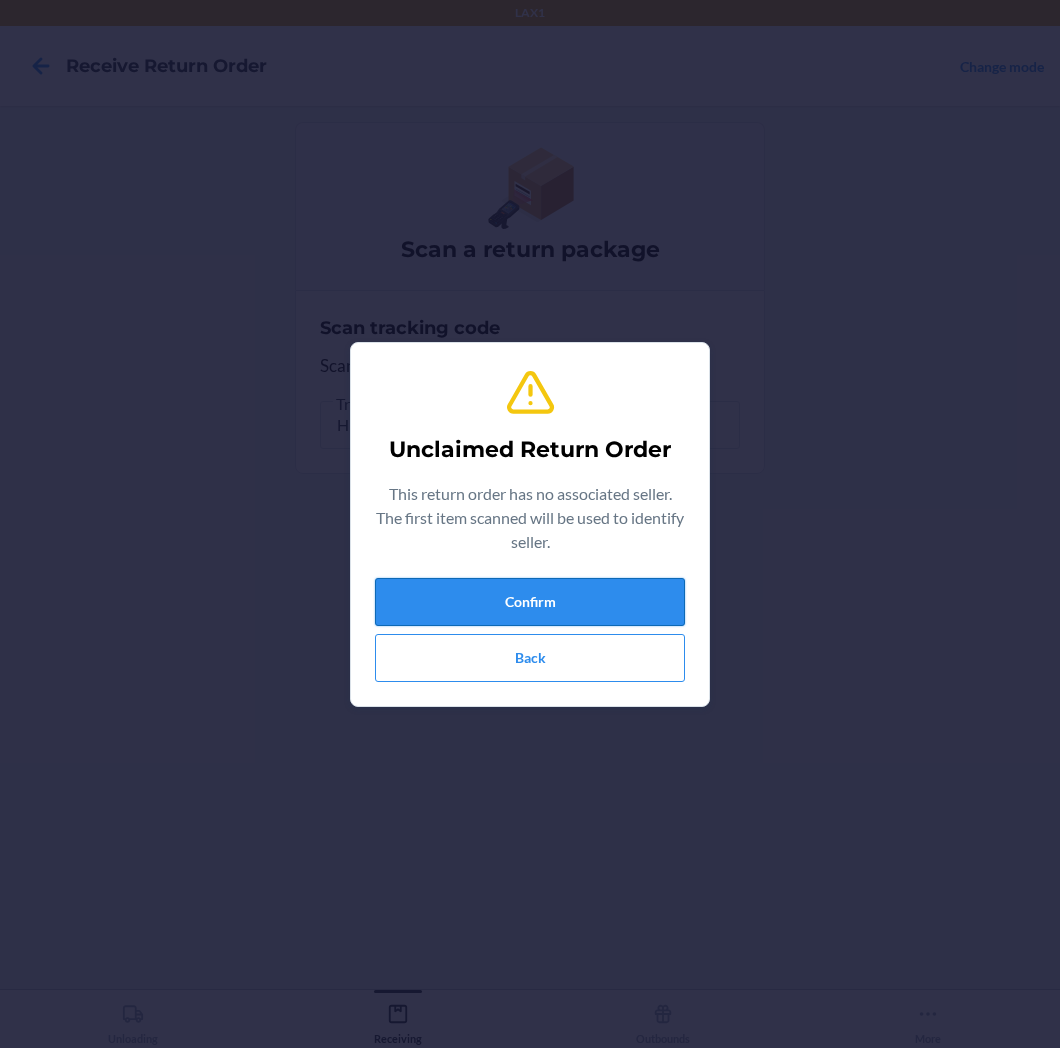 click on "Confirm" at bounding box center [530, 602] 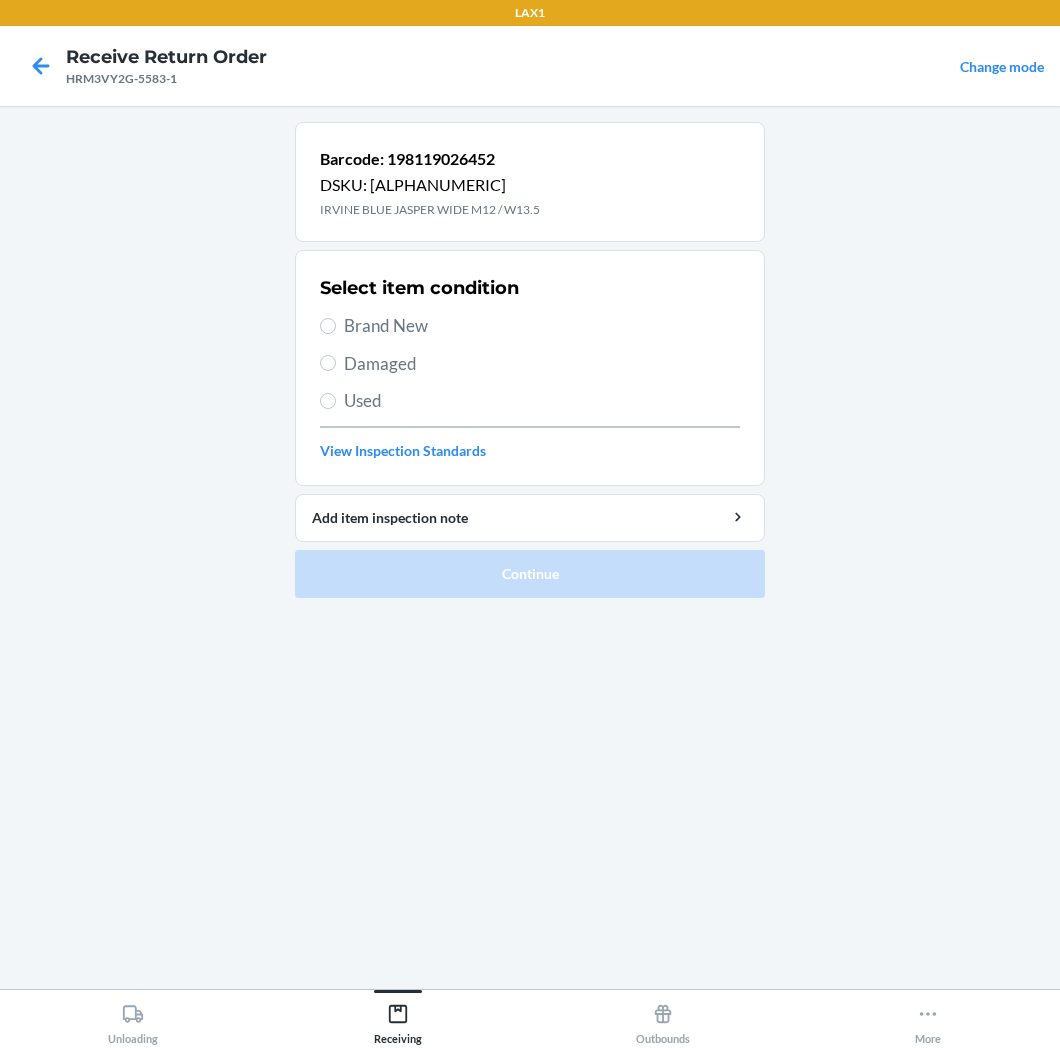 click on "Brand New" at bounding box center [542, 326] 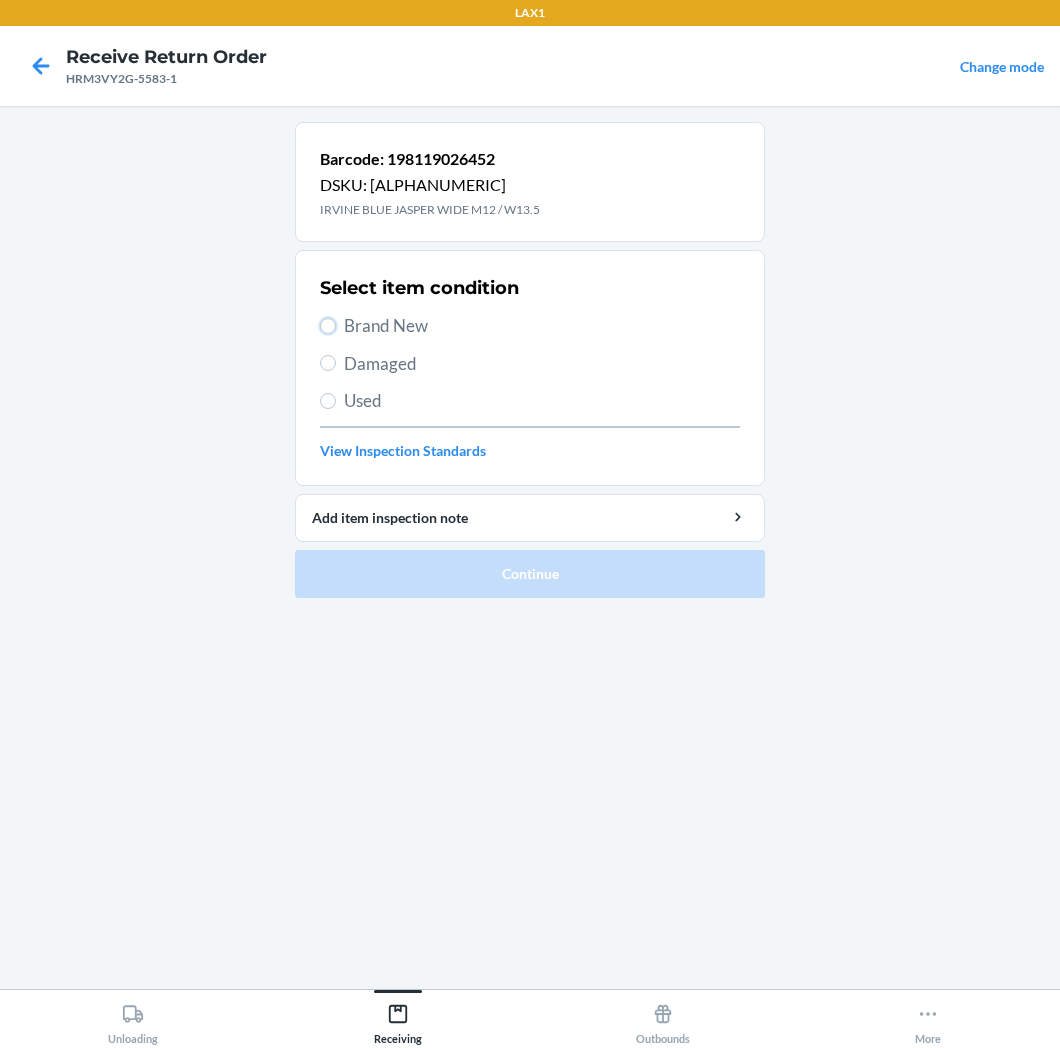 click on "Brand New" at bounding box center (328, 326) 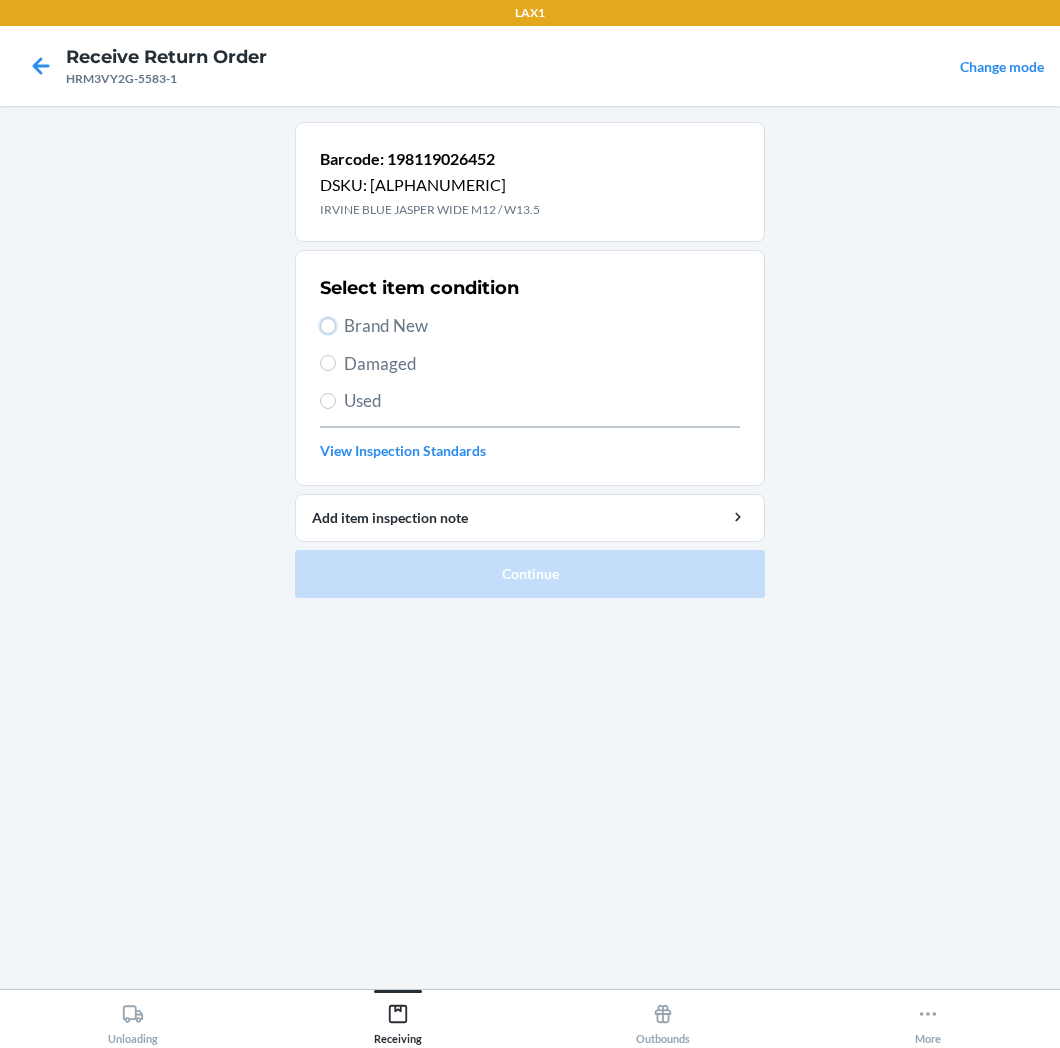 radio on "true" 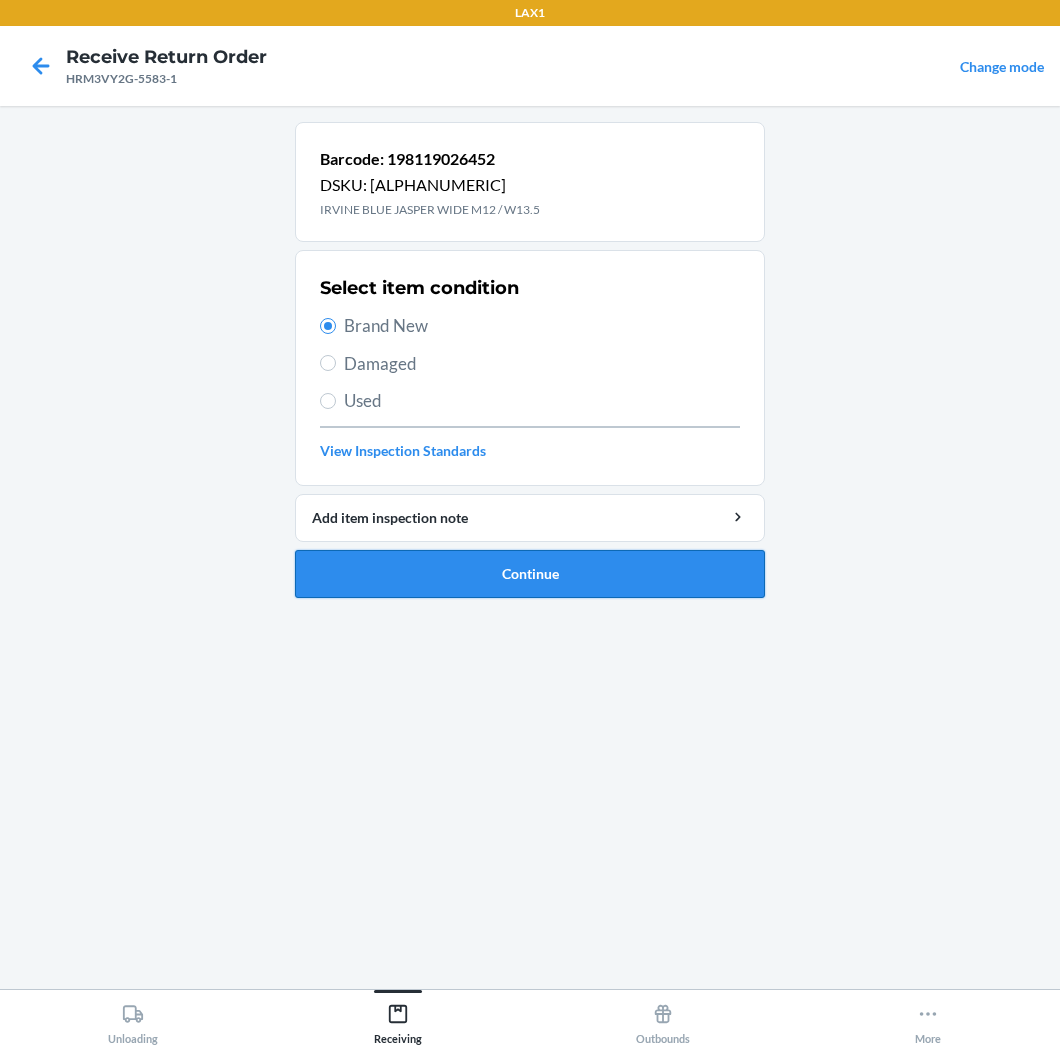click on "Continue" at bounding box center (530, 574) 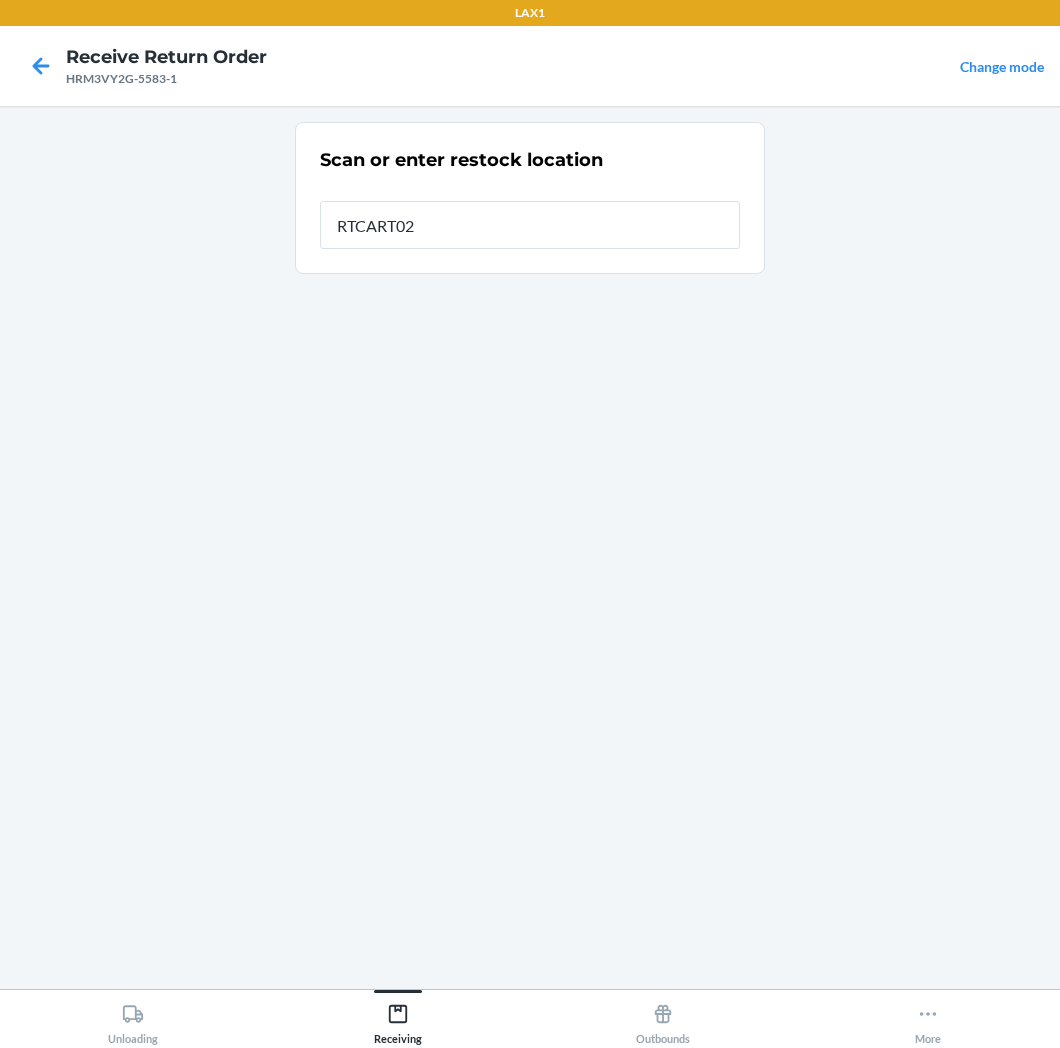 type on "RTCART021" 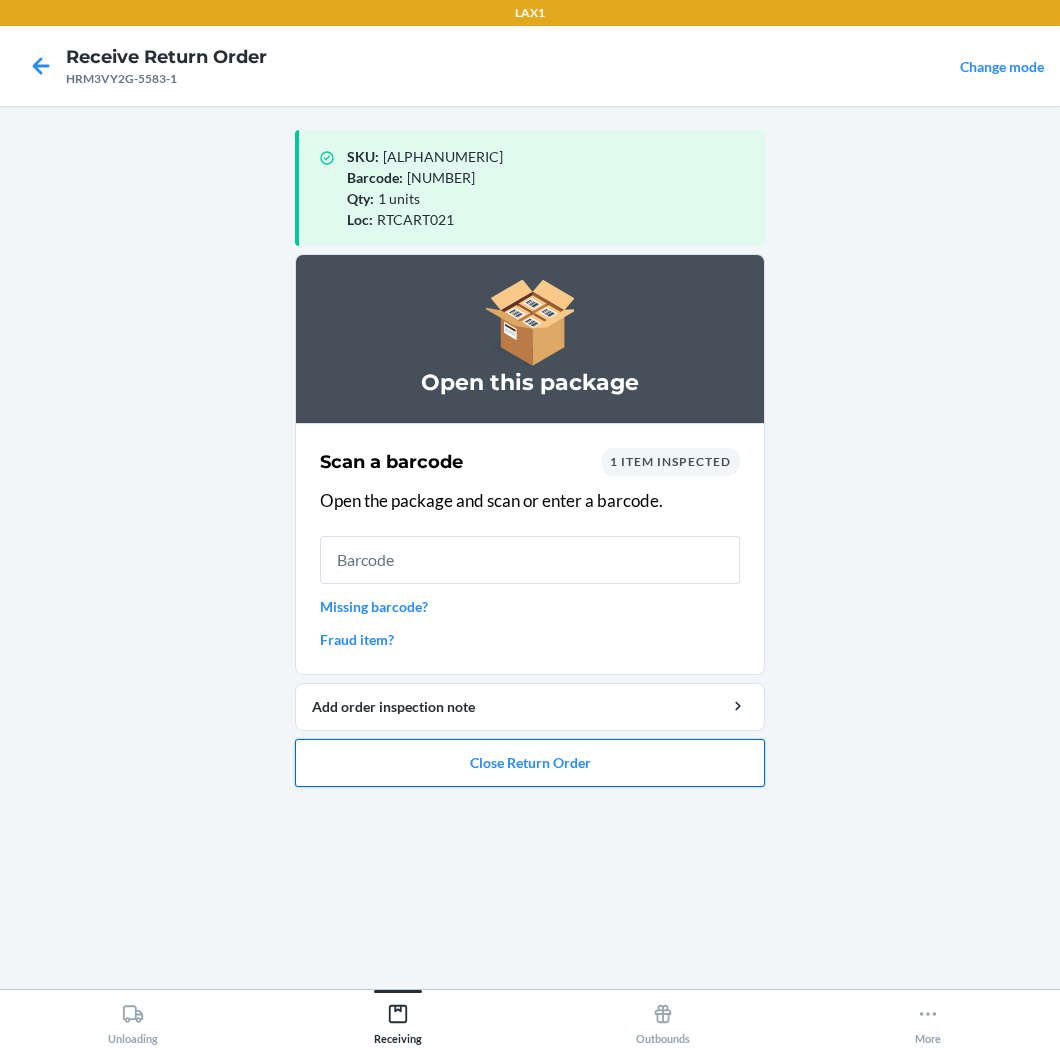 click on "Close Return Order" at bounding box center (530, 763) 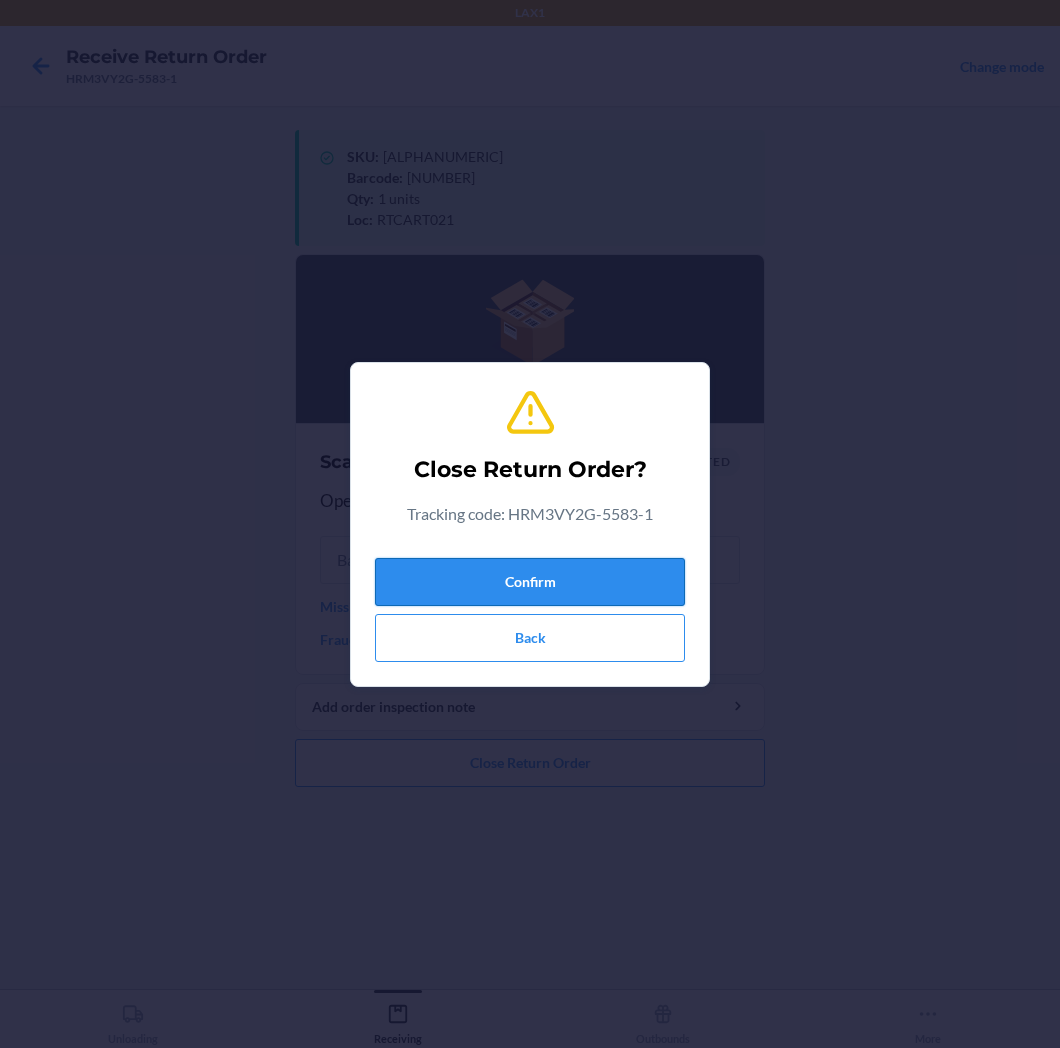 click on "Confirm" at bounding box center [530, 582] 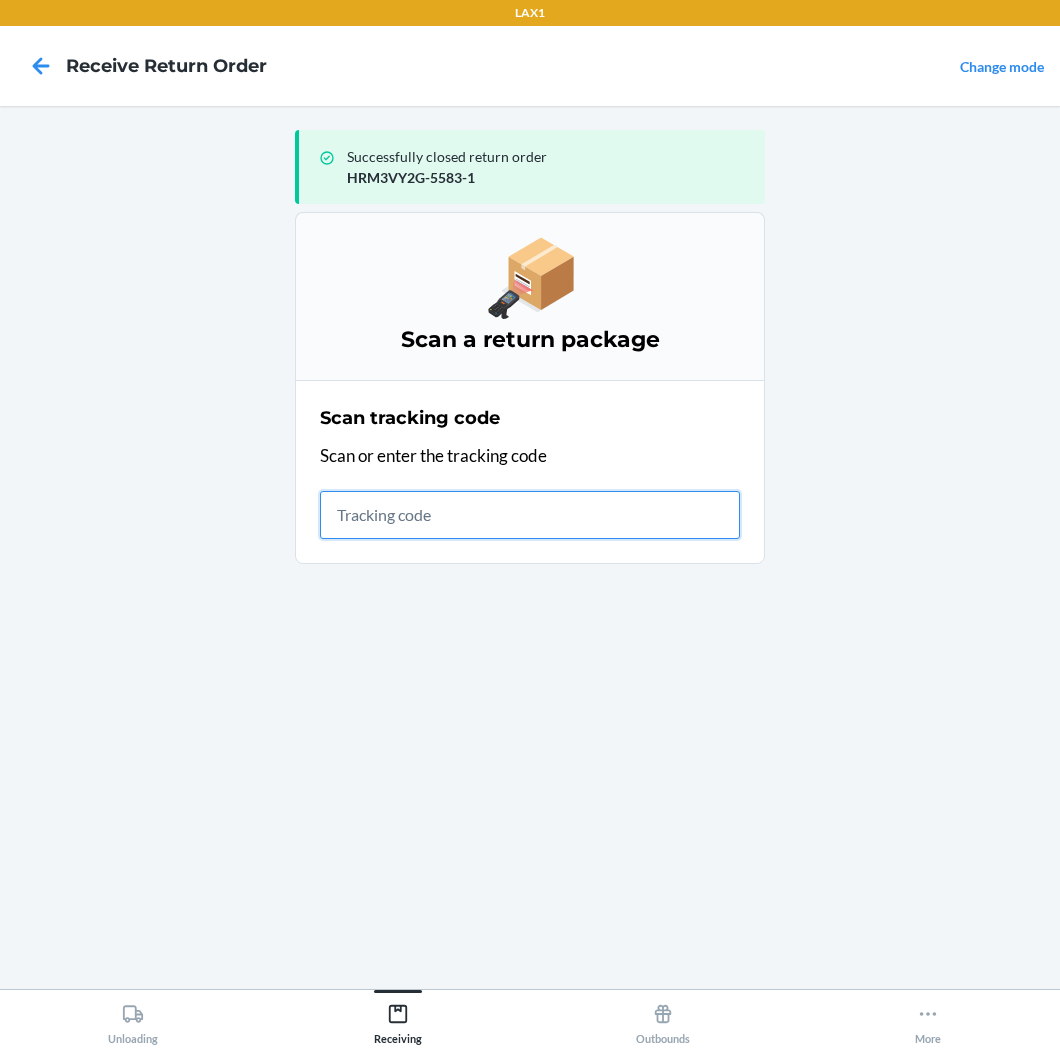 click at bounding box center (530, 515) 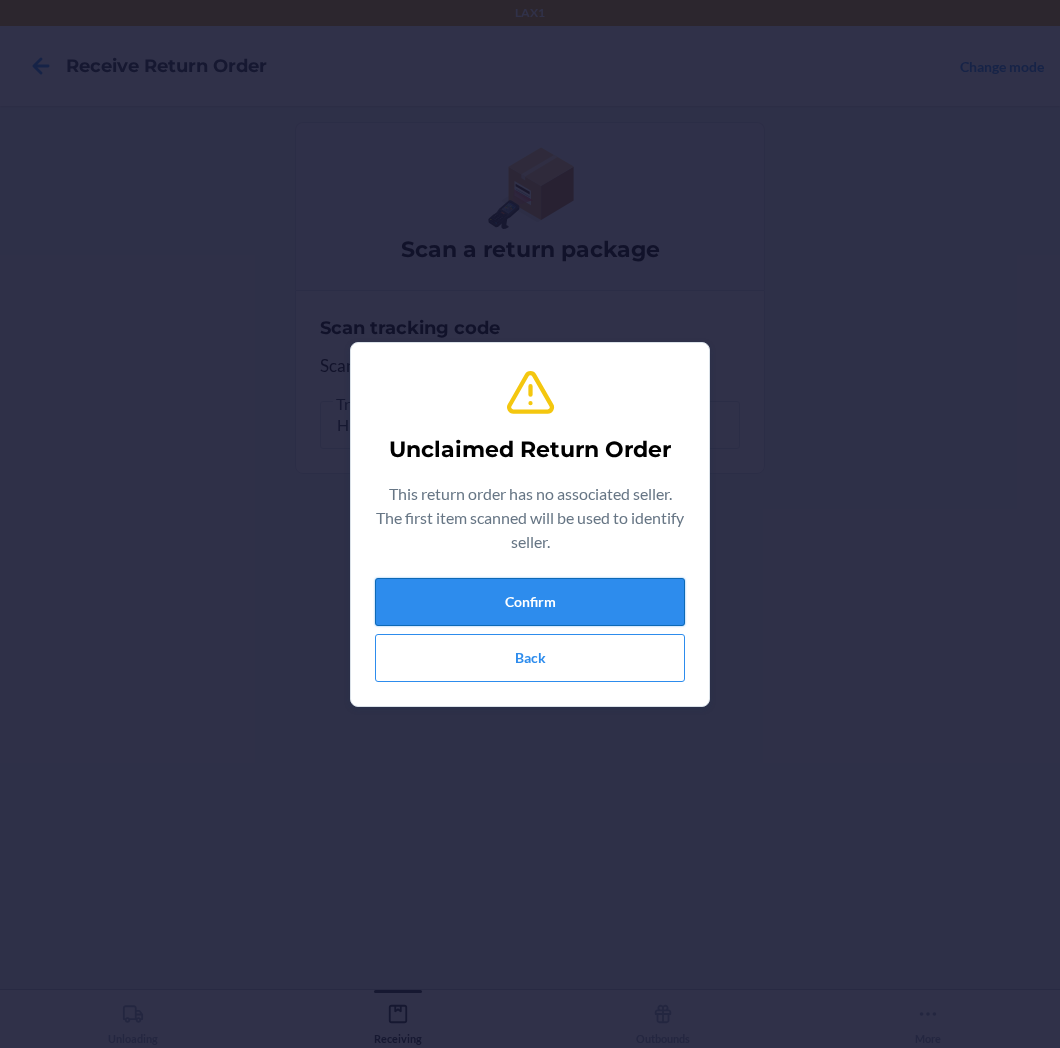click on "Confirm" at bounding box center (530, 602) 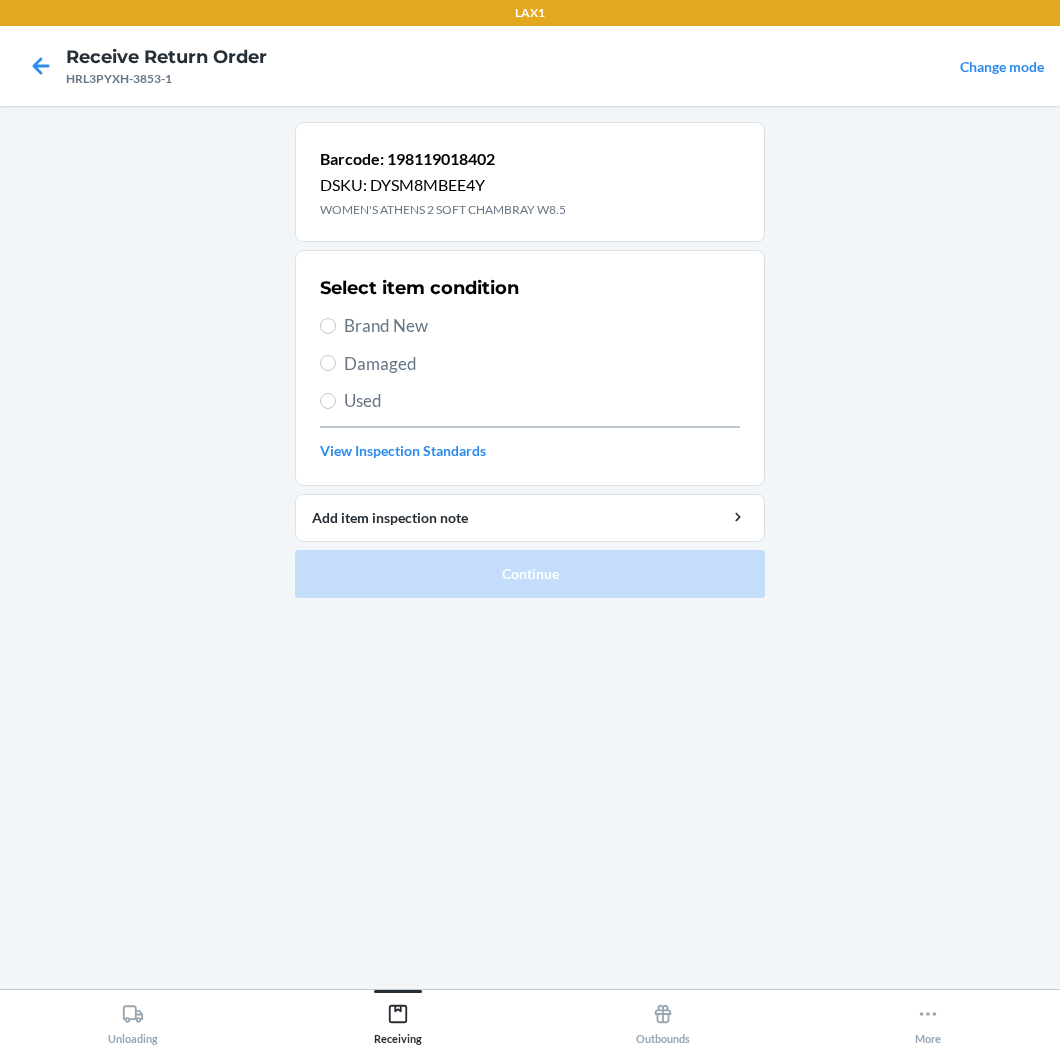 click on "Brand New" at bounding box center [542, 326] 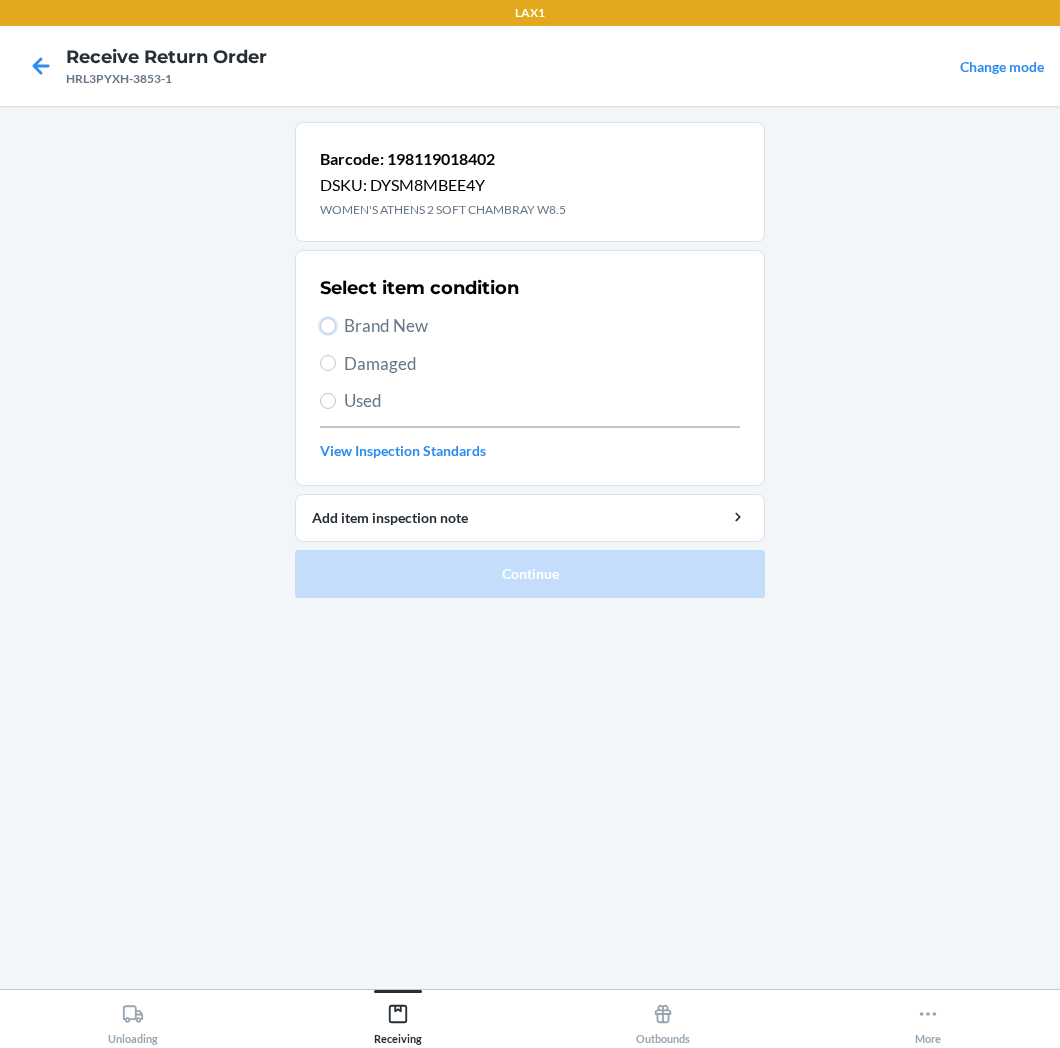 click on "Brand New" at bounding box center (328, 326) 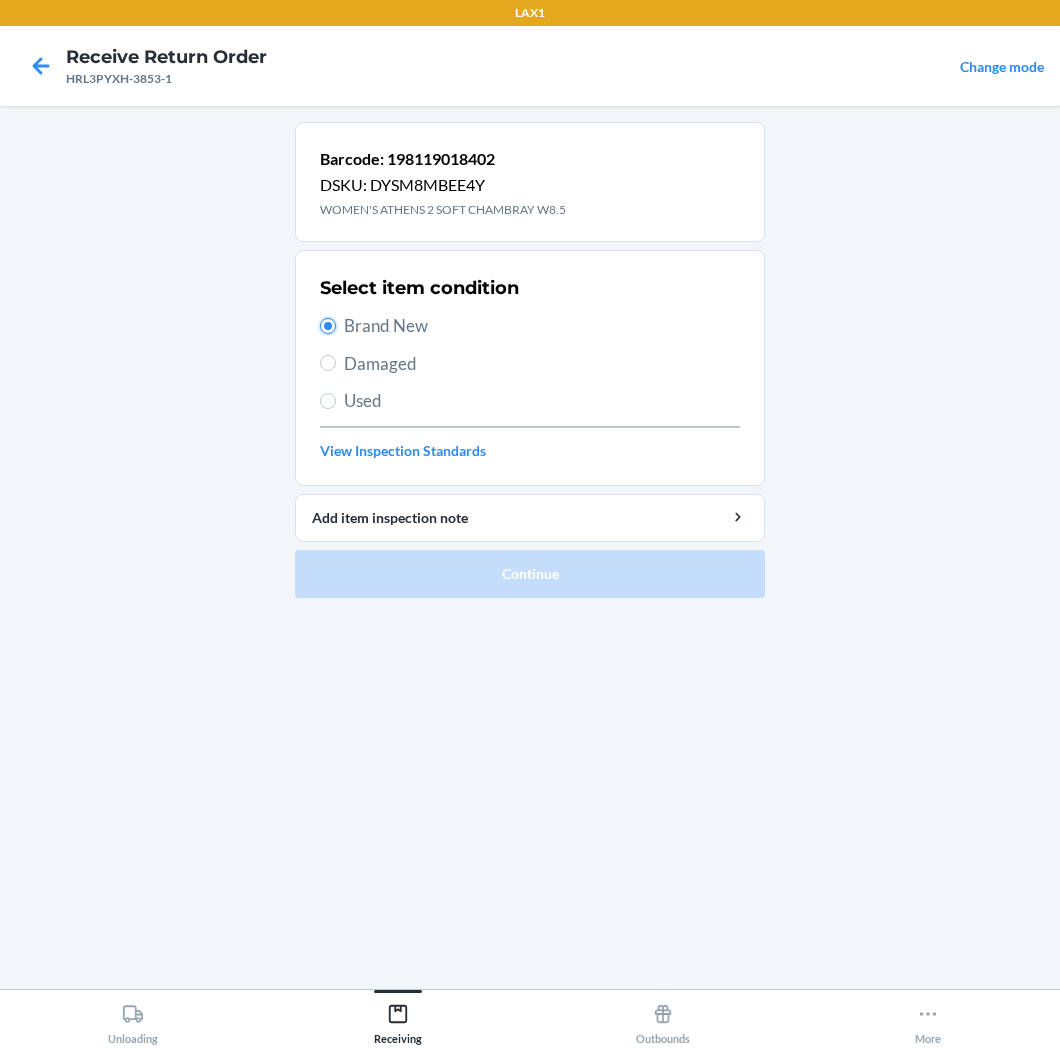 radio on "true" 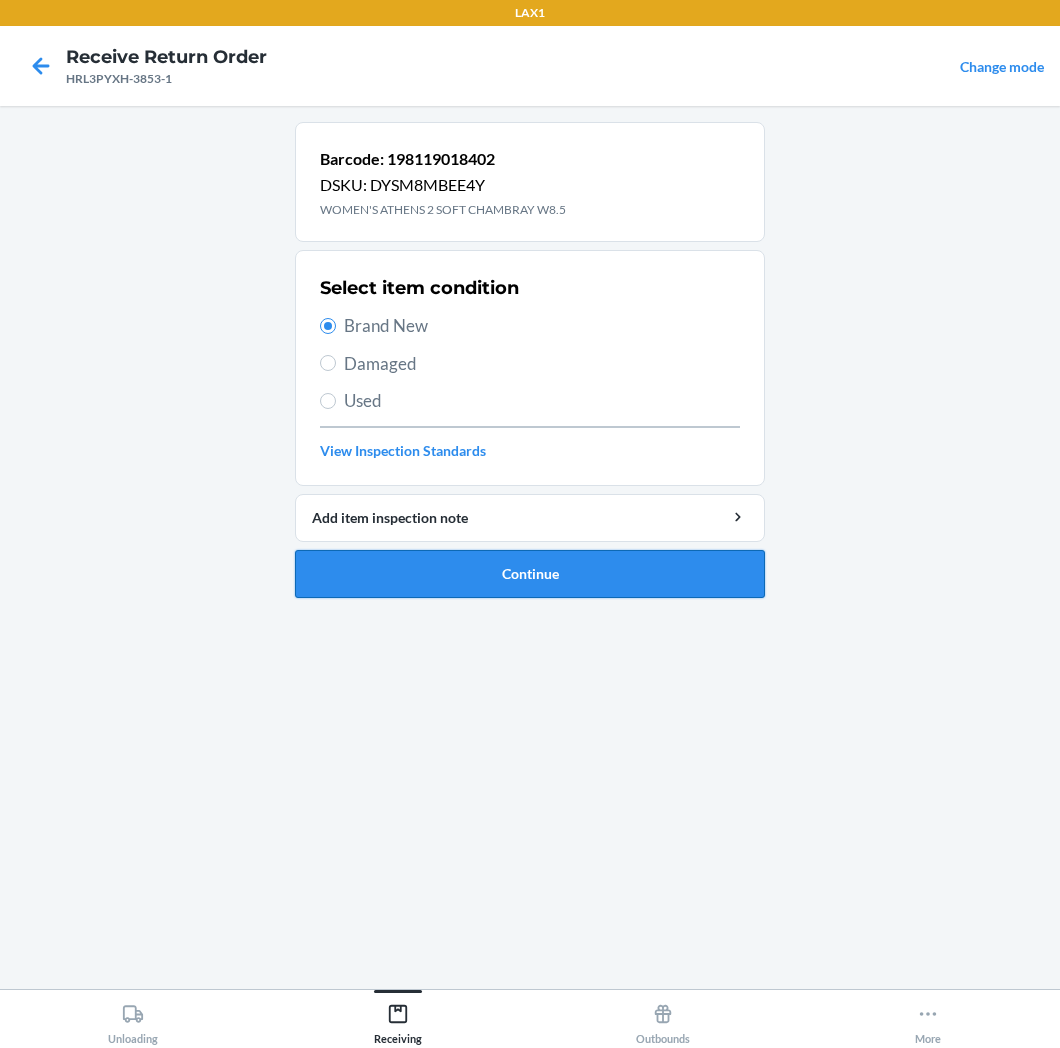 click on "Continue" at bounding box center [530, 574] 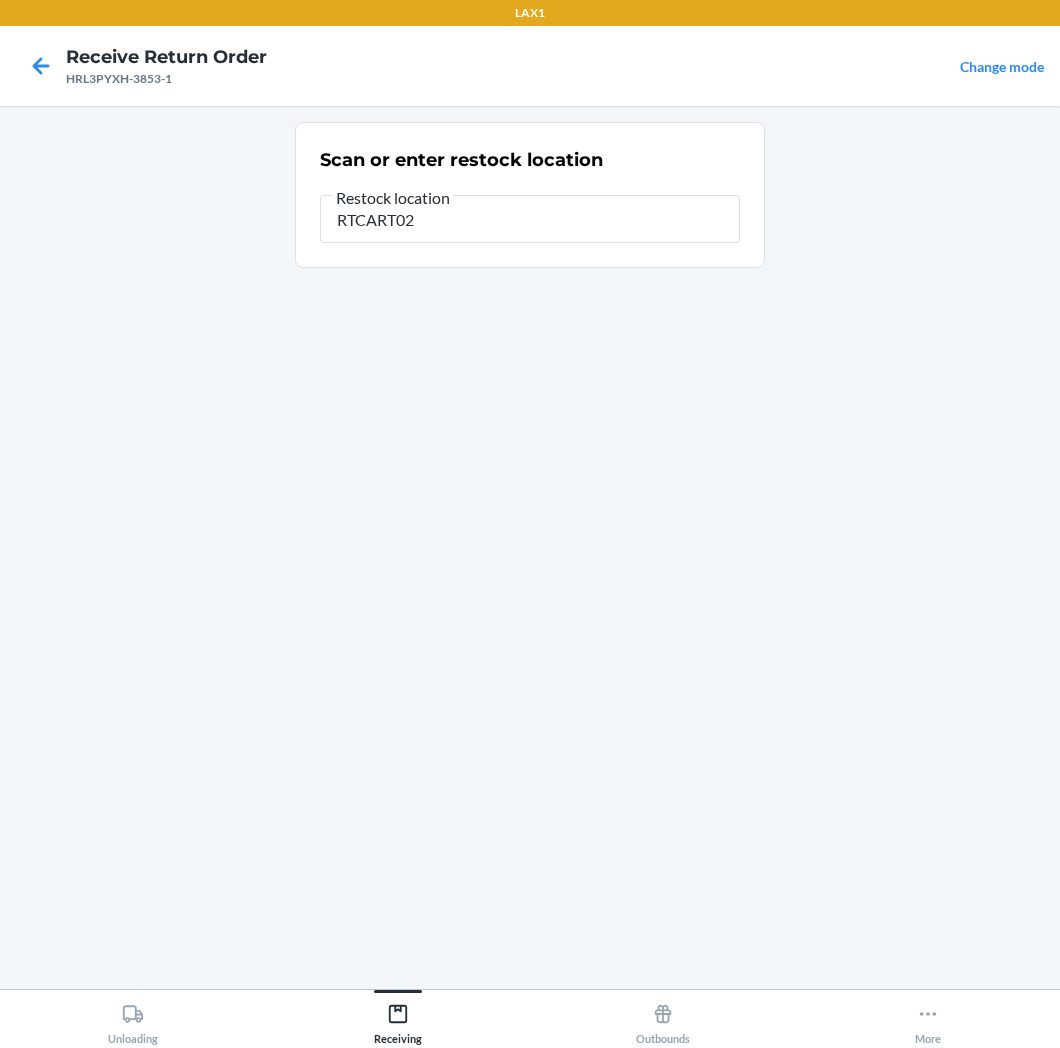 type on "RTCART021" 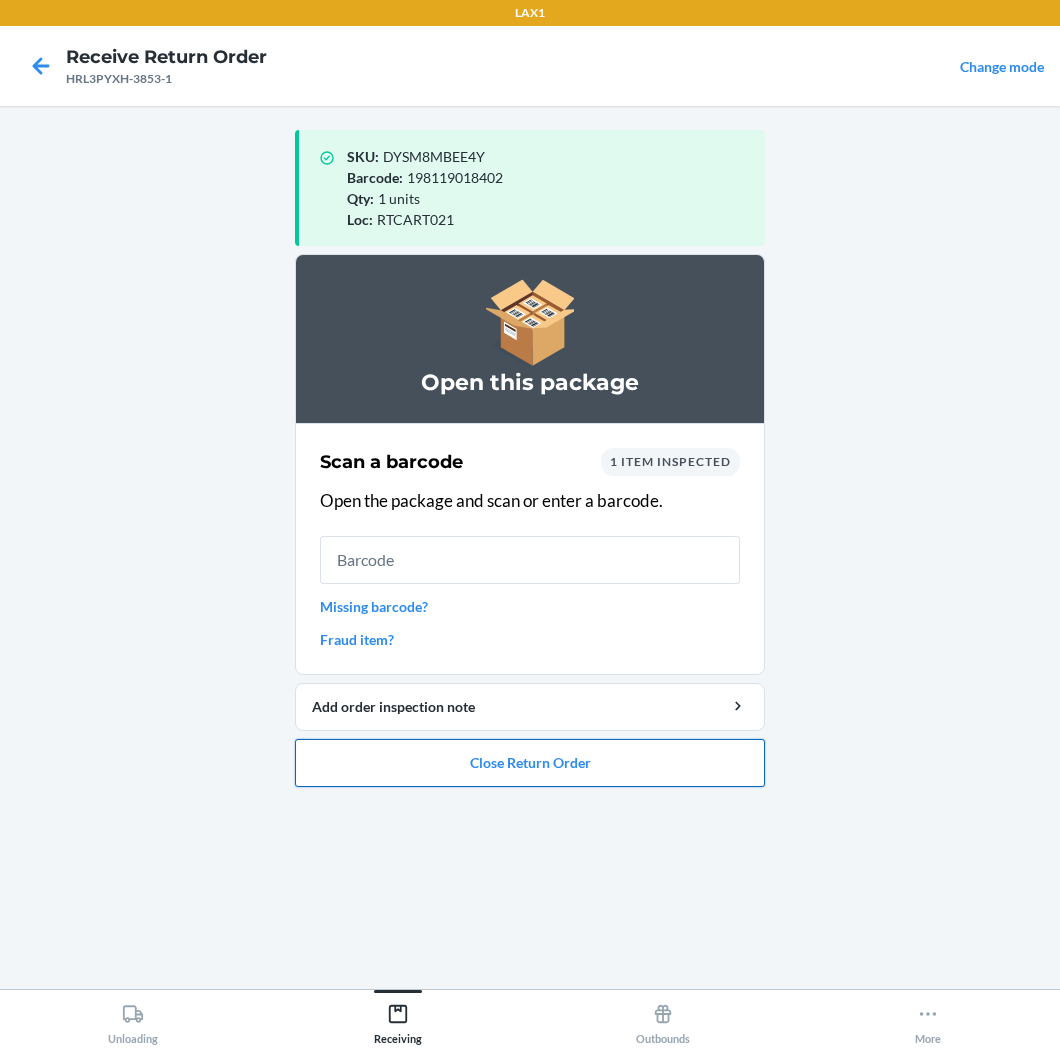 click on "Close Return Order" at bounding box center (530, 763) 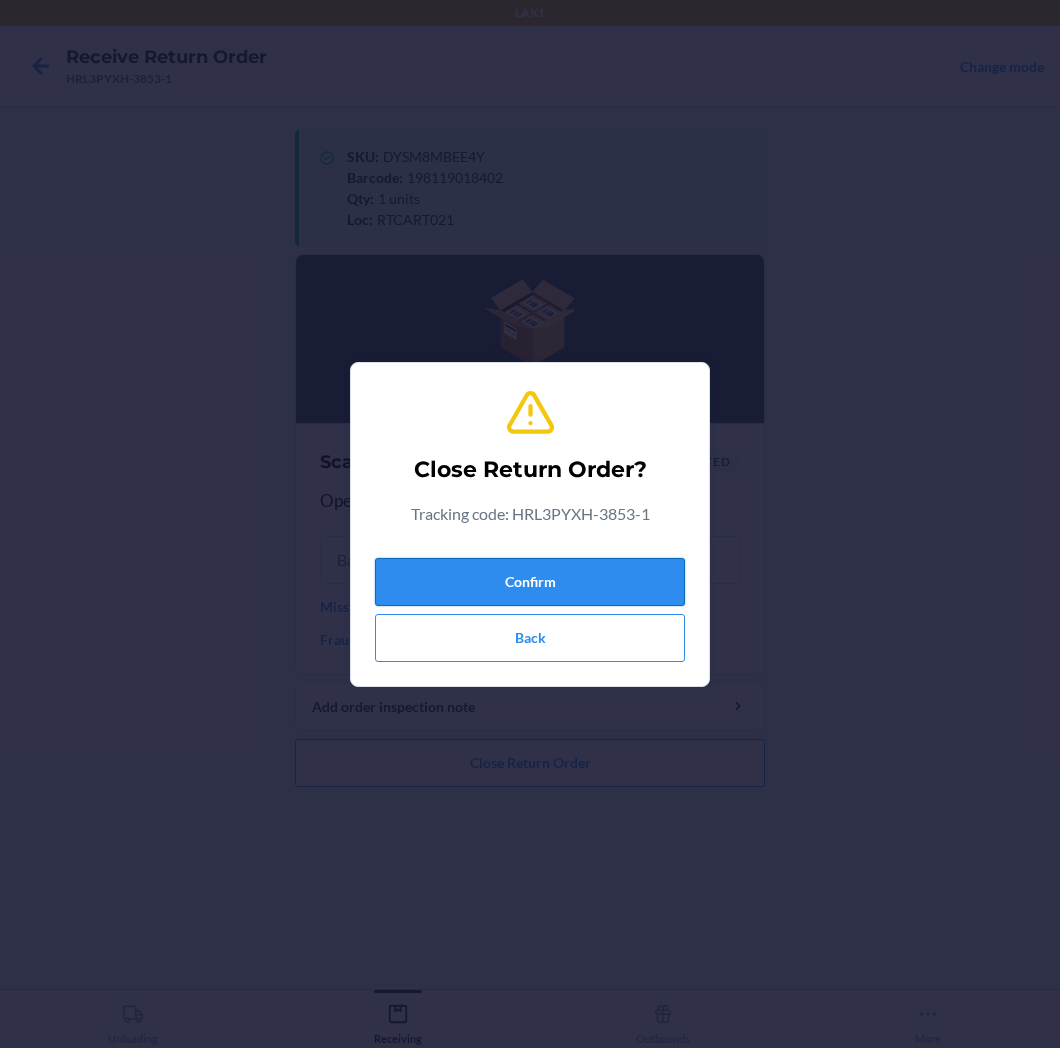 click on "Confirm" at bounding box center [530, 582] 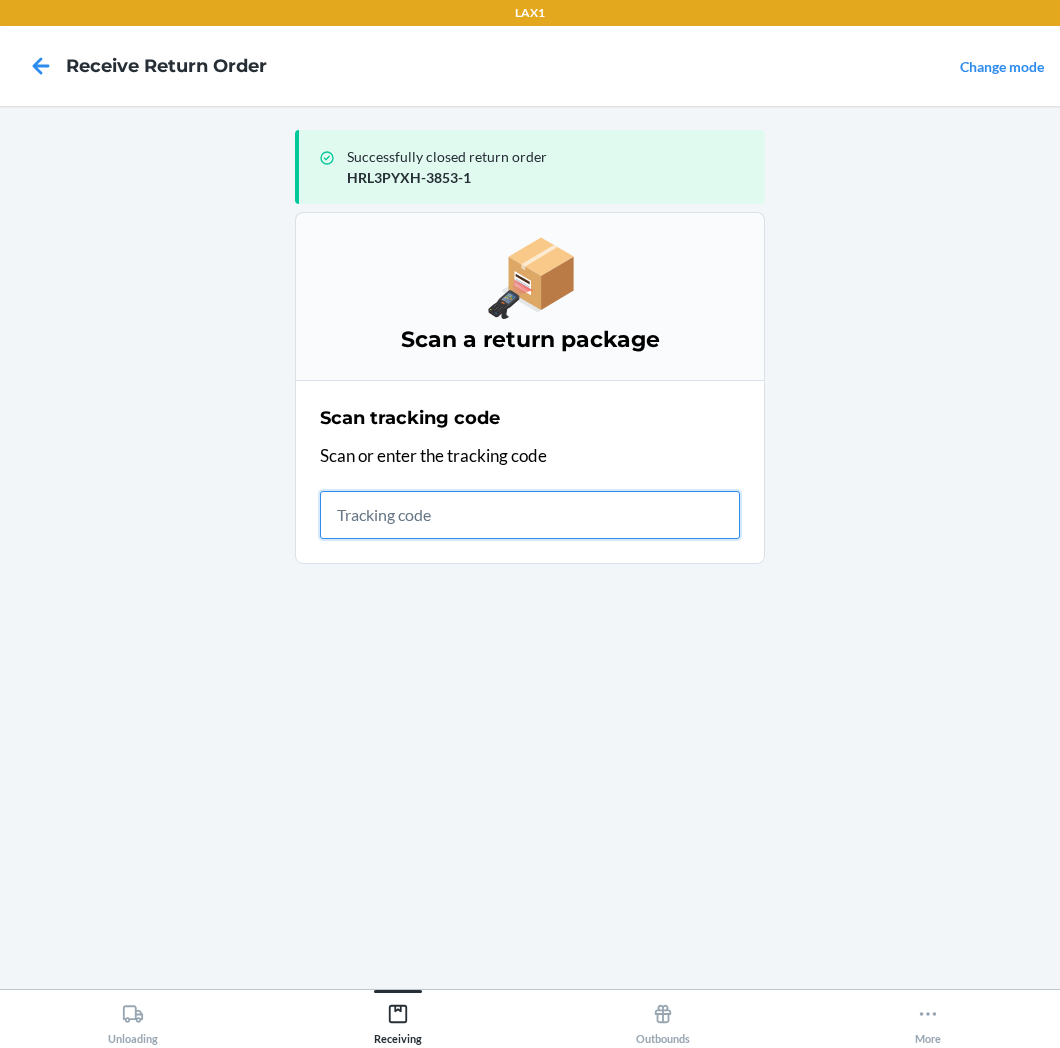click at bounding box center [530, 515] 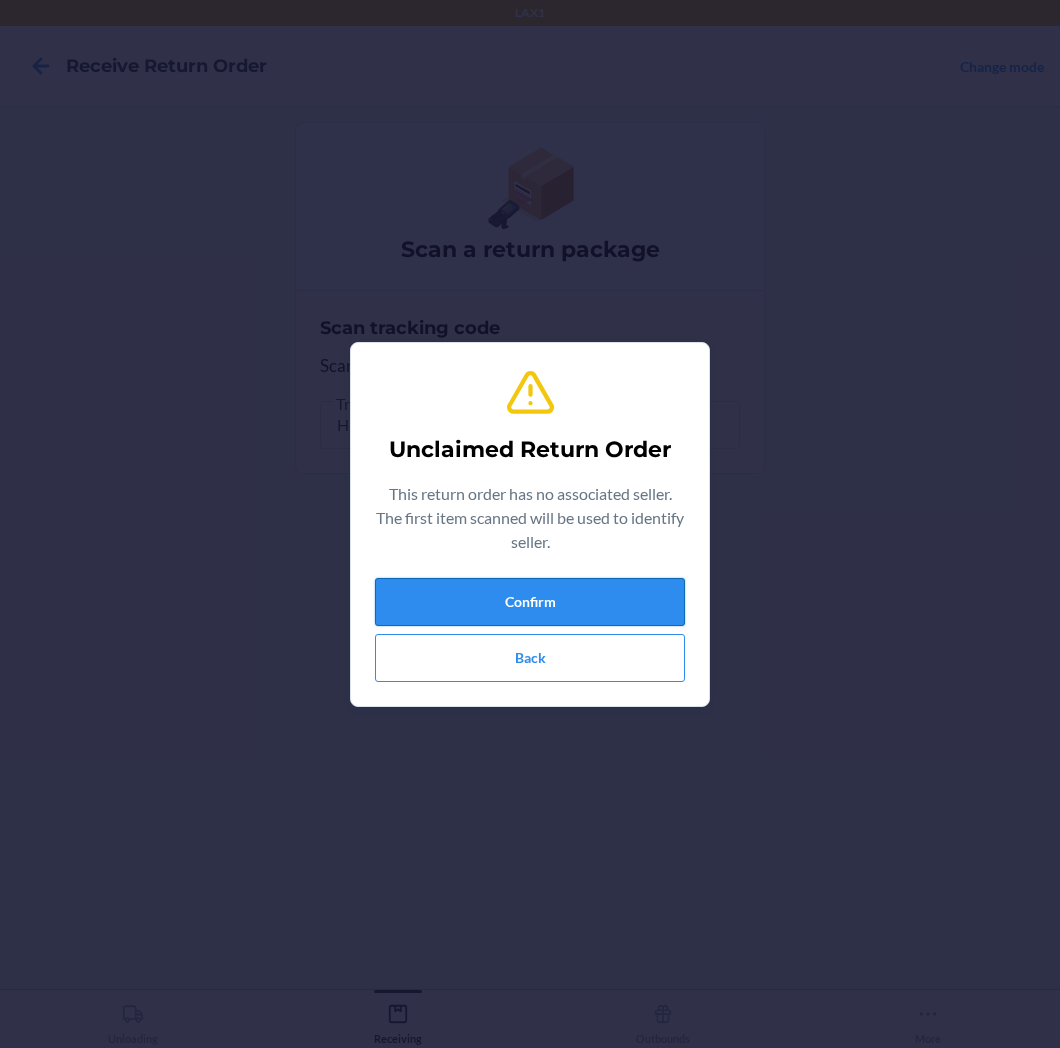 click on "Confirm" at bounding box center [530, 602] 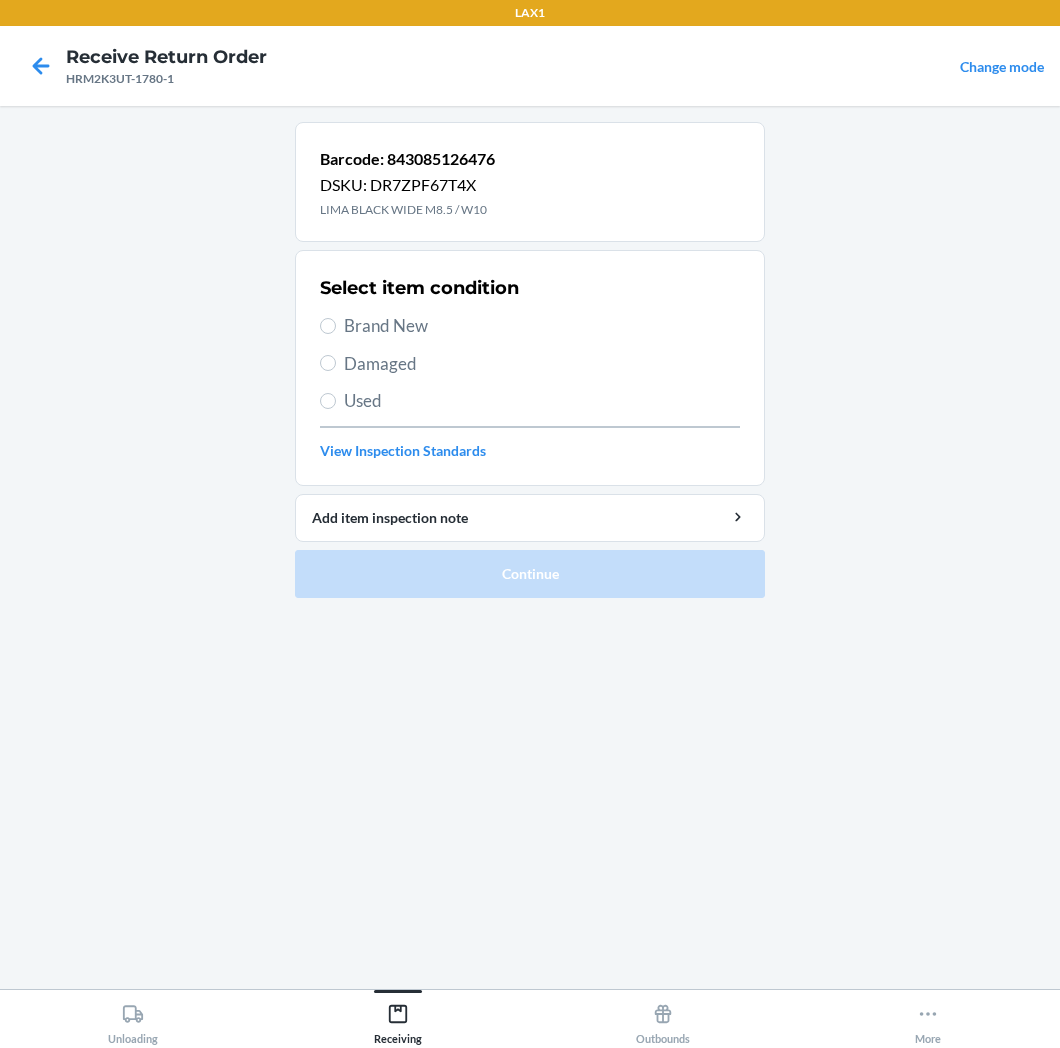 click on "Brand New" at bounding box center (542, 326) 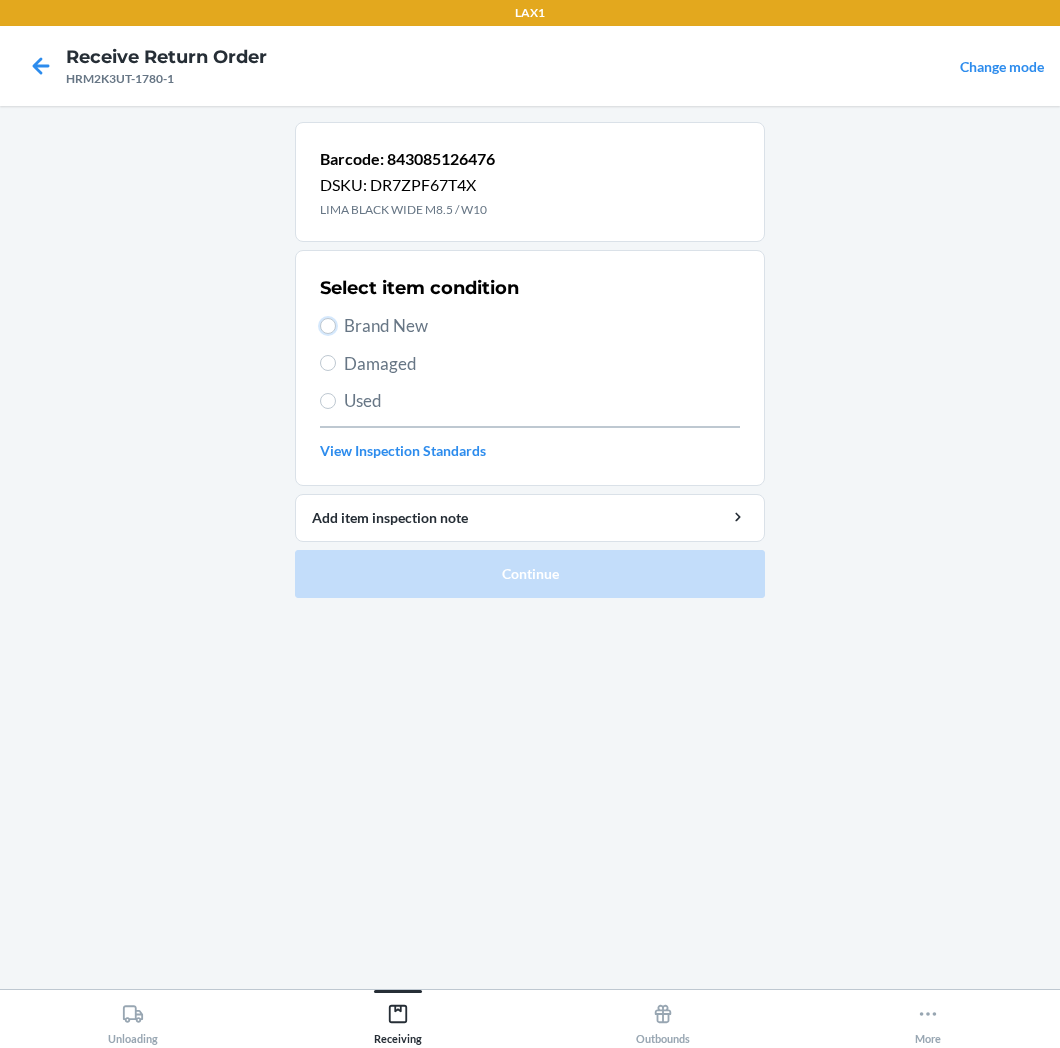 click on "Brand New" at bounding box center (328, 326) 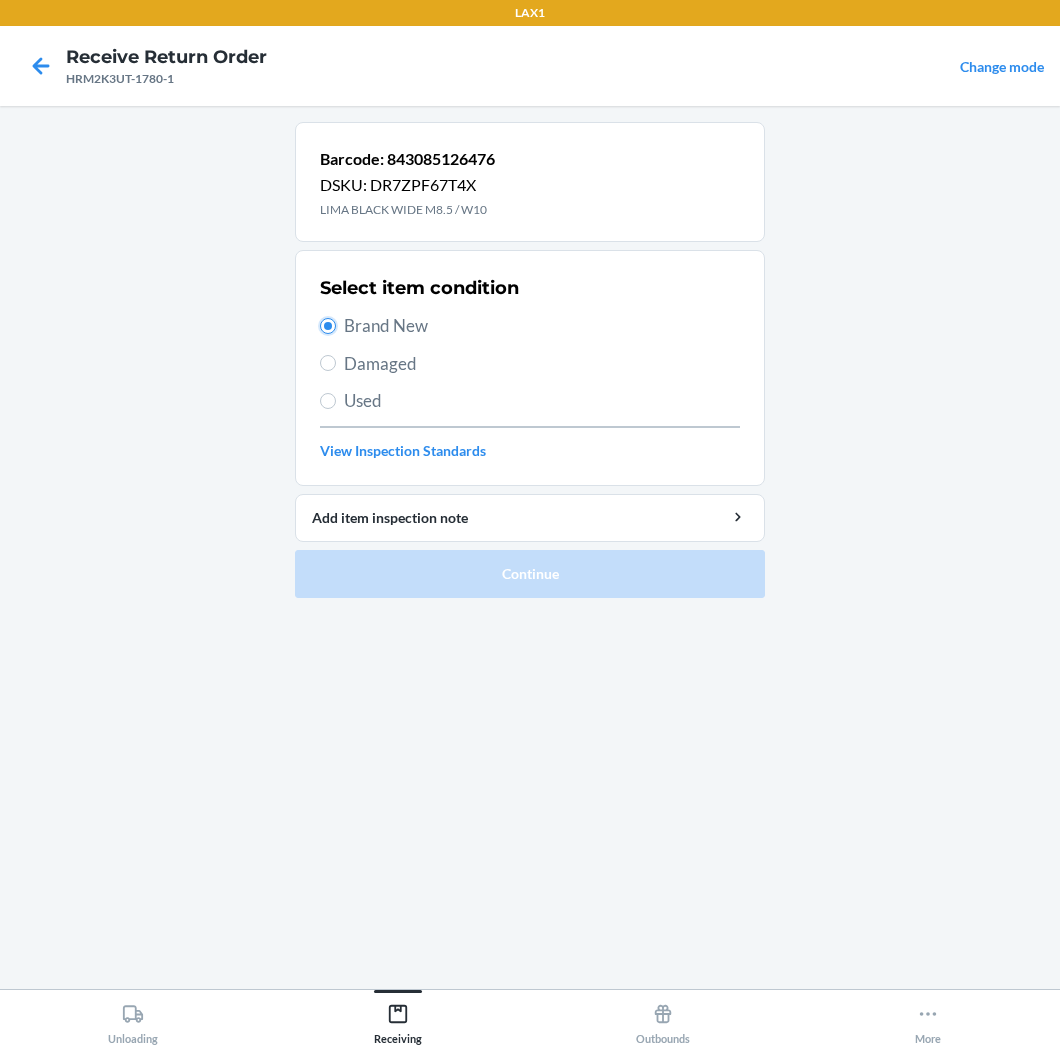 radio on "true" 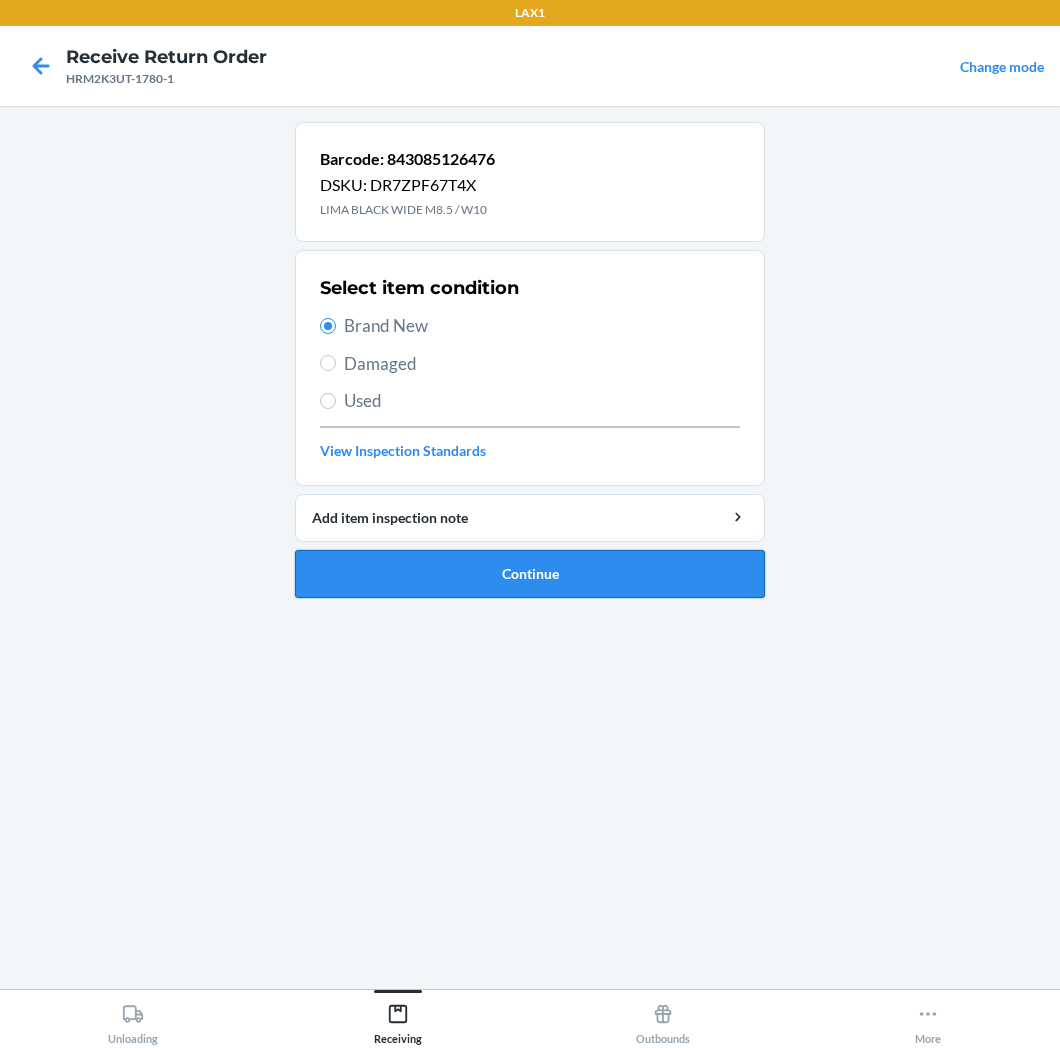 click on "Continue" at bounding box center [530, 574] 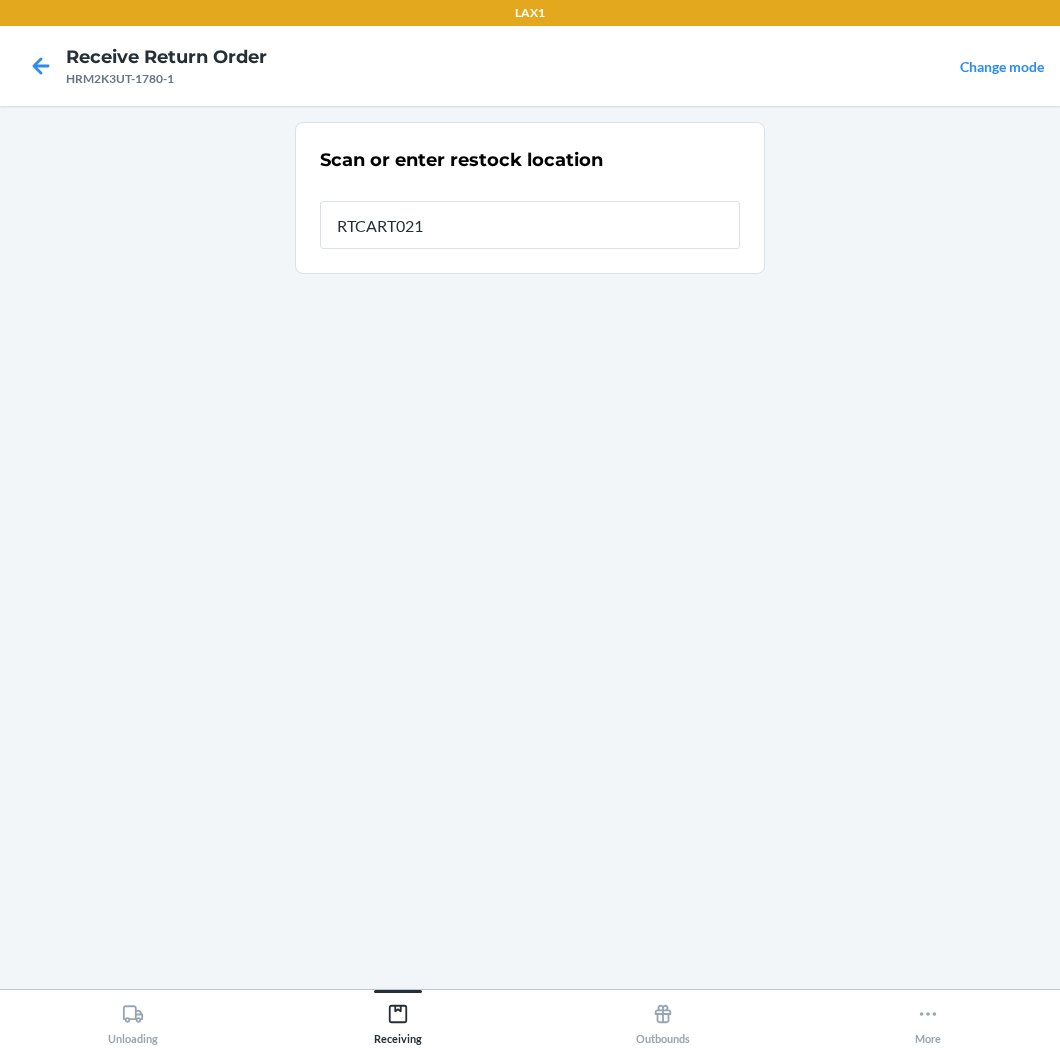 type on "RTCART021" 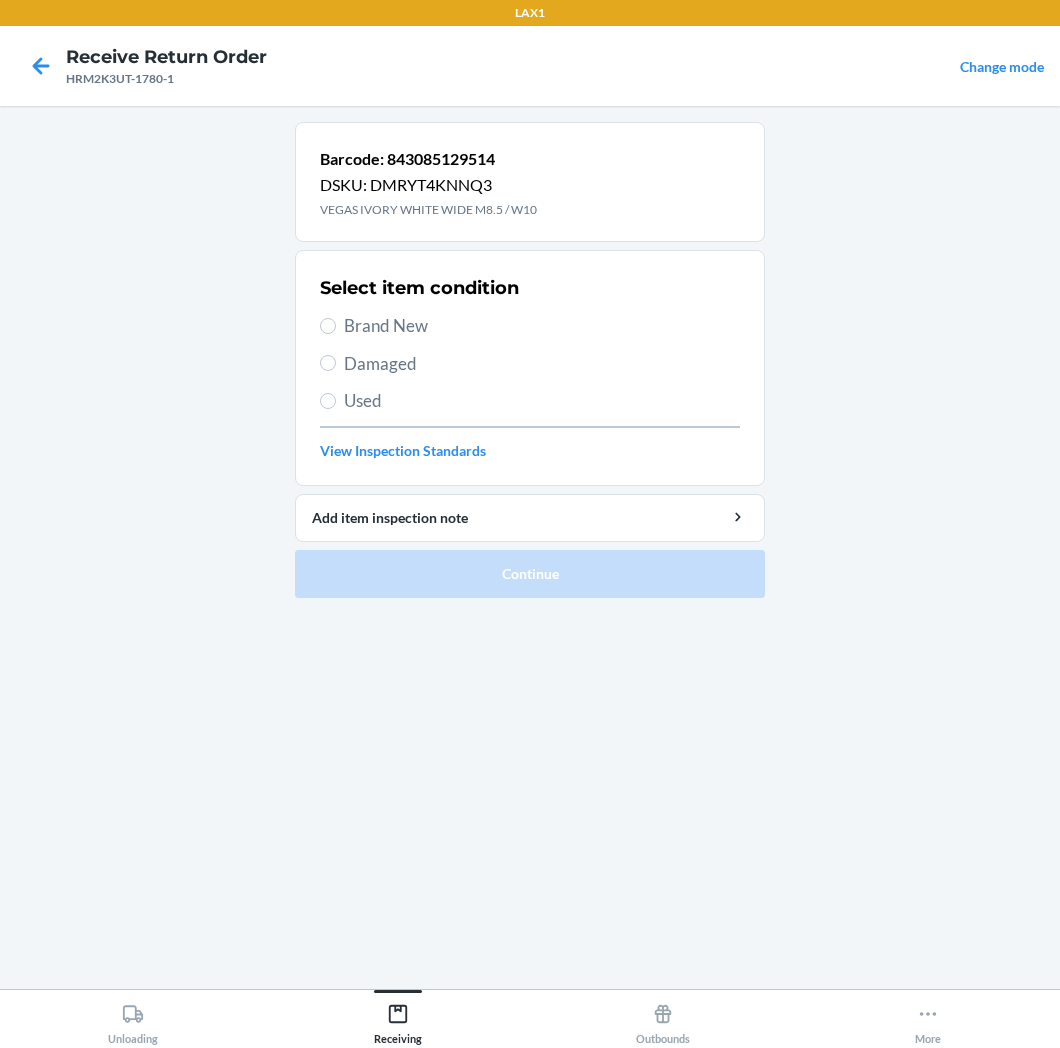 drag, startPoint x: 341, startPoint y: 324, endPoint x: 366, endPoint y: 387, distance: 67.77905 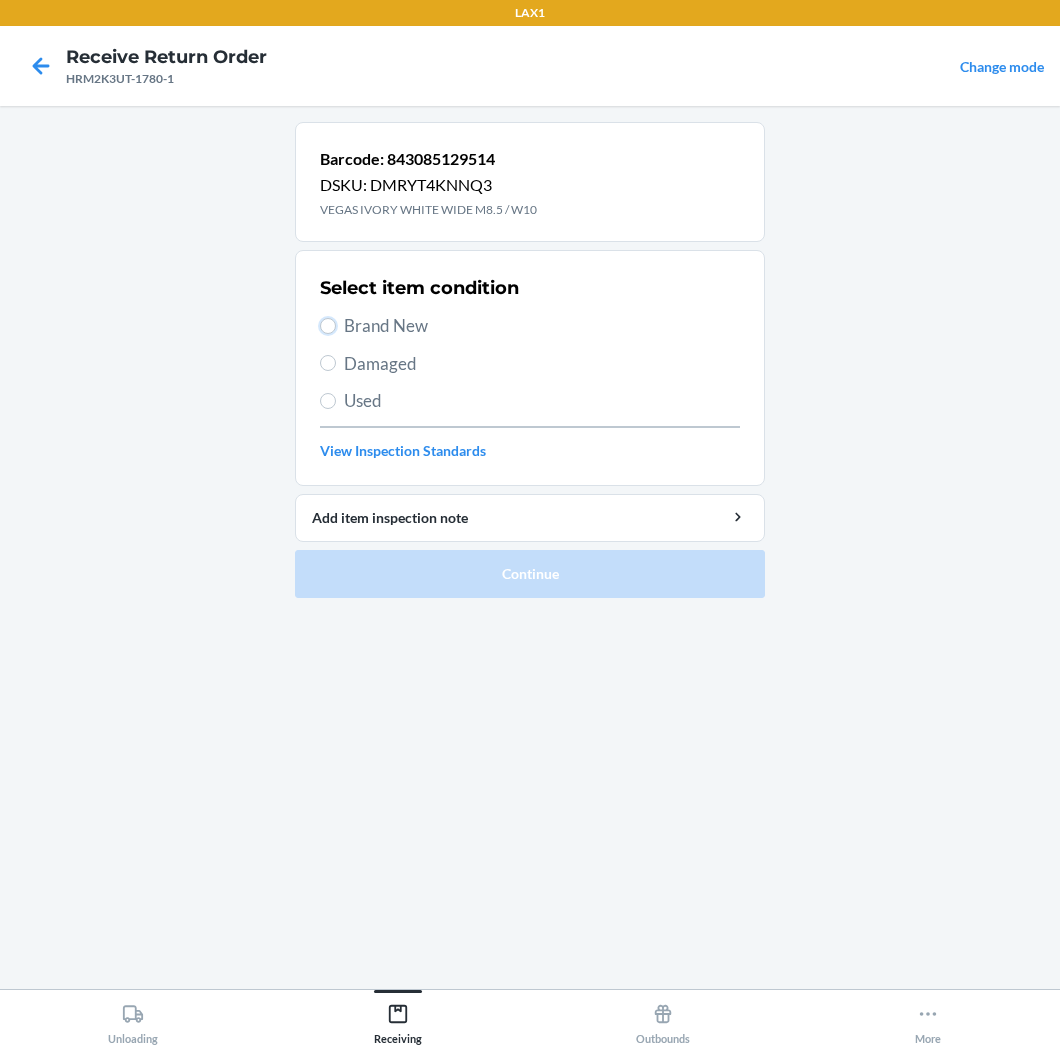 click on "Brand New" at bounding box center (328, 326) 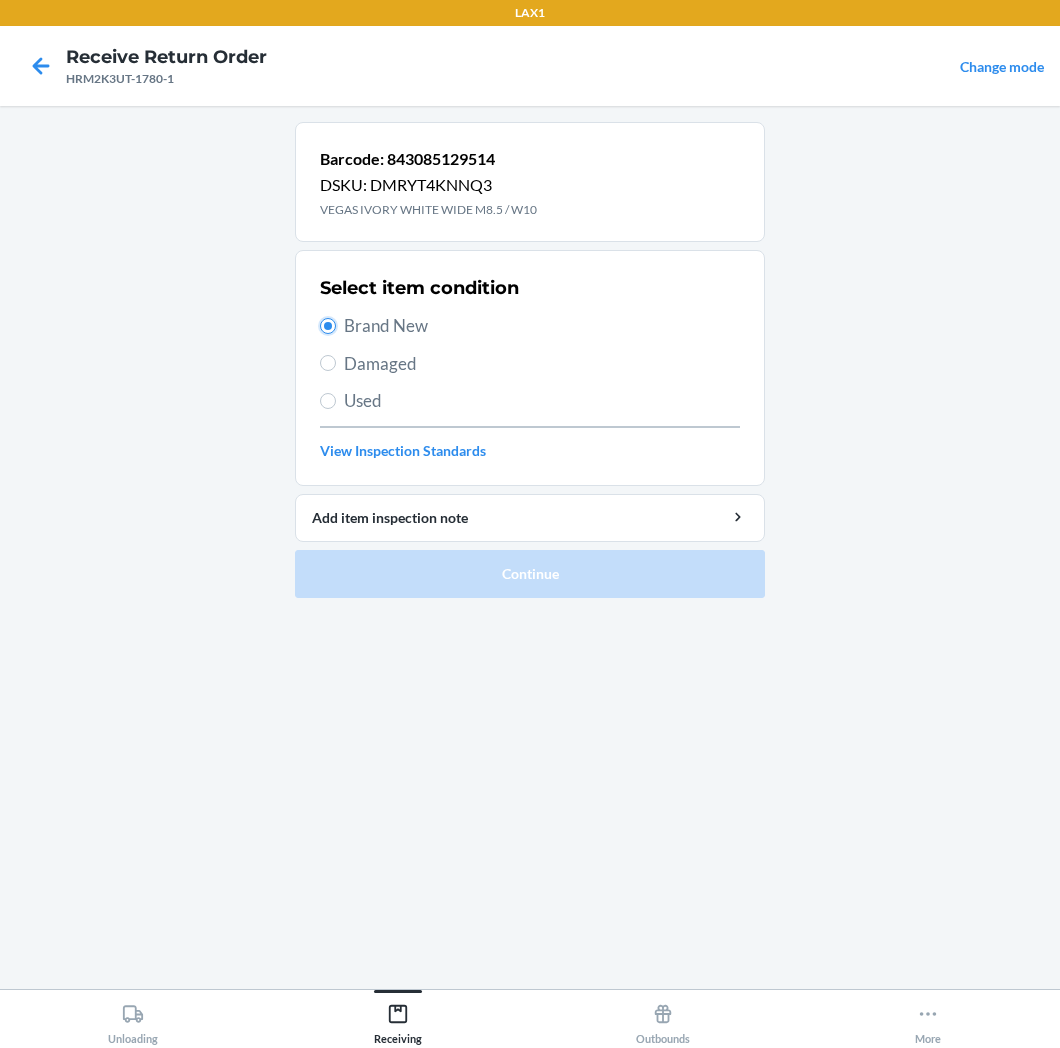 radio on "true" 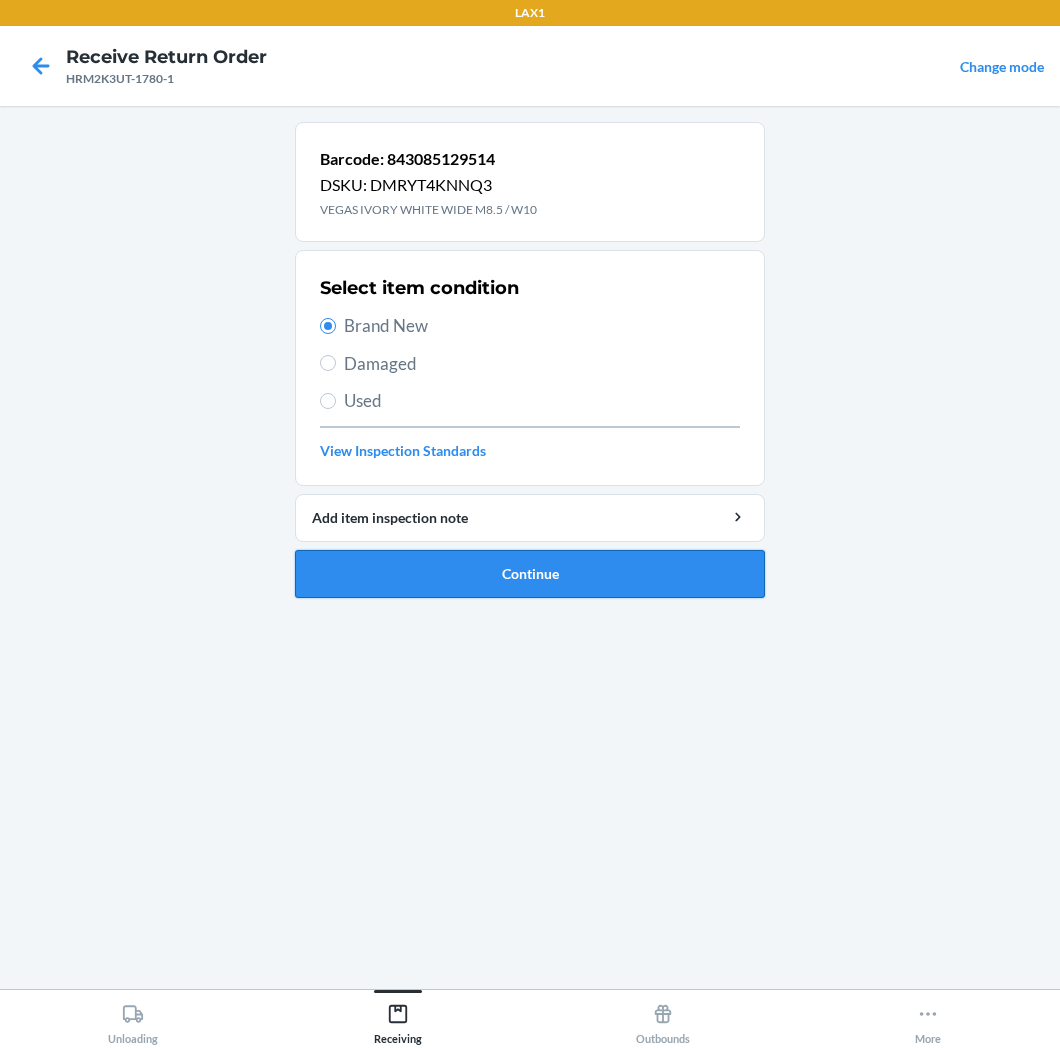 click on "Continue" at bounding box center (530, 574) 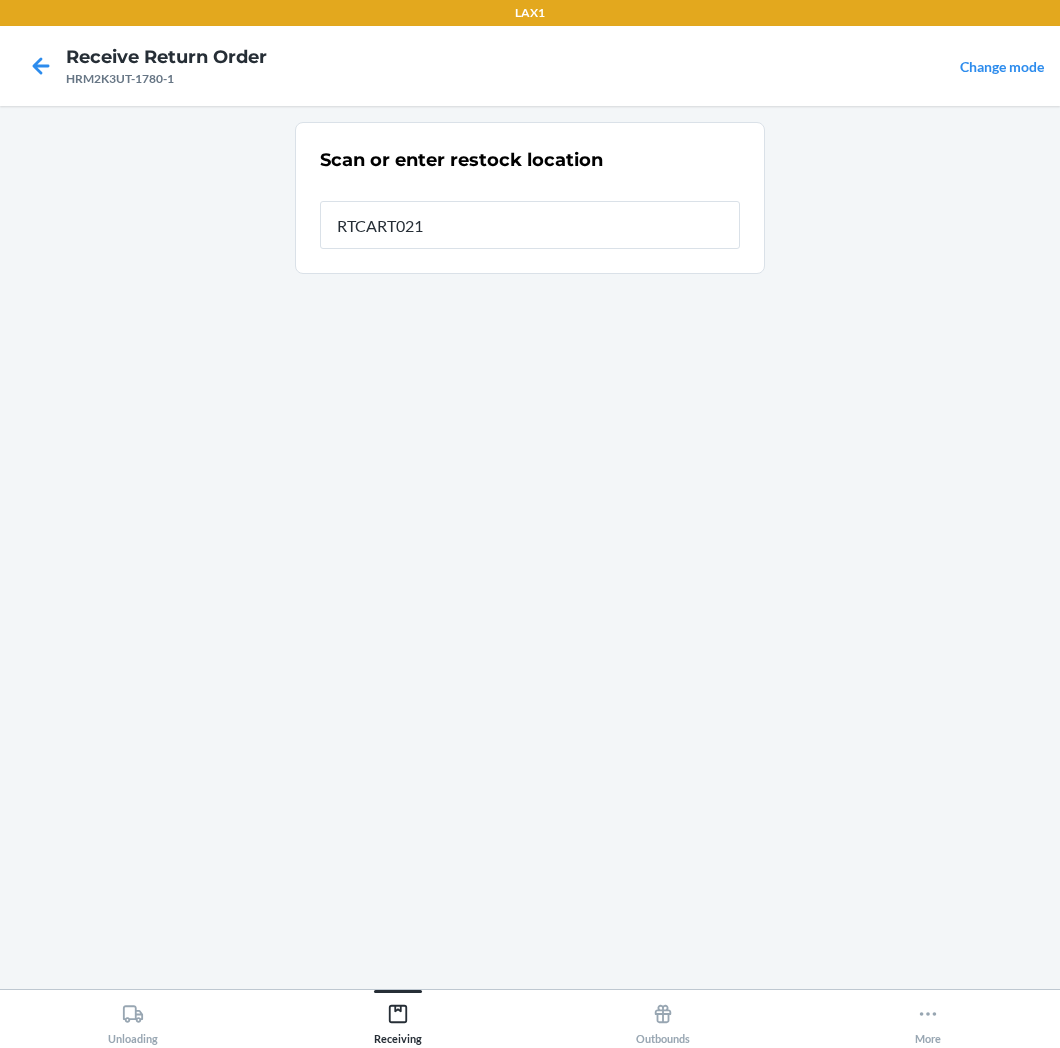 type on "RTCART021" 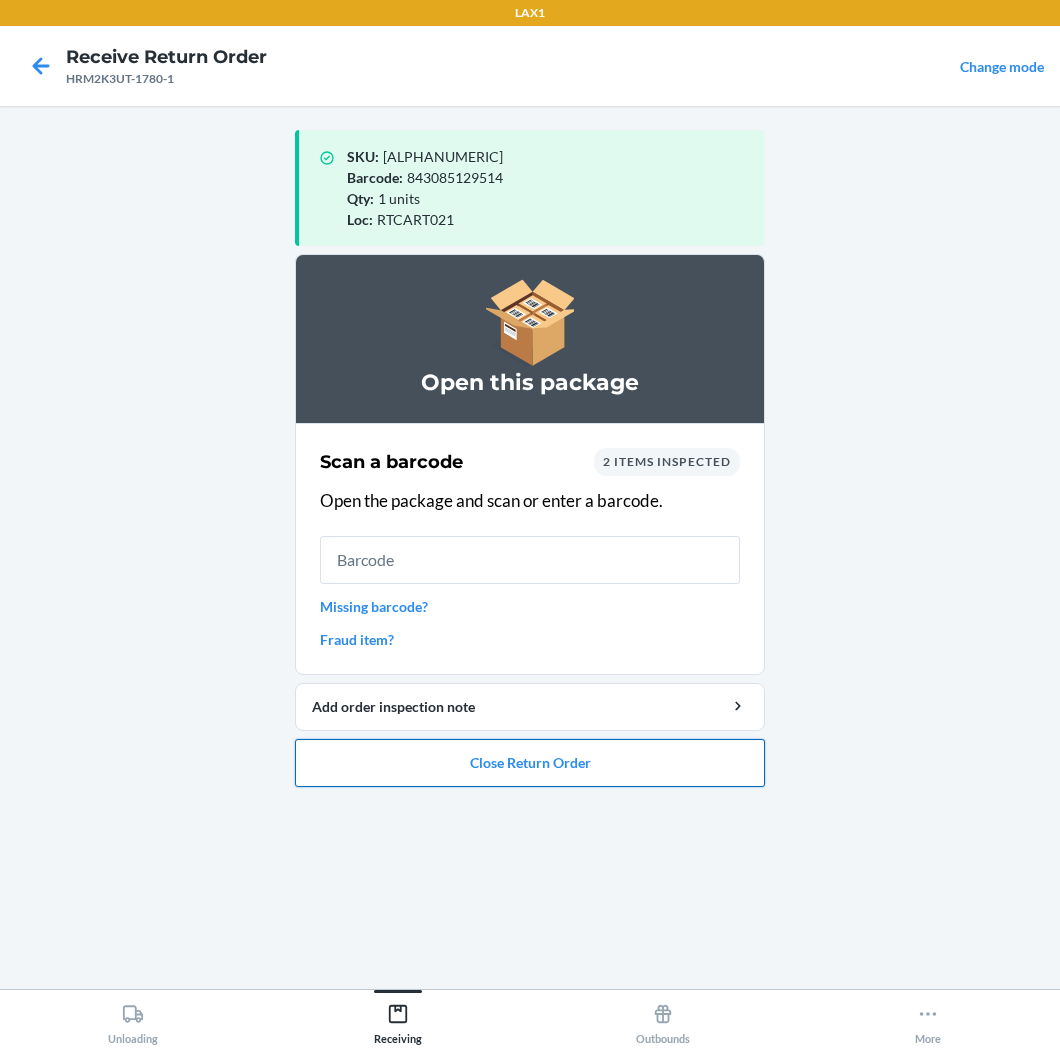 click on "Close Return Order" at bounding box center (530, 763) 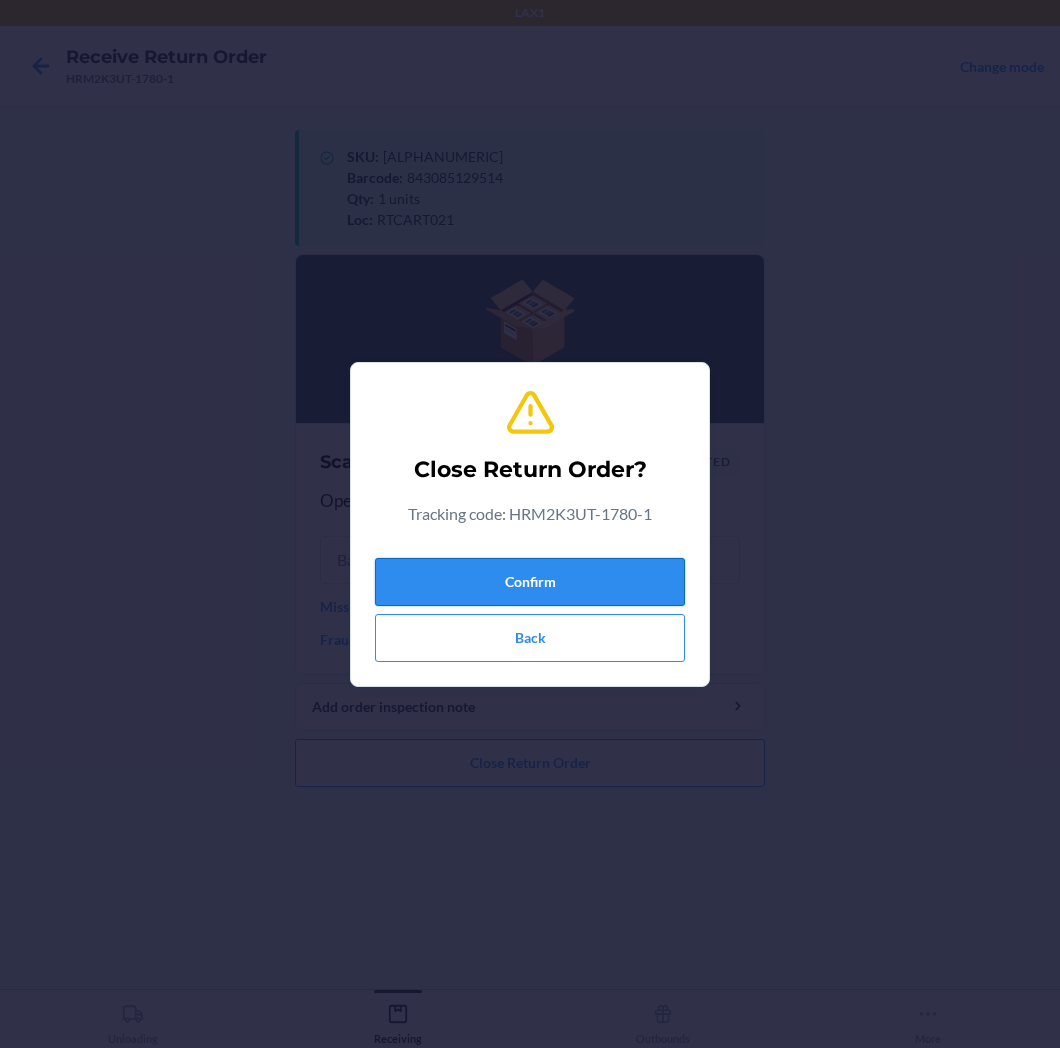 click on "Confirm" at bounding box center [530, 582] 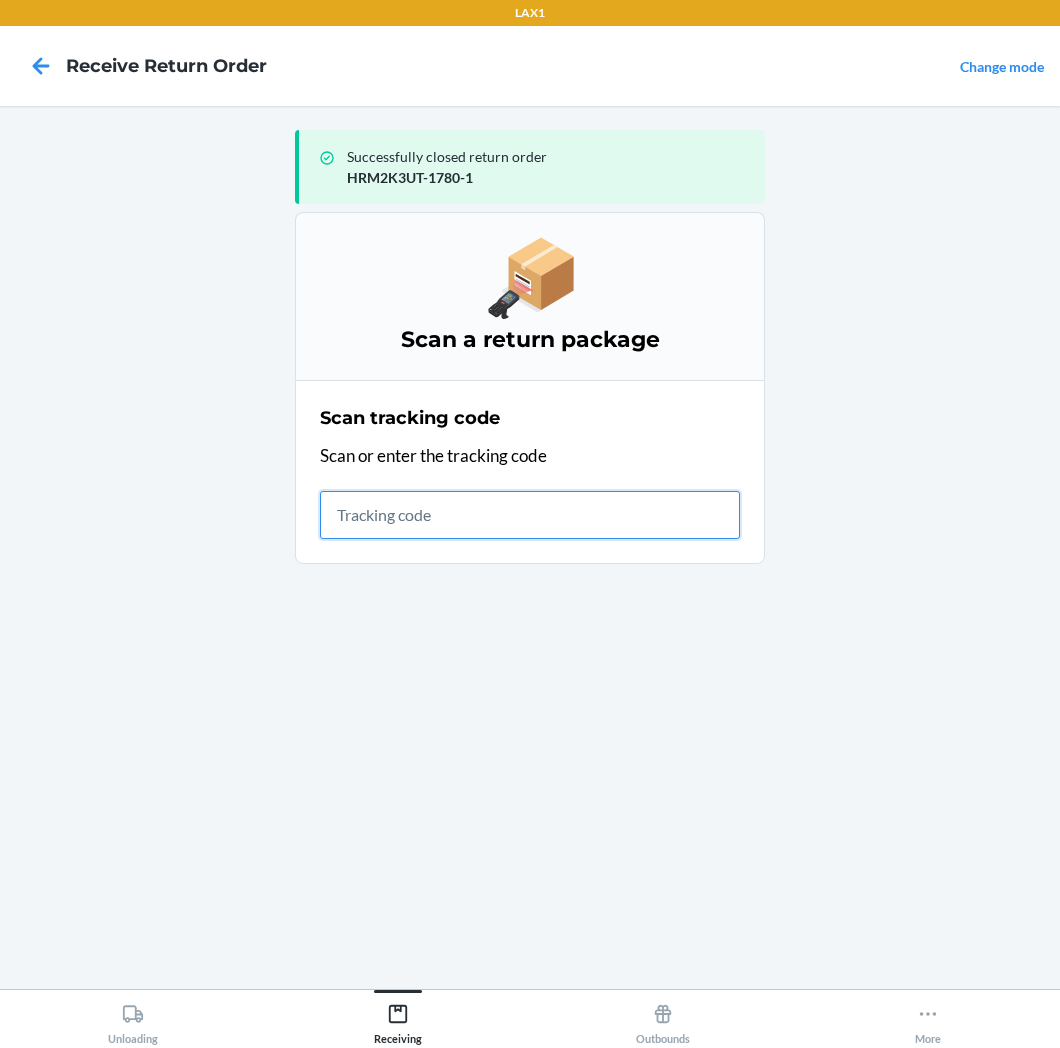 click at bounding box center [530, 515] 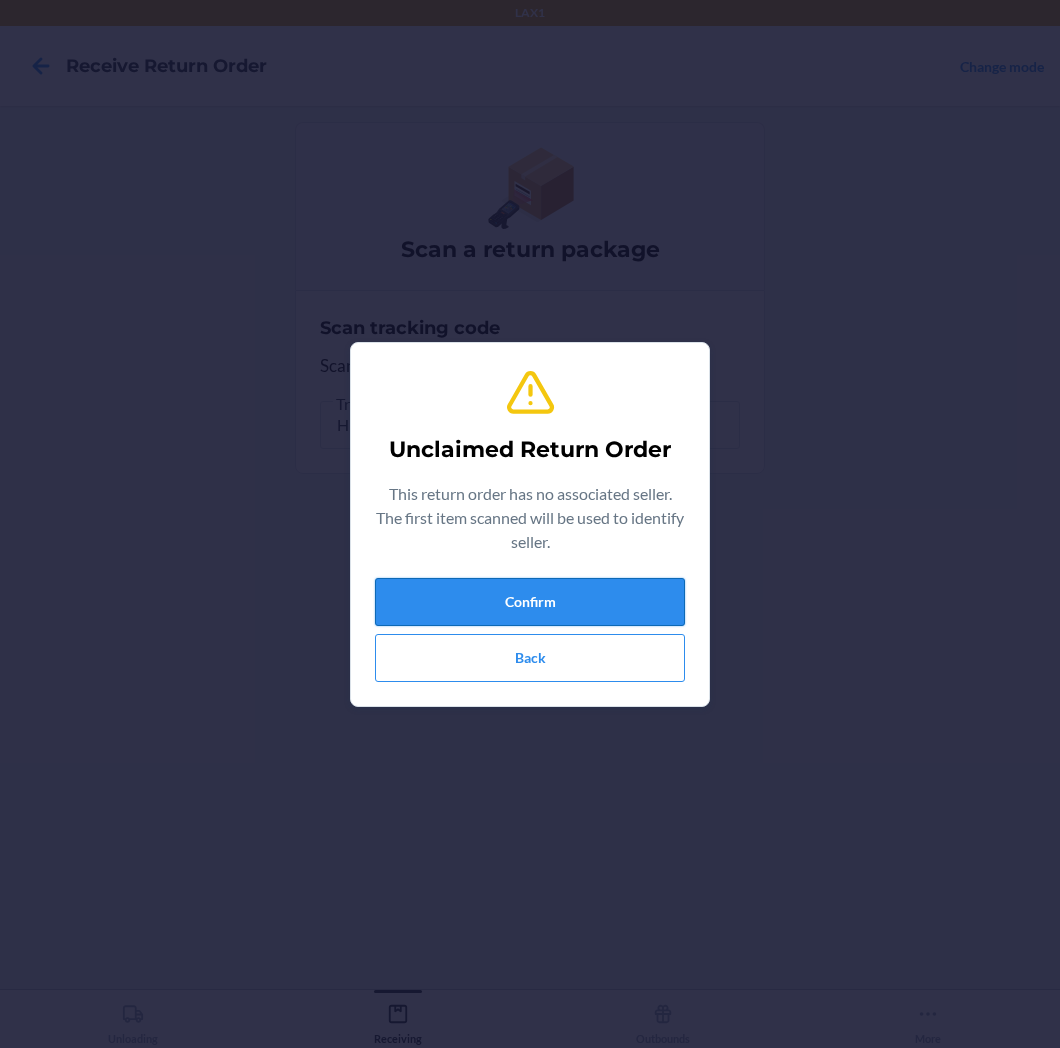 click on "Confirm" at bounding box center [530, 602] 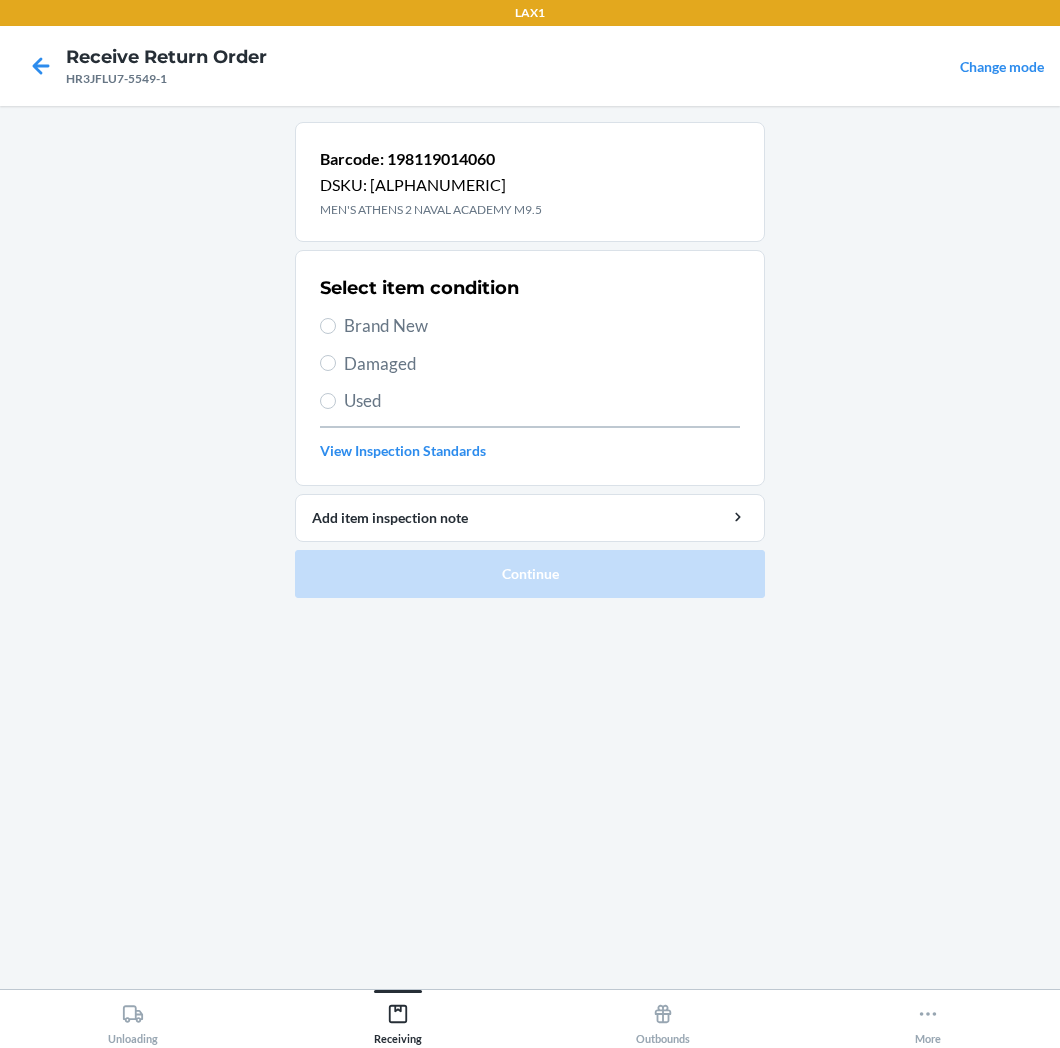 click on "Brand New" at bounding box center [530, 326] 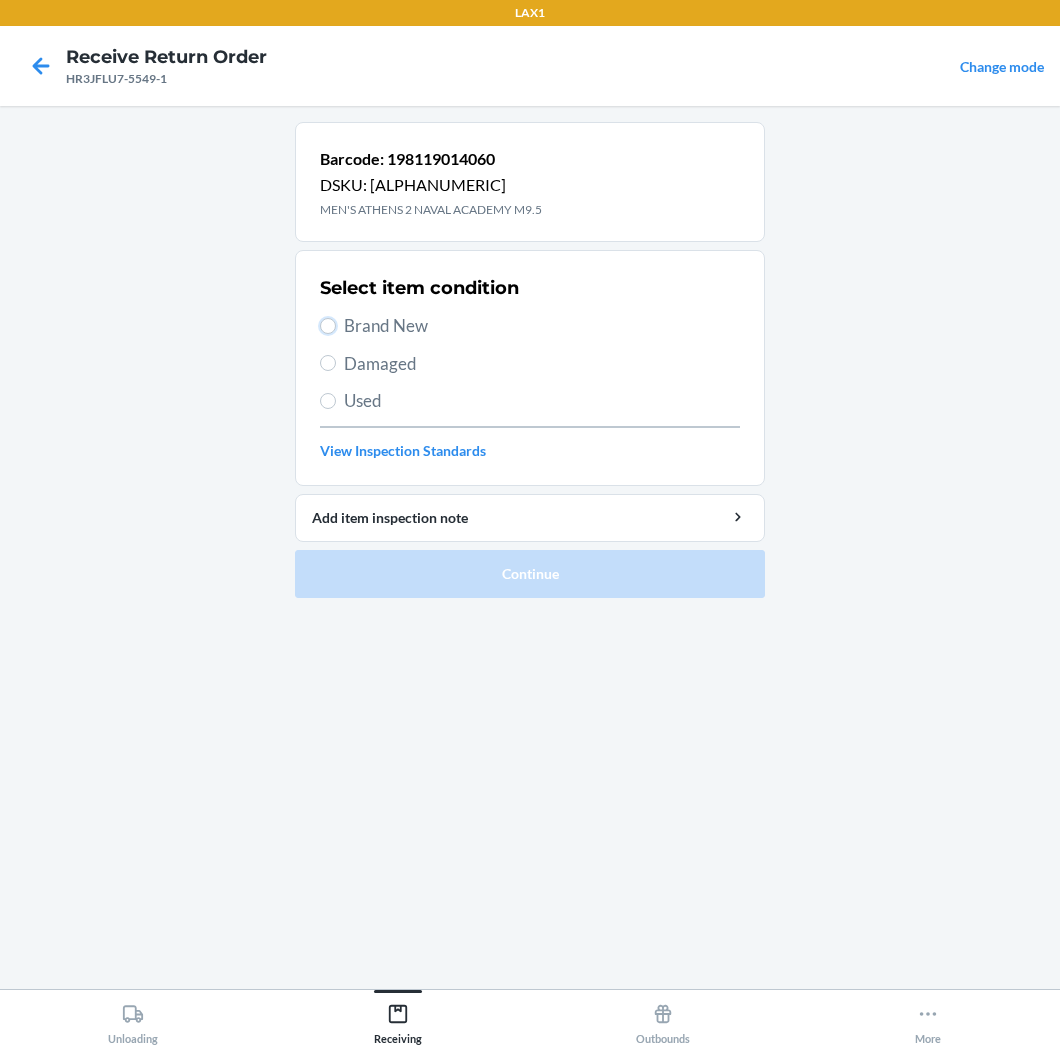 click on "Brand New" at bounding box center [328, 326] 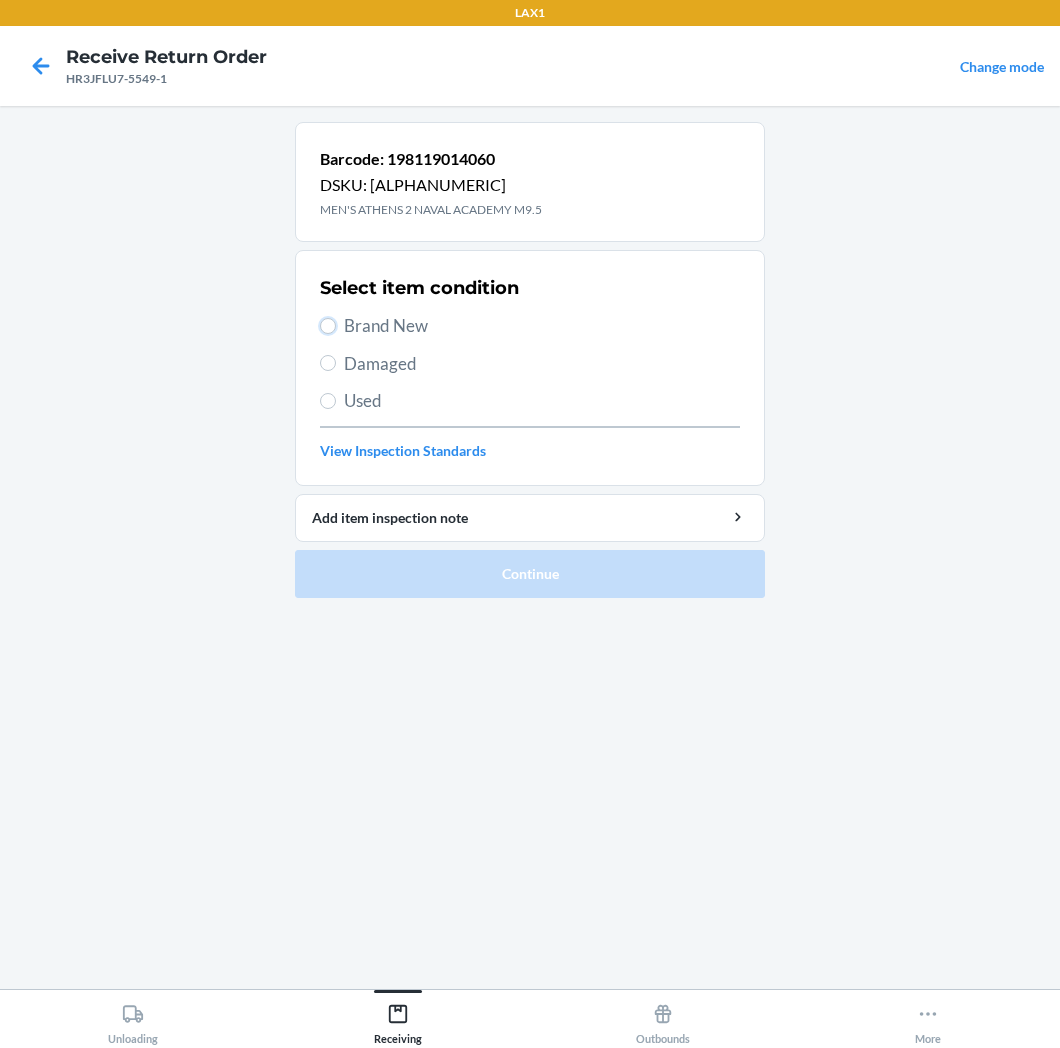 radio on "true" 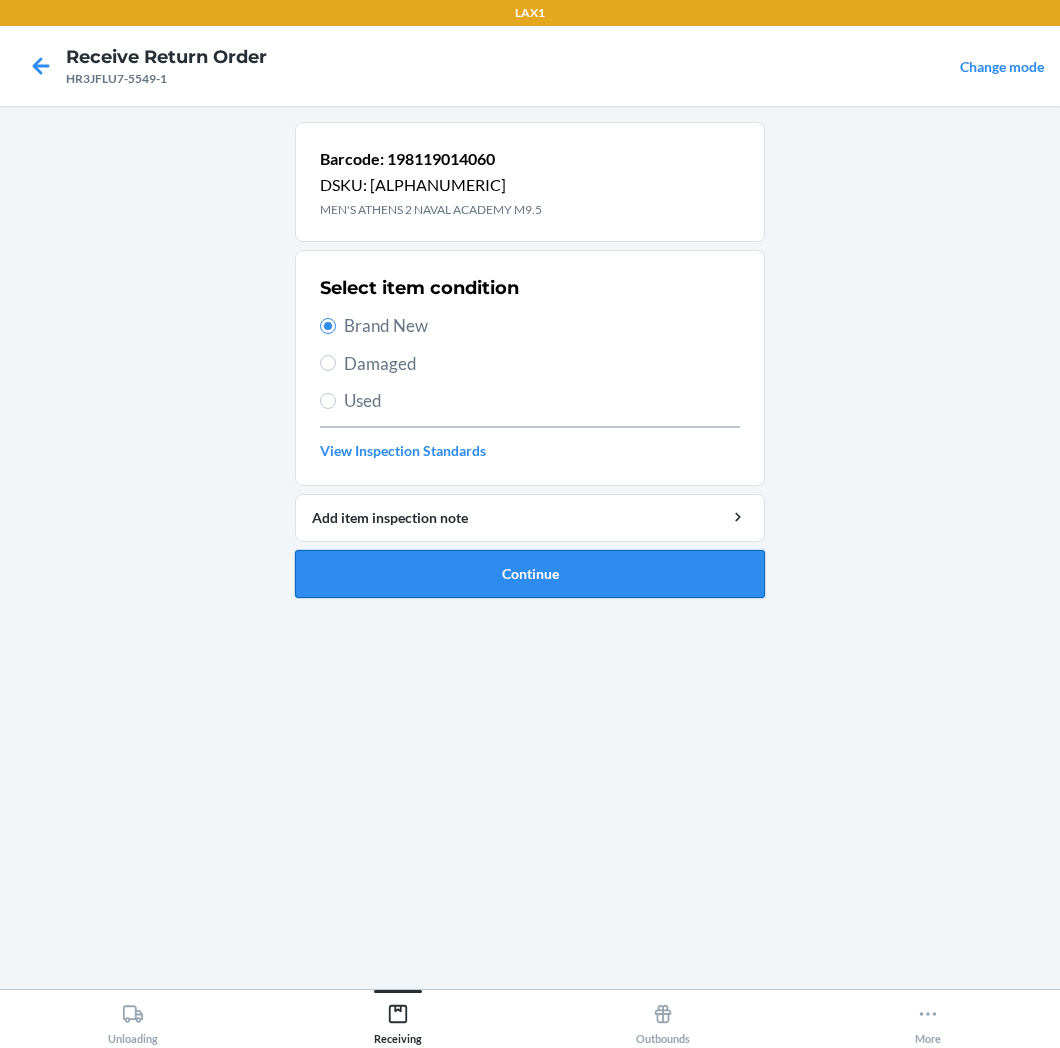 click on "Continue" at bounding box center (530, 574) 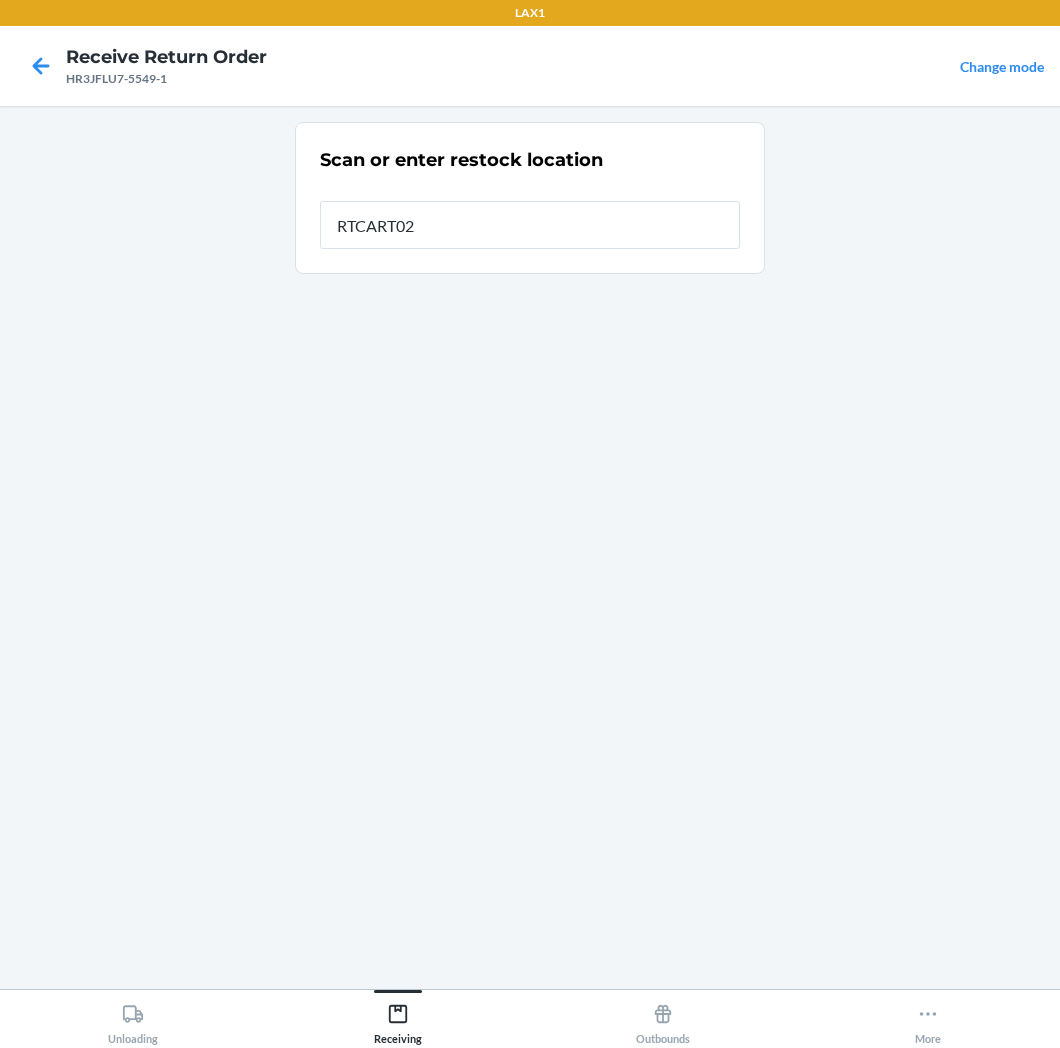 type on "RTCART021" 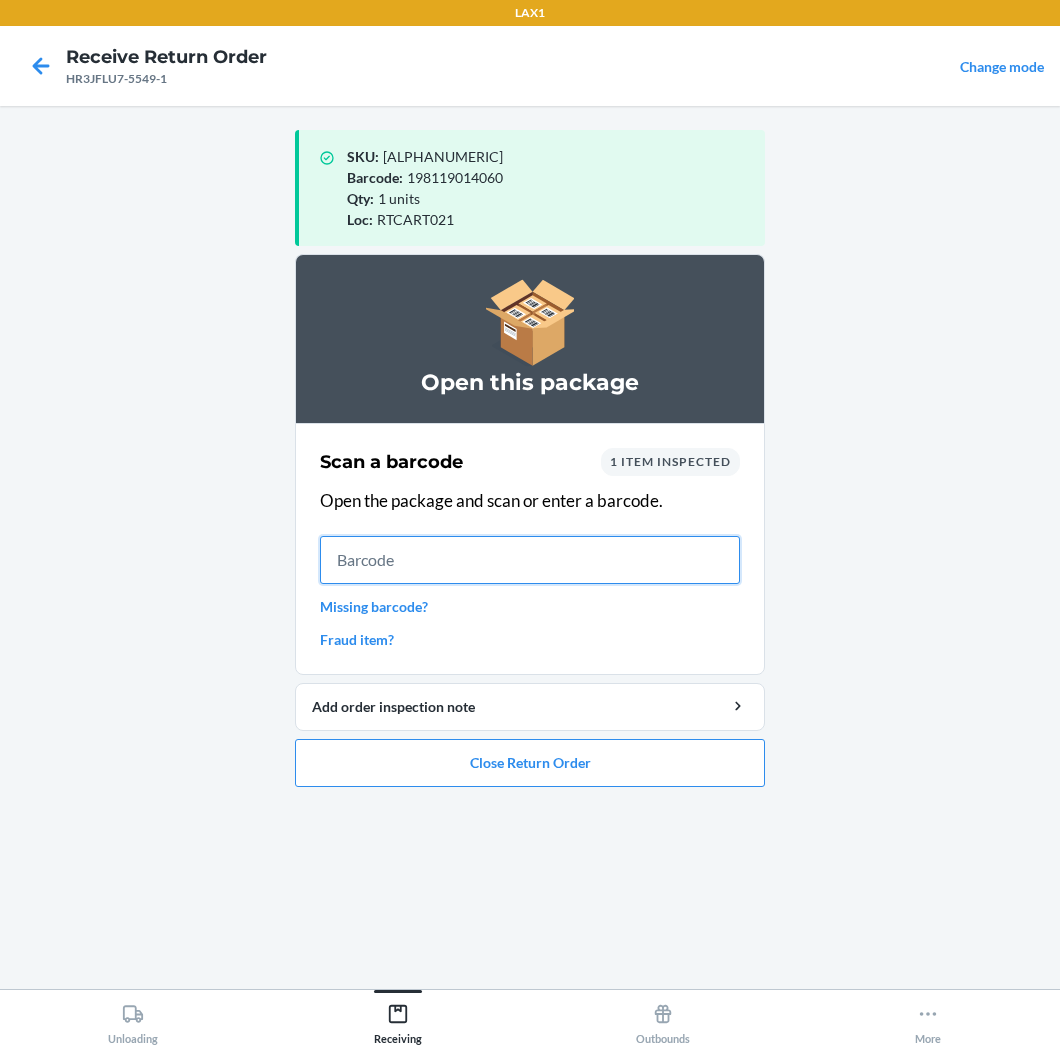 click at bounding box center [530, 560] 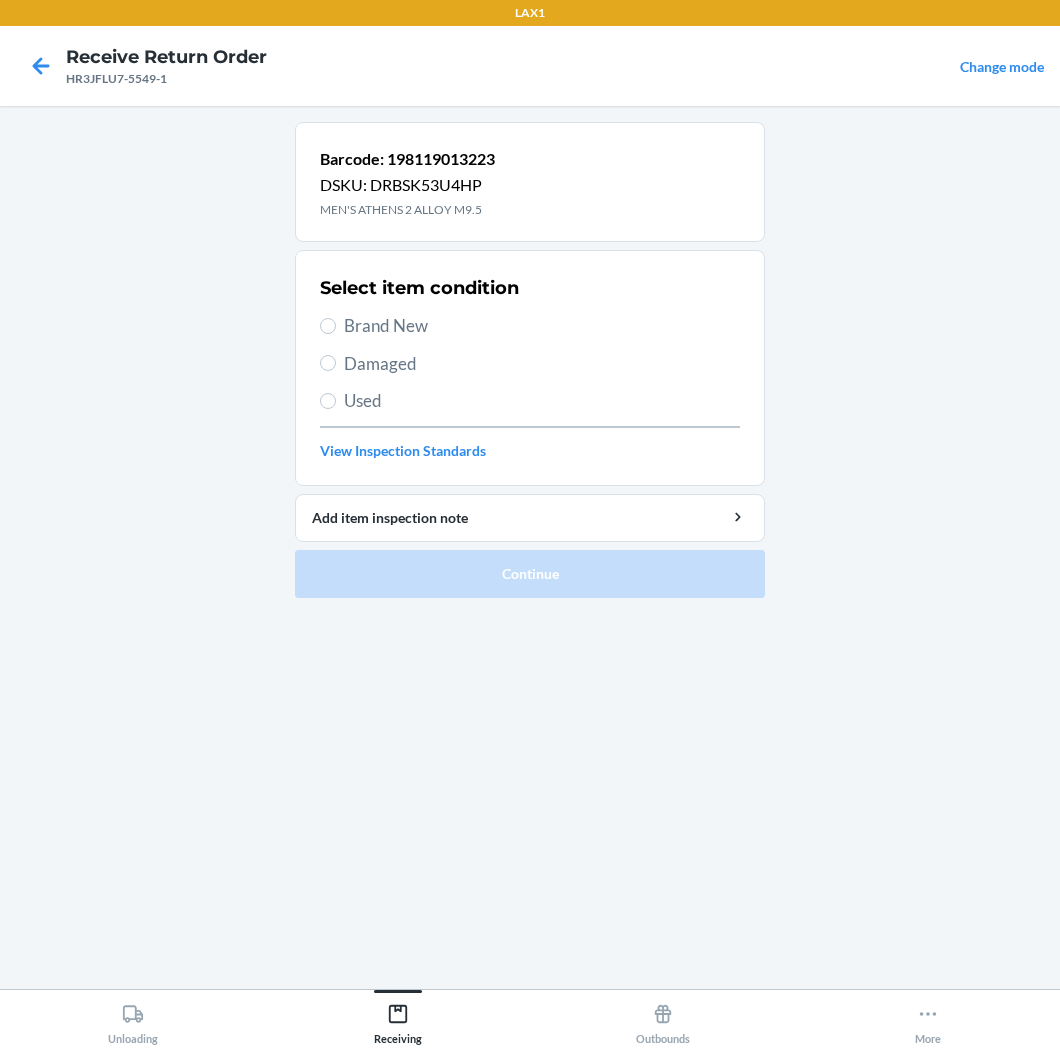 click on "Brand New" at bounding box center [542, 326] 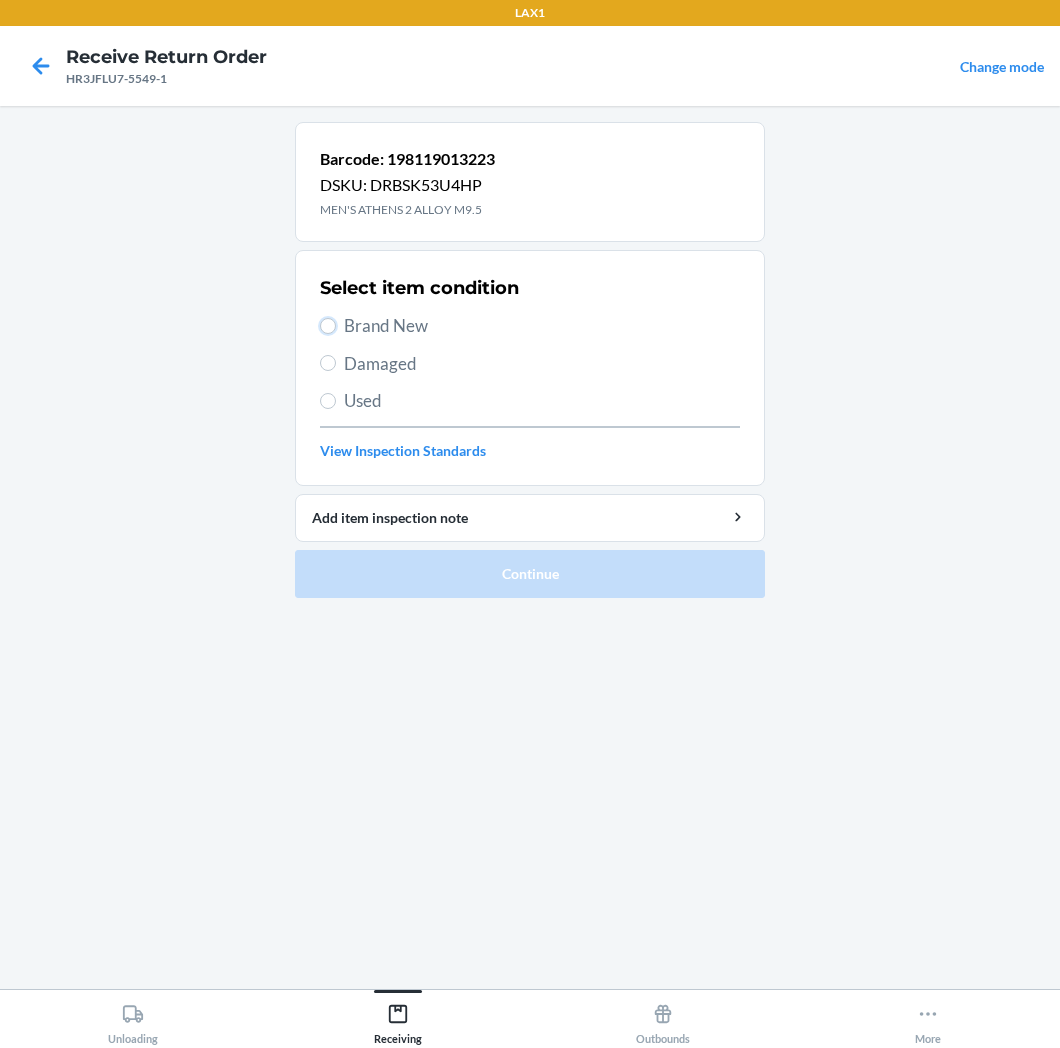 click on "Brand New" at bounding box center [328, 326] 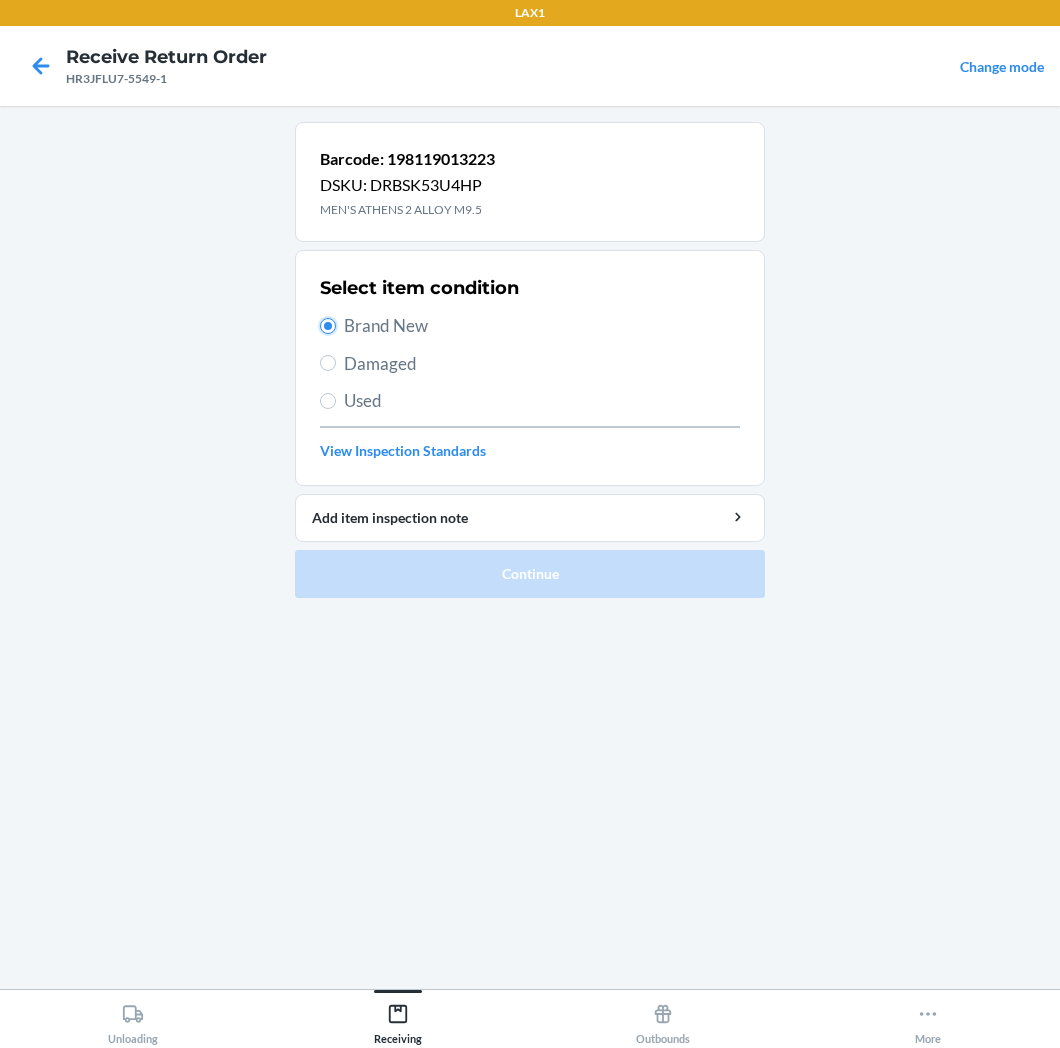 radio on "true" 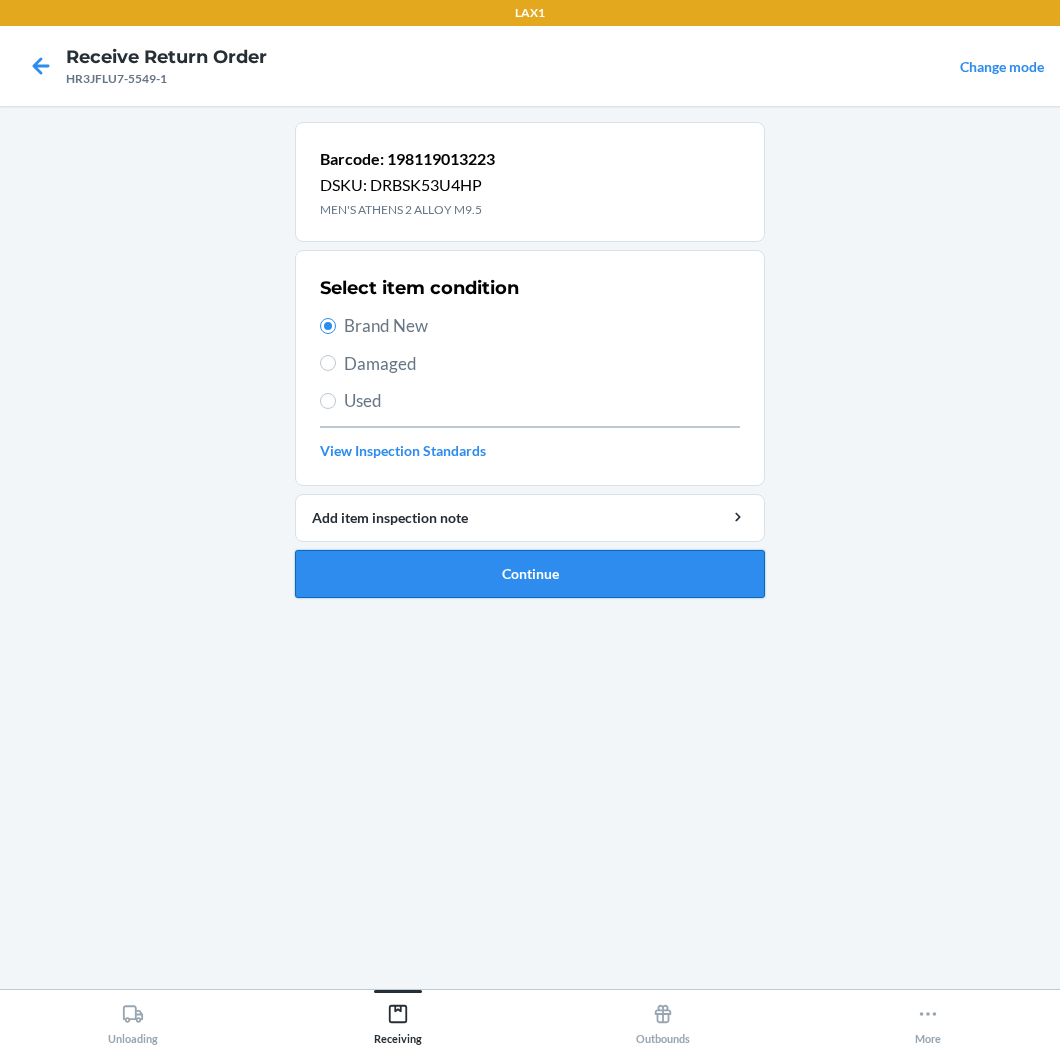 click on "Continue" at bounding box center [530, 574] 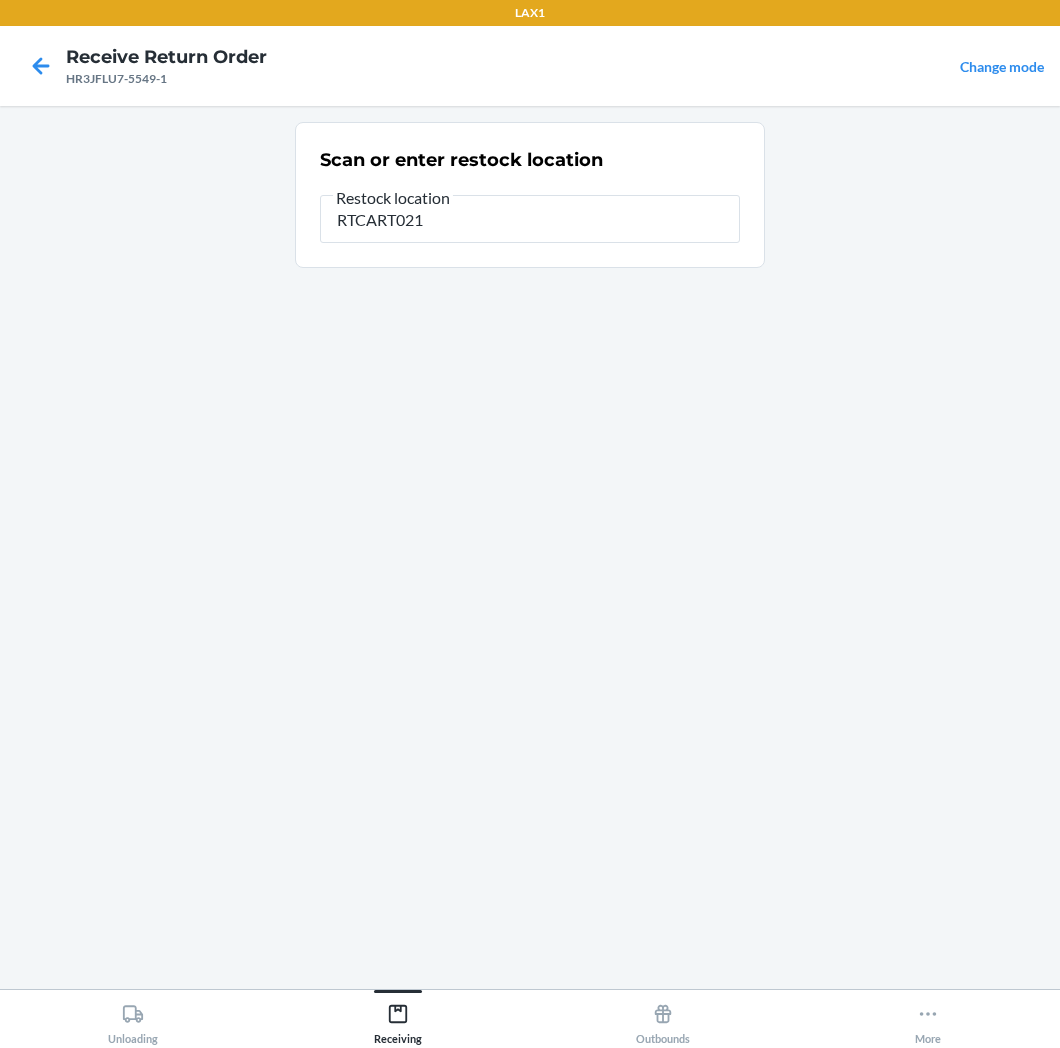 type on "RTCART021" 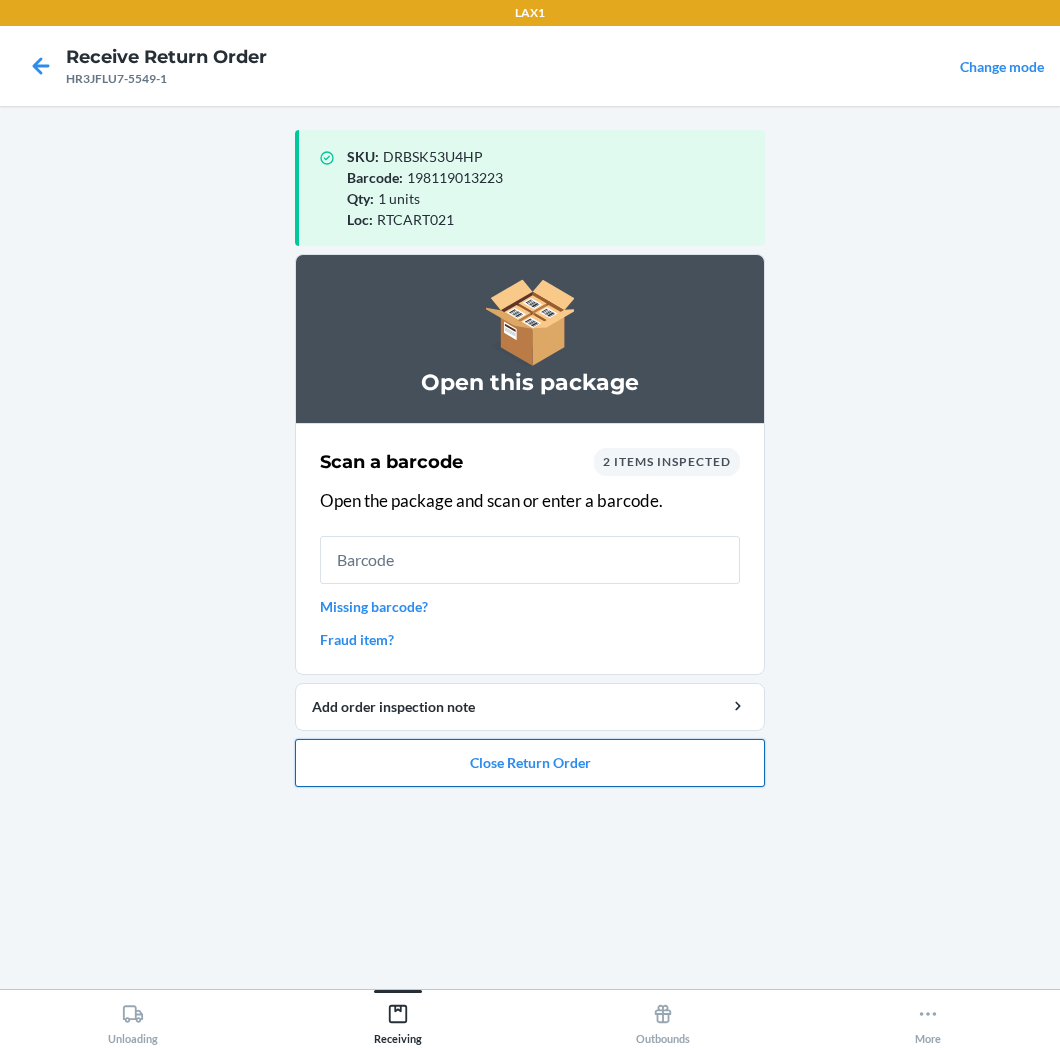 click on "Close Return Order" at bounding box center (530, 763) 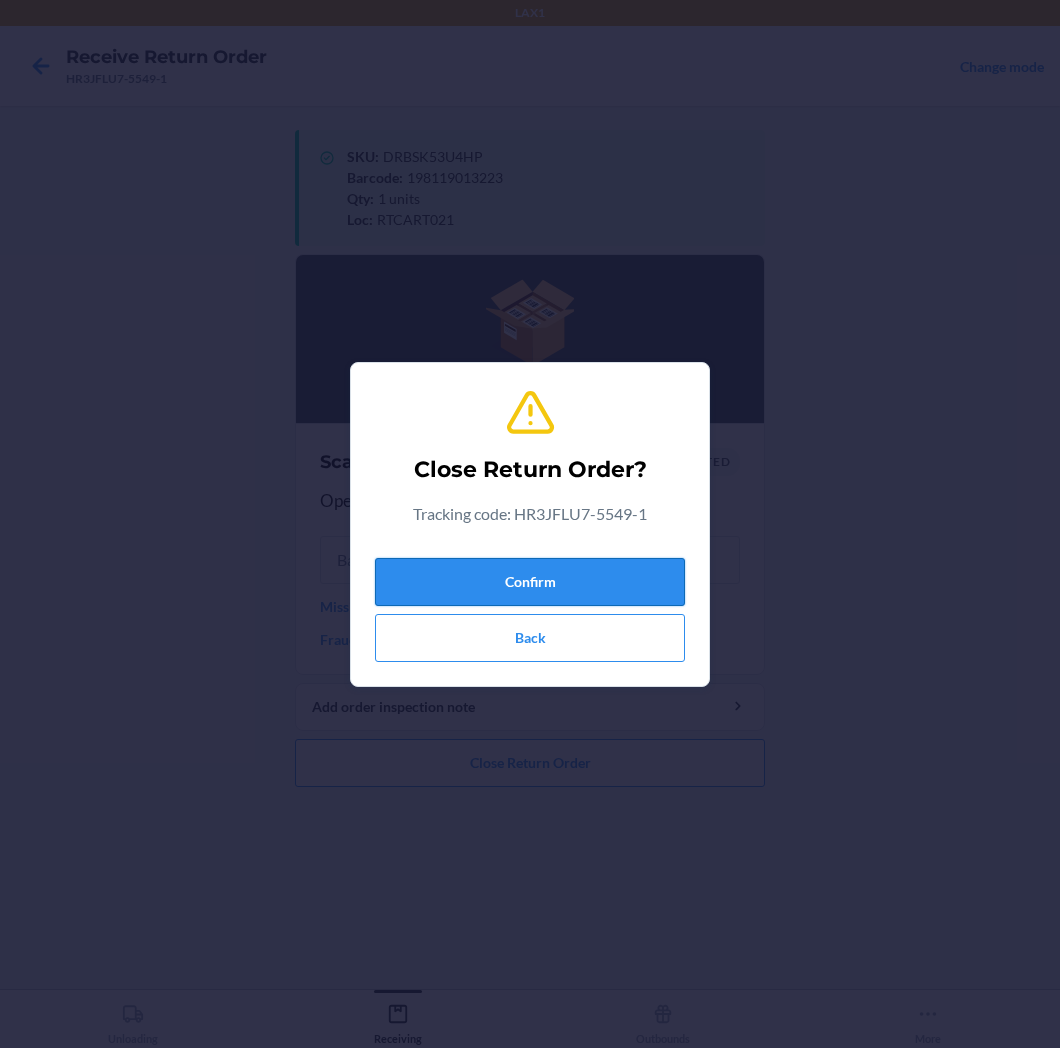 click on "Confirm" at bounding box center (530, 582) 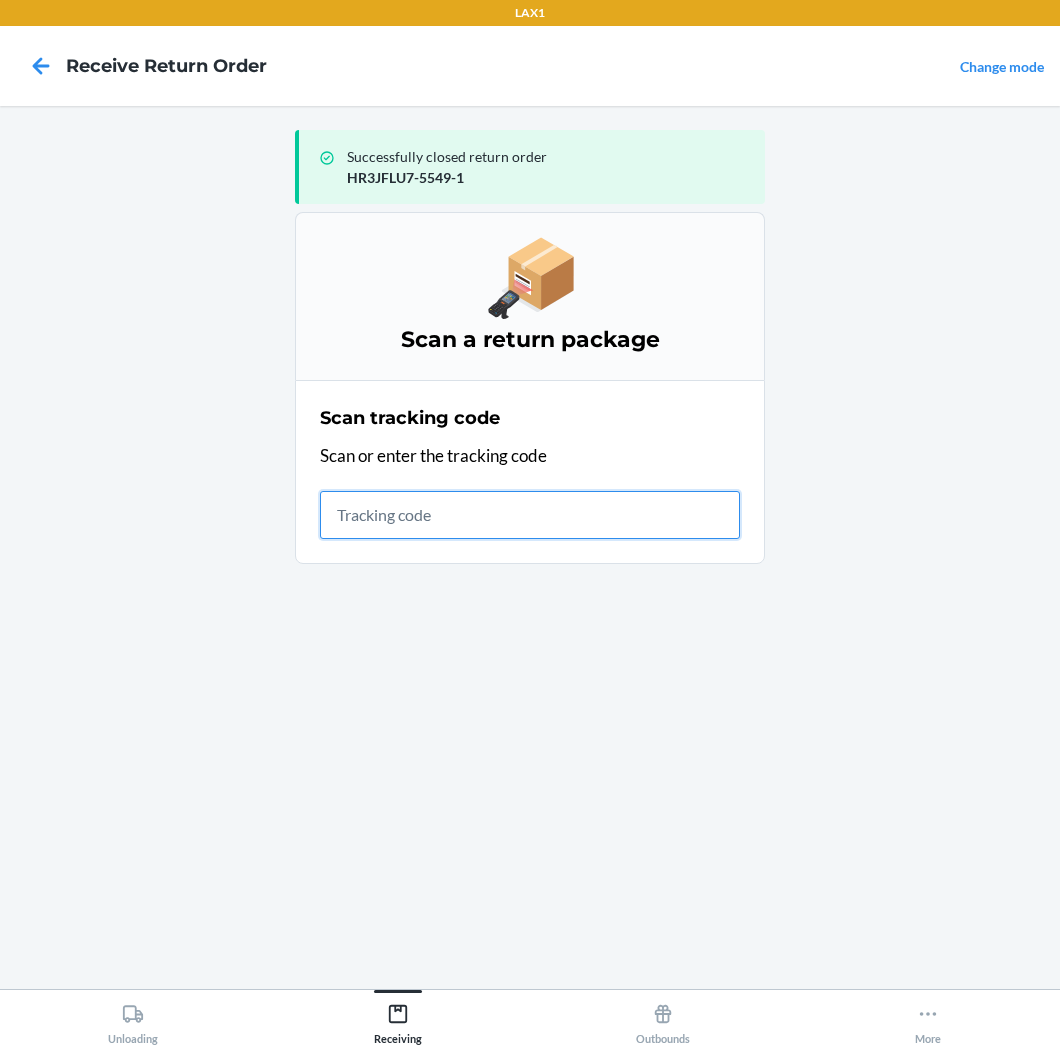 click at bounding box center (530, 515) 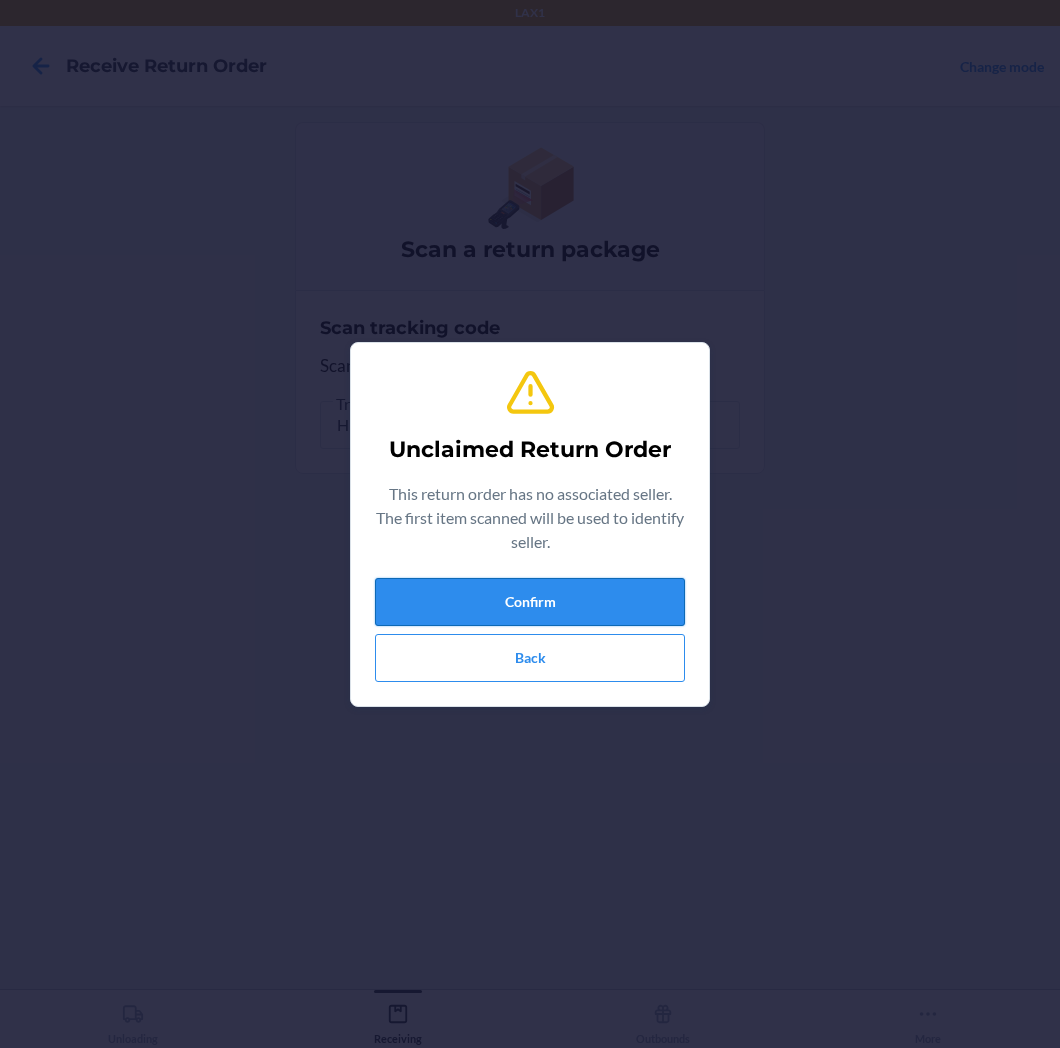 click on "Confirm" at bounding box center (530, 602) 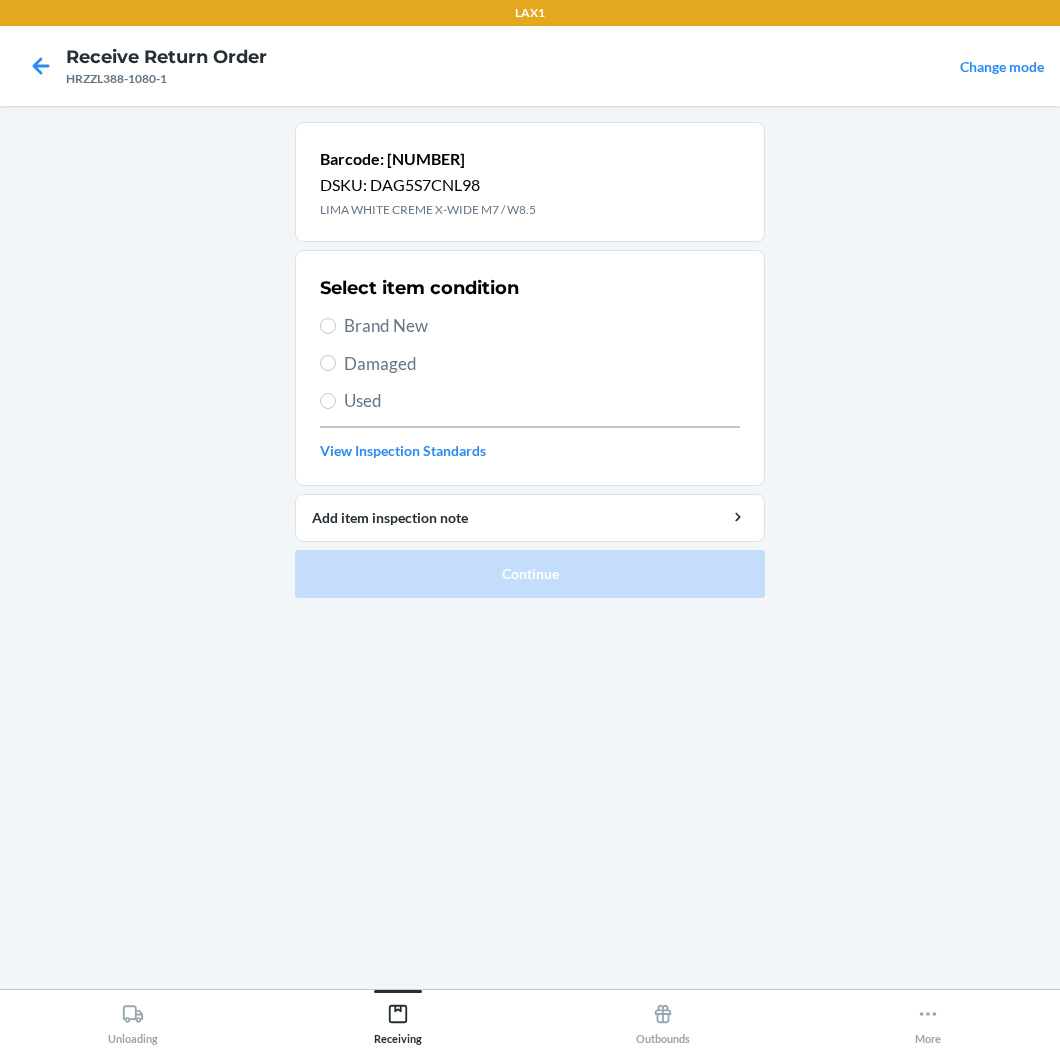 click on "Brand New" at bounding box center [542, 326] 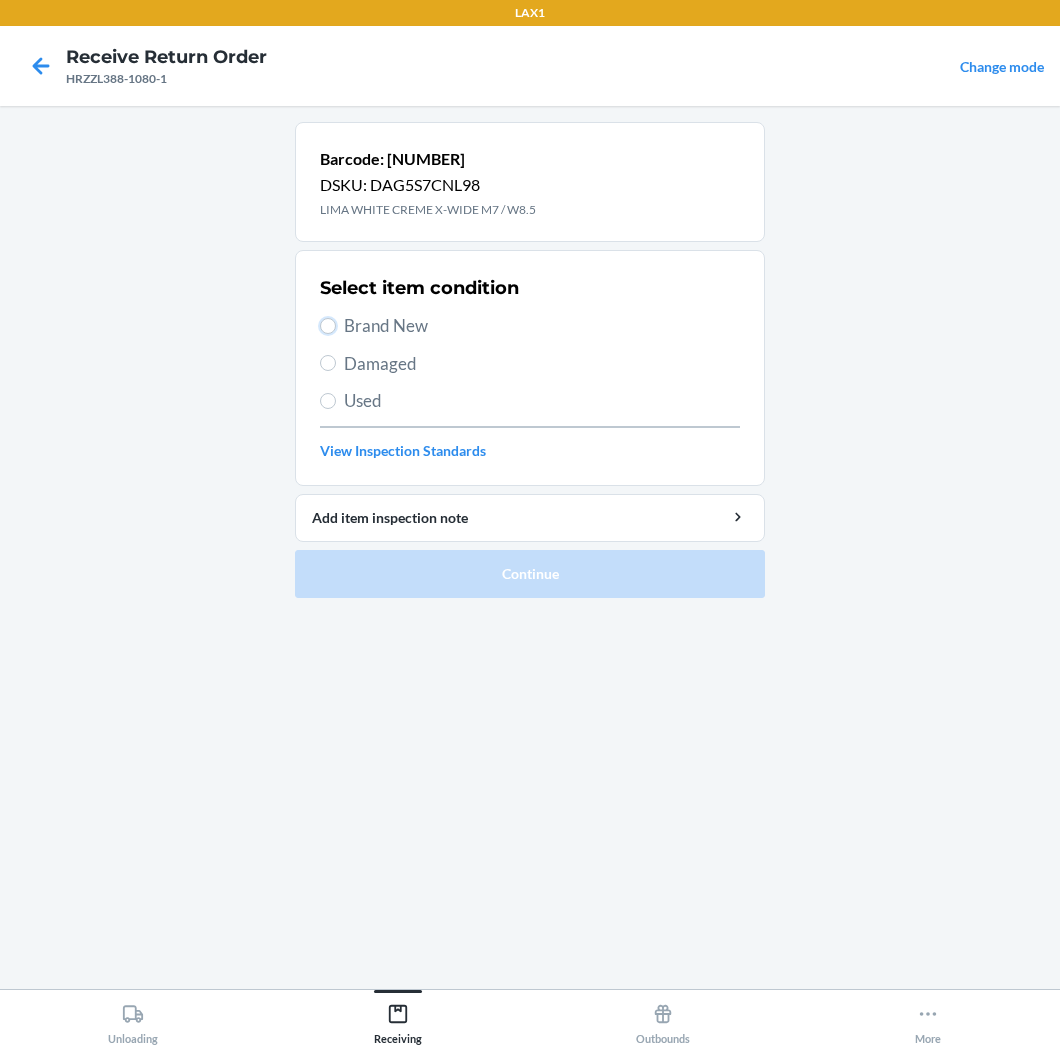click on "Brand New" at bounding box center [328, 326] 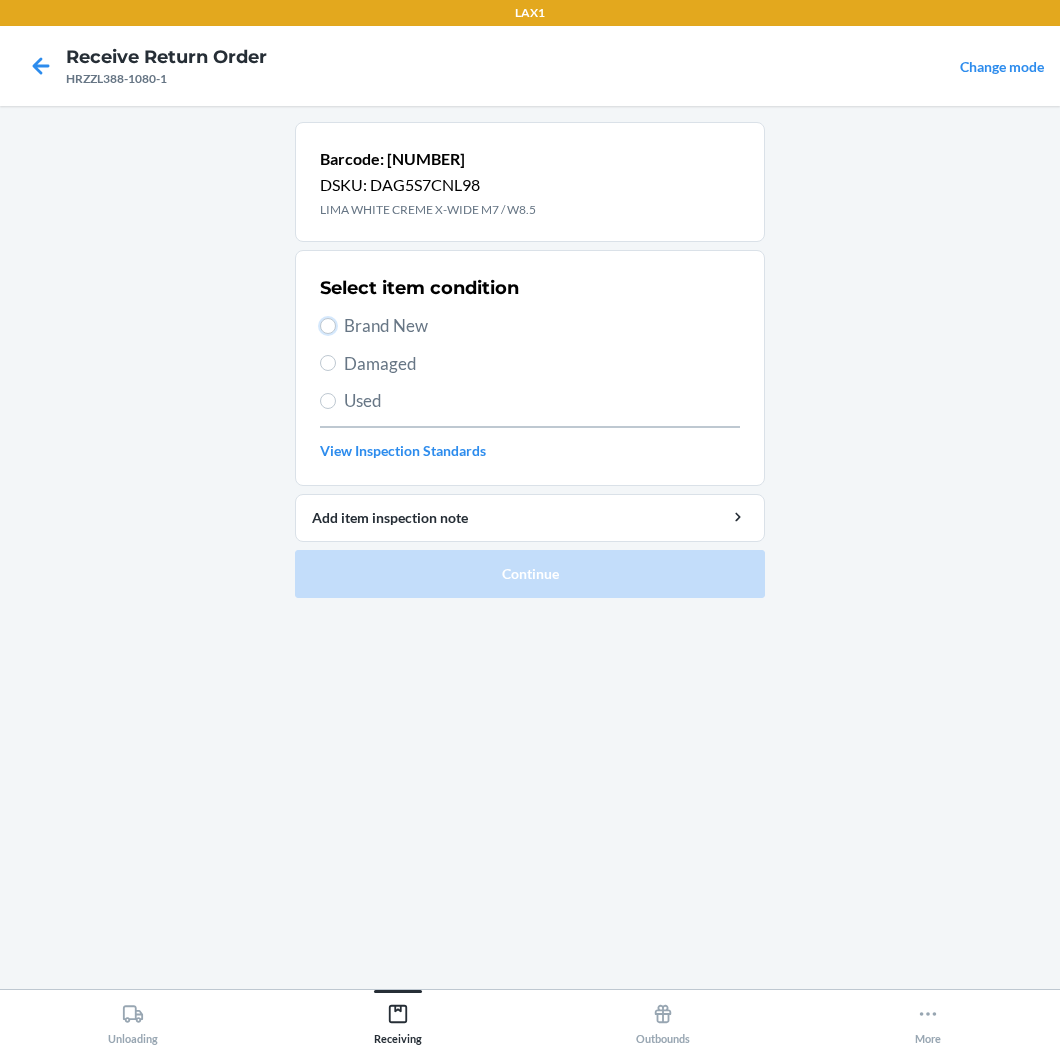 radio on "true" 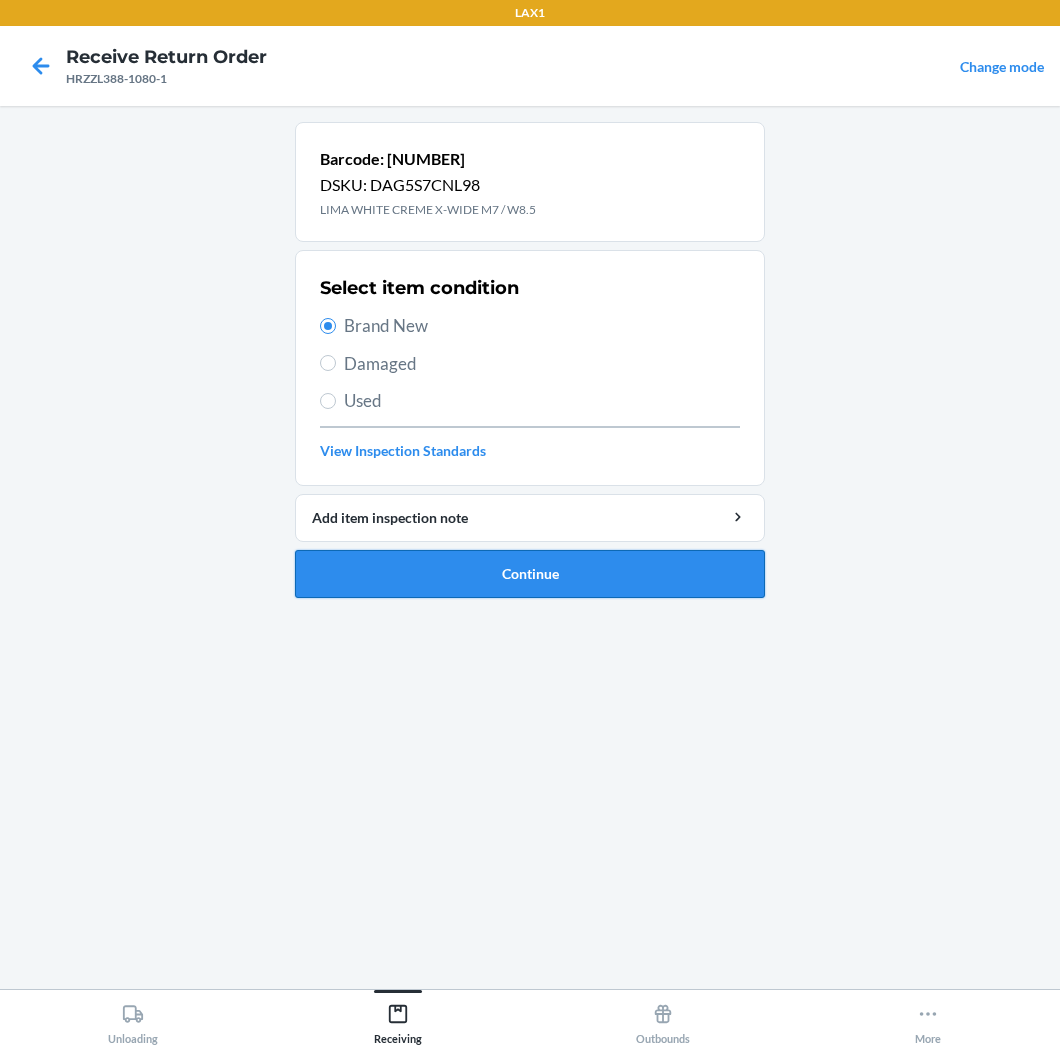 click on "Continue" at bounding box center [530, 574] 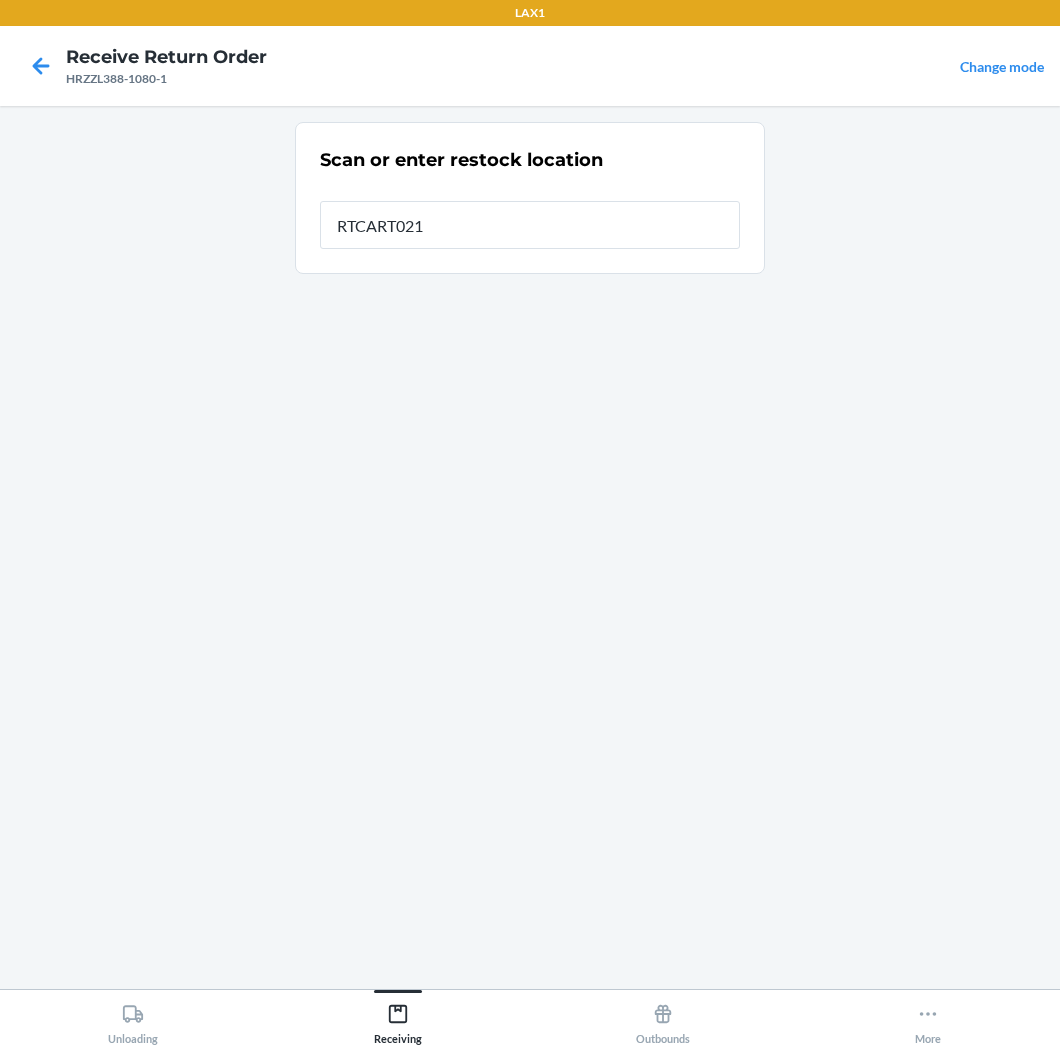 type on "RTCART021" 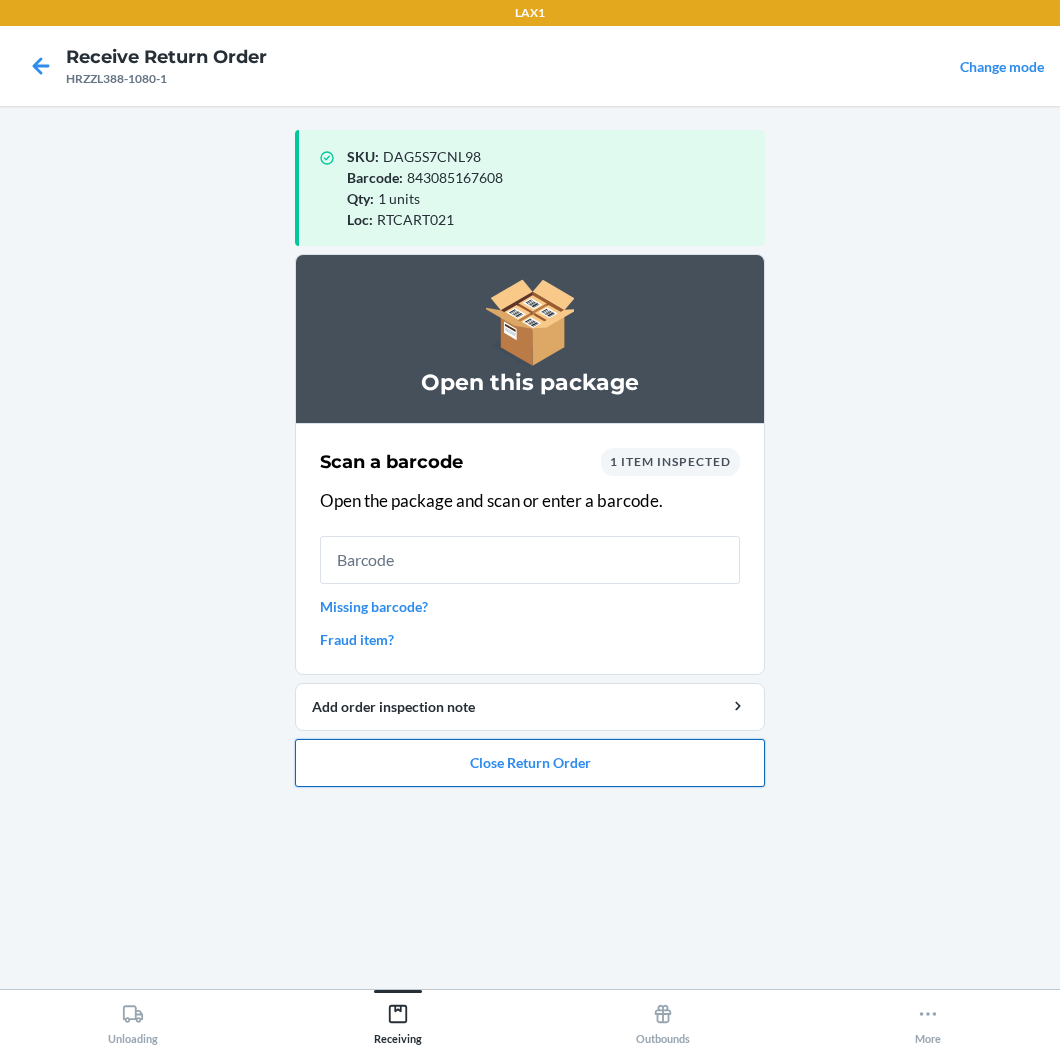 click on "Close Return Order" at bounding box center [530, 763] 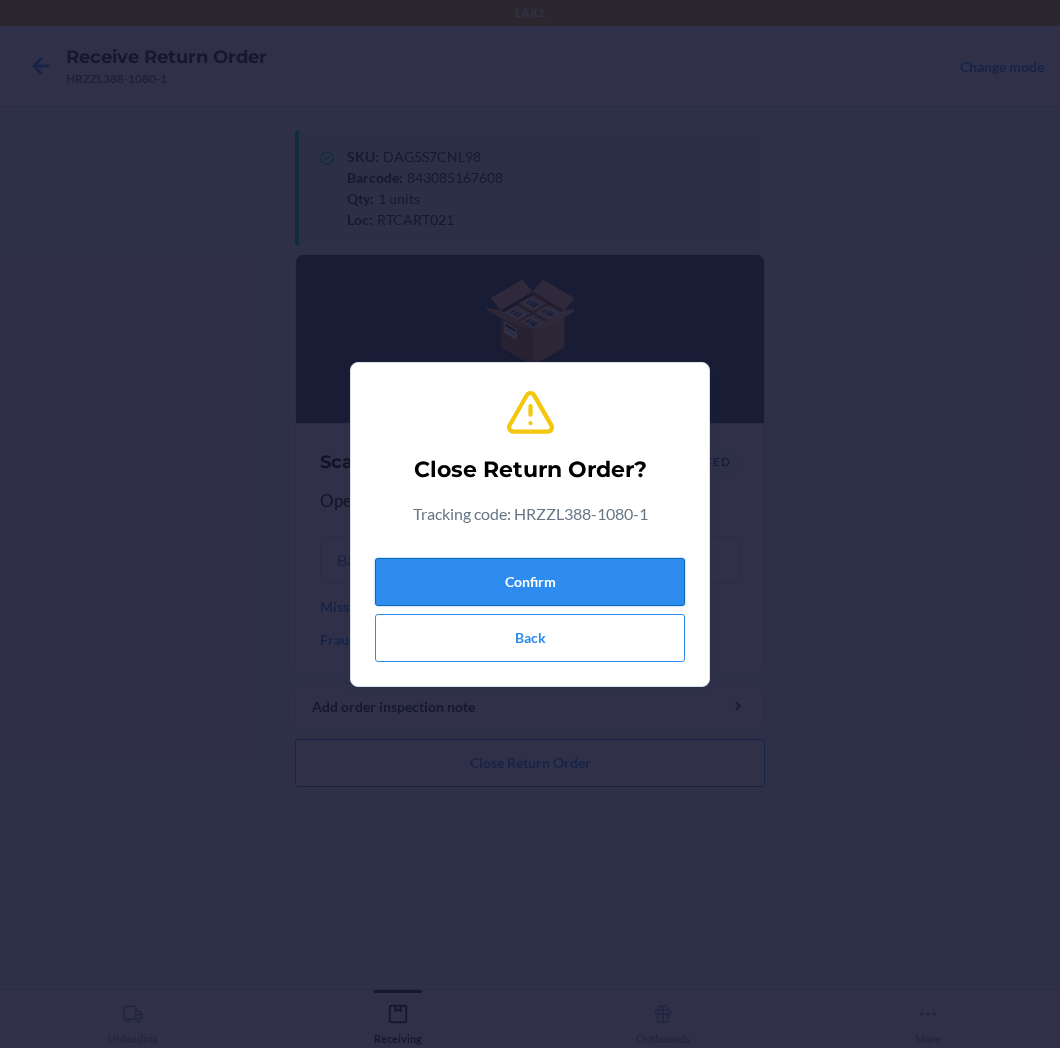 click on "Confirm" at bounding box center (530, 582) 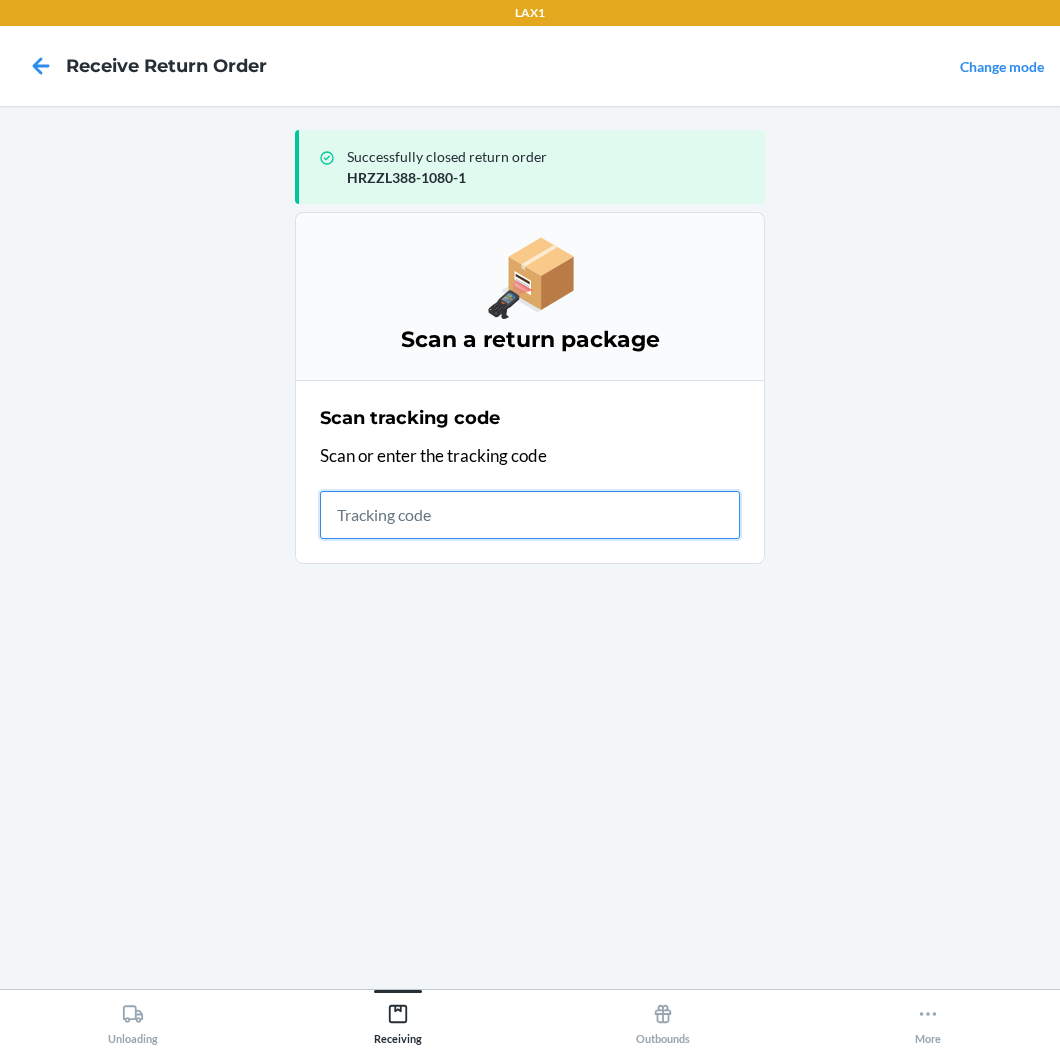 click at bounding box center (530, 515) 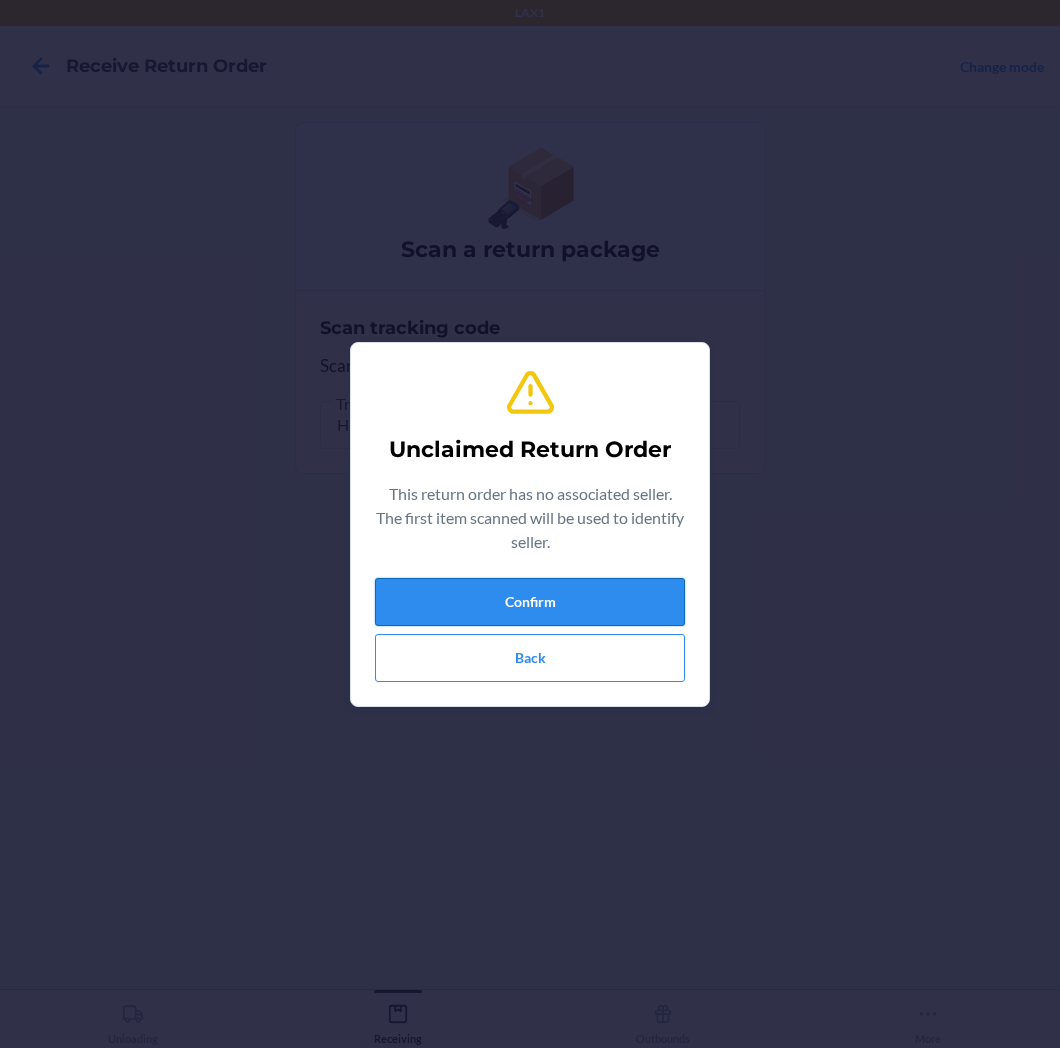 click on "Confirm" at bounding box center (530, 602) 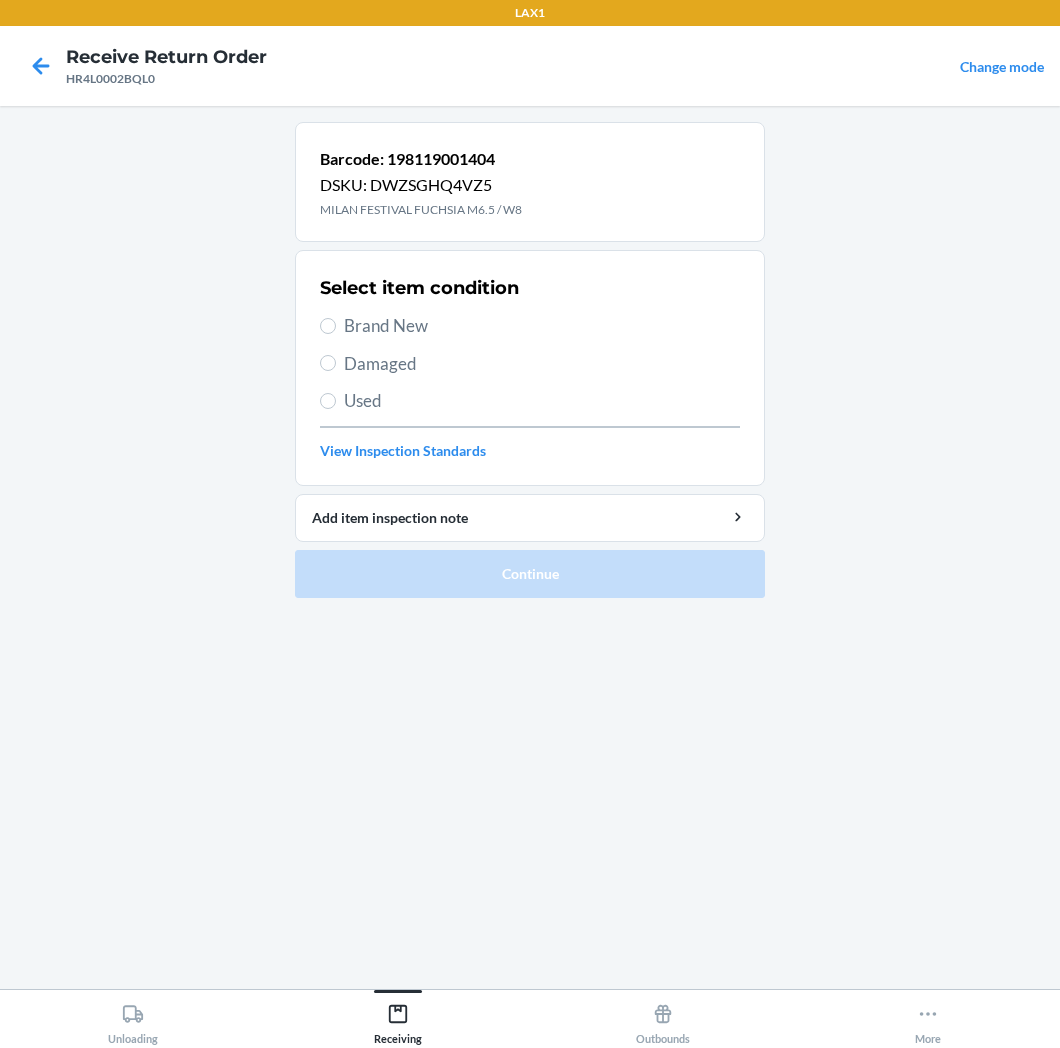click on "Brand New" at bounding box center (542, 326) 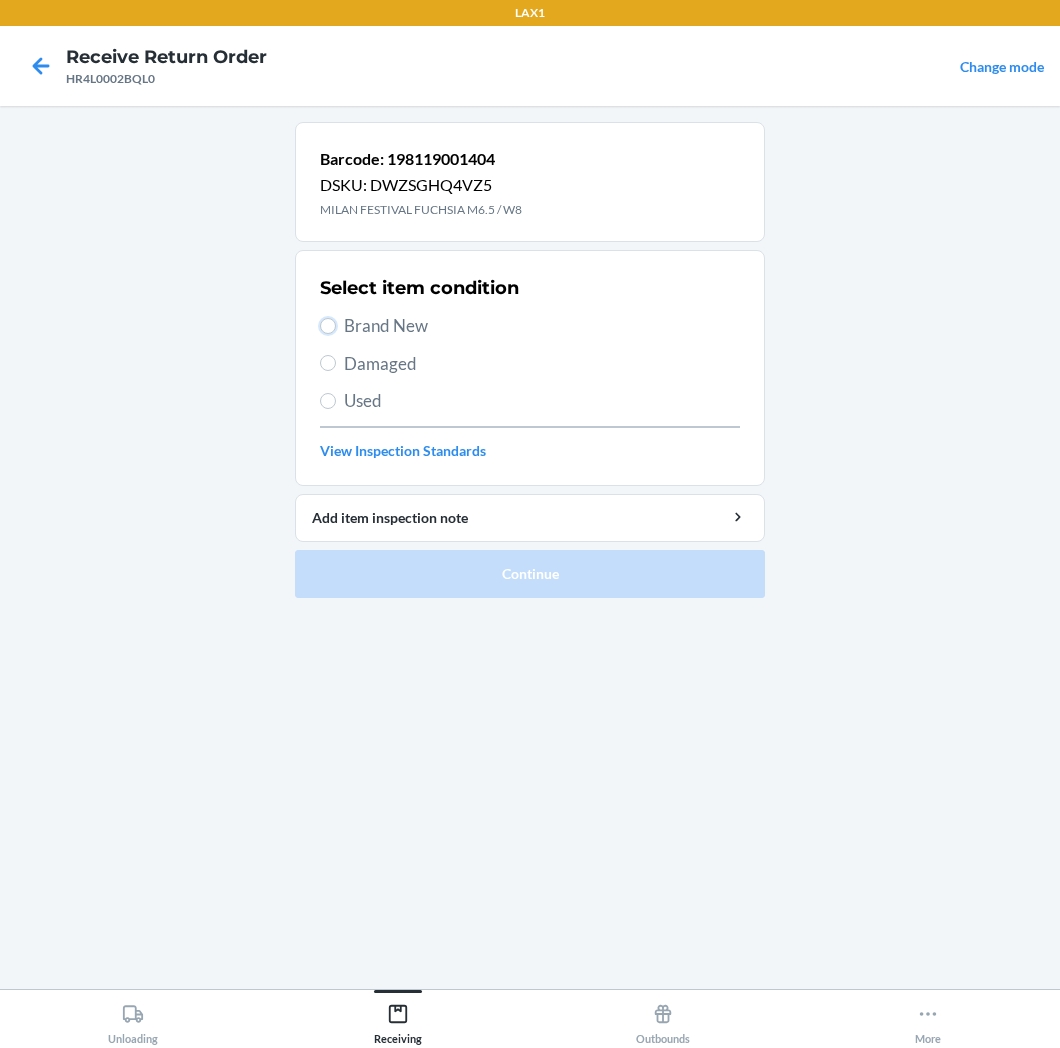 click on "Brand New" at bounding box center (328, 326) 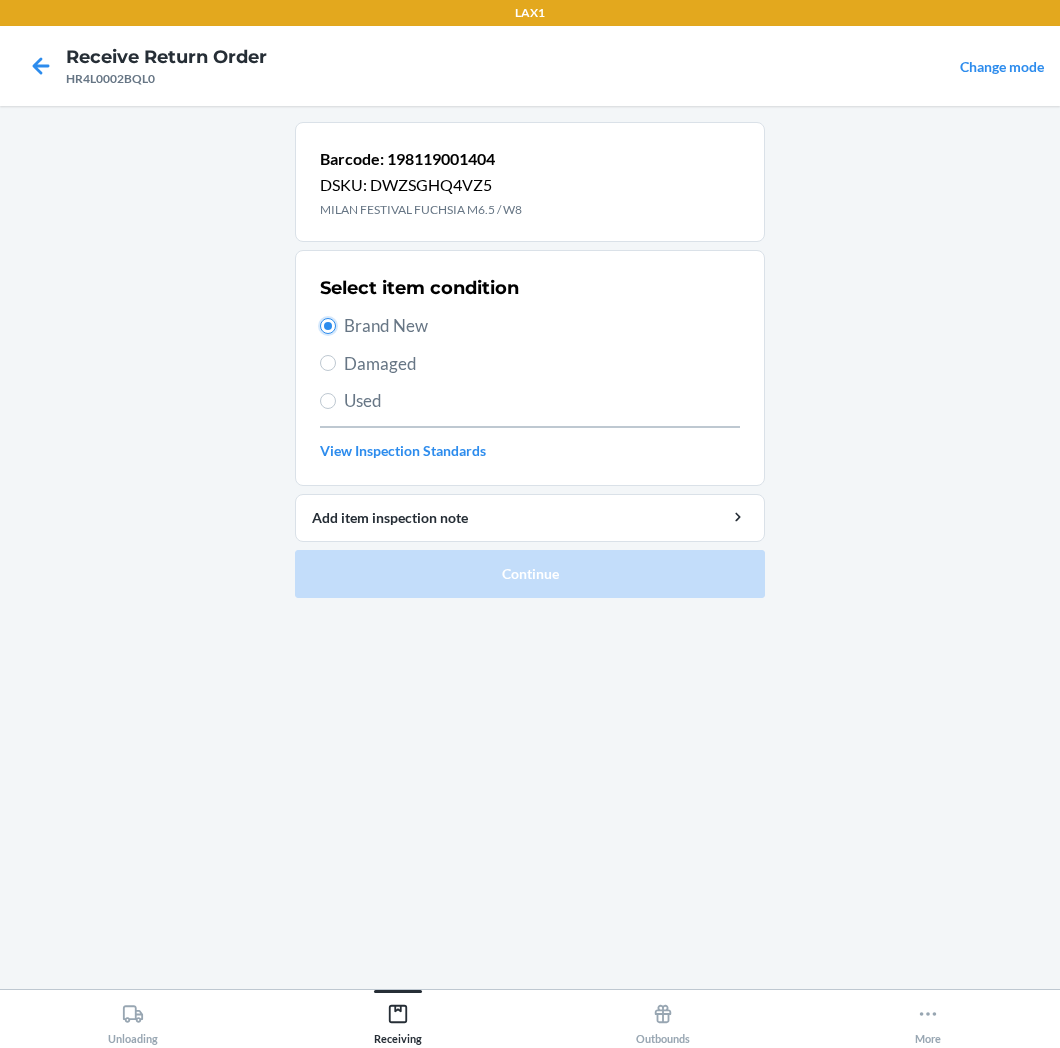 radio on "true" 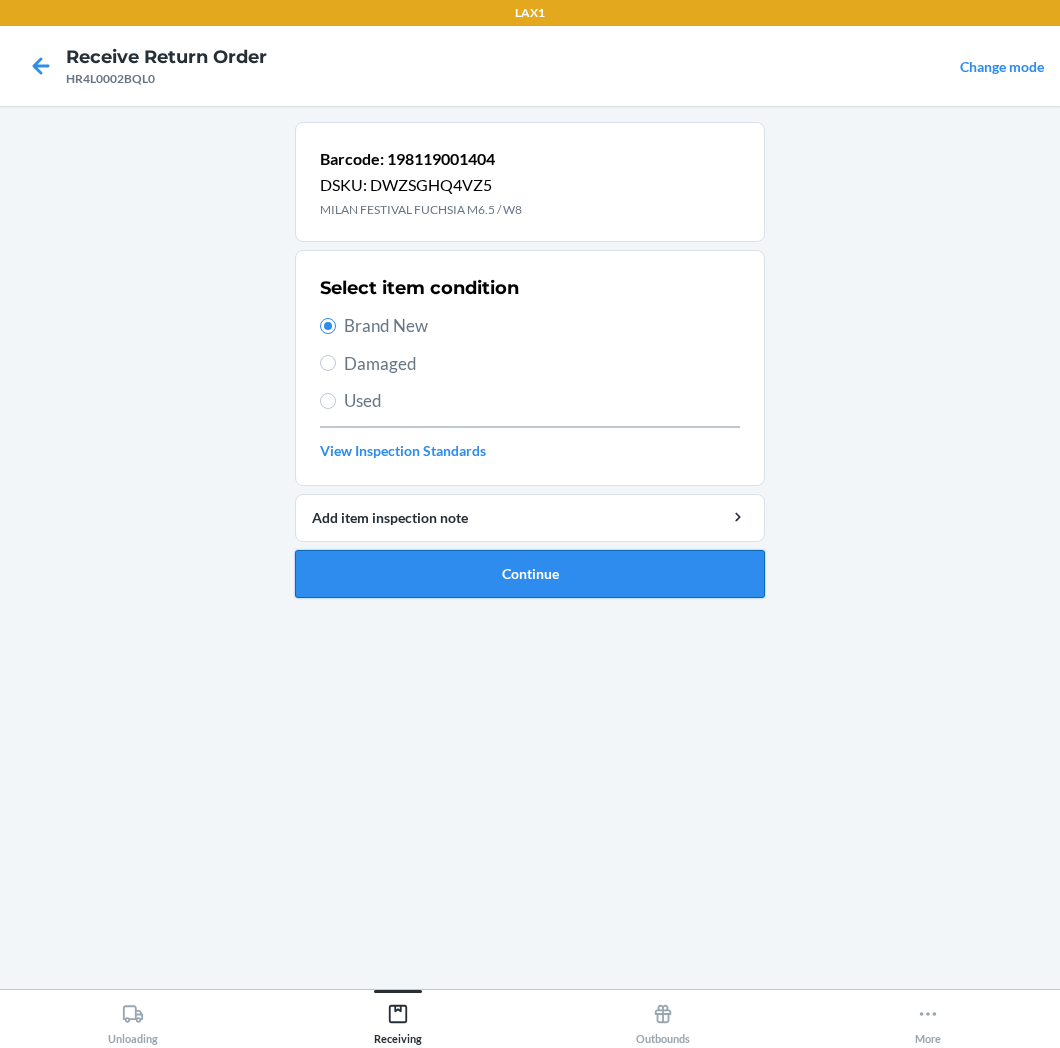 click on "Continue" at bounding box center (530, 574) 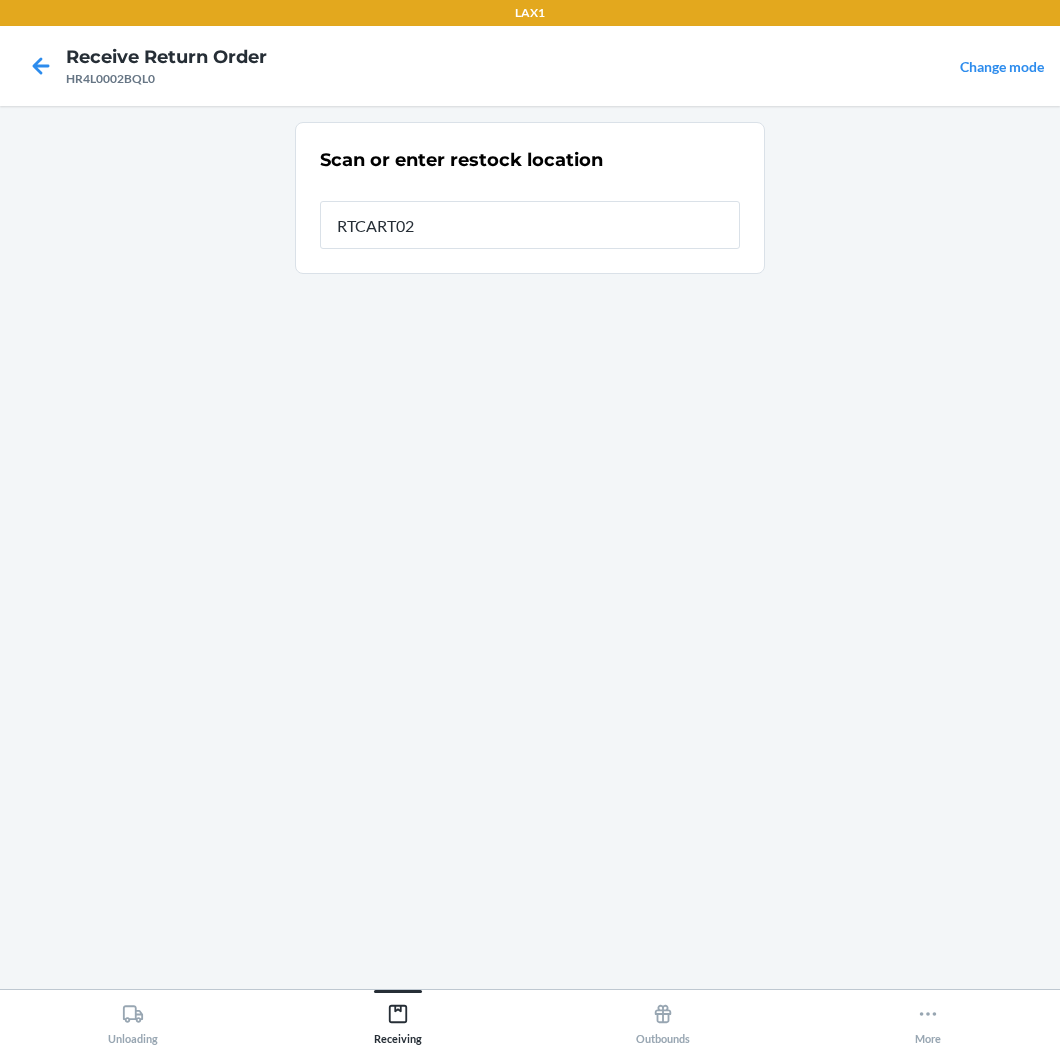 type on "RTCART021" 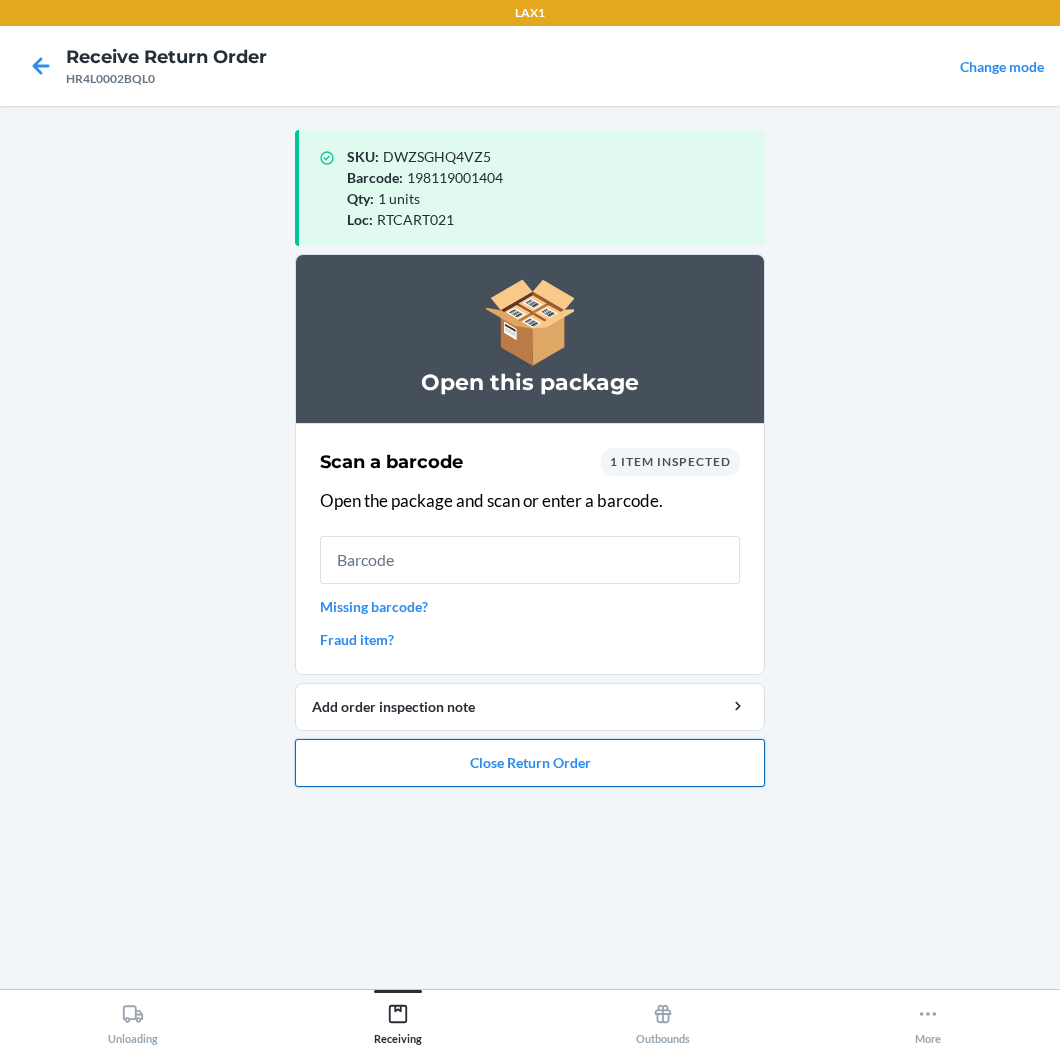 click on "Close Return Order" at bounding box center [530, 763] 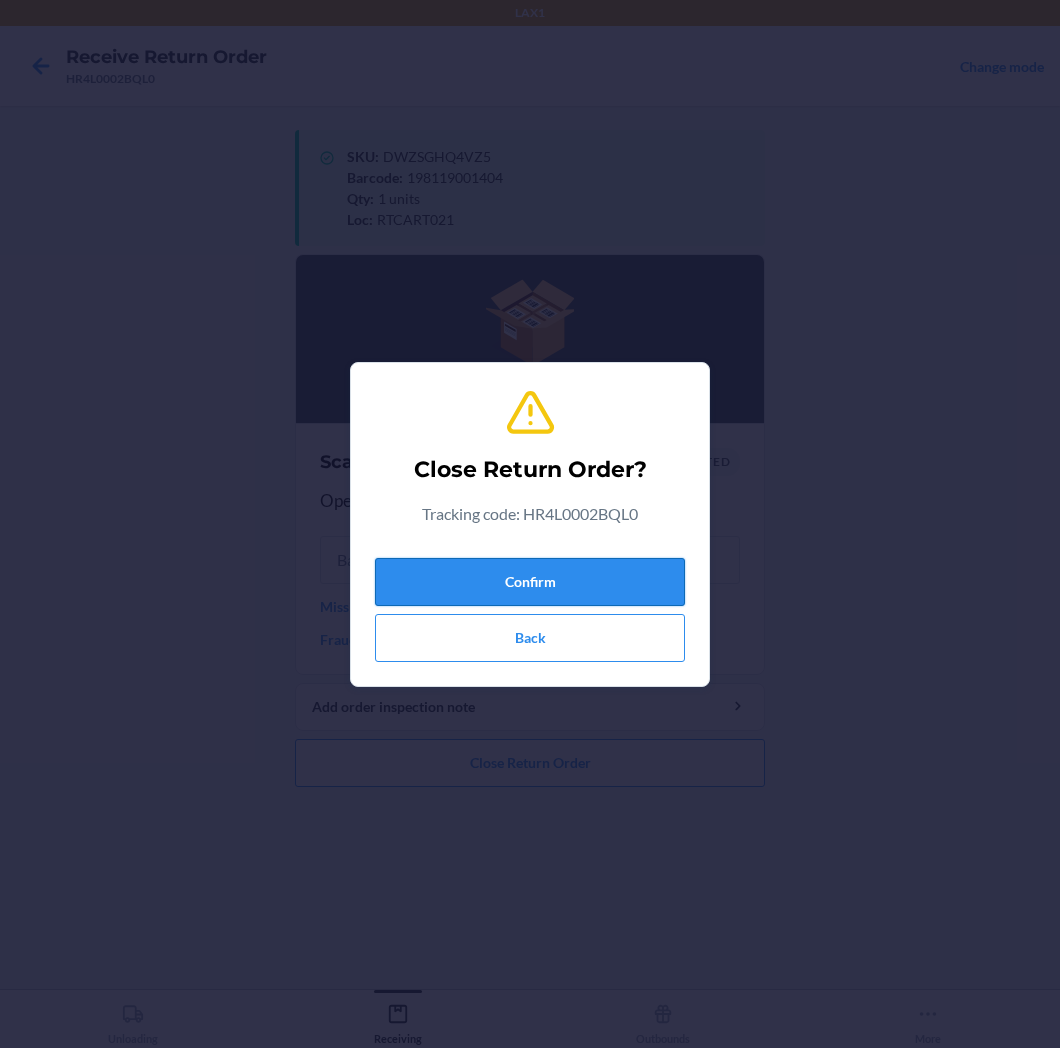 click on "Confirm" at bounding box center [530, 582] 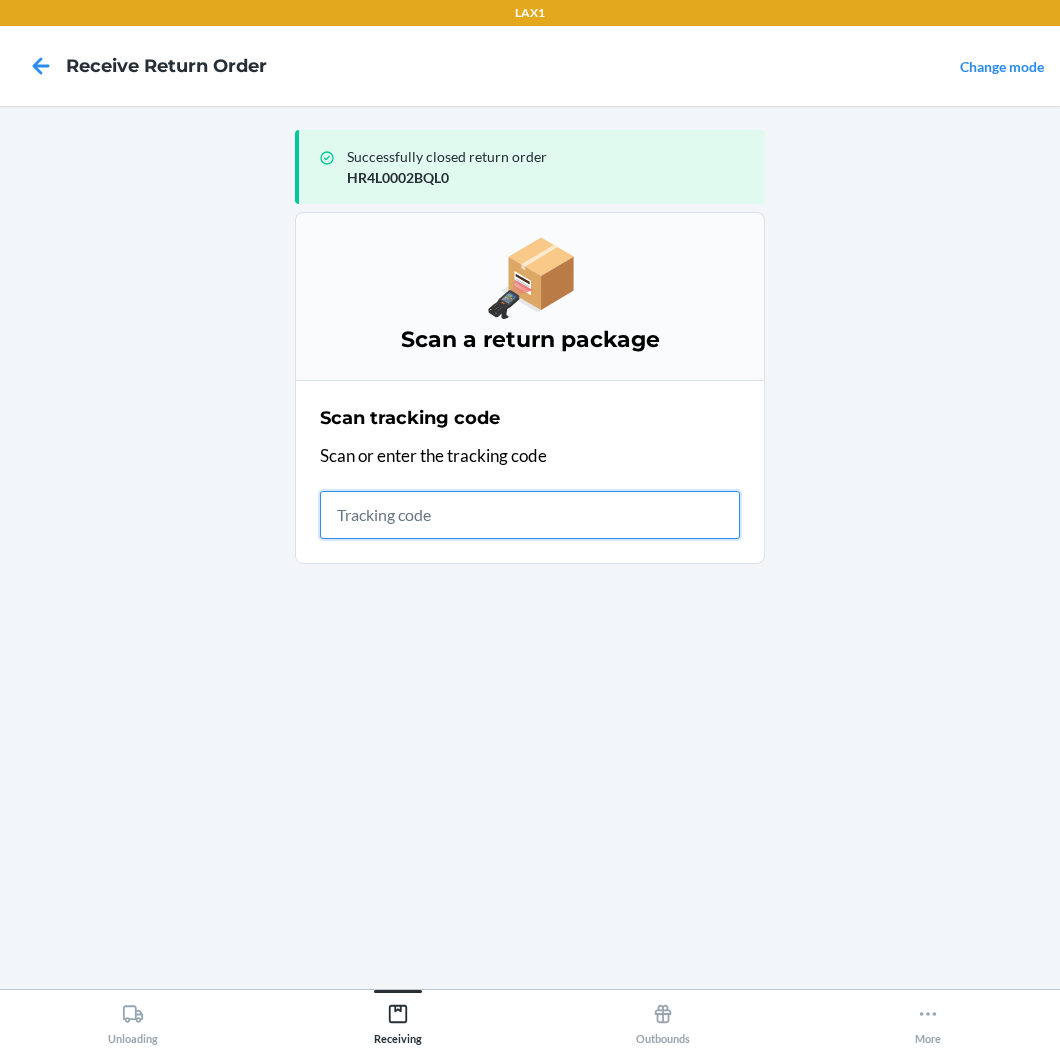 click at bounding box center [530, 515] 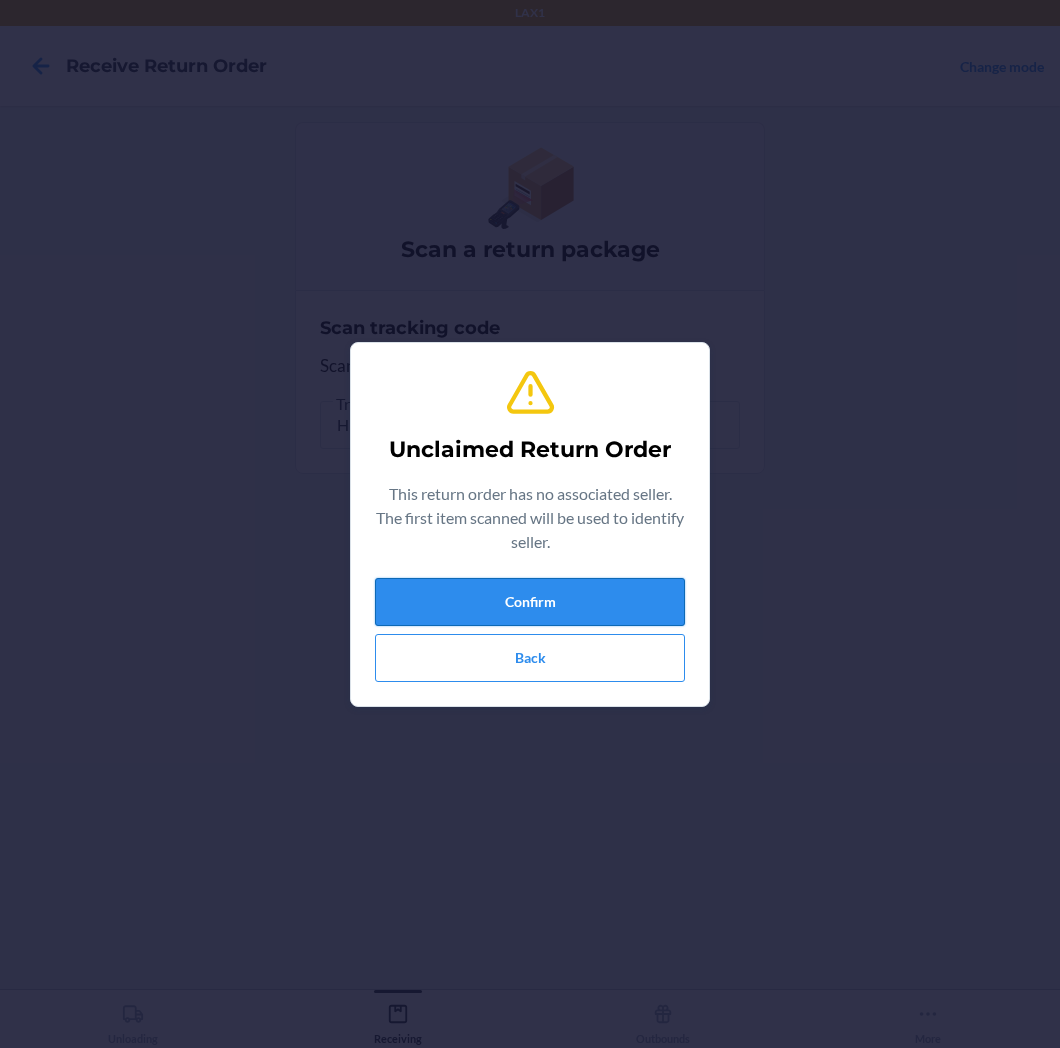 click on "Confirm" at bounding box center (530, 602) 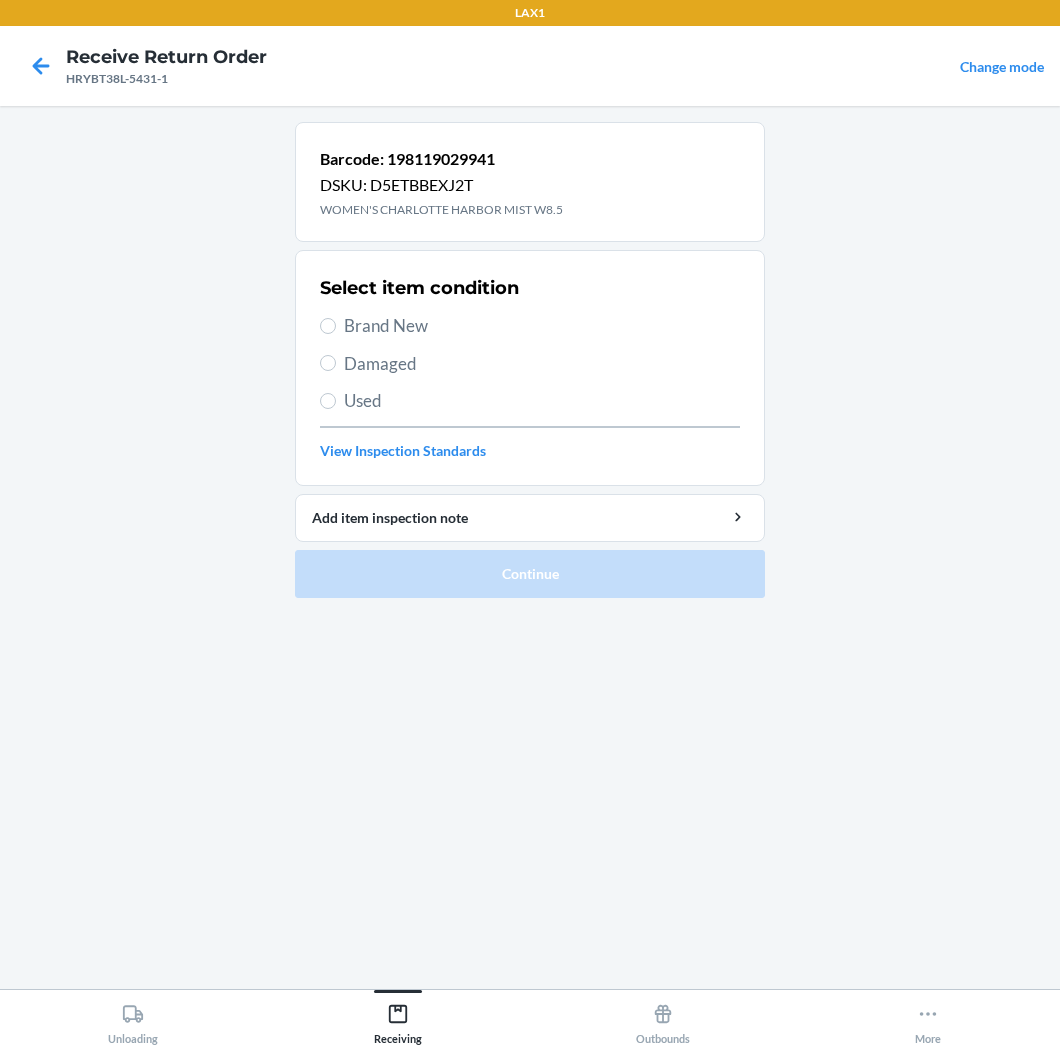 click on "Damaged" at bounding box center [542, 364] 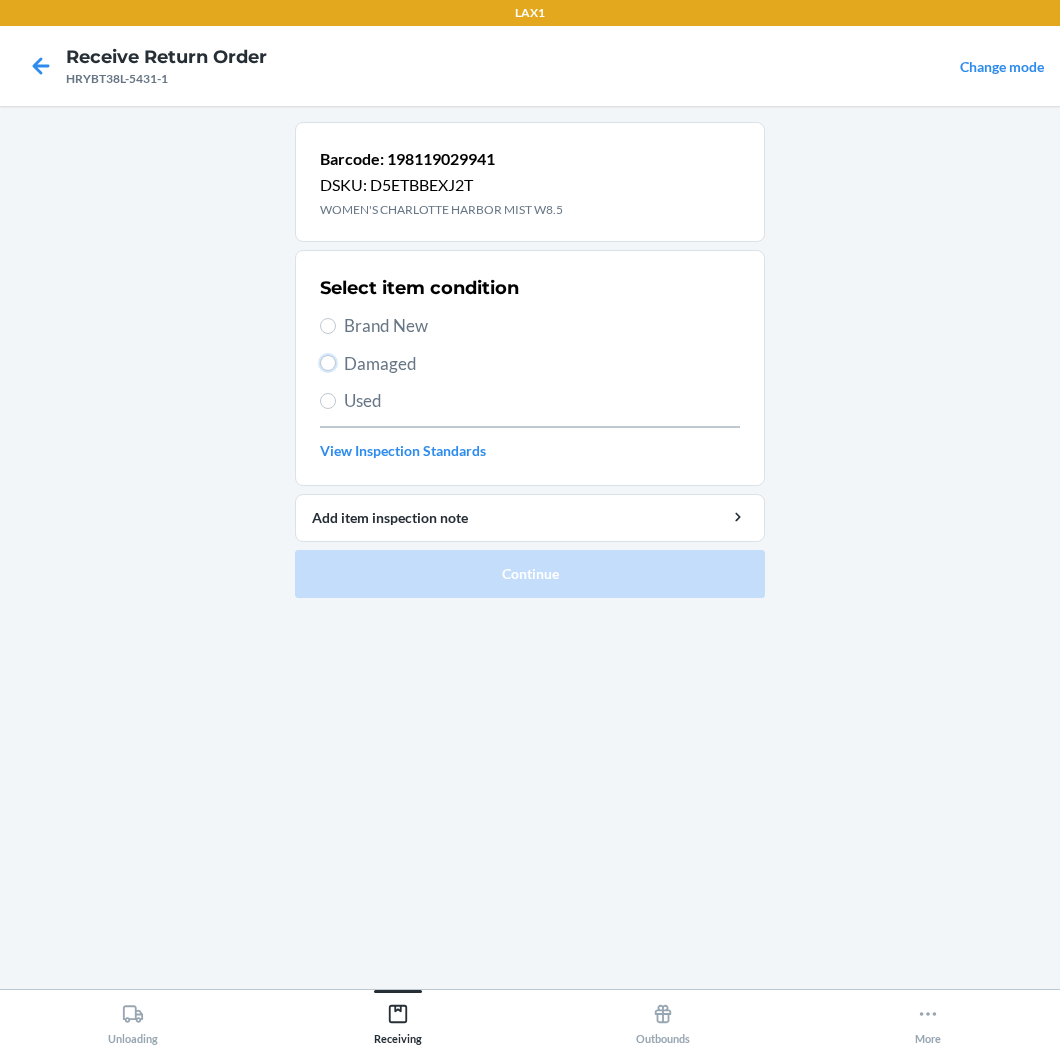 click on "Damaged" at bounding box center [328, 363] 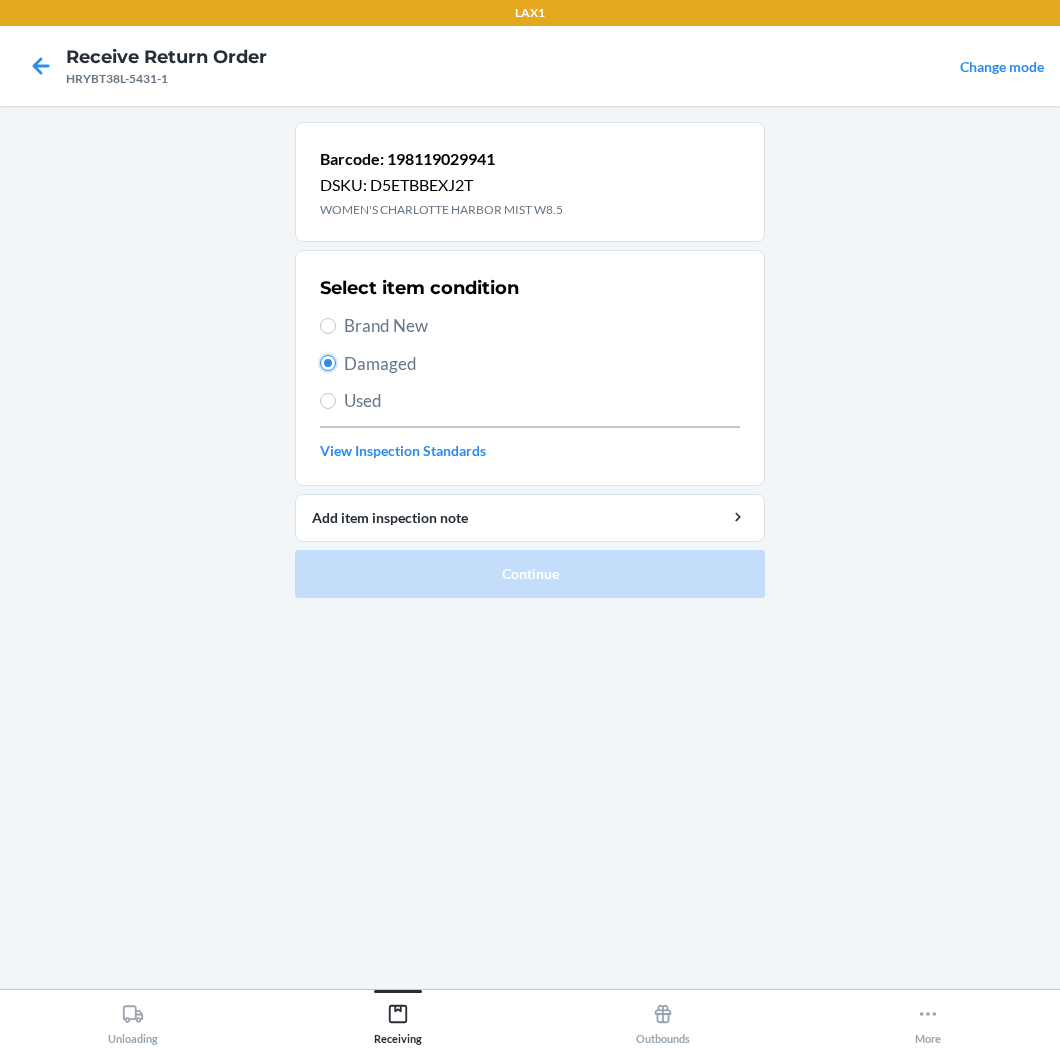 radio on "true" 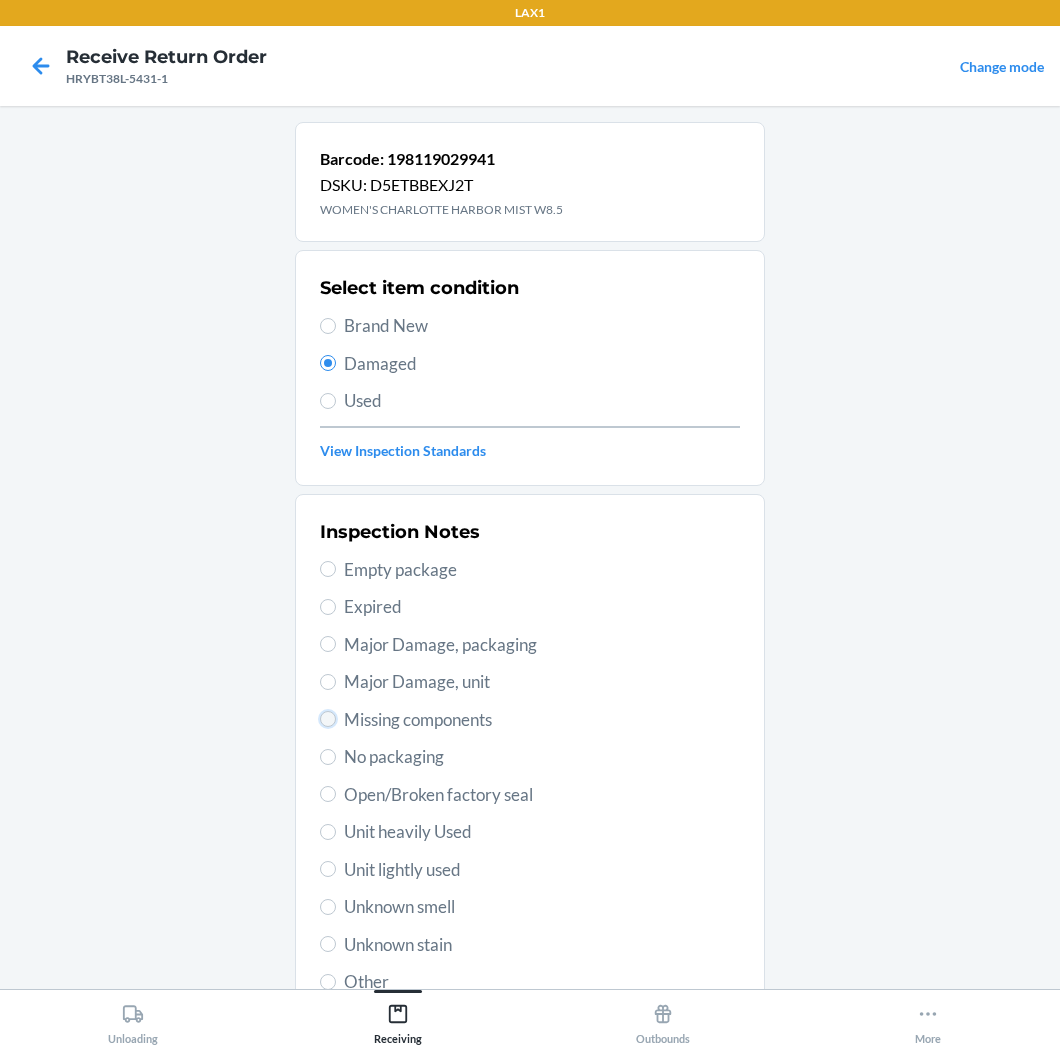 click on "Missing components" at bounding box center [328, 719] 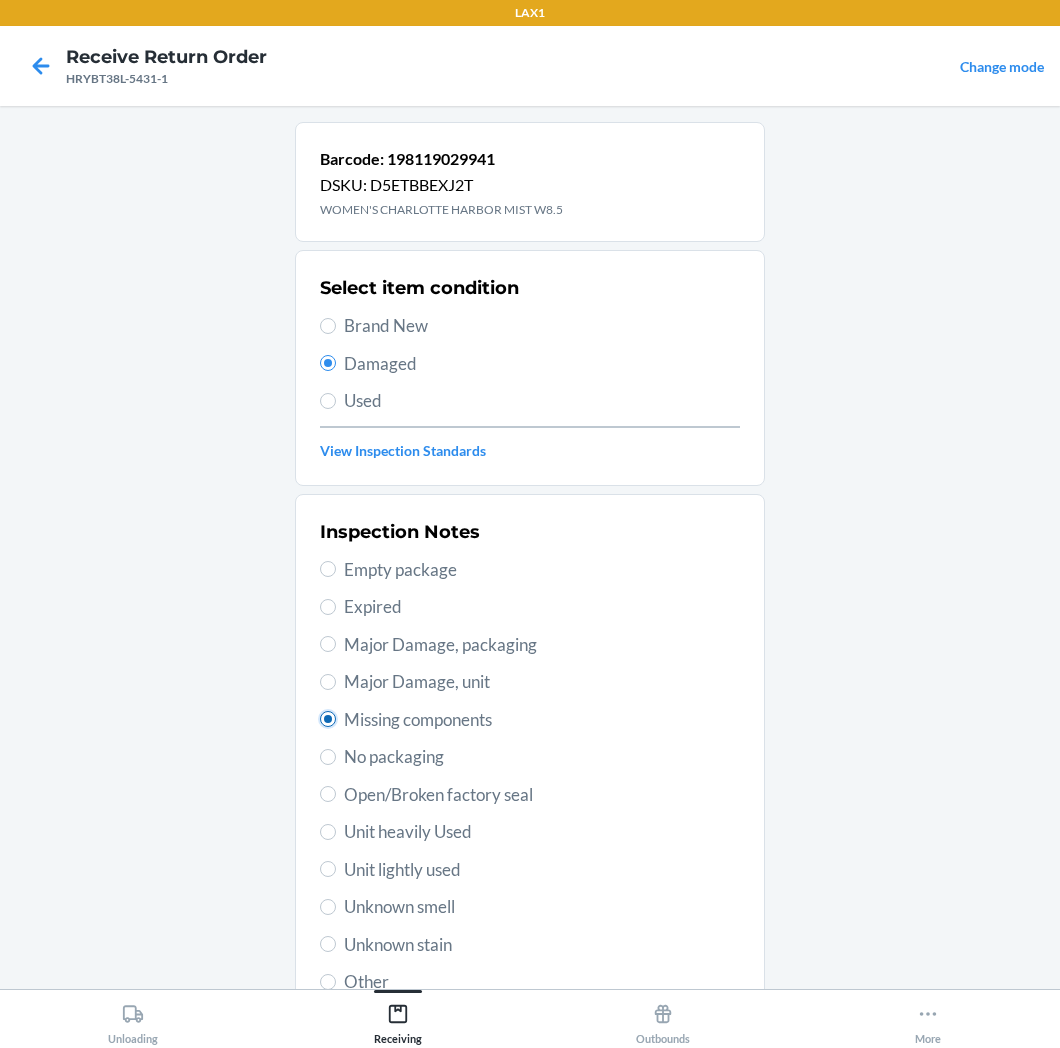 radio on "true" 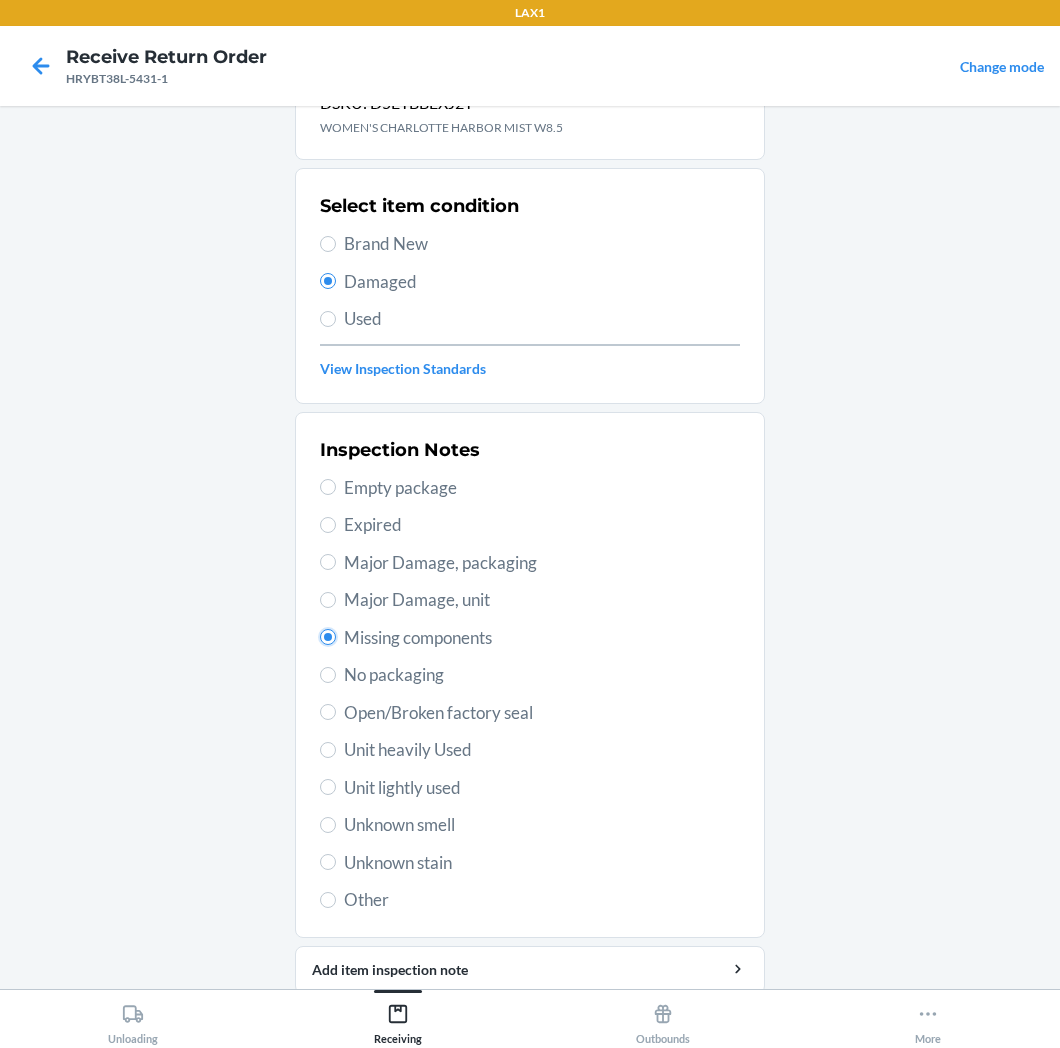 scroll, scrollTop: 157, scrollLeft: 0, axis: vertical 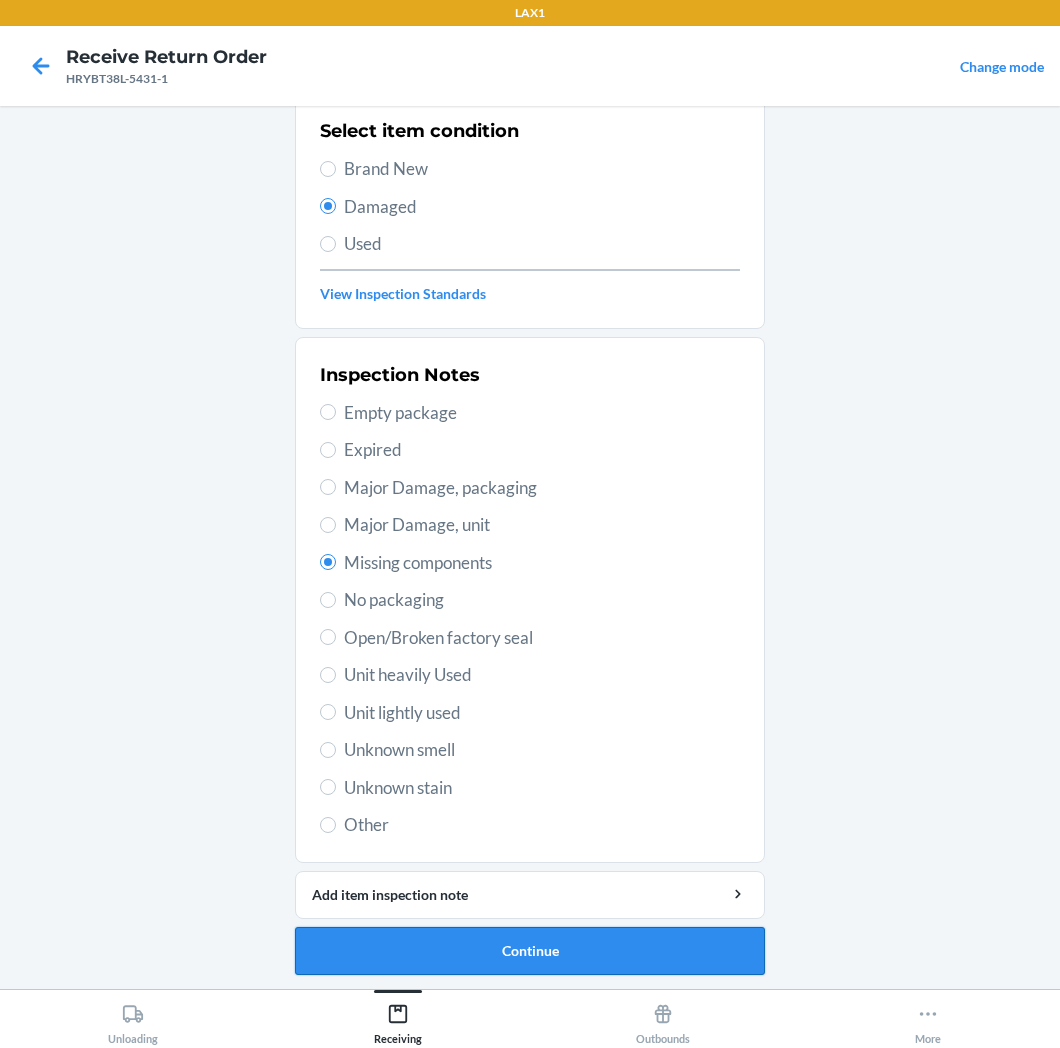 click on "Continue" at bounding box center (530, 951) 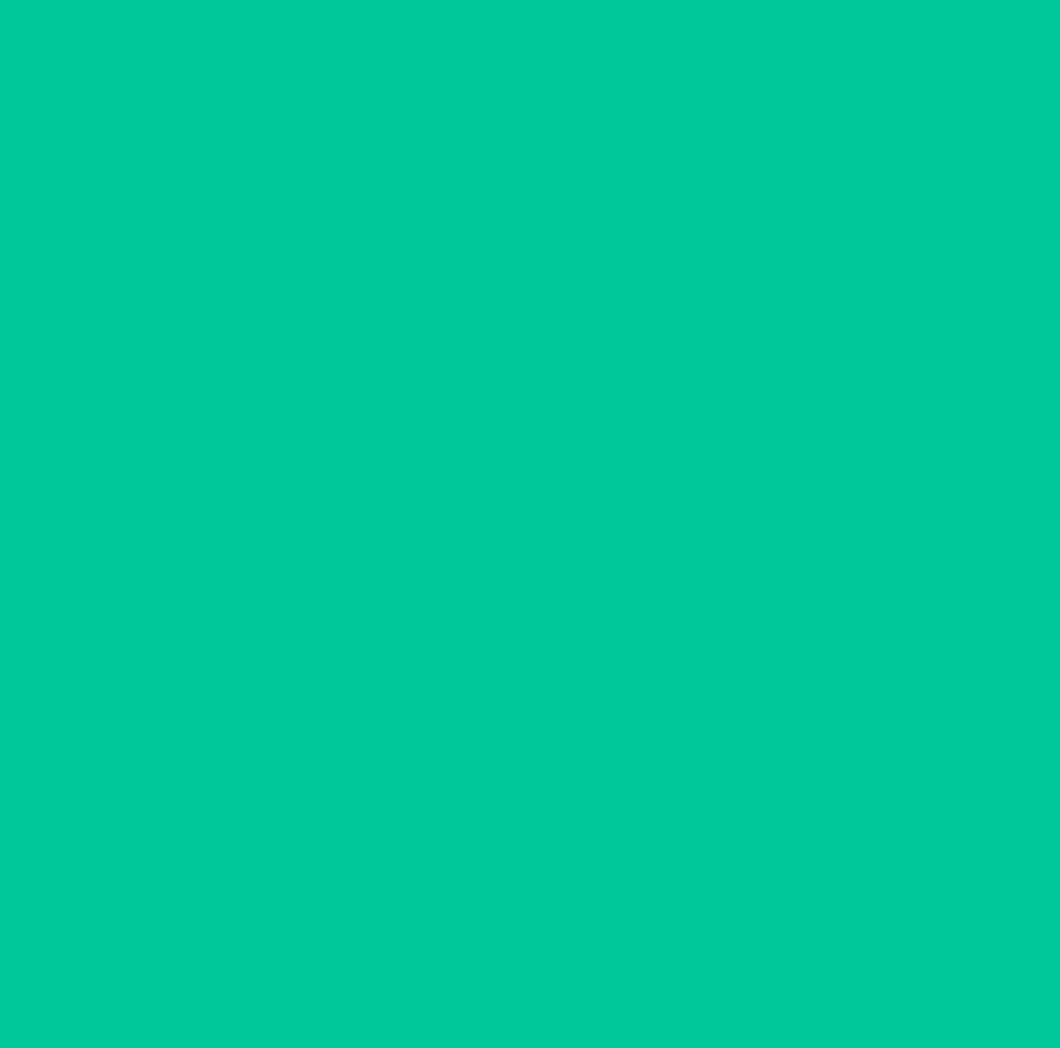 scroll, scrollTop: 0, scrollLeft: 0, axis: both 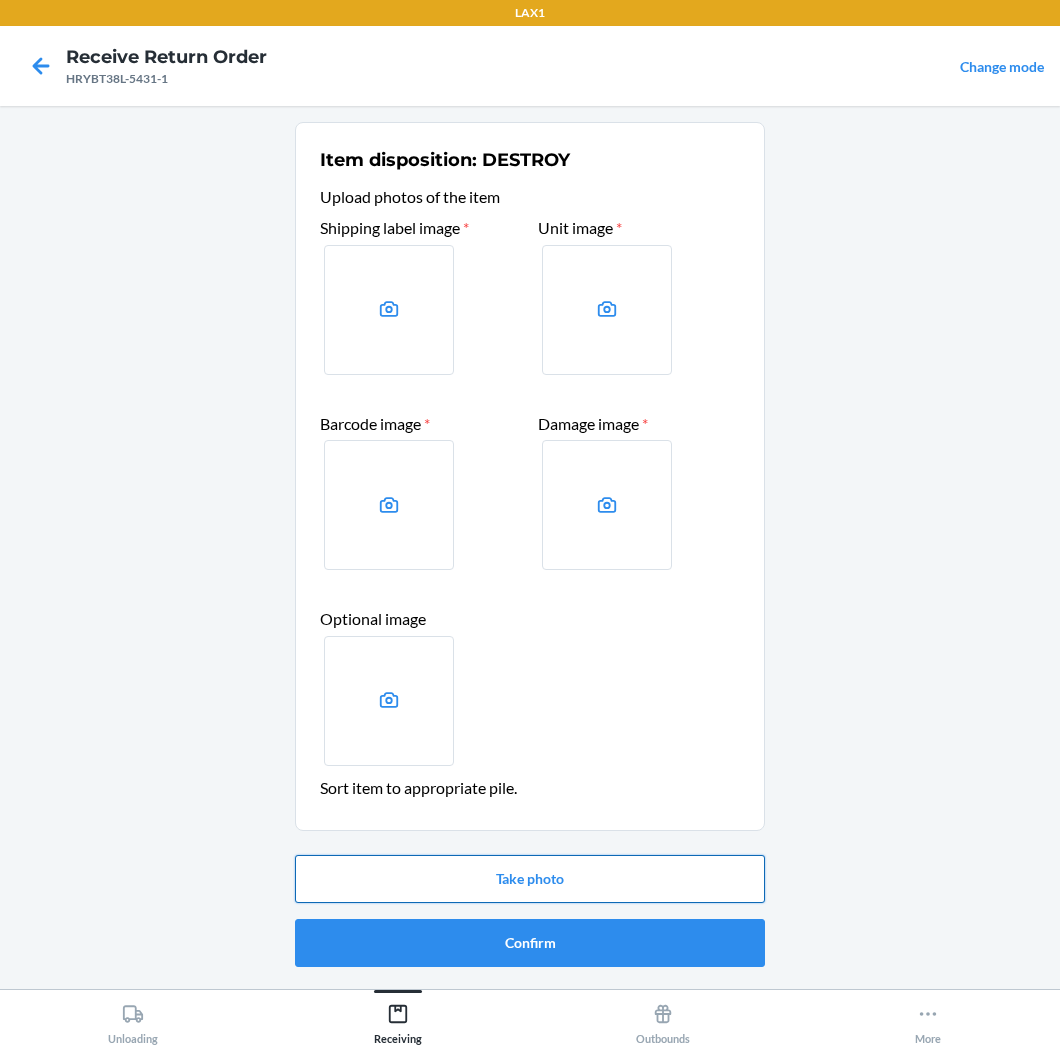 click on "Take photo" at bounding box center (530, 879) 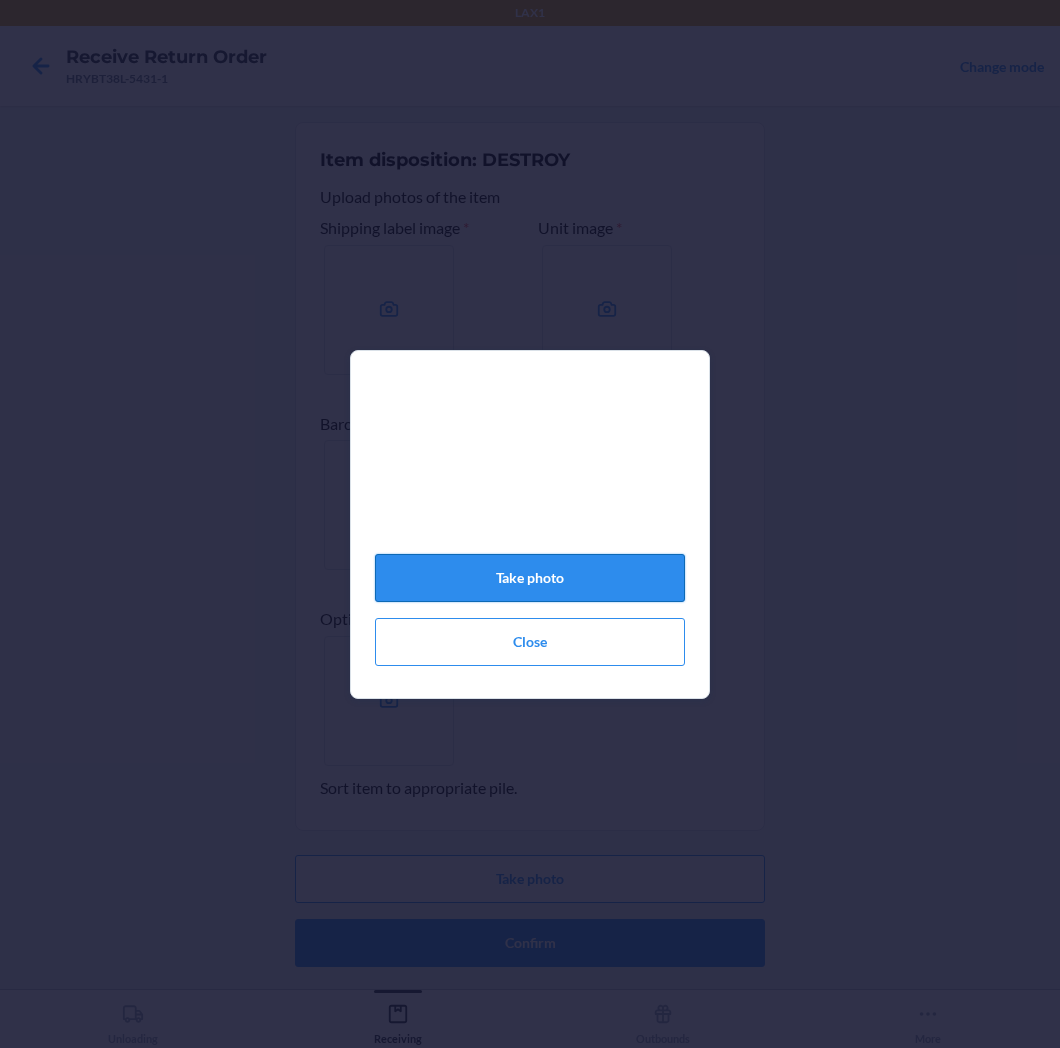 click on "Take photo" 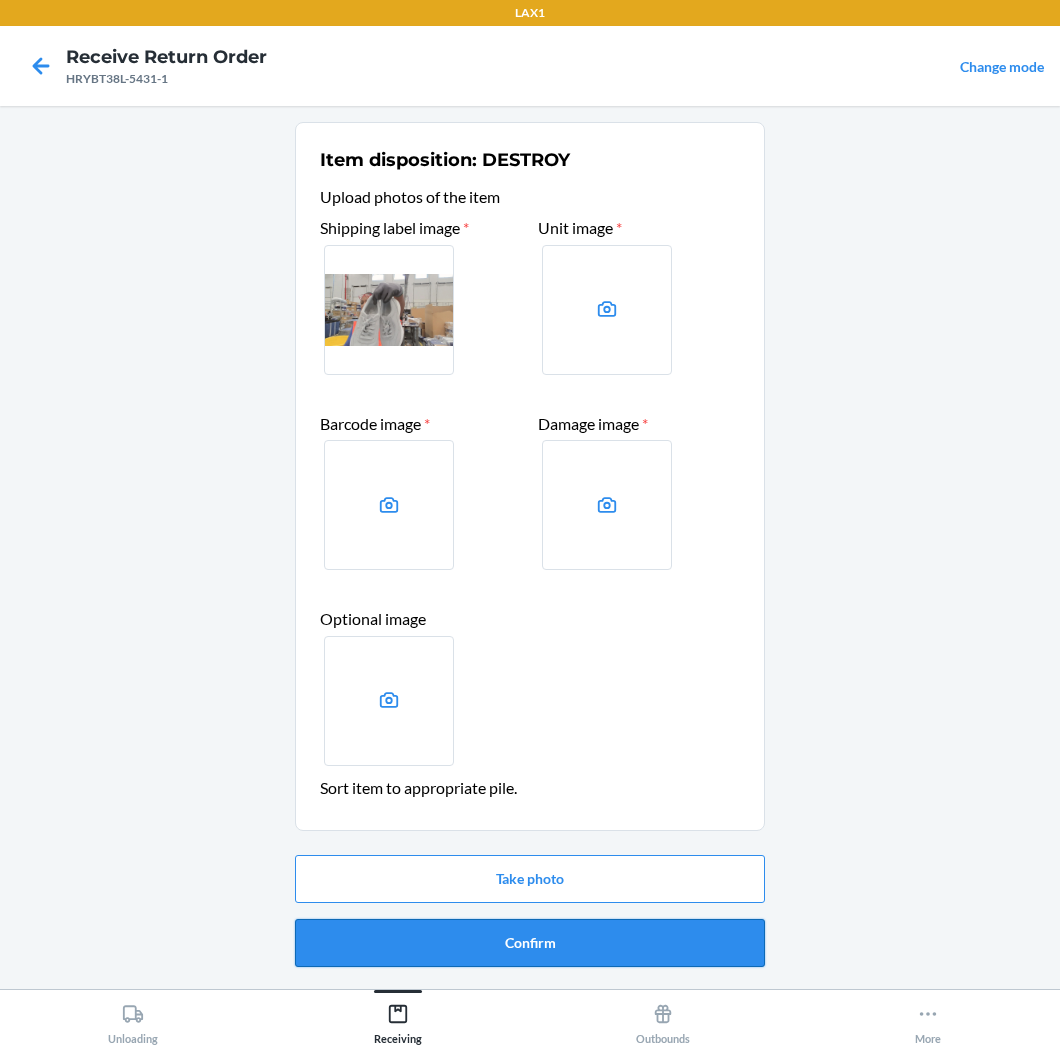 click on "Confirm" at bounding box center [530, 943] 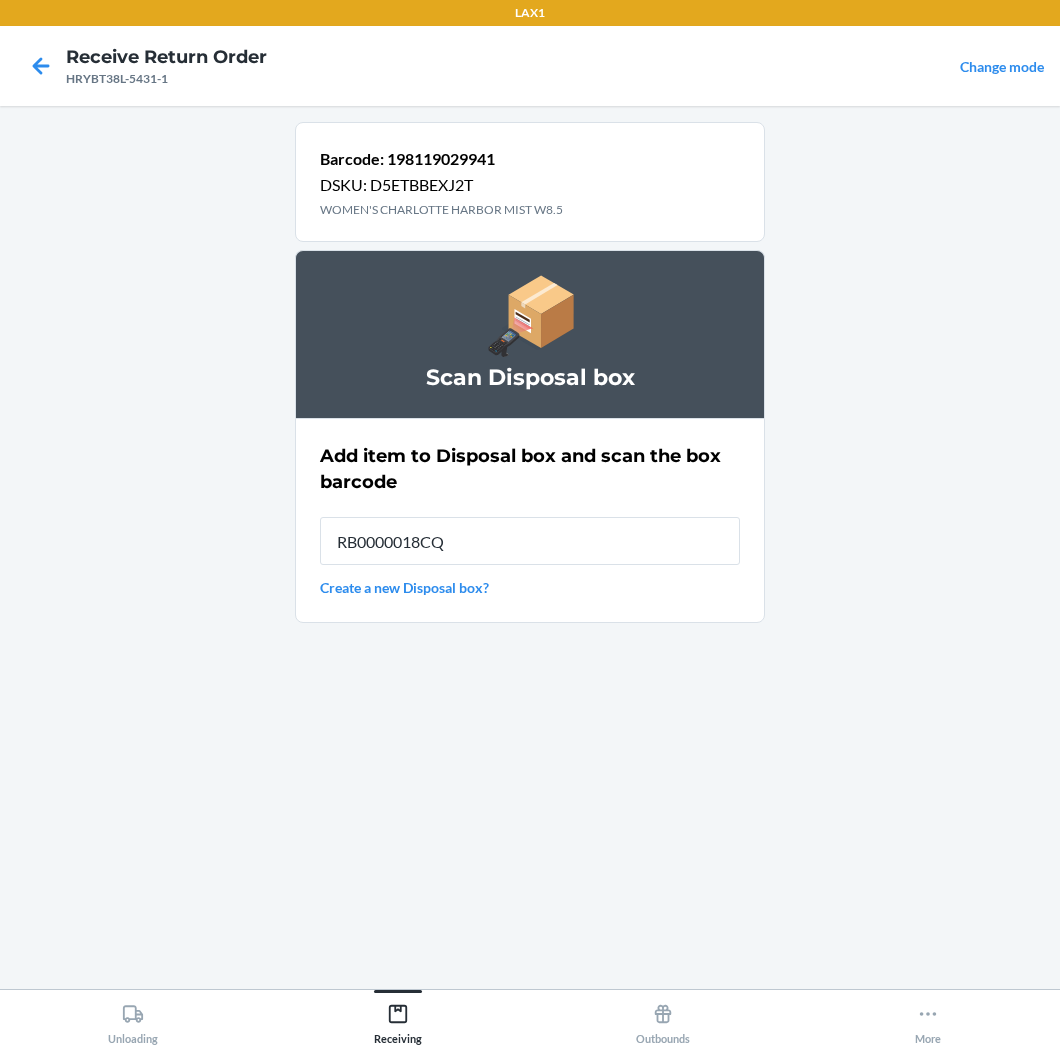 type on "RB0000018CQ" 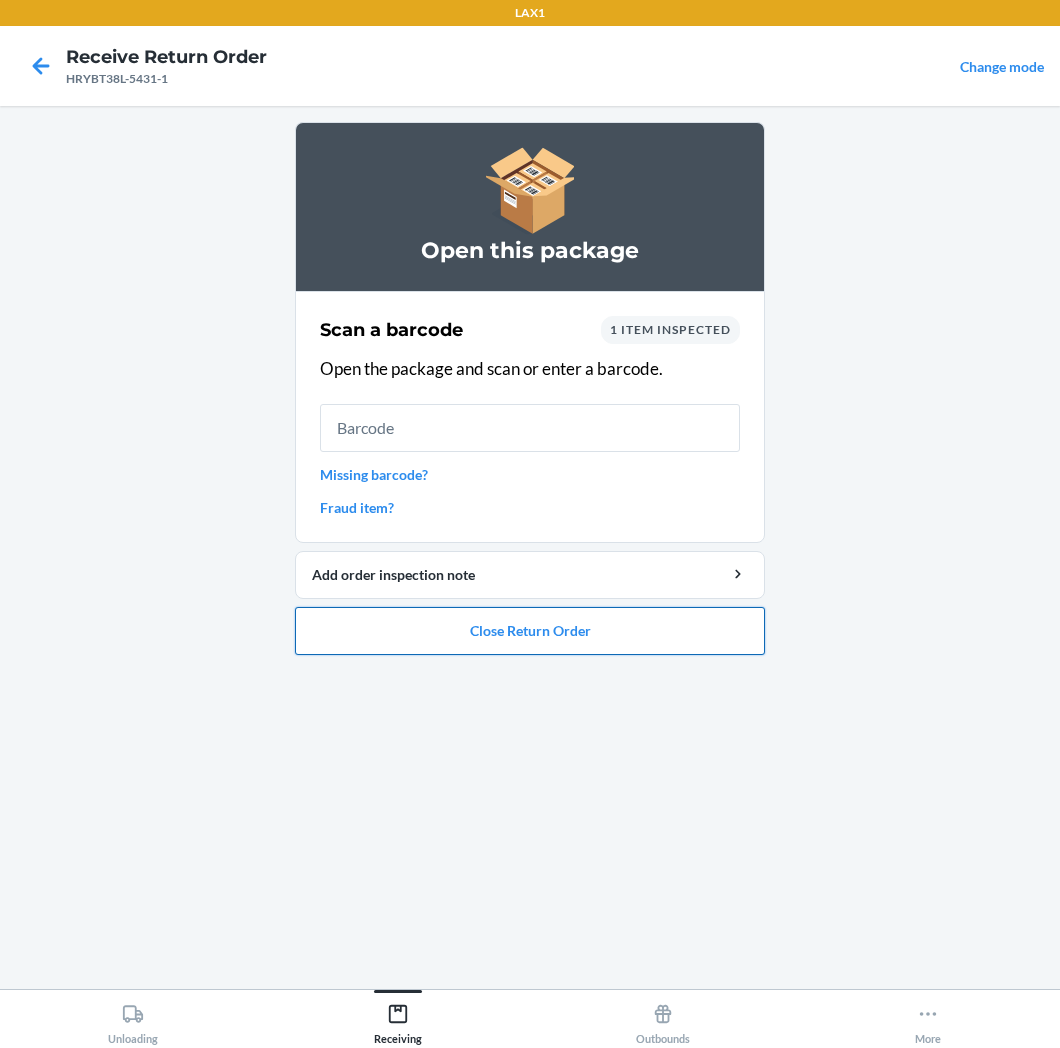 click on "Close Return Order" at bounding box center (530, 631) 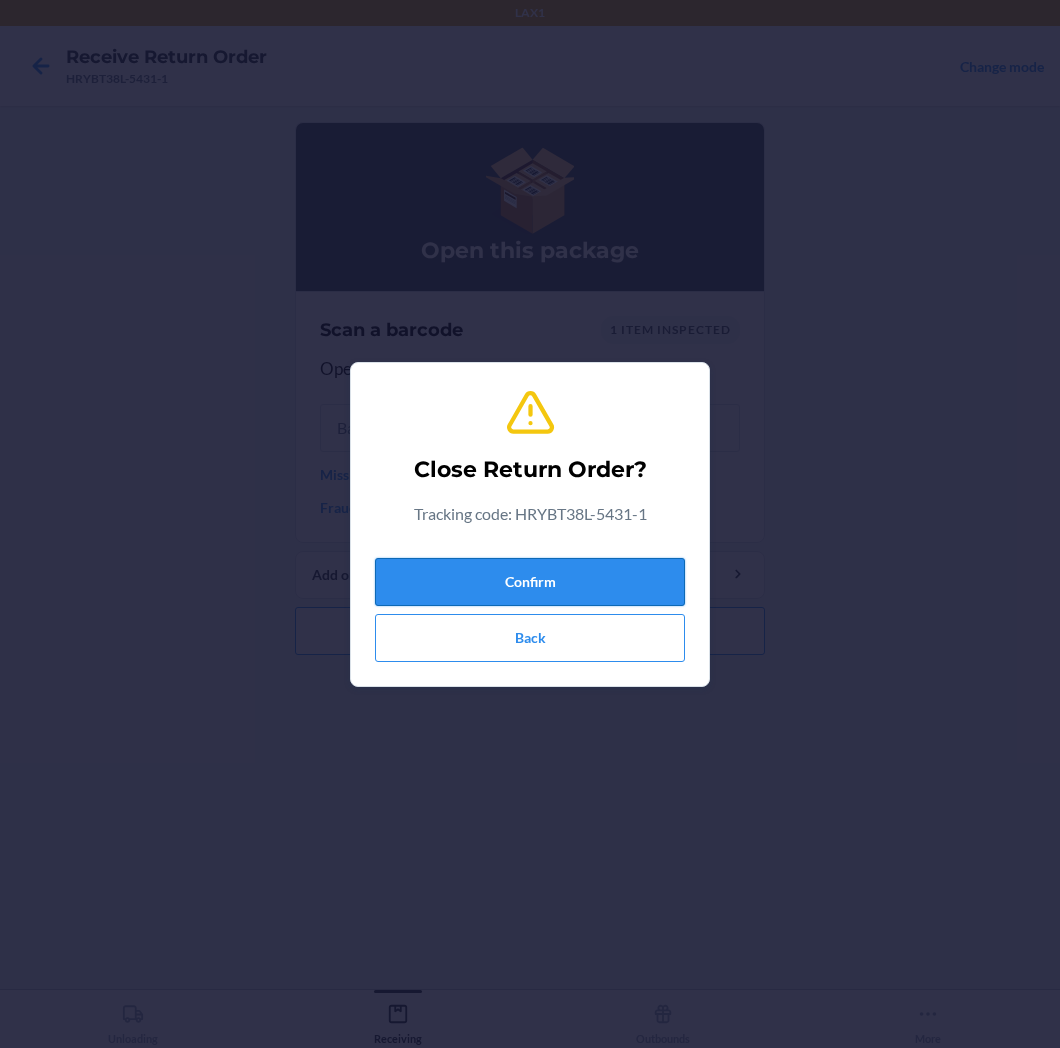click on "Confirm" at bounding box center (530, 582) 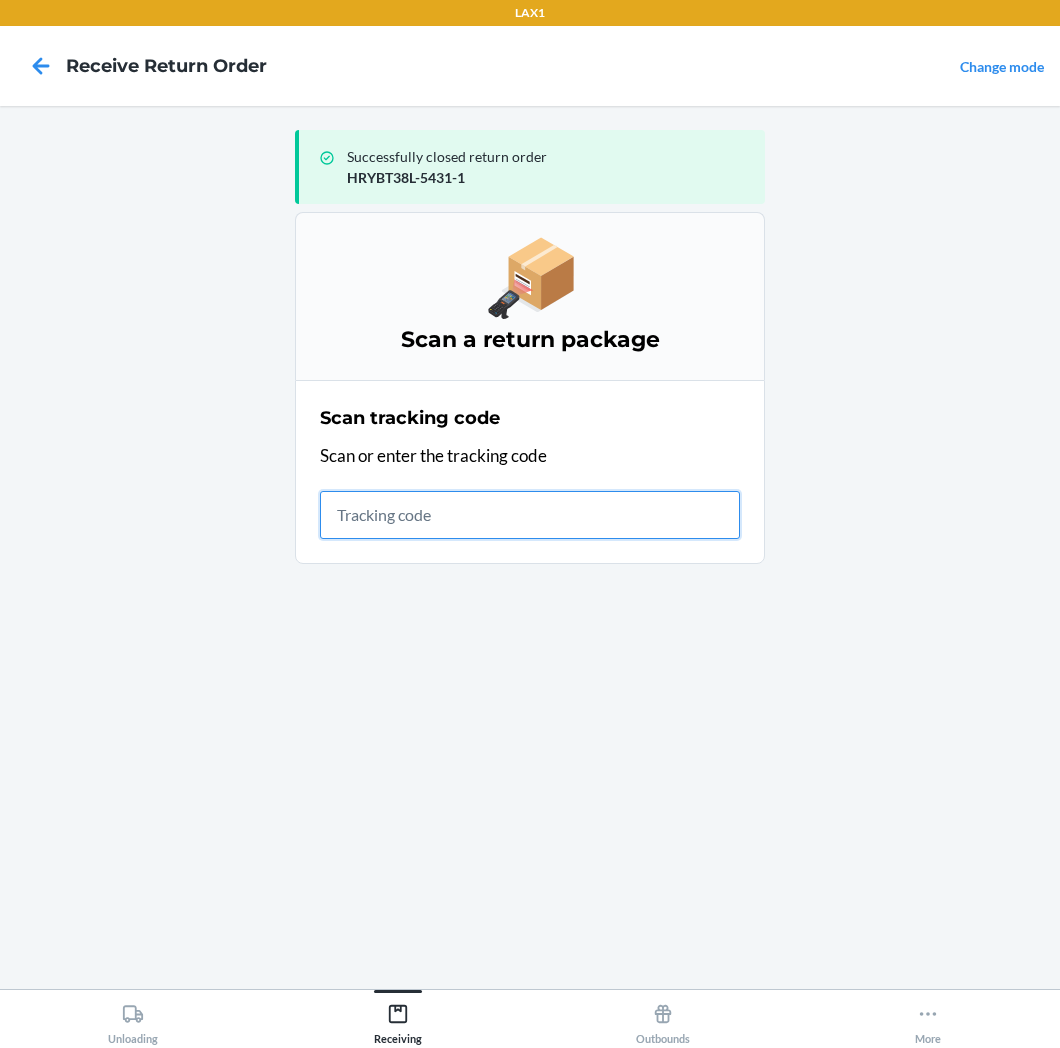 click at bounding box center [530, 515] 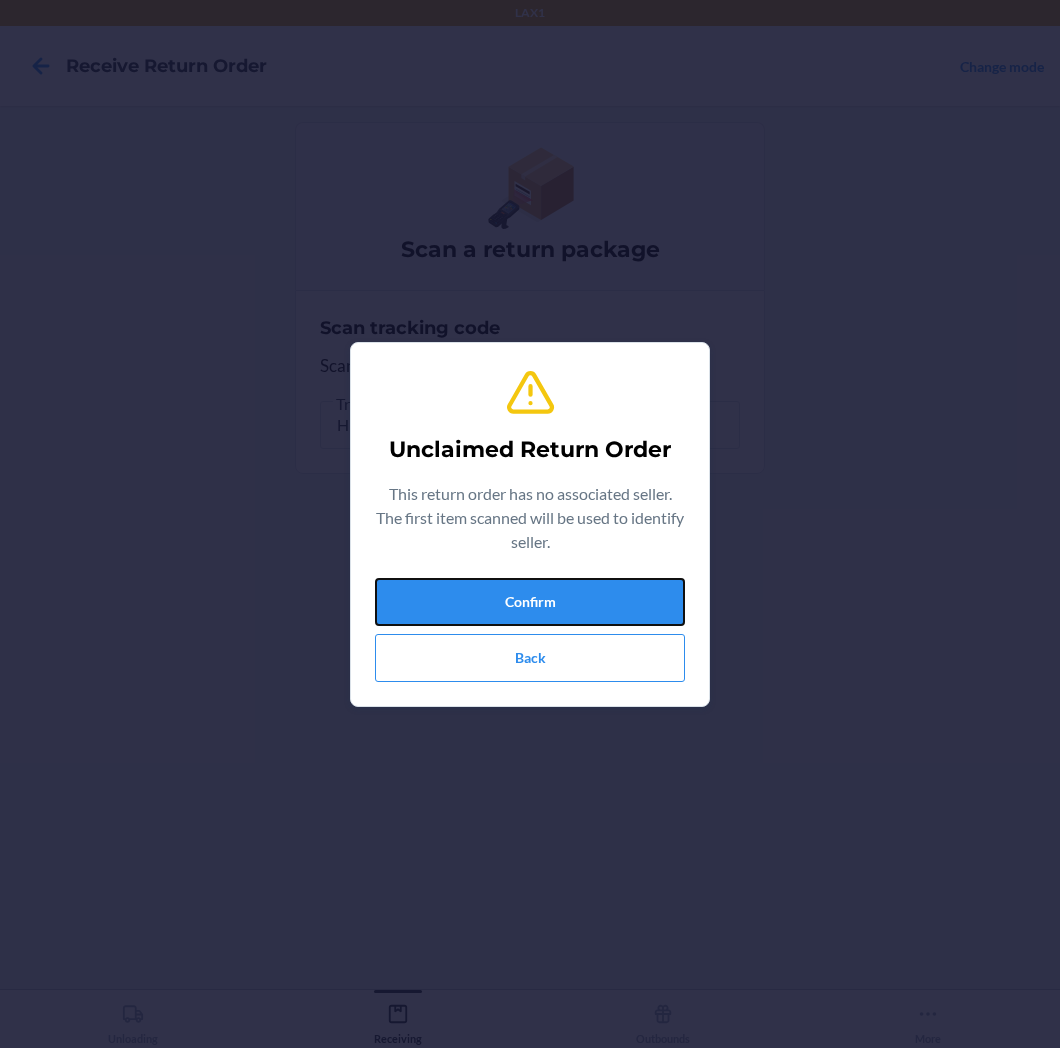 click on "Unclaimed Return Order This return order has no associated seller. The first item scanned will be used to identify seller. Confirm Back" at bounding box center [530, 524] 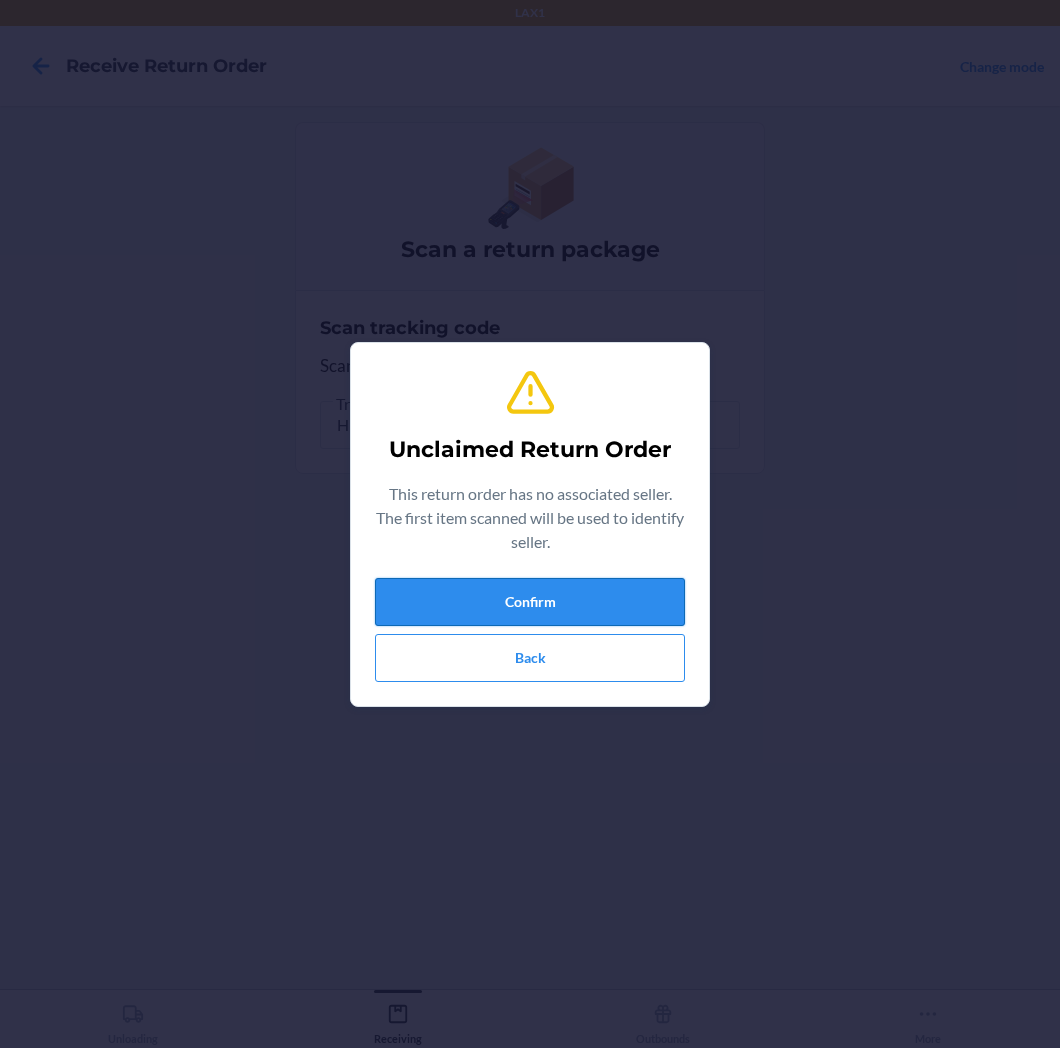 click on "Confirm" at bounding box center (530, 602) 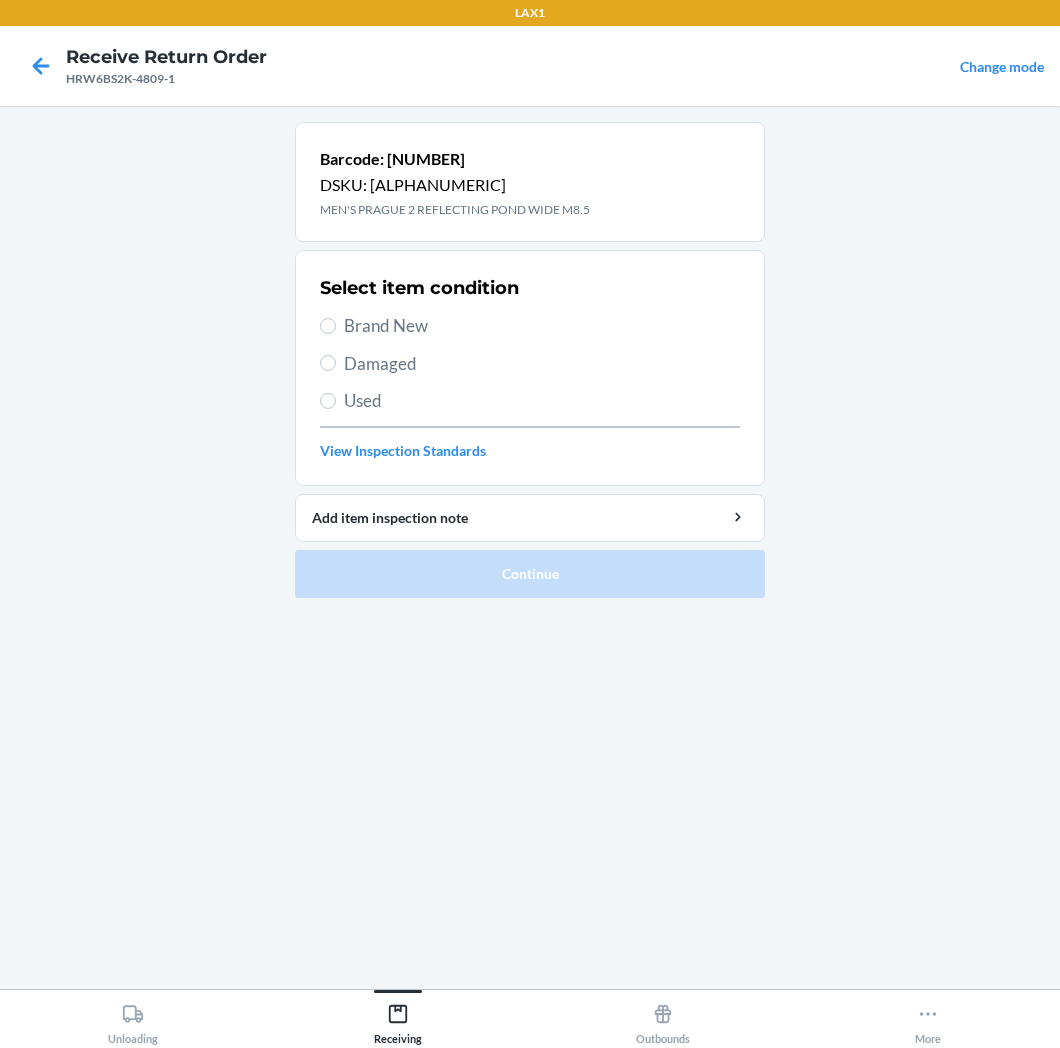 click on "Damaged" at bounding box center [542, 364] 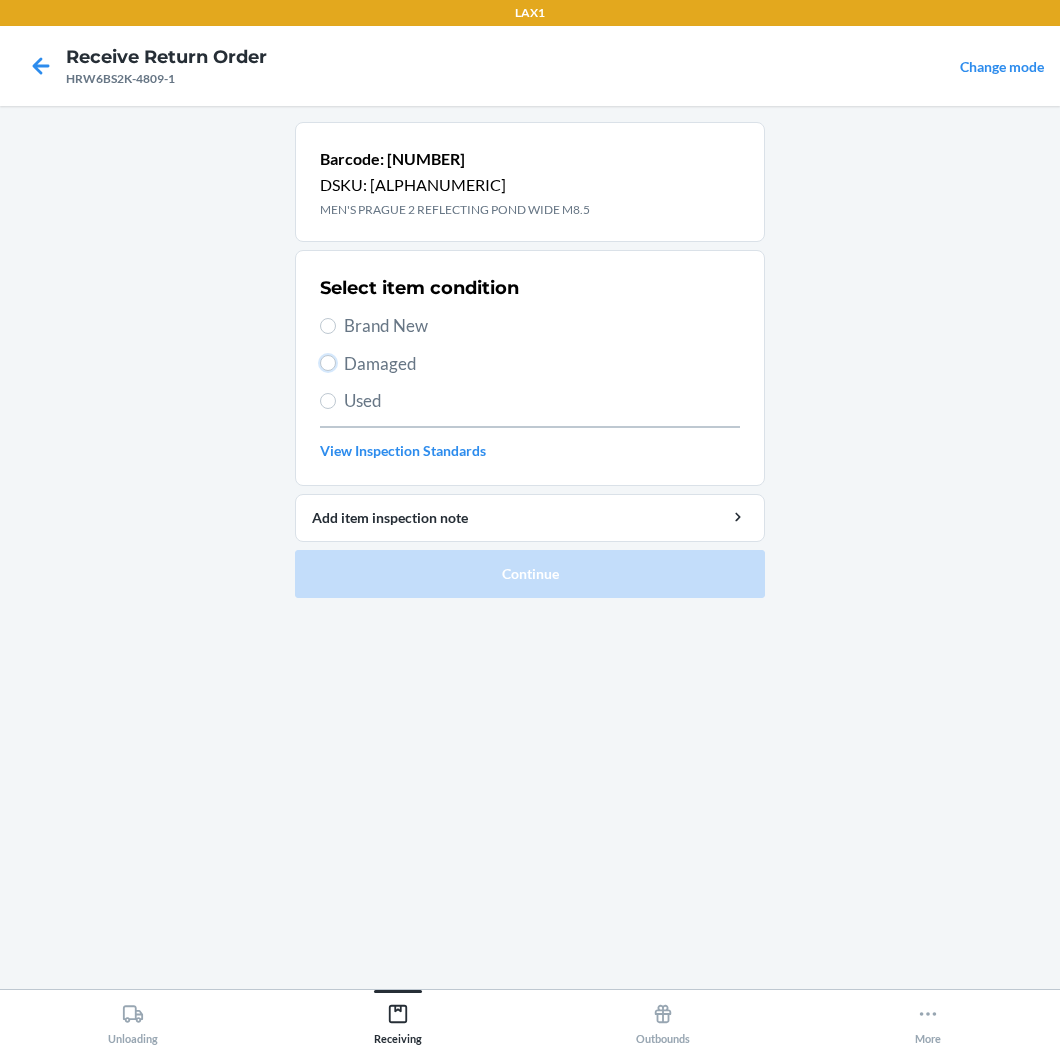 click on "Damaged" at bounding box center [328, 363] 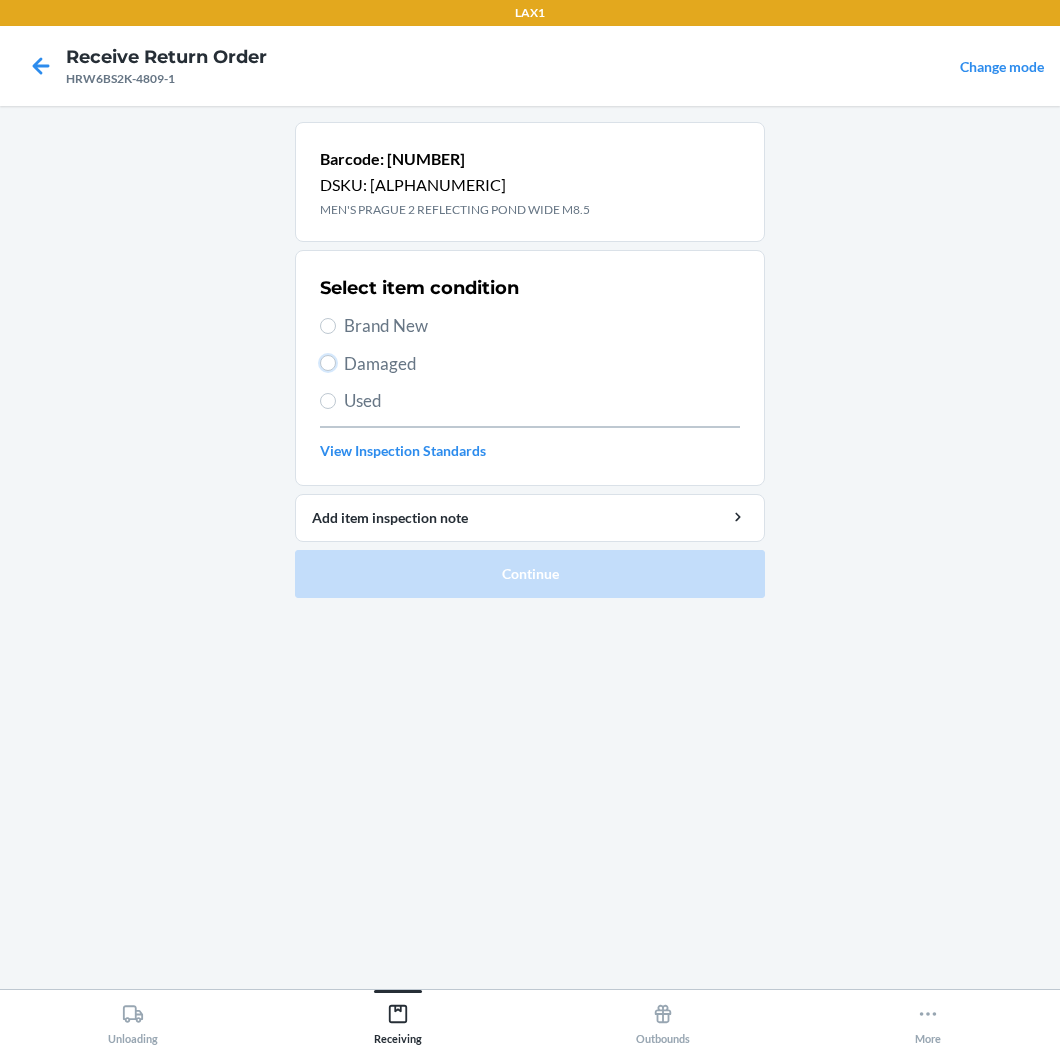 radio on "true" 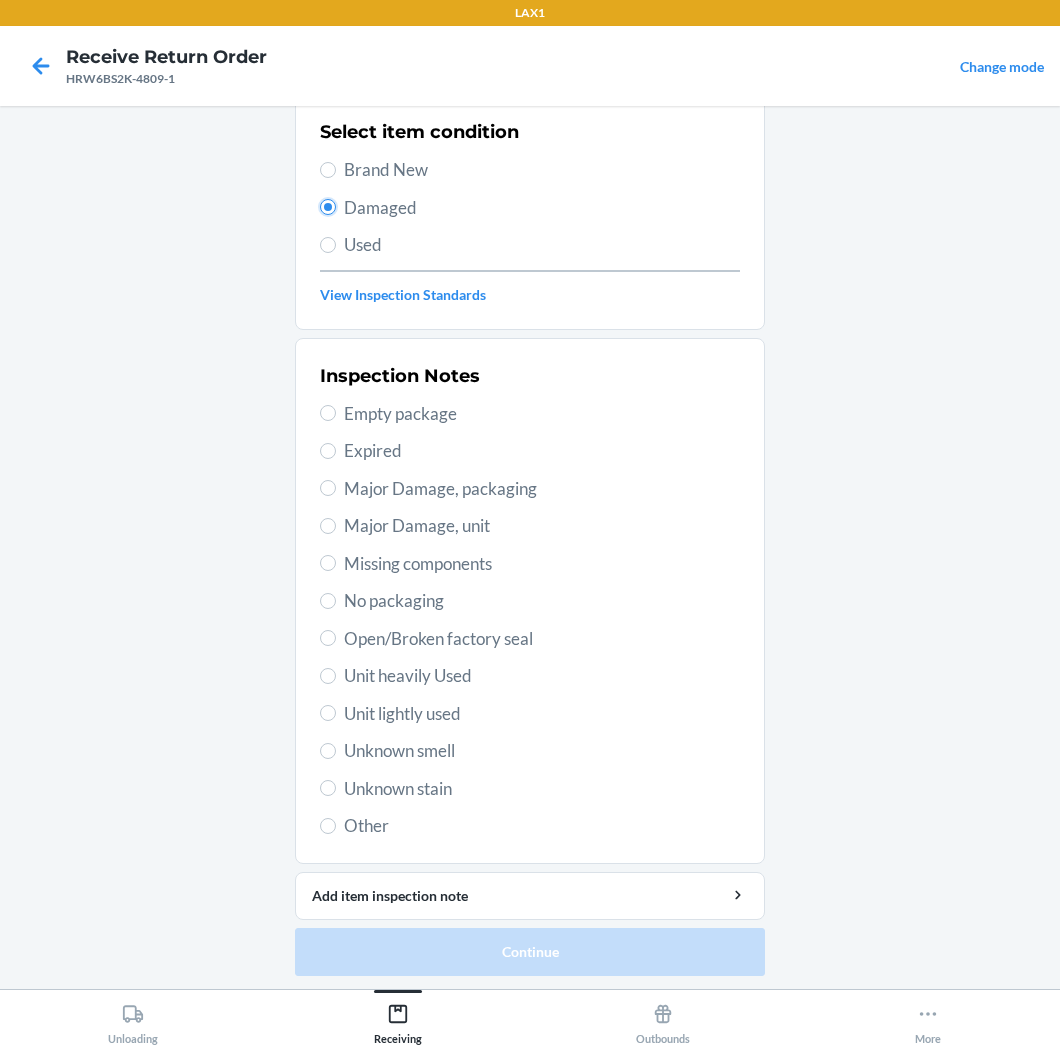 scroll, scrollTop: 157, scrollLeft: 0, axis: vertical 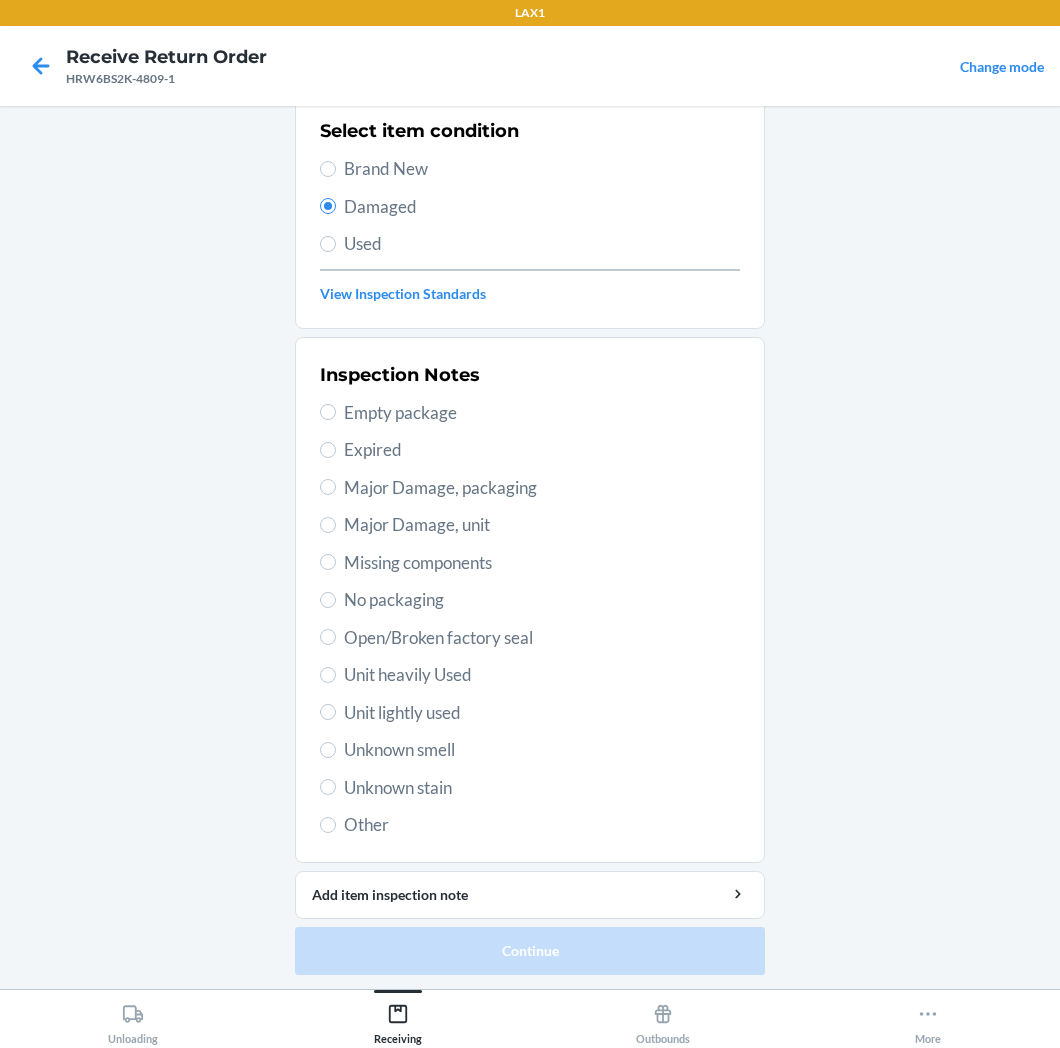 click on "Unknown smell" at bounding box center [542, 750] 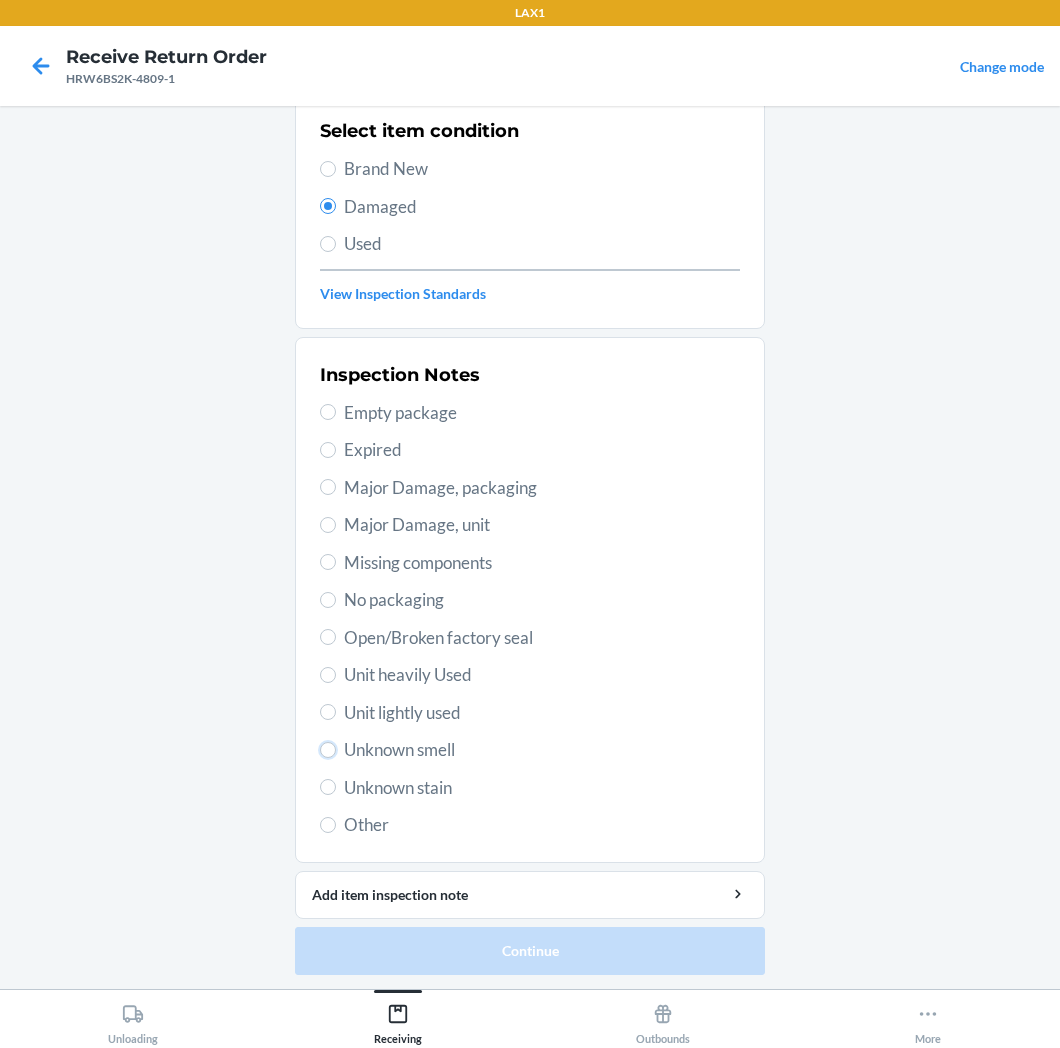 click on "Unknown smell" at bounding box center (328, 750) 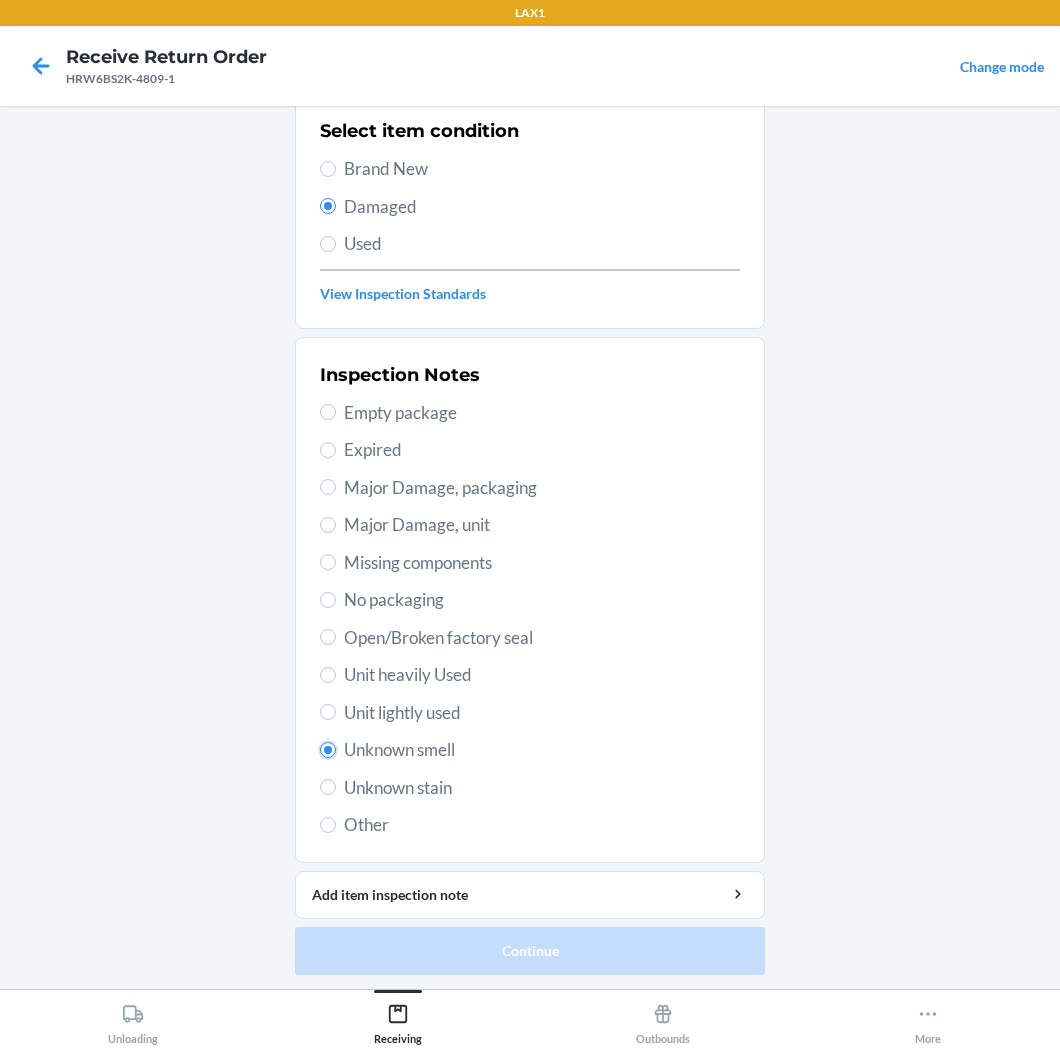 radio on "true" 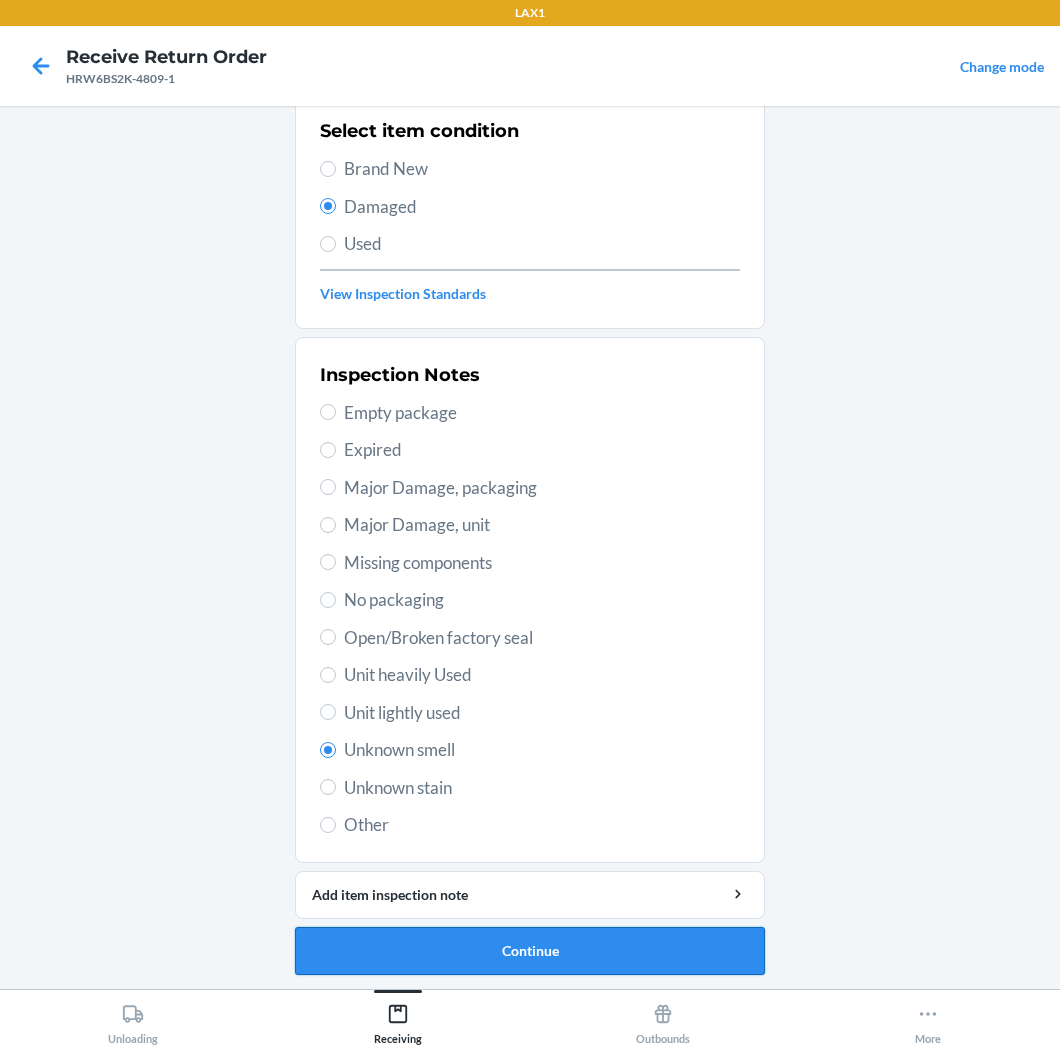 click on "Continue" at bounding box center [530, 951] 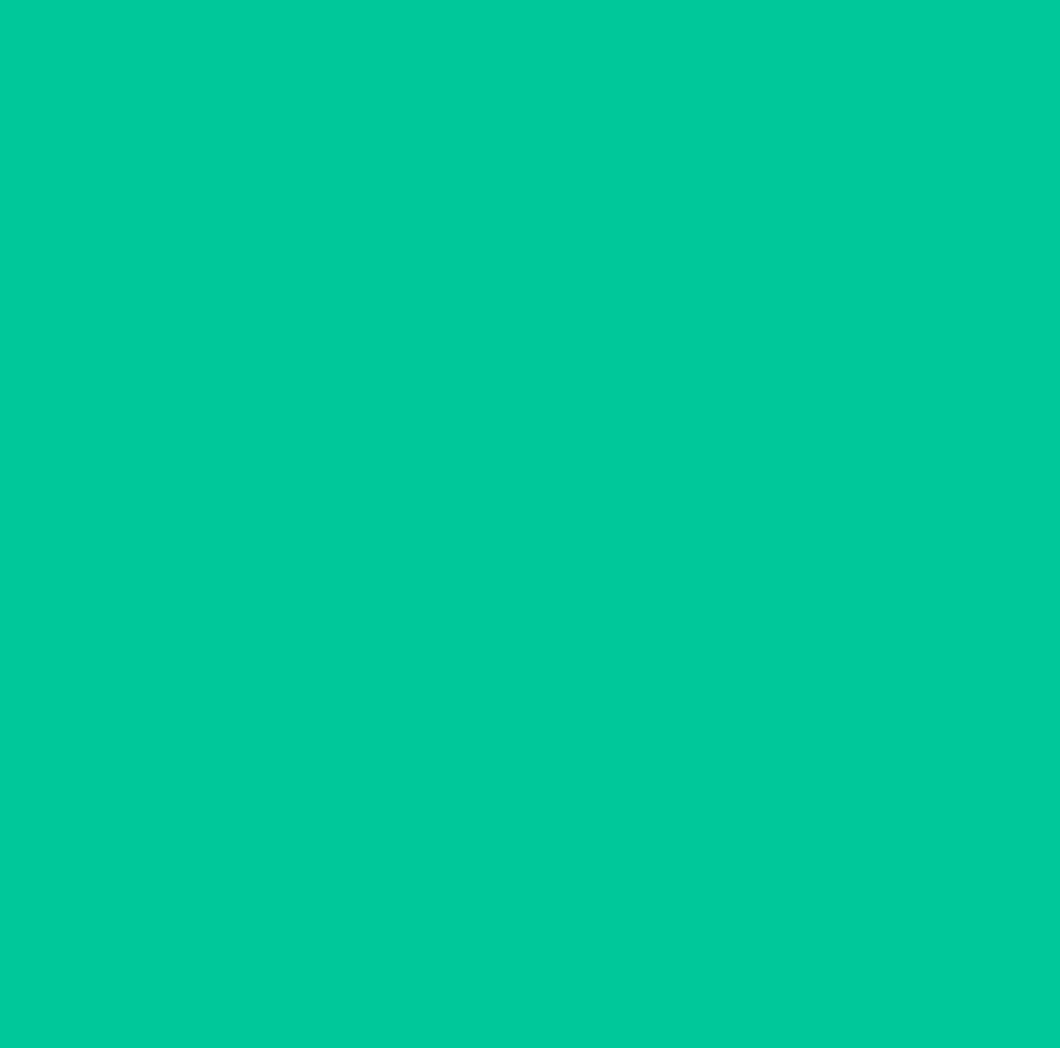 scroll, scrollTop: 0, scrollLeft: 0, axis: both 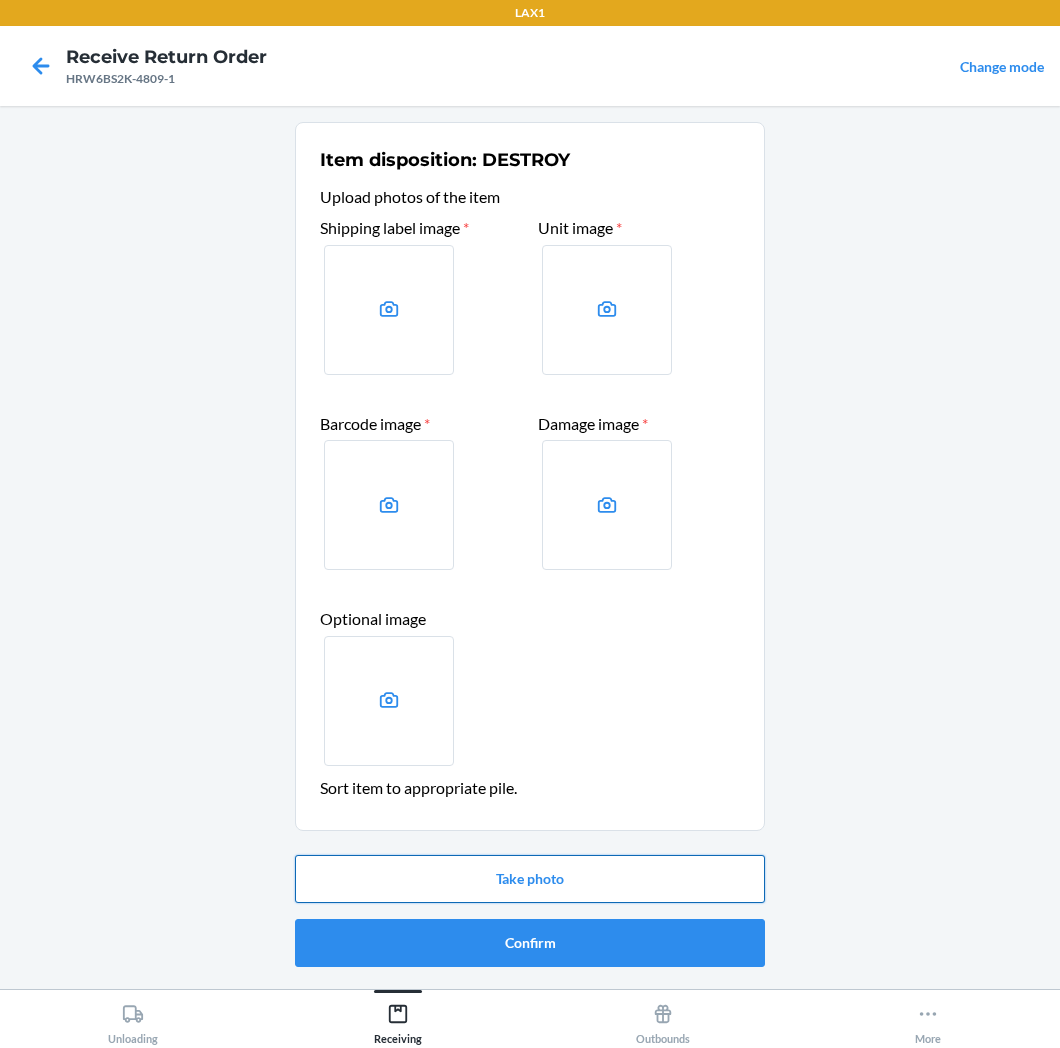 click on "Take photo" at bounding box center (530, 879) 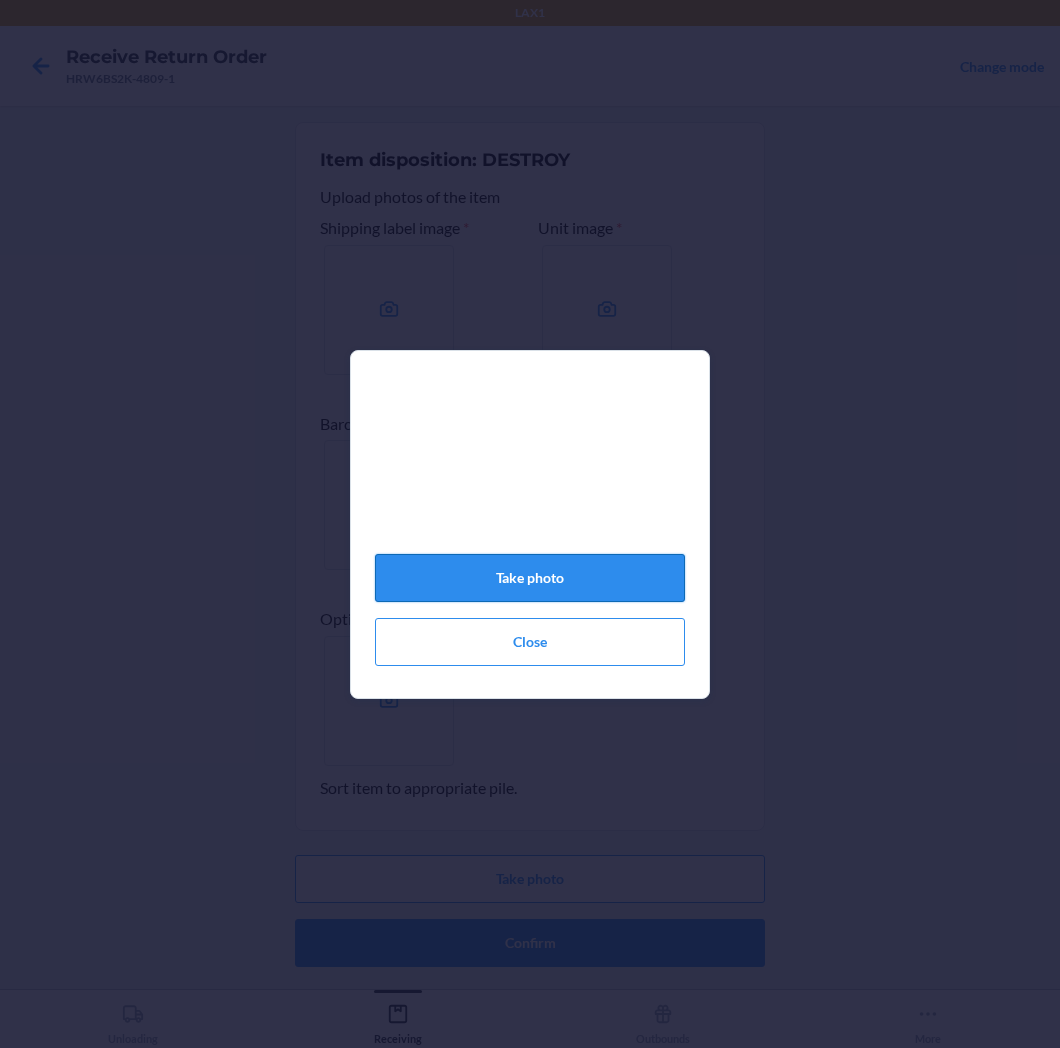 click on "Take photo" 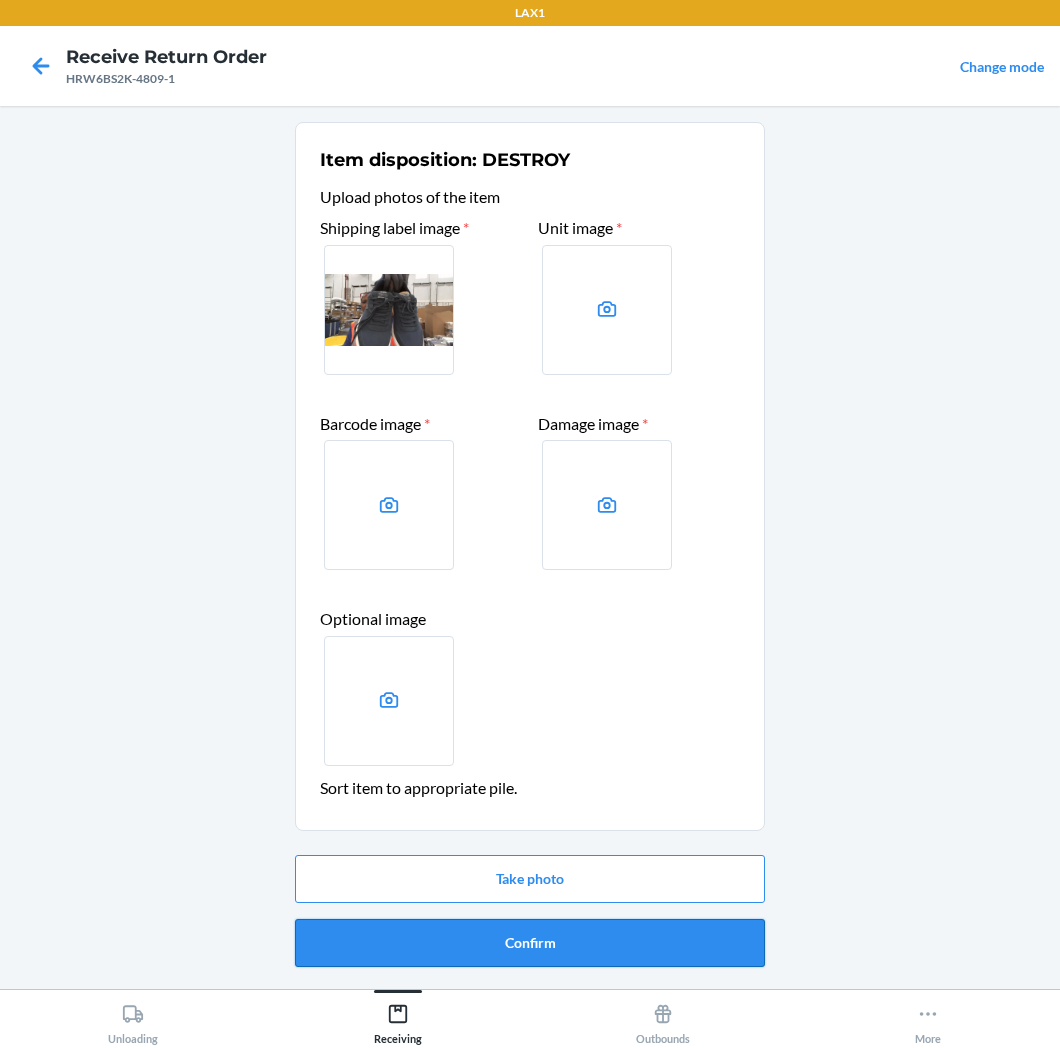 click on "Confirm" at bounding box center (530, 943) 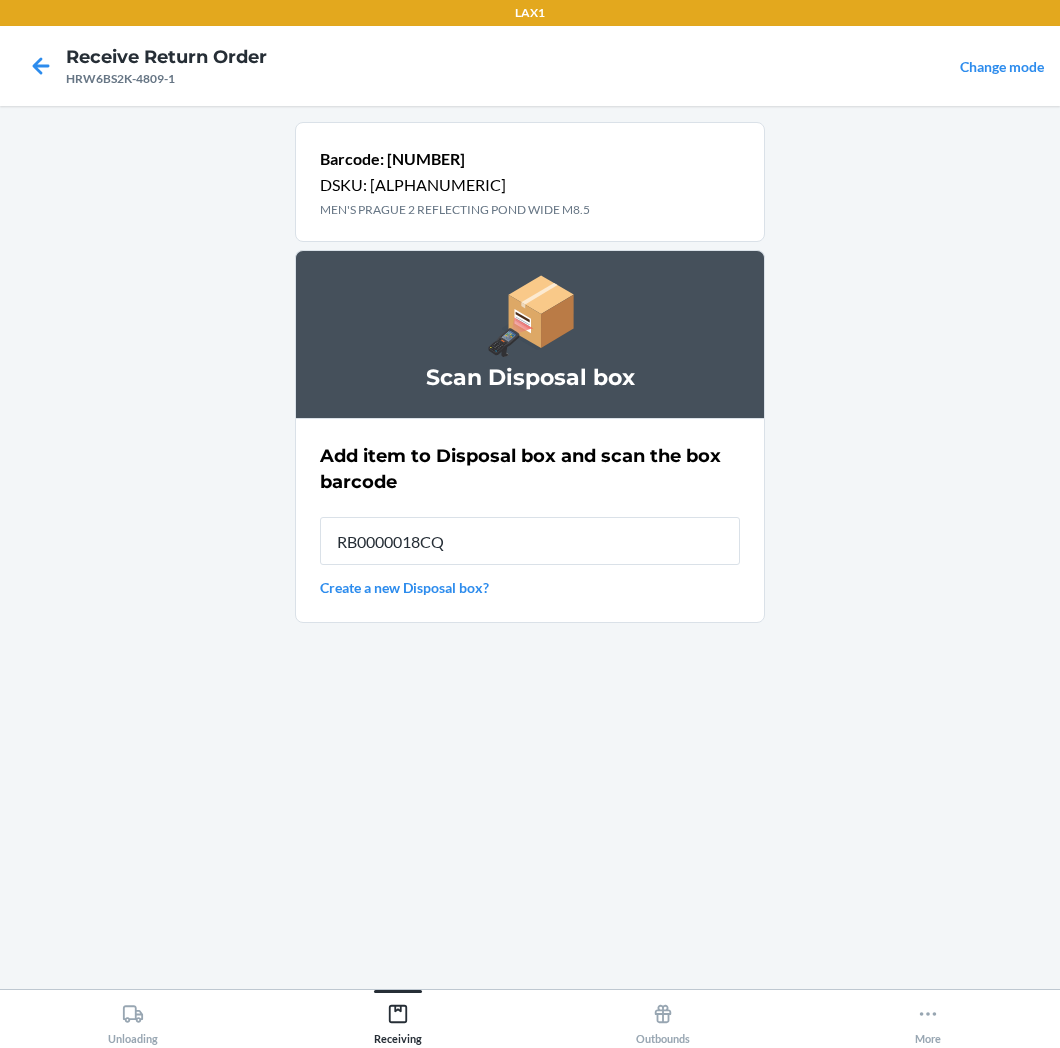 type on "RB0000018CQ" 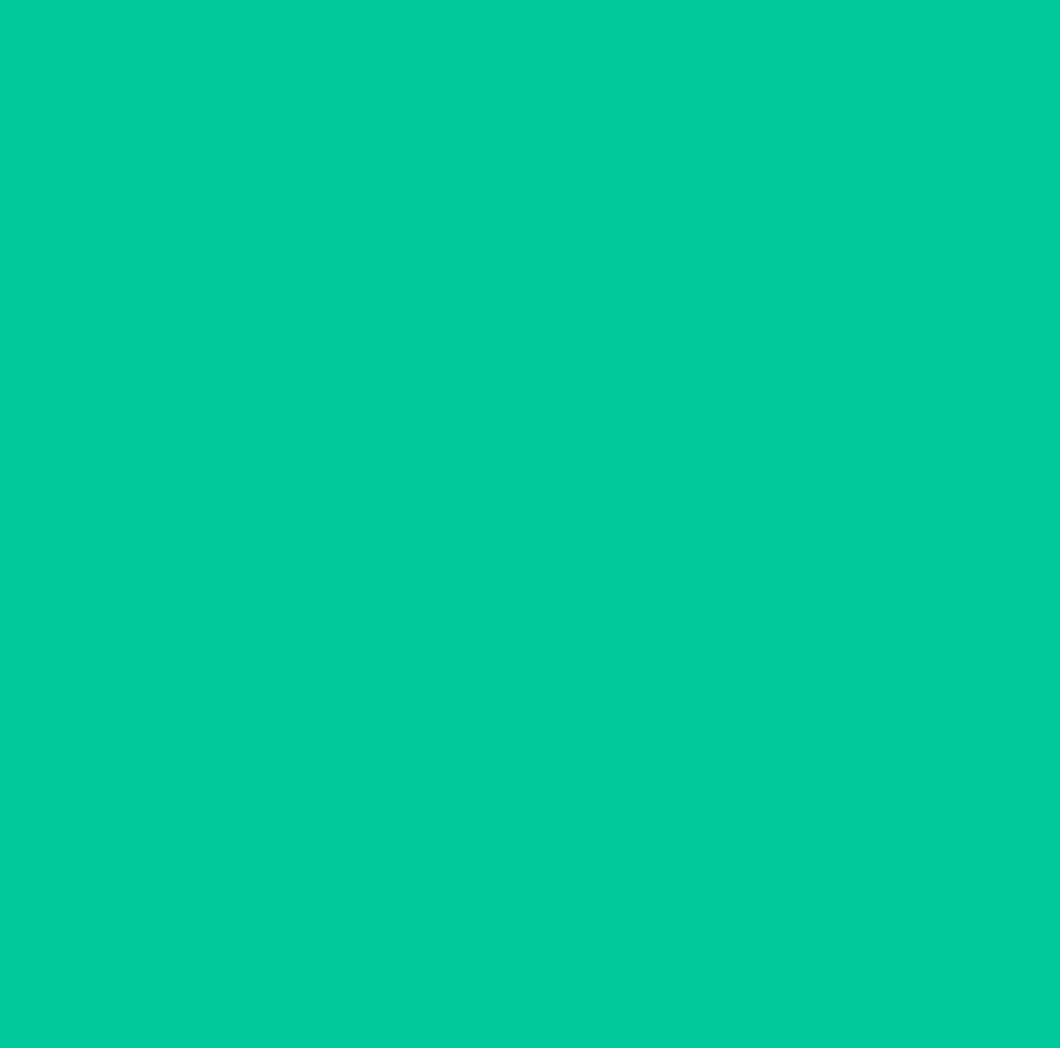 type 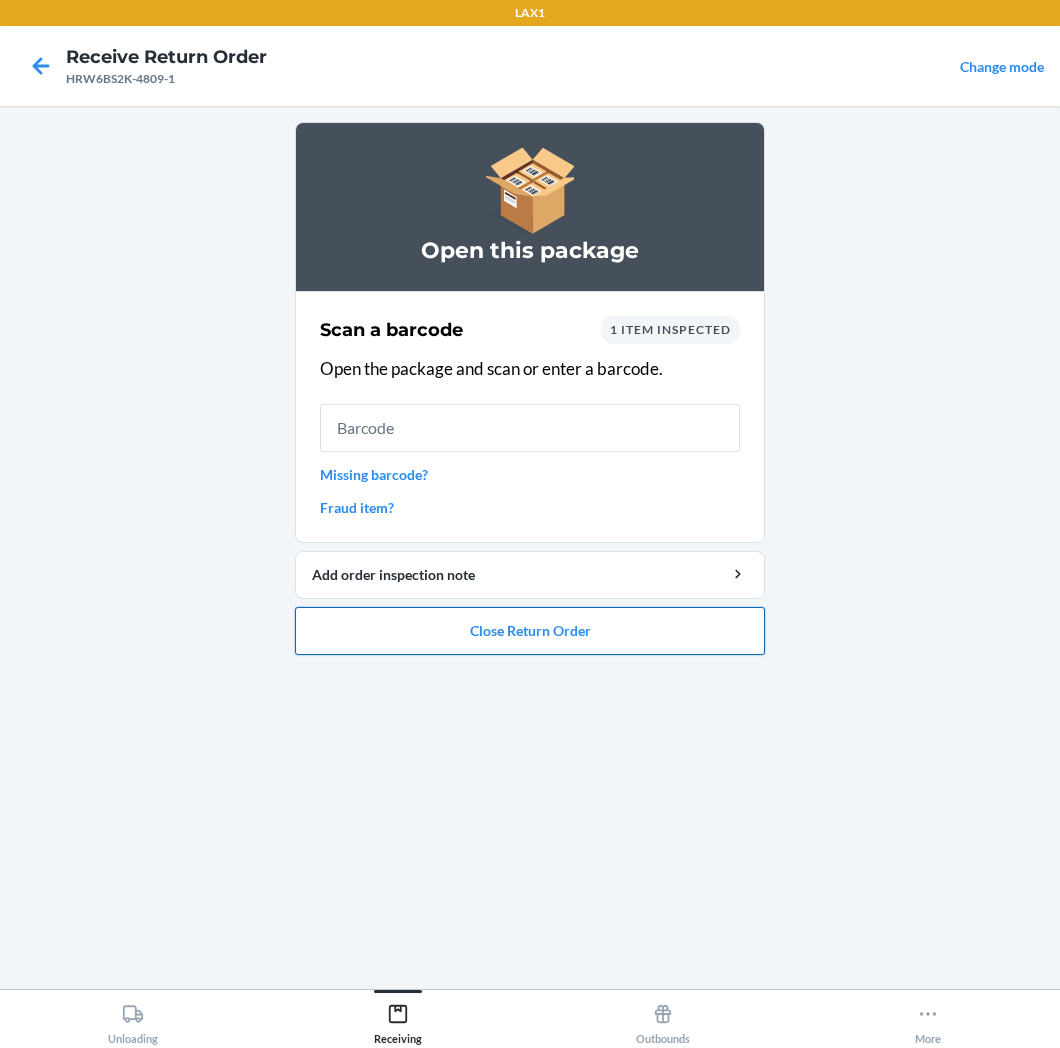click on "Close Return Order" at bounding box center [530, 631] 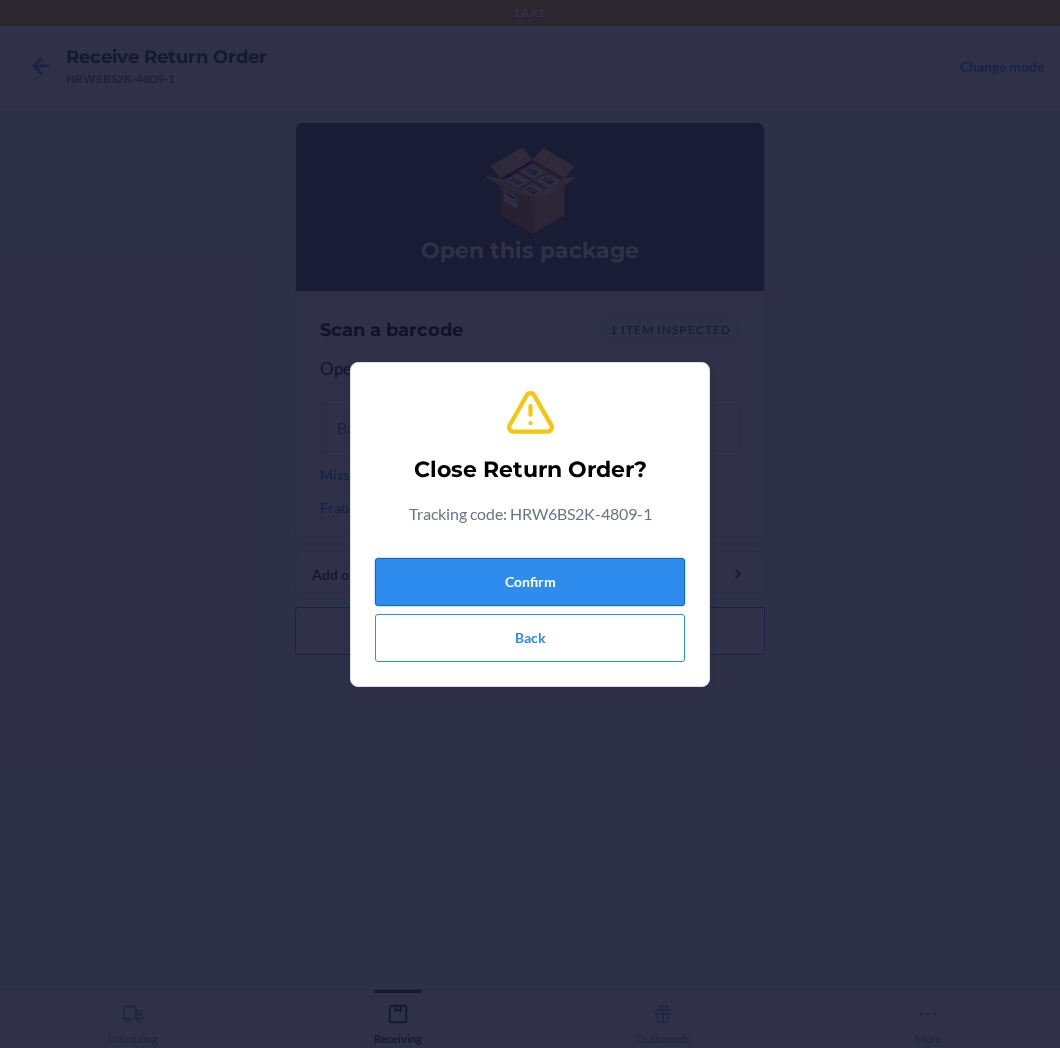 click on "Confirm" at bounding box center [530, 582] 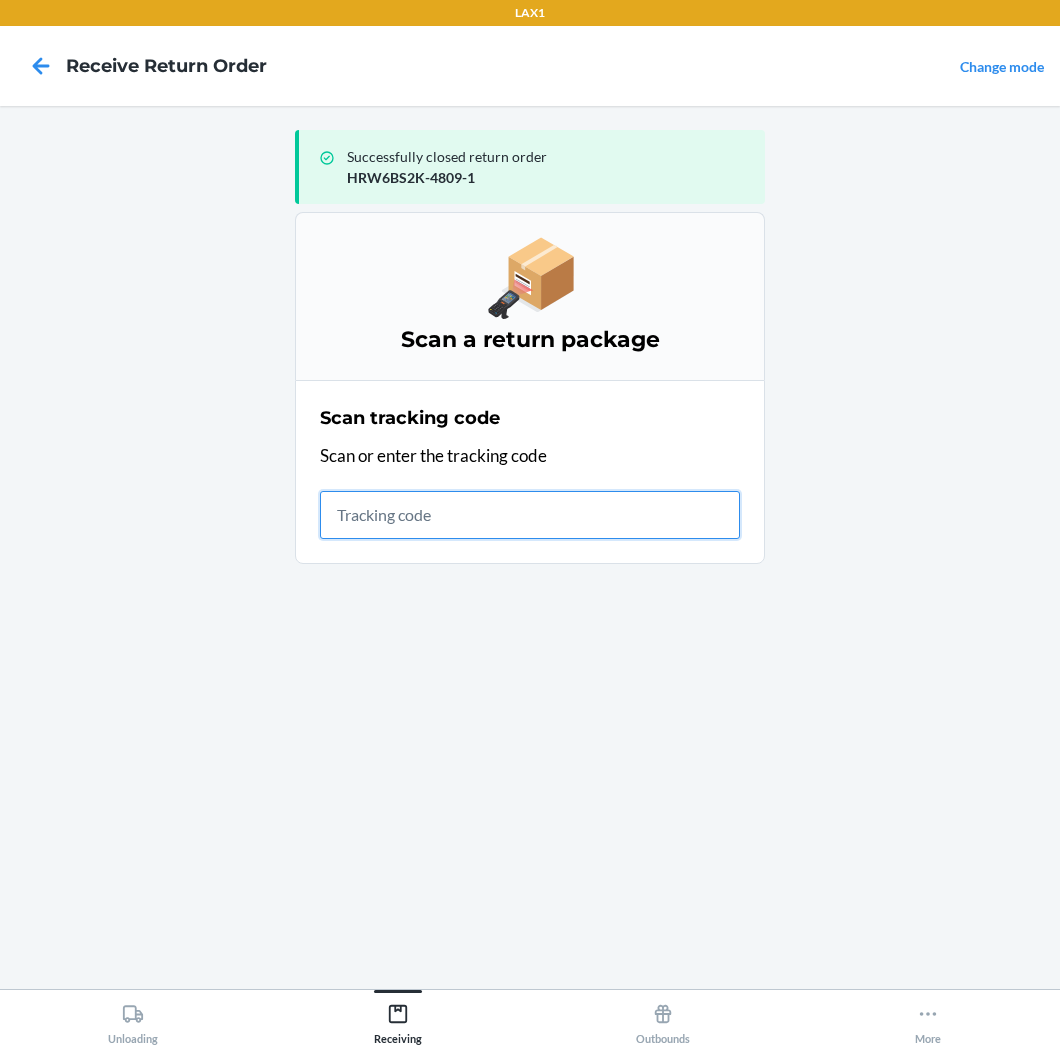 click at bounding box center [530, 515] 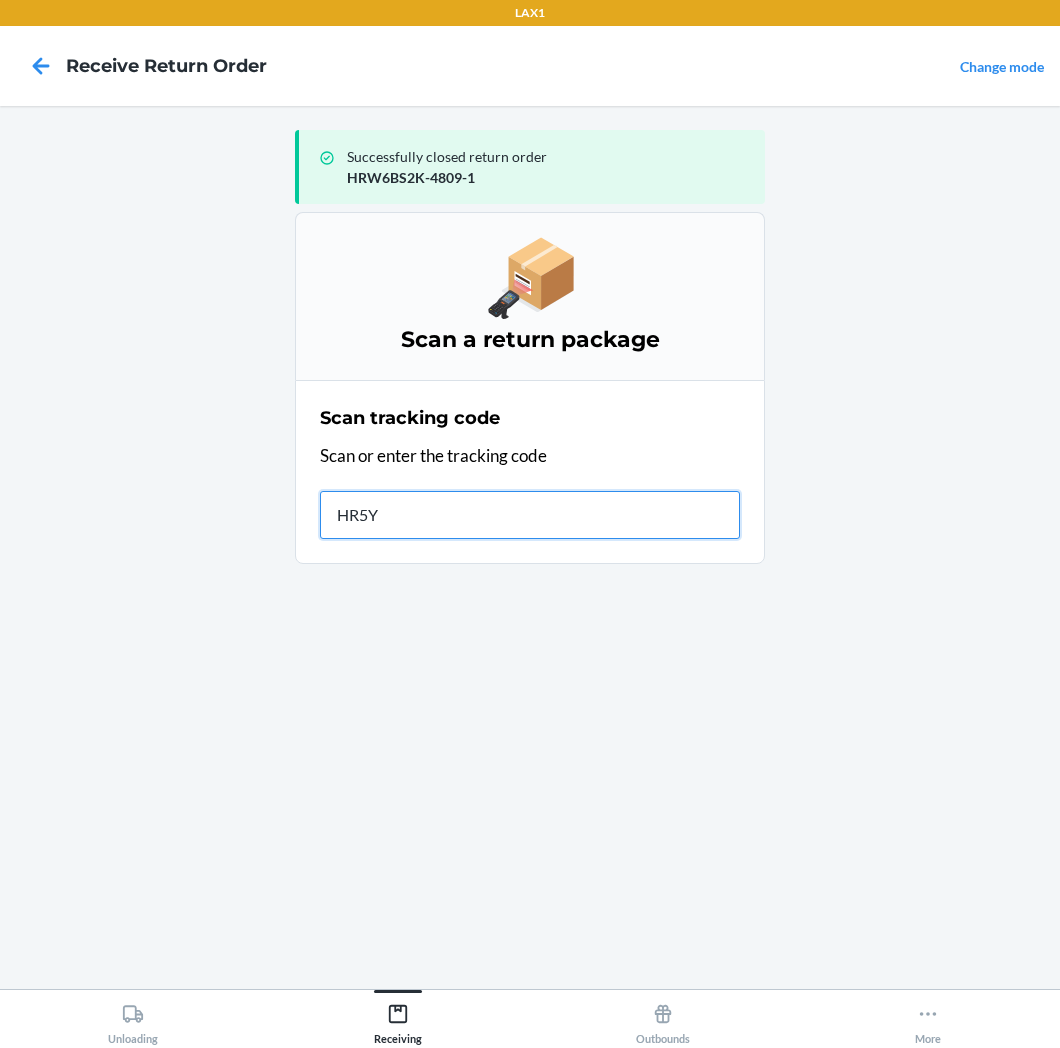 type on "HR5YX" 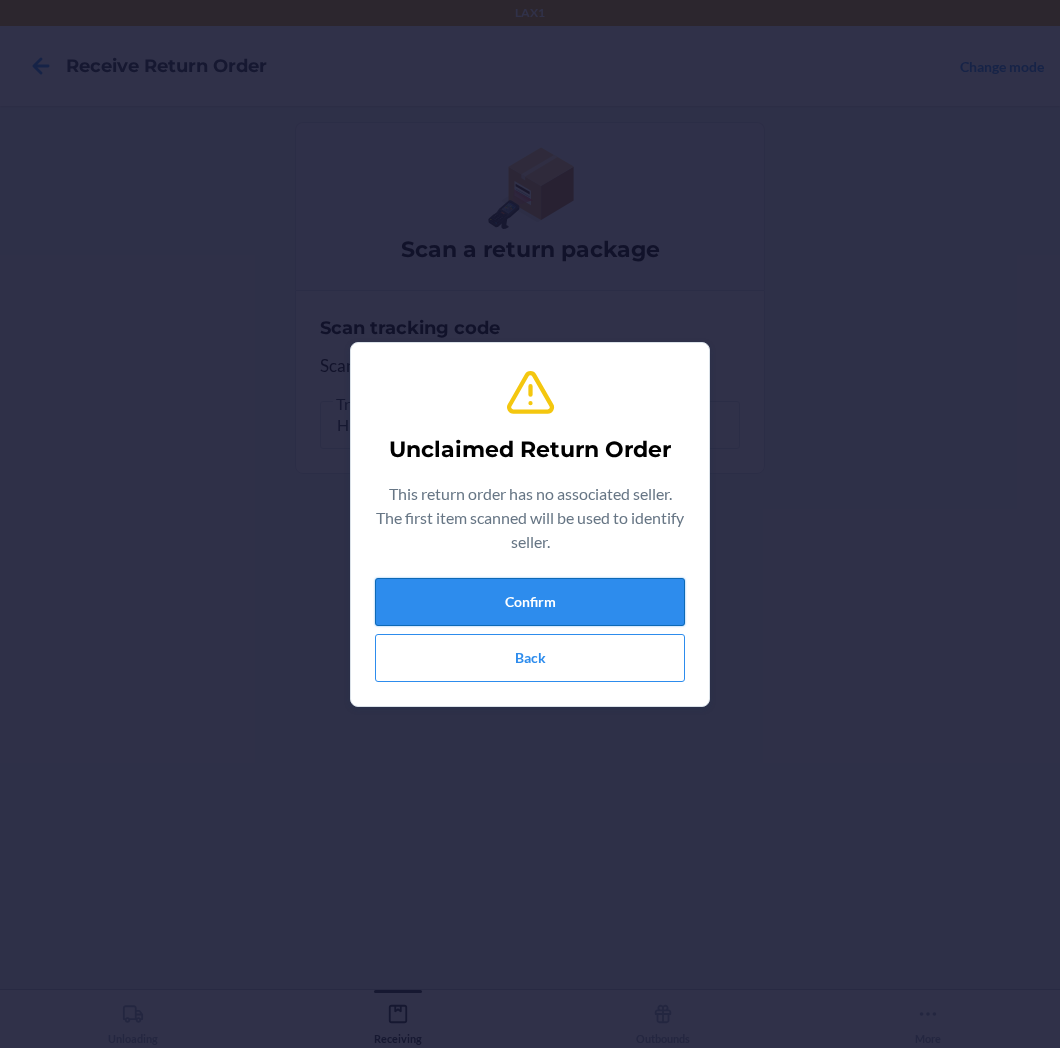 click on "Confirm" at bounding box center [530, 602] 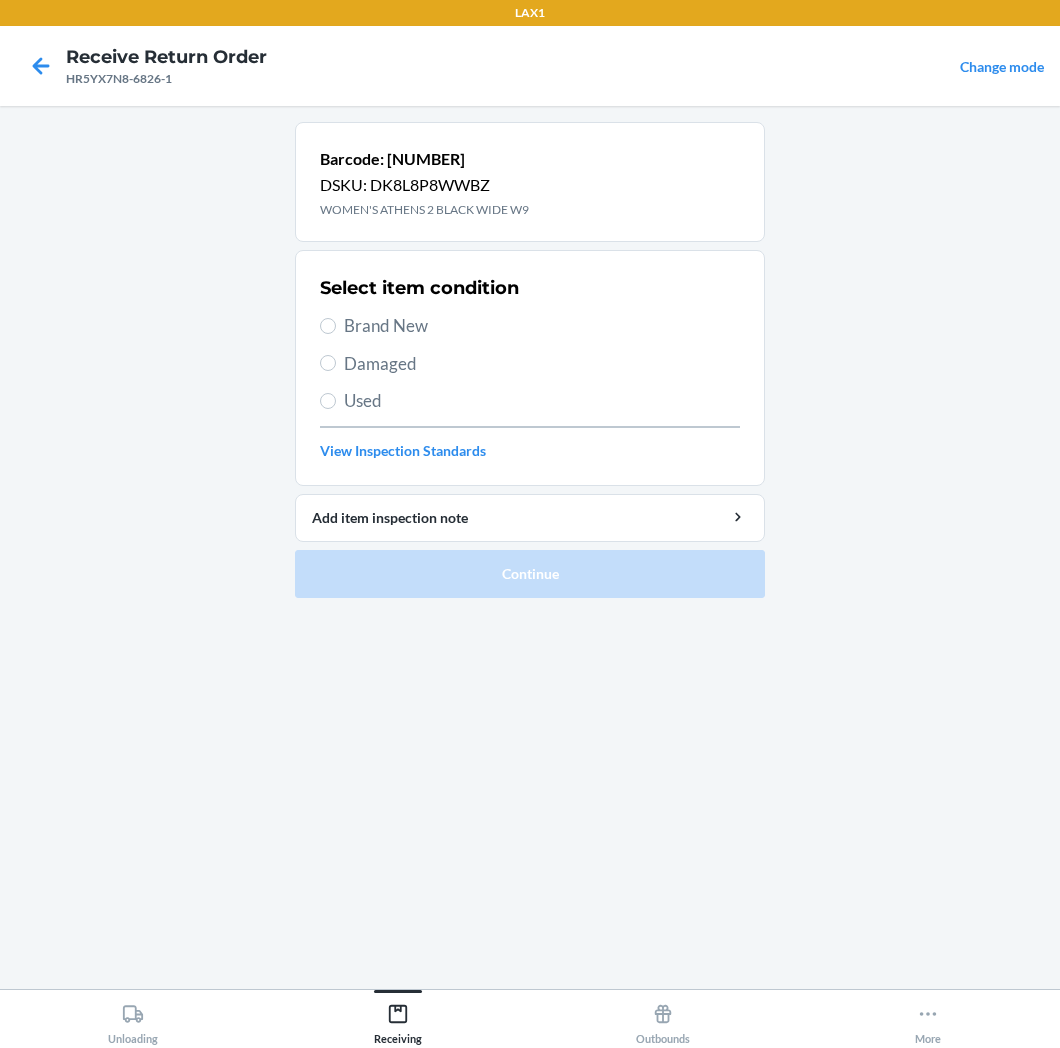 click on "Used" at bounding box center [530, 401] 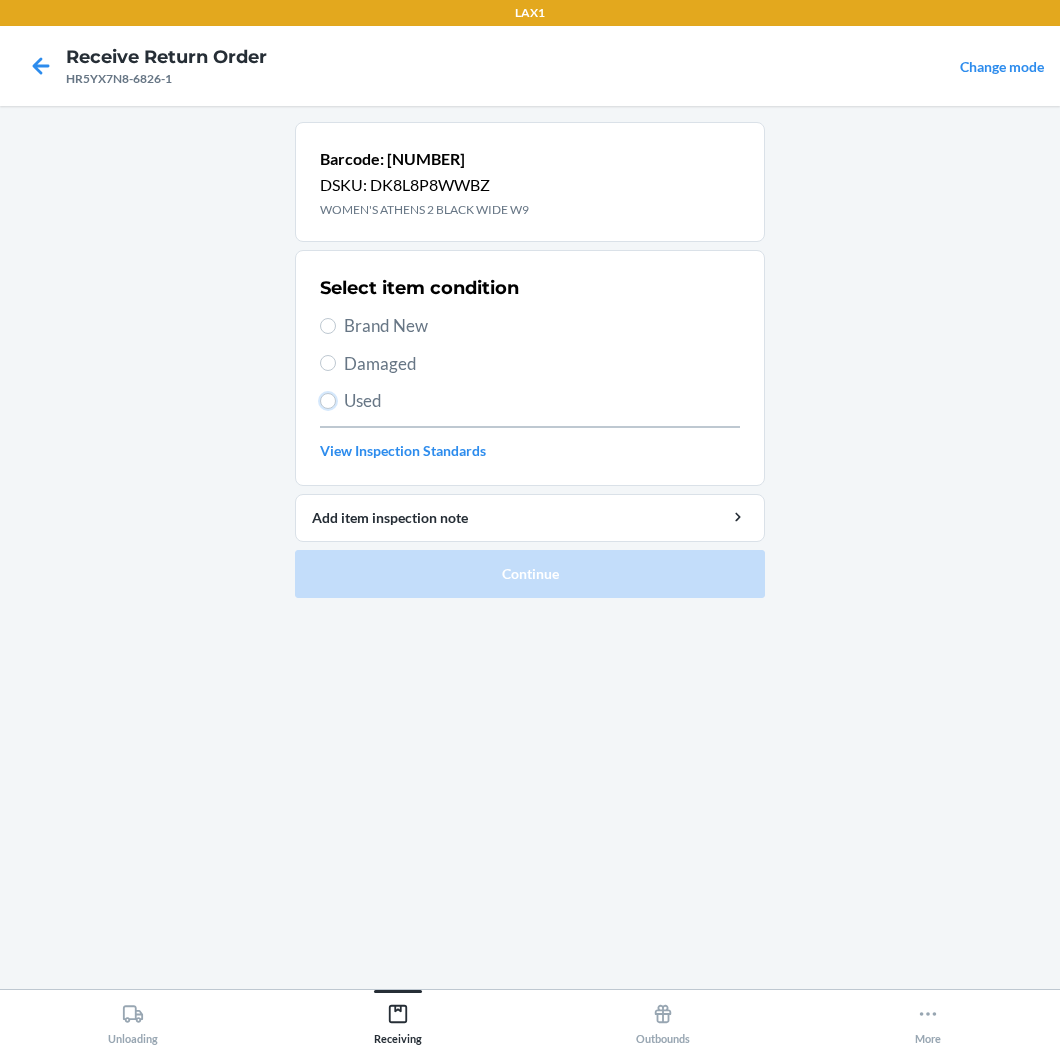 click on "Used" at bounding box center [328, 401] 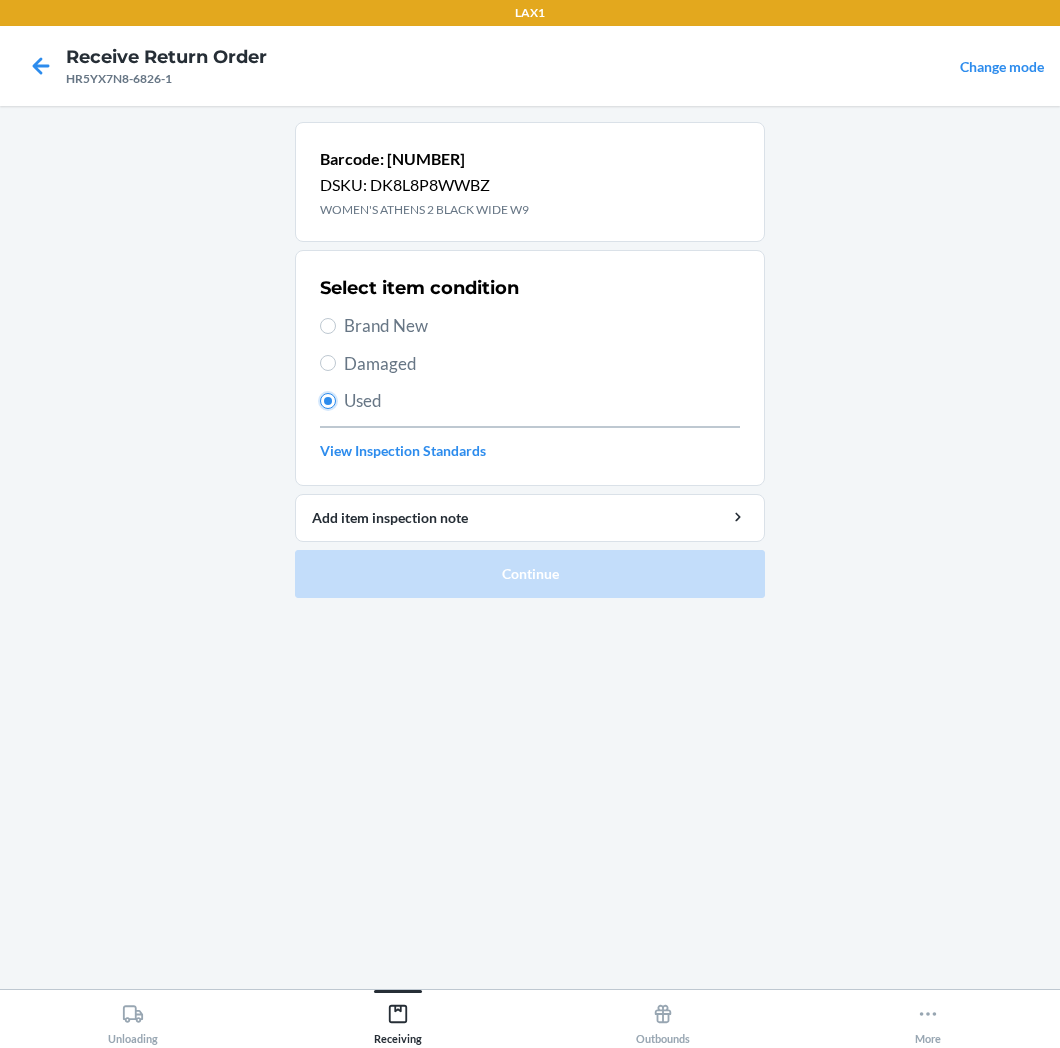 radio on "true" 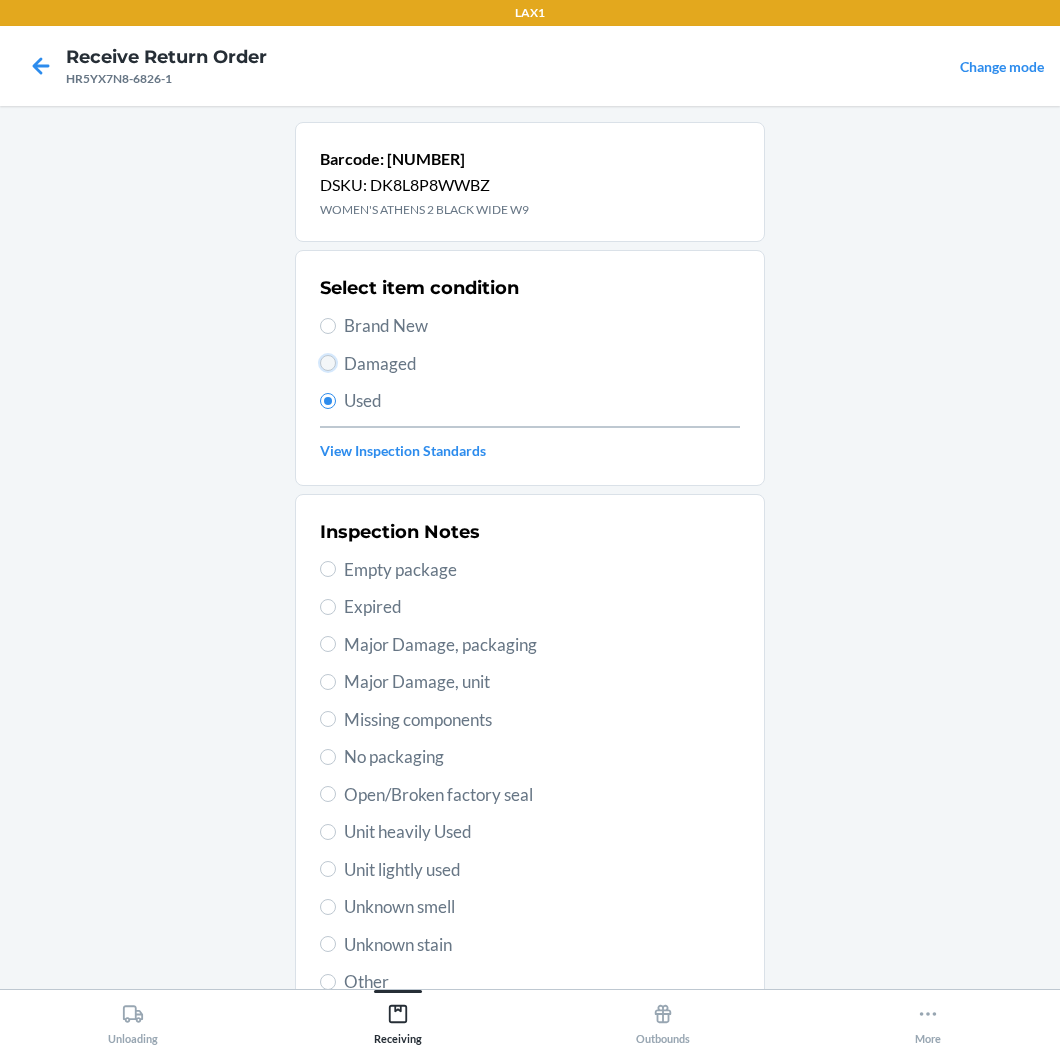click on "Damaged" at bounding box center (328, 363) 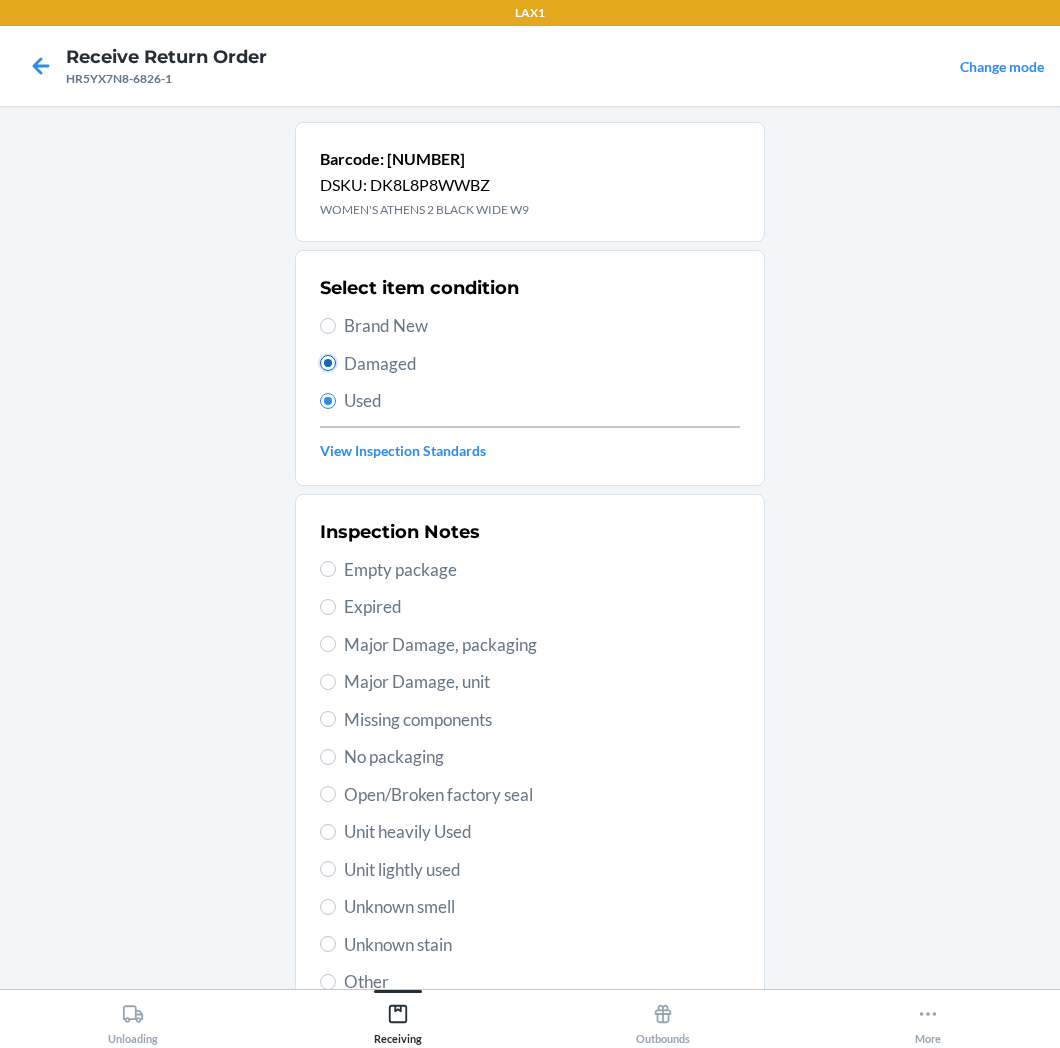 radio on "true" 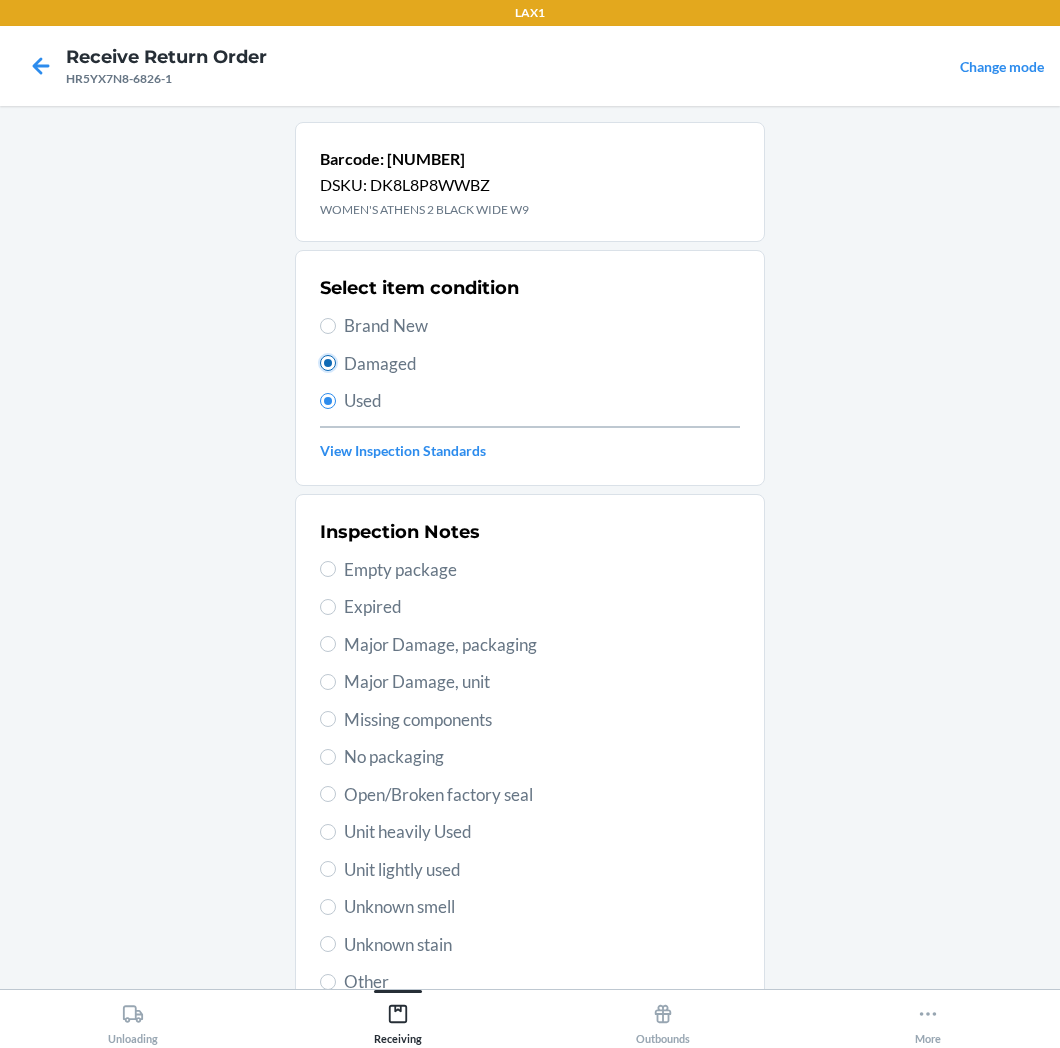 radio on "false" 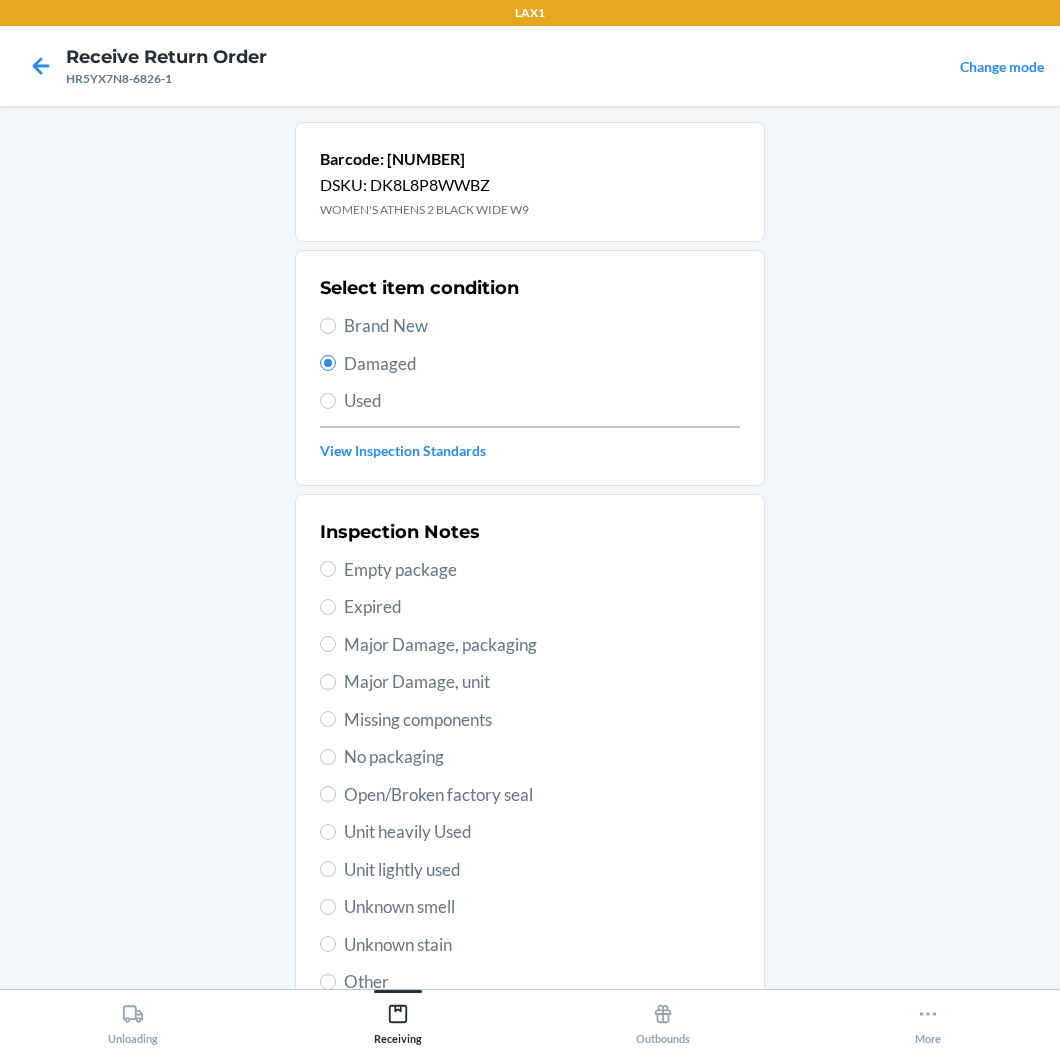 scroll, scrollTop: 157, scrollLeft: 0, axis: vertical 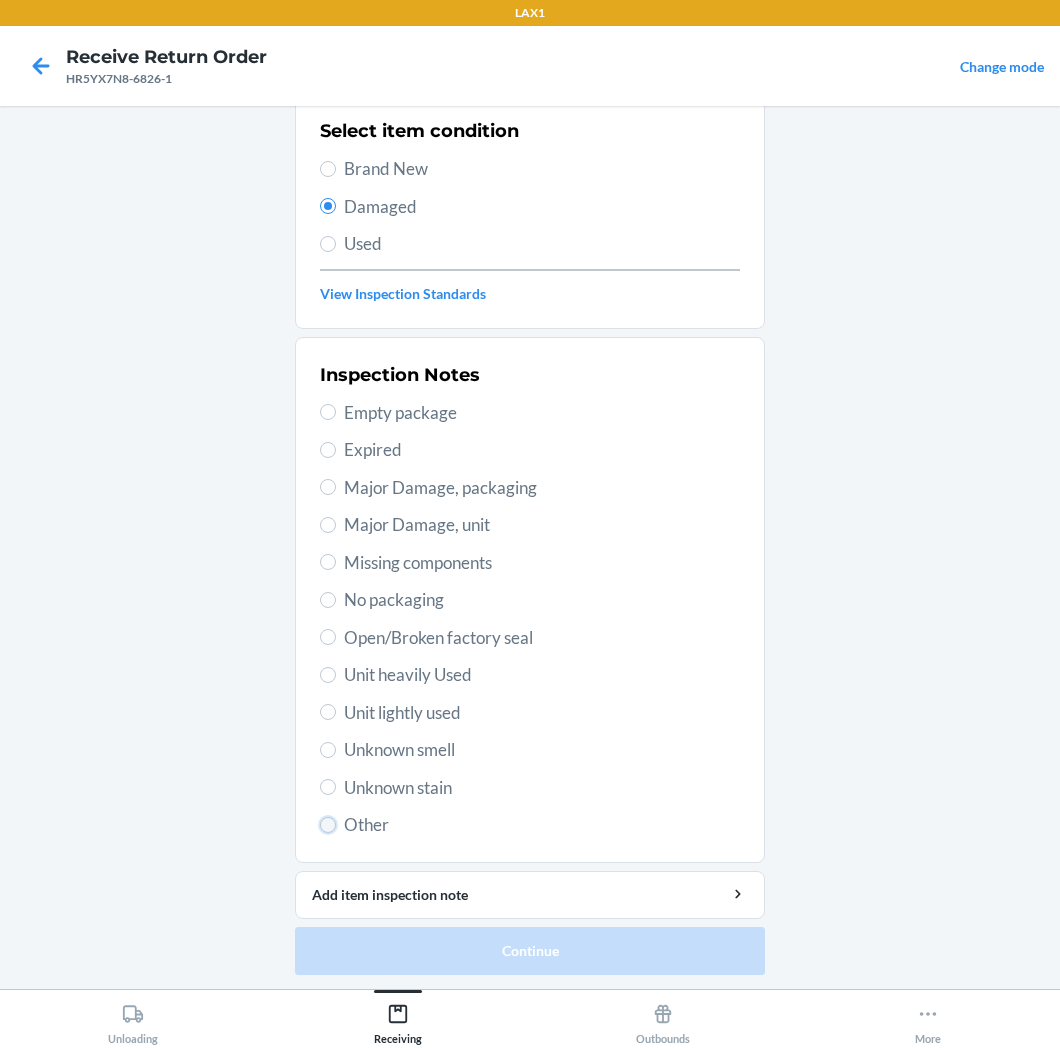 click on "Other" at bounding box center [328, 825] 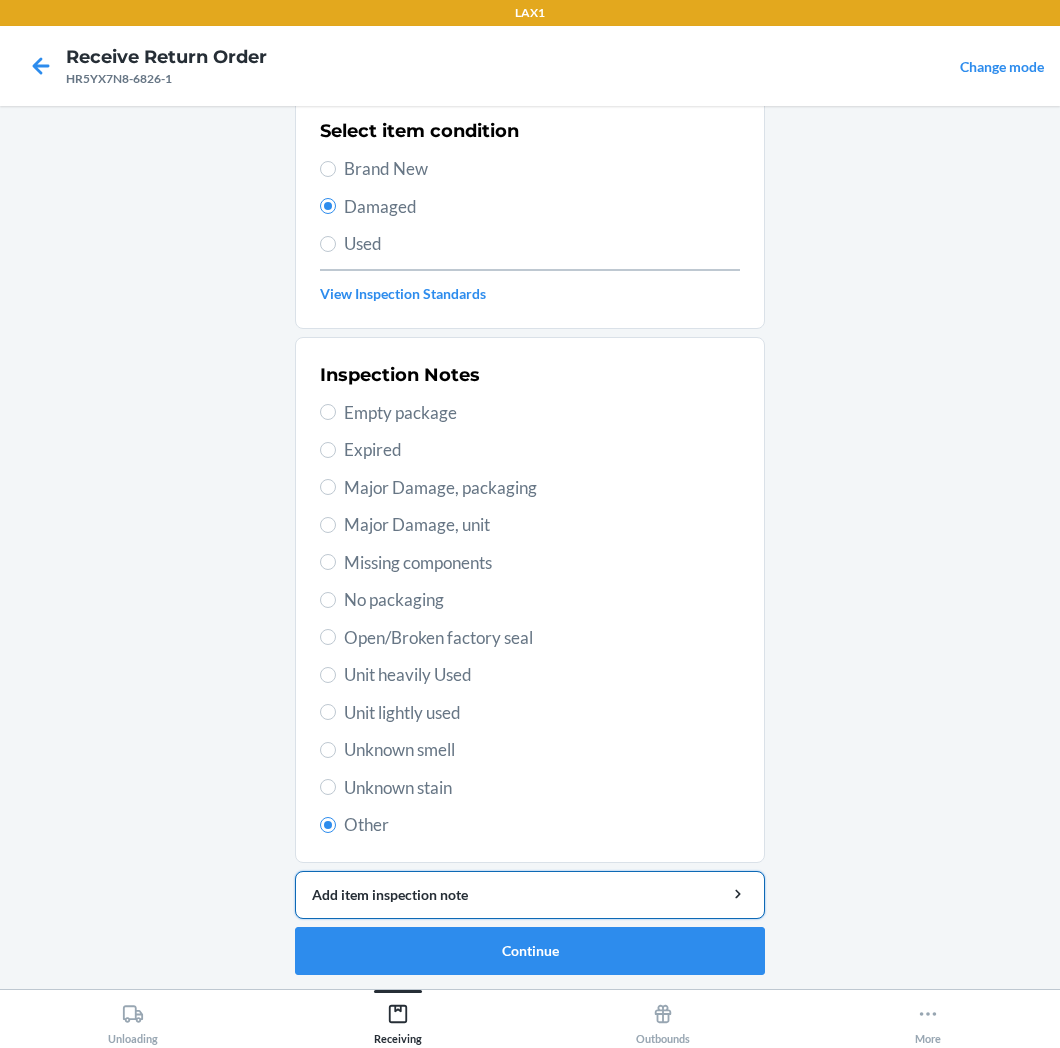 click on "Add item inspection note" at bounding box center [530, 895] 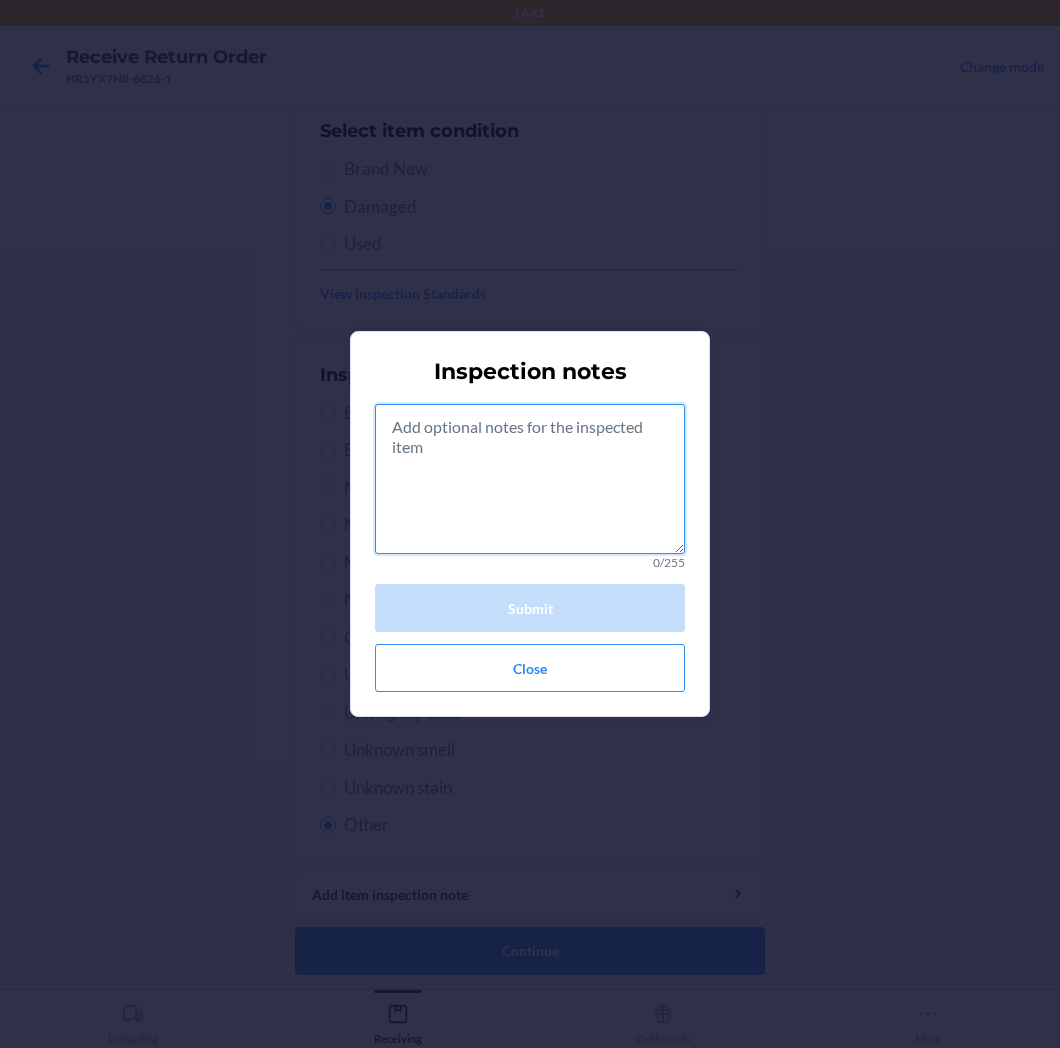click at bounding box center [530, 479] 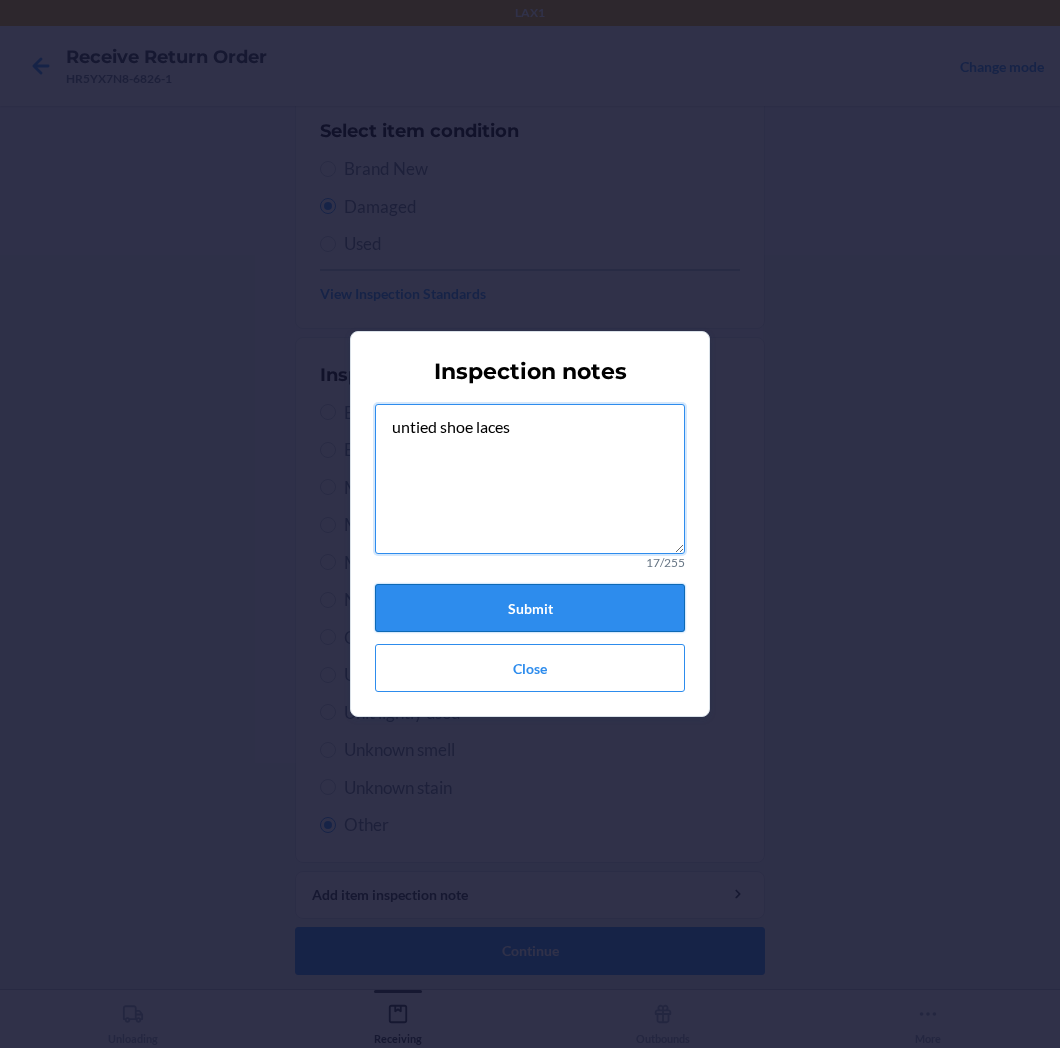 type on "untied shoe laces" 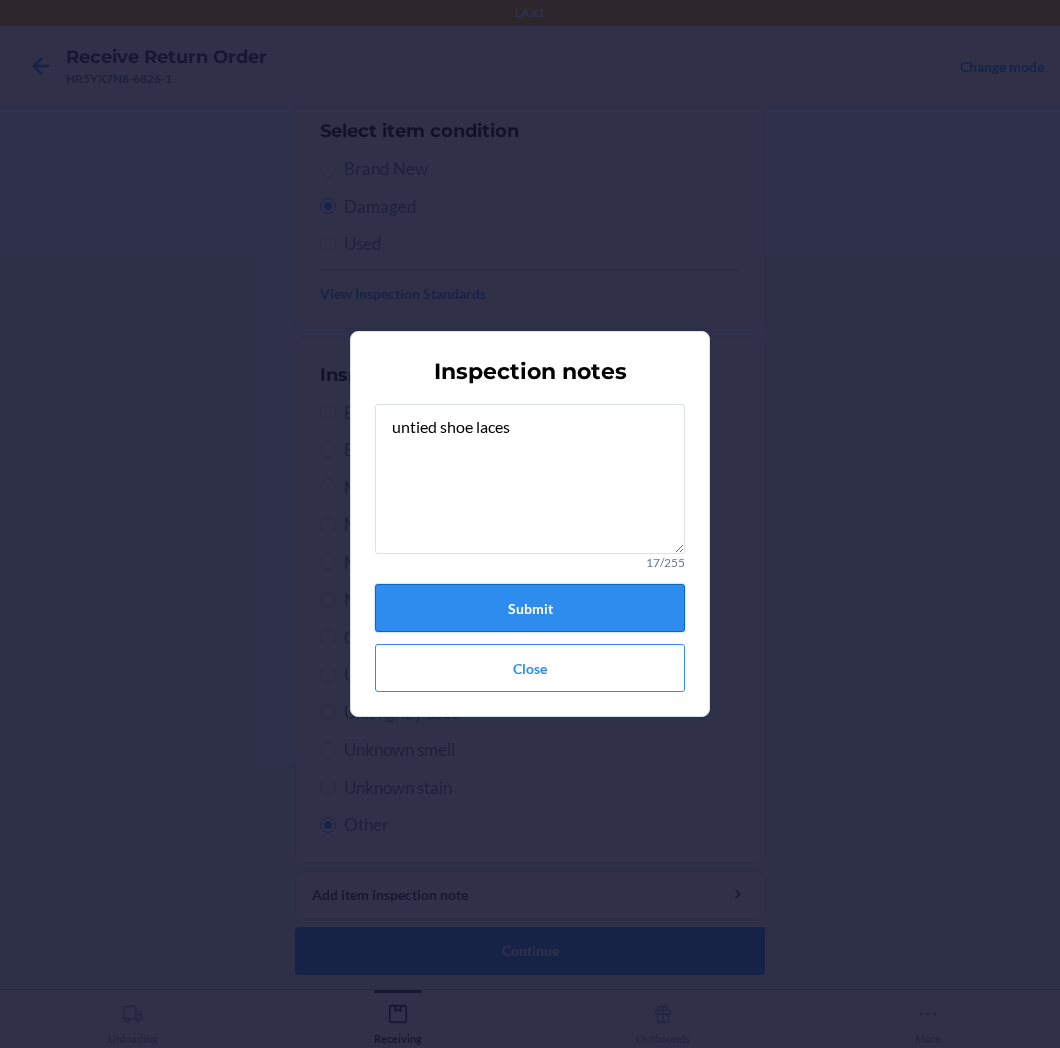 click on "Submit" at bounding box center [530, 608] 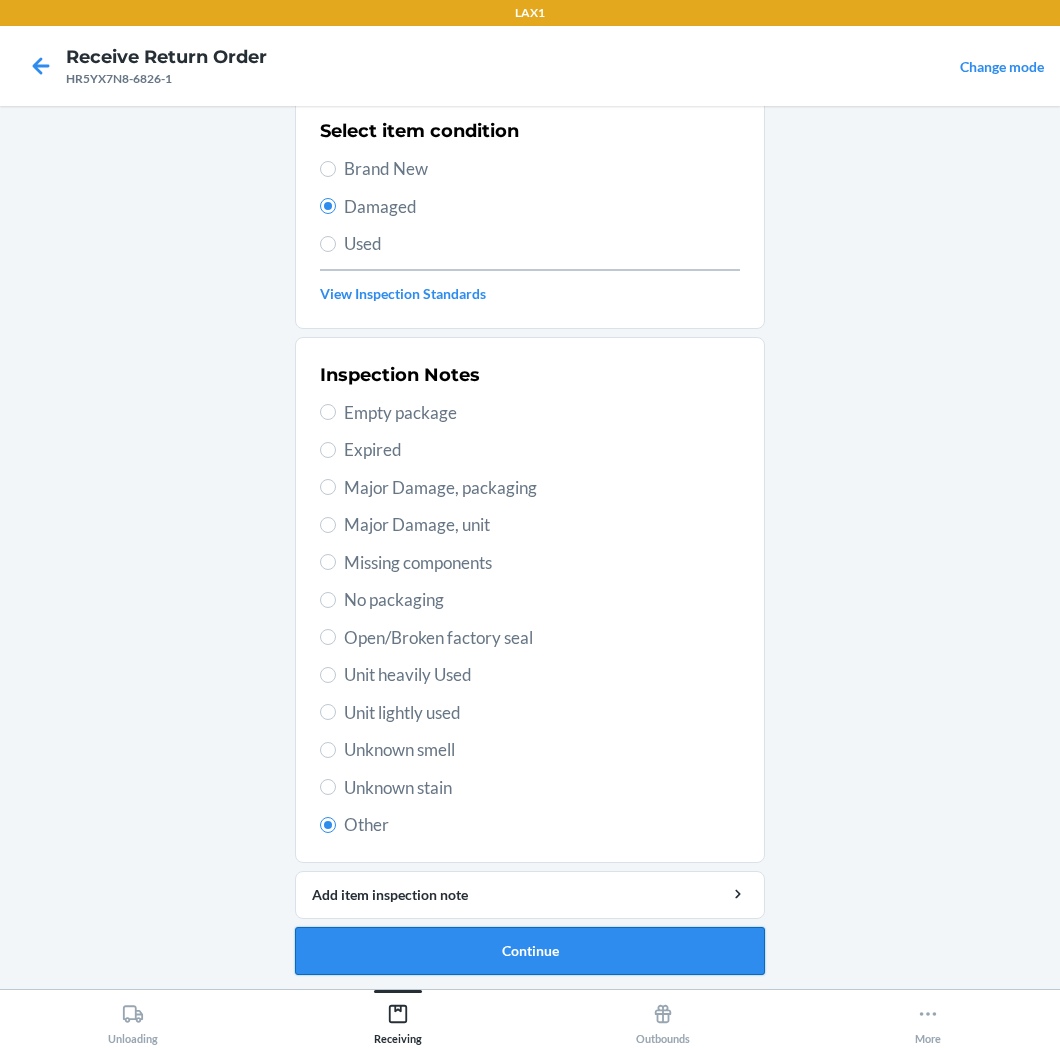 click on "Continue" at bounding box center (530, 951) 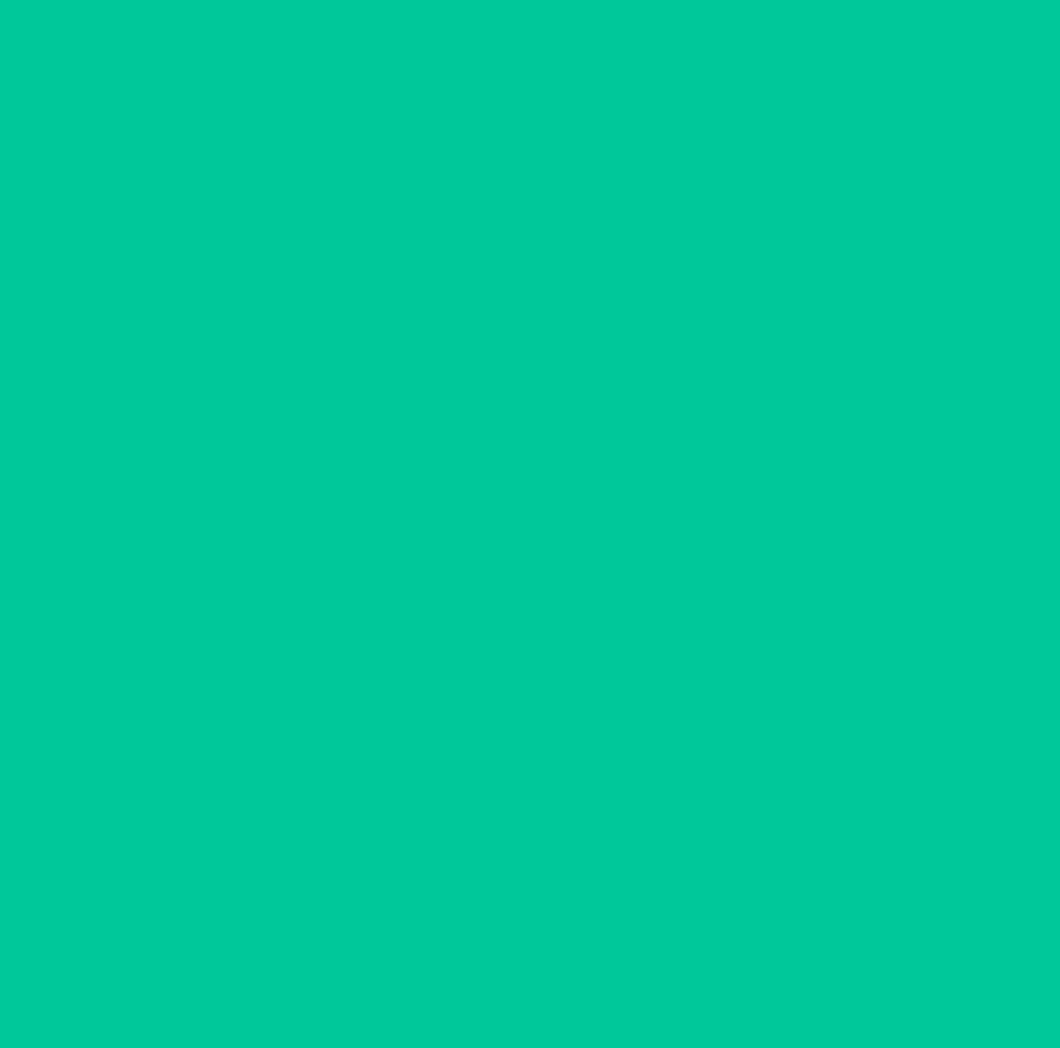 scroll, scrollTop: 0, scrollLeft: 0, axis: both 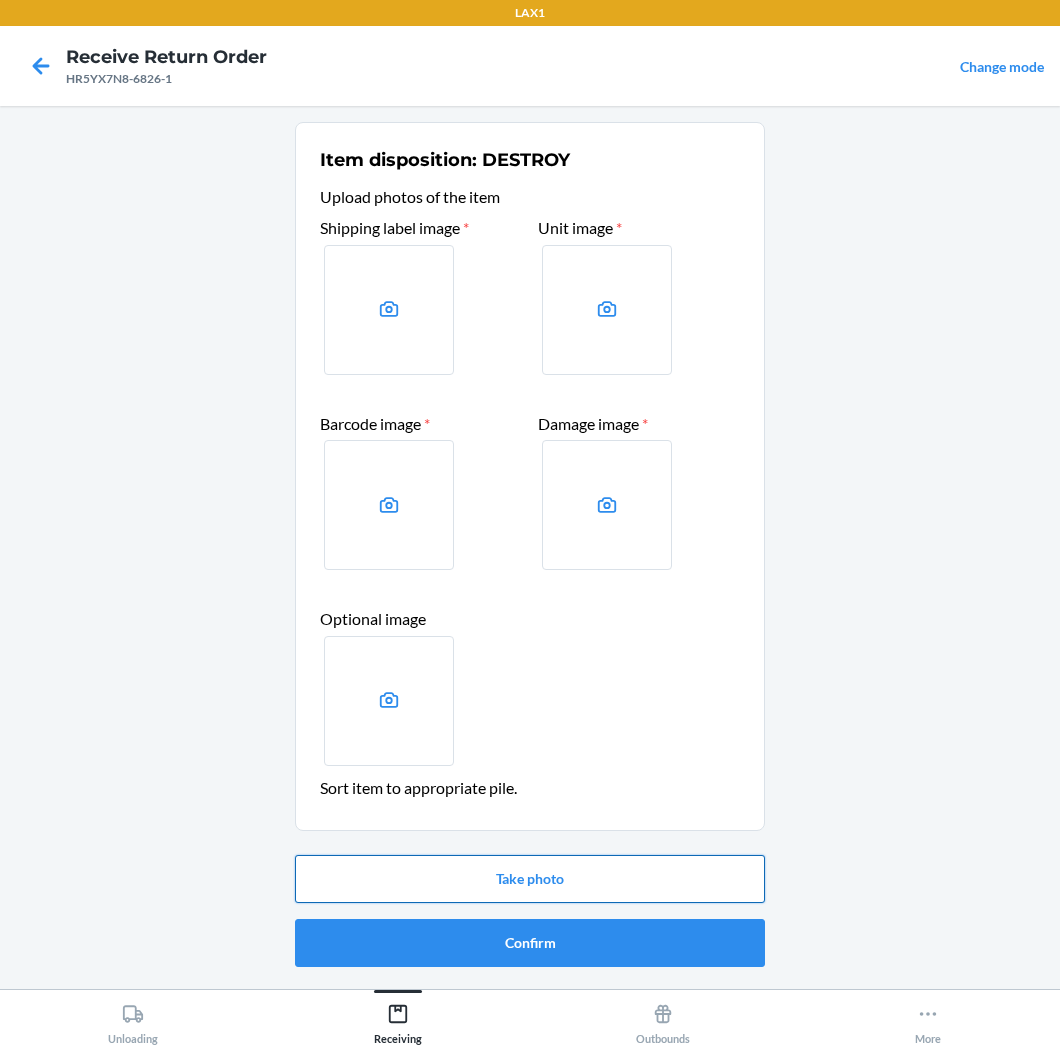 click on "Take photo" at bounding box center [530, 879] 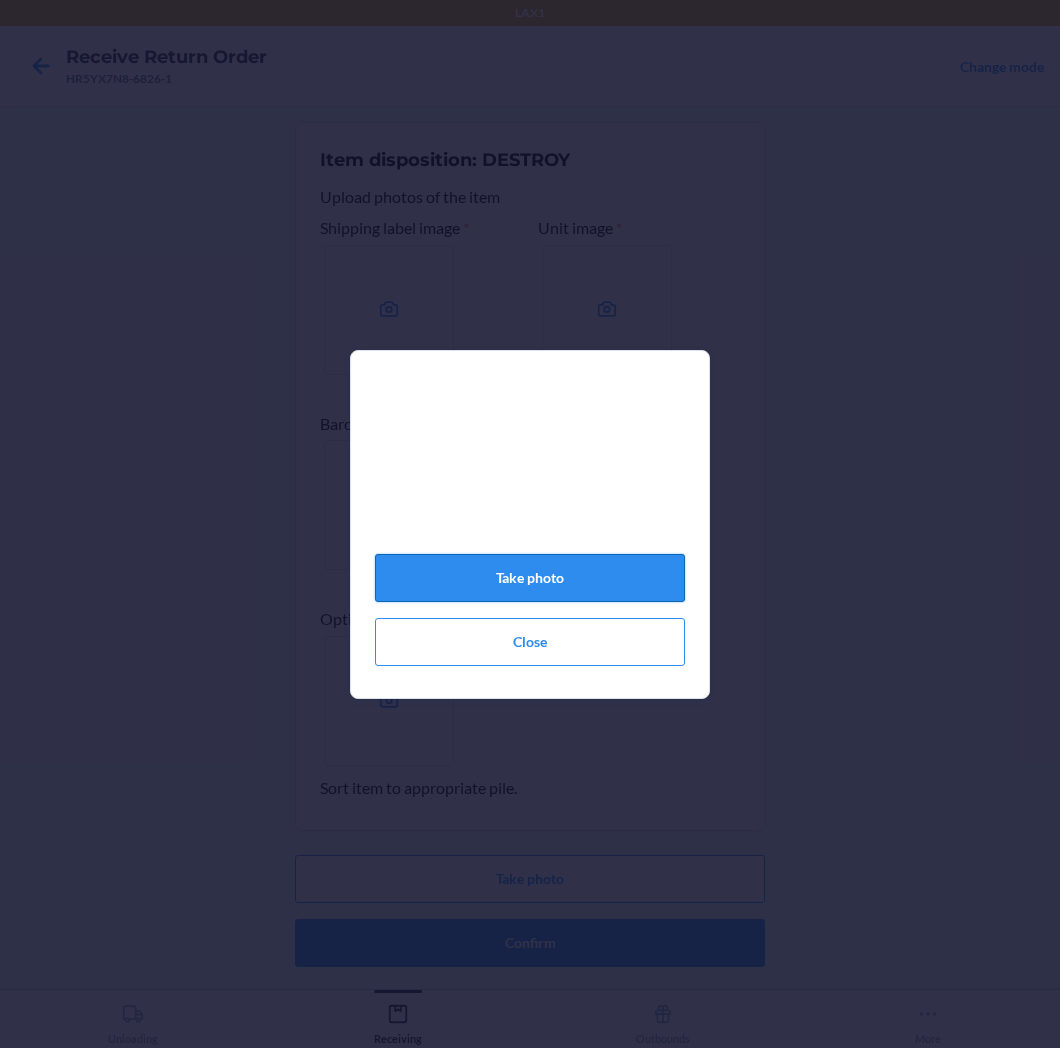 click on "Take photo" 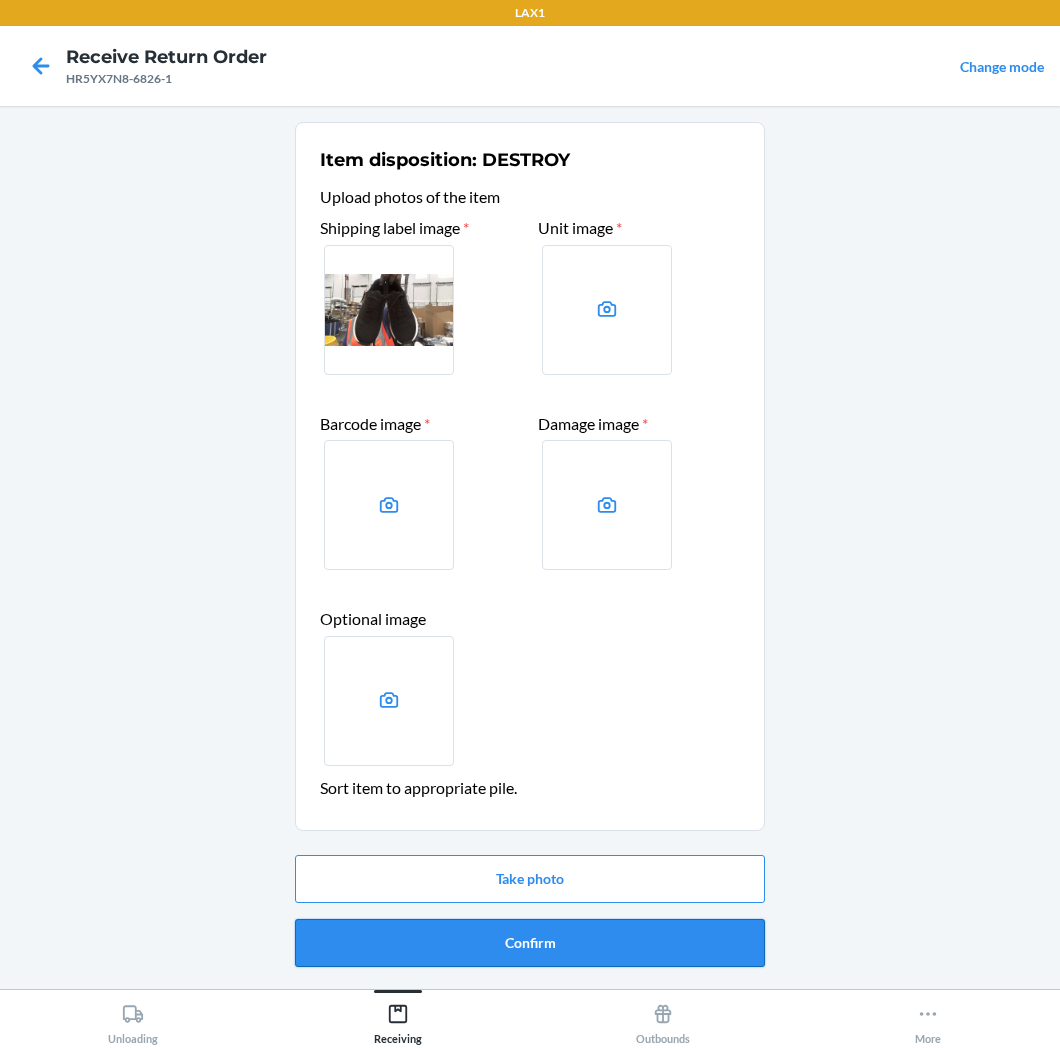 click on "Confirm" at bounding box center [530, 943] 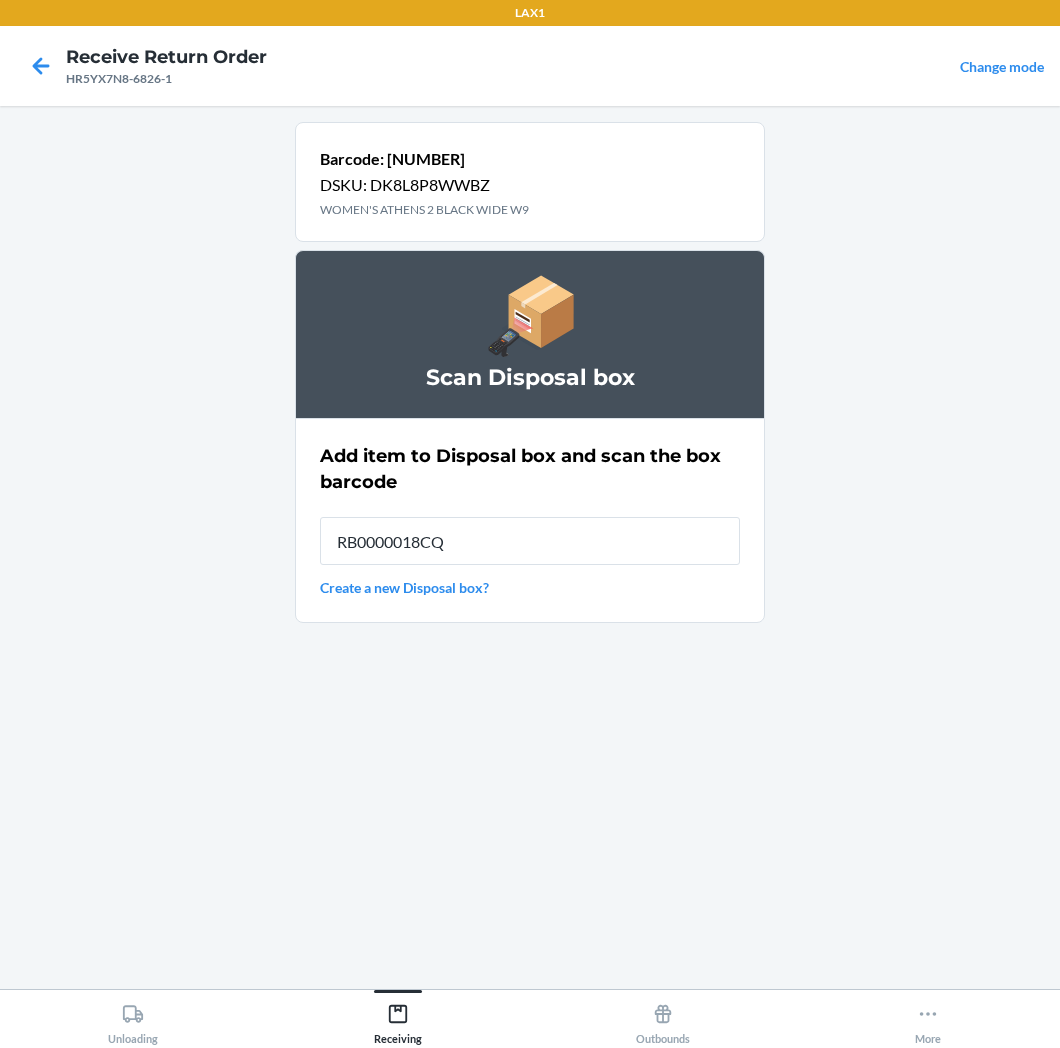 type on "RB0000018CQ" 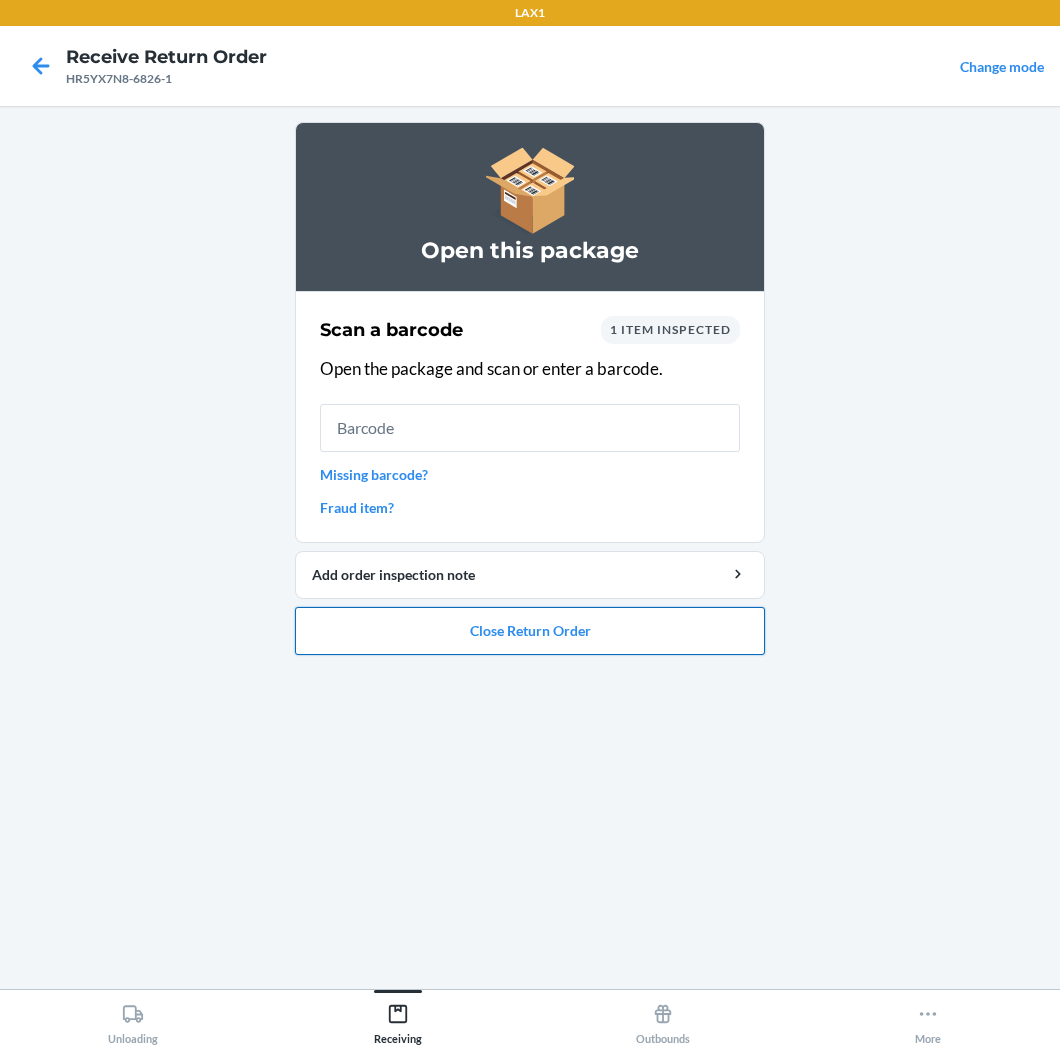 click on "Close Return Order" at bounding box center [530, 631] 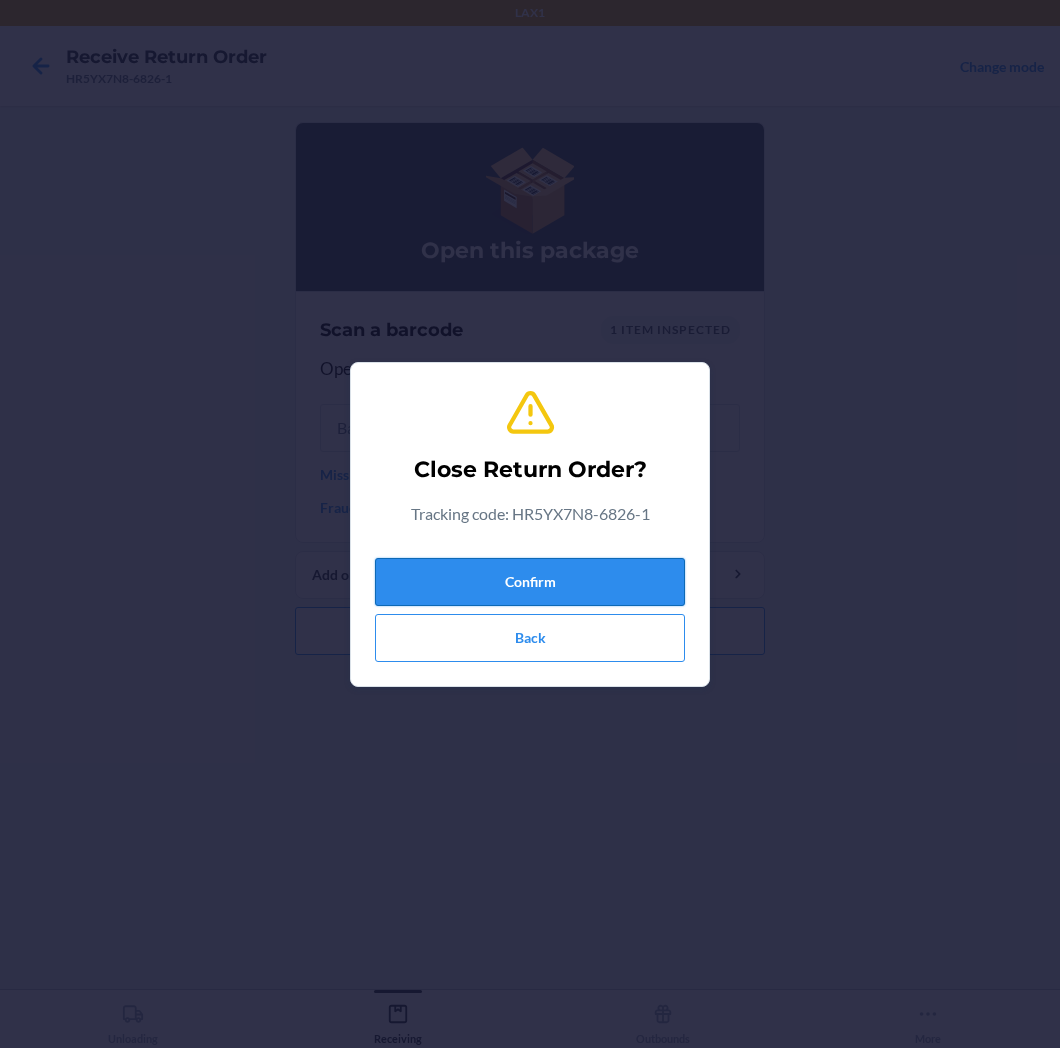 click on "Confirm" at bounding box center (530, 582) 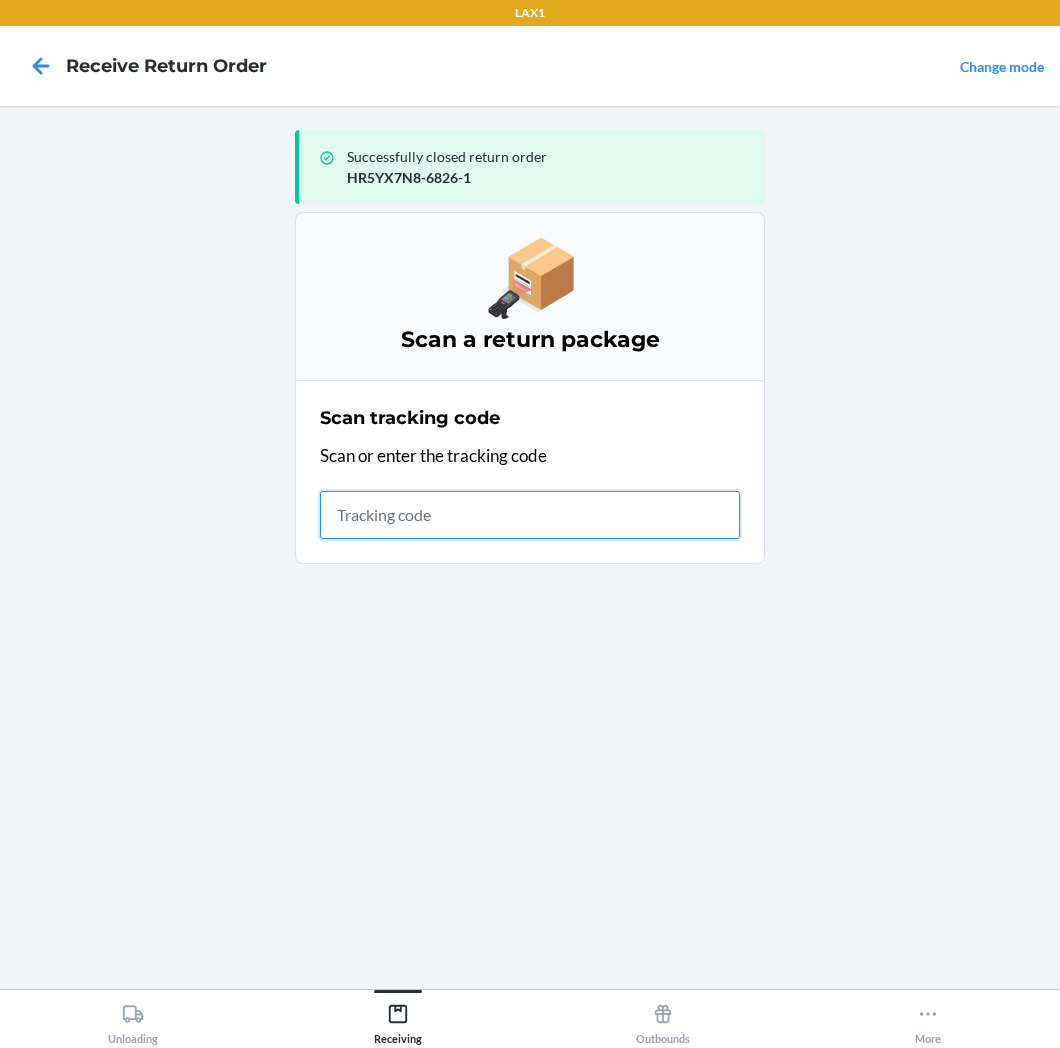 click at bounding box center (530, 515) 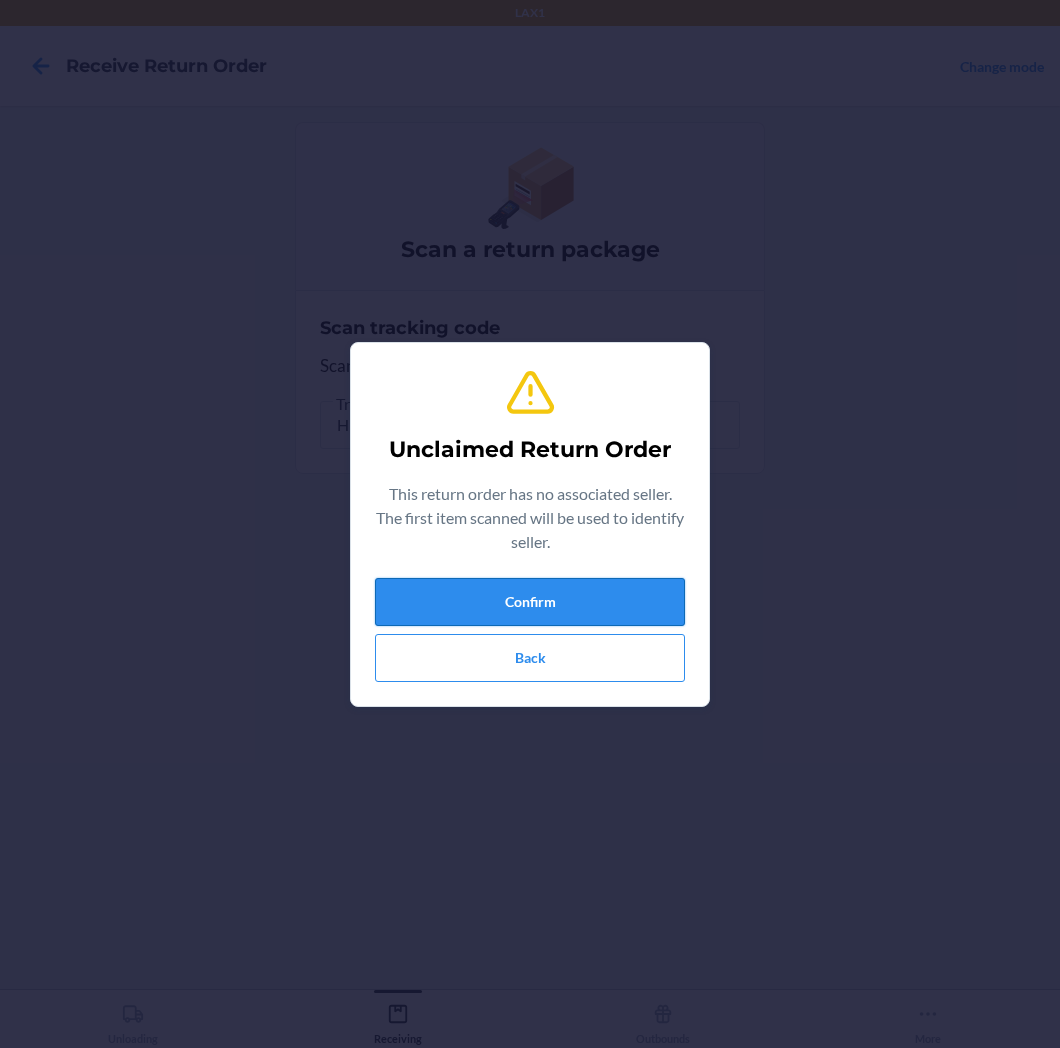 click on "Confirm" at bounding box center (530, 602) 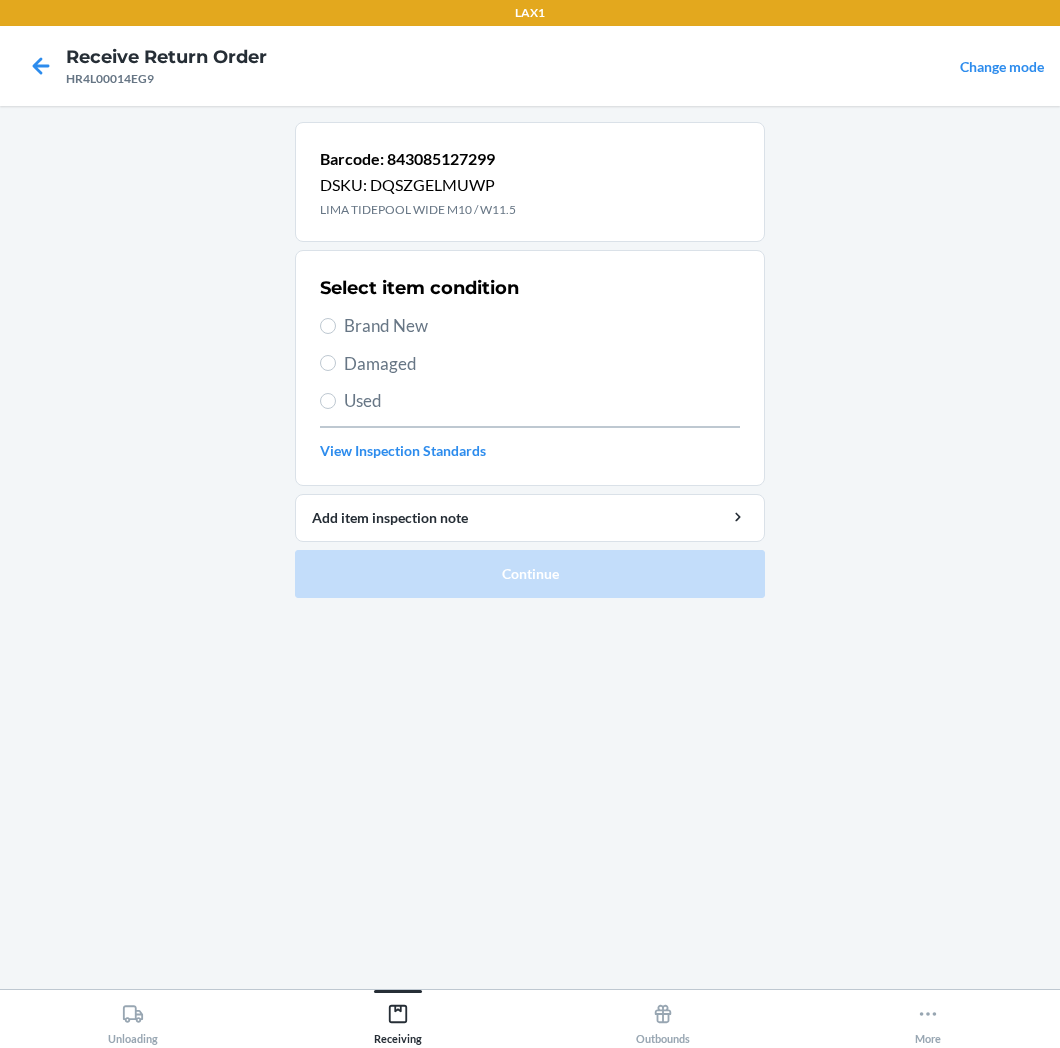 click on "Used" at bounding box center (542, 401) 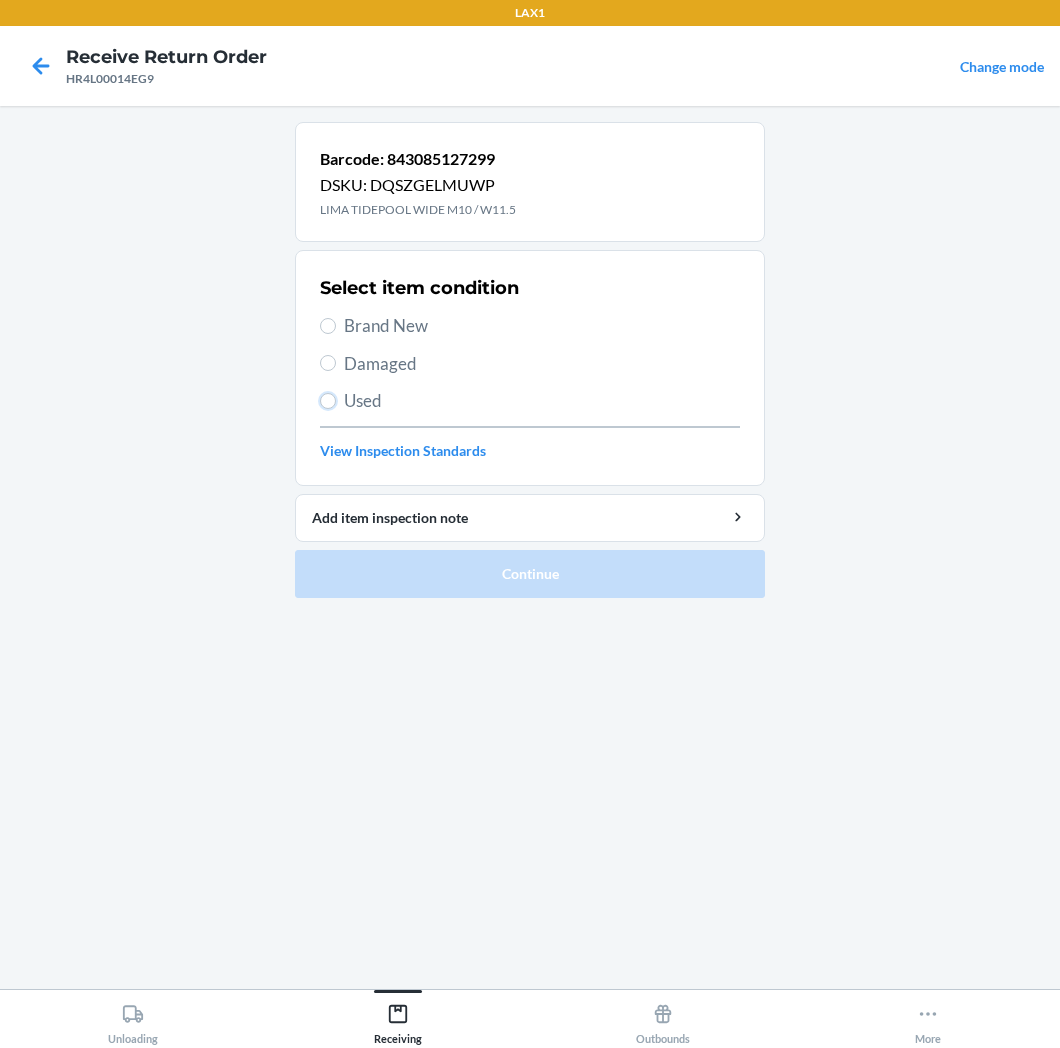click on "Used" at bounding box center [328, 401] 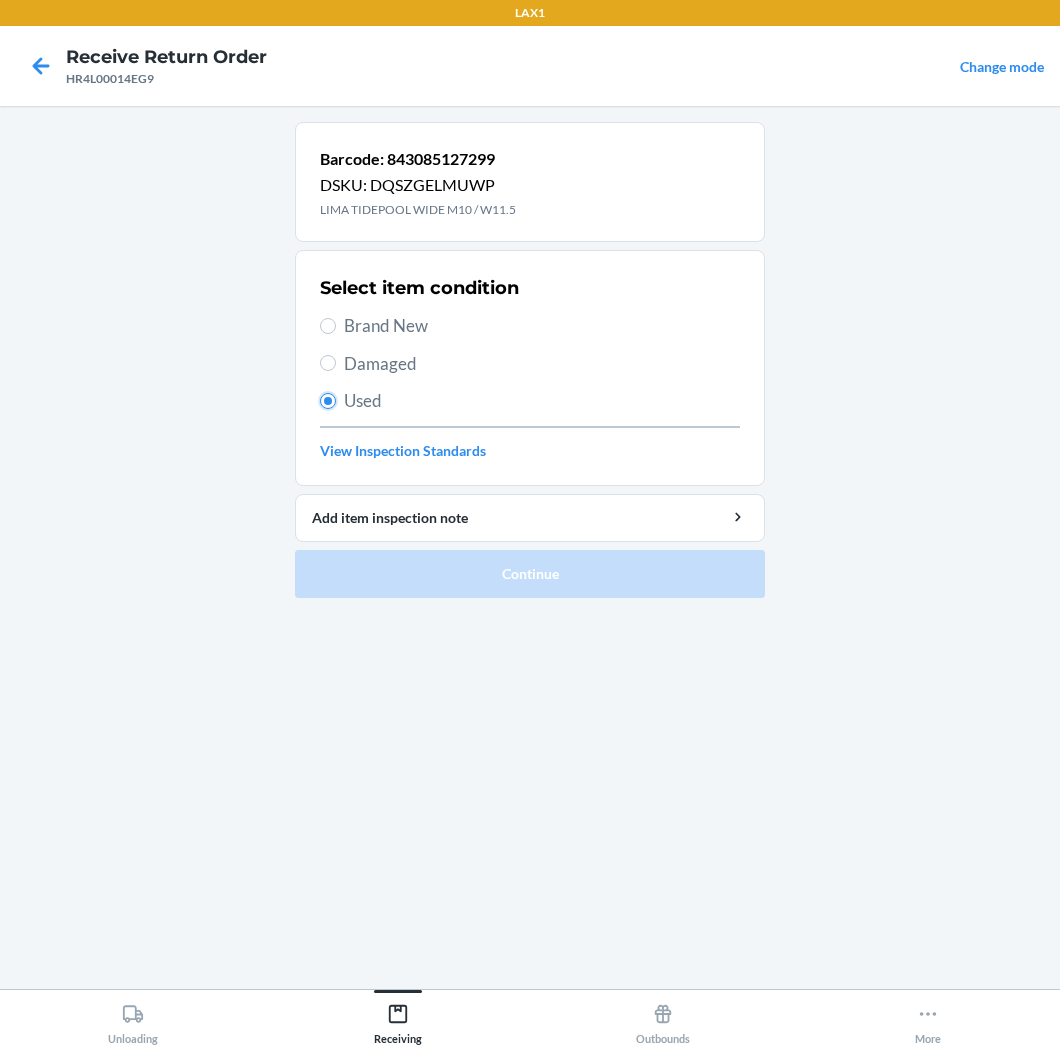 radio on "true" 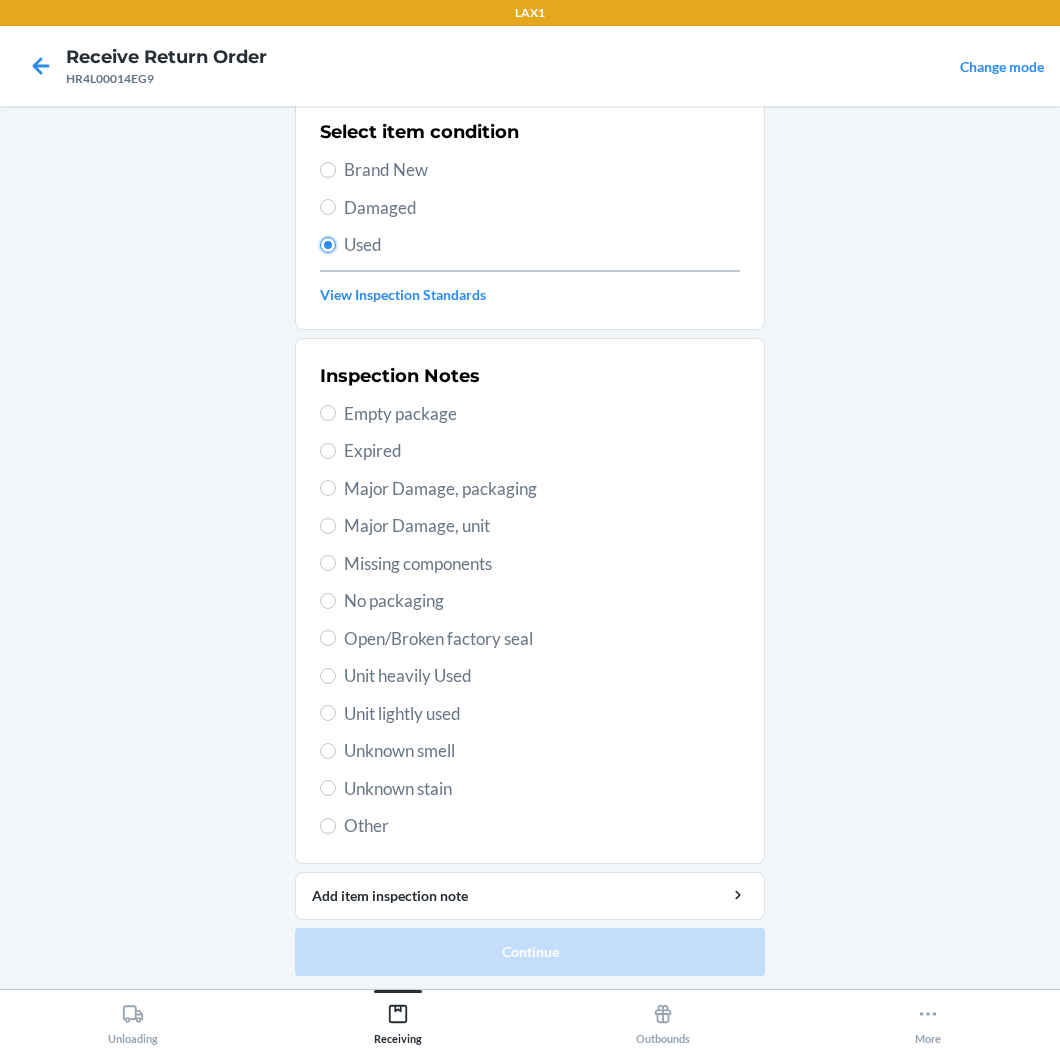scroll, scrollTop: 157, scrollLeft: 0, axis: vertical 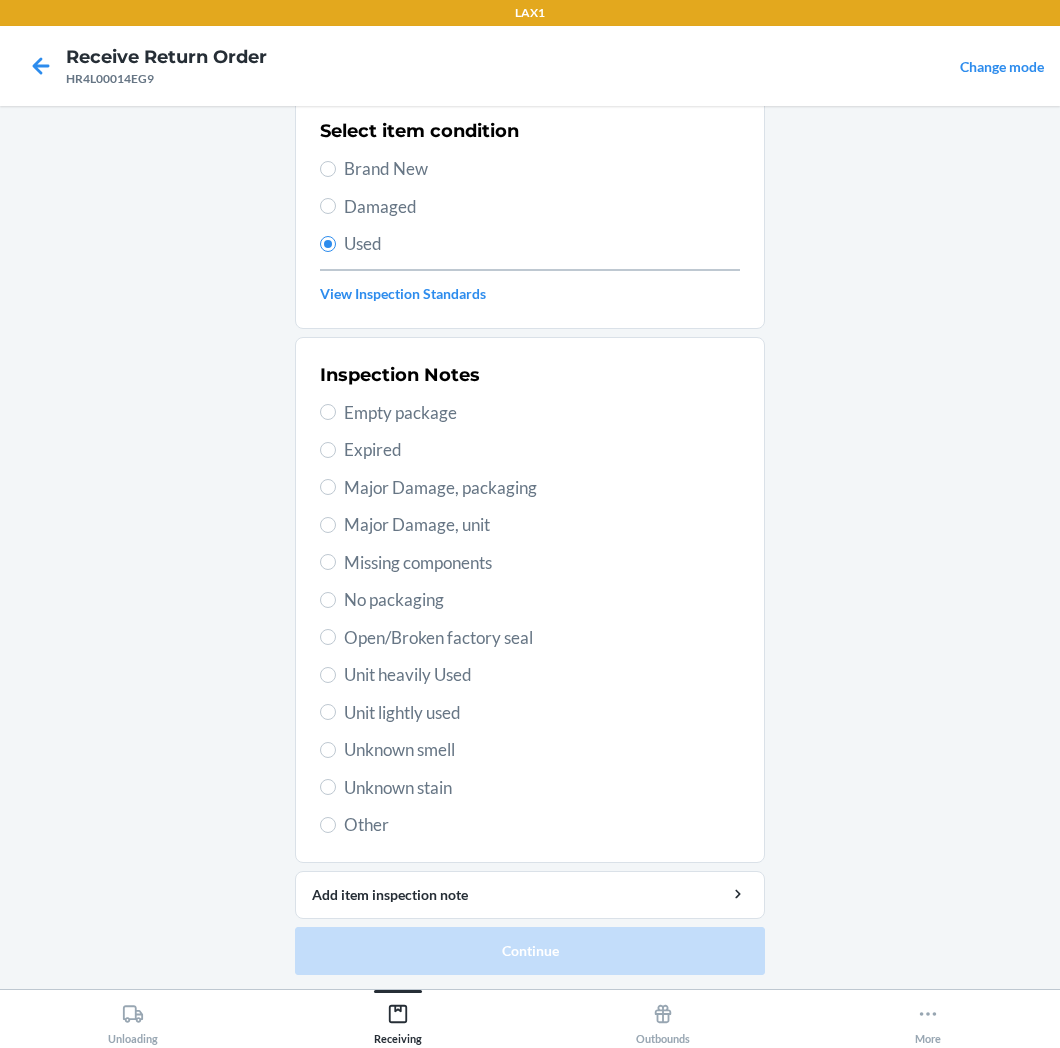 click on "Unknown stain" at bounding box center [542, 788] 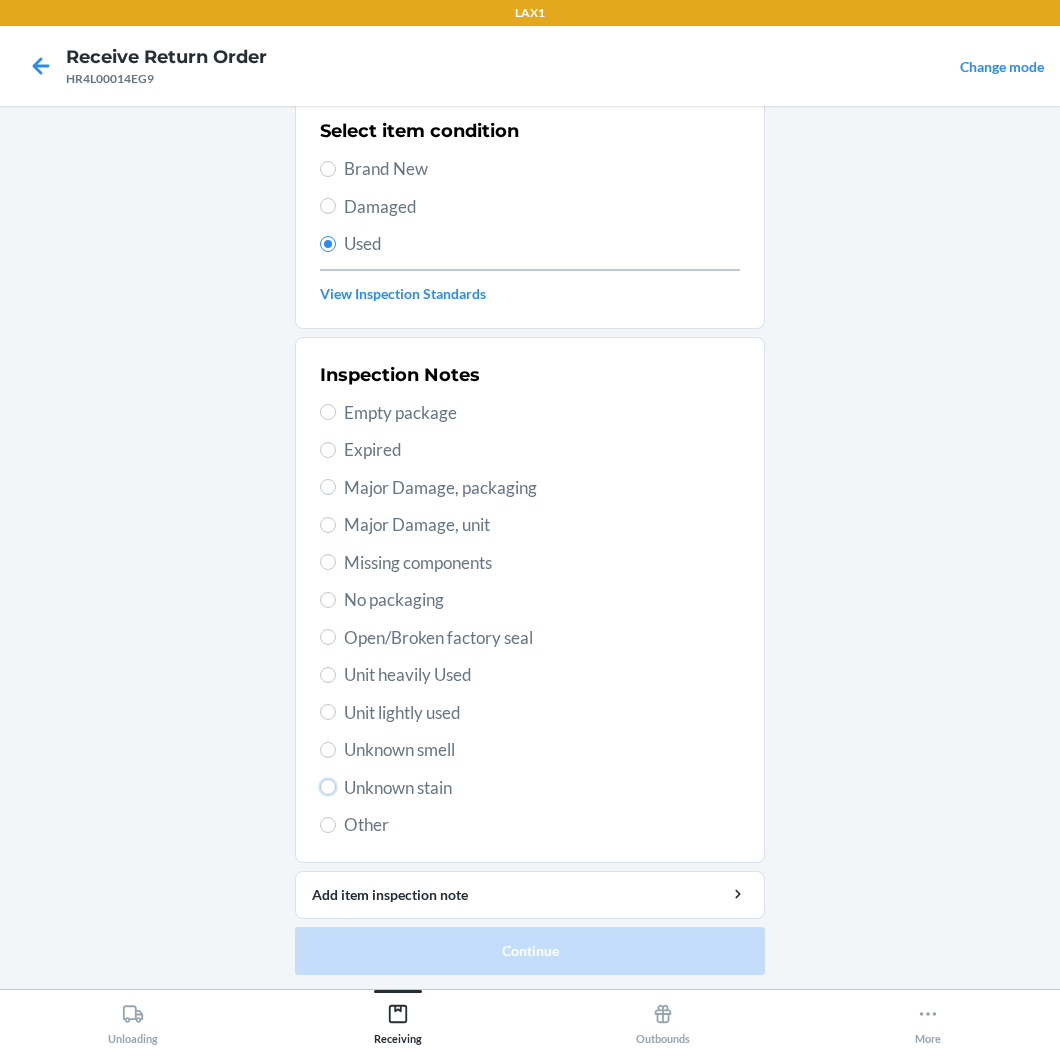 click on "Unknown stain" at bounding box center [328, 787] 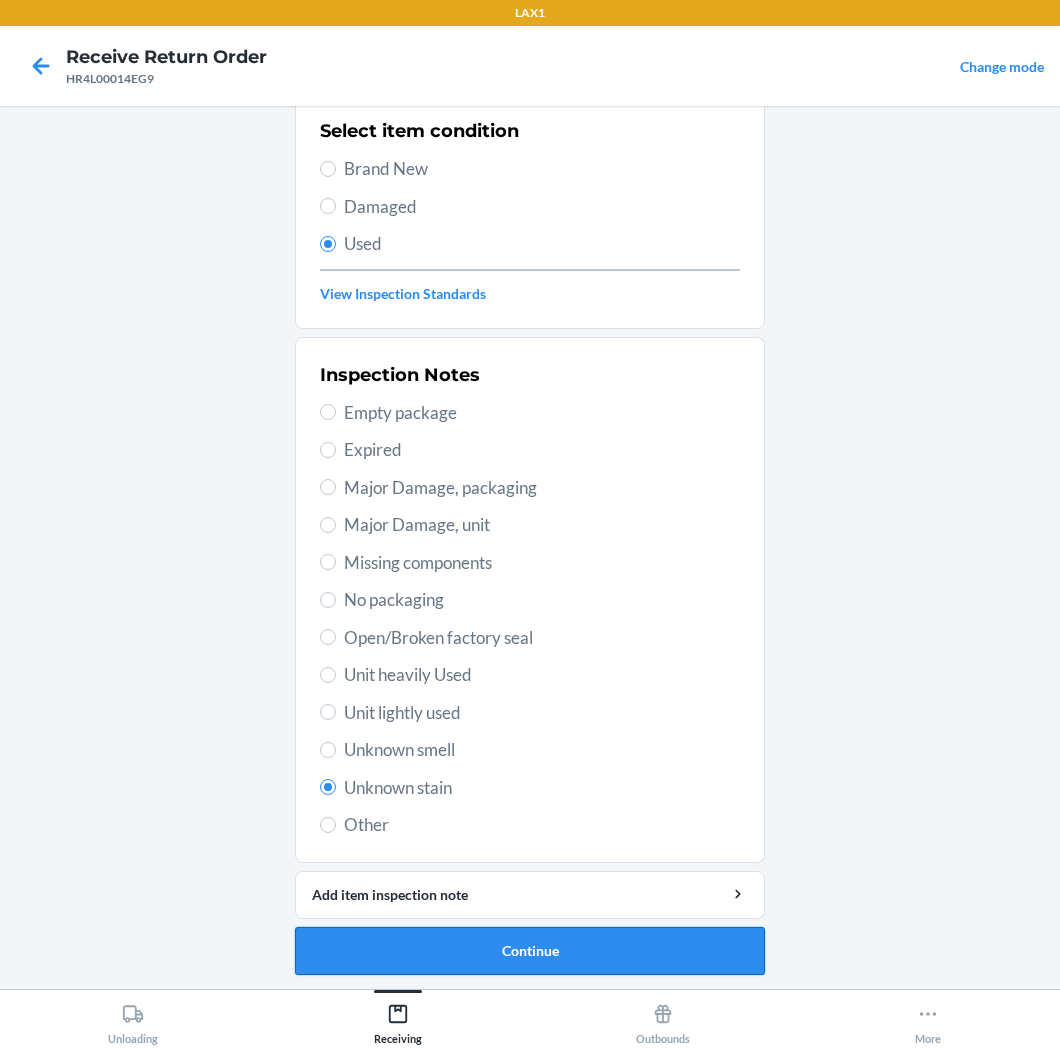 click on "Continue" at bounding box center [530, 951] 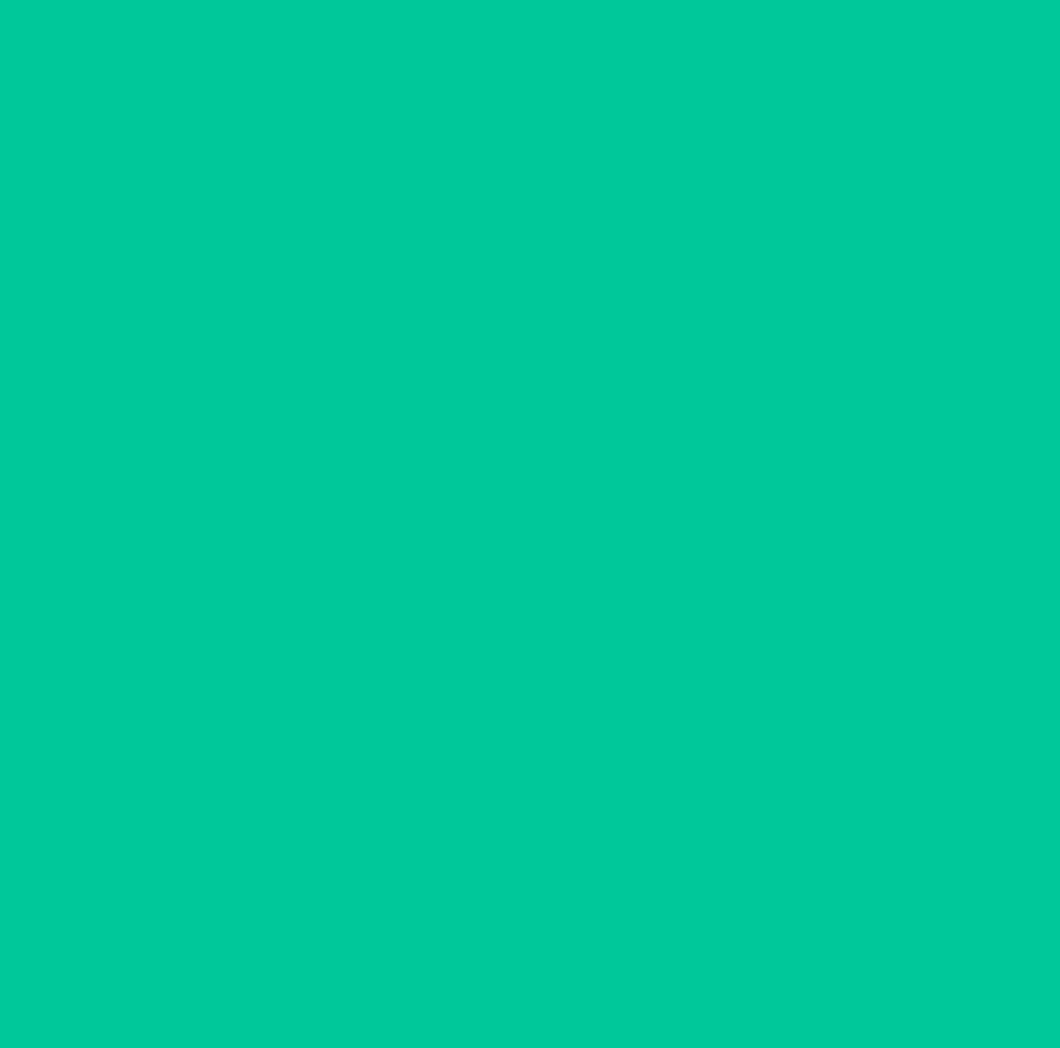 scroll, scrollTop: 0, scrollLeft: 0, axis: both 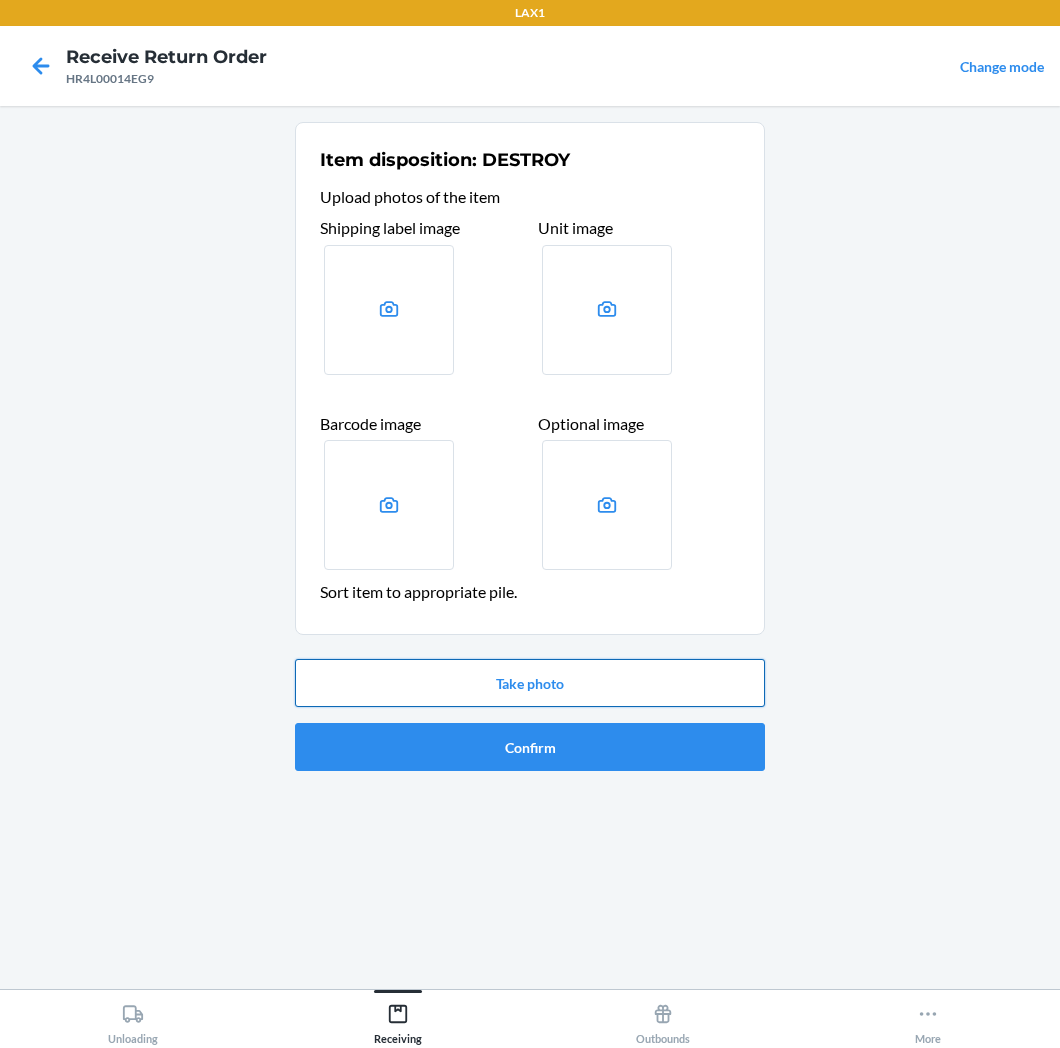 click on "Take photo" at bounding box center [530, 683] 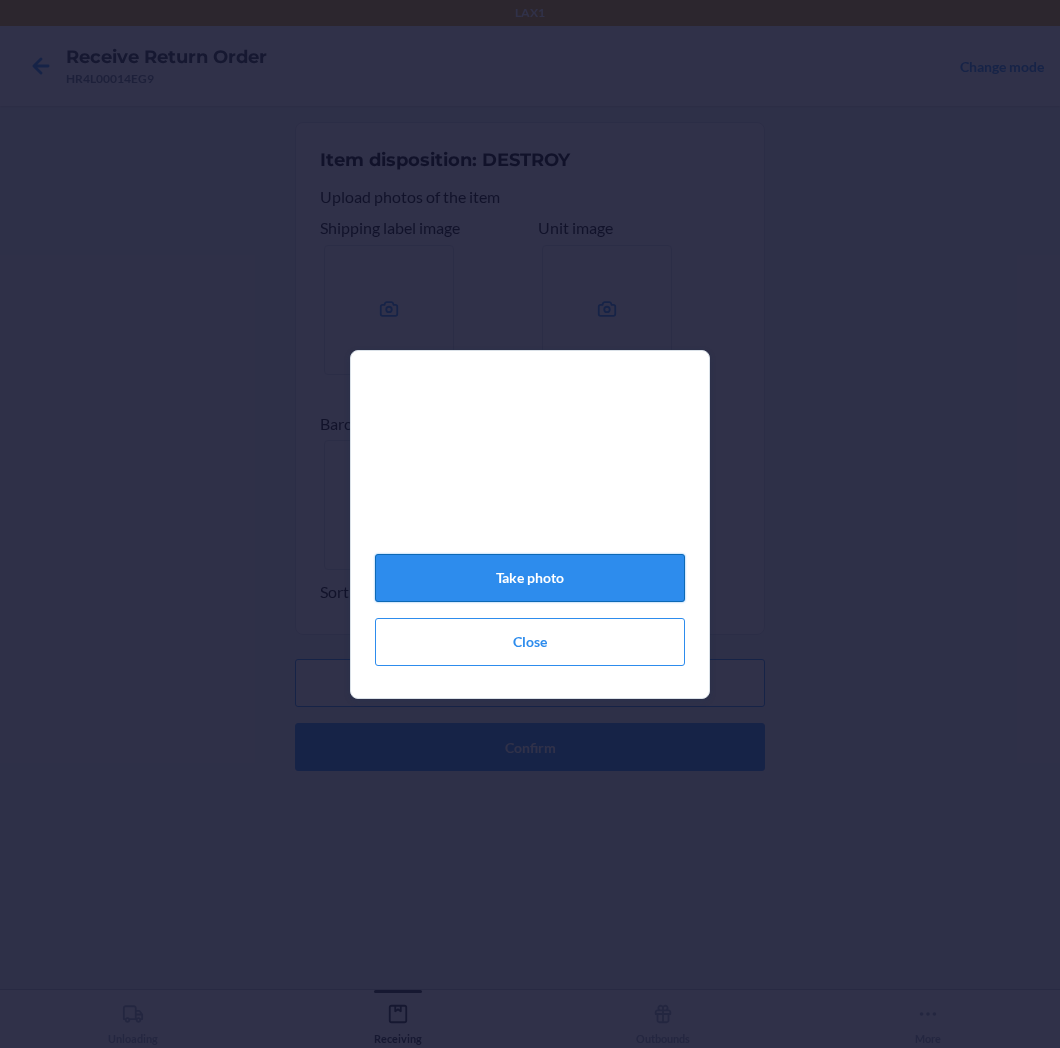 click on "Take photo" 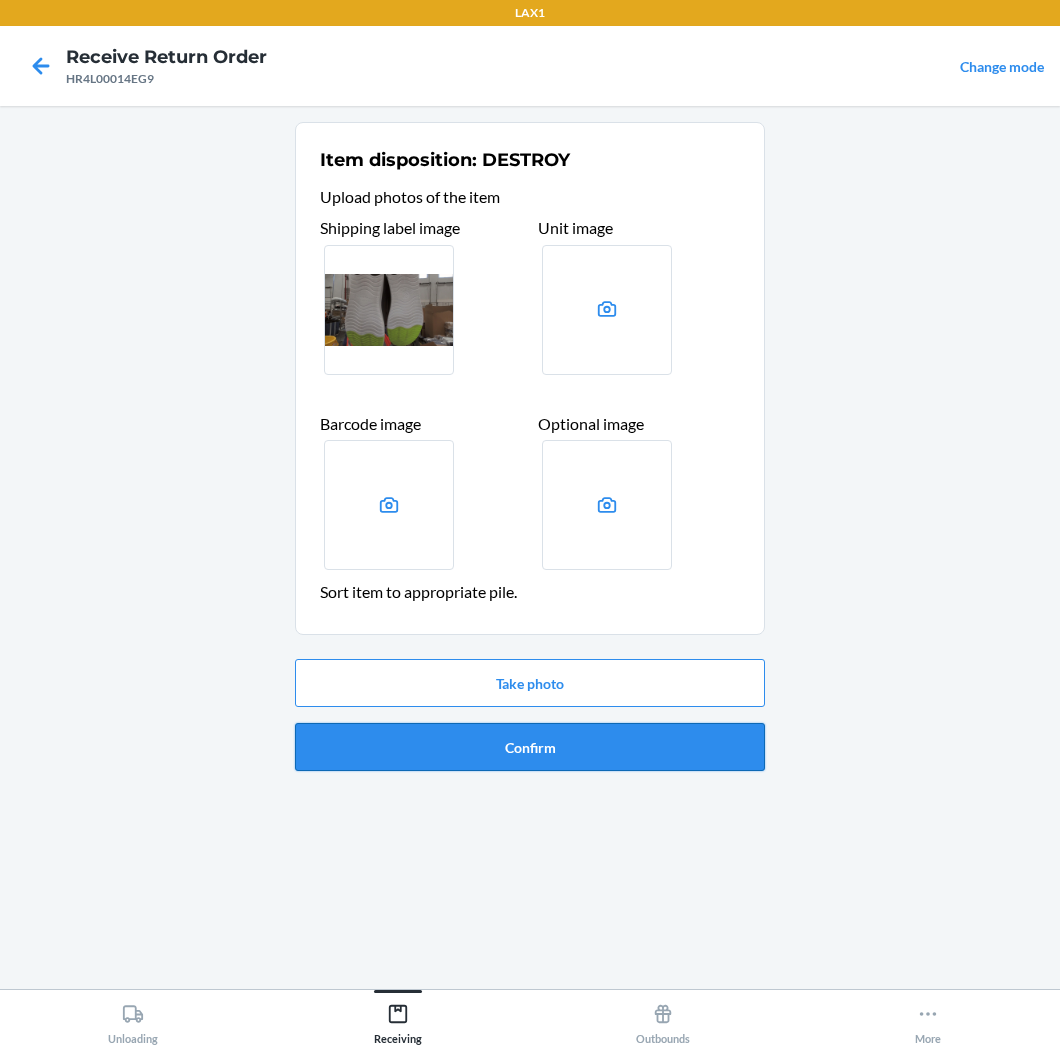 click on "Confirm" at bounding box center [530, 747] 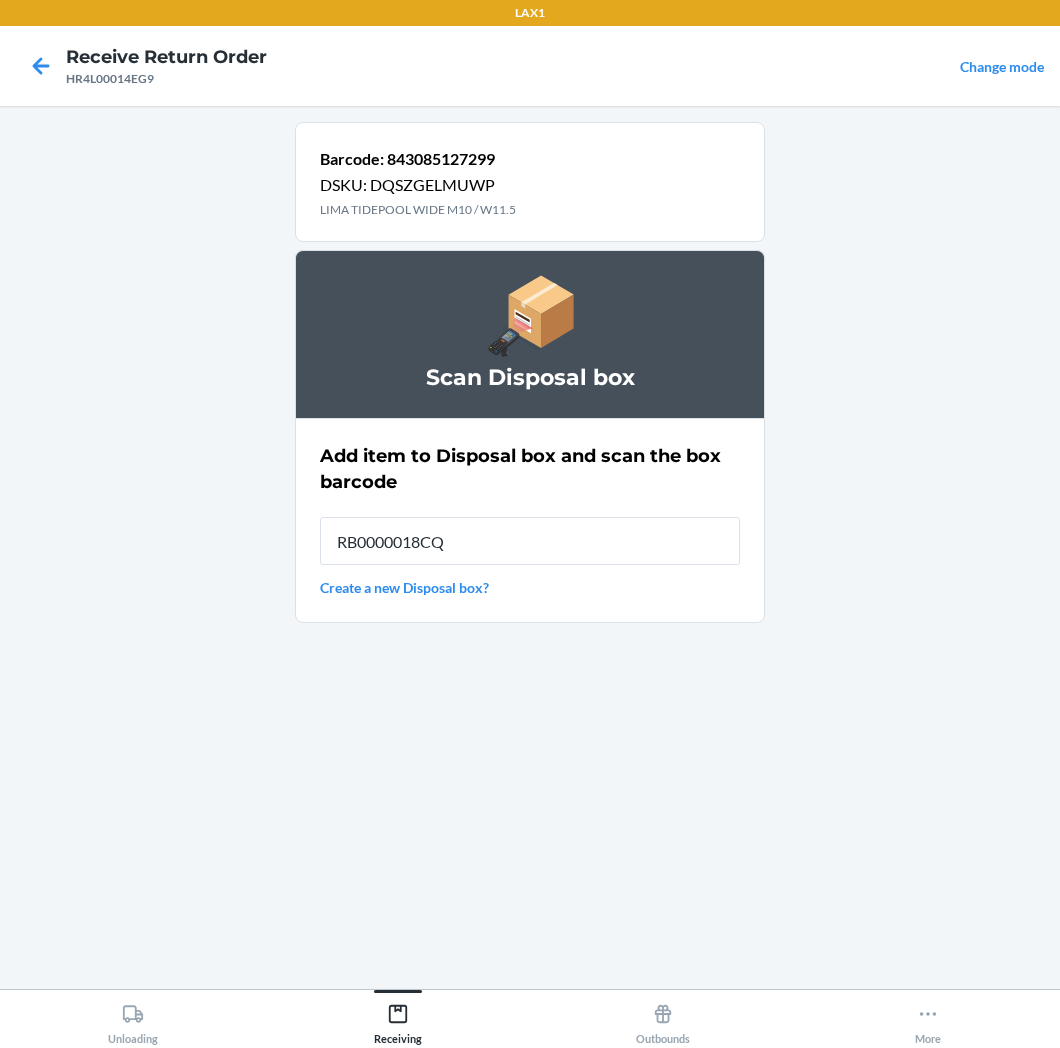 type on "RB0000018CQ" 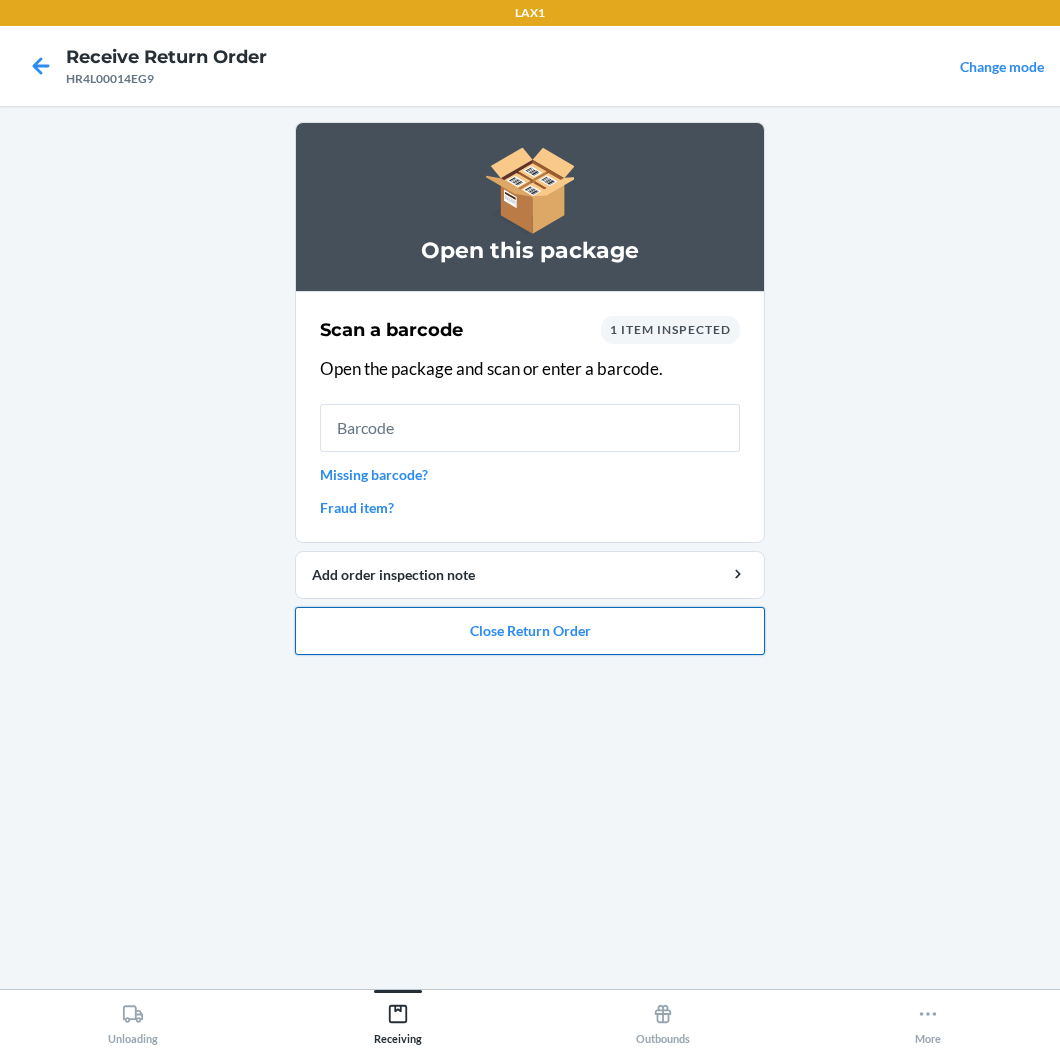 click on "Close Return Order" at bounding box center (530, 631) 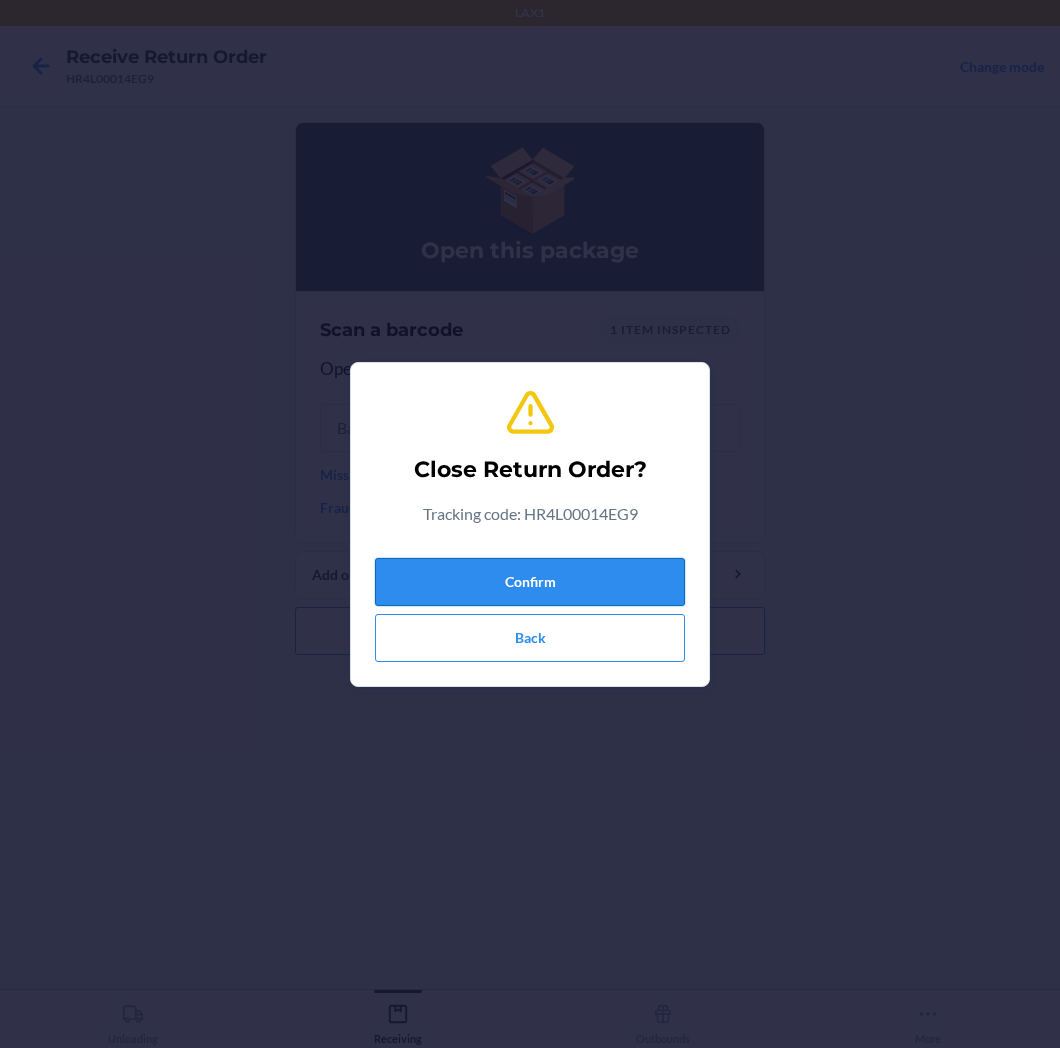 click on "Confirm" at bounding box center (530, 582) 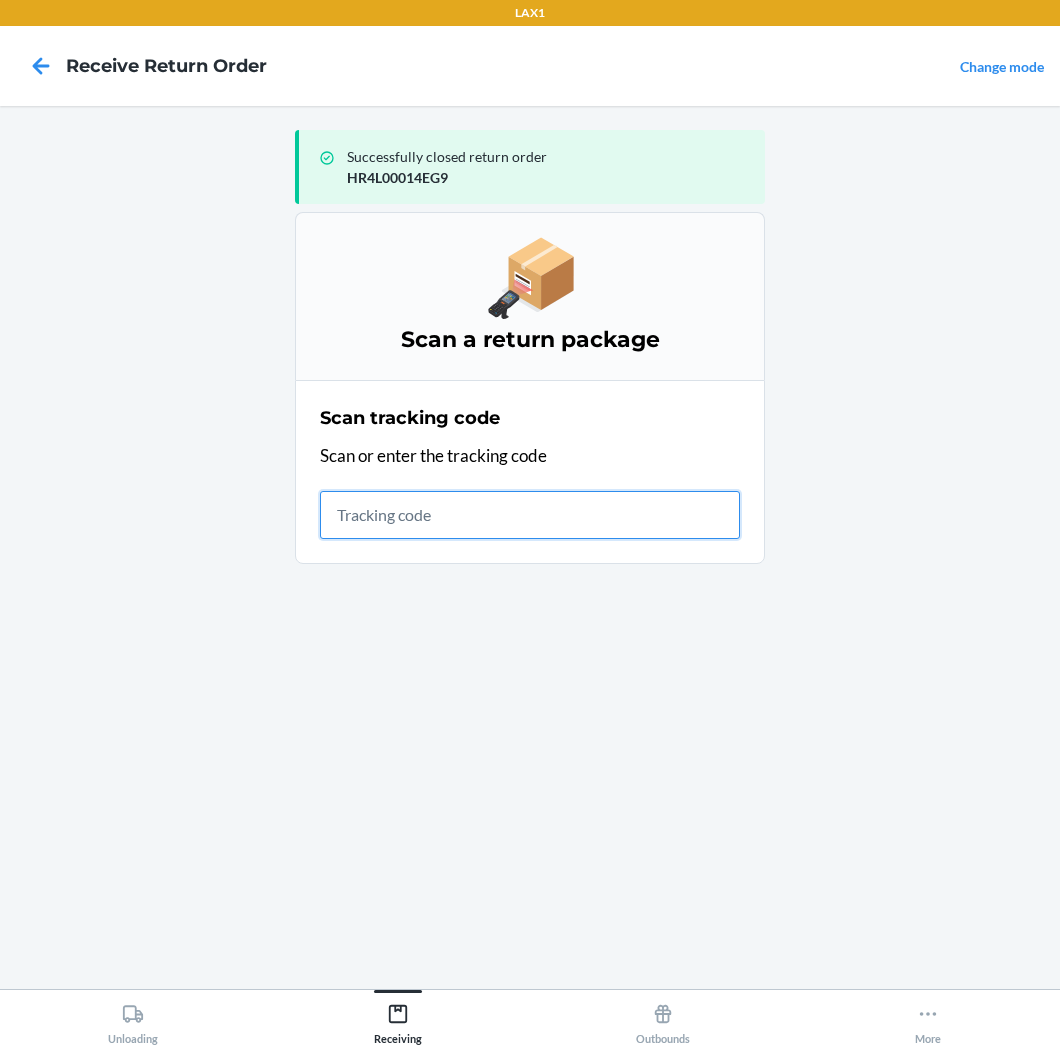 click at bounding box center [530, 515] 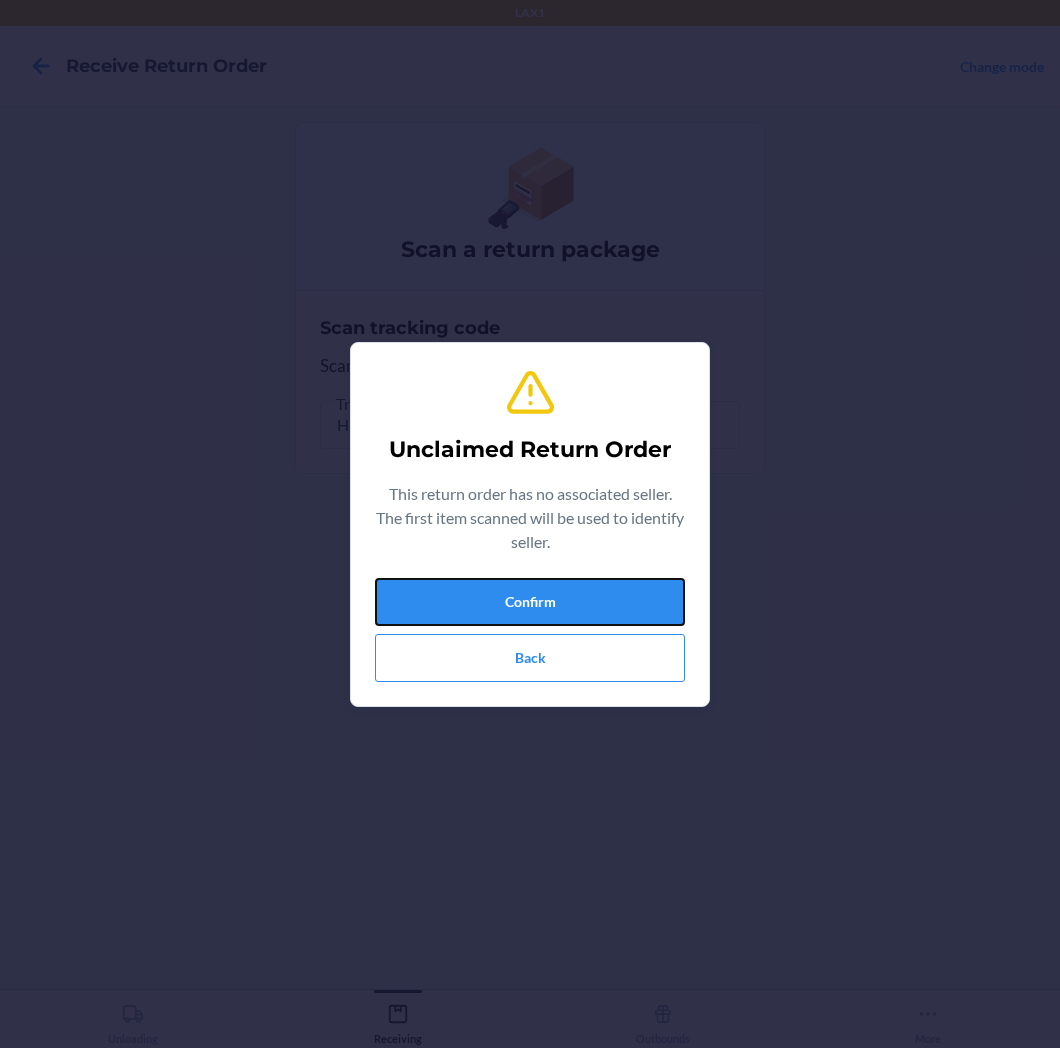 click on "Confirm" at bounding box center [530, 602] 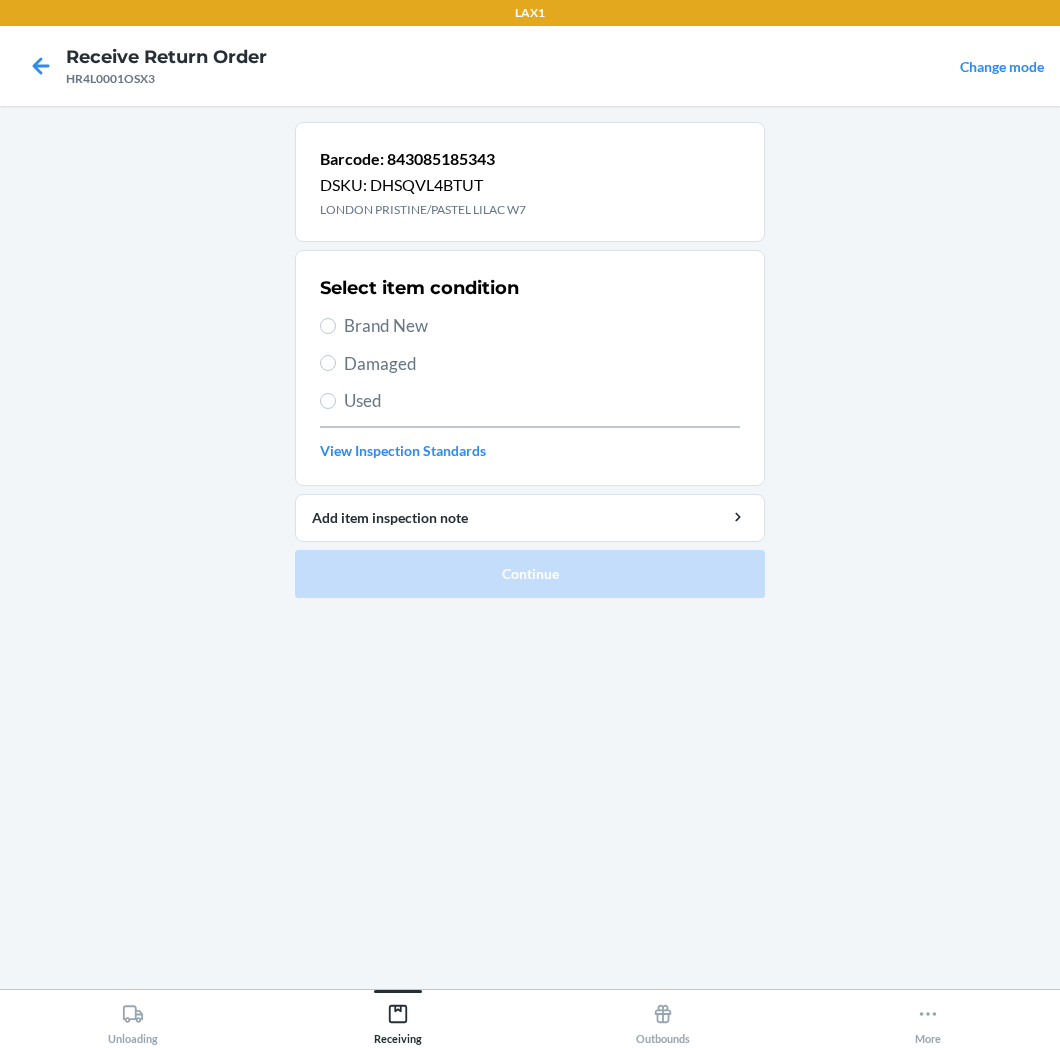 click on "Brand New" at bounding box center (542, 326) 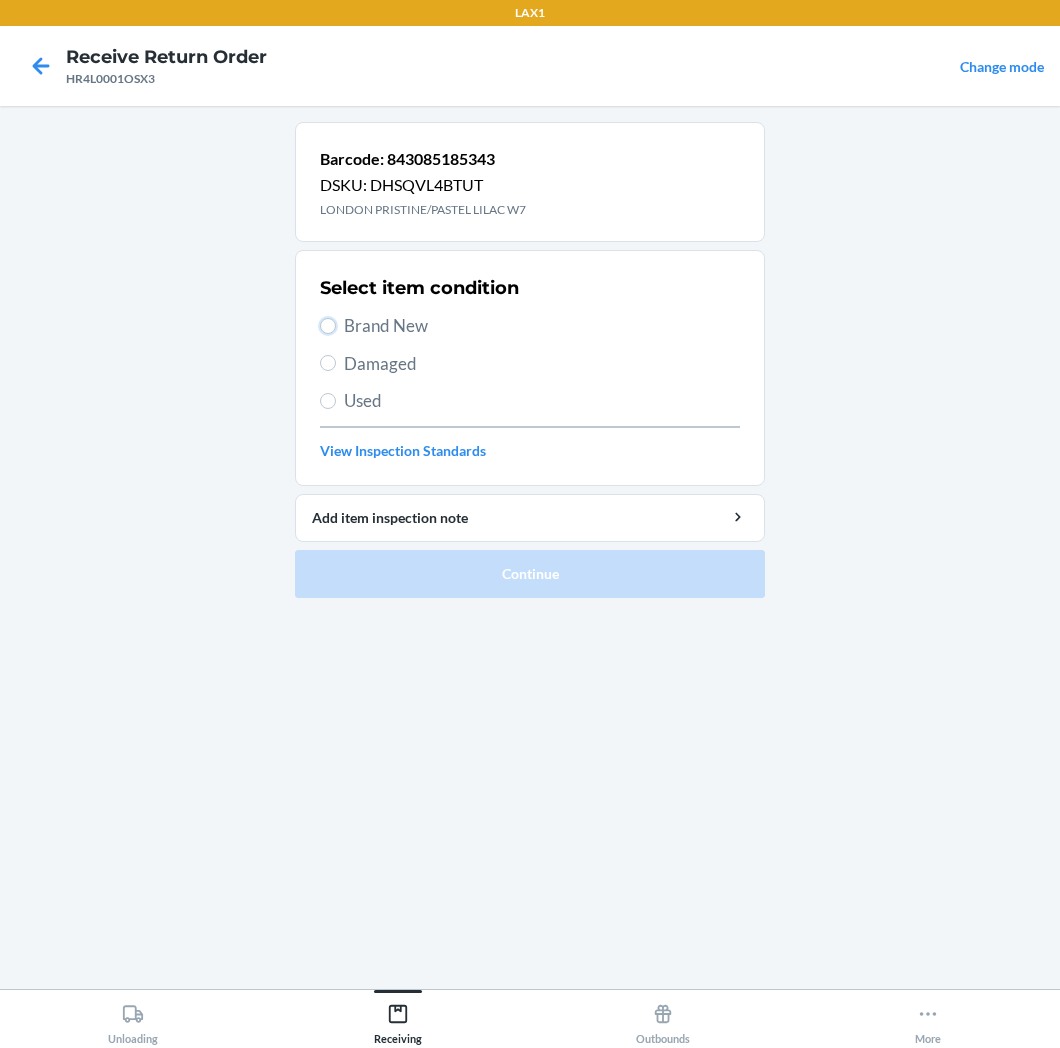 click on "Brand New" at bounding box center (328, 326) 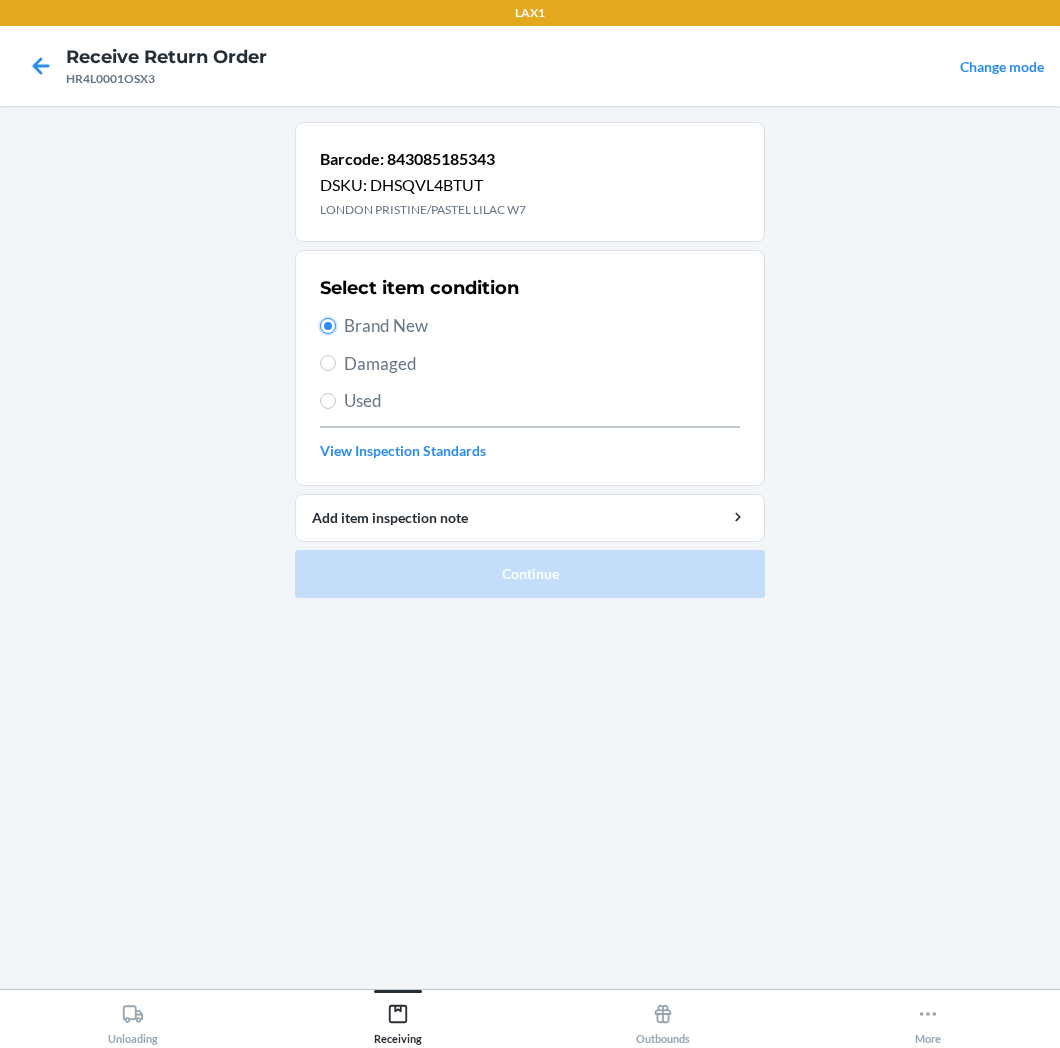 radio on "true" 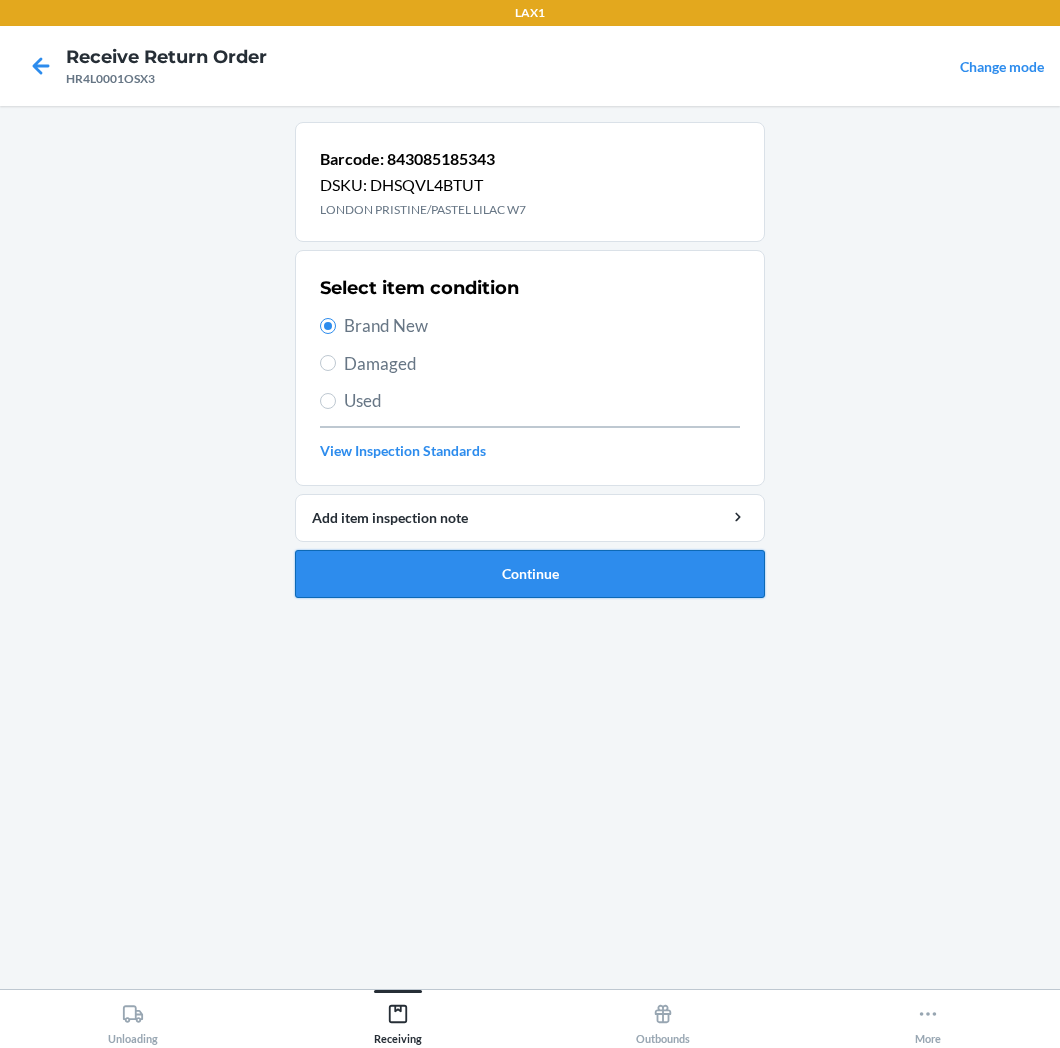 click on "Continue" at bounding box center (530, 574) 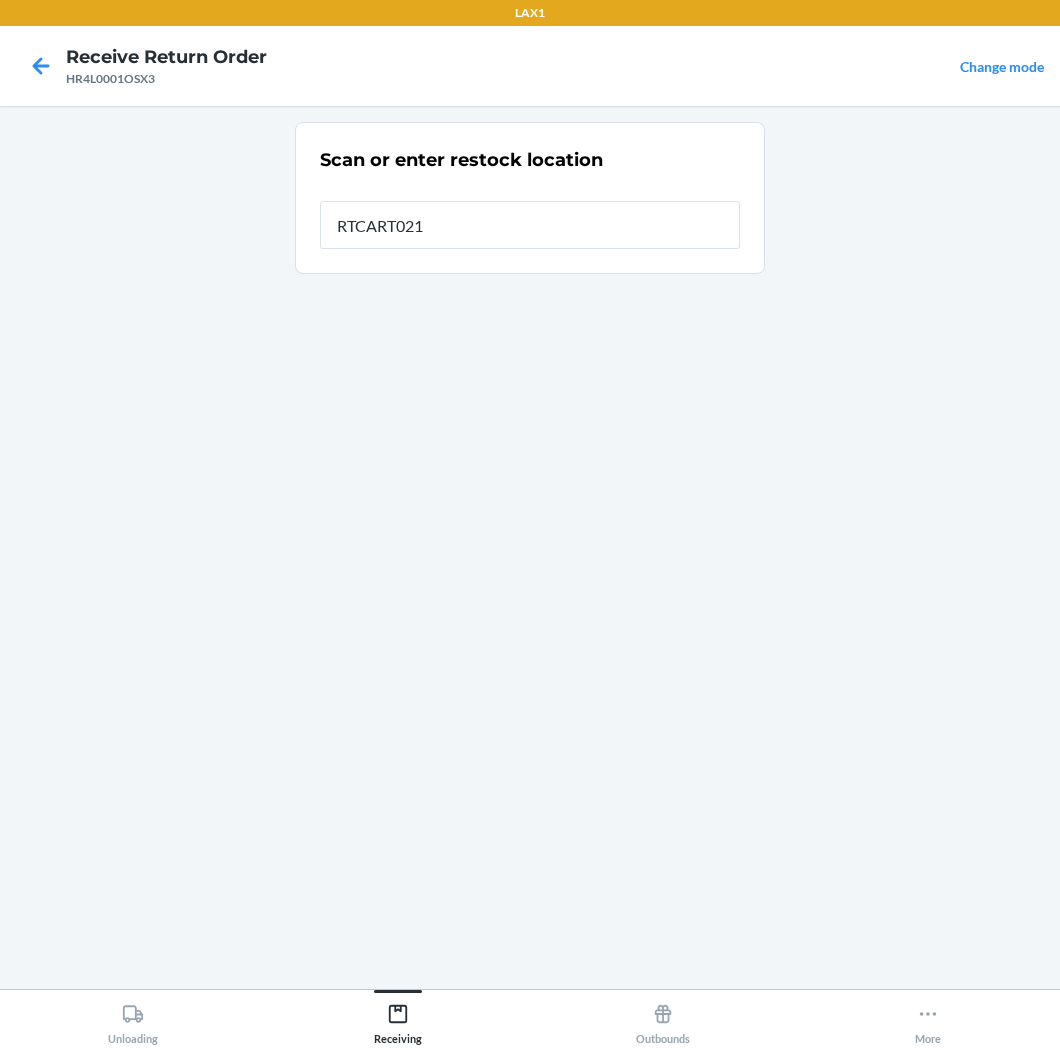 type on "RTCART021" 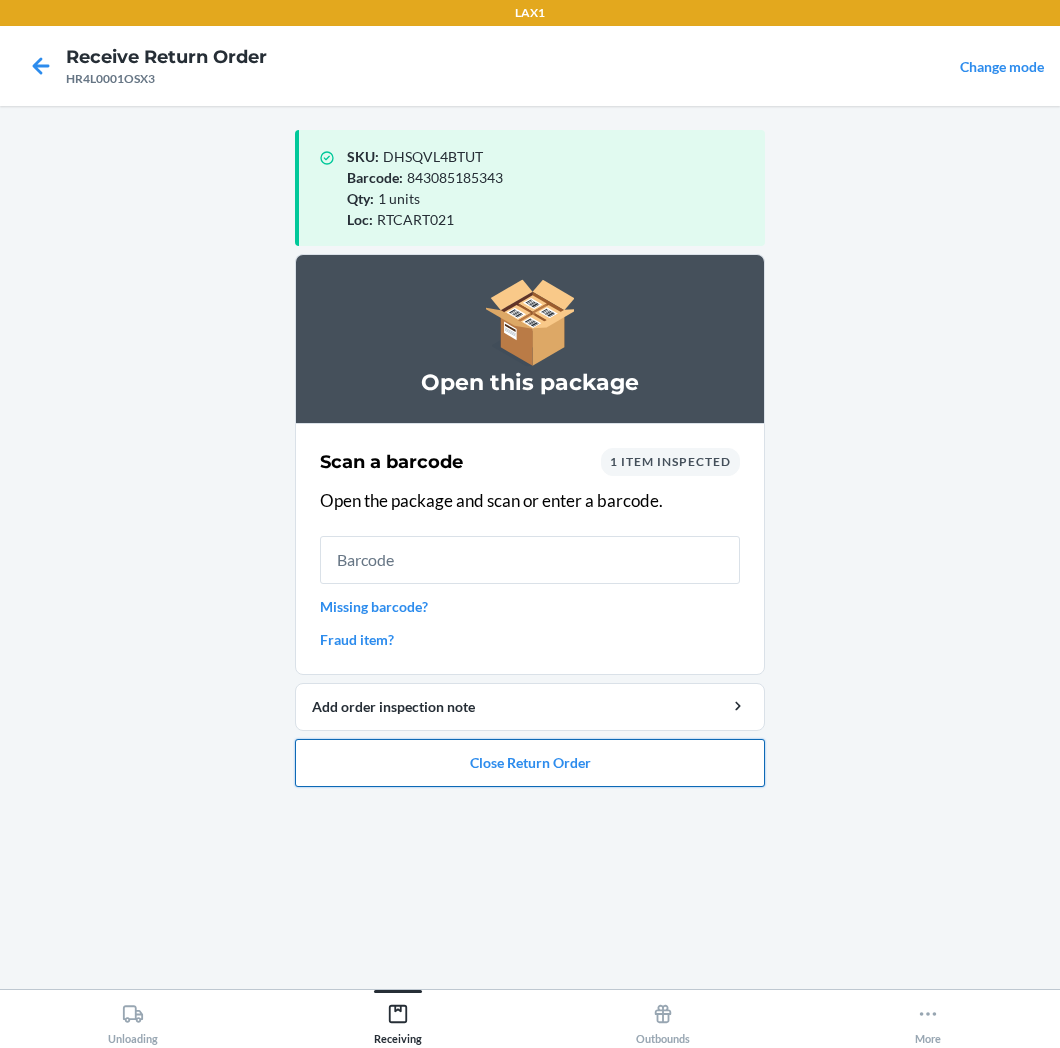click on "Close Return Order" at bounding box center (530, 763) 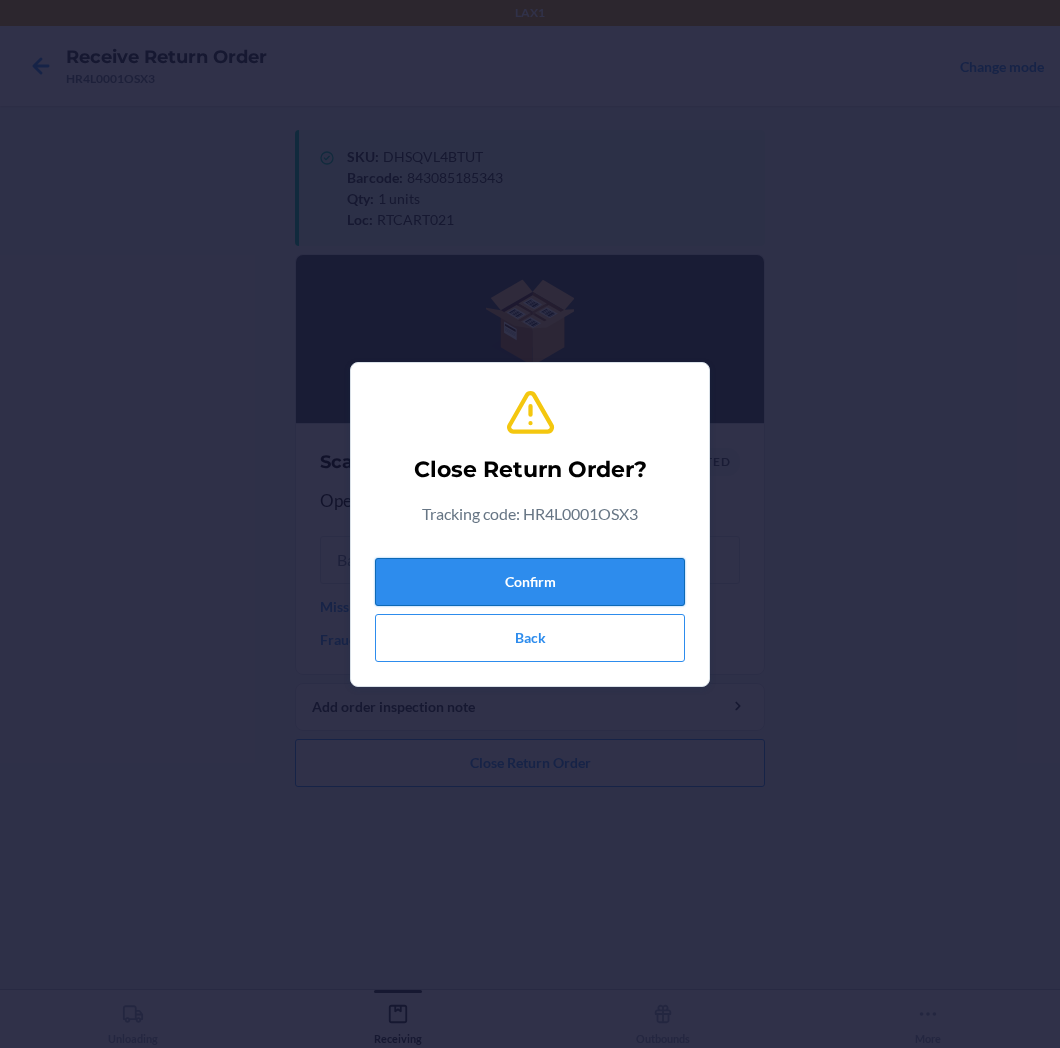 click on "Confirm" at bounding box center [530, 582] 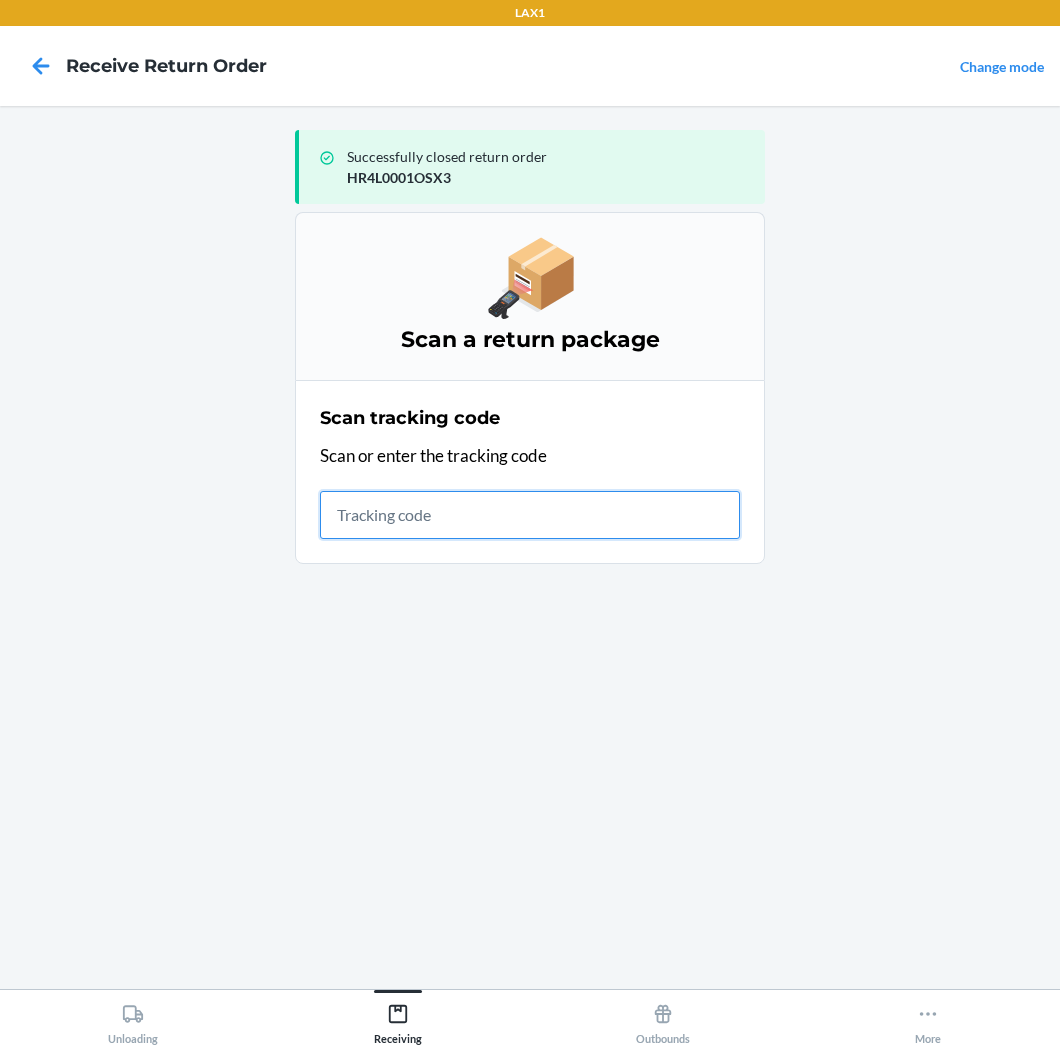 click at bounding box center [530, 515] 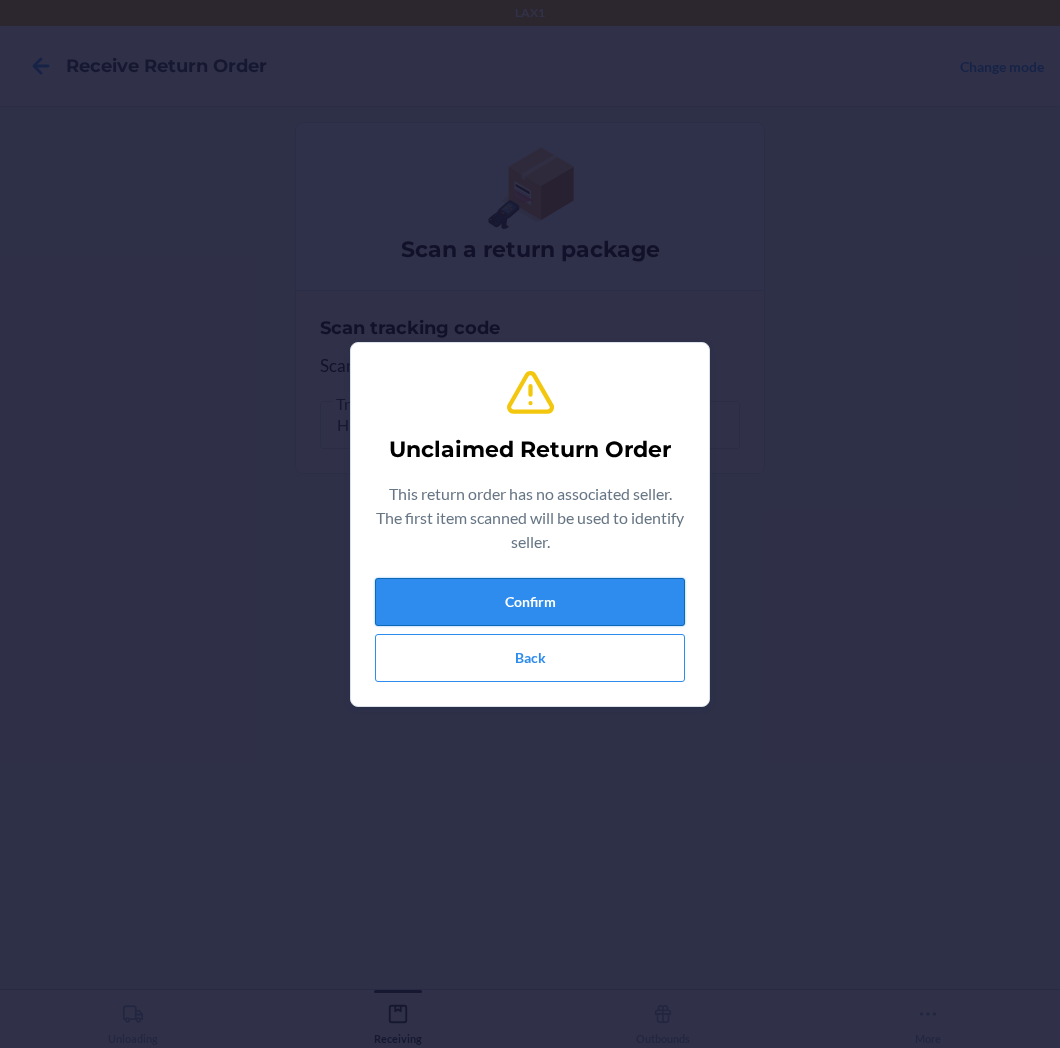 click on "Confirm" at bounding box center (530, 602) 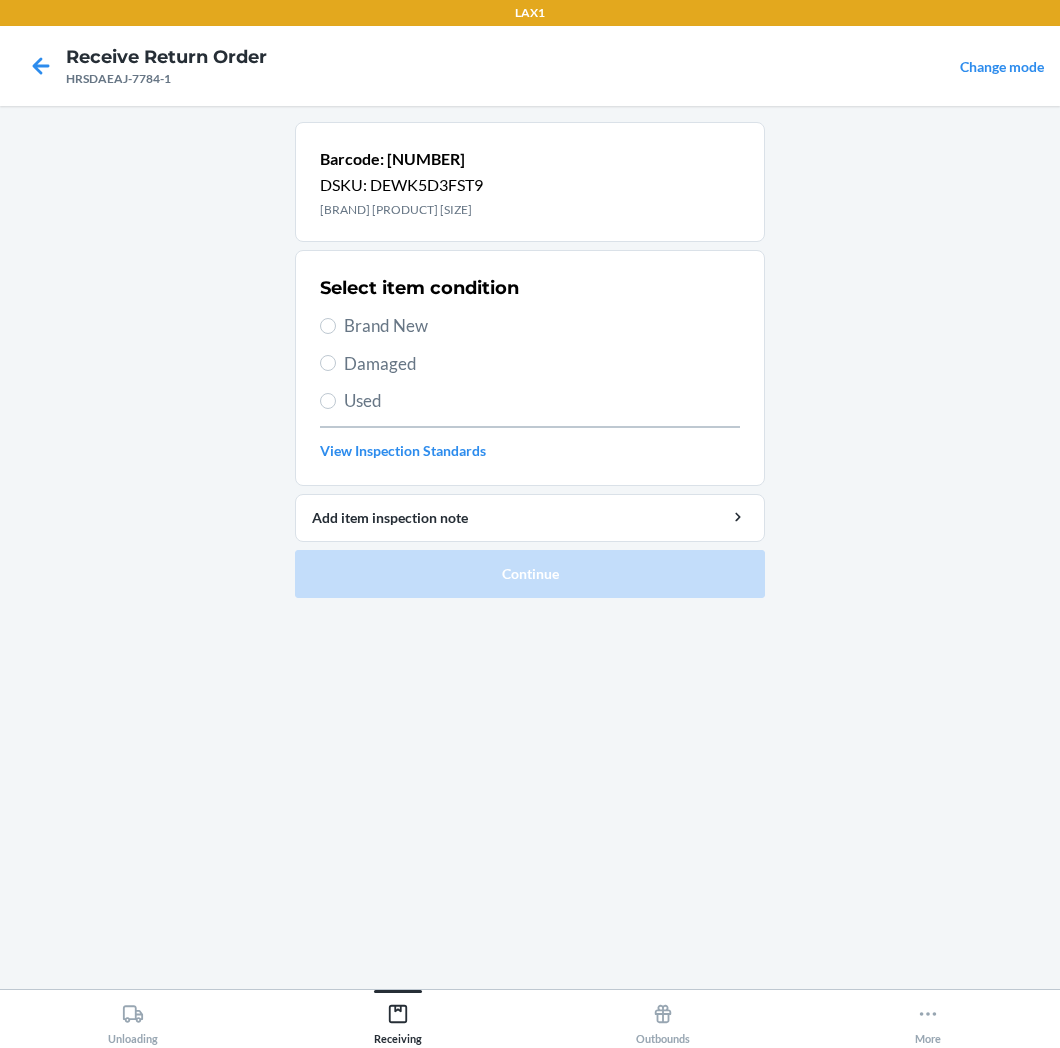click on "Brand New" at bounding box center (542, 326) 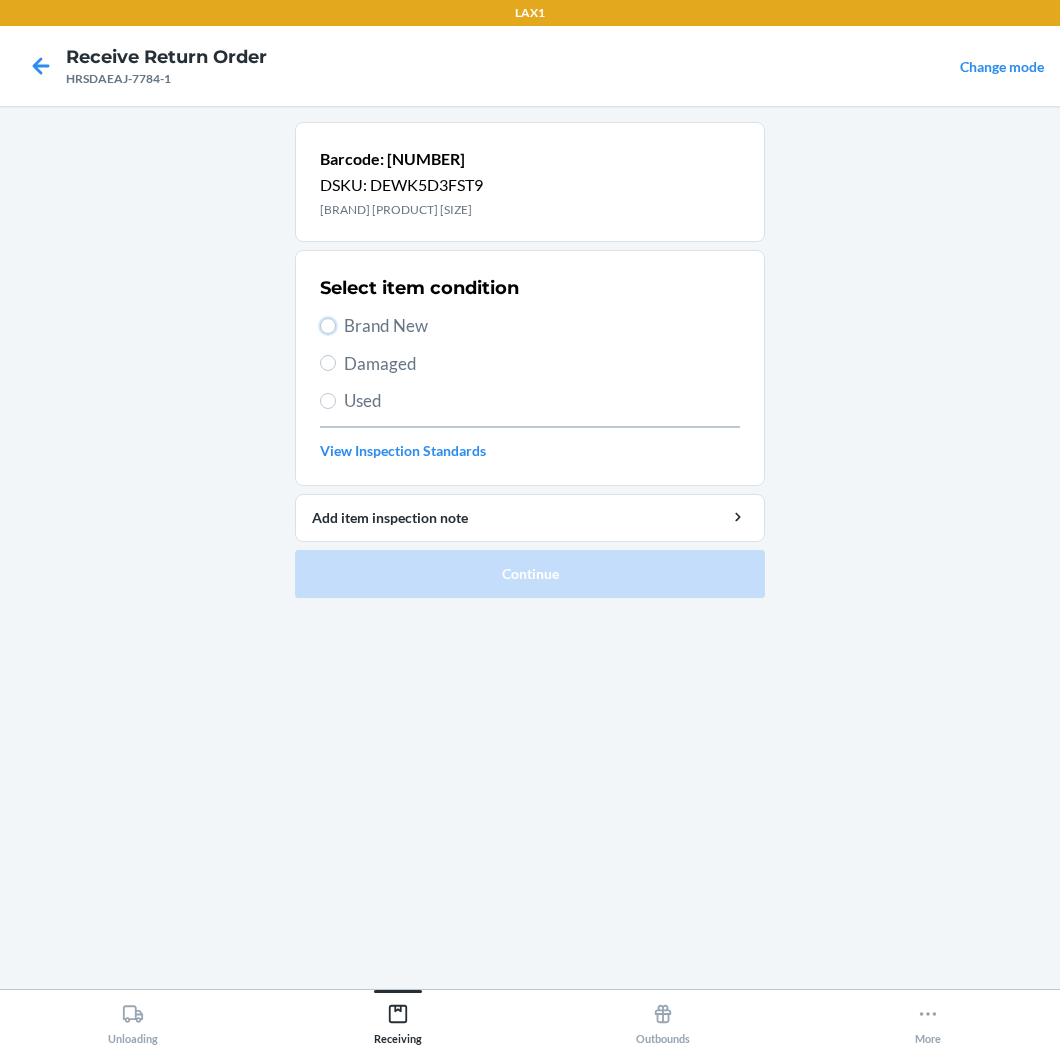 click on "Brand New" at bounding box center (328, 326) 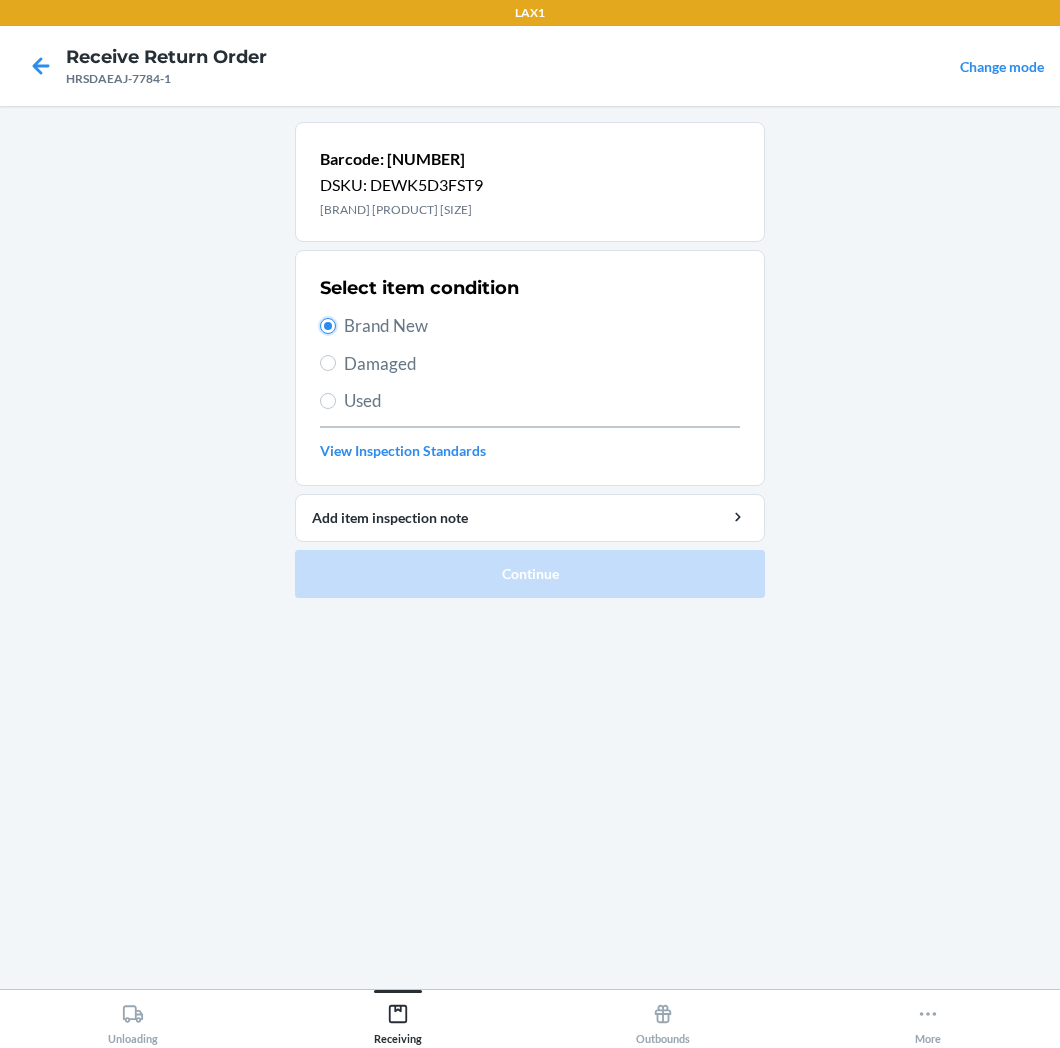 radio on "true" 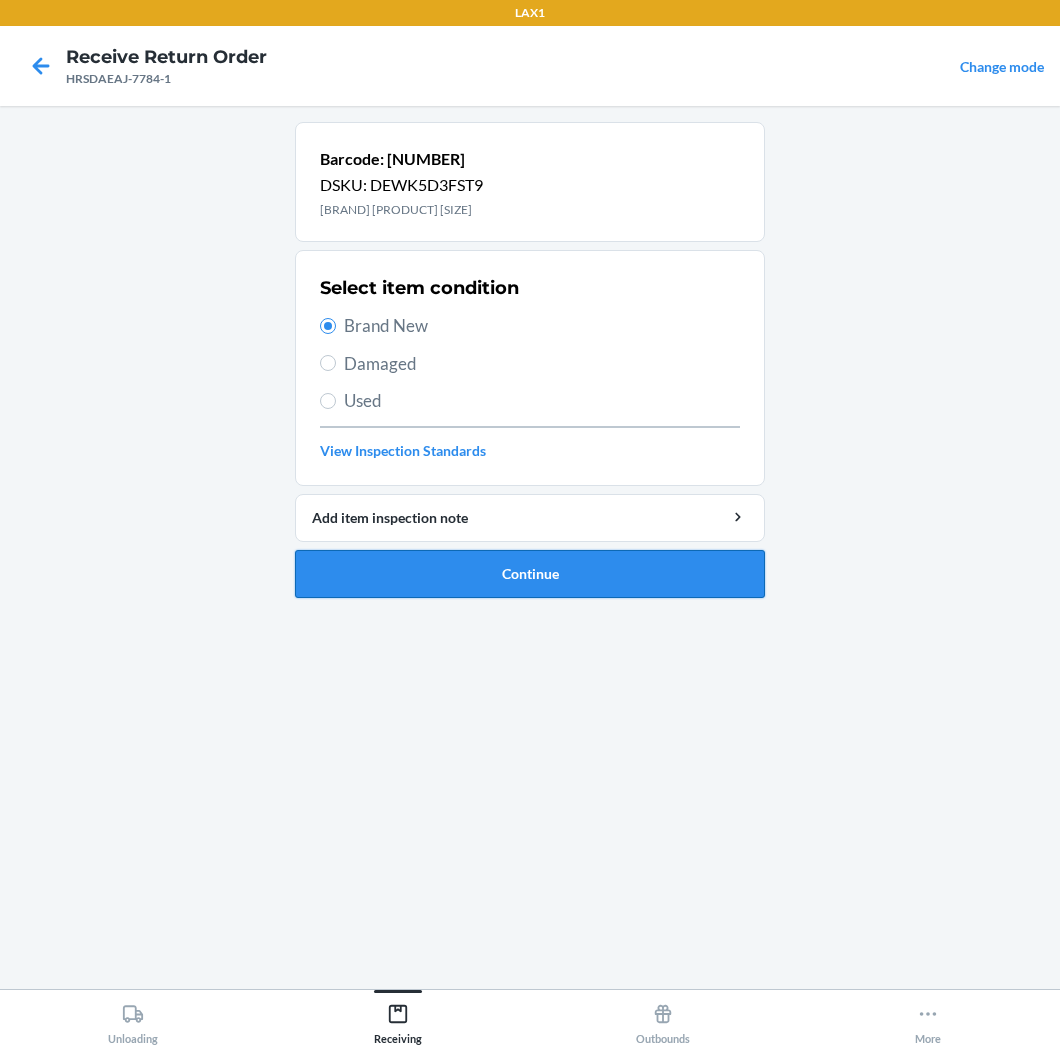 click on "Continue" at bounding box center (530, 574) 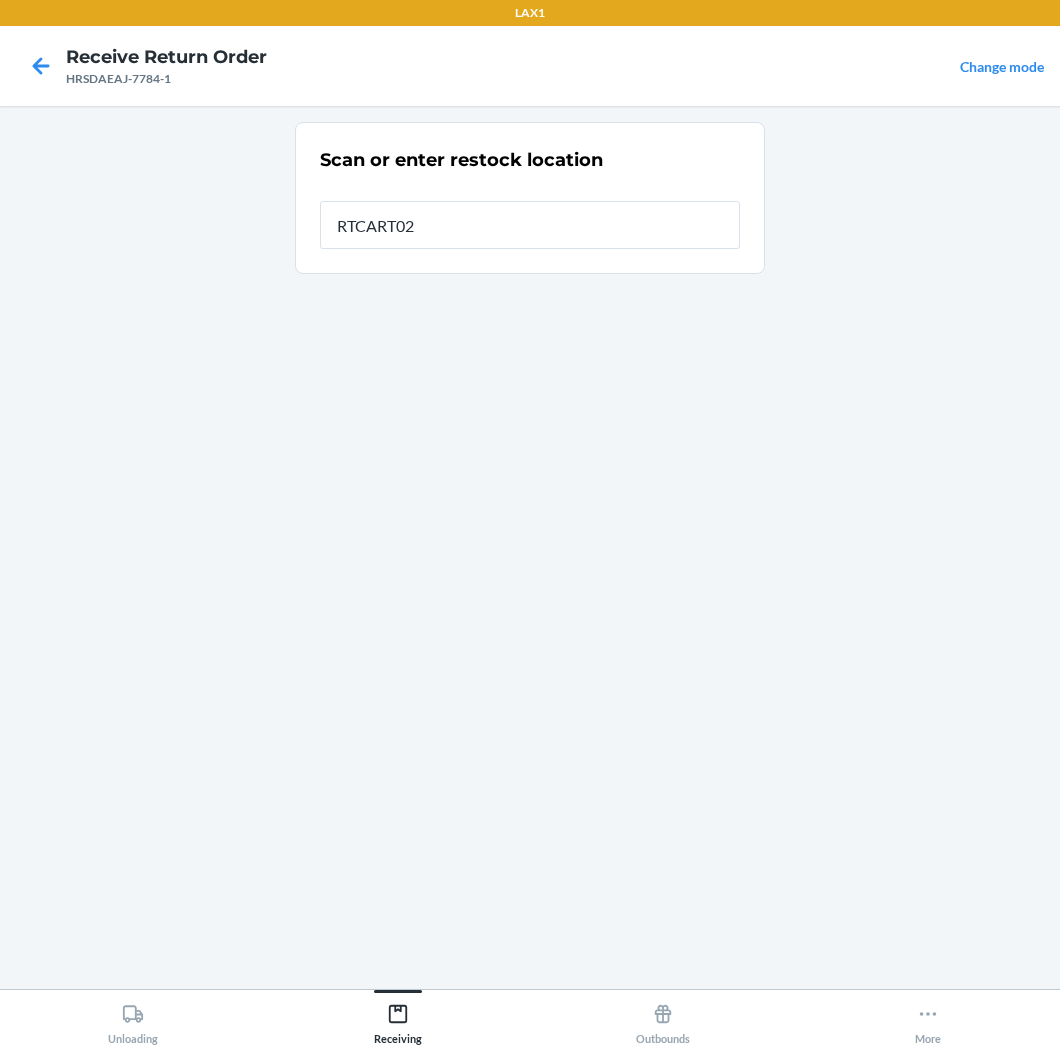 type on "RTCART021" 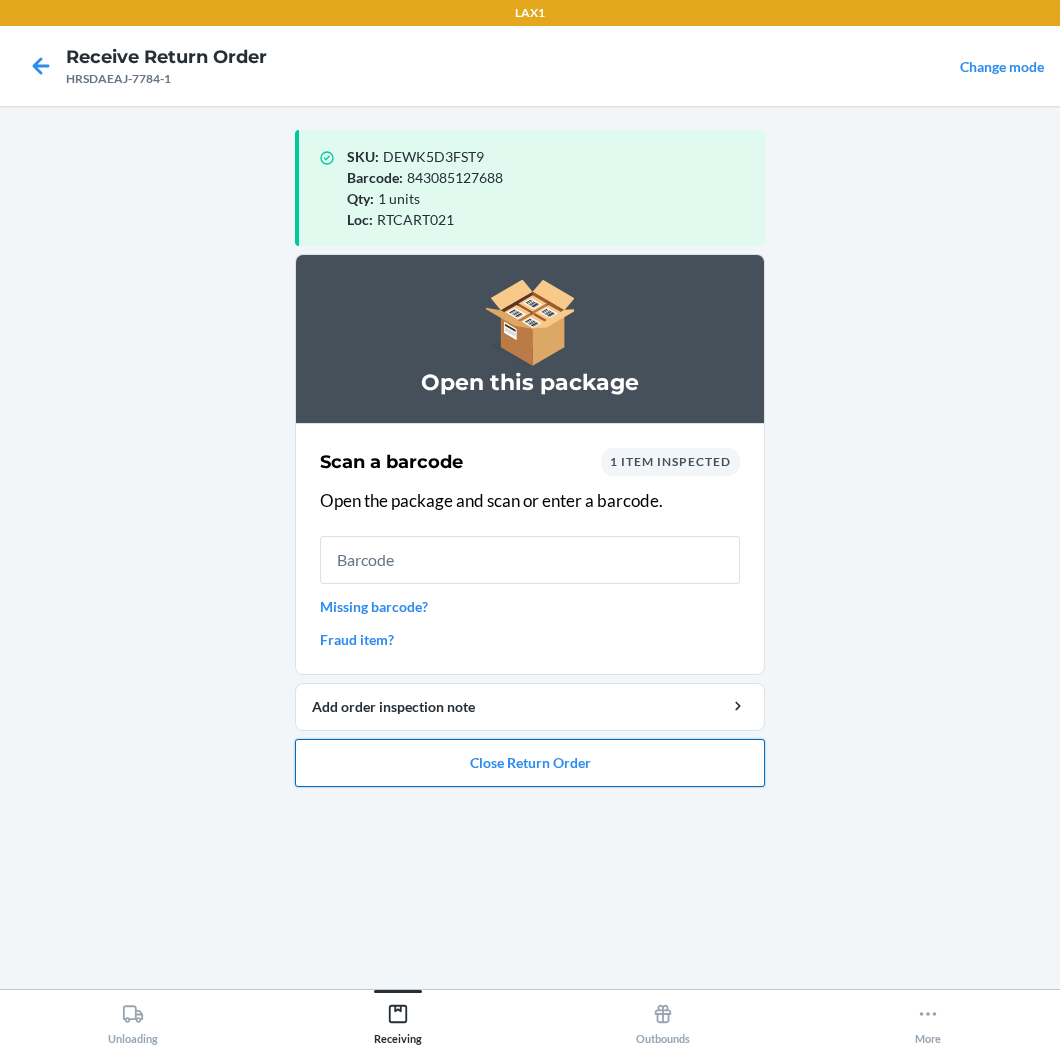 click on "Close Return Order" at bounding box center [530, 763] 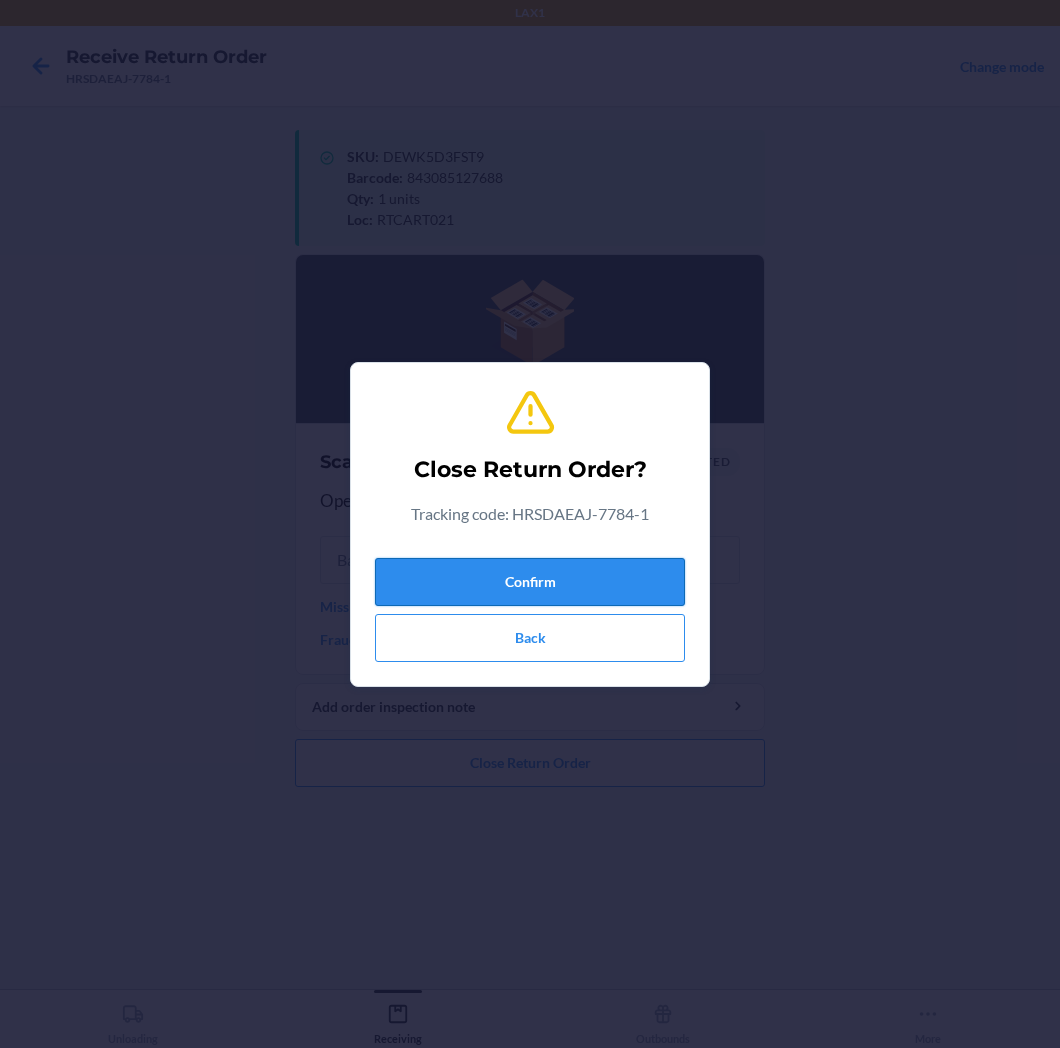 click on "Confirm" at bounding box center [530, 582] 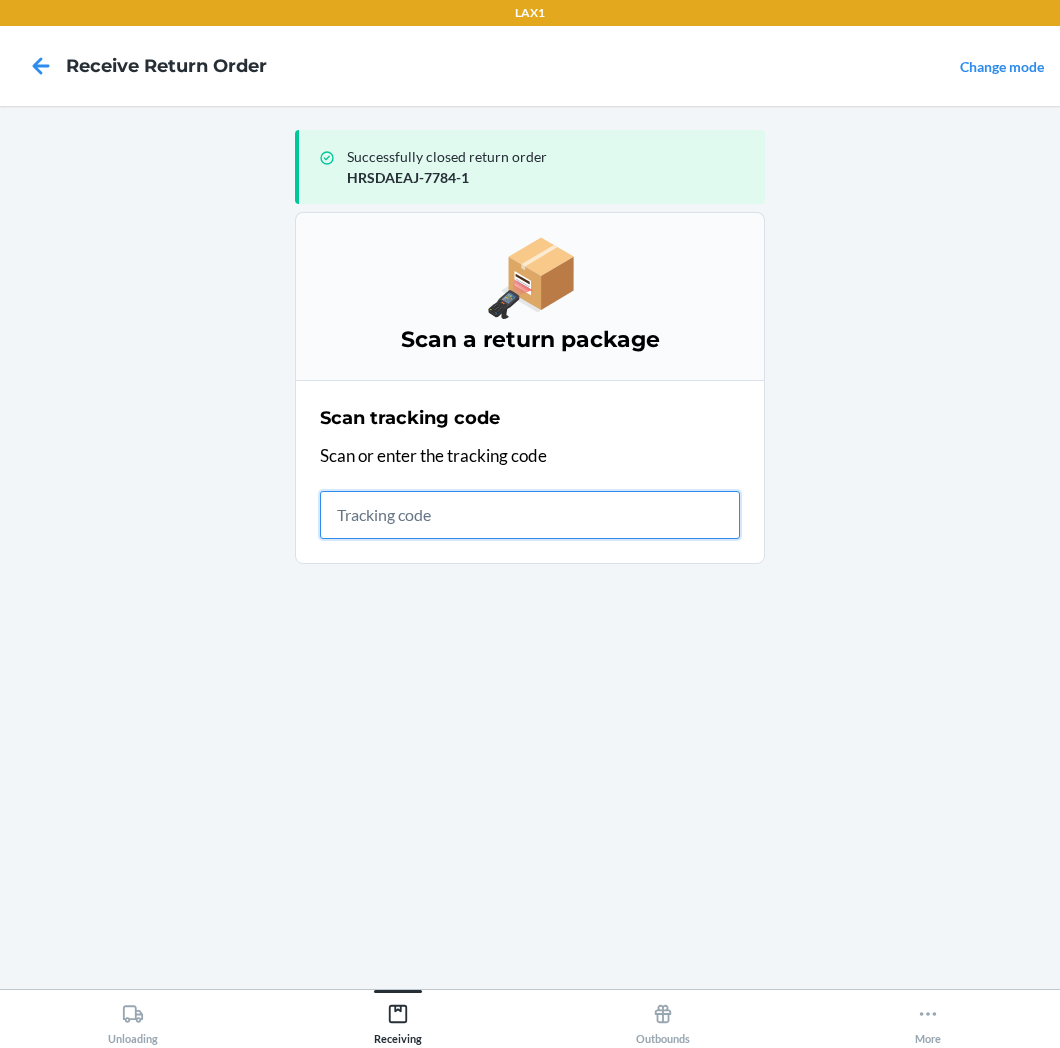 click at bounding box center (530, 515) 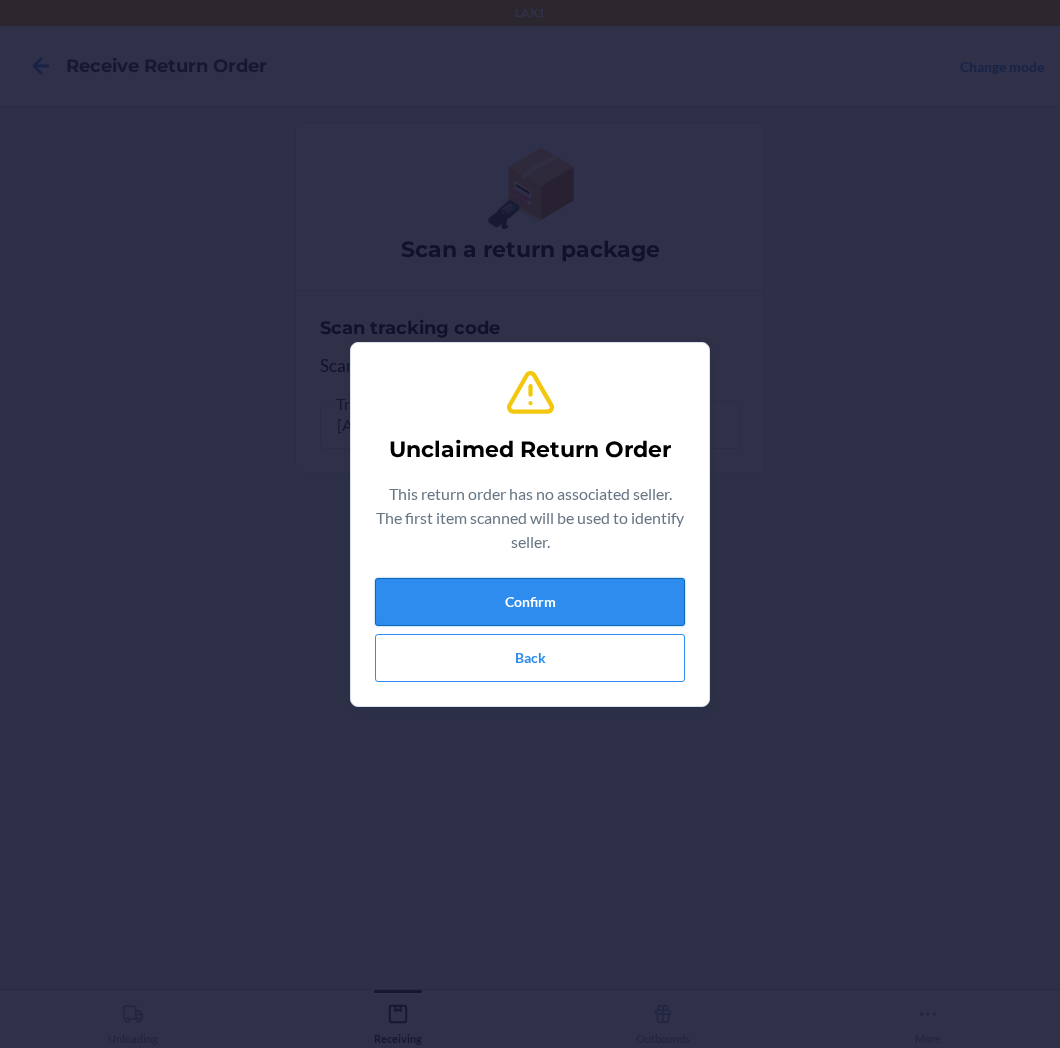 click on "Confirm" at bounding box center [530, 602] 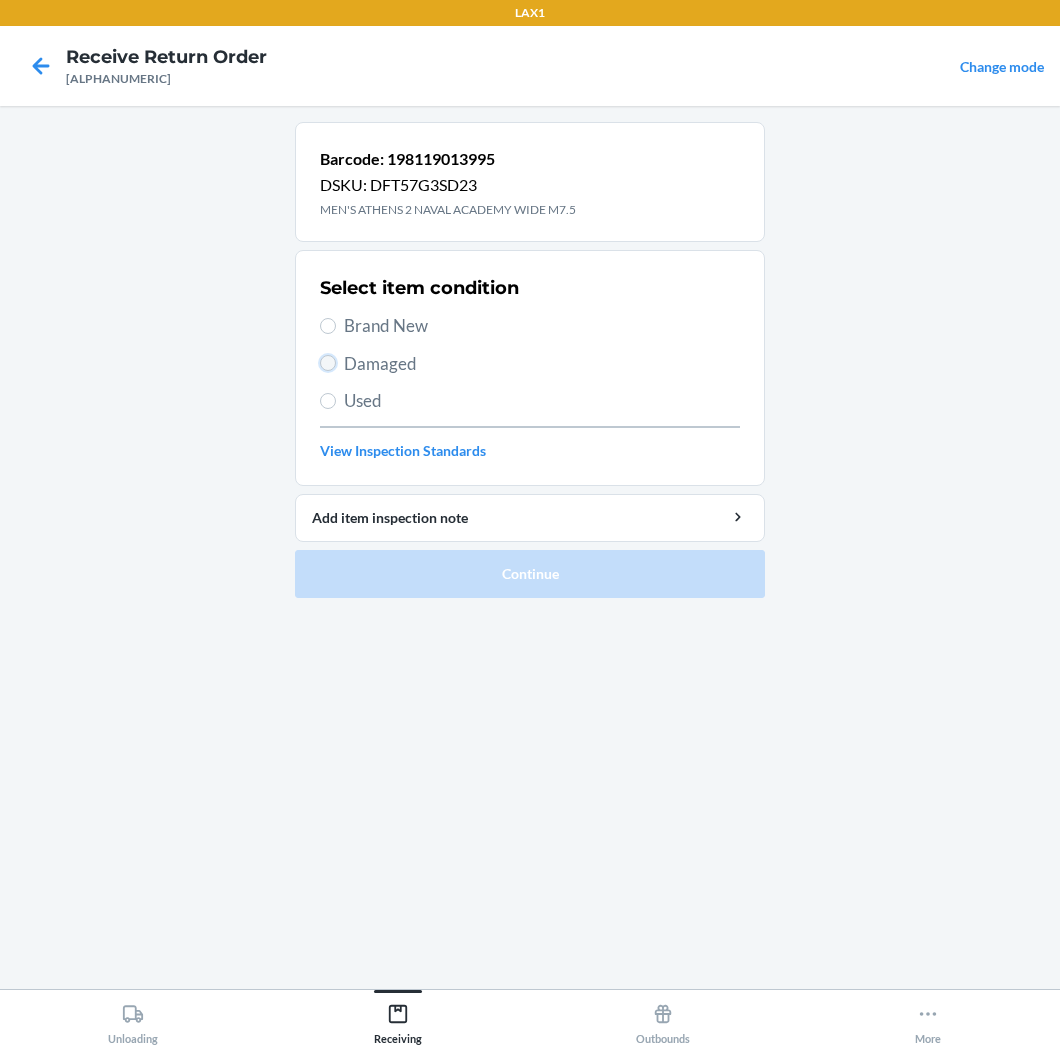 click on "Damaged" at bounding box center [328, 363] 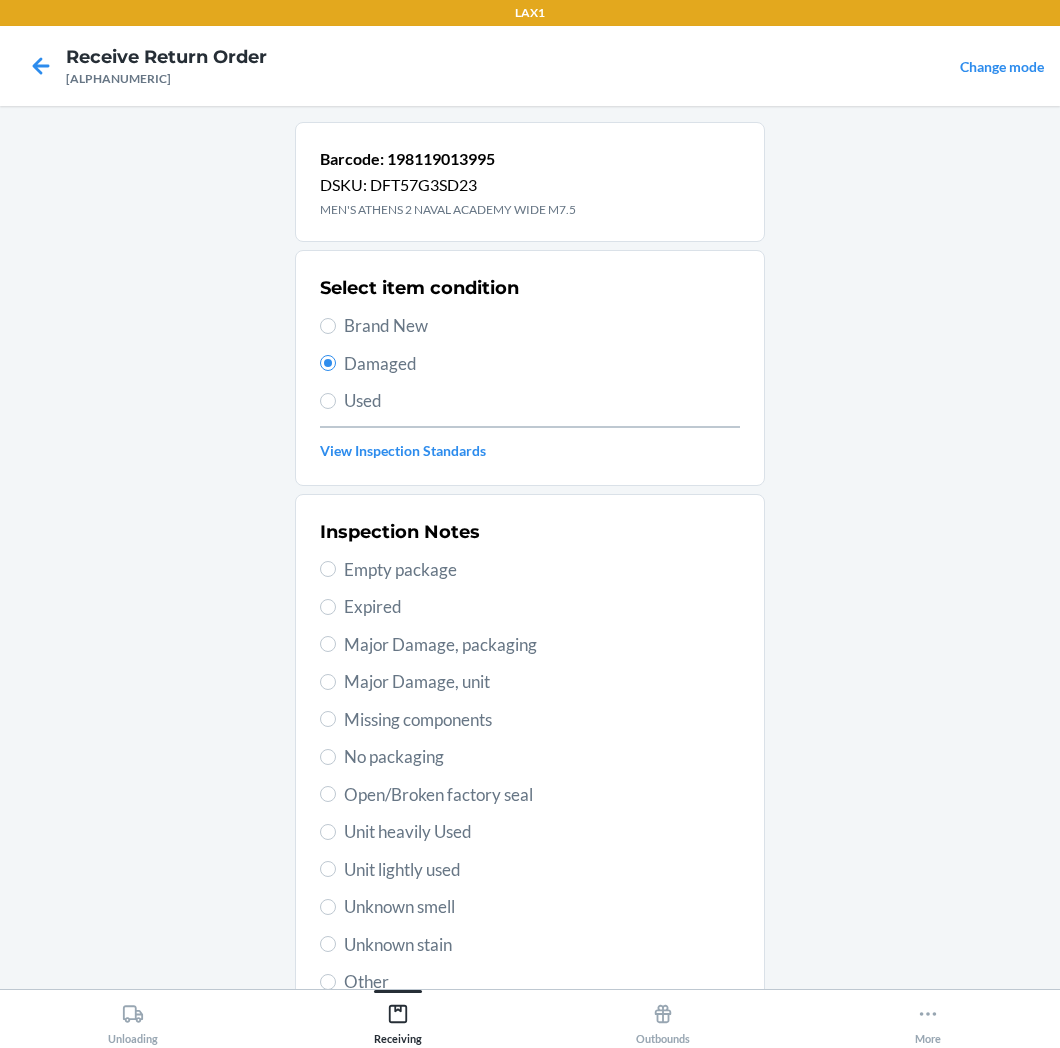click on "Used" at bounding box center [530, 401] 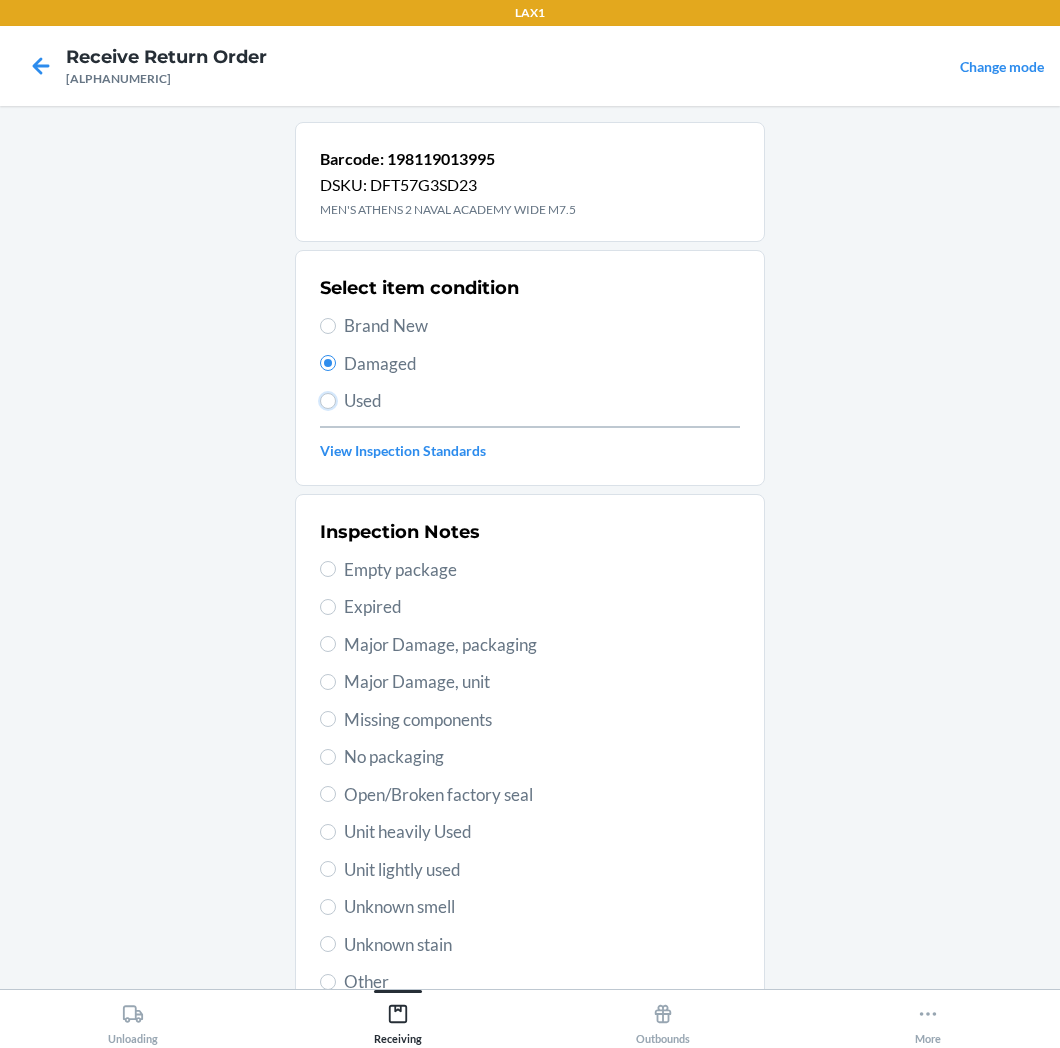 click on "Used" at bounding box center [328, 401] 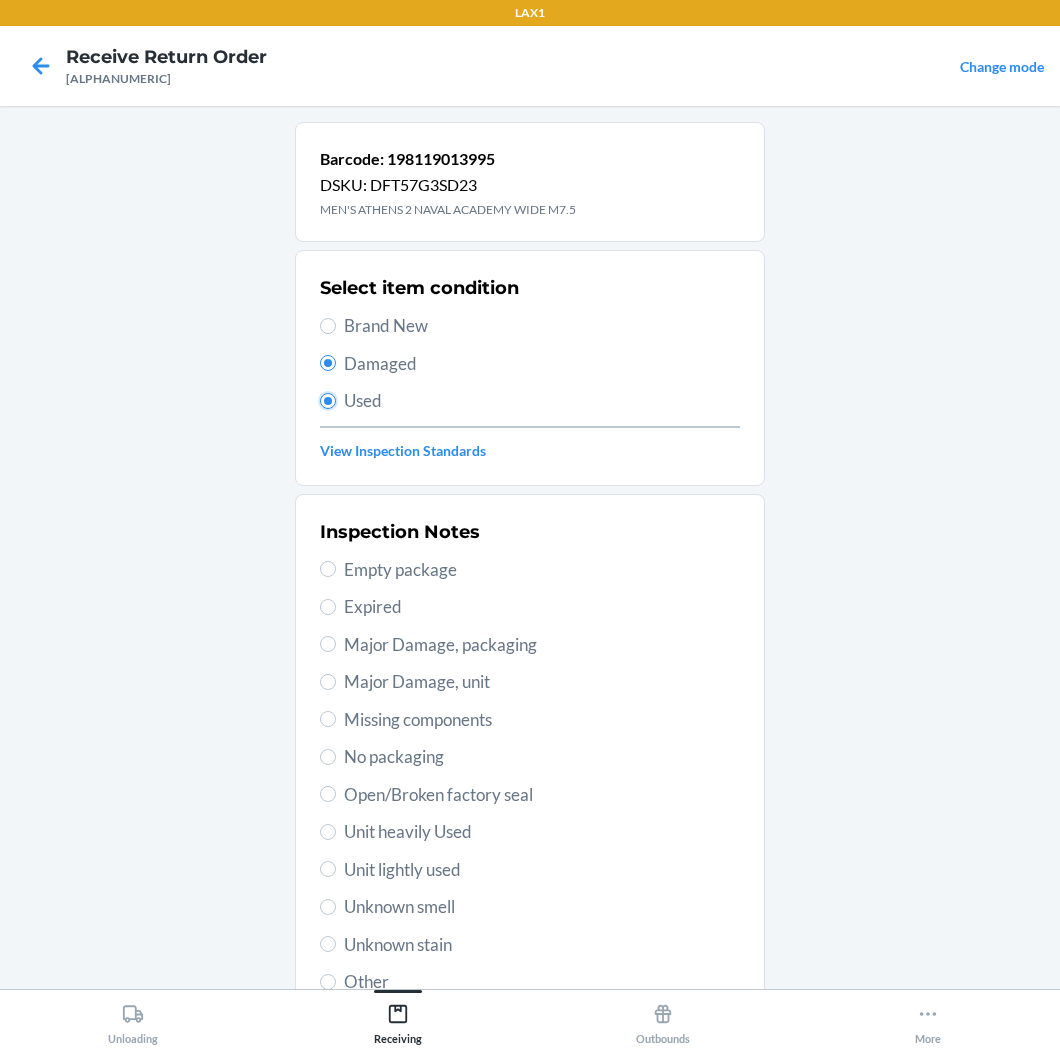 radio on "true" 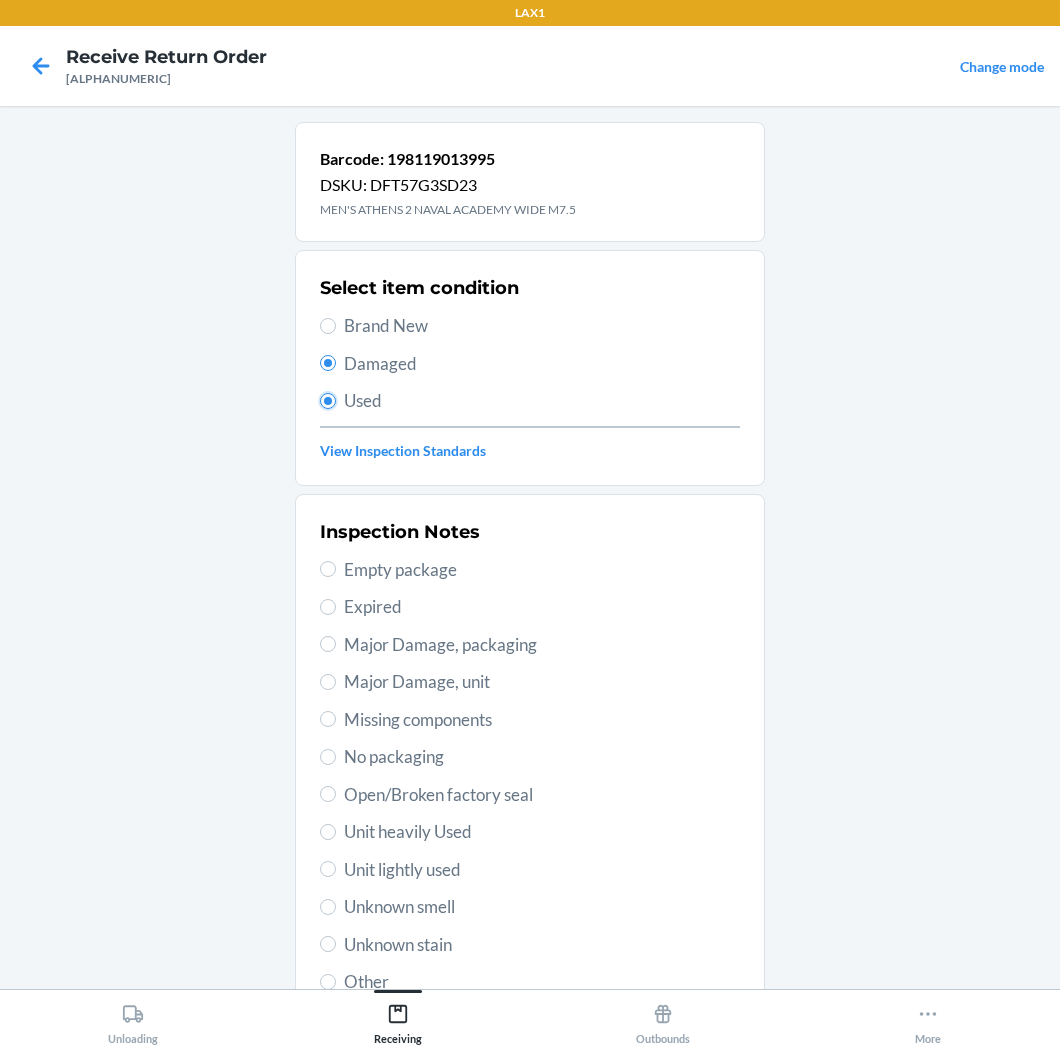 radio on "false" 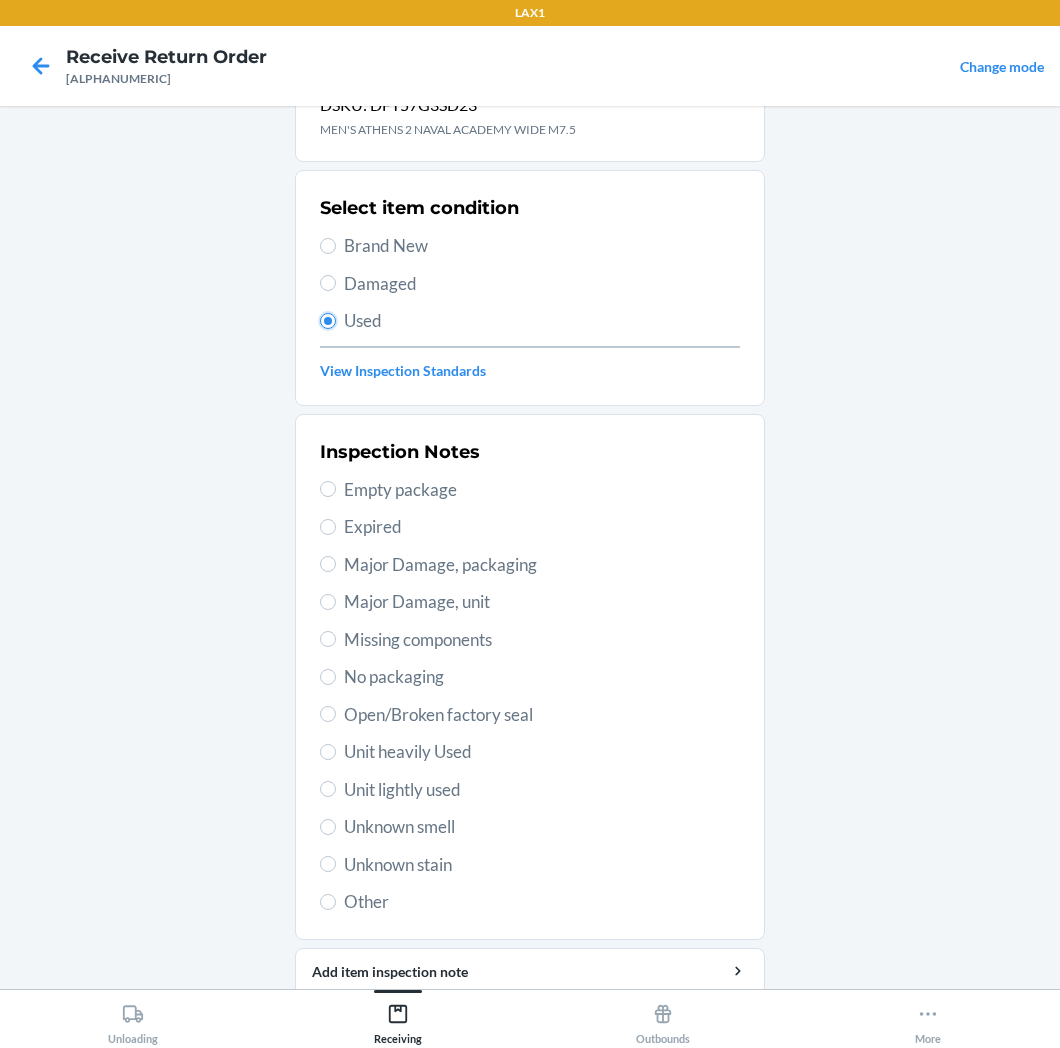 scroll, scrollTop: 157, scrollLeft: 0, axis: vertical 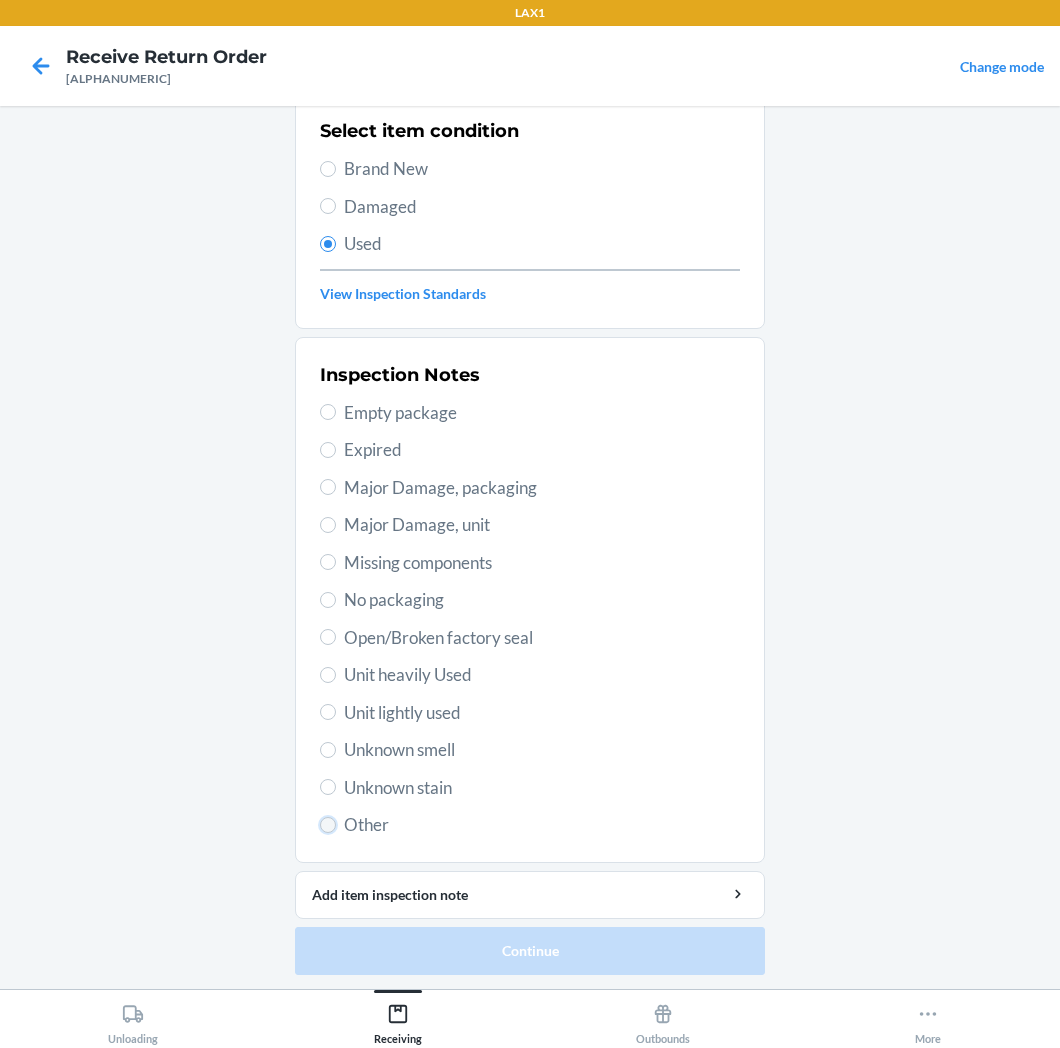 click on "Other" at bounding box center (328, 825) 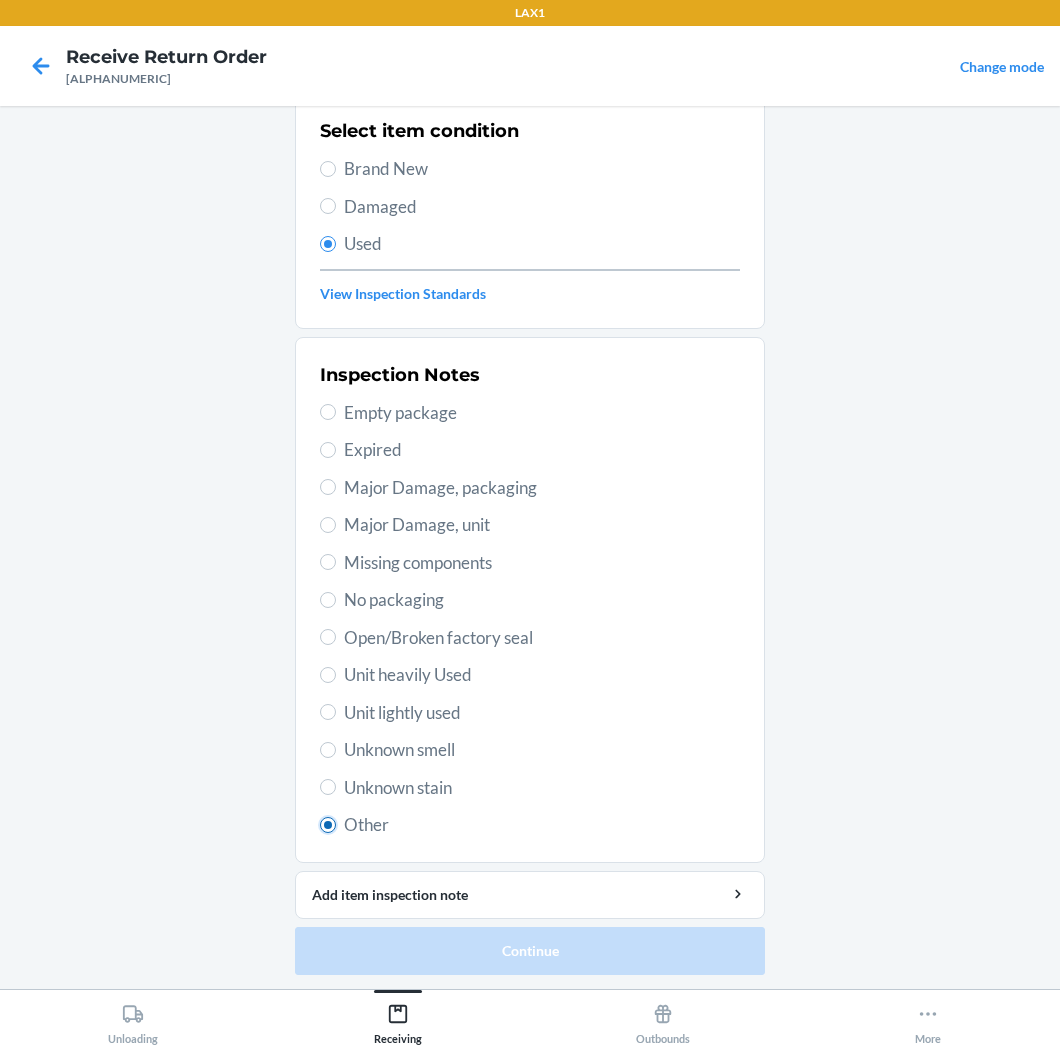 radio on "true" 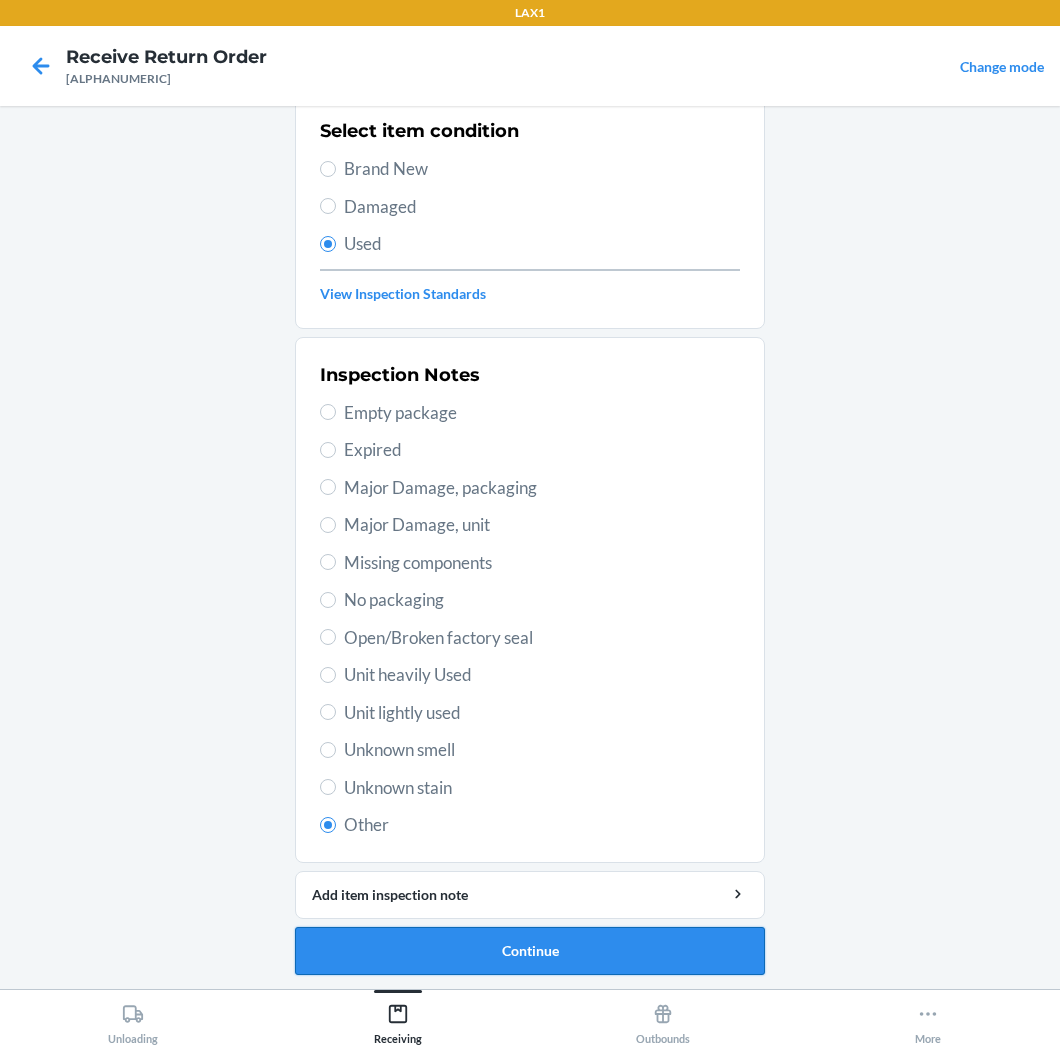 click on "Continue" at bounding box center (530, 951) 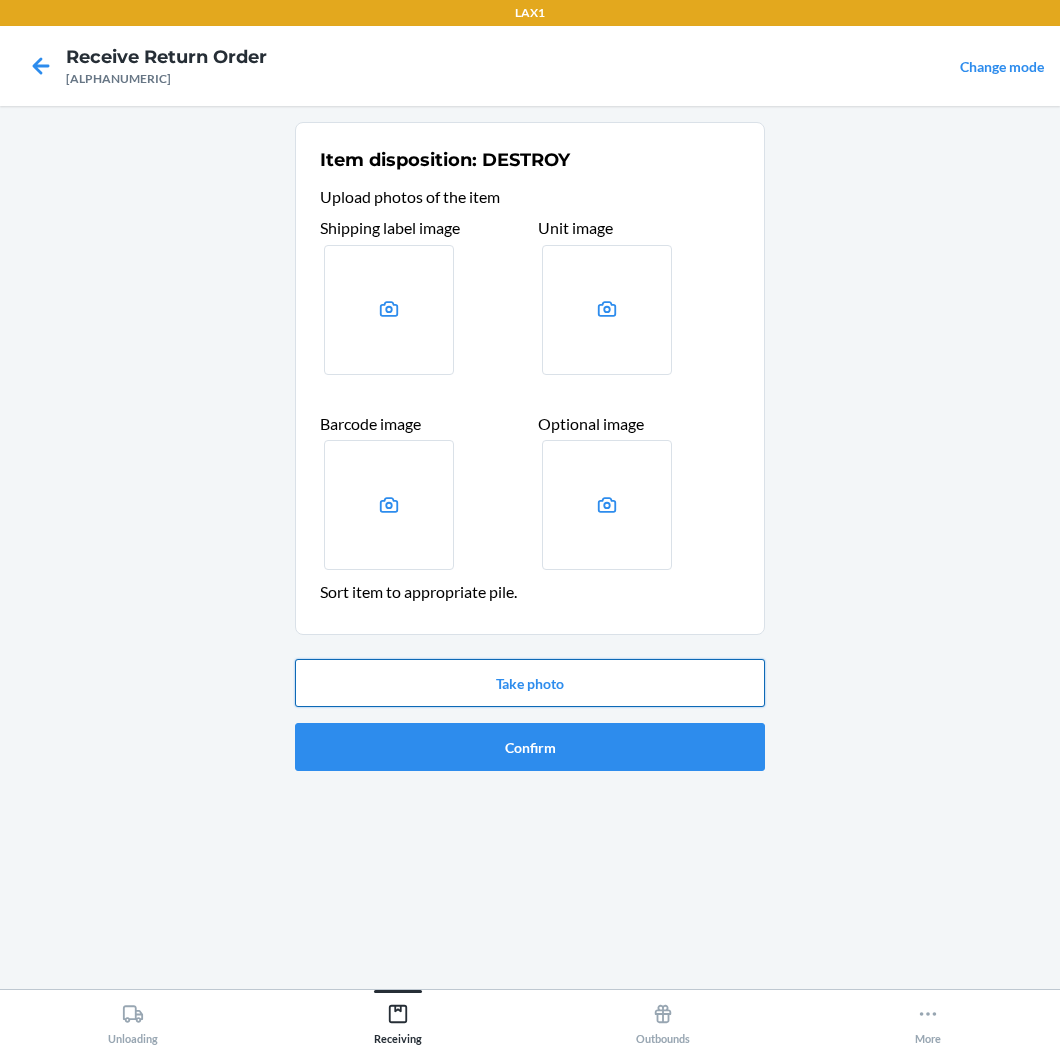 click on "Take photo" at bounding box center (530, 683) 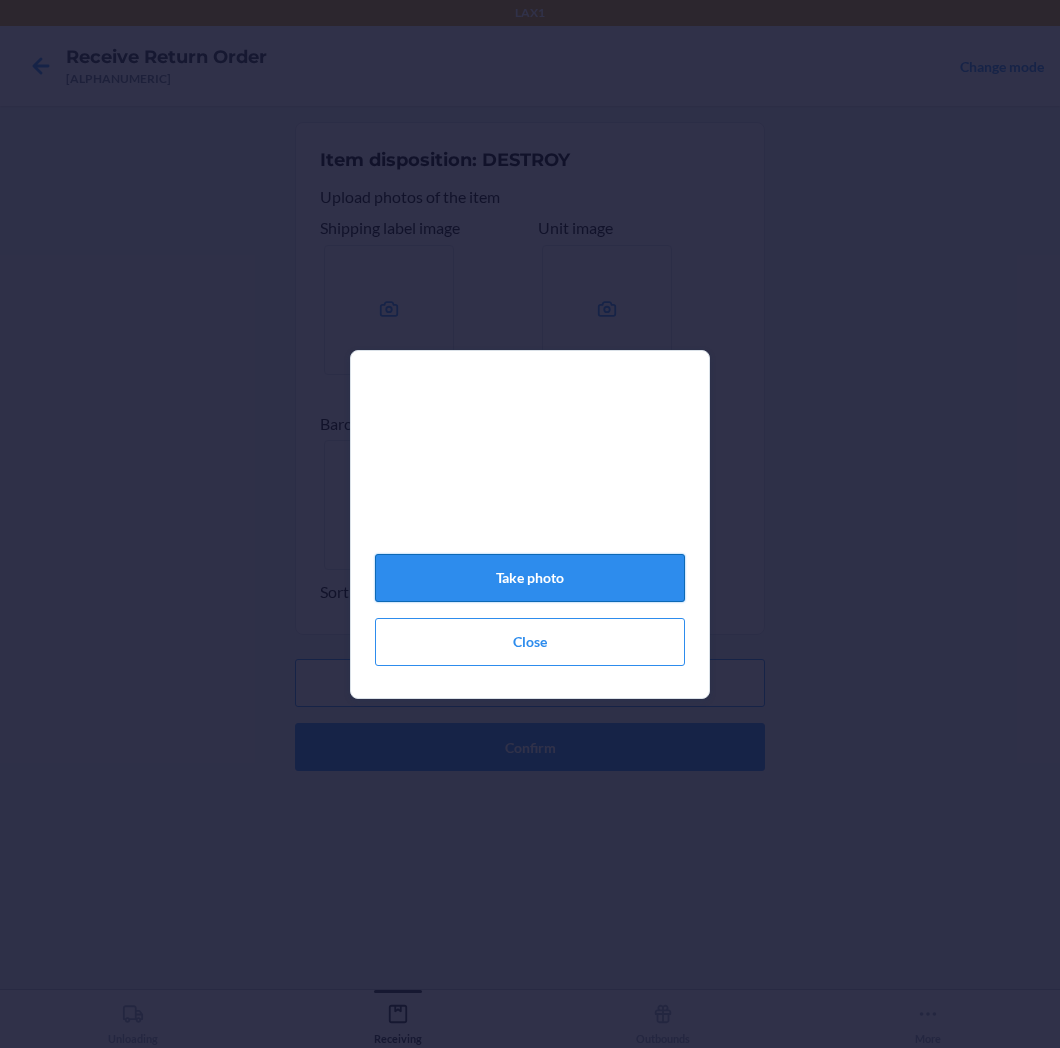 click on "Take photo" 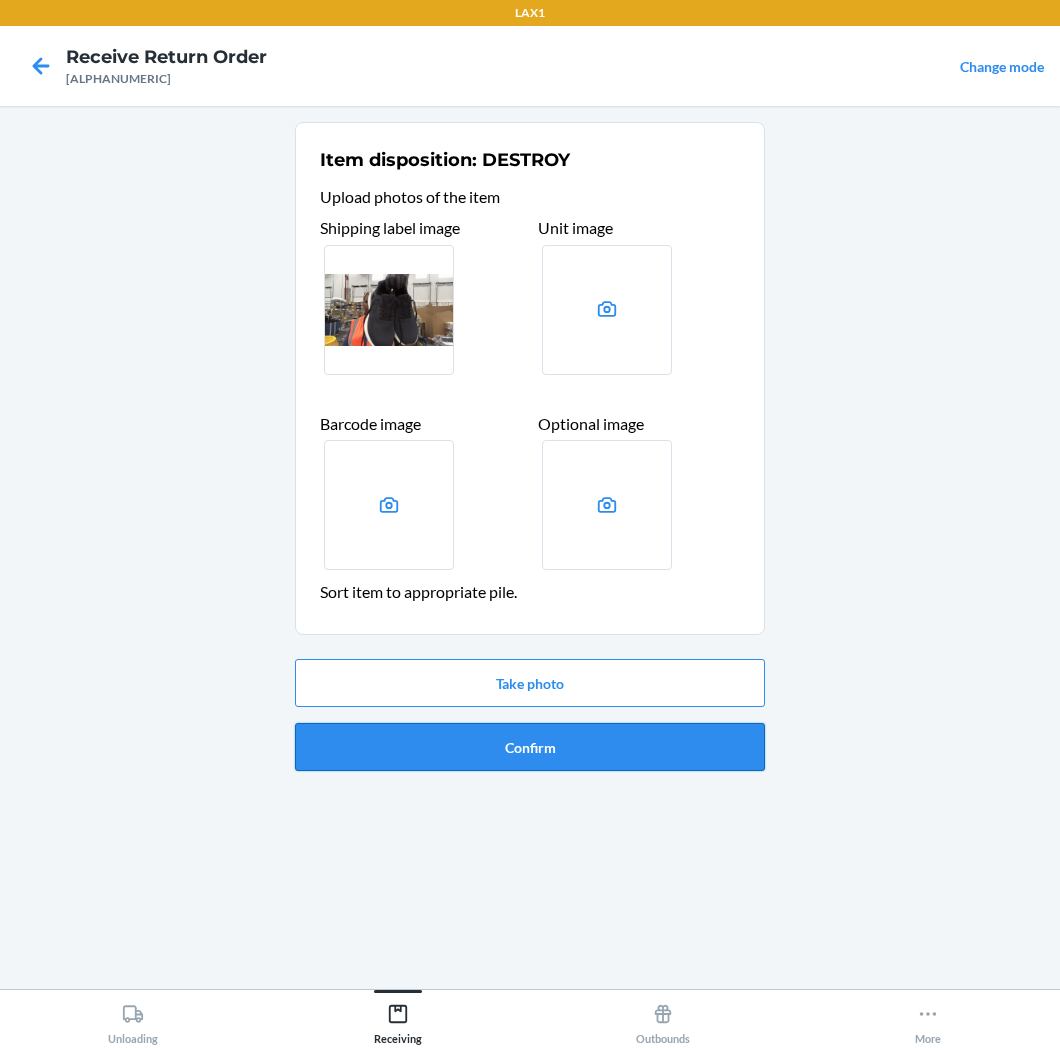 click on "Confirm" at bounding box center [530, 747] 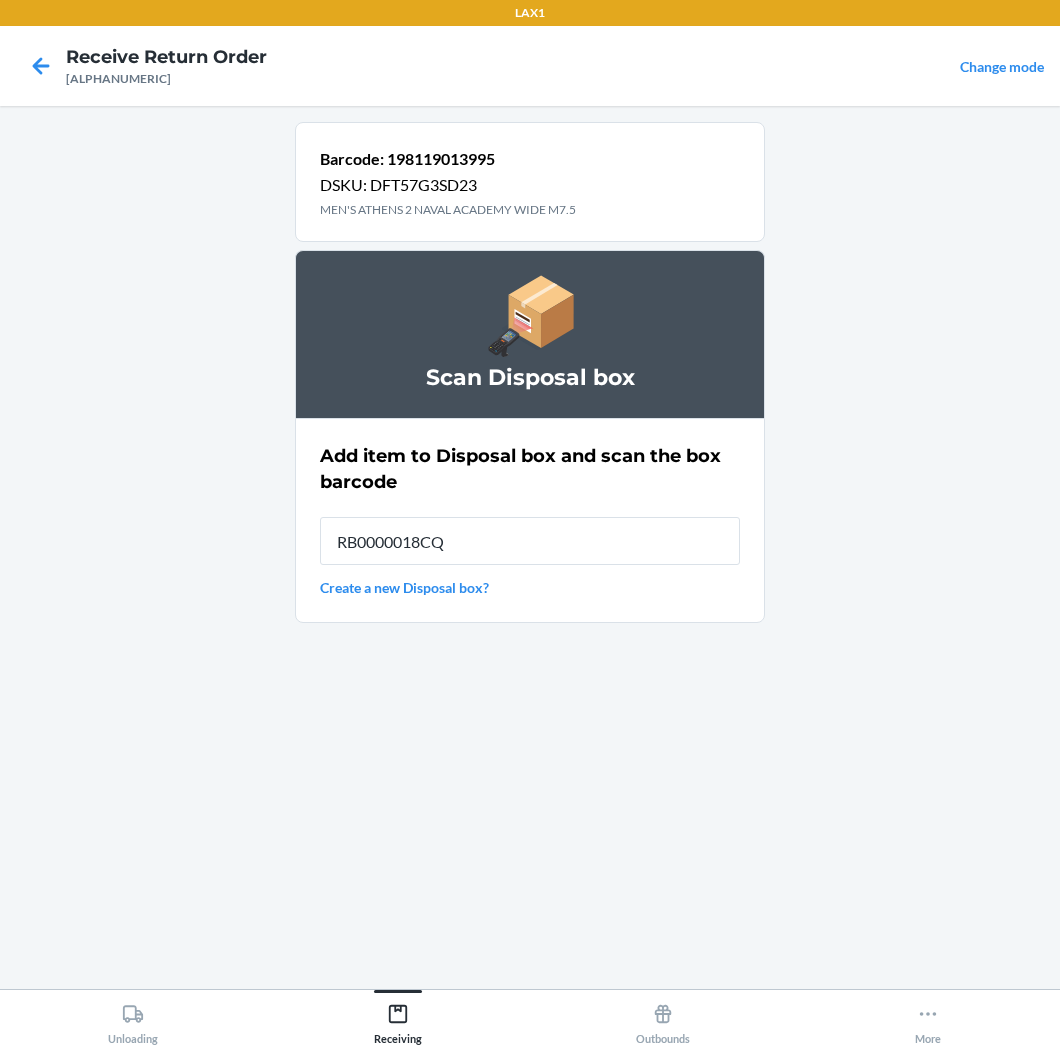 type on "RB0000018CQ" 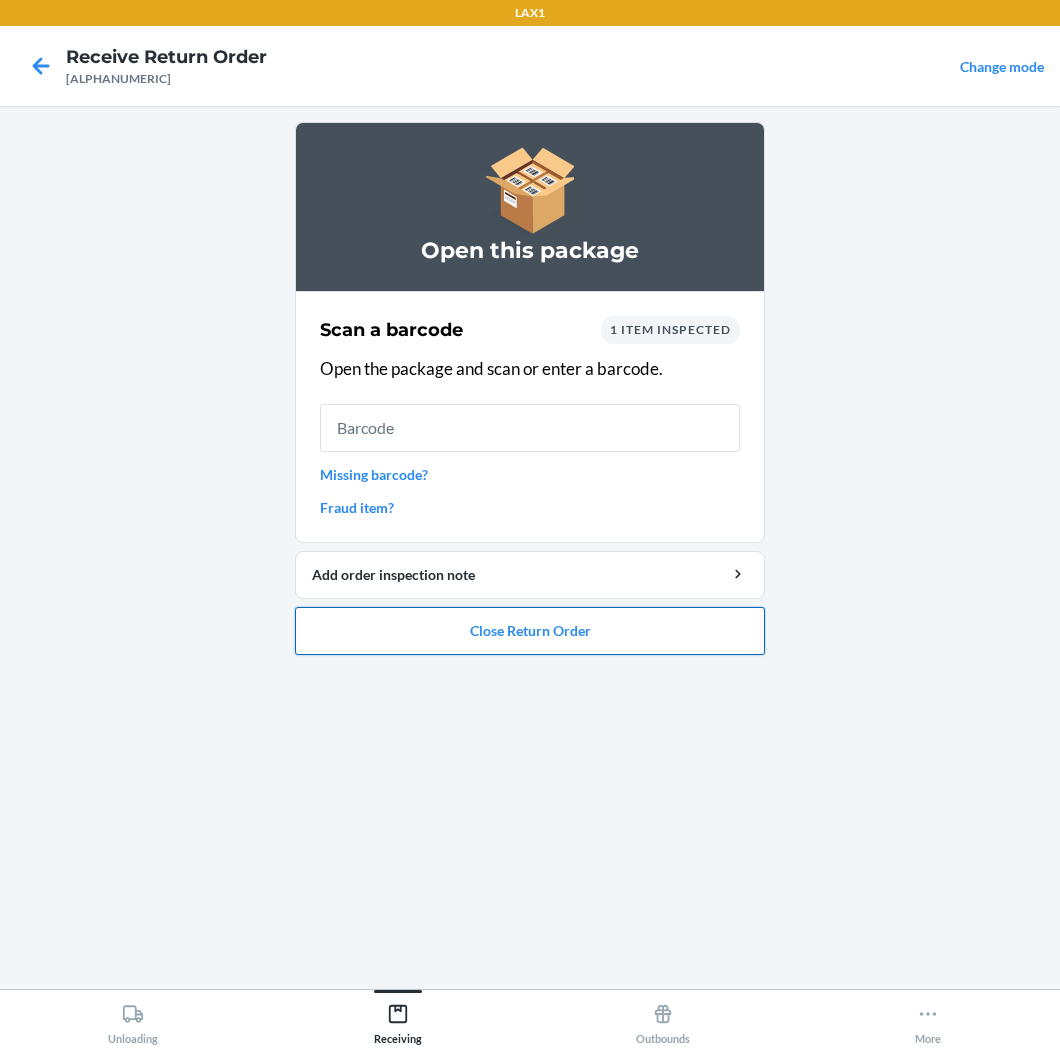 click on "Close Return Order" at bounding box center (530, 631) 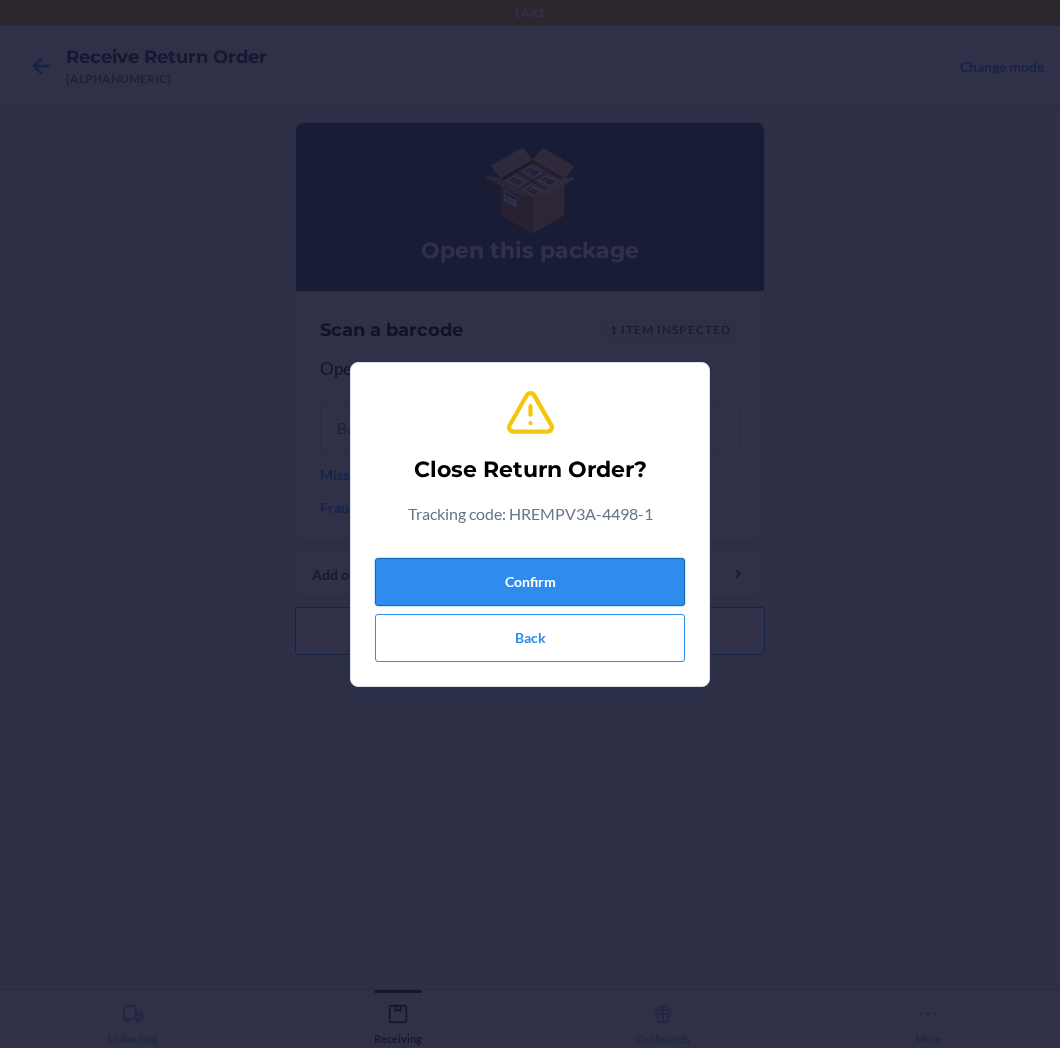 click on "Confirm" at bounding box center [530, 582] 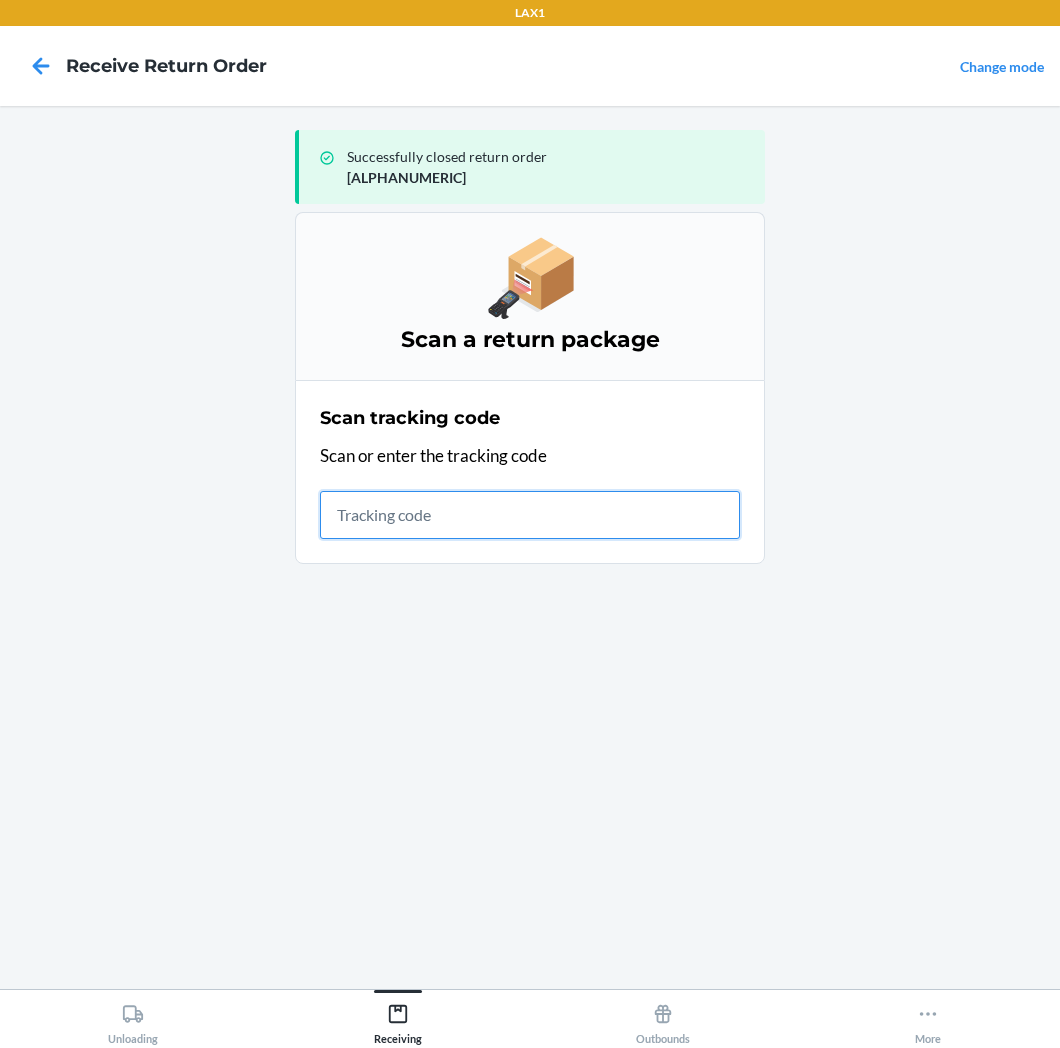 click at bounding box center [530, 515] 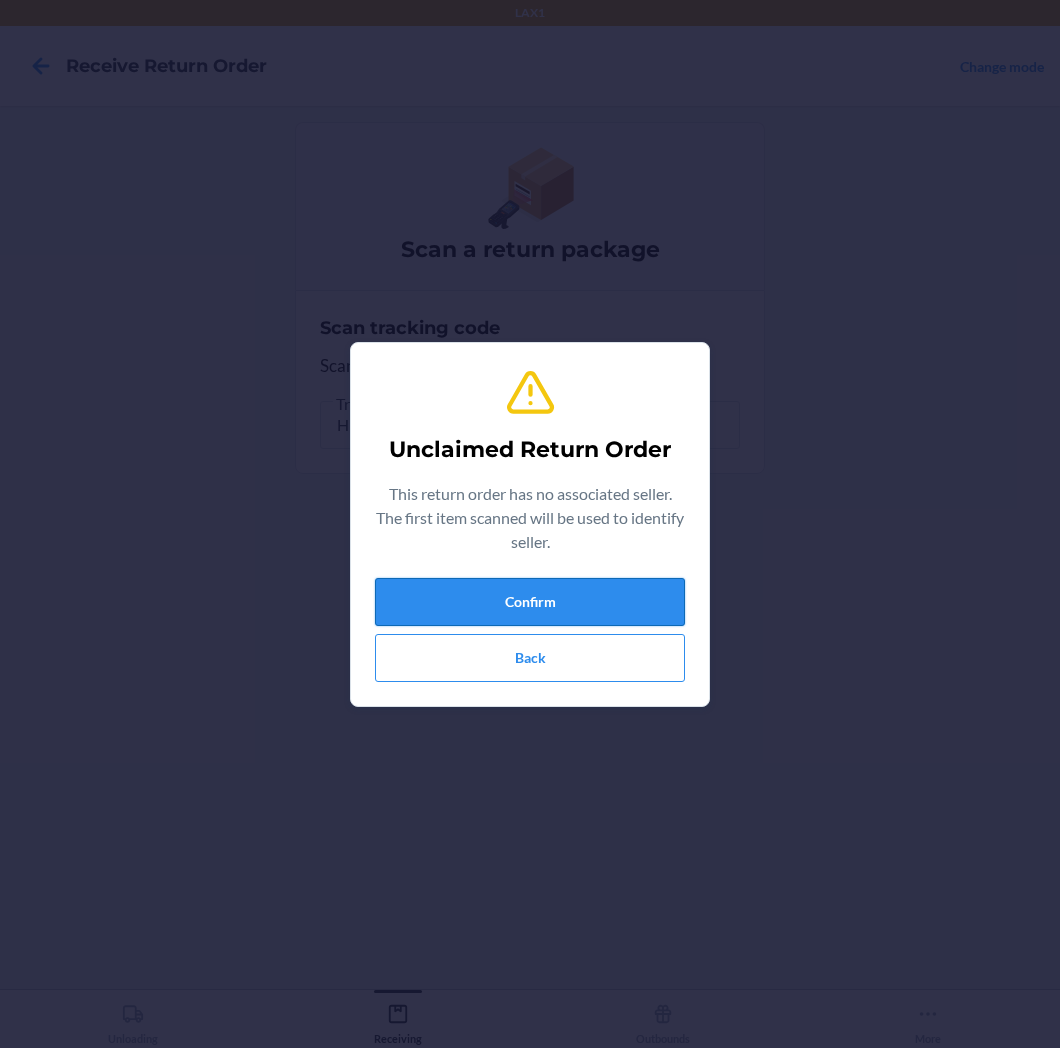 click on "Confirm" at bounding box center (530, 602) 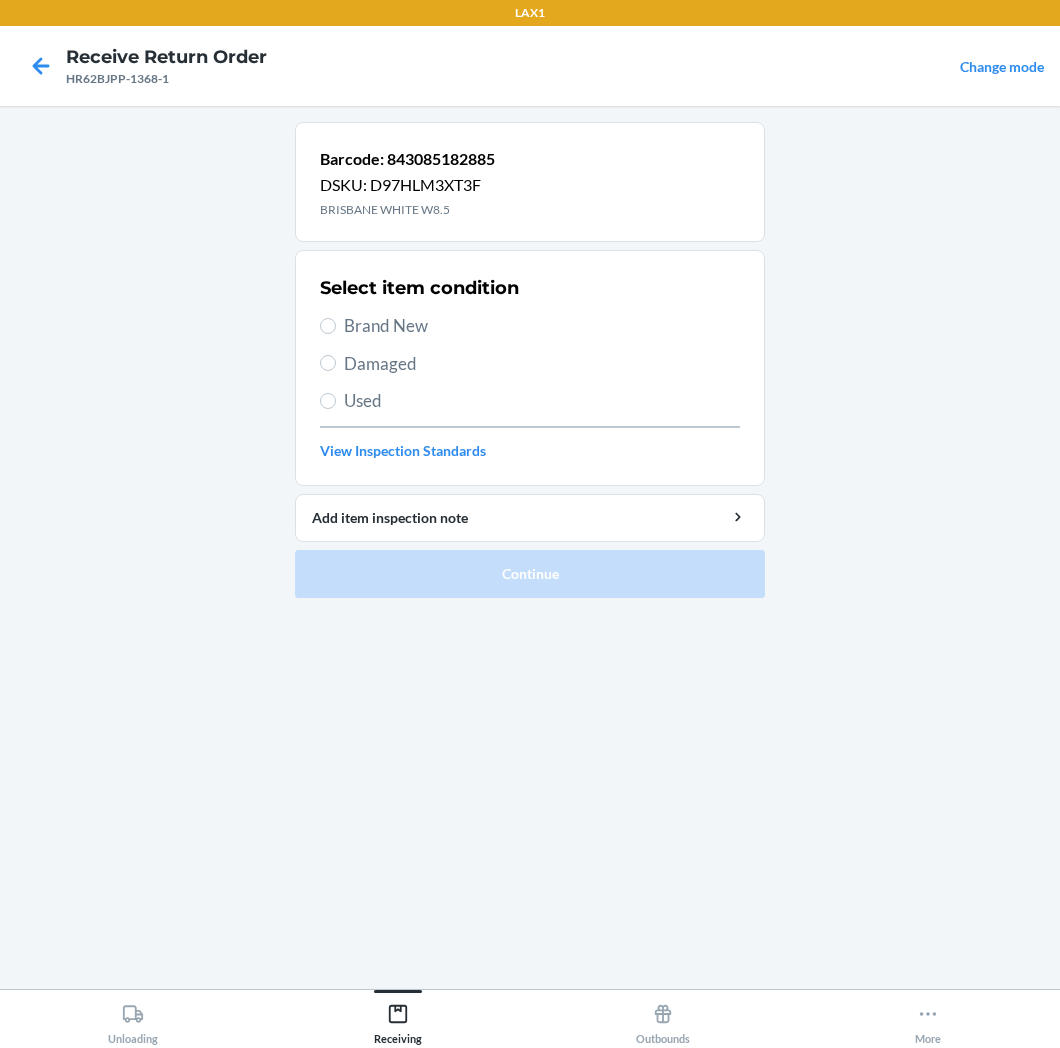 click on "Damaged" at bounding box center [542, 364] 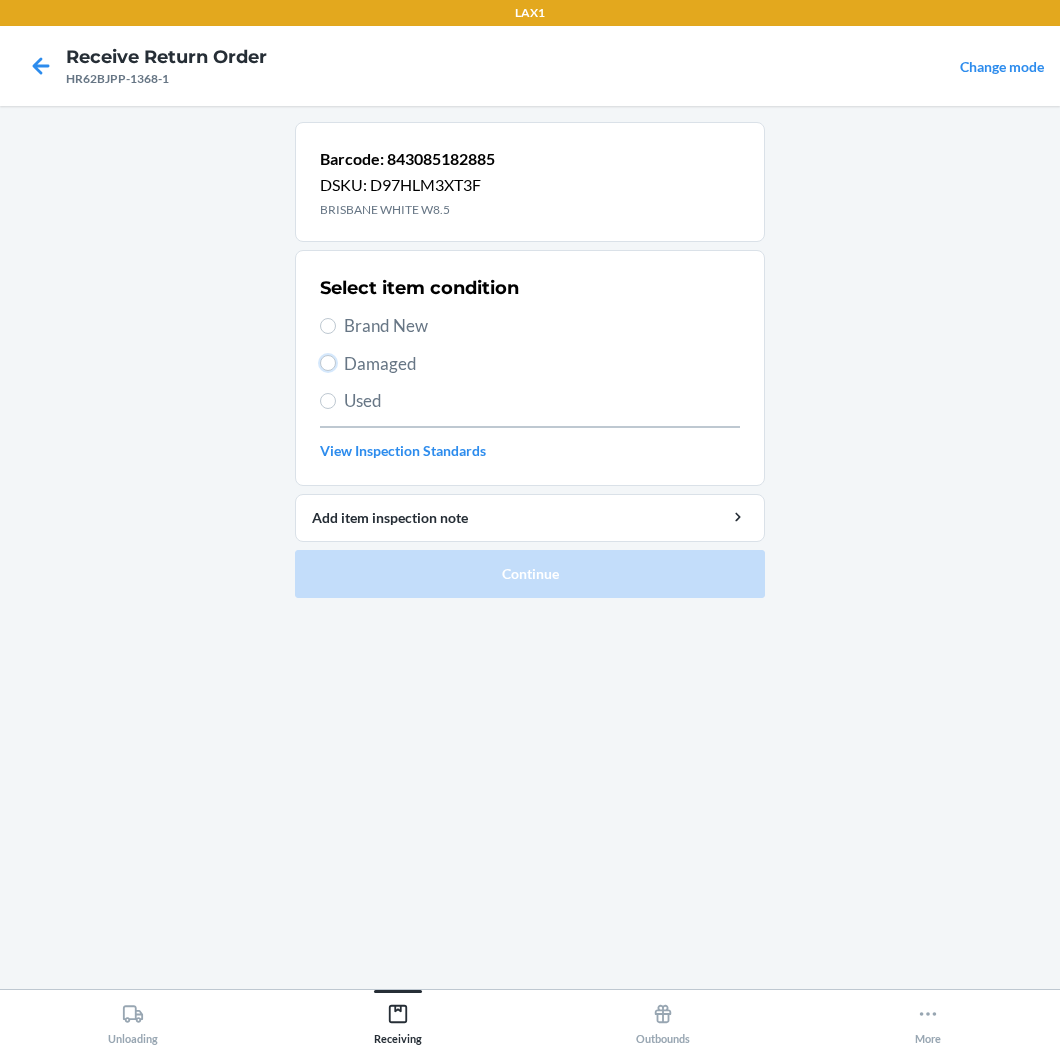 click on "Damaged" at bounding box center [328, 363] 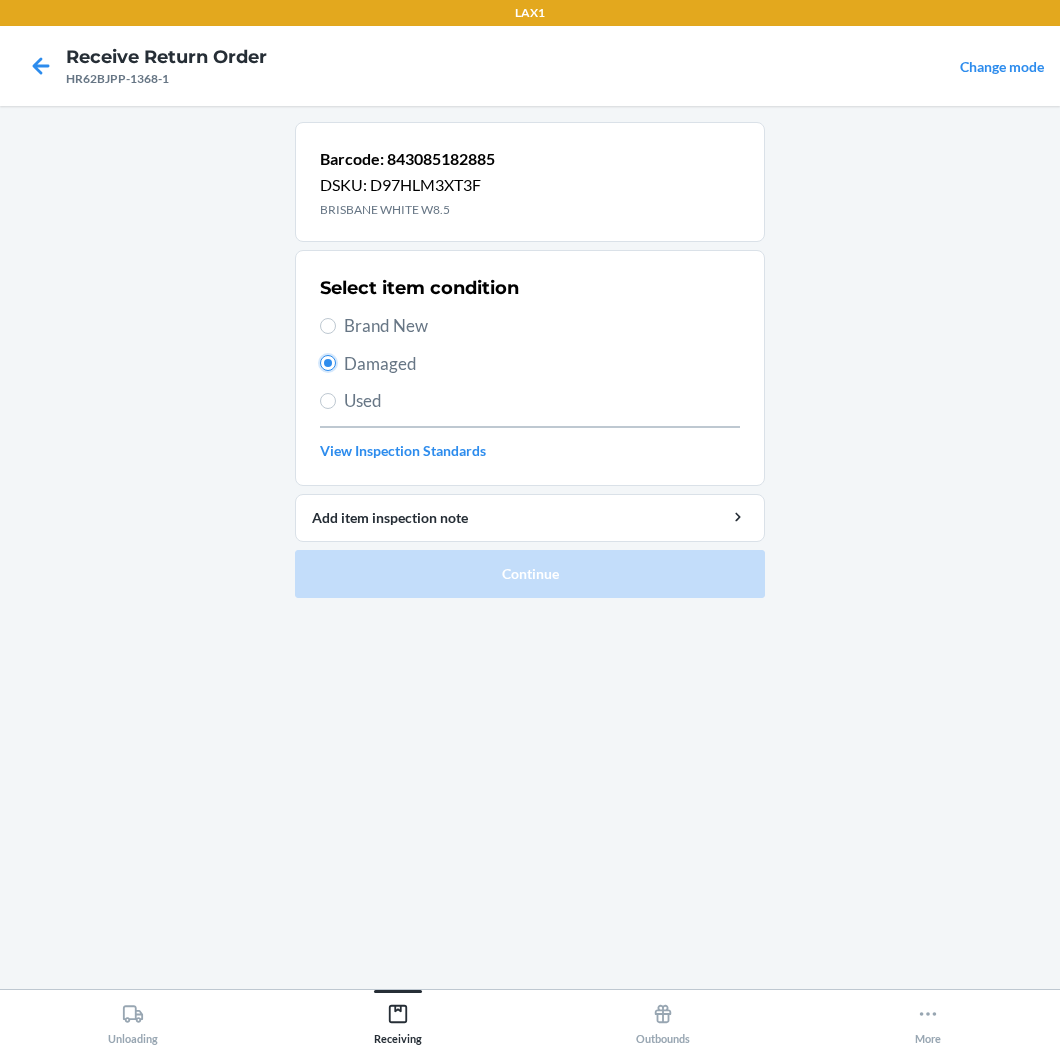 radio on "true" 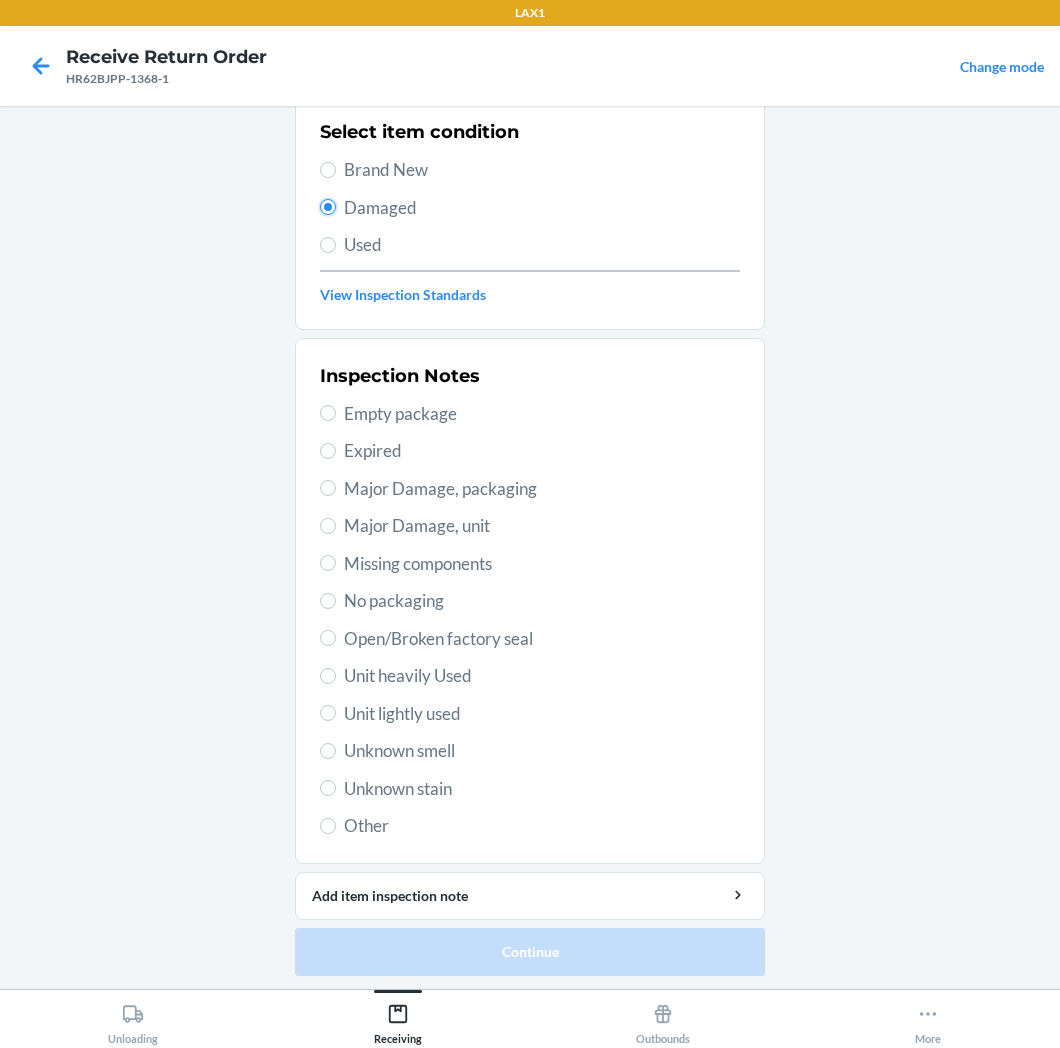 scroll, scrollTop: 157, scrollLeft: 0, axis: vertical 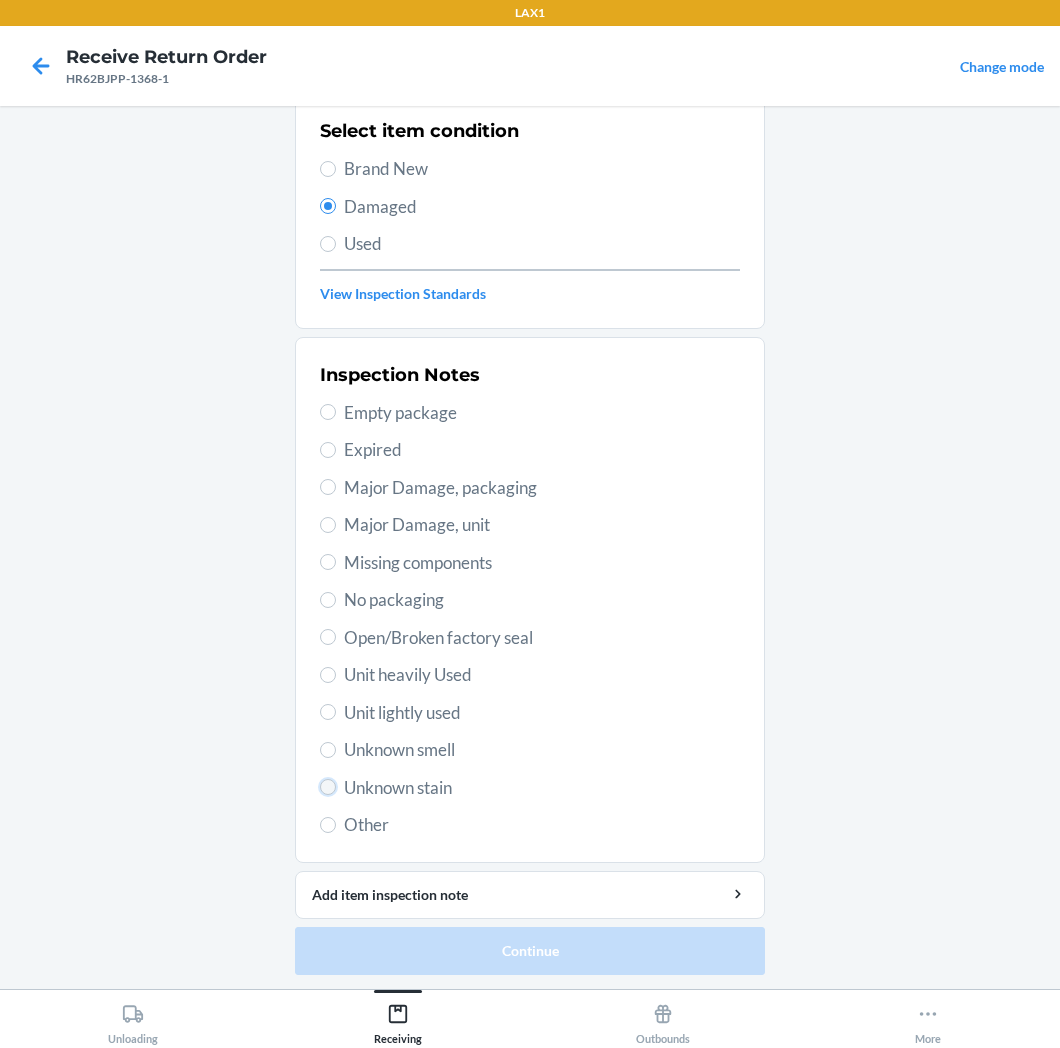 click on "Unknown stain" at bounding box center (328, 787) 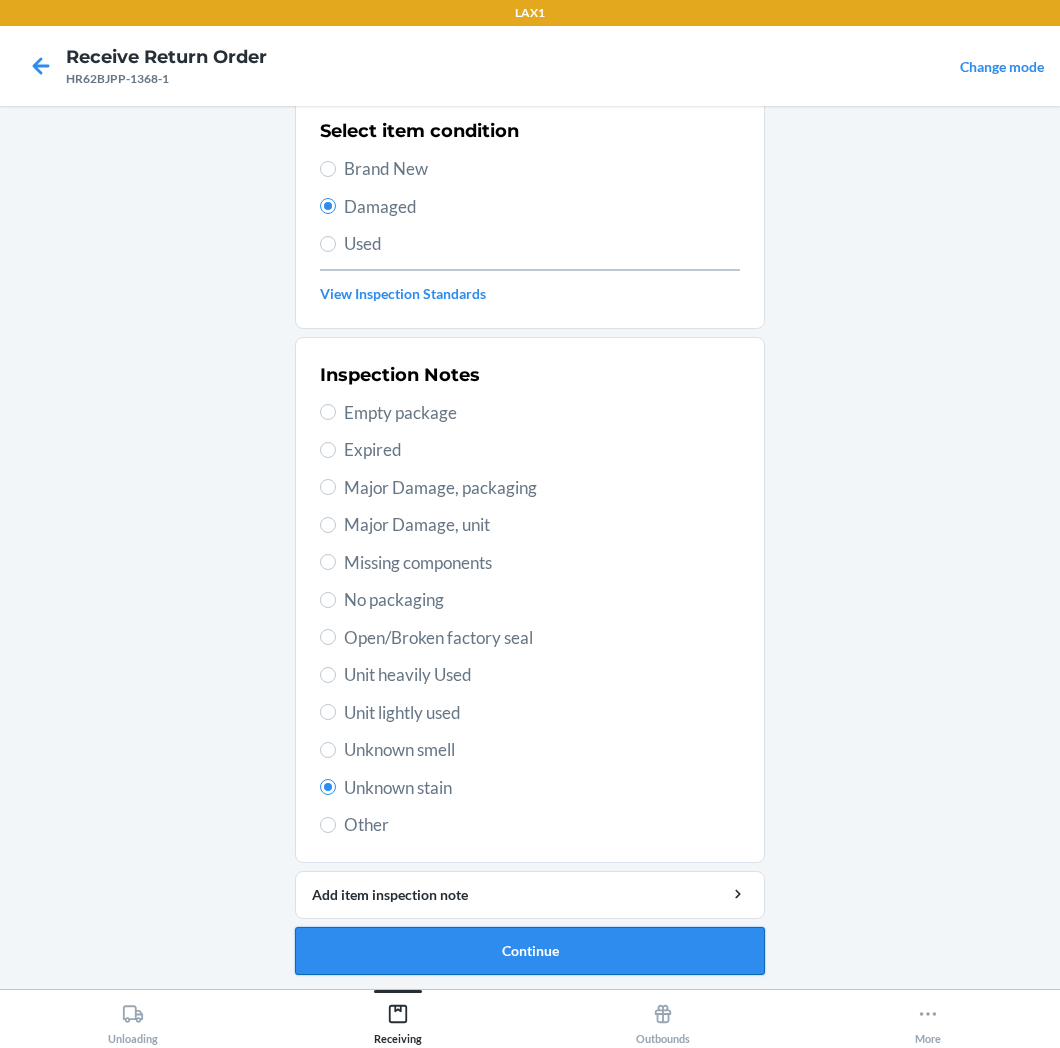 click on "Continue" at bounding box center (530, 951) 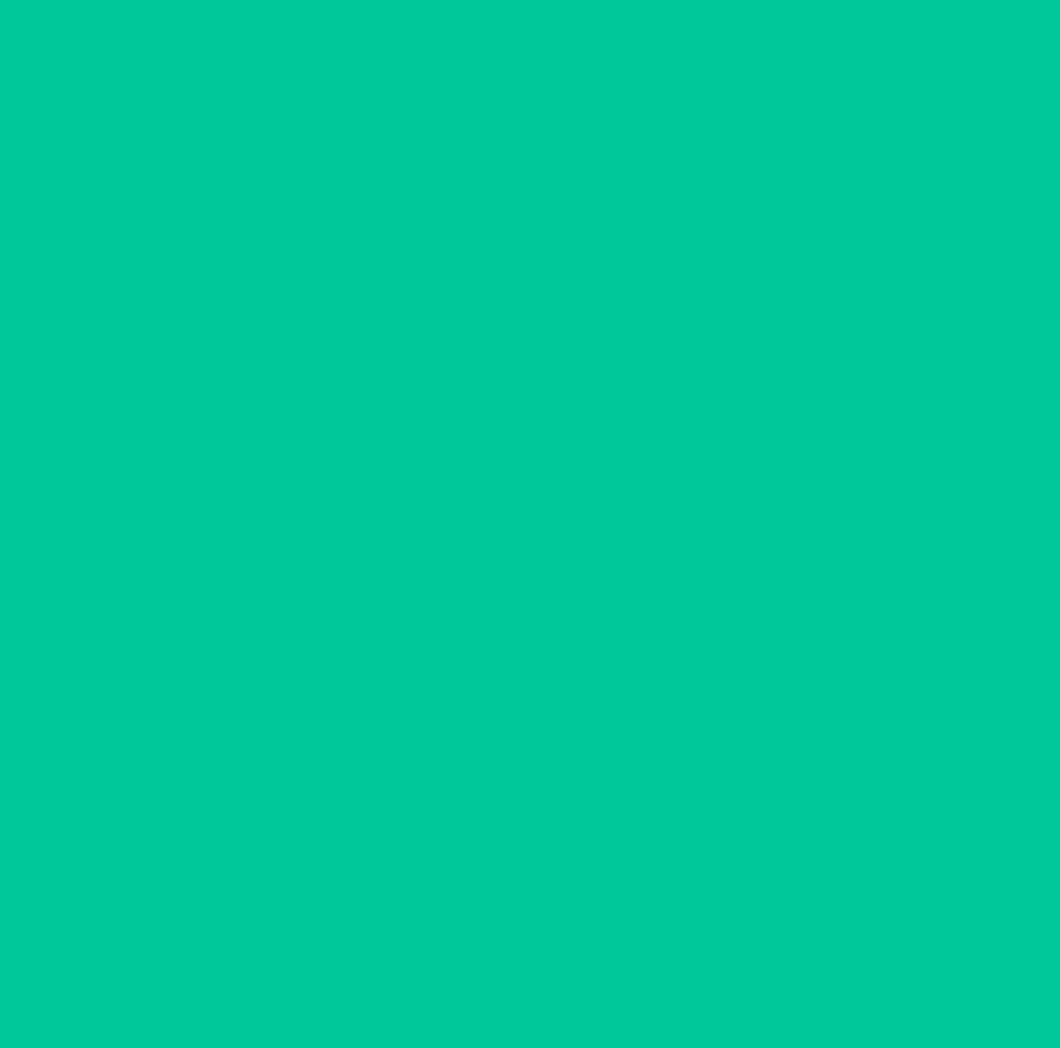 scroll, scrollTop: 0, scrollLeft: 0, axis: both 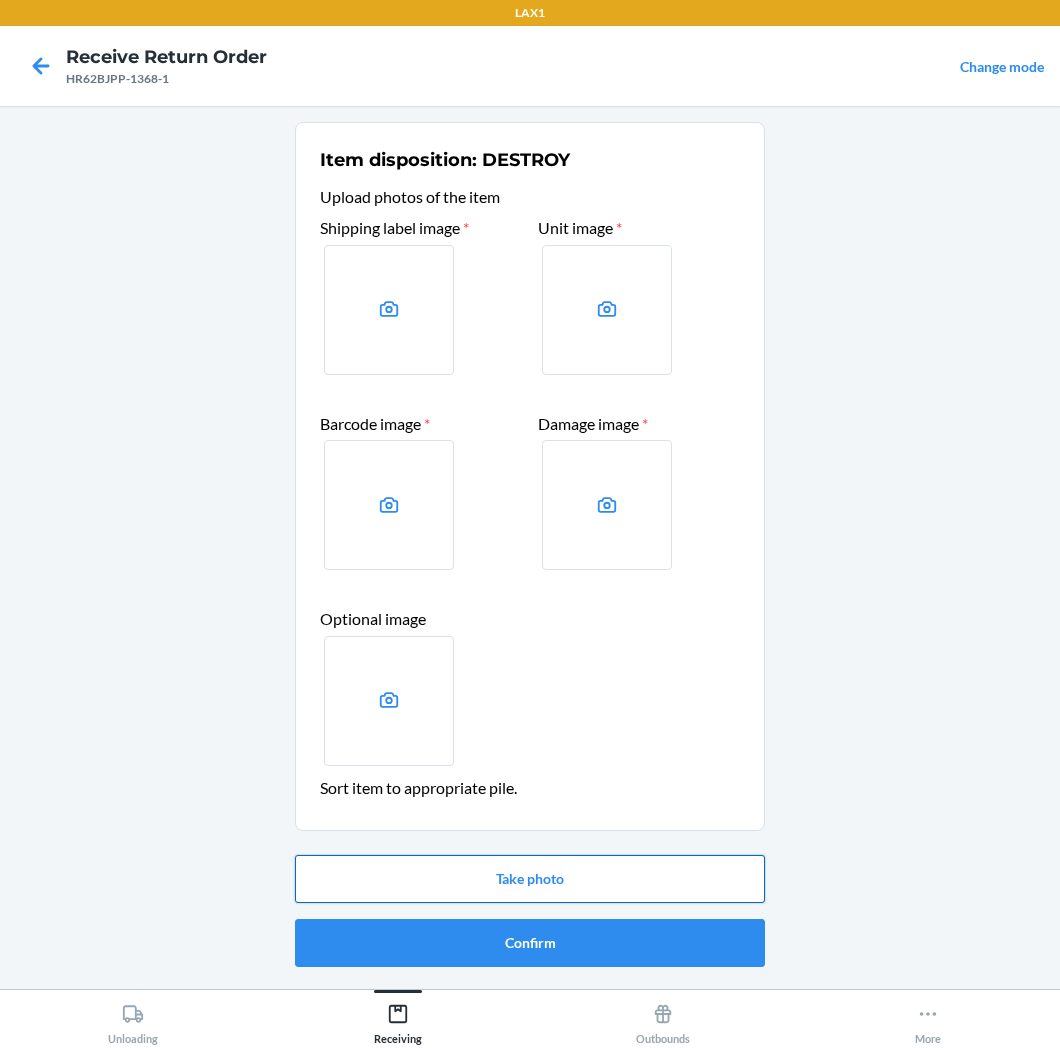 click on "Take photo" at bounding box center (530, 879) 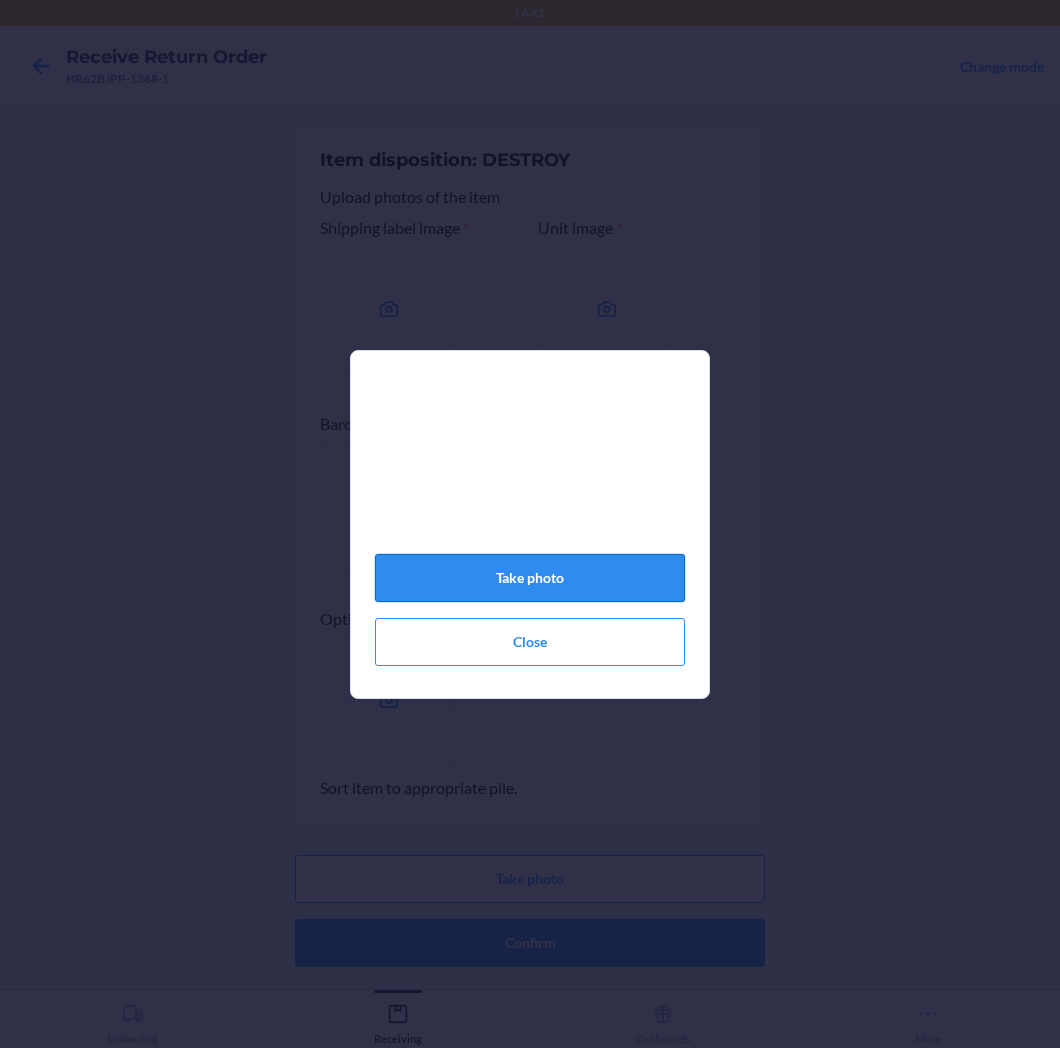 click on "Take photo" 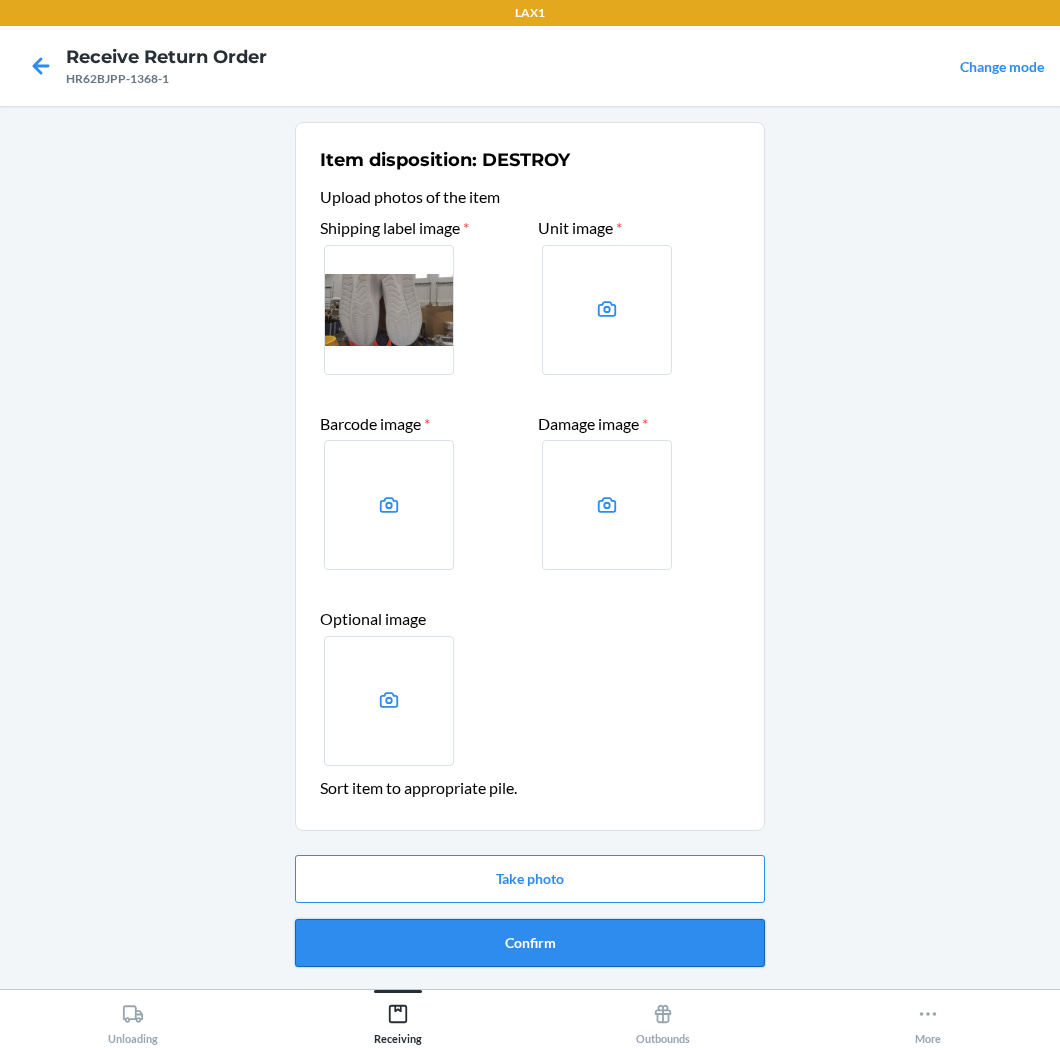 click on "Confirm" at bounding box center (530, 943) 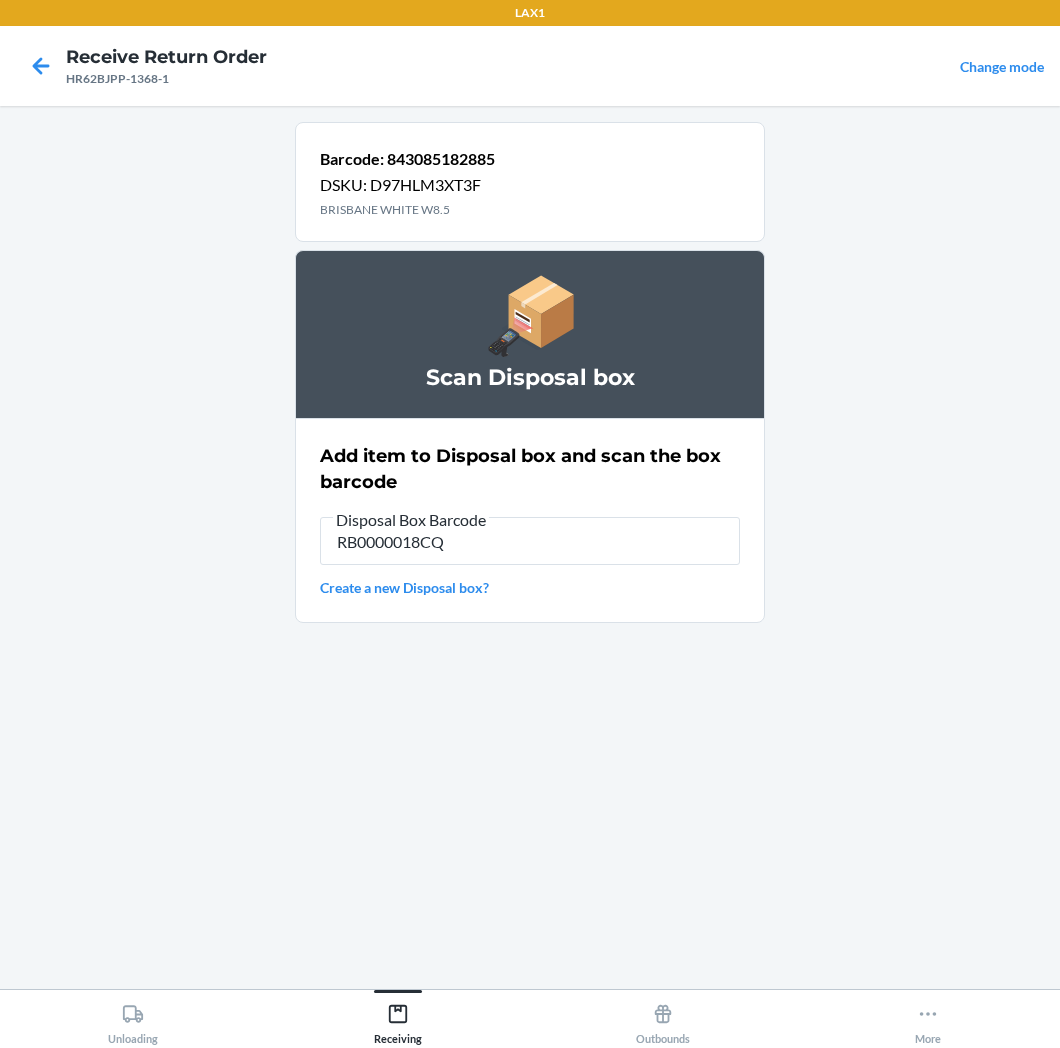 type on "RB0000018CQ" 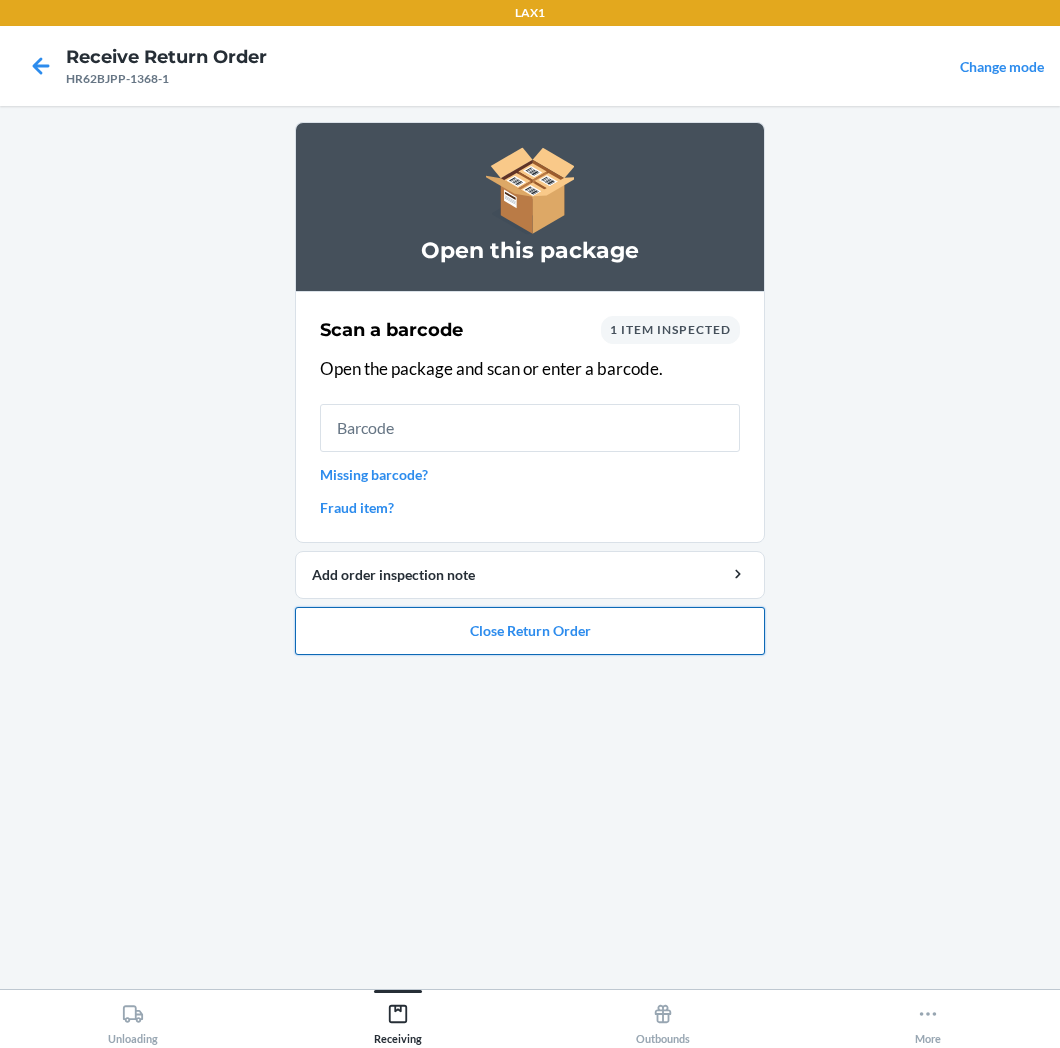 click on "Close Return Order" at bounding box center [530, 631] 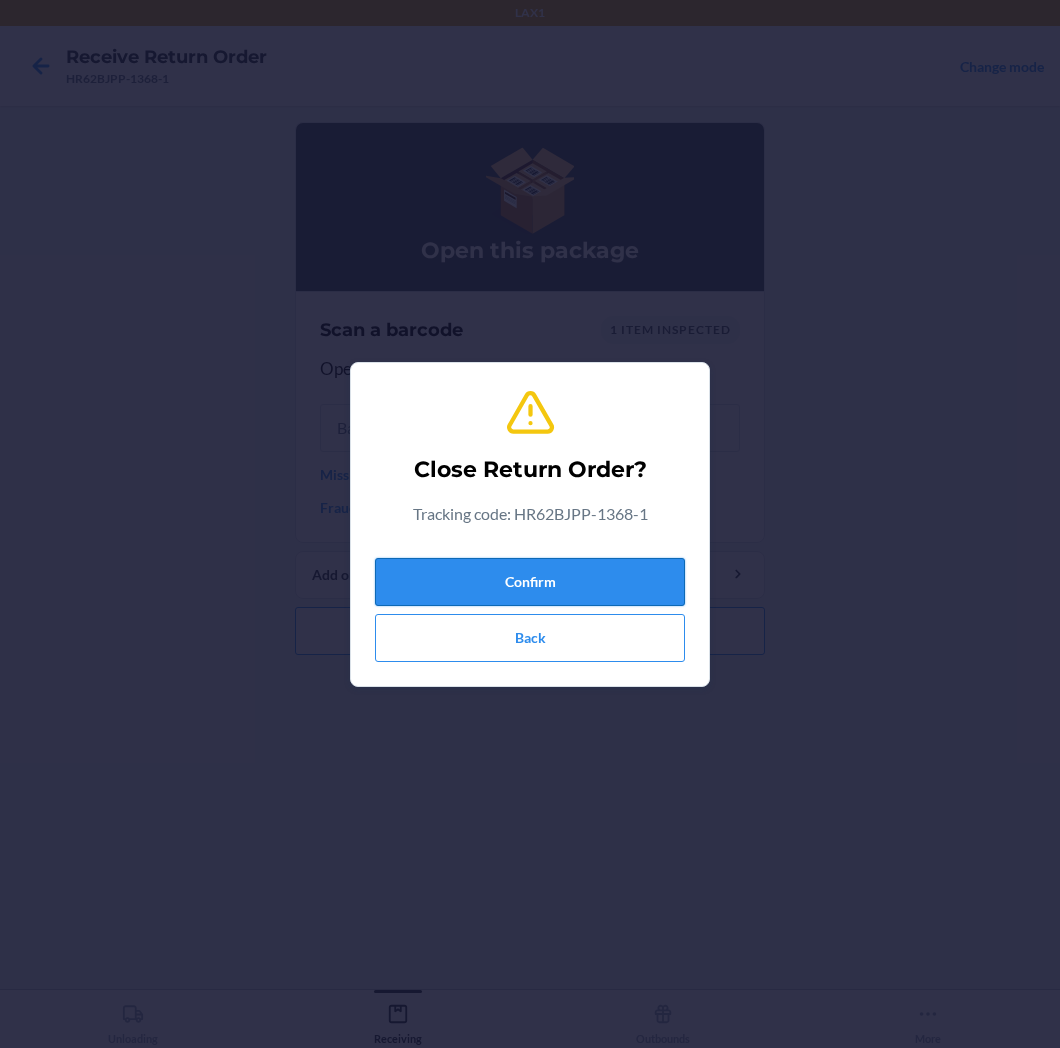 click on "Confirm" at bounding box center [530, 582] 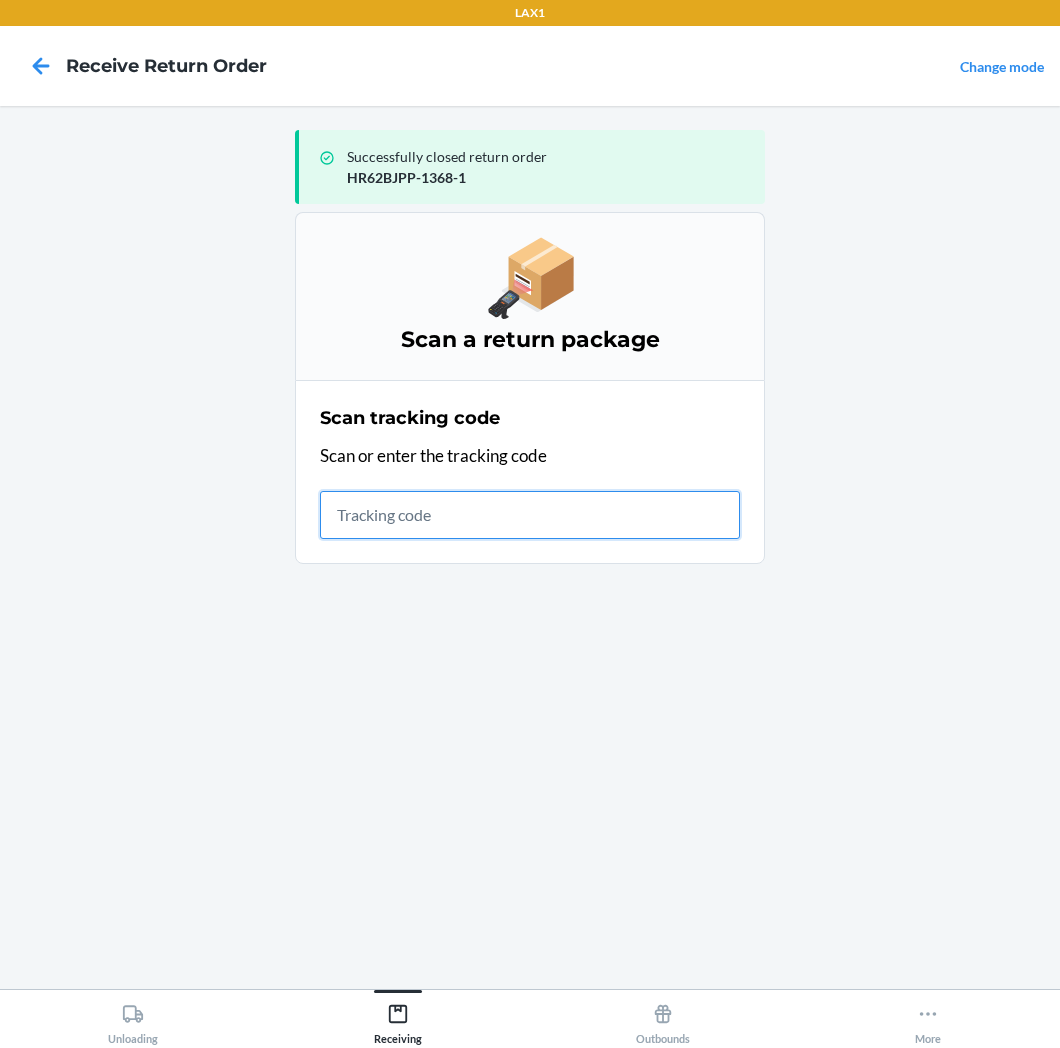 click at bounding box center (530, 515) 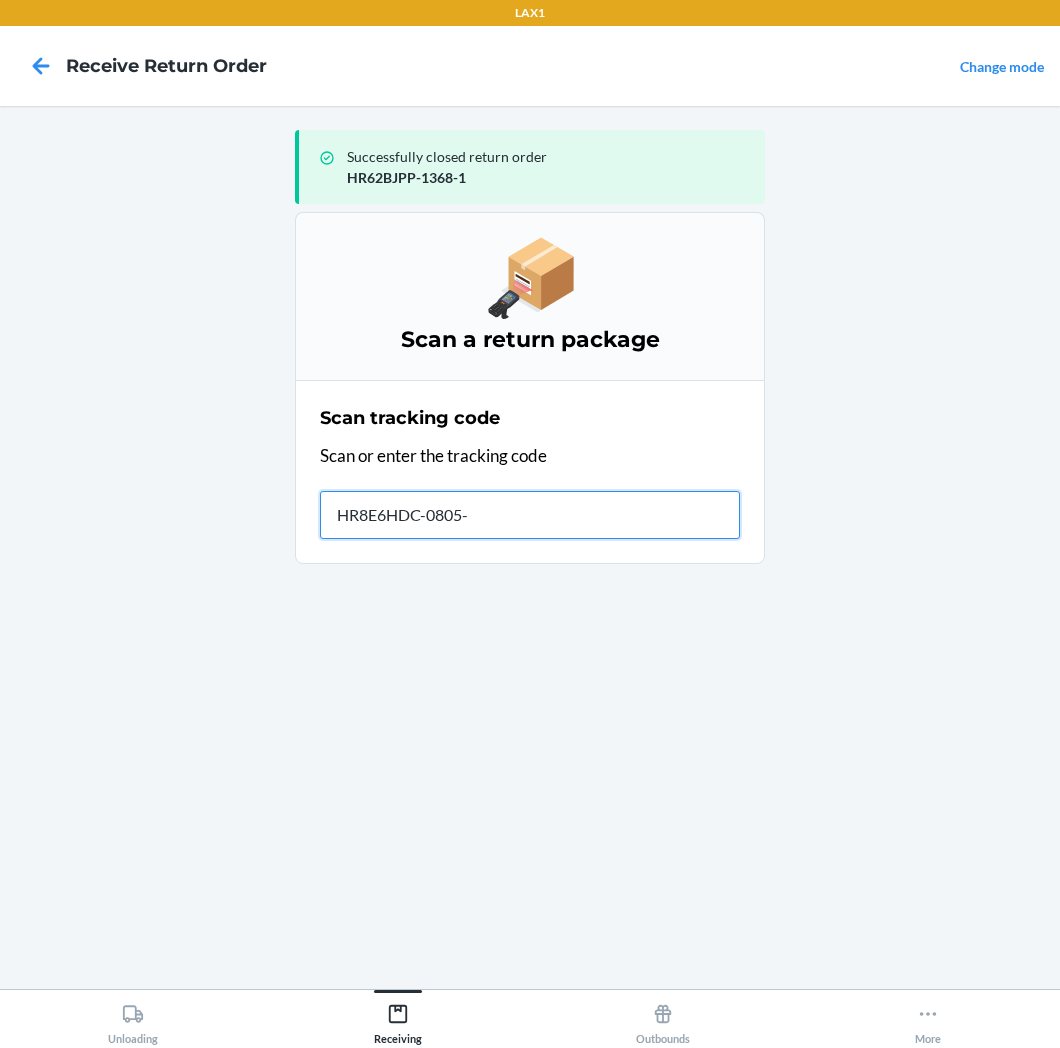 type on "[ALPHANUMERIC]" 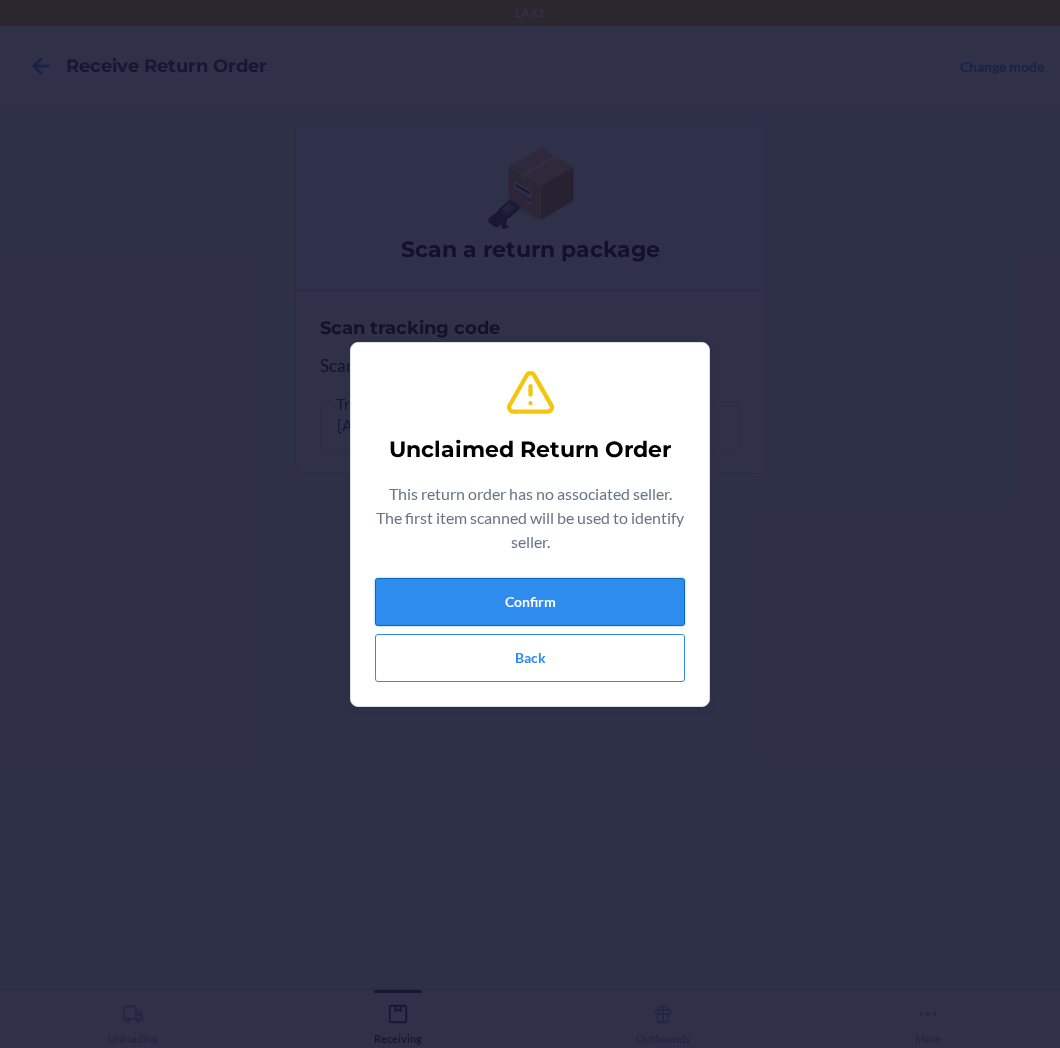 click on "Confirm" at bounding box center [530, 602] 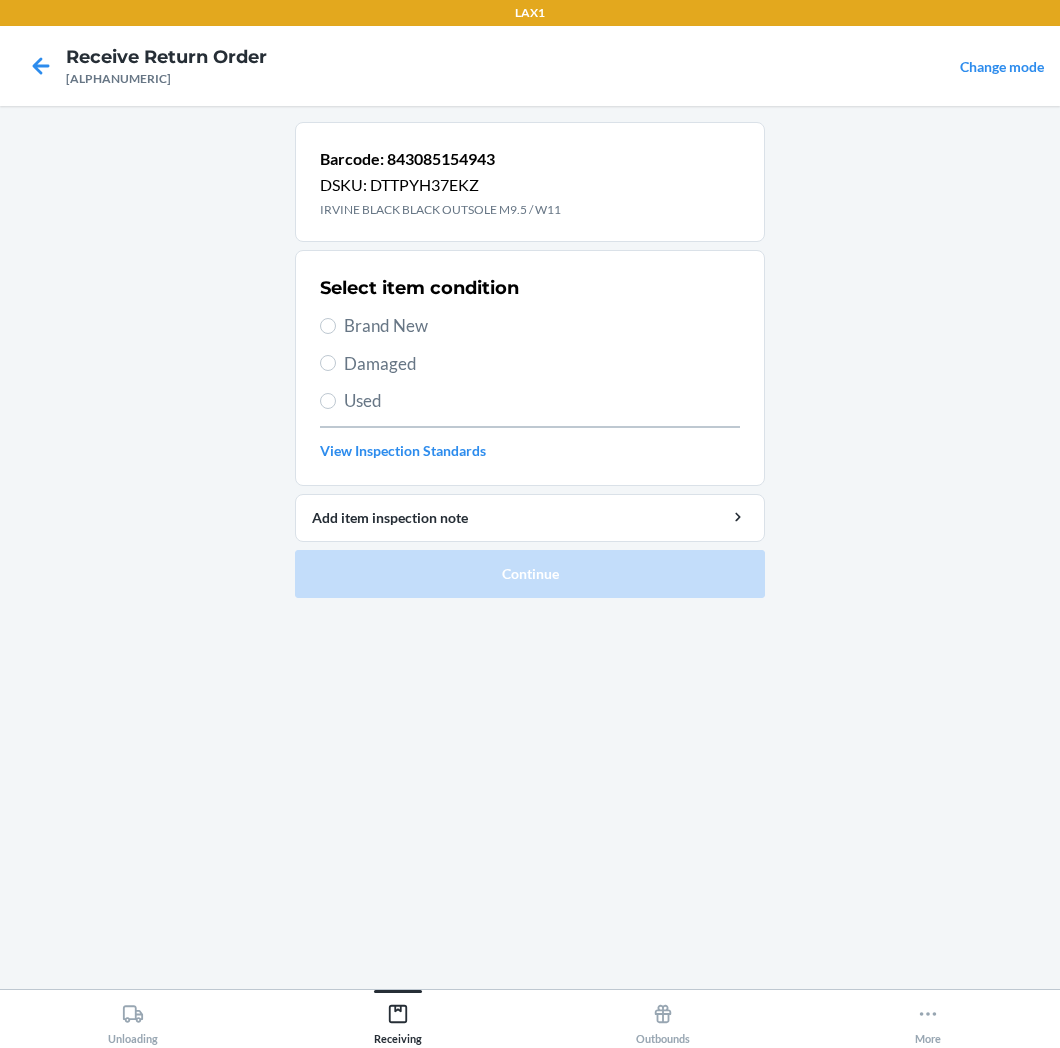click on "Brand New" at bounding box center [542, 326] 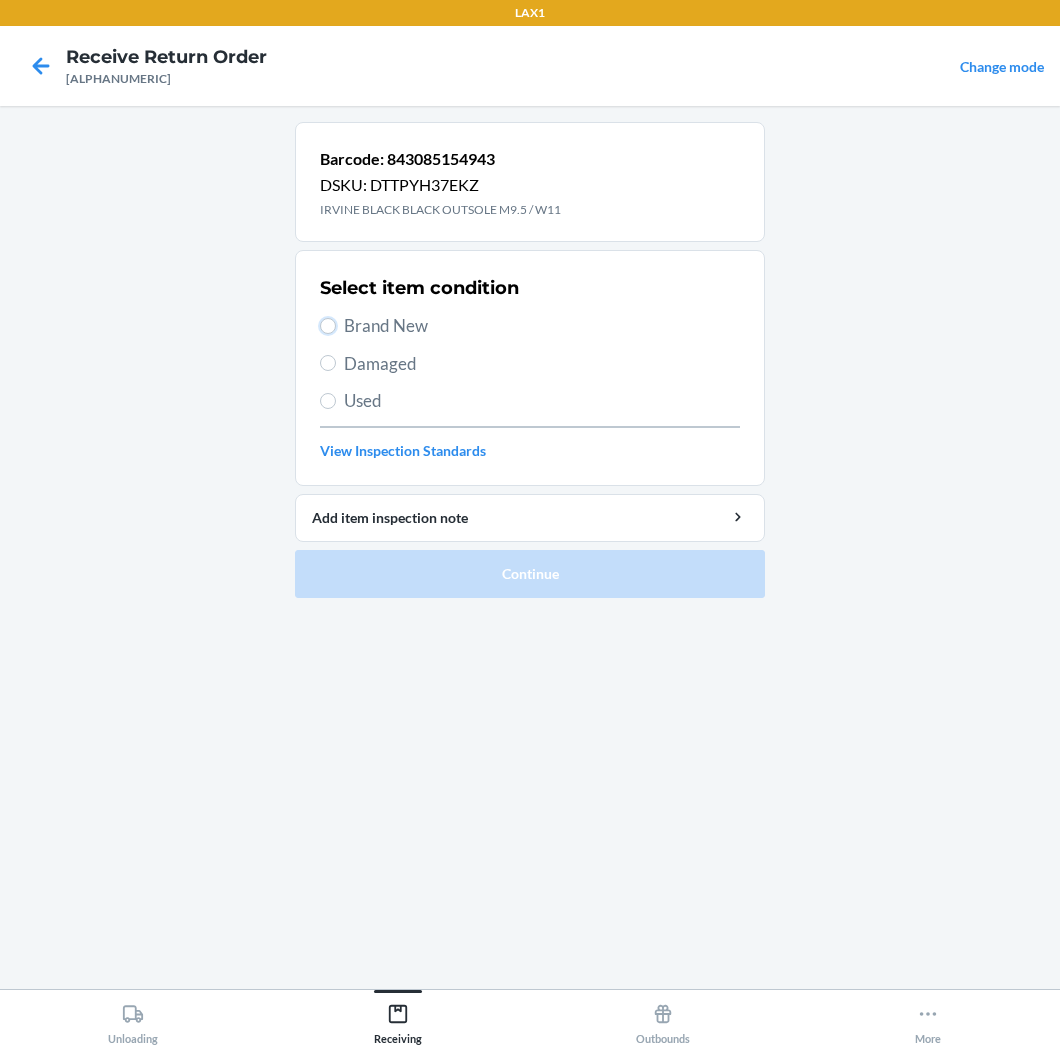 click on "Brand New" at bounding box center [328, 326] 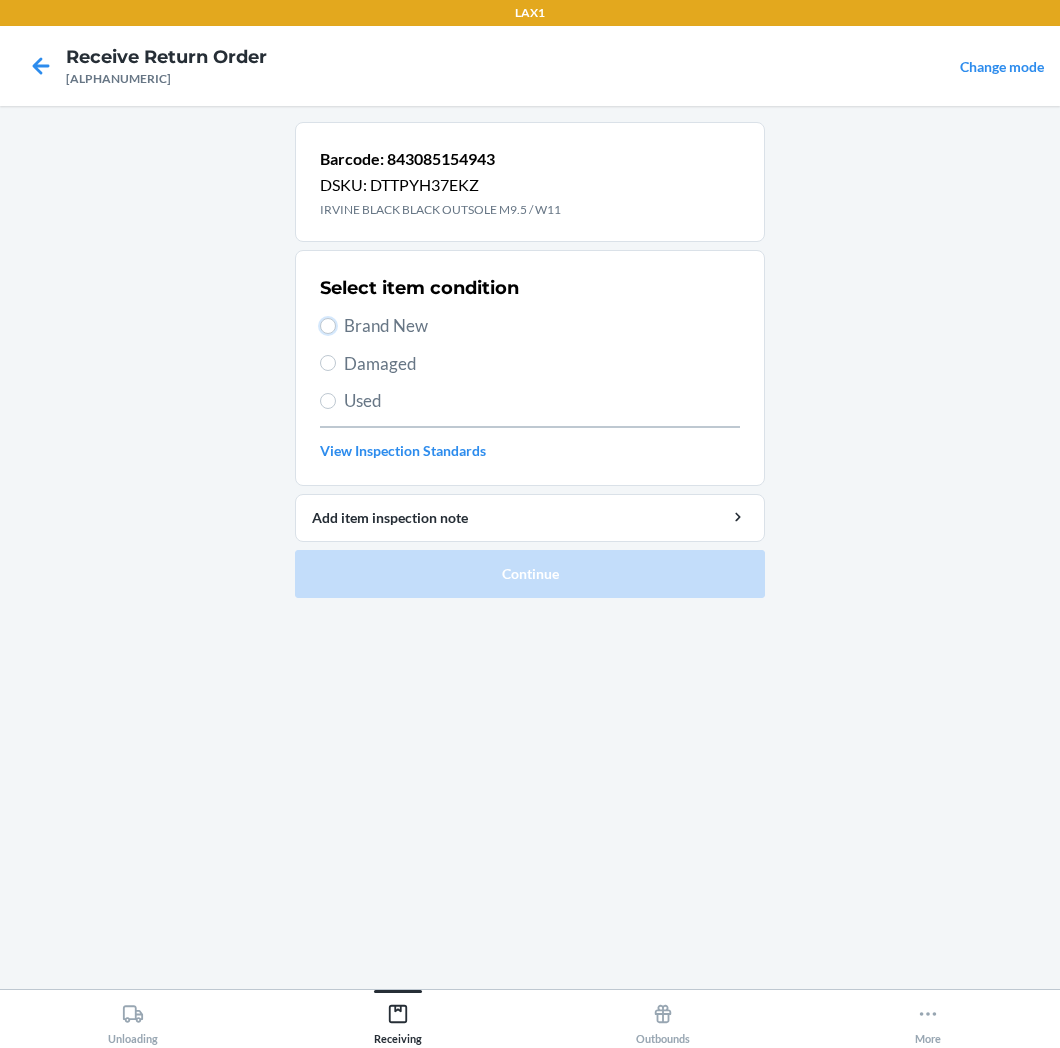 radio on "true" 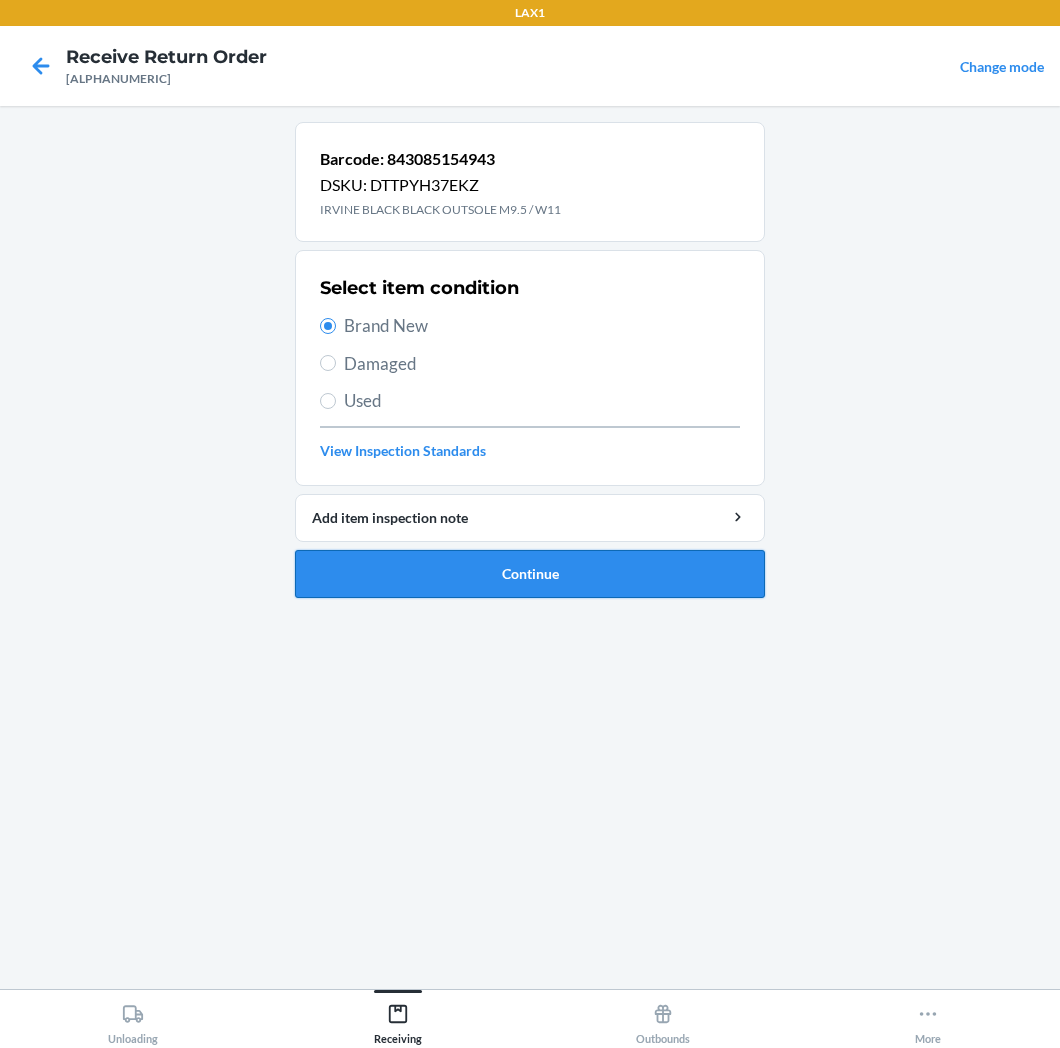 click on "Continue" at bounding box center [530, 574] 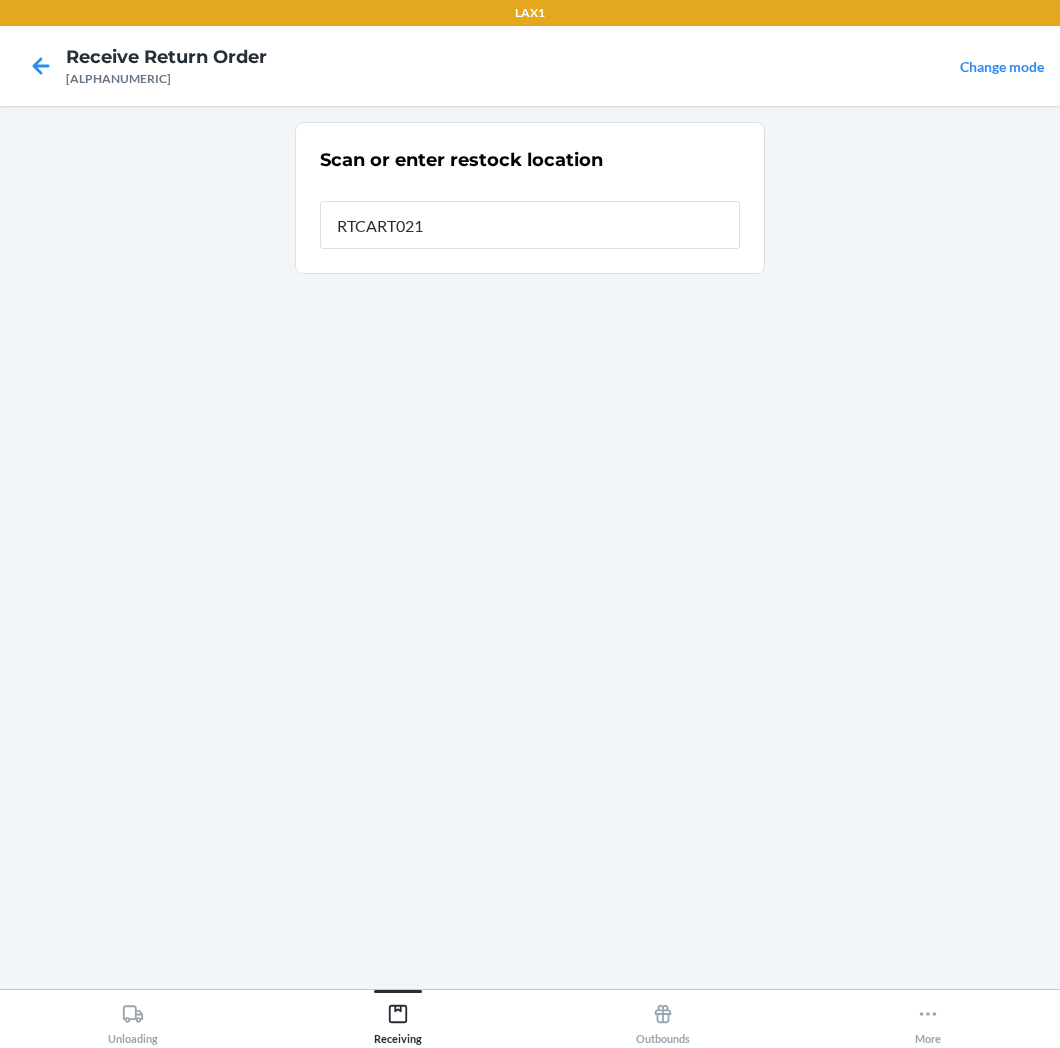 type on "RTCART021" 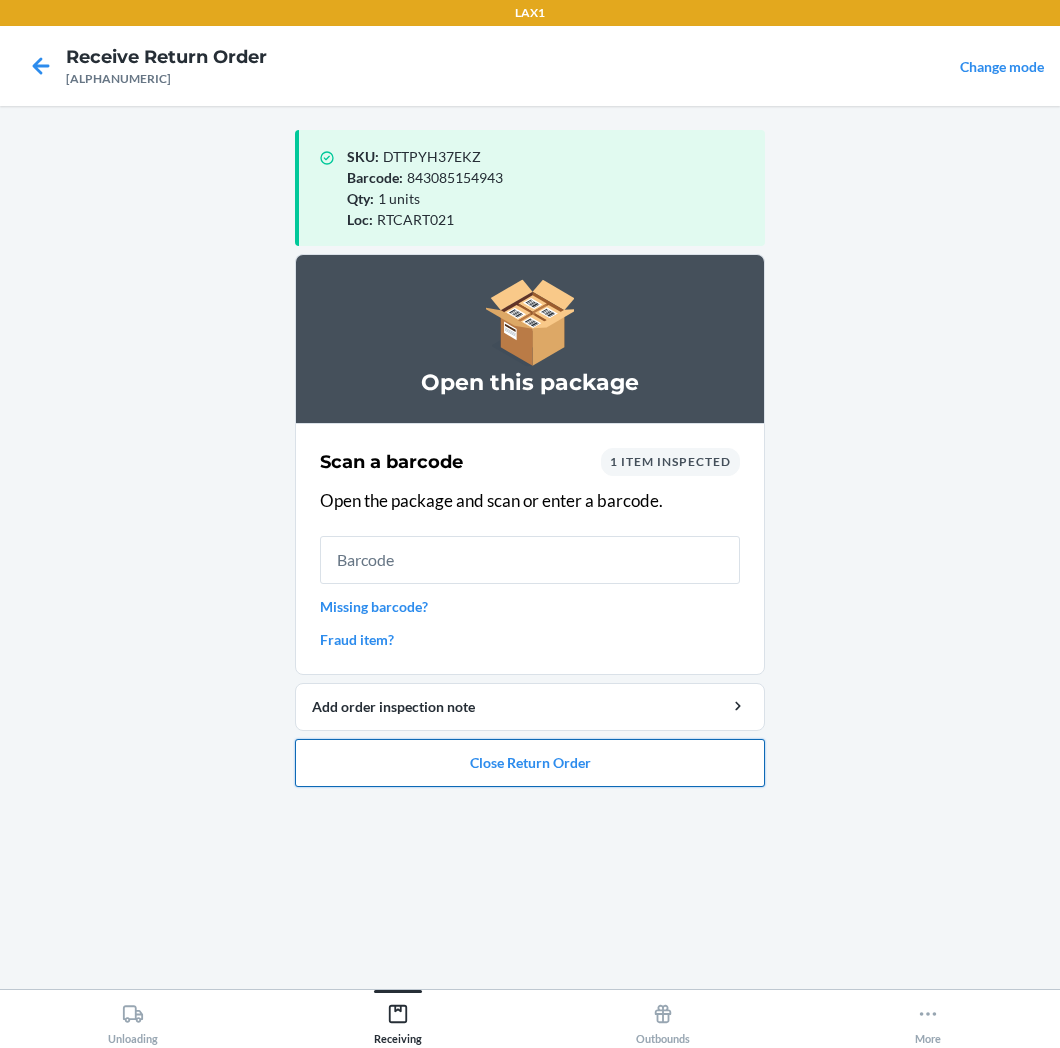 click on "Close Return Order" at bounding box center [530, 763] 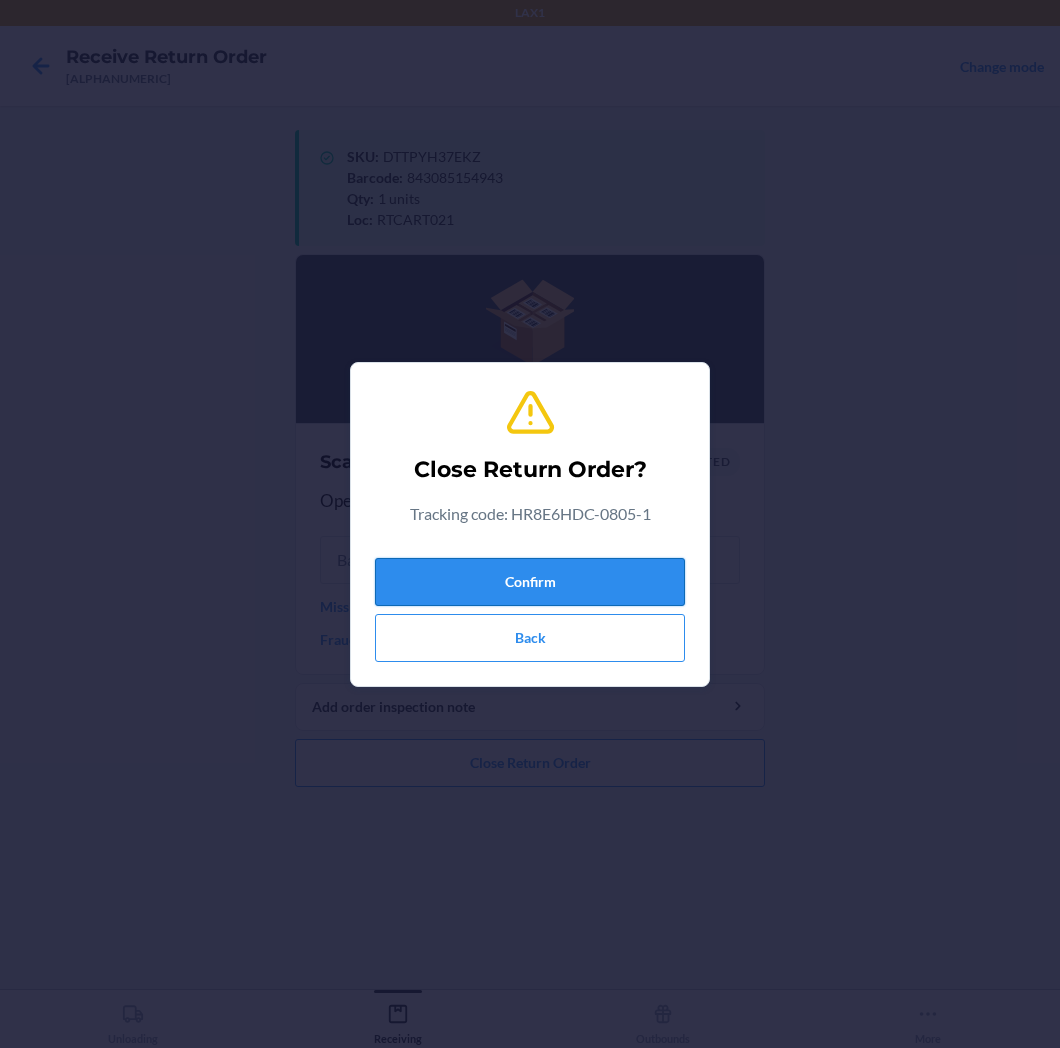 click on "Confirm" at bounding box center [530, 582] 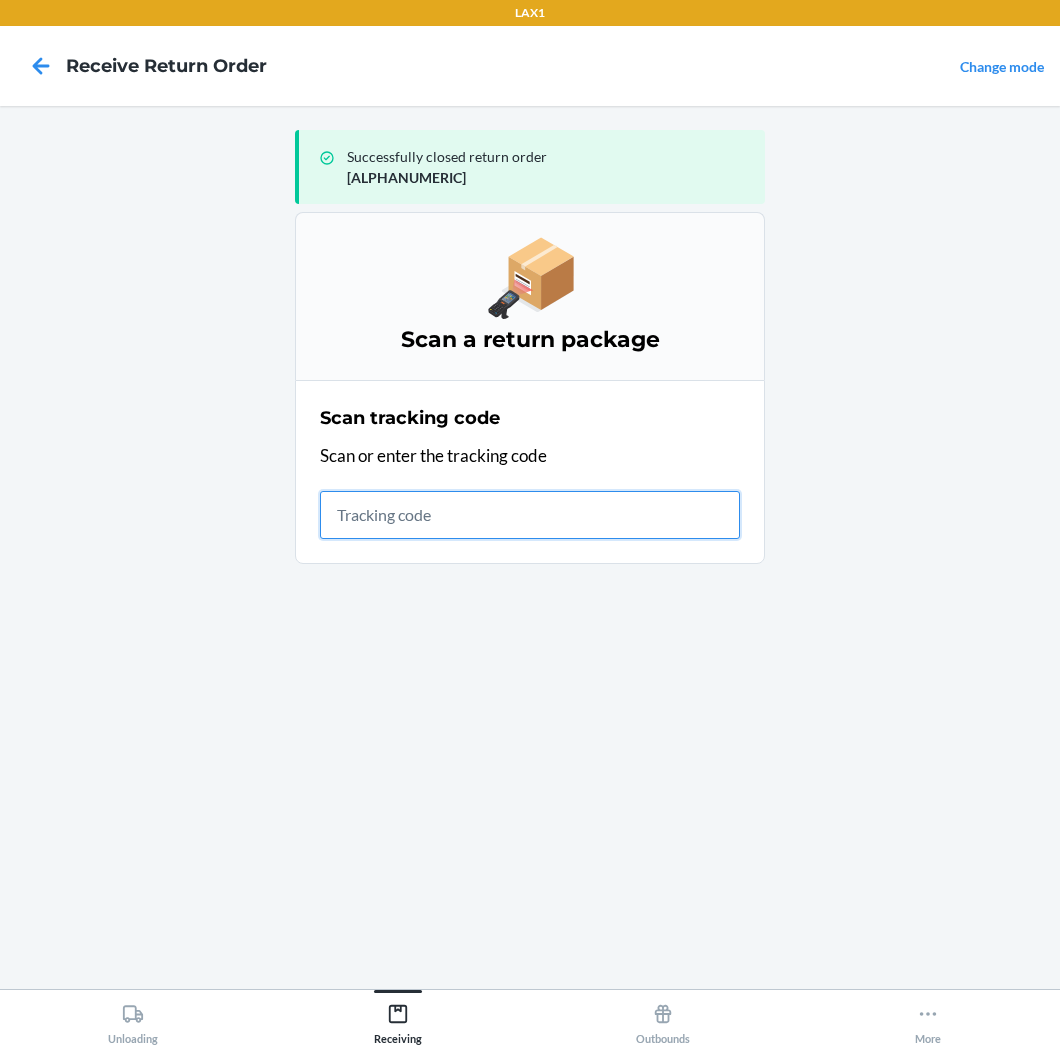 click at bounding box center [530, 515] 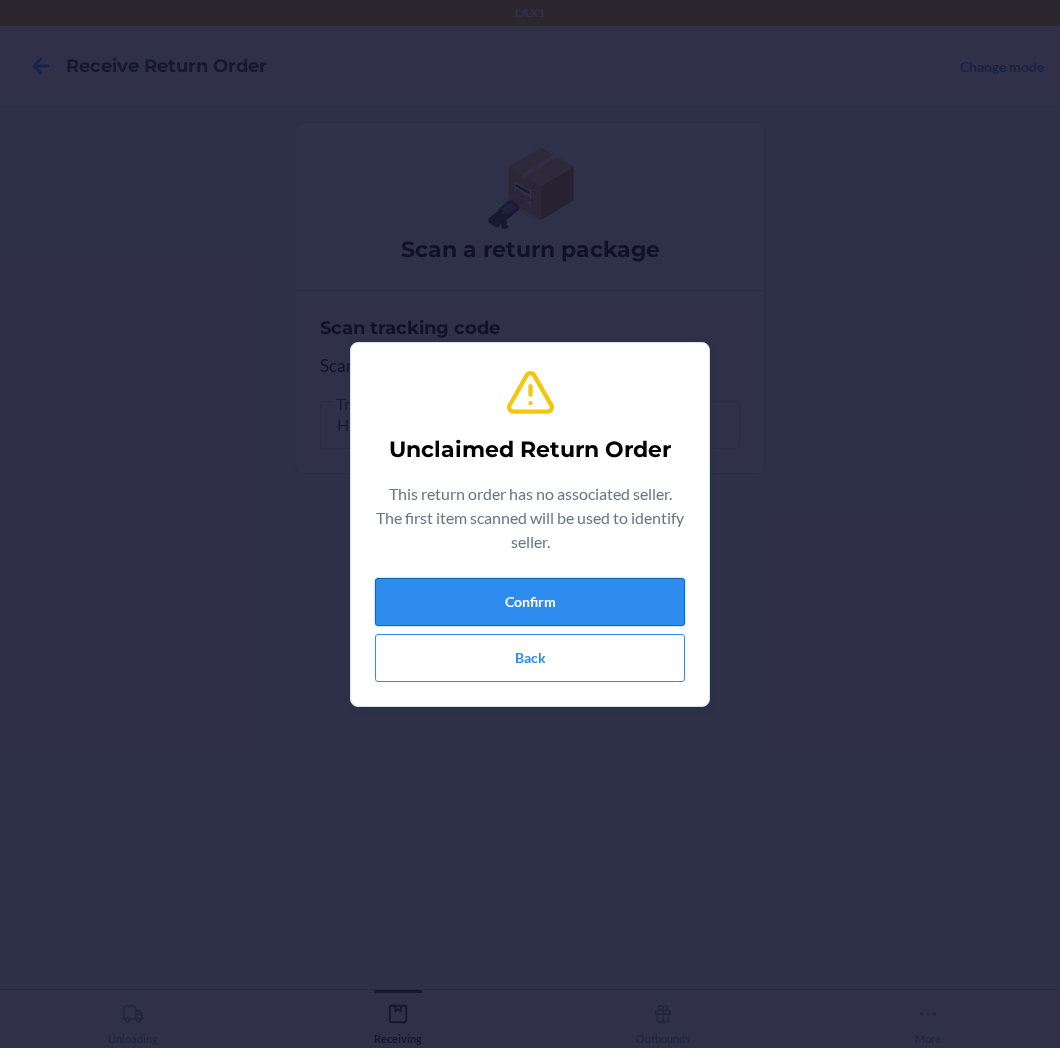 click on "Confirm" at bounding box center (530, 602) 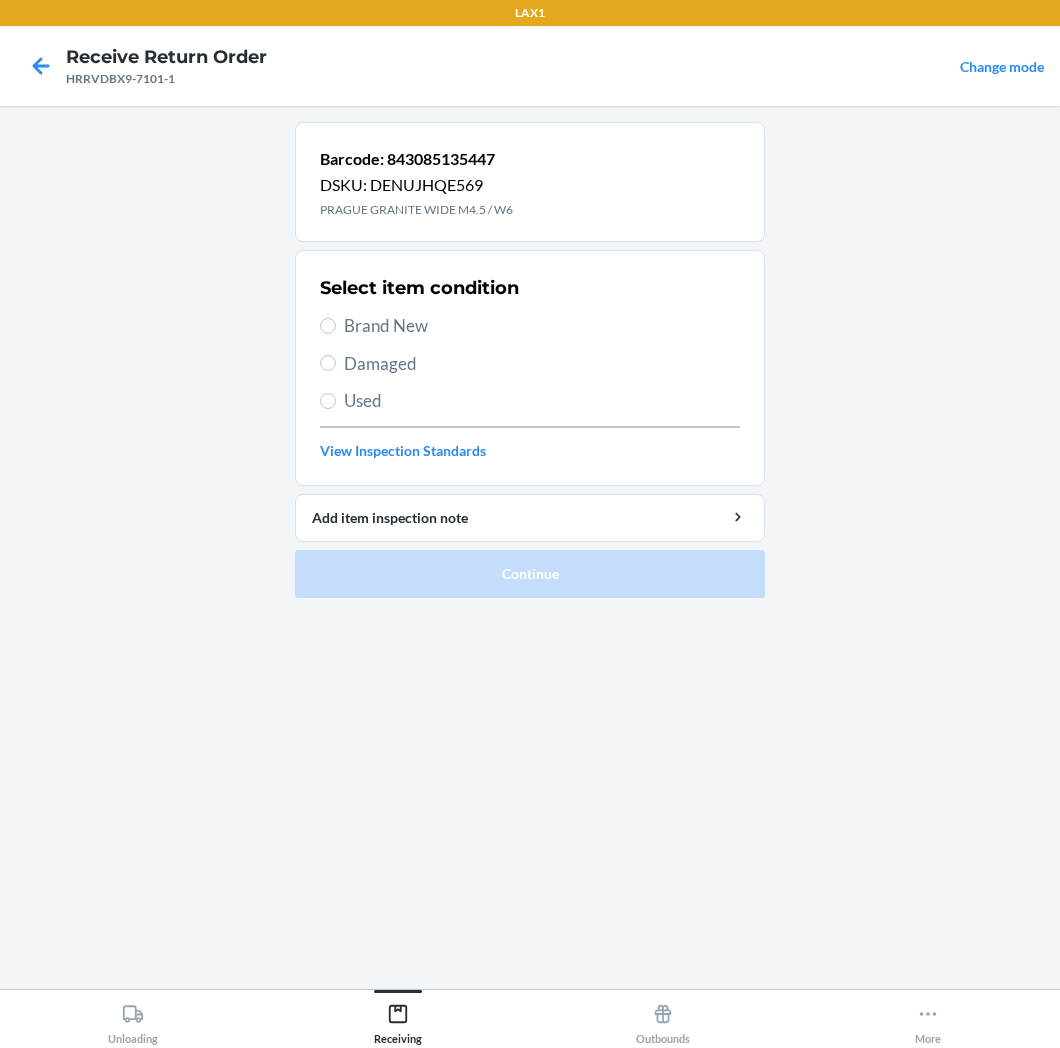 click on "Brand New" at bounding box center (542, 326) 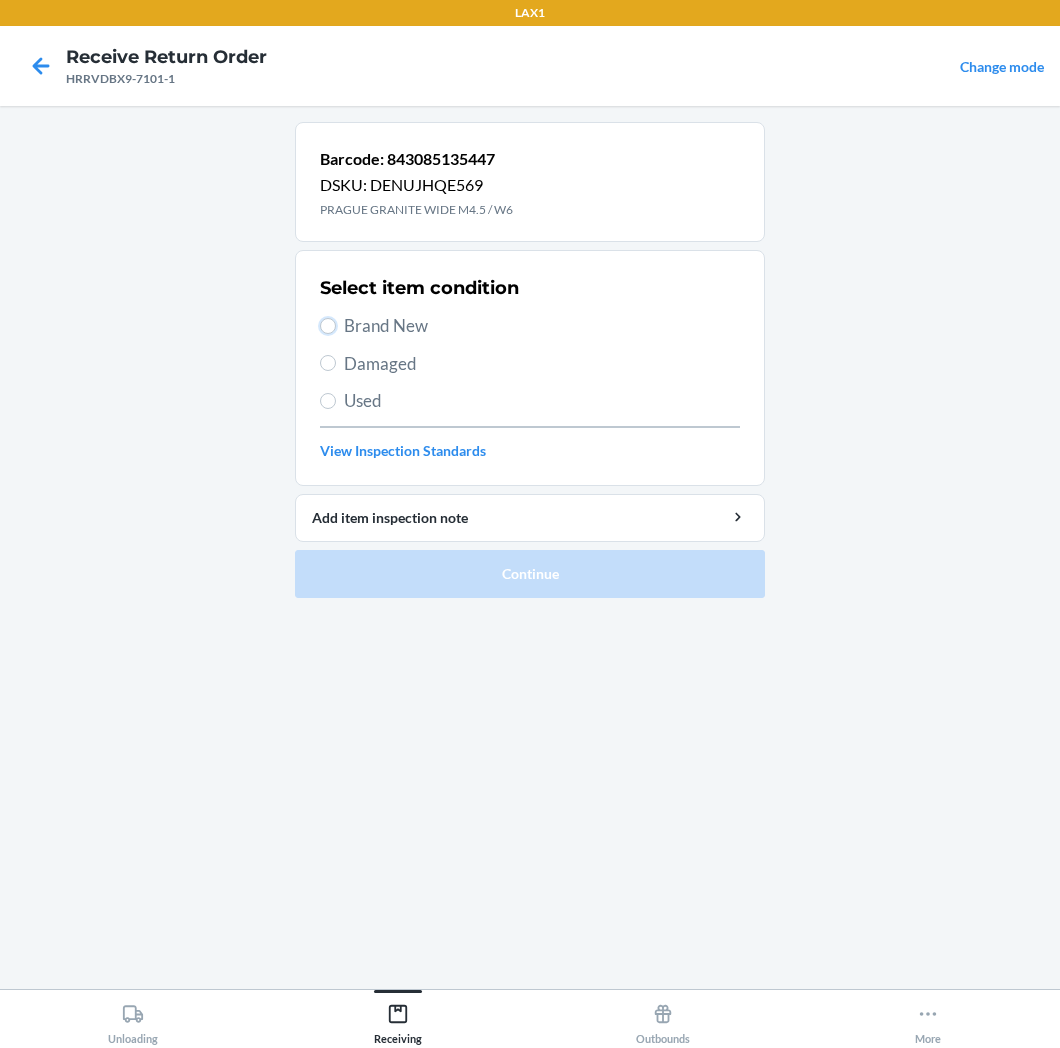 click on "Brand New" at bounding box center [328, 326] 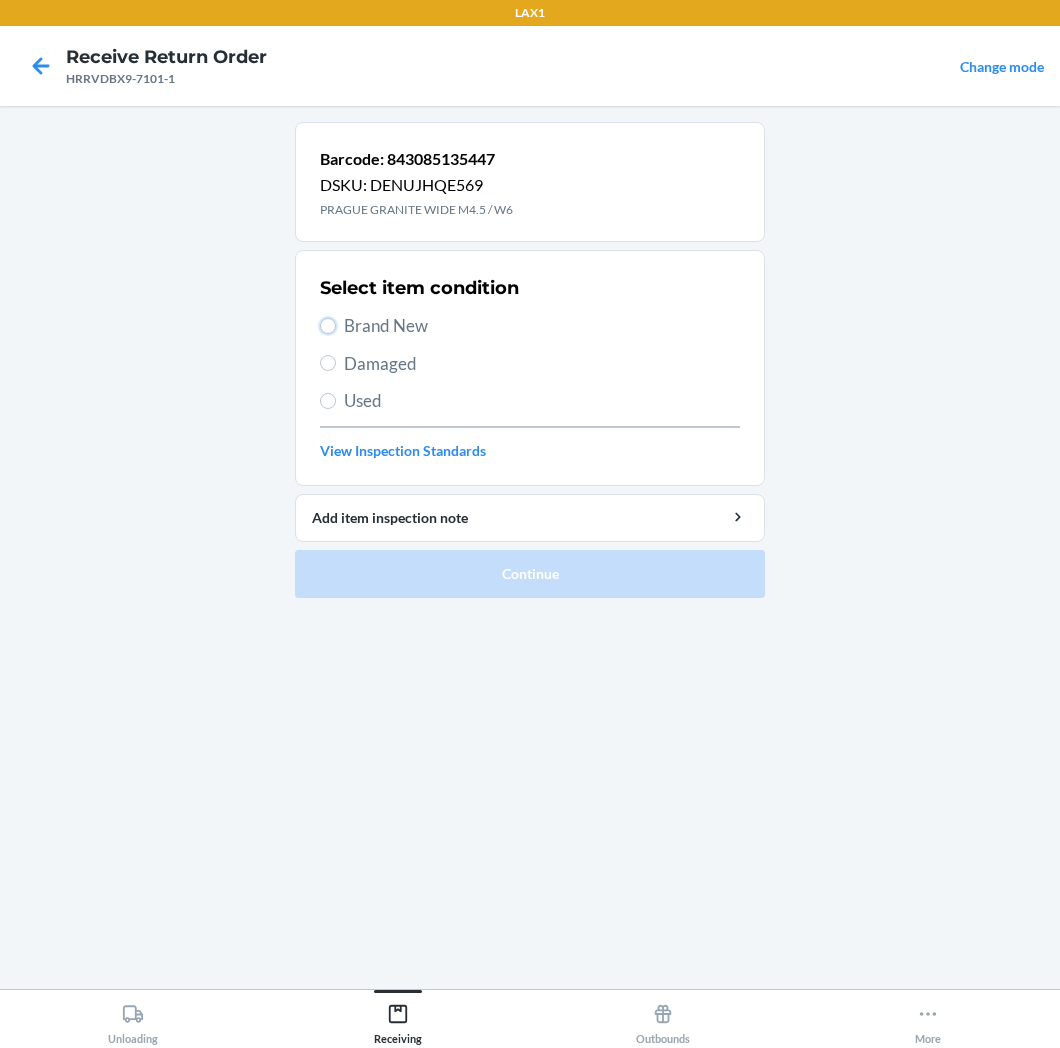 radio on "true" 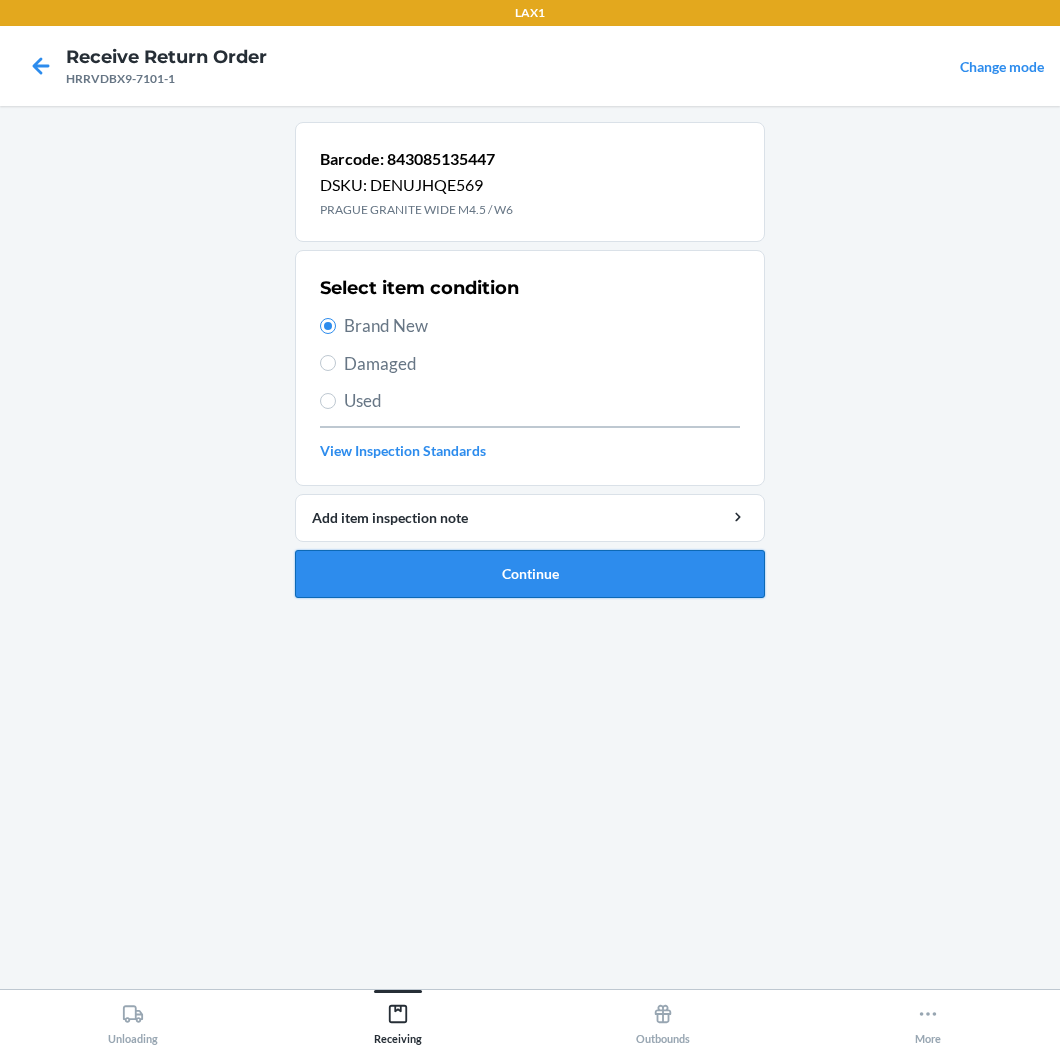 click on "Continue" at bounding box center [530, 574] 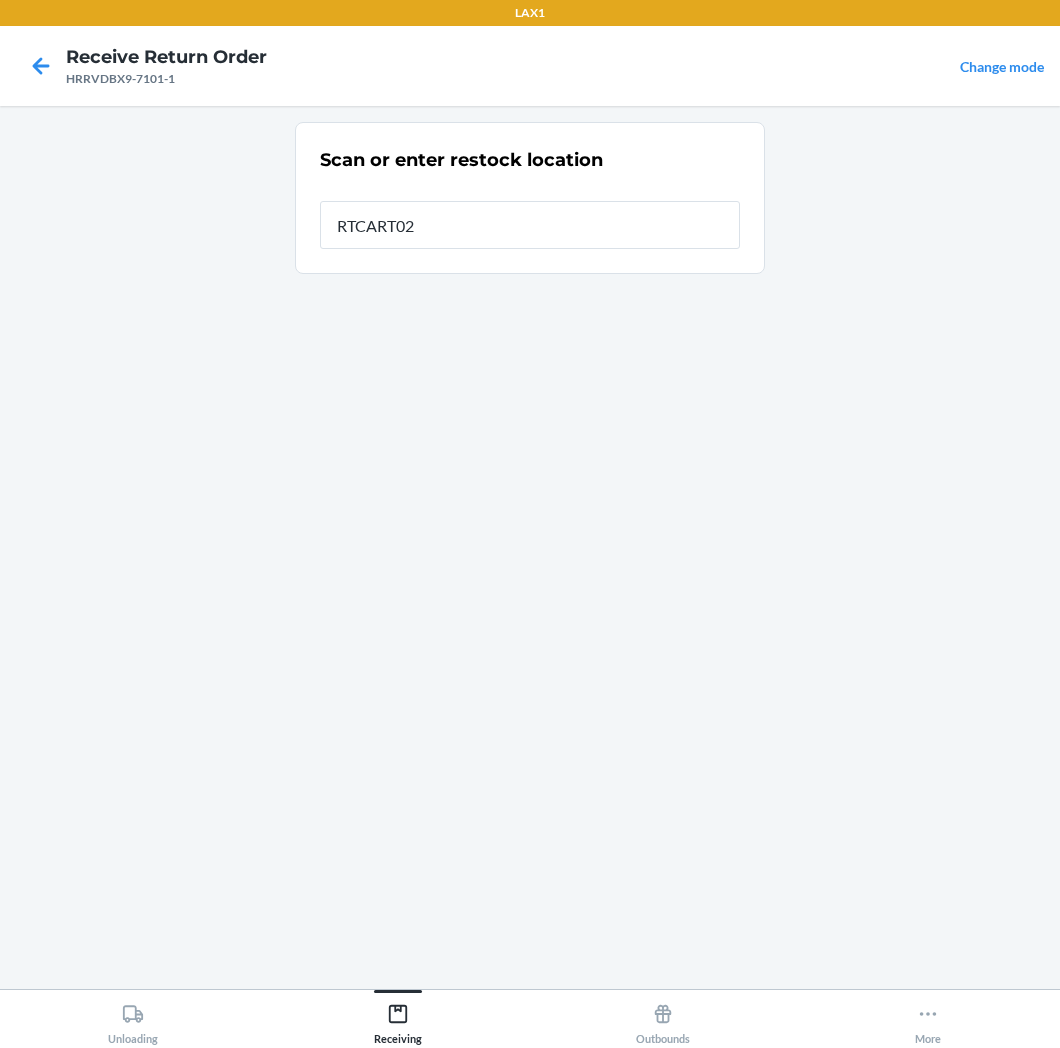 type on "RTCART021" 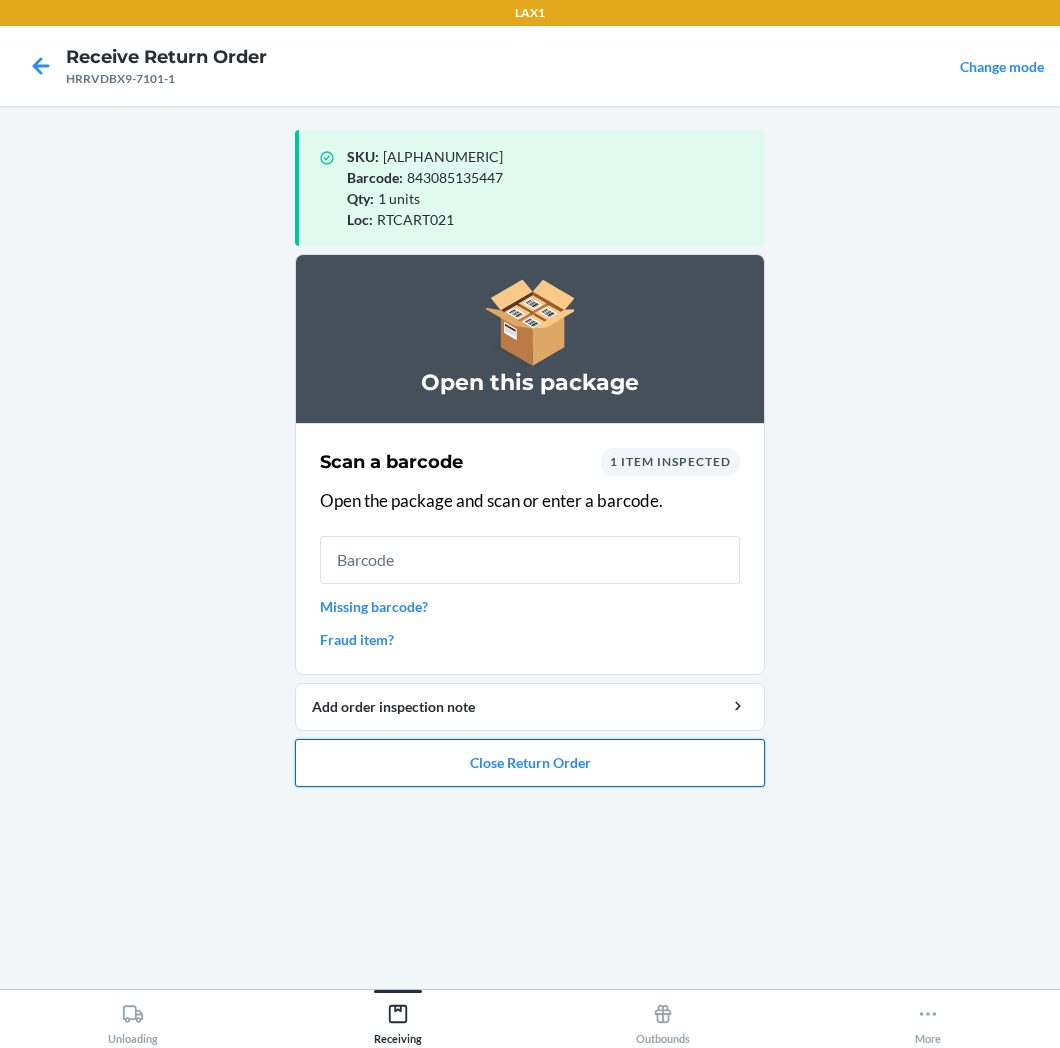 click on "Close Return Order" at bounding box center (530, 763) 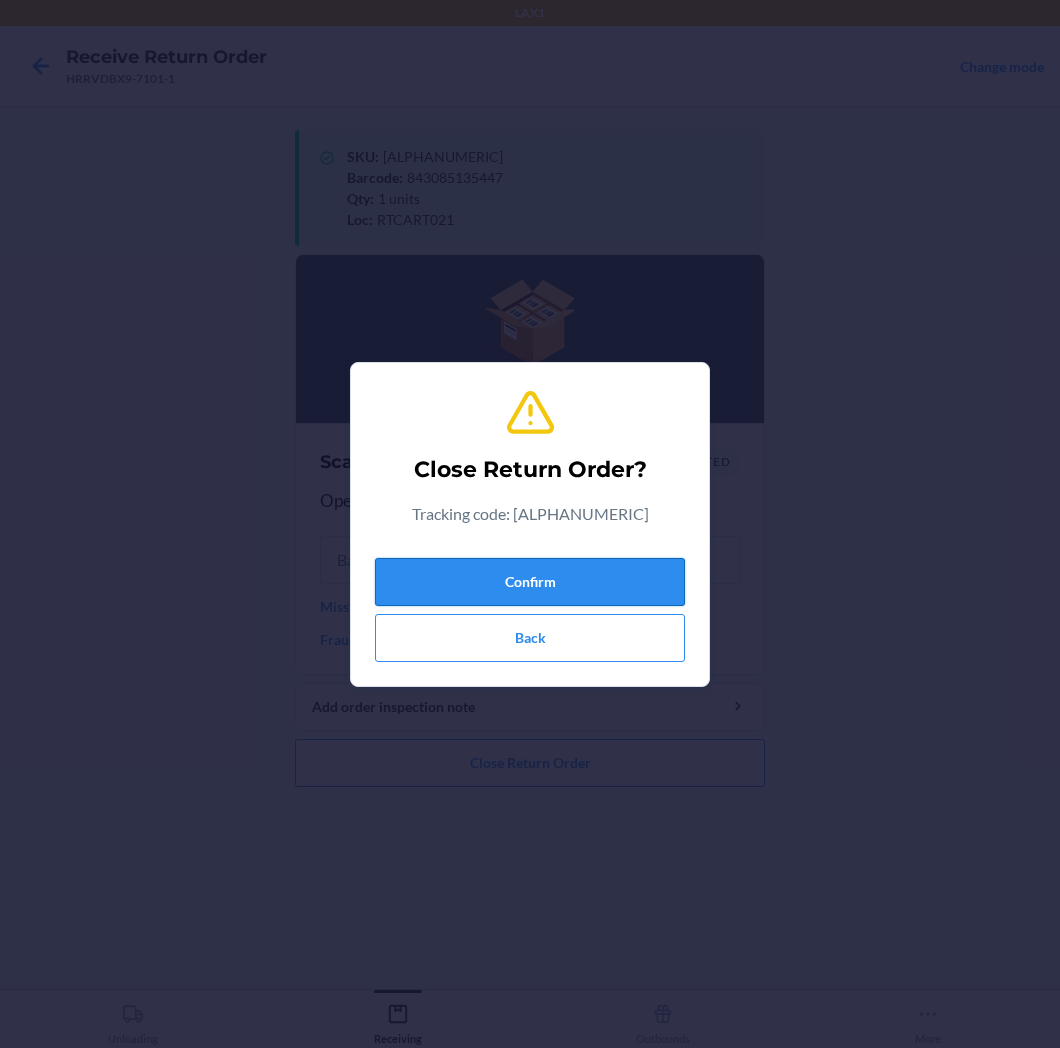 click on "Confirm" at bounding box center [530, 582] 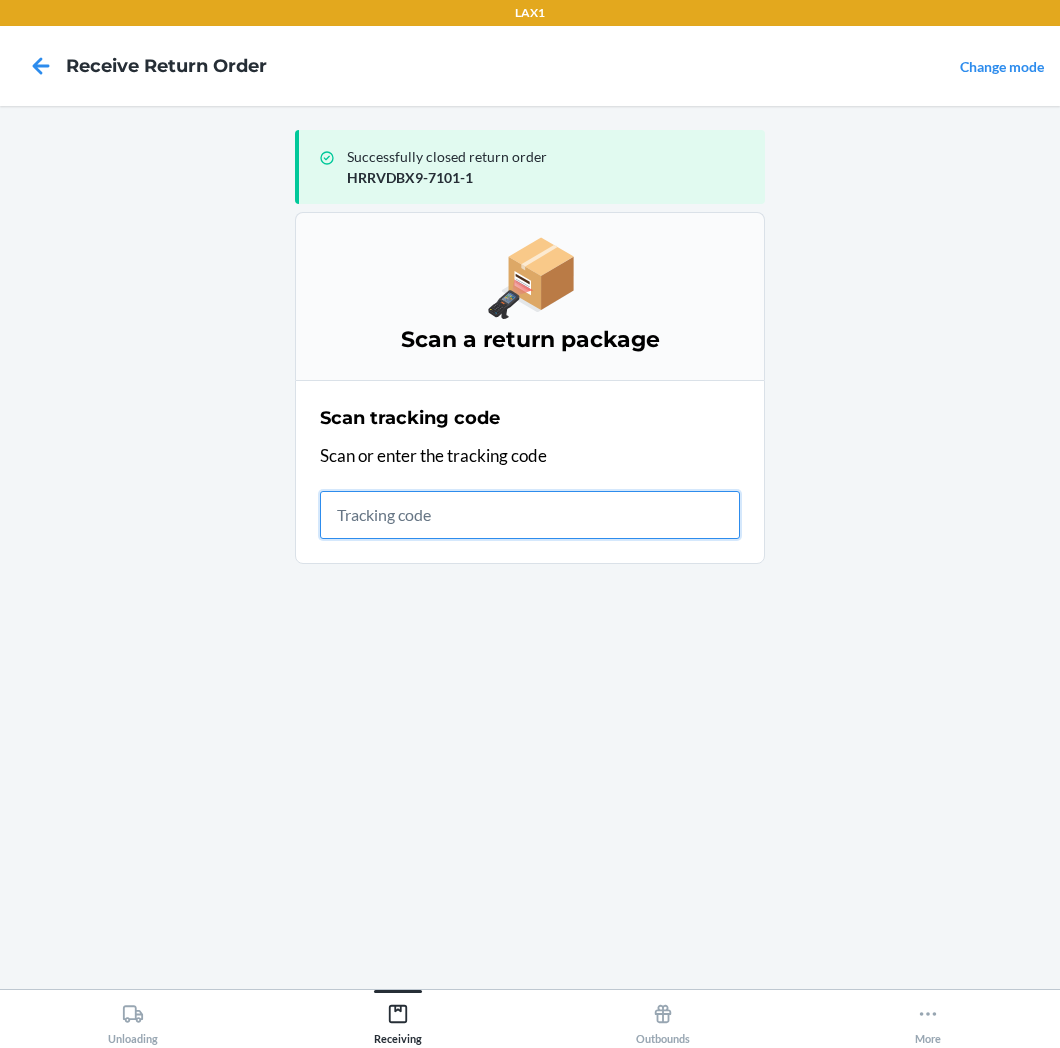 click at bounding box center [530, 515] 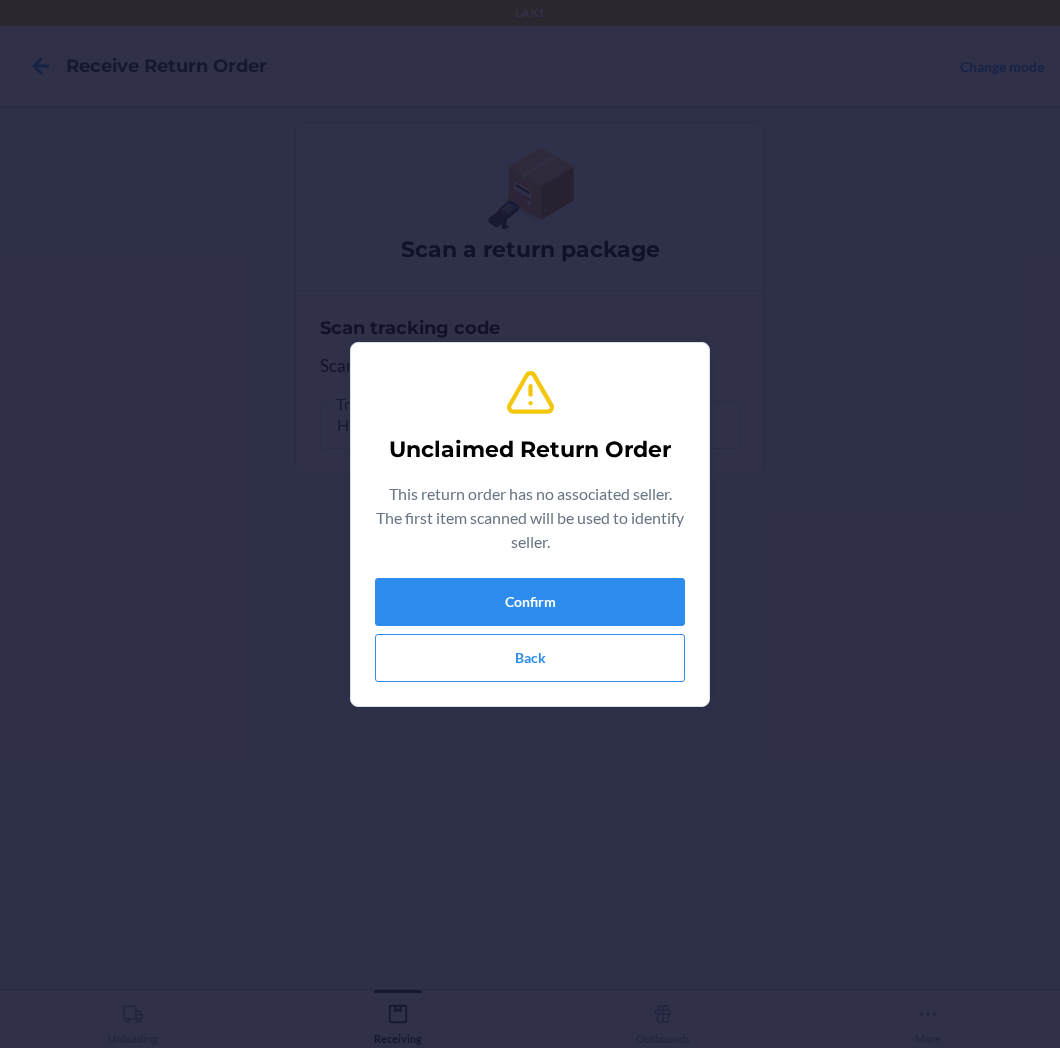 click on "Unclaimed Return Order This return order has no associated seller. The first item scanned will be used to identify seller. Confirm Back" at bounding box center [530, 524] 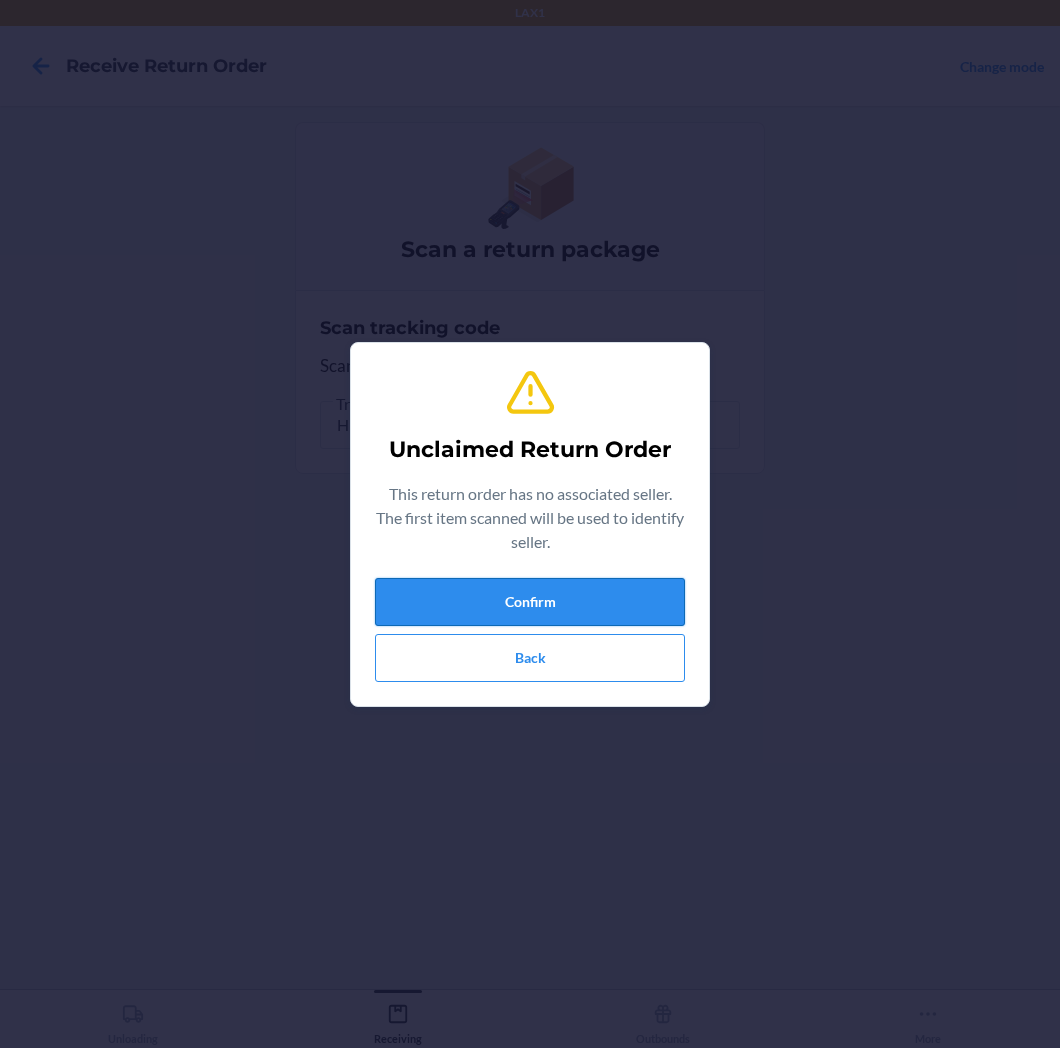 click on "Confirm" at bounding box center (530, 602) 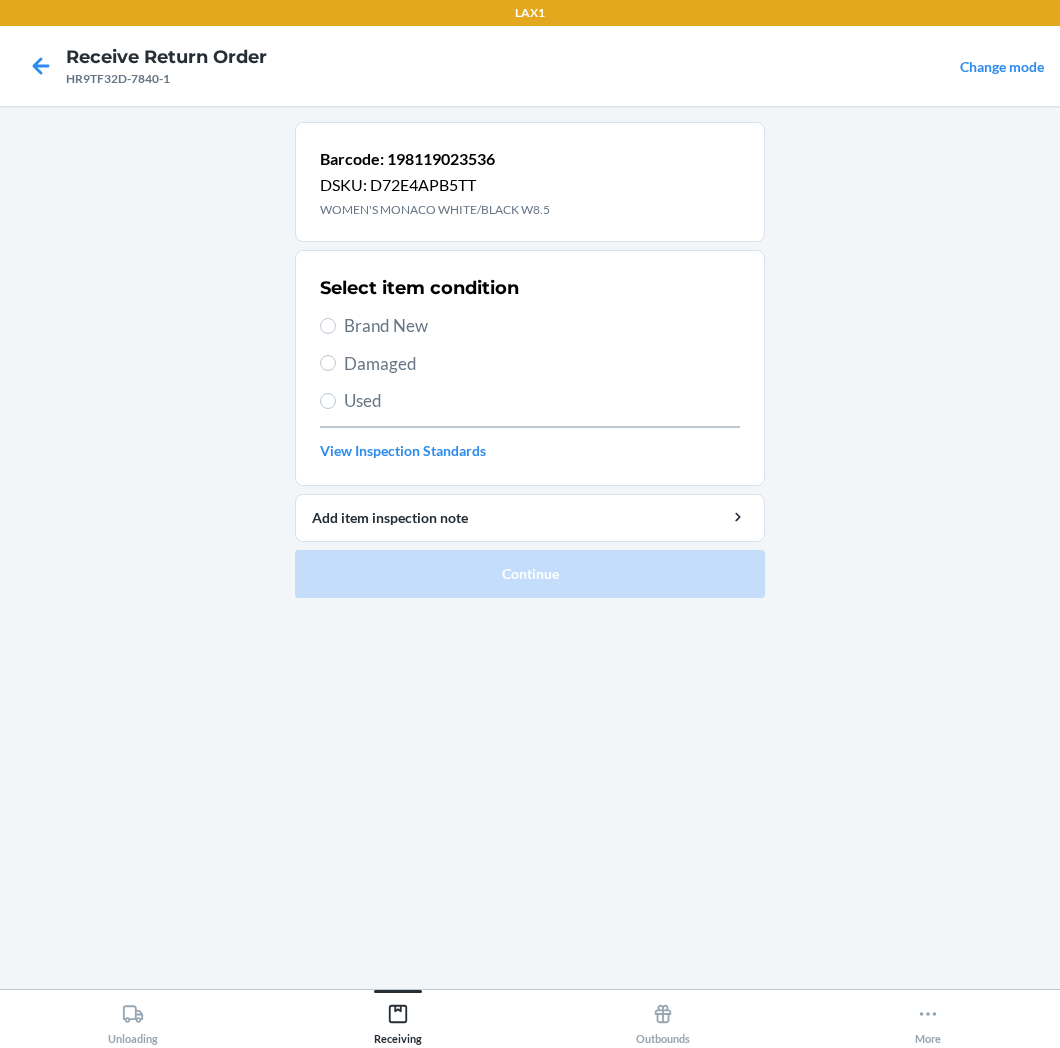 click on "Damaged" at bounding box center (542, 364) 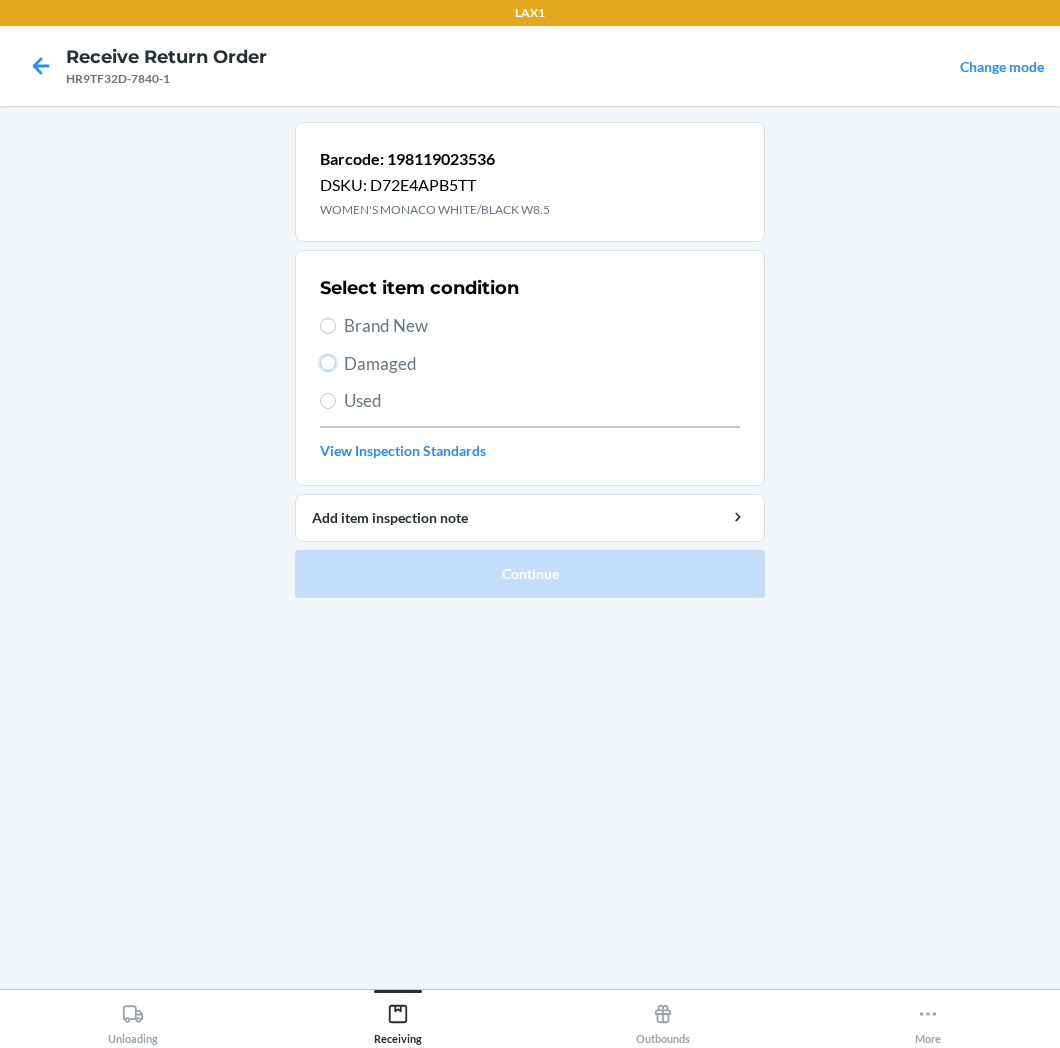 radio on "true" 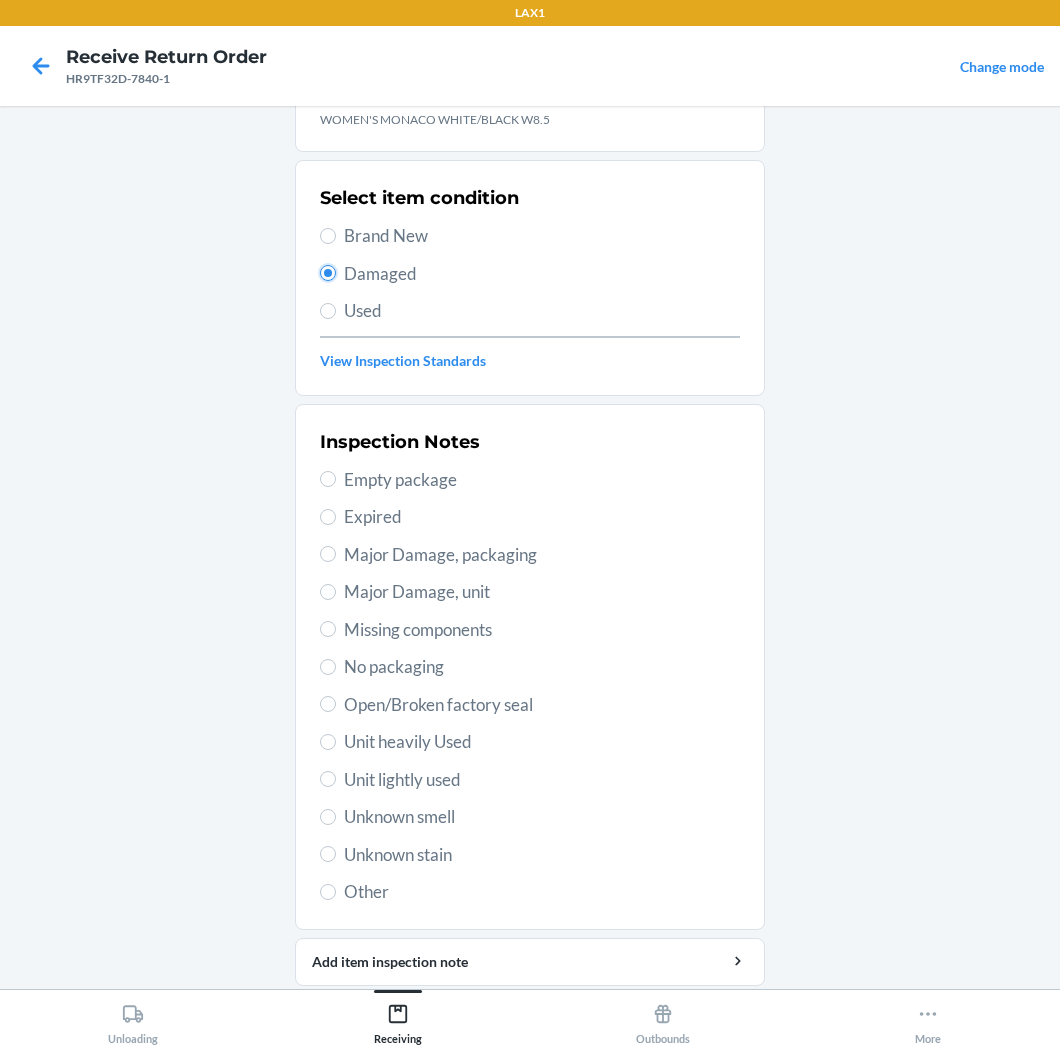 scroll, scrollTop: 157, scrollLeft: 0, axis: vertical 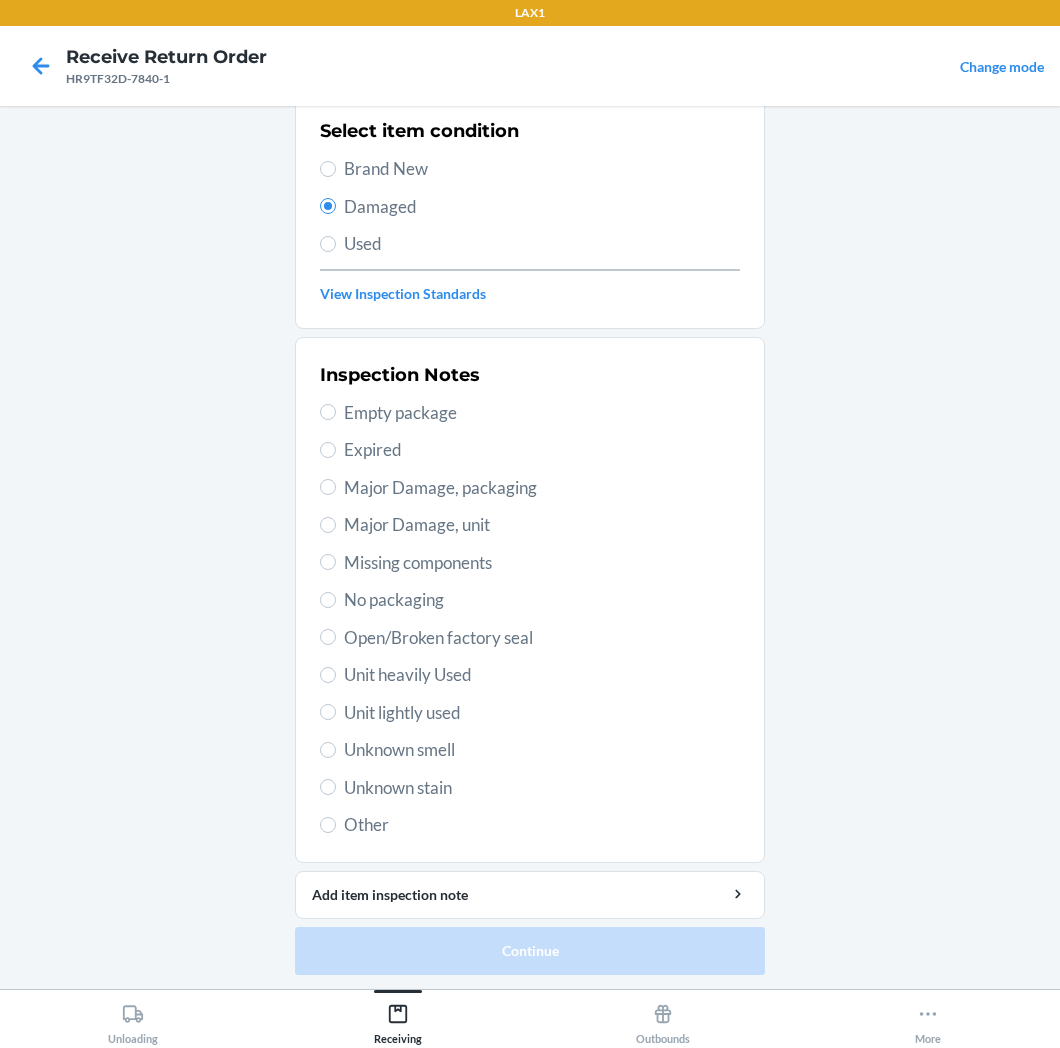 click on "Unknown stain" at bounding box center [542, 788] 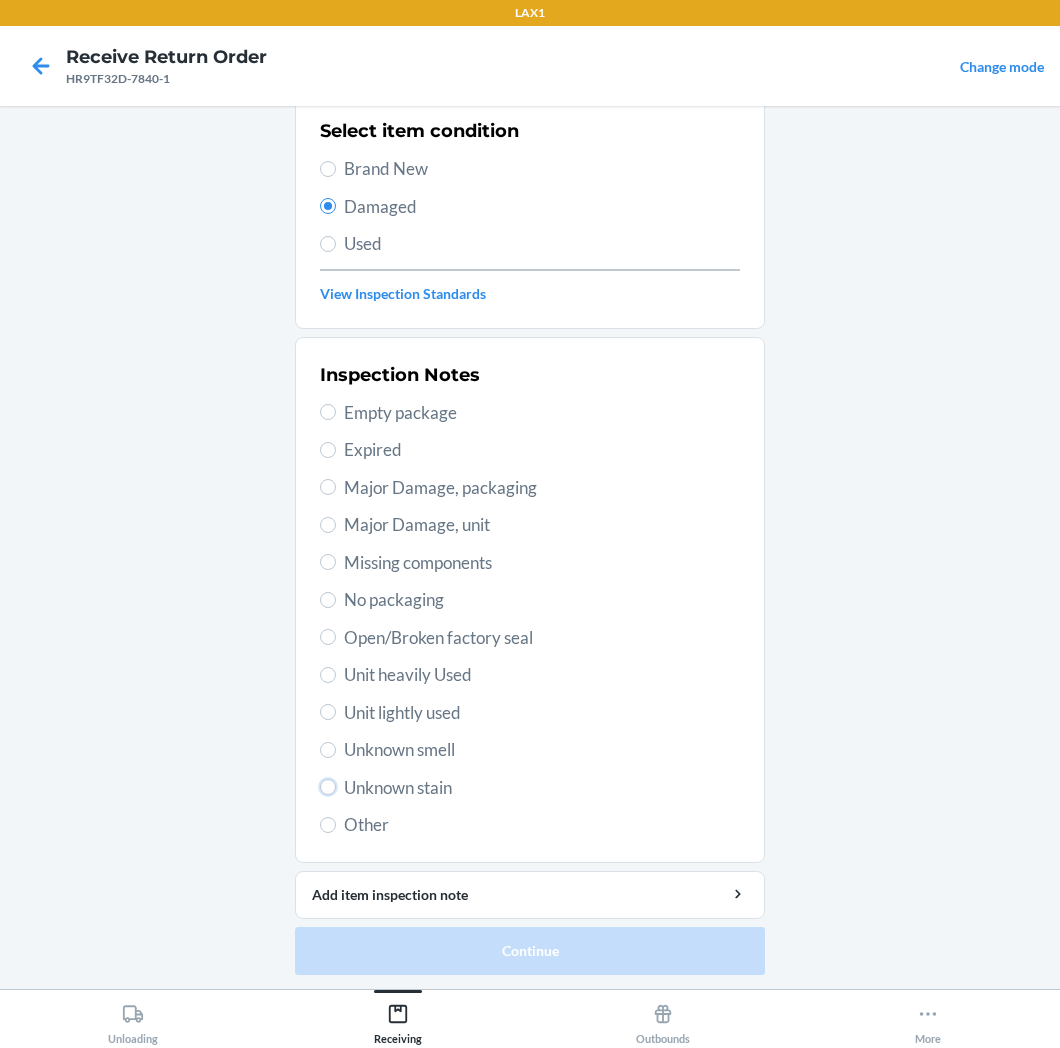 click on "Unknown stain" at bounding box center (328, 787) 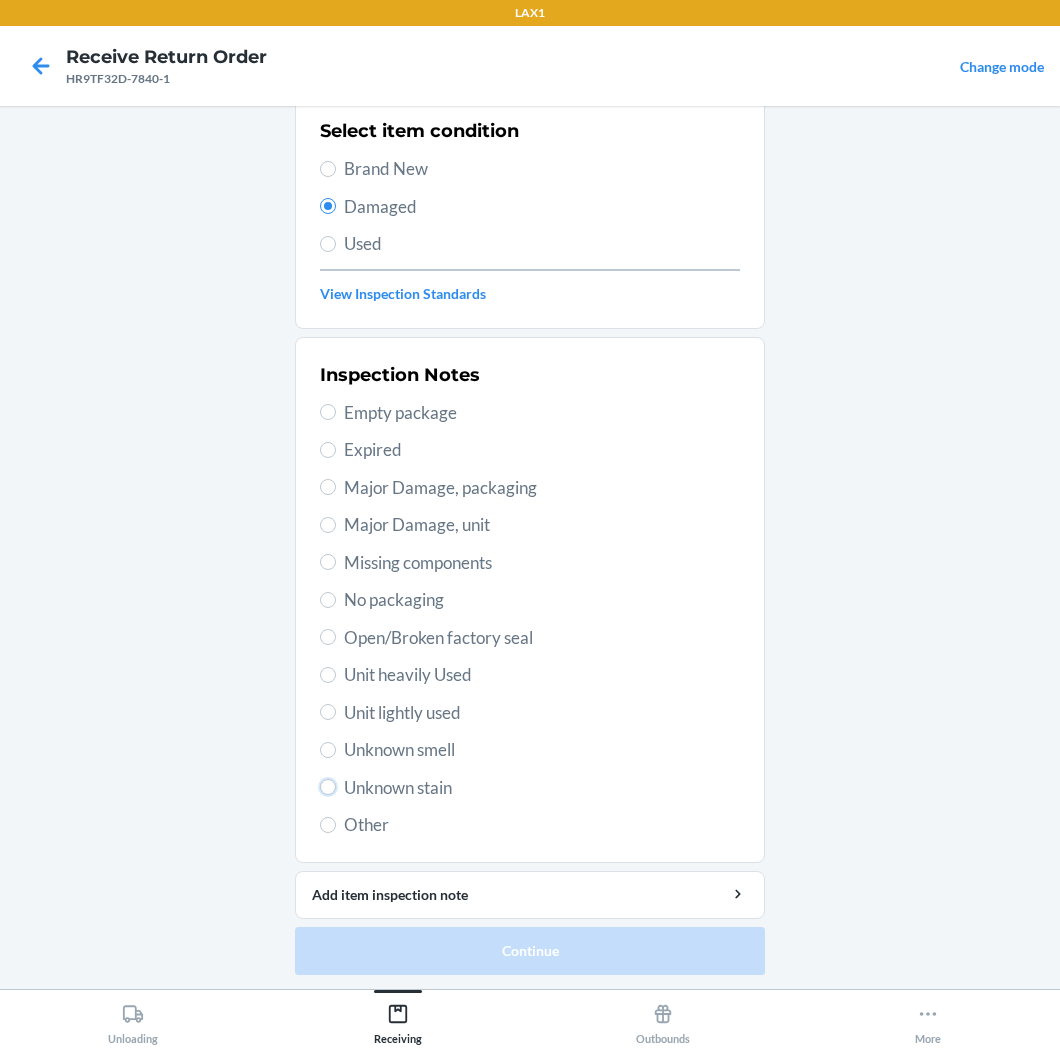 radio on "true" 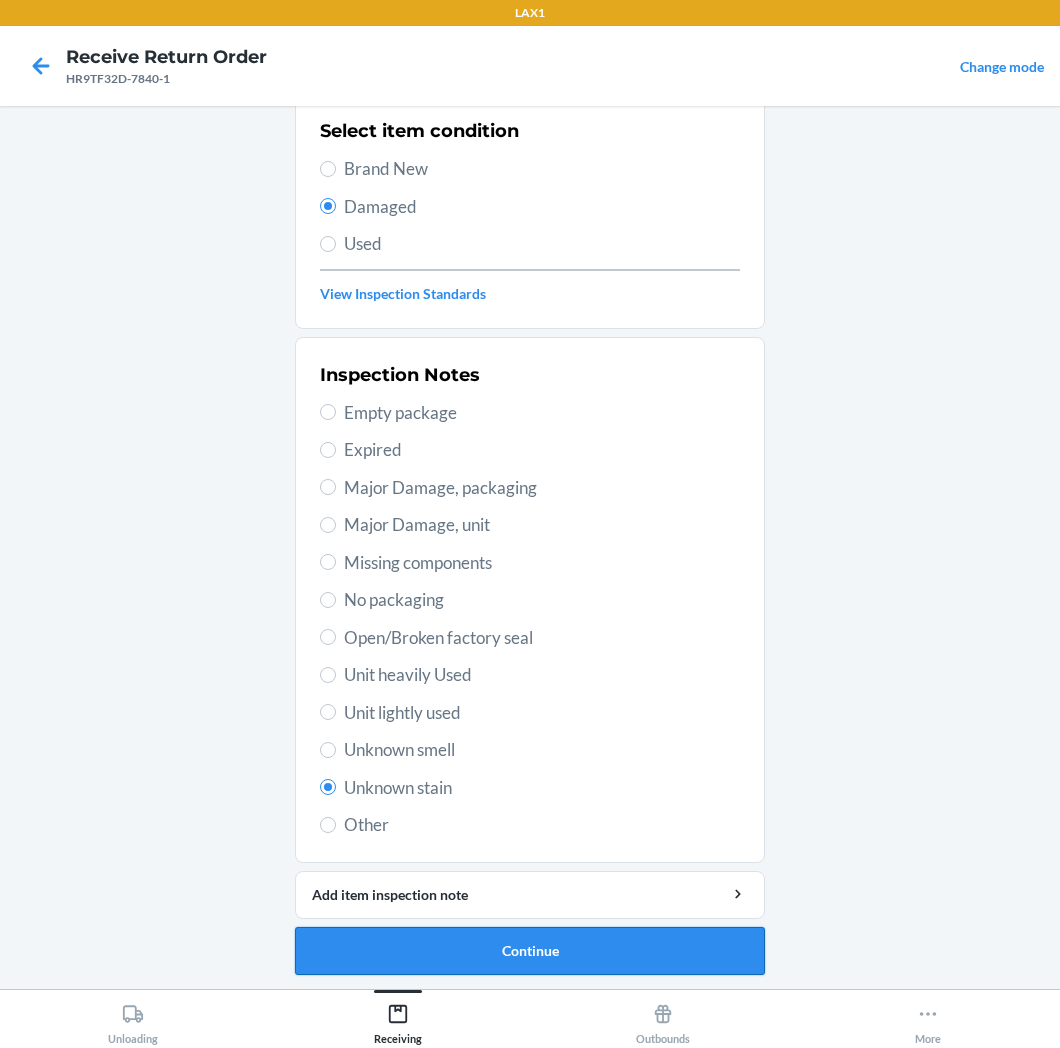 click on "Continue" at bounding box center (530, 951) 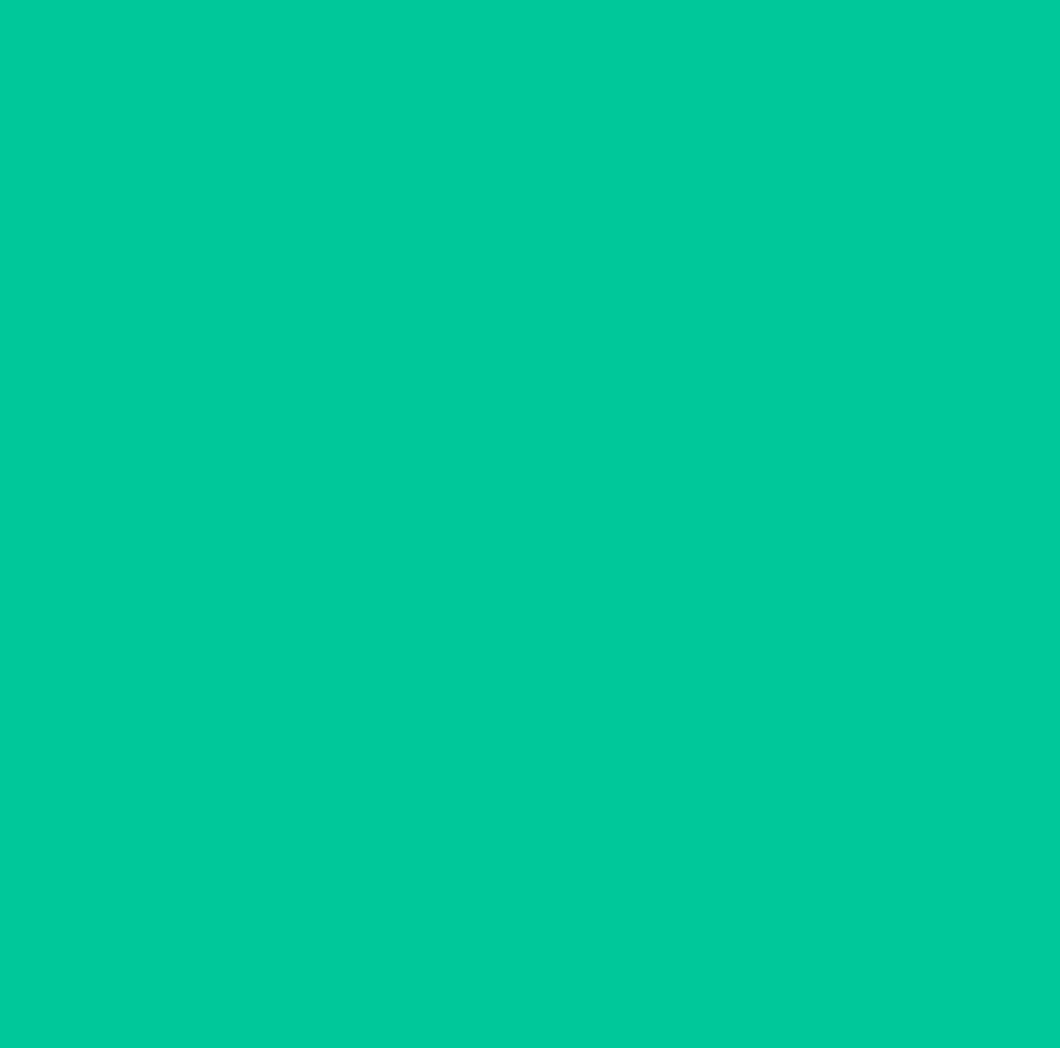 scroll, scrollTop: 0, scrollLeft: 0, axis: both 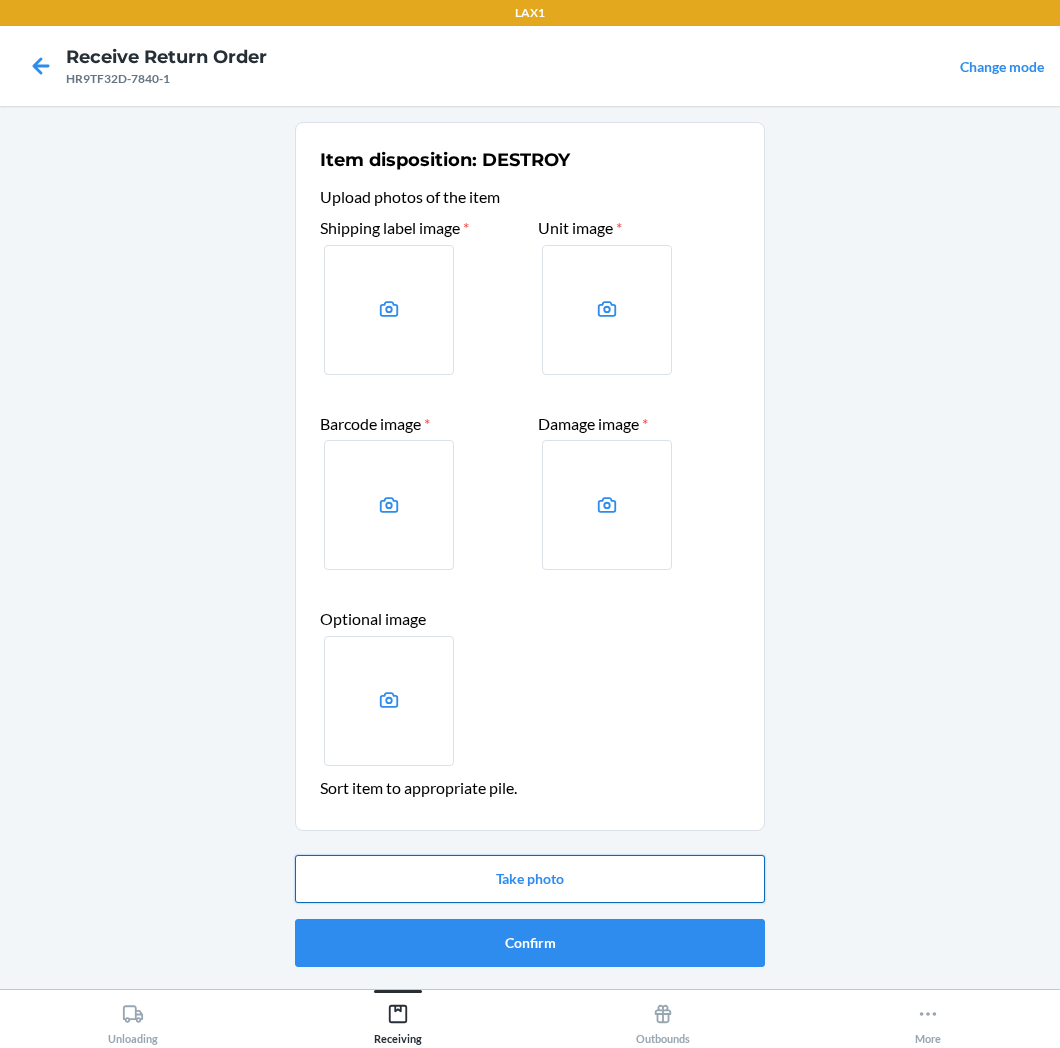 click on "Take photo" at bounding box center [530, 879] 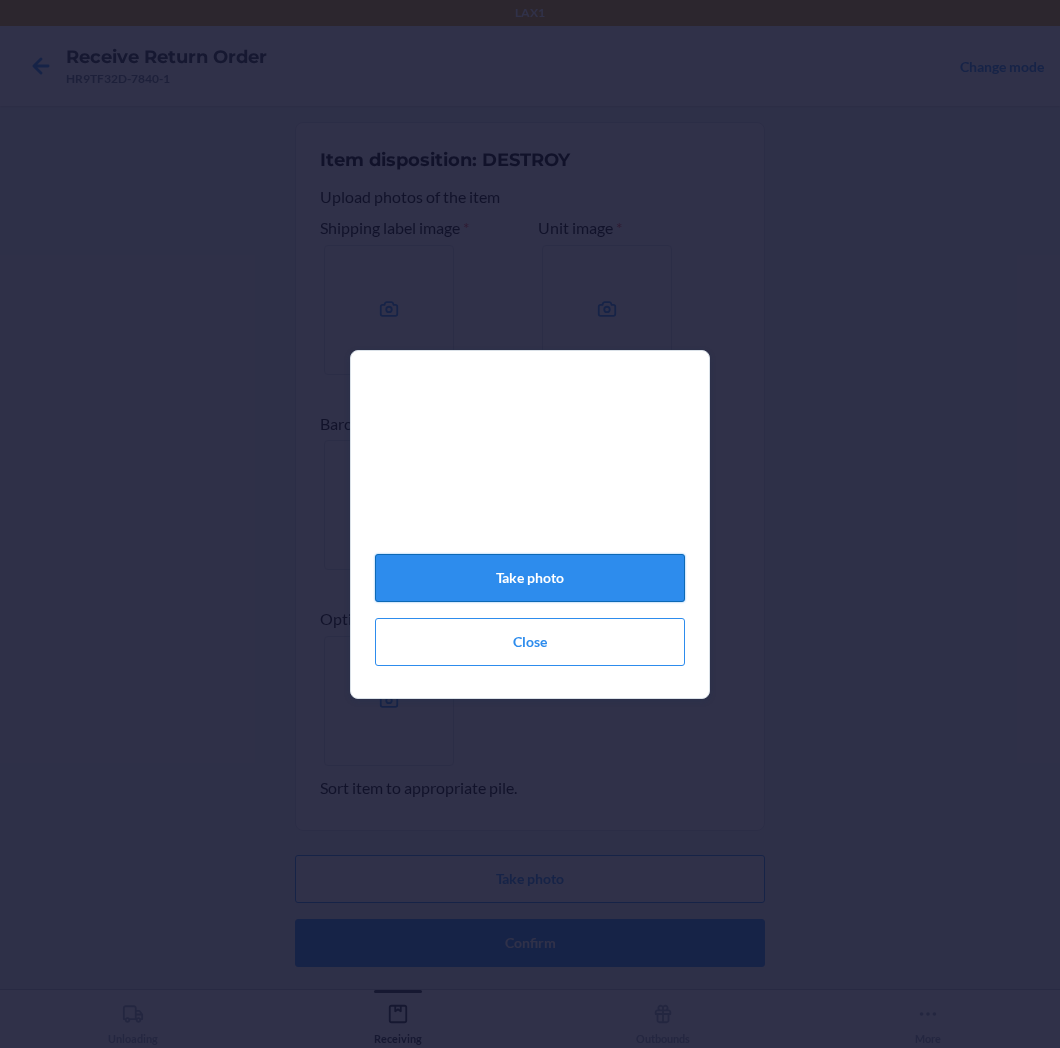 click on "Take photo" 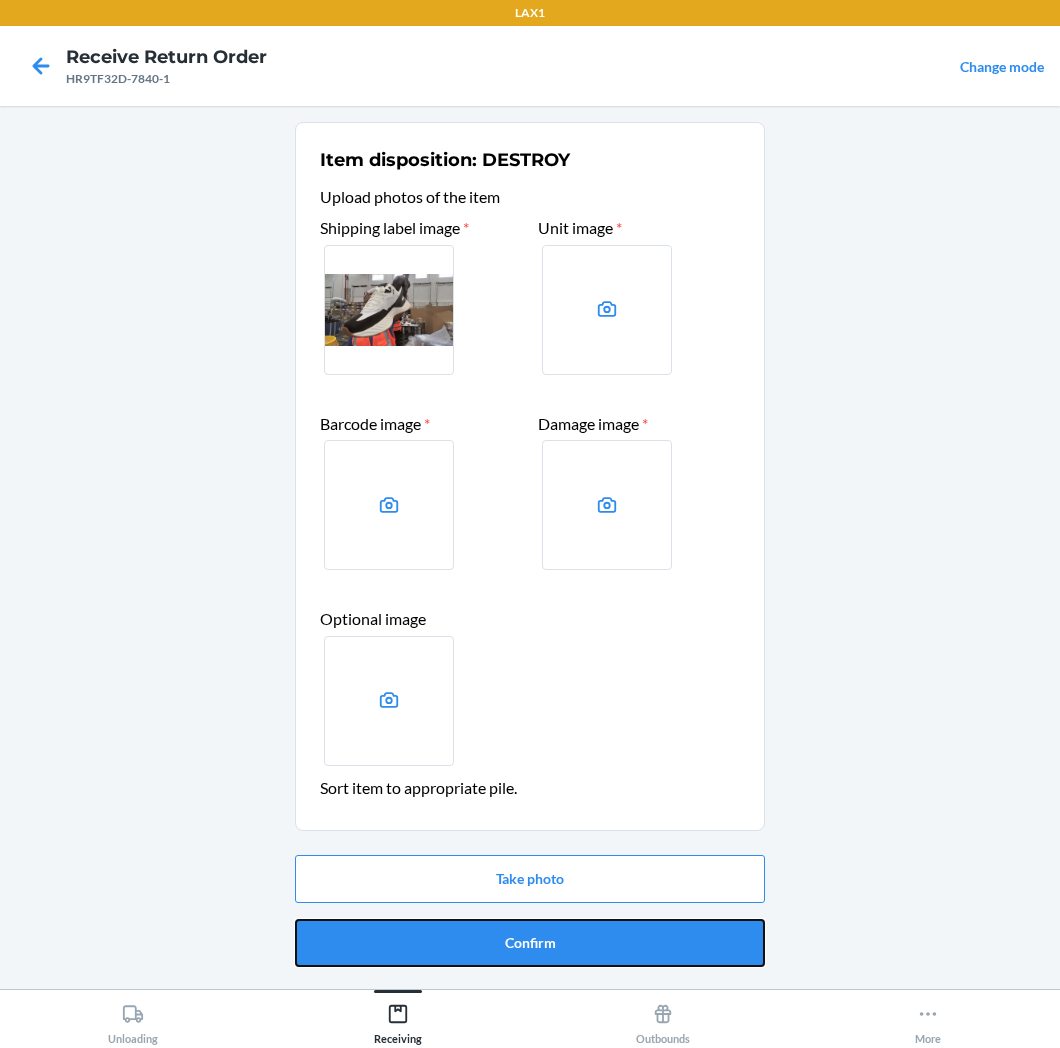click on "Confirm" at bounding box center (530, 943) 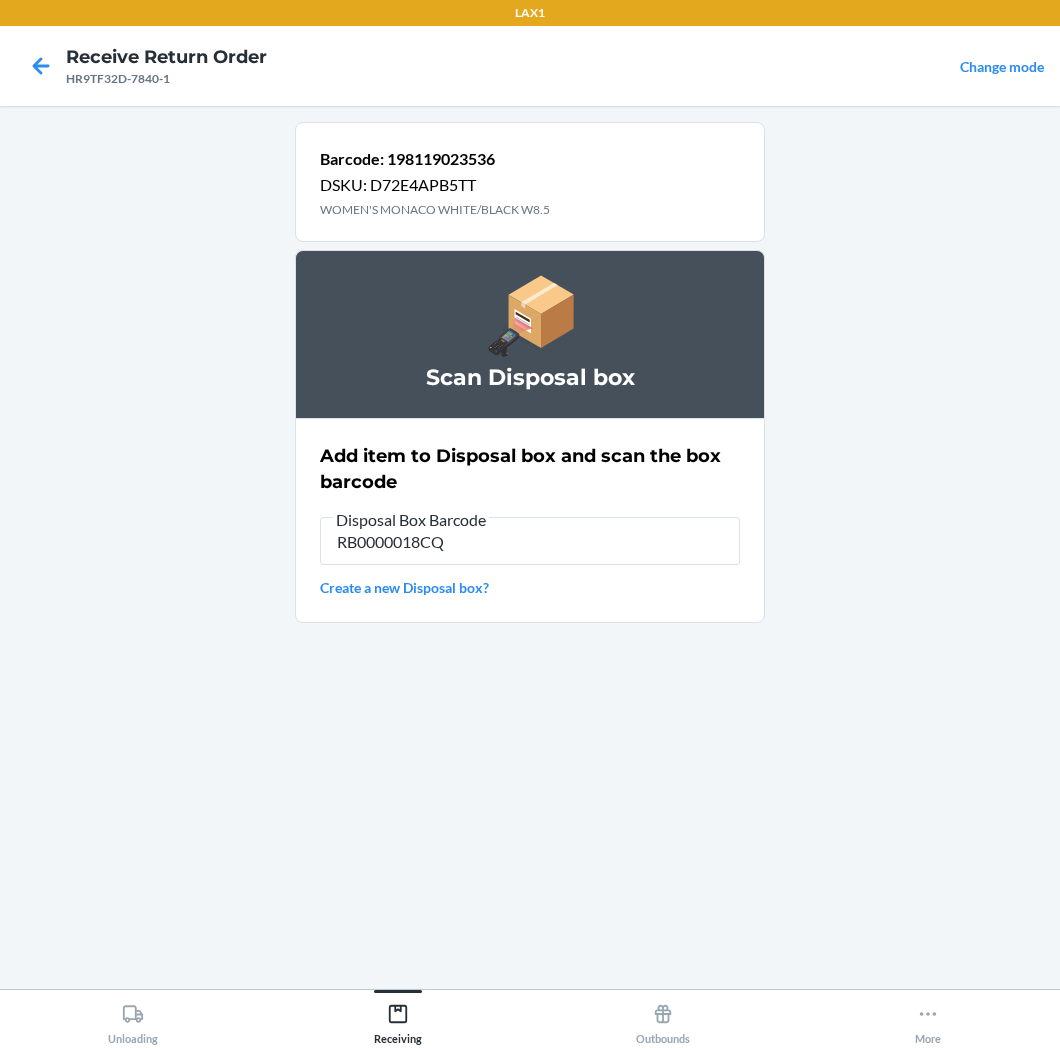 type on "RB0000018CQ" 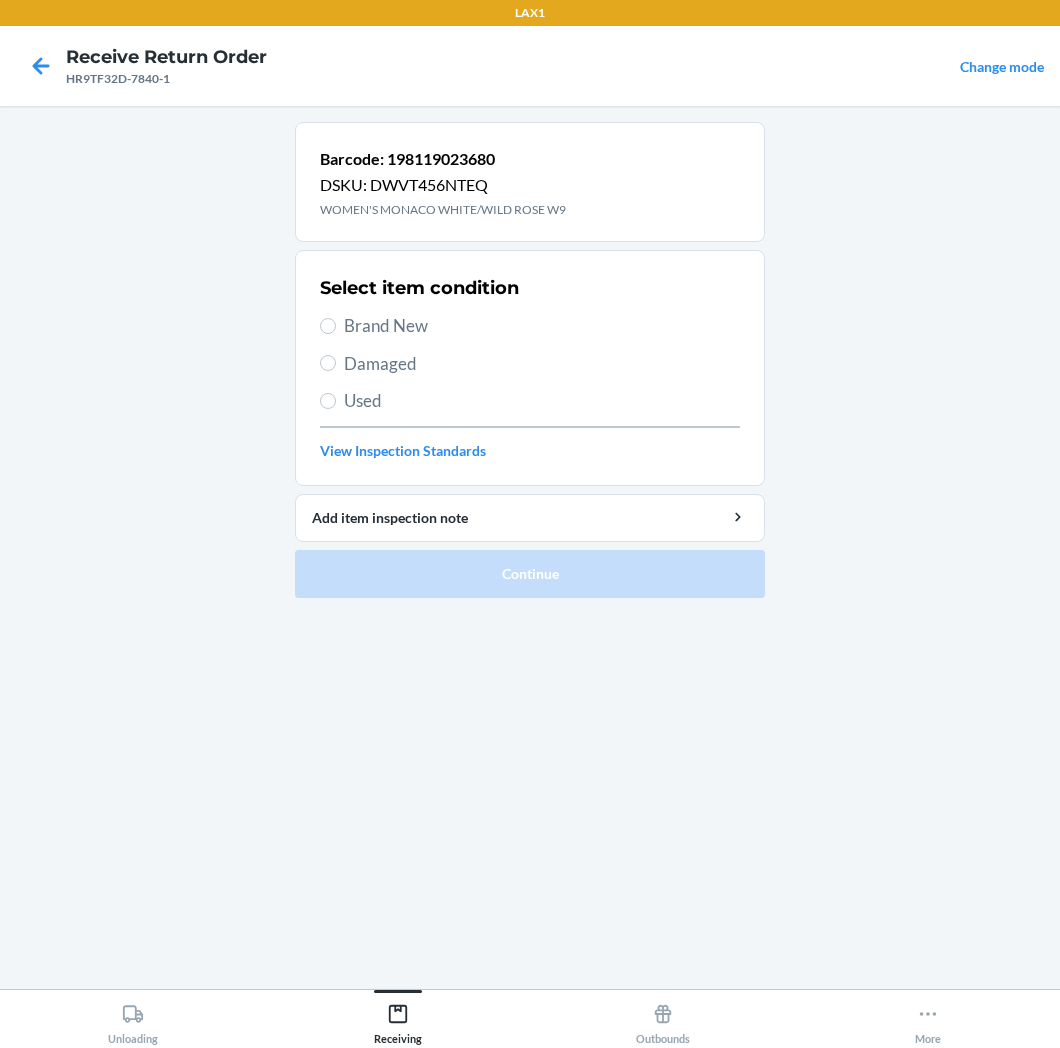 click on "Brand New" at bounding box center [542, 326] 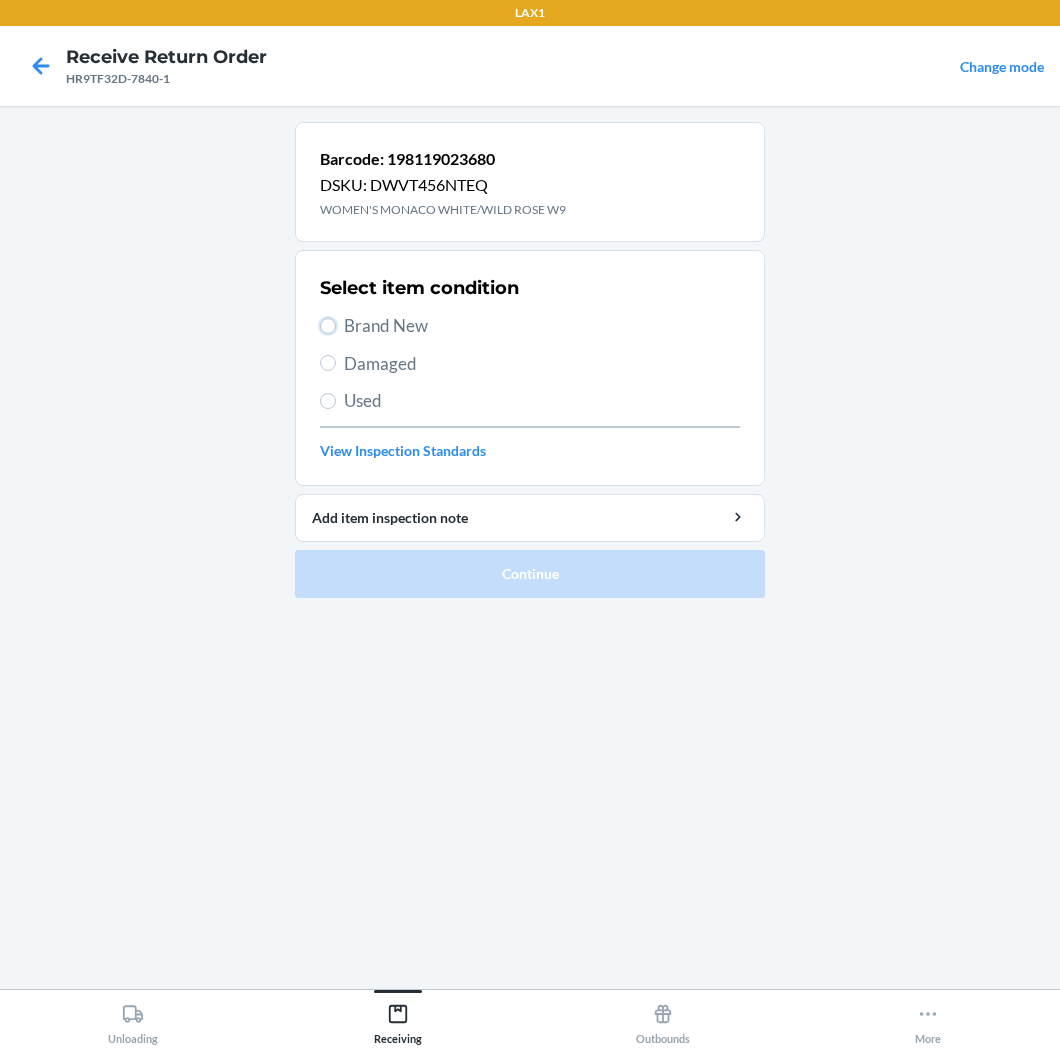 click on "Brand New" at bounding box center [328, 326] 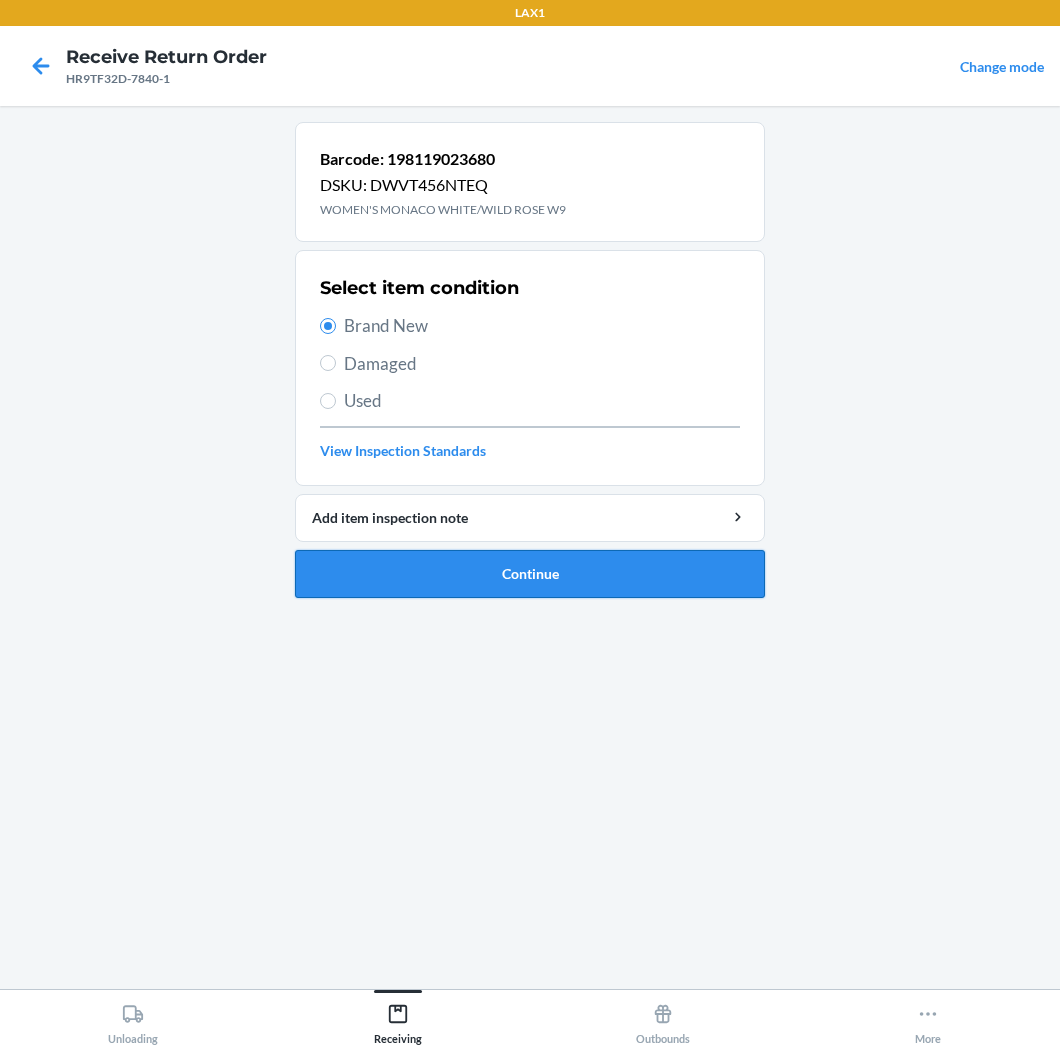 click on "Continue" at bounding box center (530, 574) 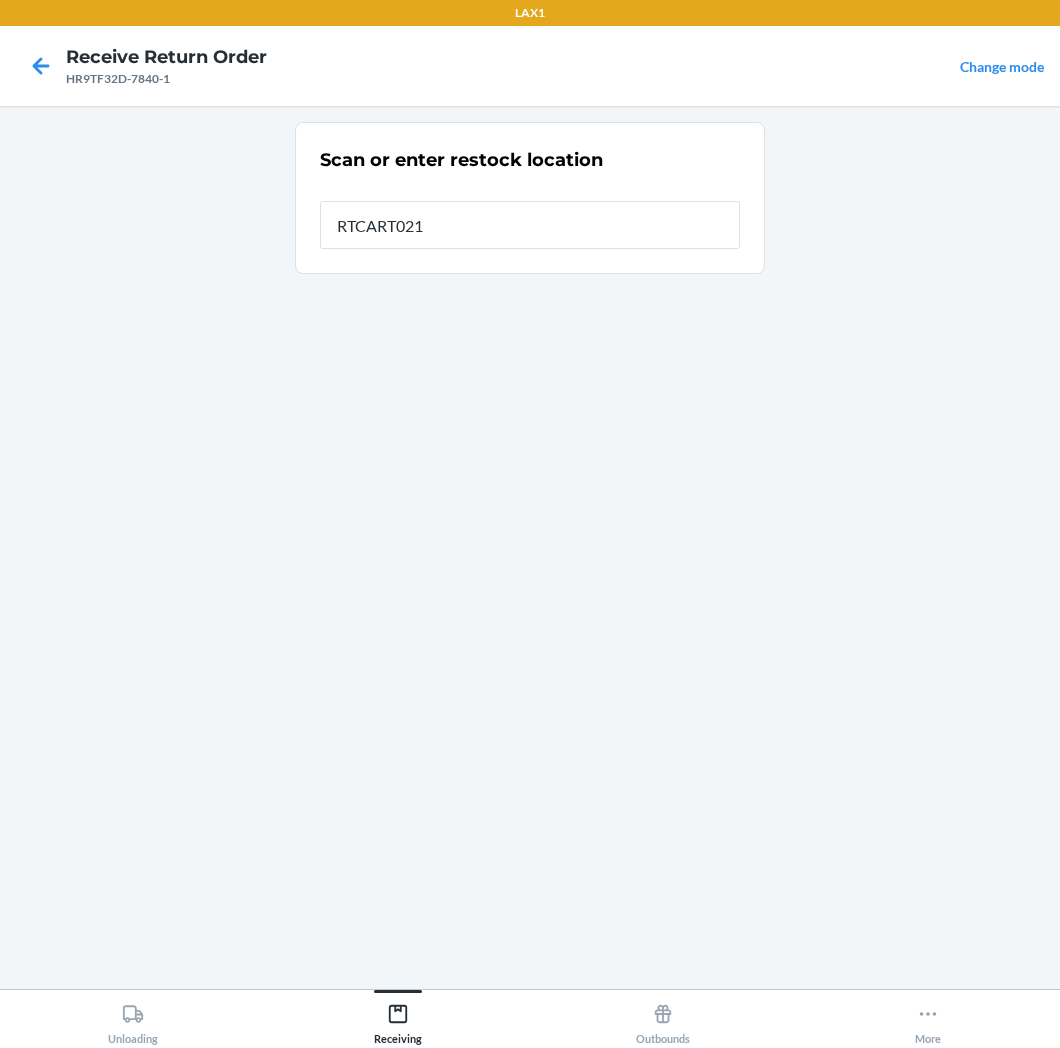type on "RTCART021" 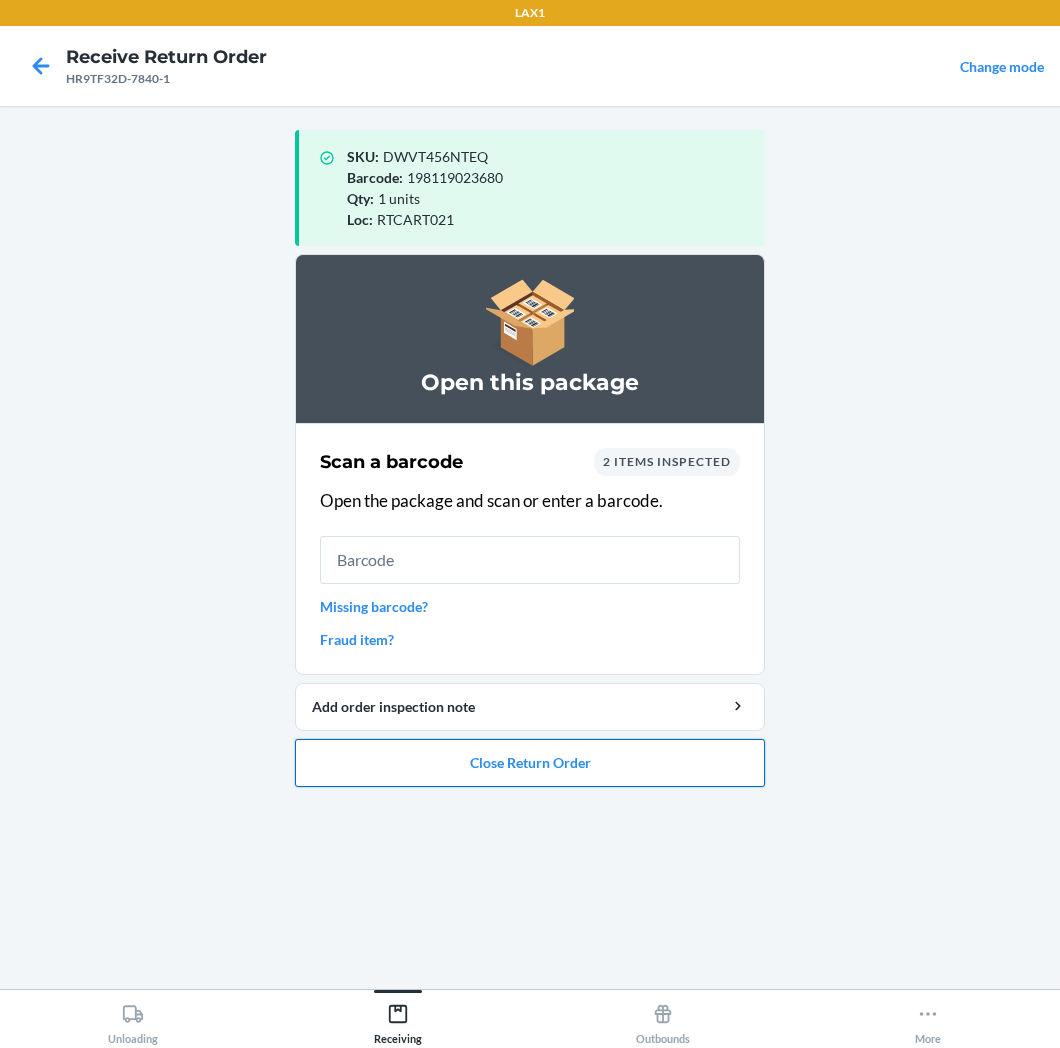 click on "Close Return Order" at bounding box center (530, 763) 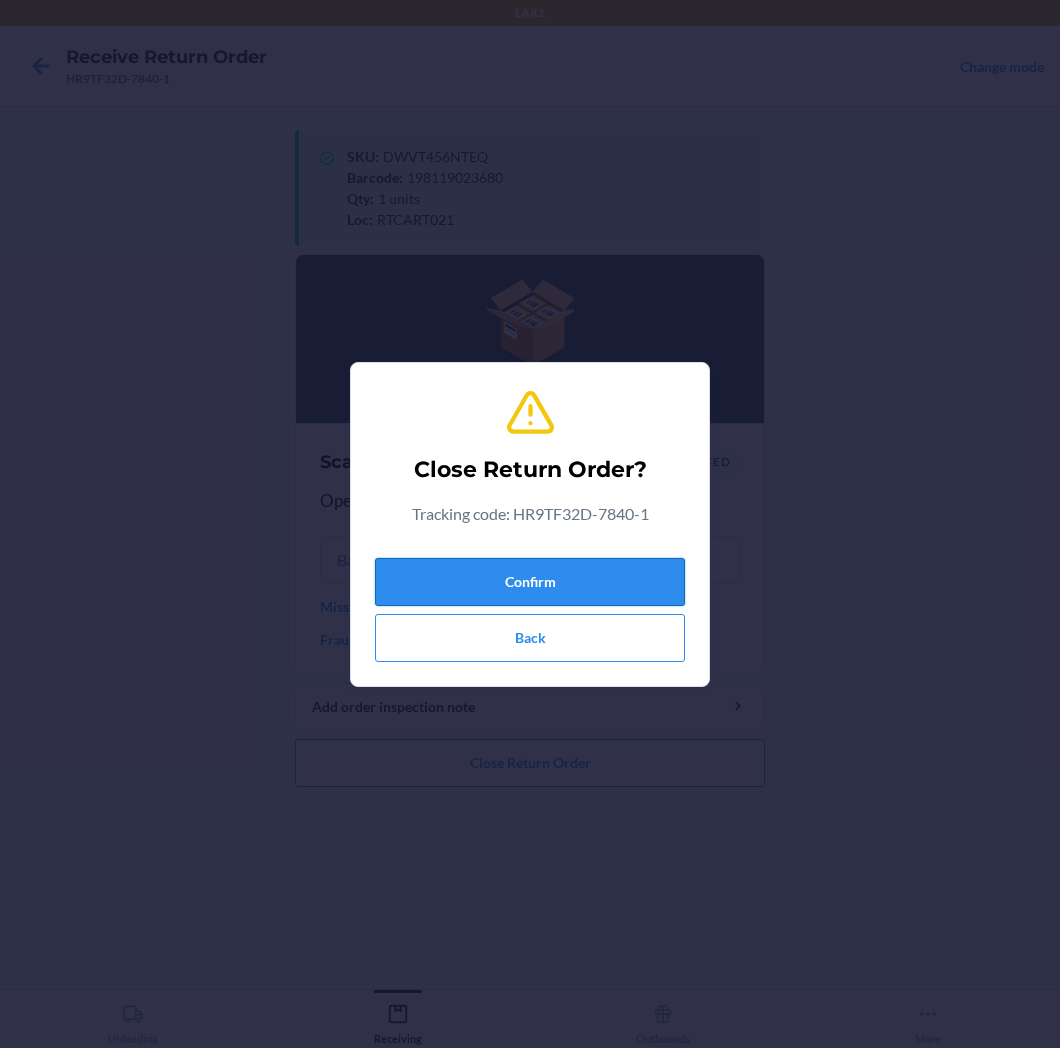 click on "Confirm" at bounding box center (530, 582) 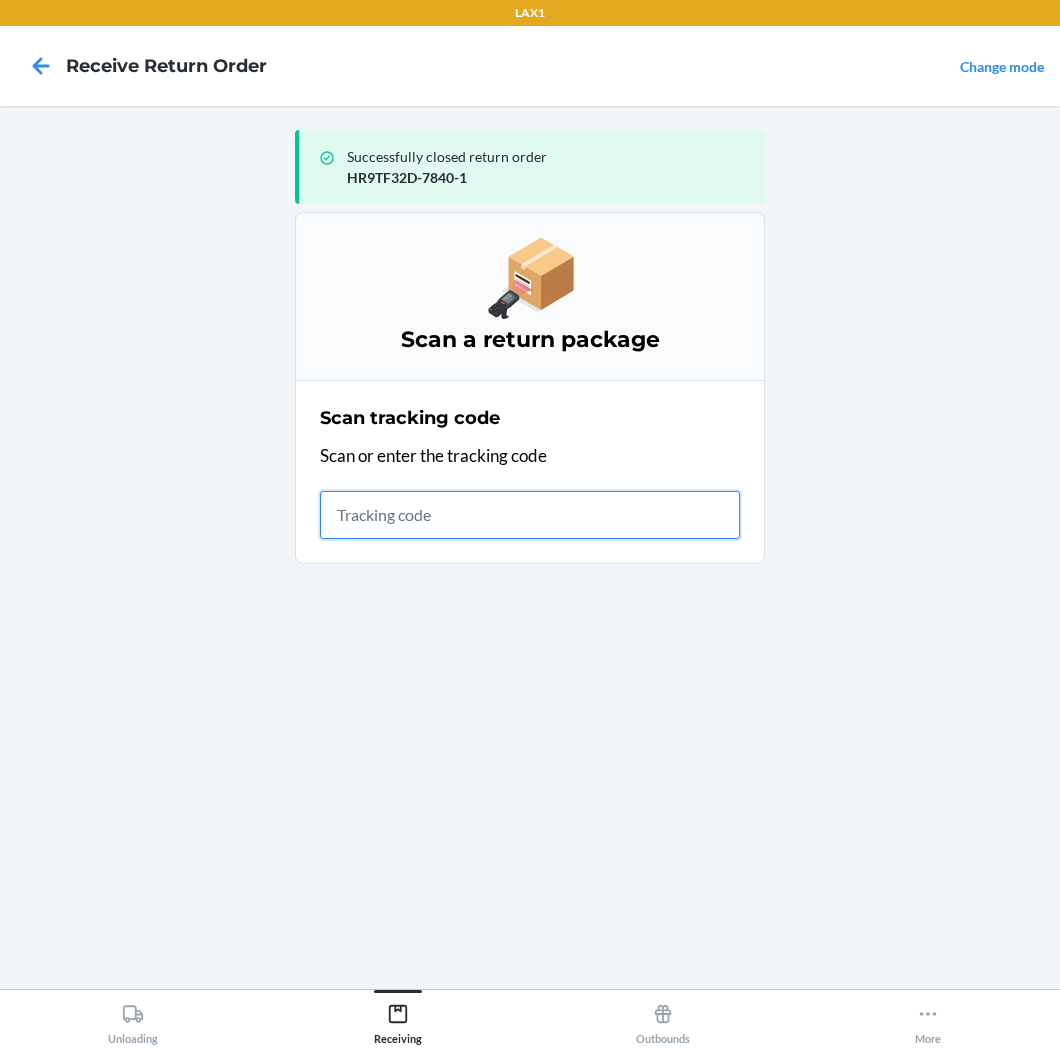 click at bounding box center (530, 515) 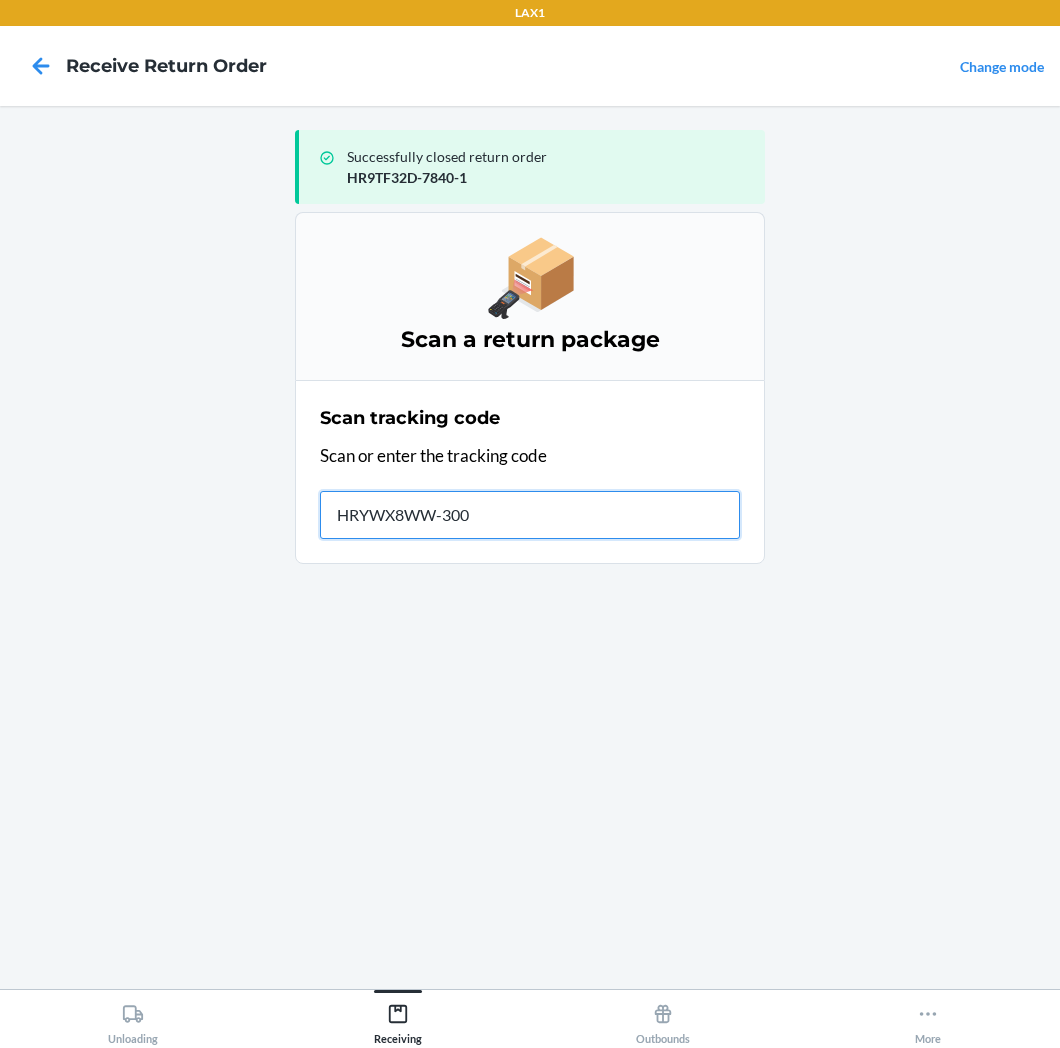 type on "HRYWX8WW-3006" 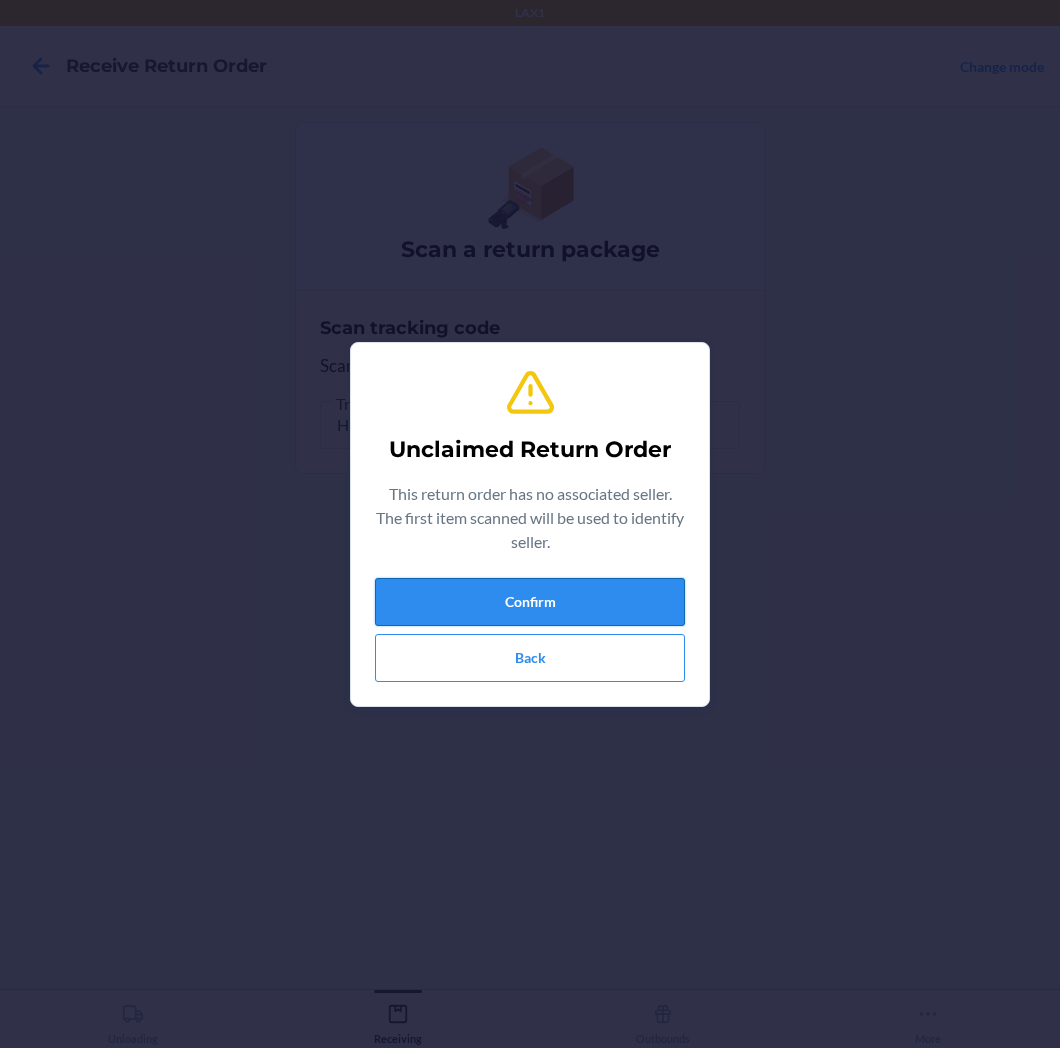 click on "Confirm" at bounding box center [530, 602] 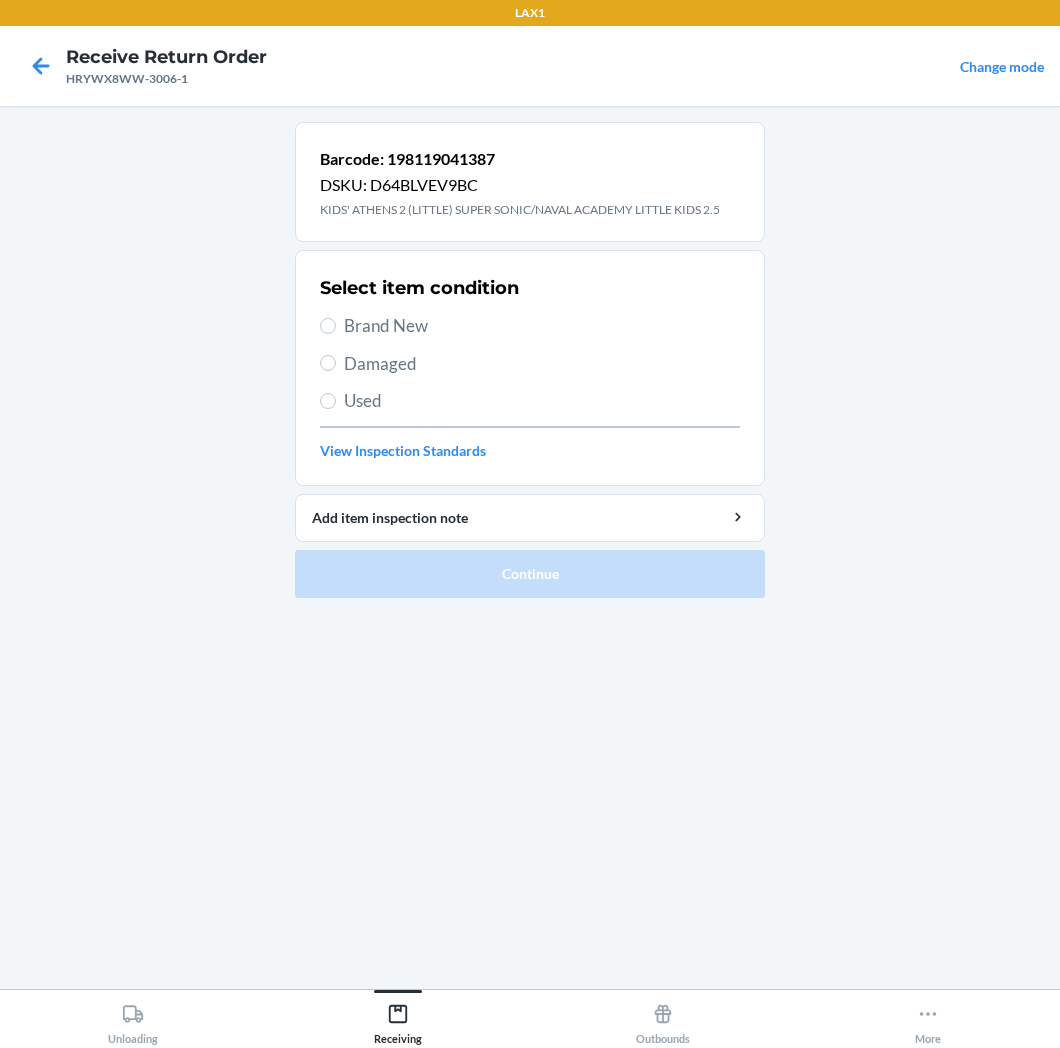 click on "Brand New" at bounding box center (542, 326) 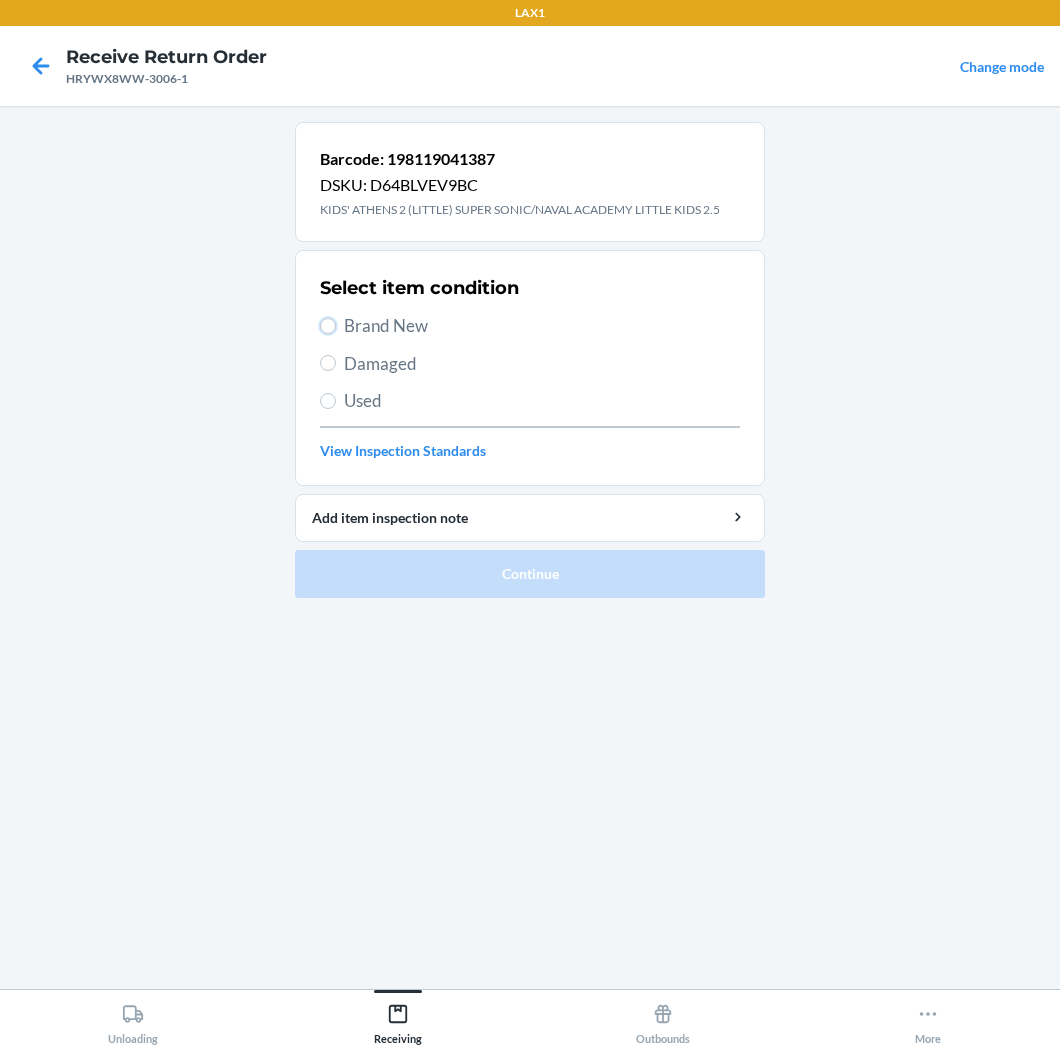 click on "Brand New" at bounding box center (328, 326) 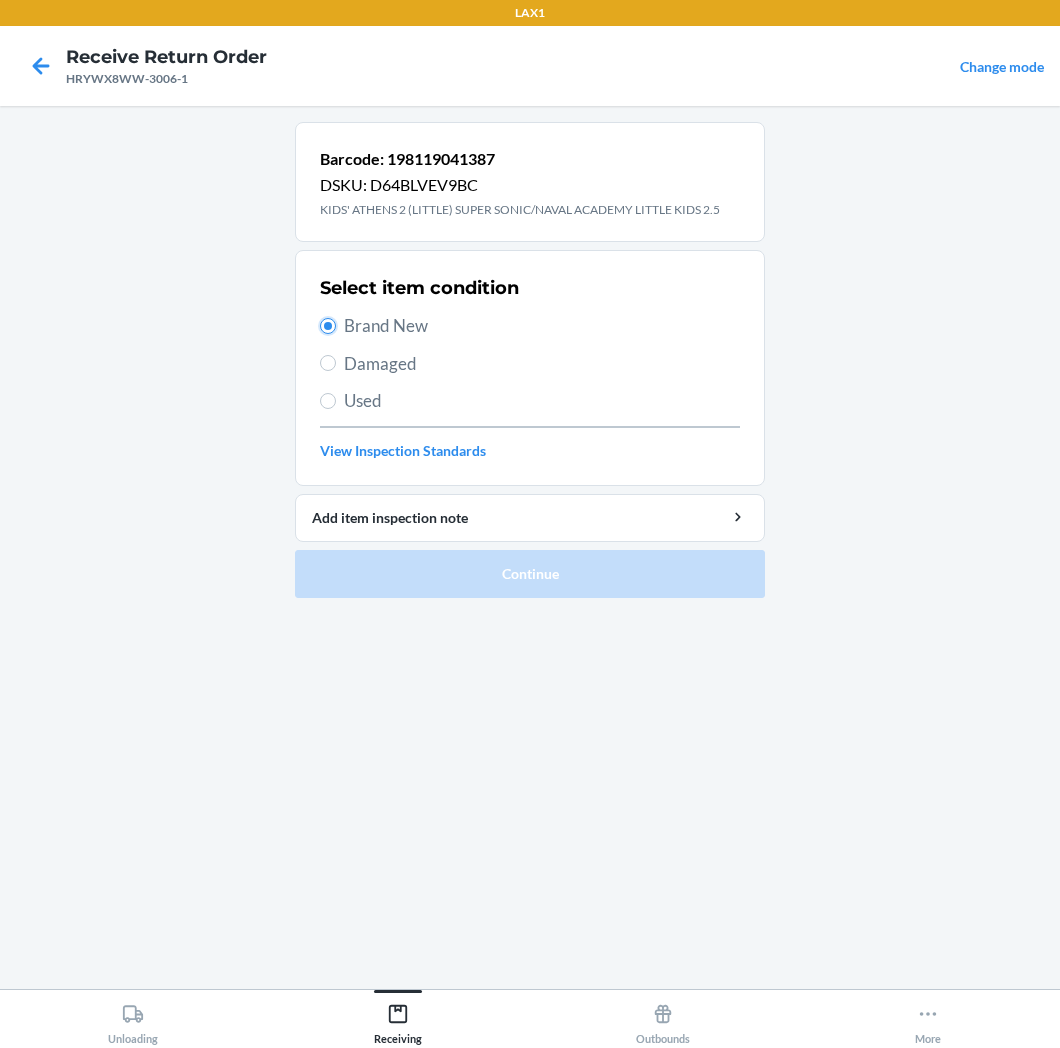 radio on "true" 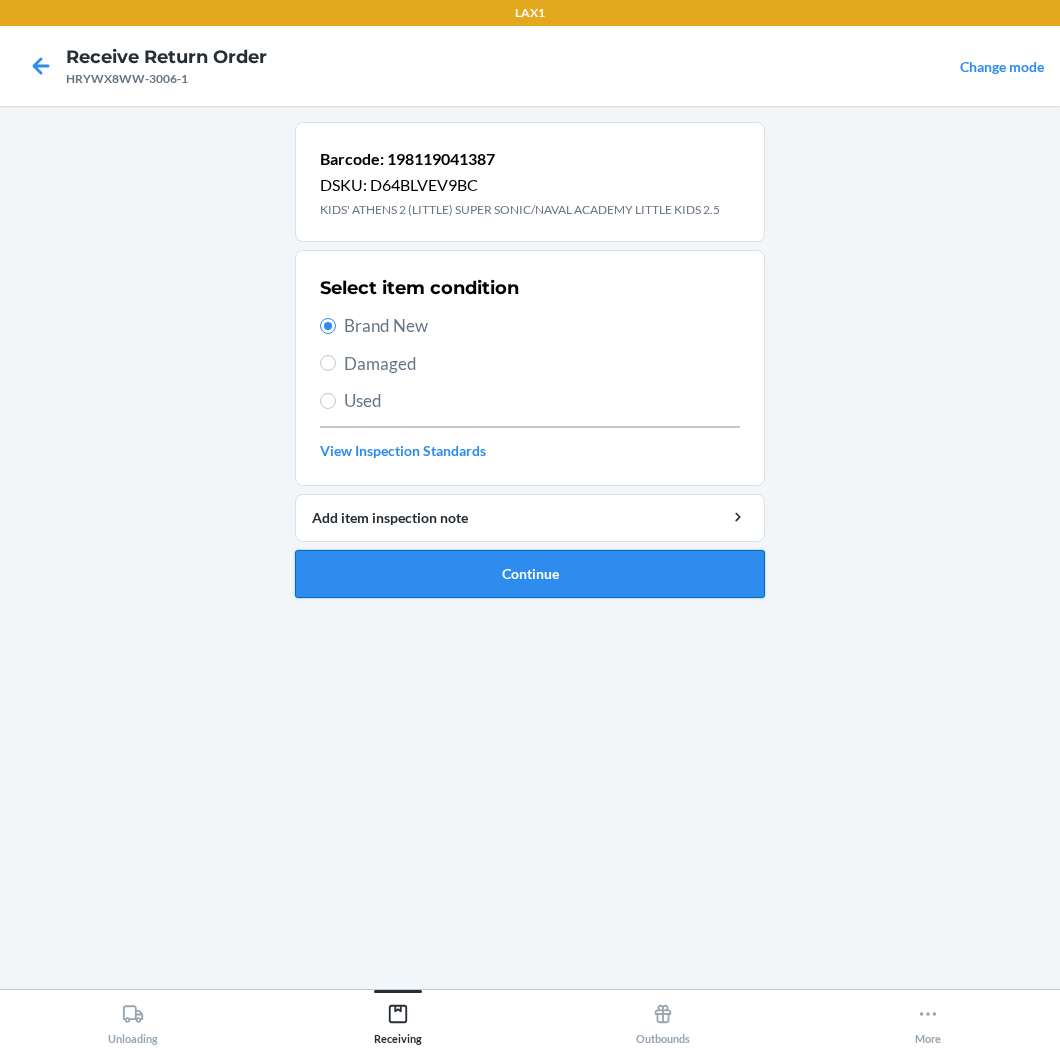 click on "Continue" at bounding box center (530, 574) 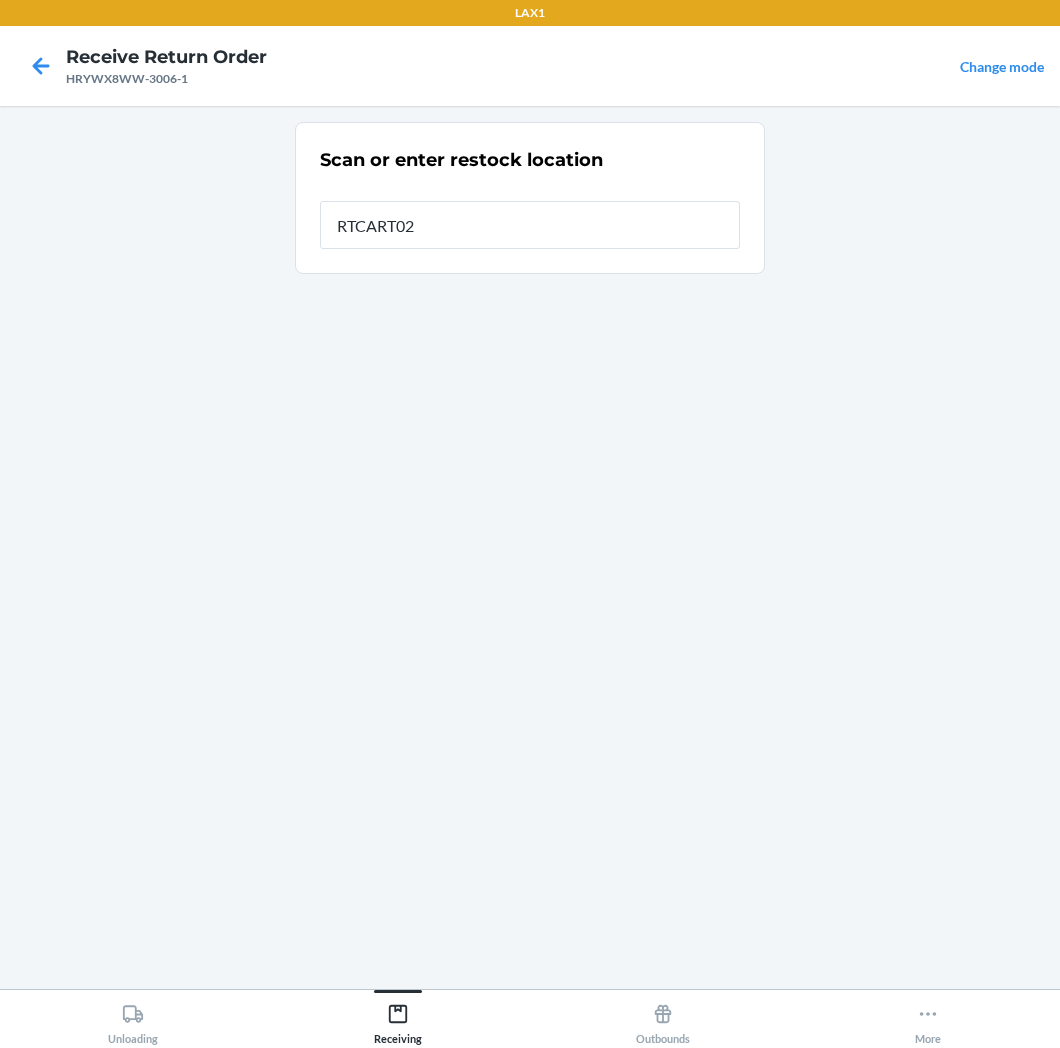 type on "RTCART021" 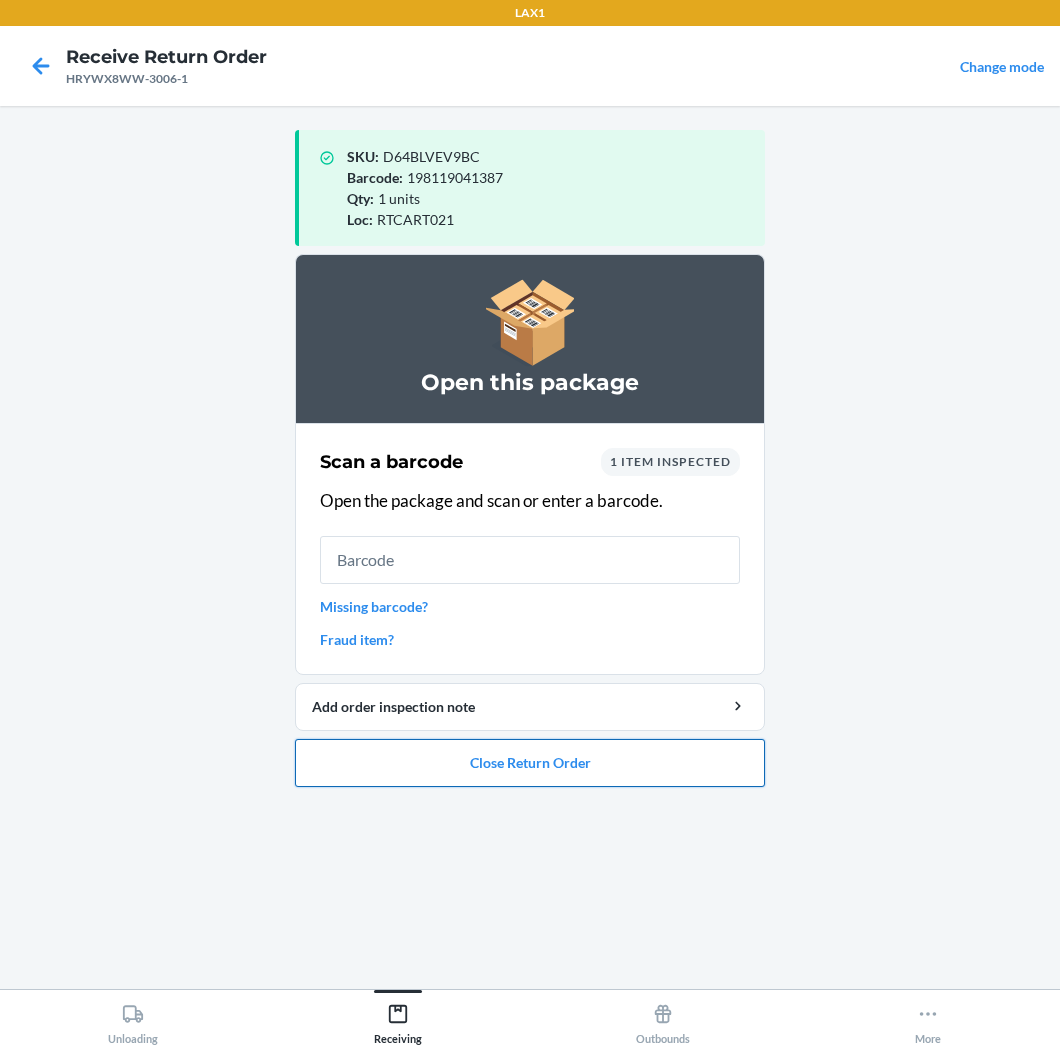 click on "Close Return Order" at bounding box center (530, 763) 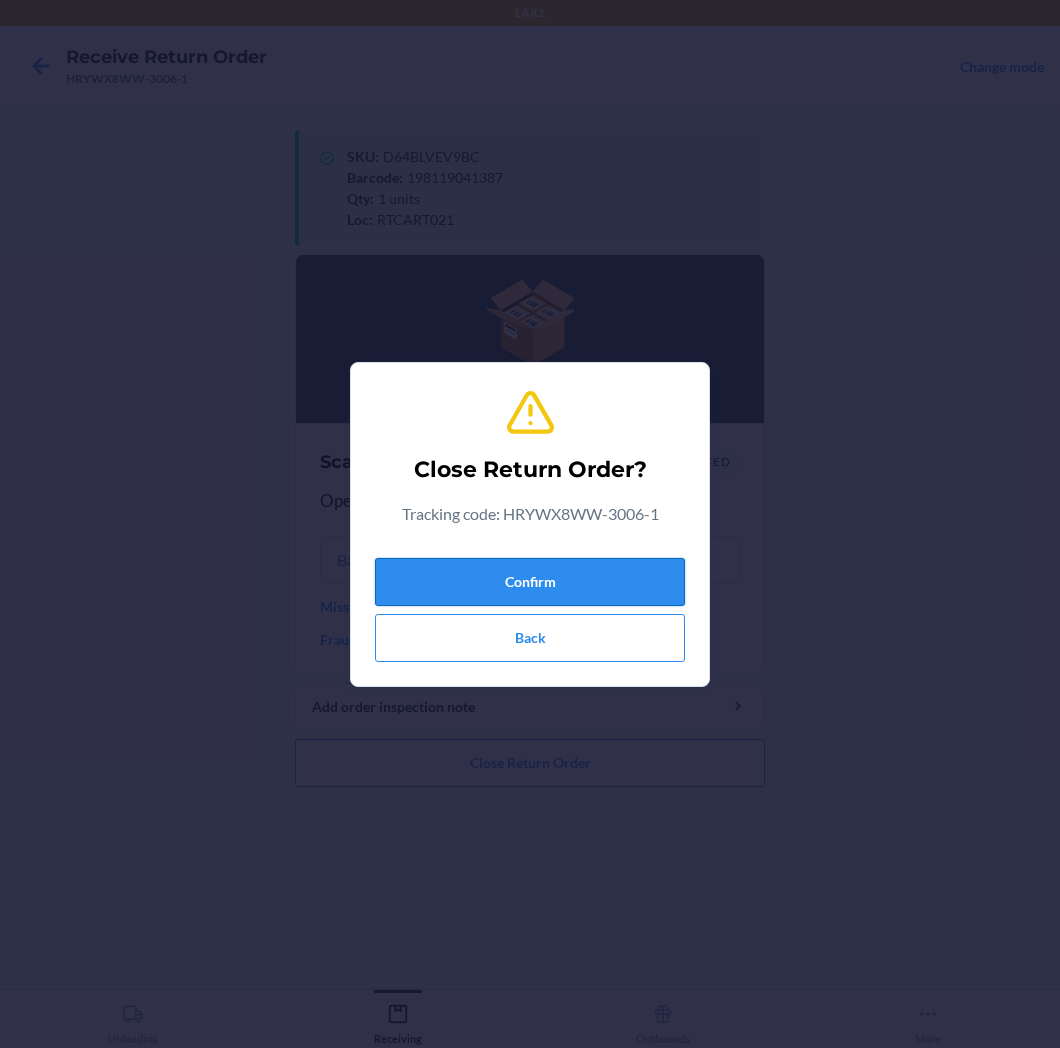 click on "Confirm" at bounding box center [530, 582] 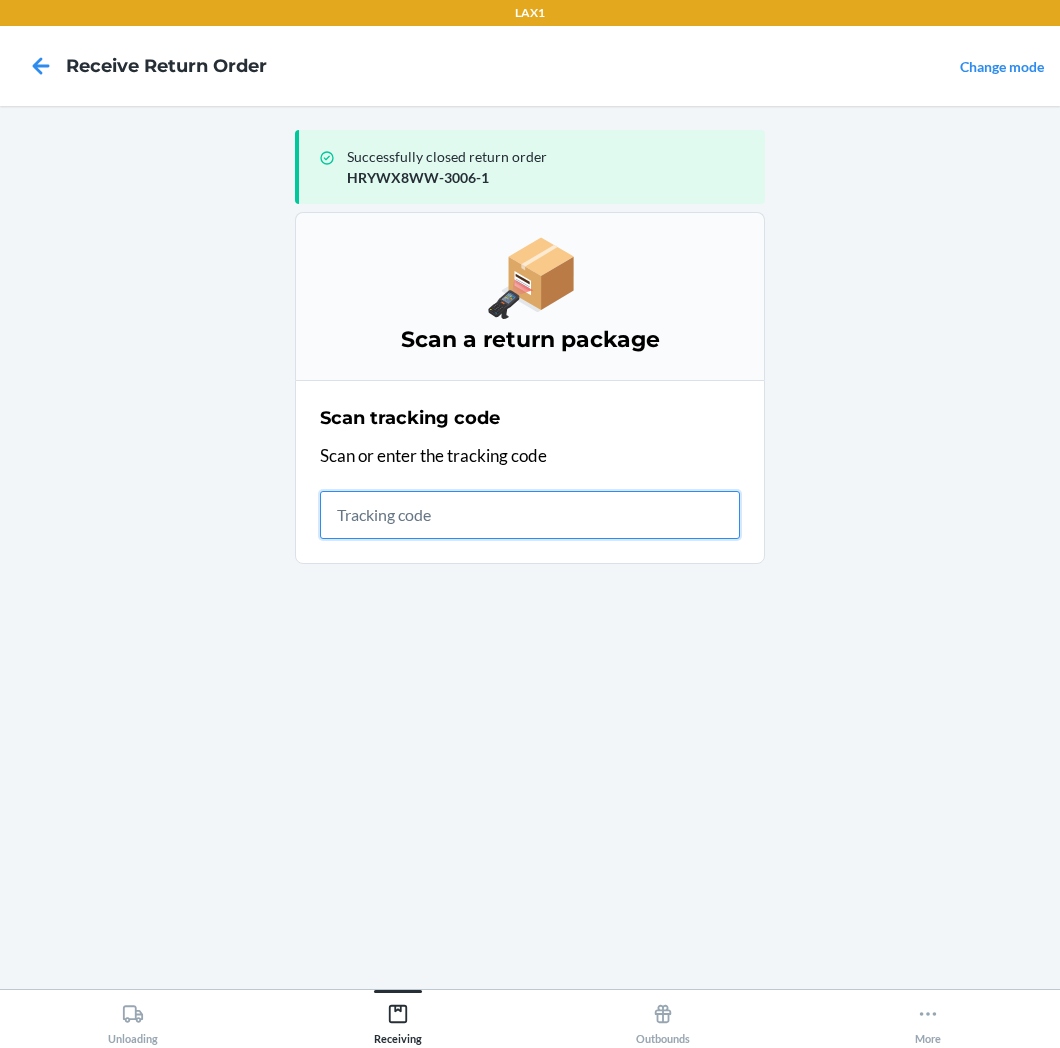 click at bounding box center [530, 515] 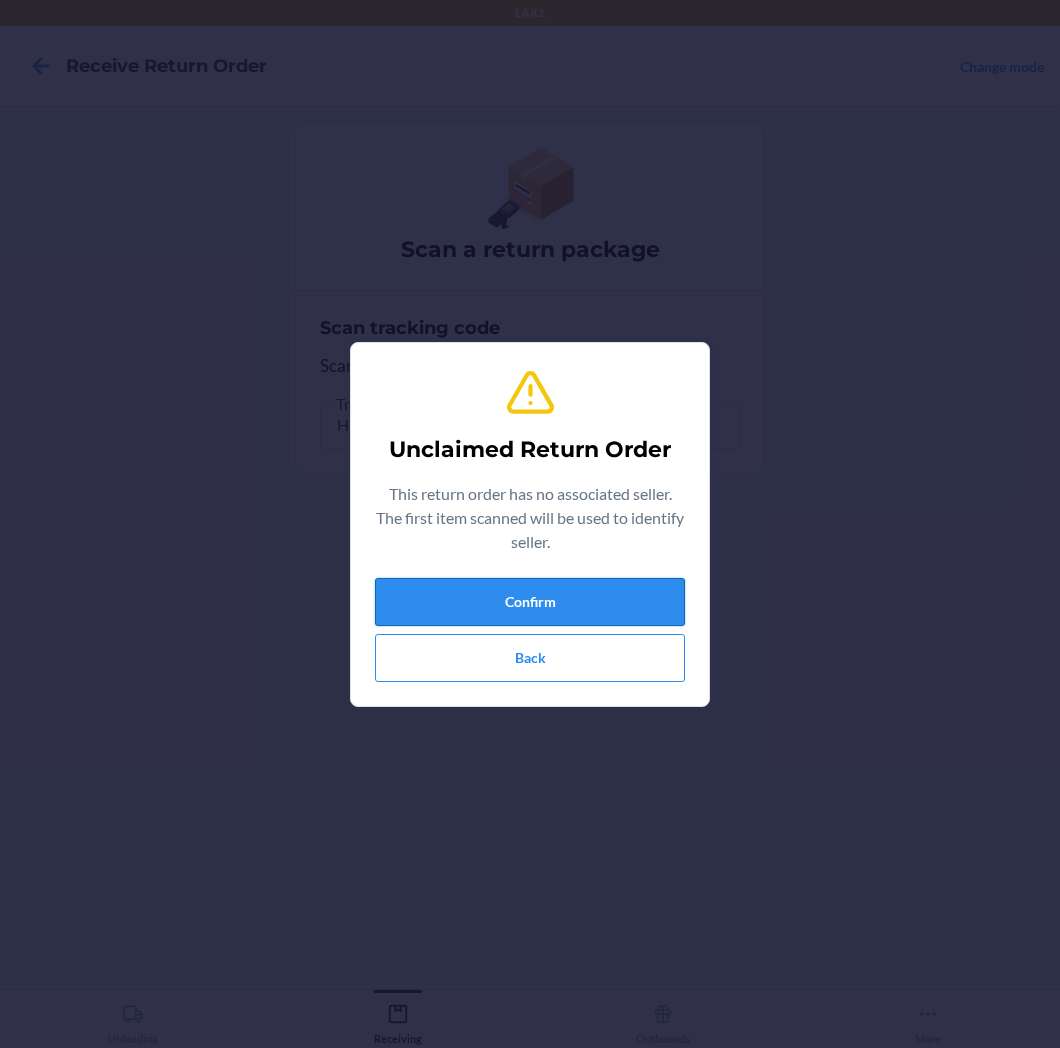 click on "Confirm" at bounding box center [530, 602] 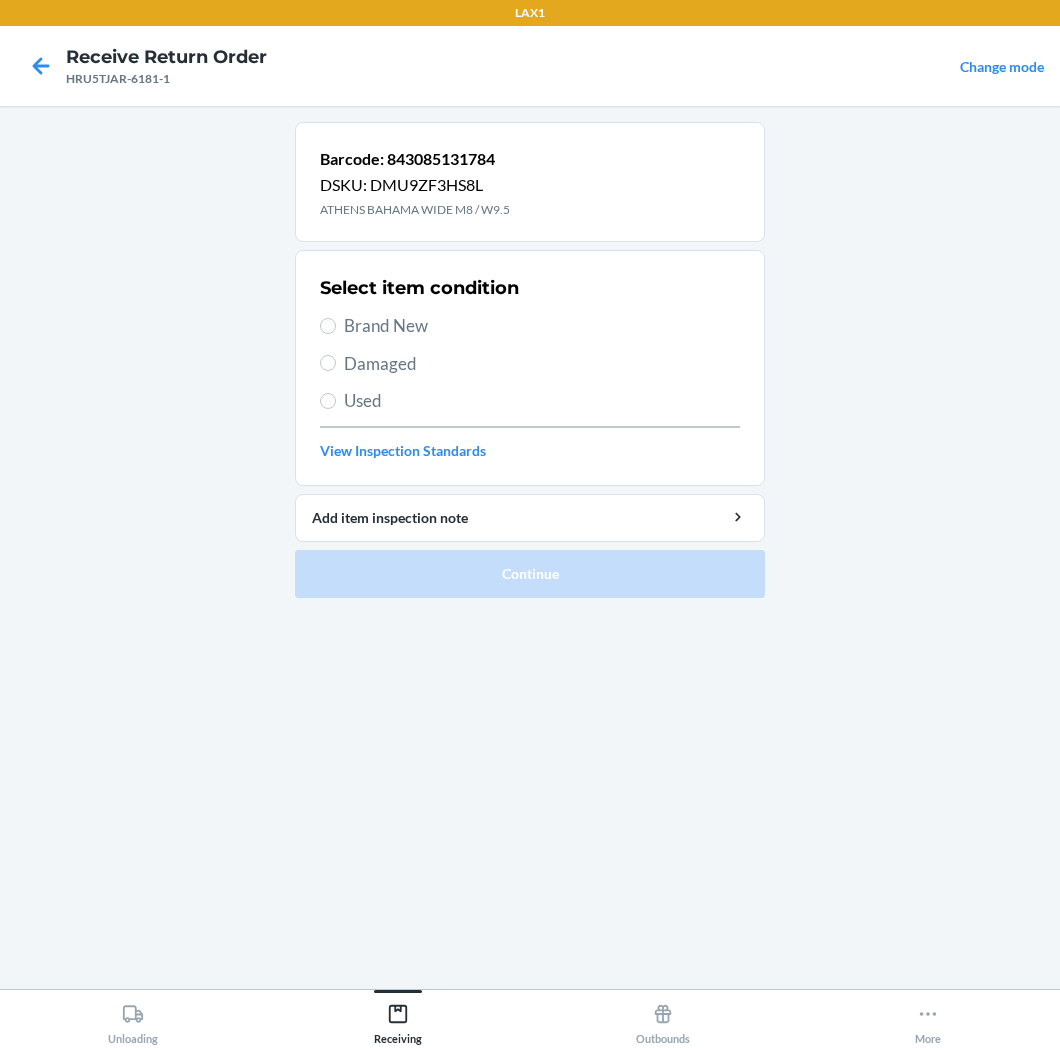 drag, startPoint x: 395, startPoint y: 323, endPoint x: 473, endPoint y: 421, distance: 125.25175 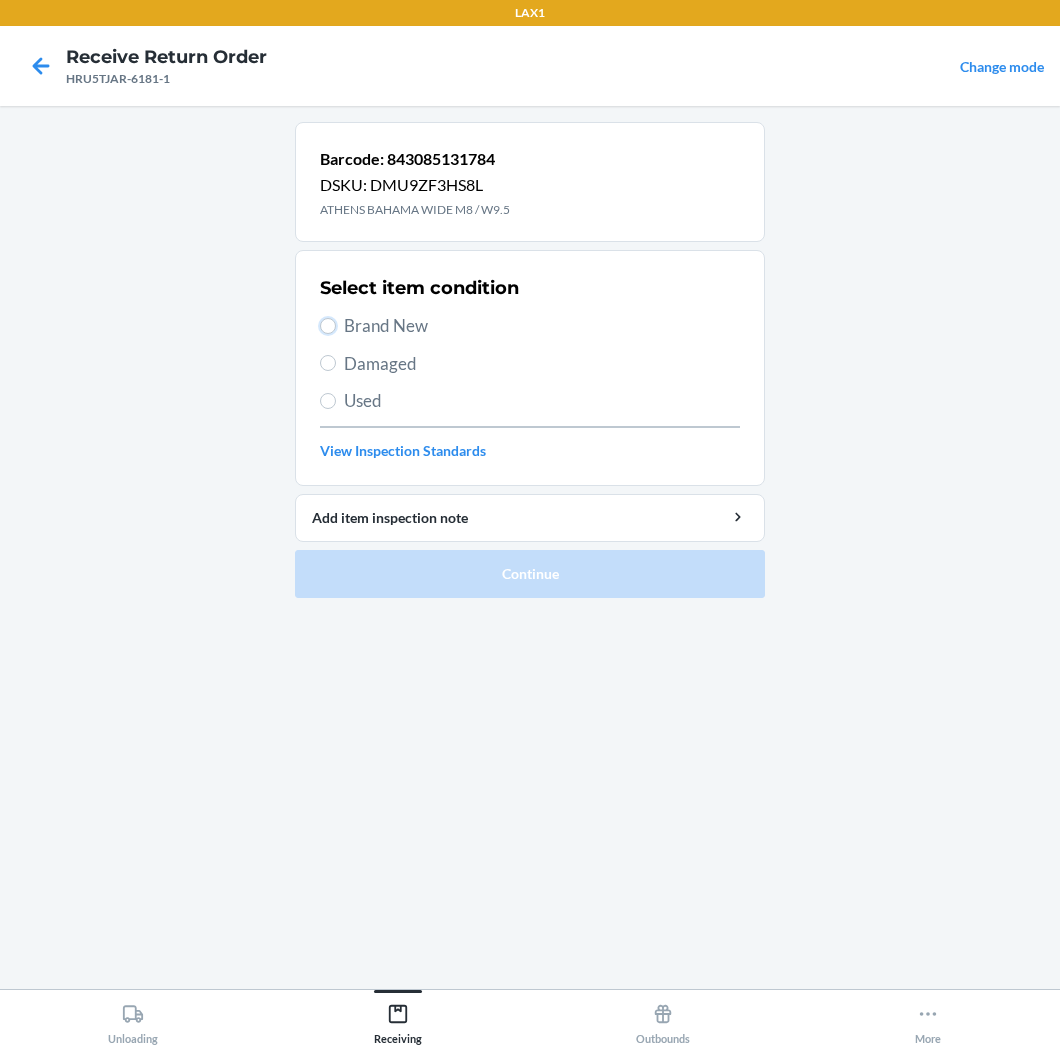 click on "Brand New" at bounding box center [328, 326] 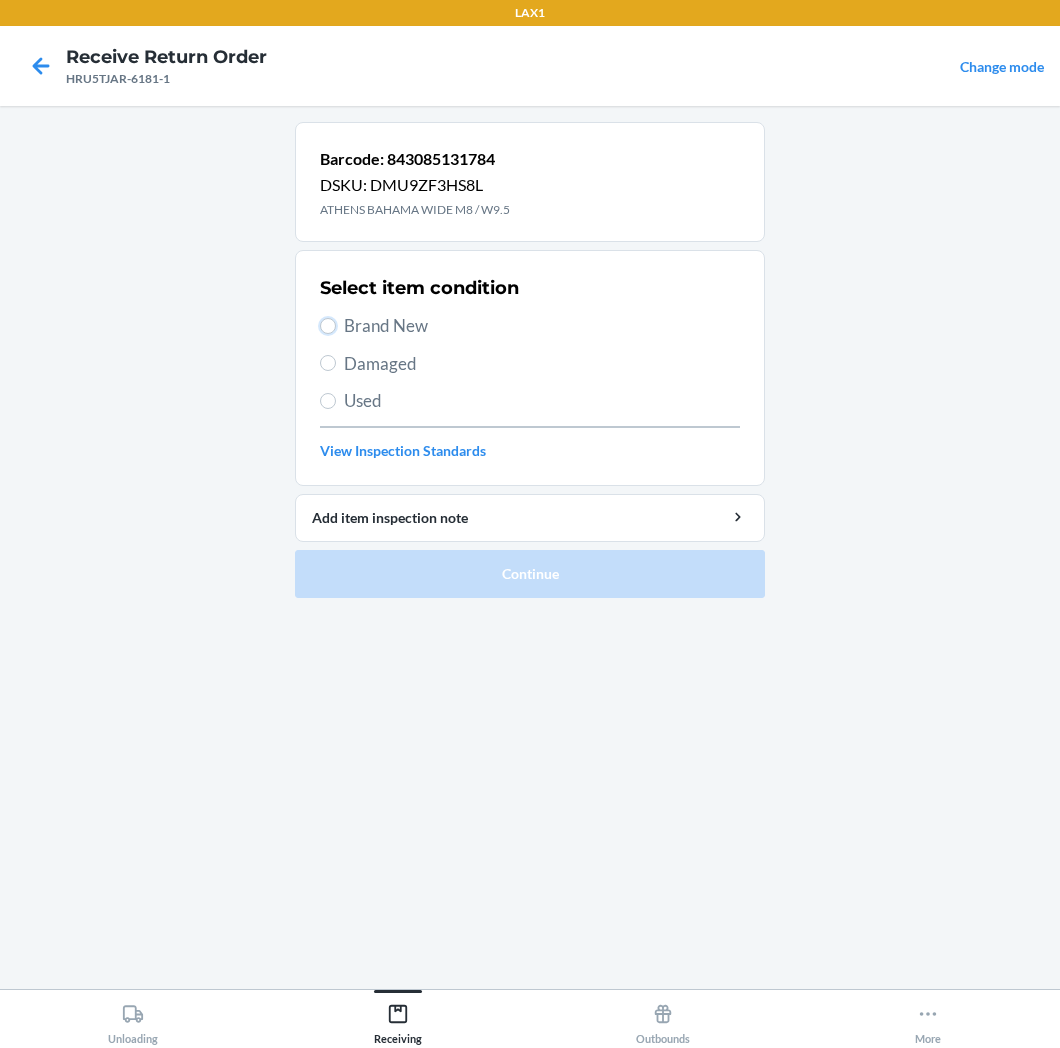 radio on "true" 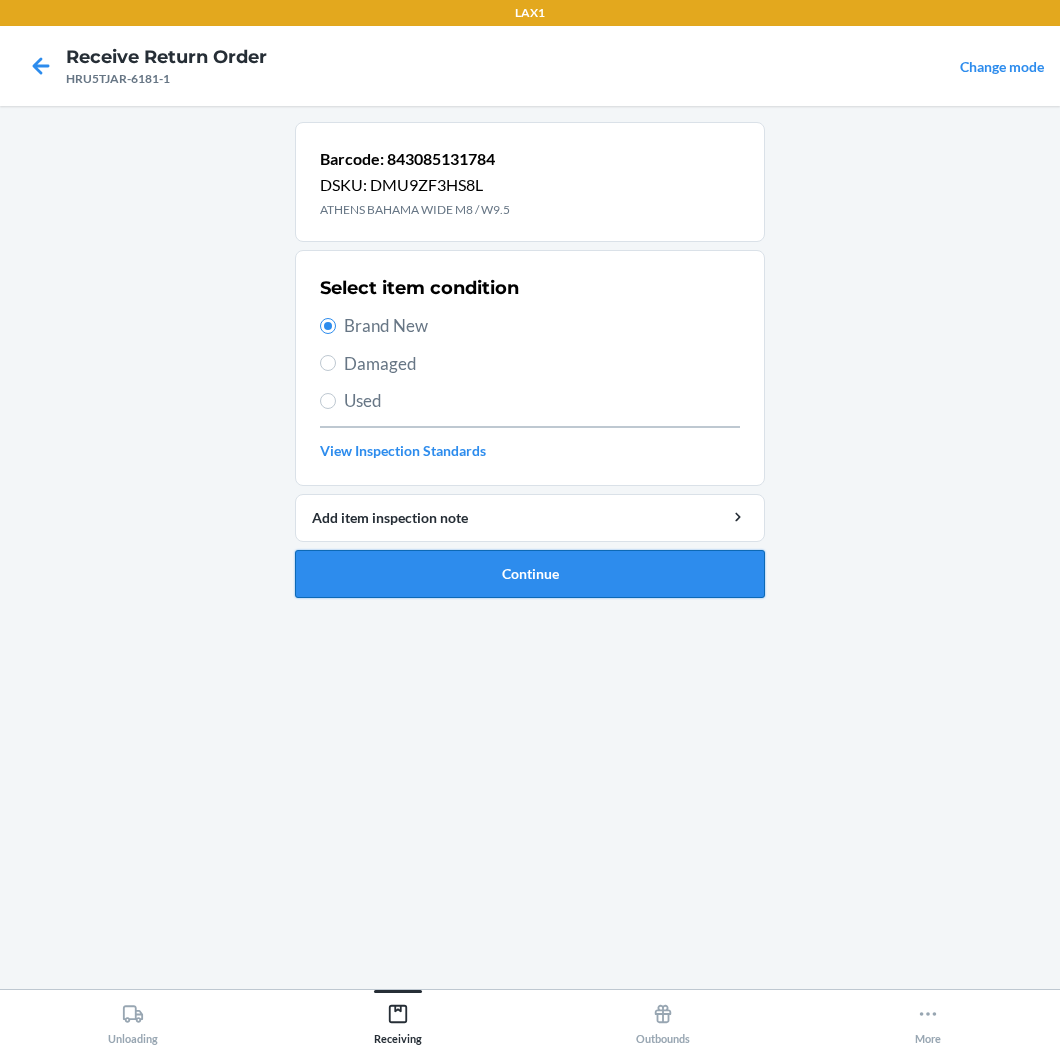 click on "Continue" at bounding box center (530, 574) 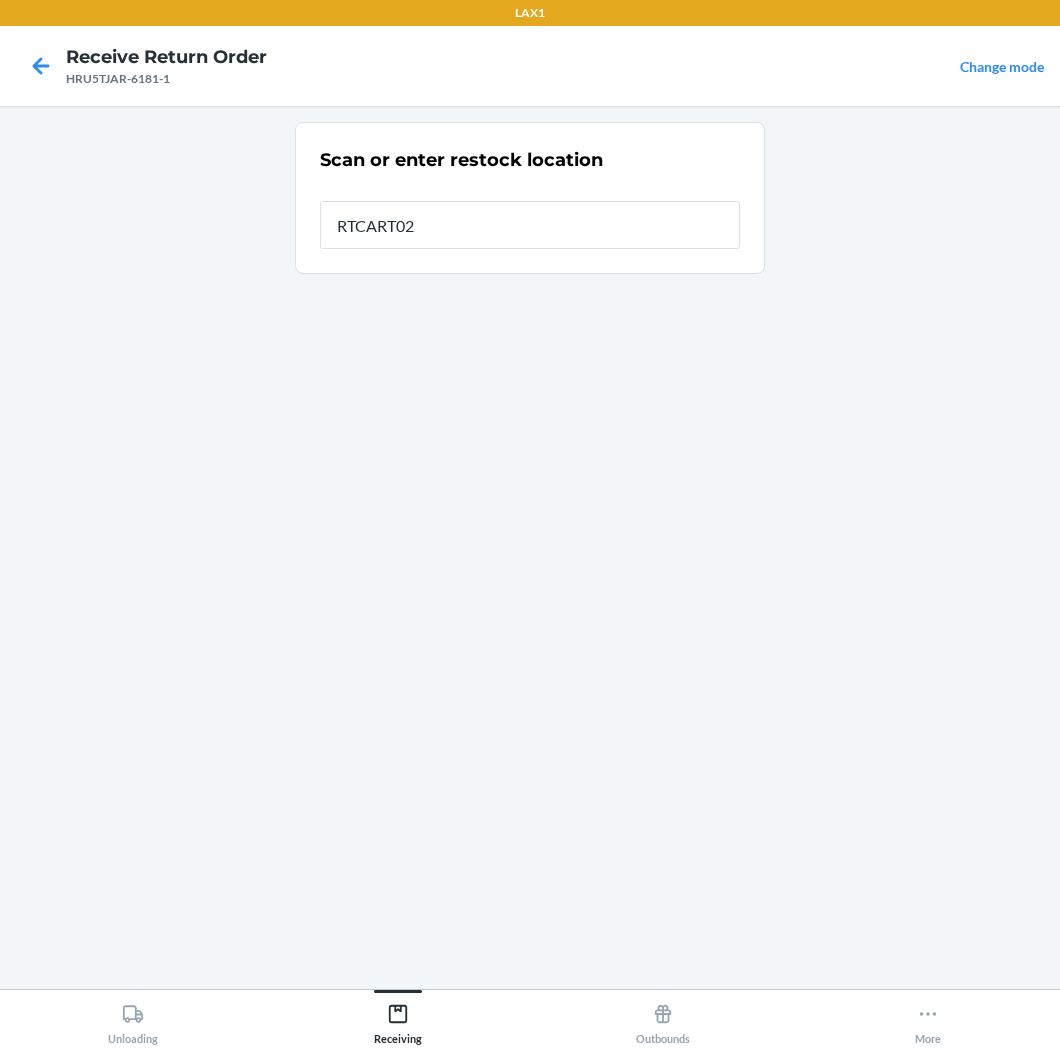 type on "RTCART021" 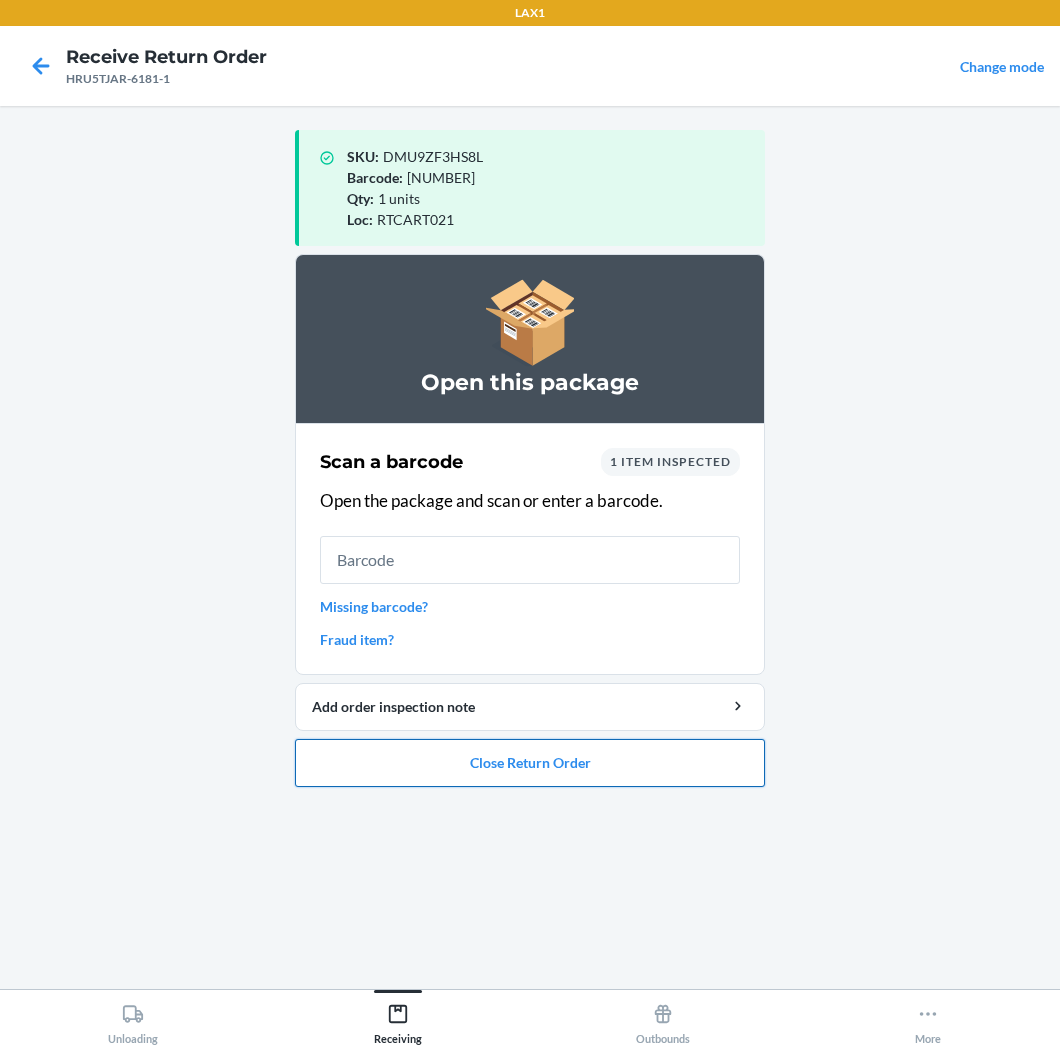 click on "Close Return Order" at bounding box center (530, 763) 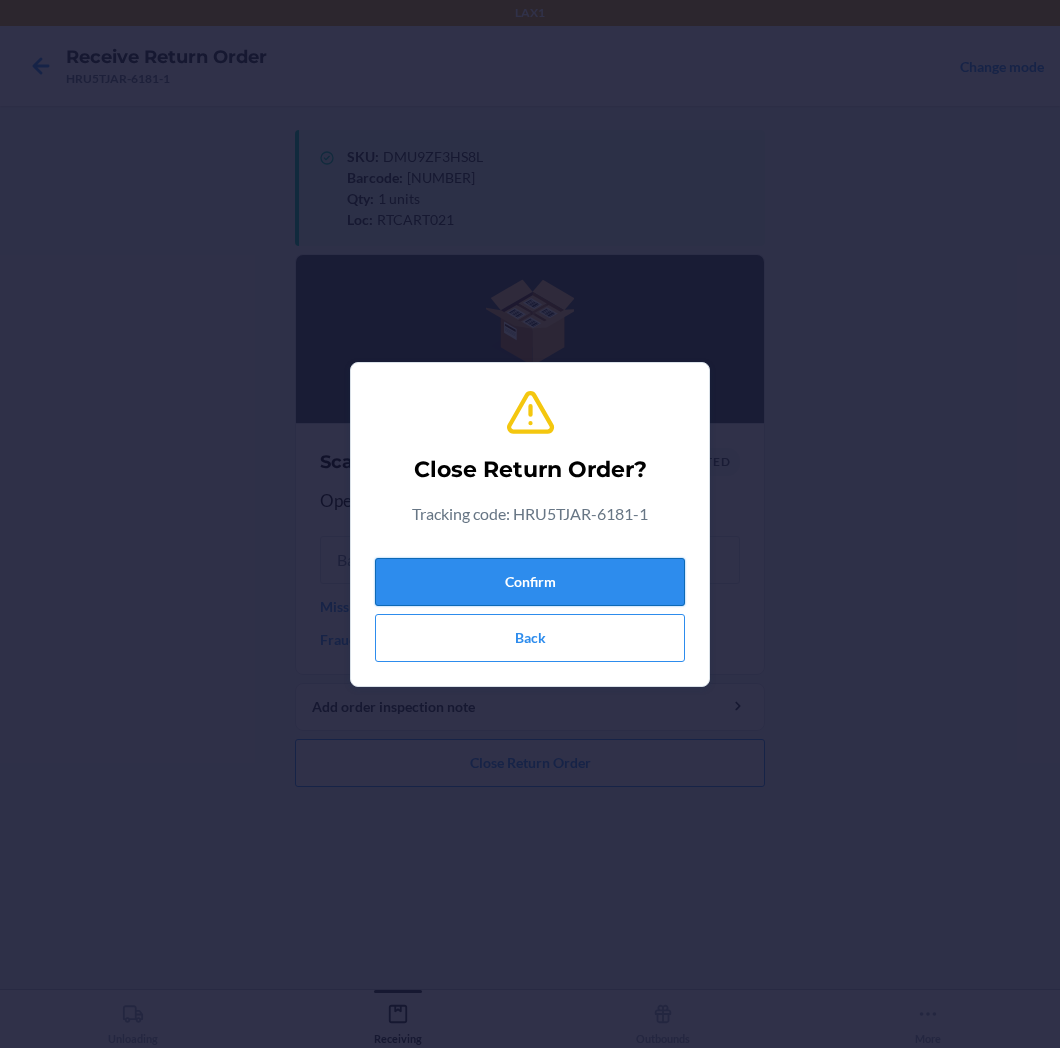 click on "Confirm" at bounding box center (530, 582) 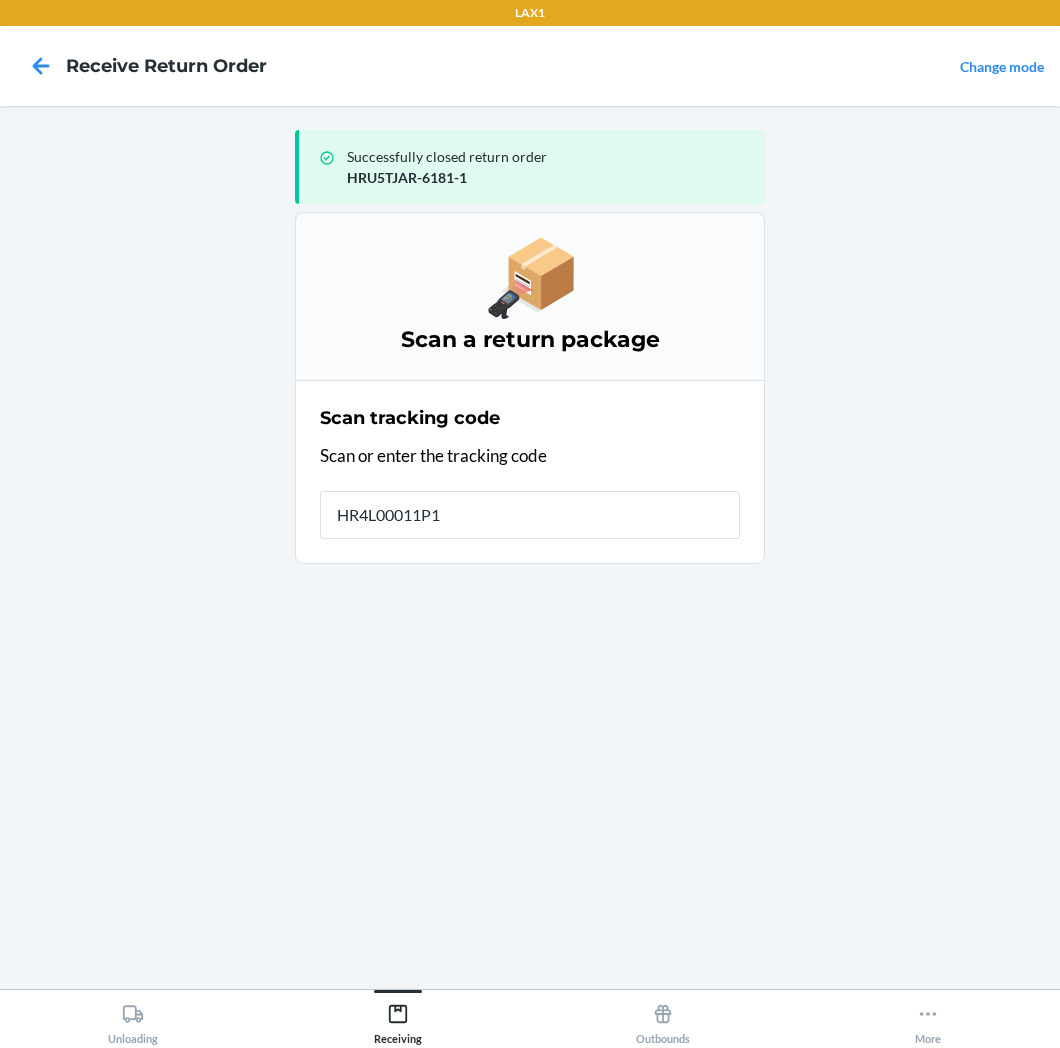 type on "HR4L00011P1X" 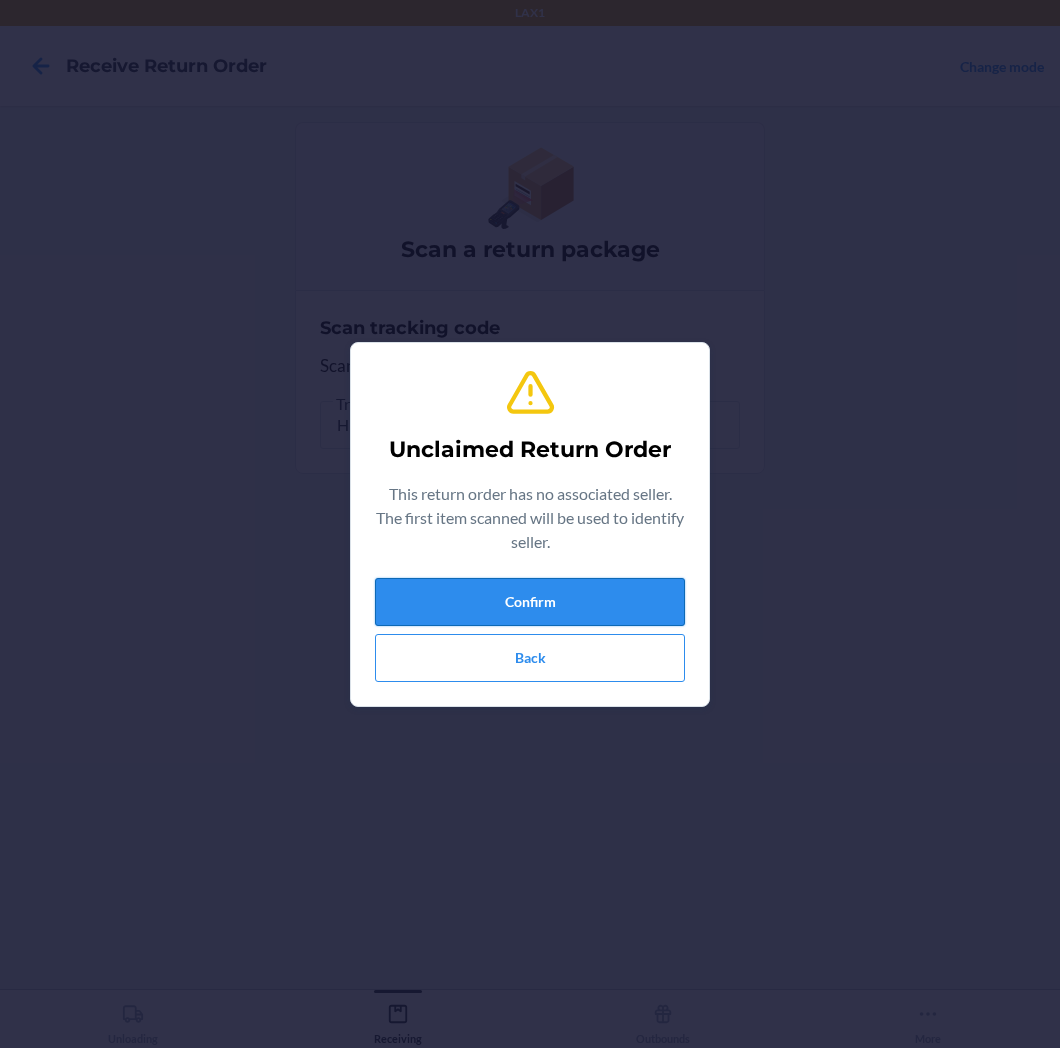 click on "Confirm" at bounding box center (530, 602) 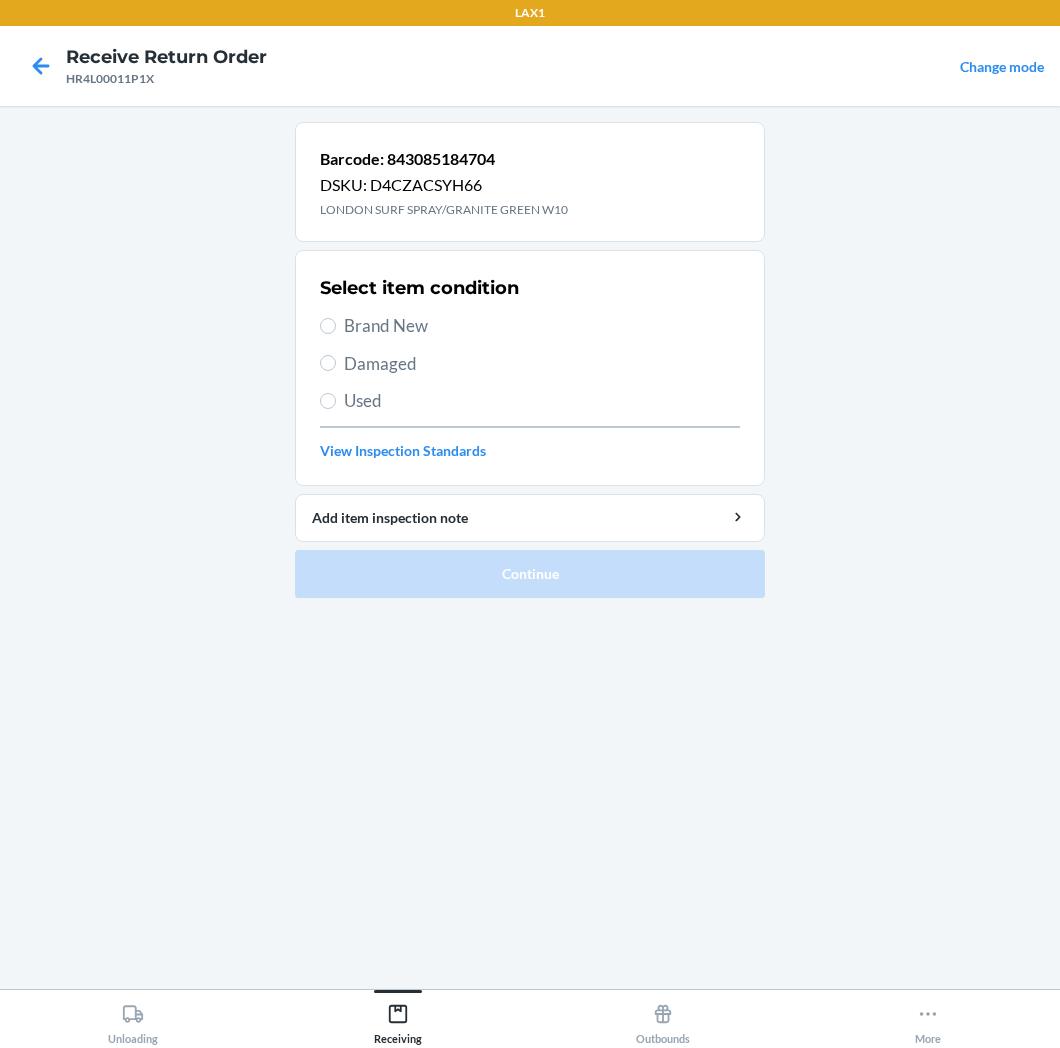 click on "Used" at bounding box center (530, 401) 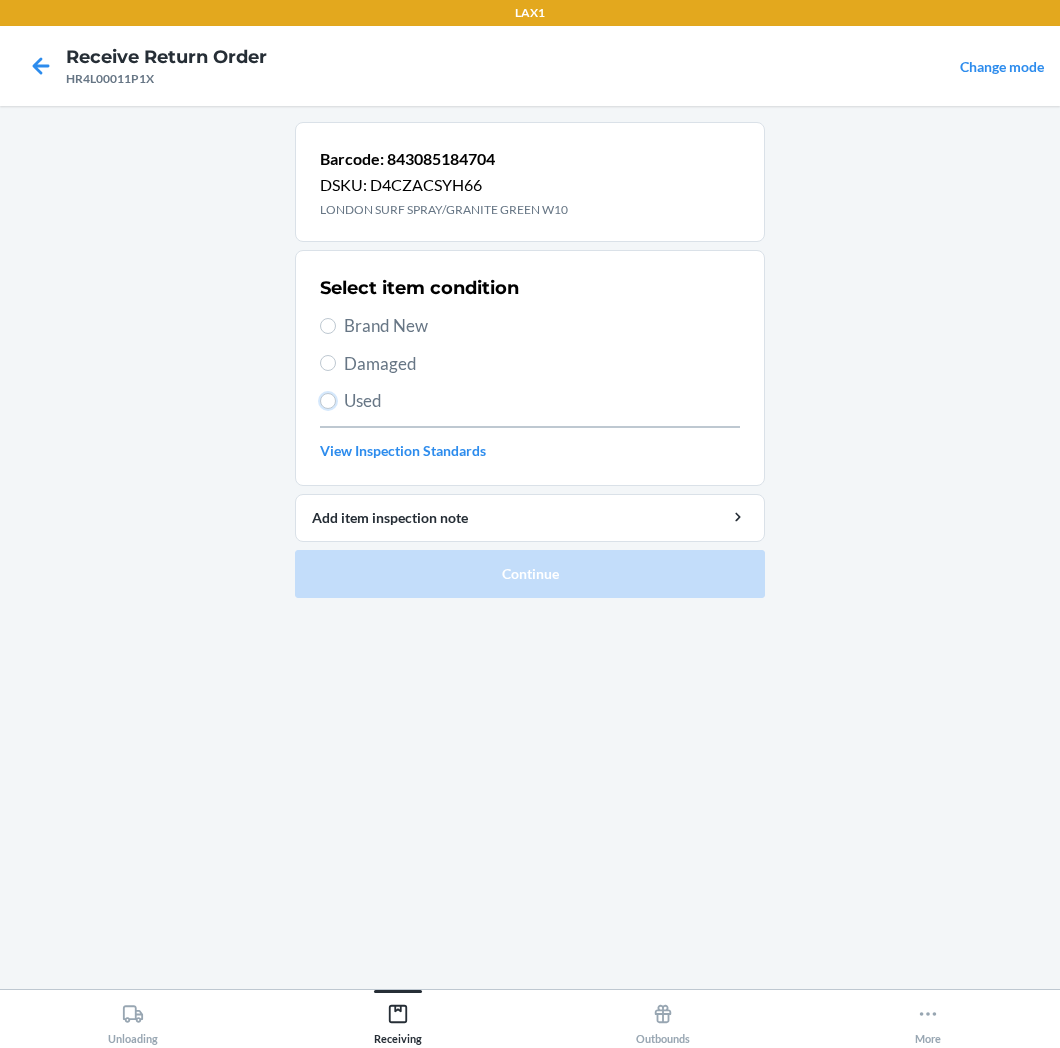 click on "Used" at bounding box center (328, 401) 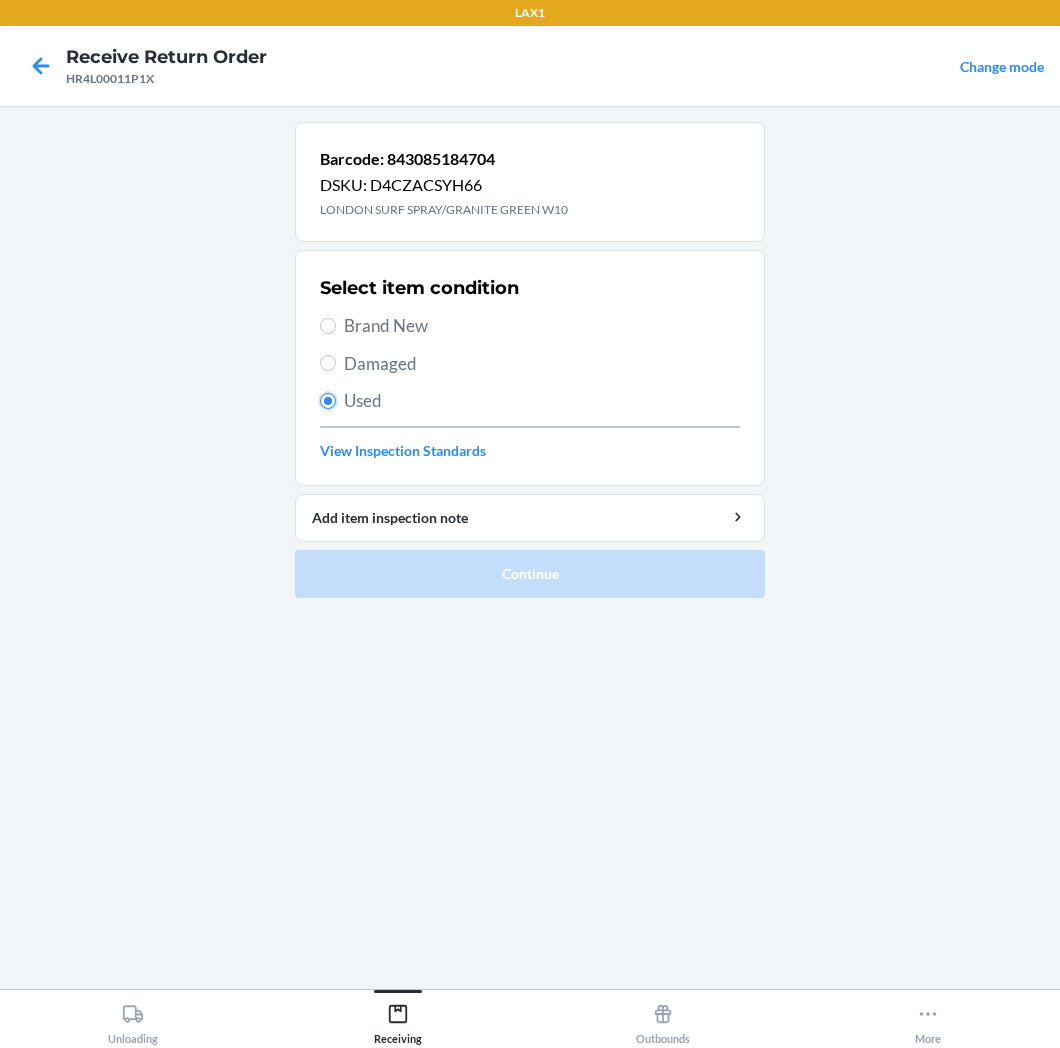 radio on "true" 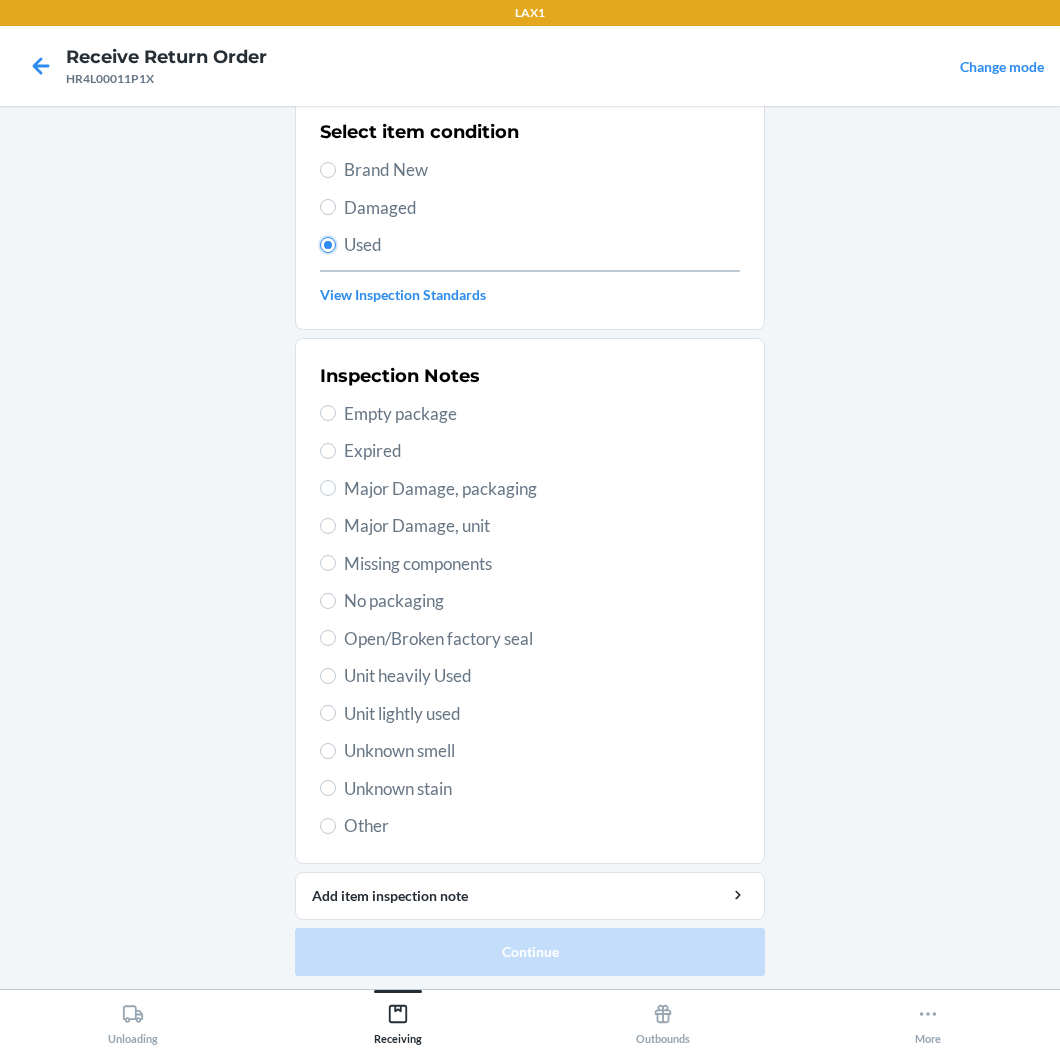 scroll, scrollTop: 157, scrollLeft: 0, axis: vertical 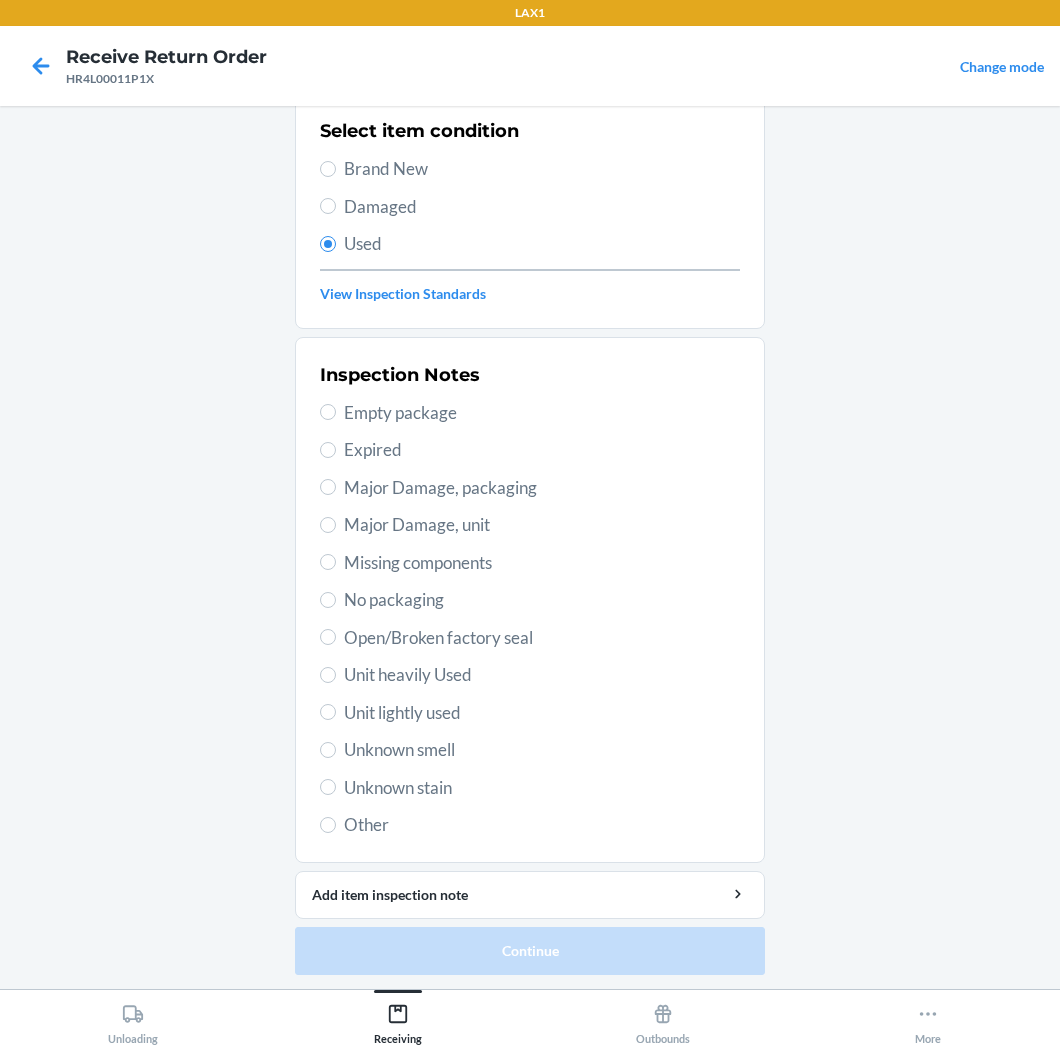 click on "Unknown stain" at bounding box center [542, 788] 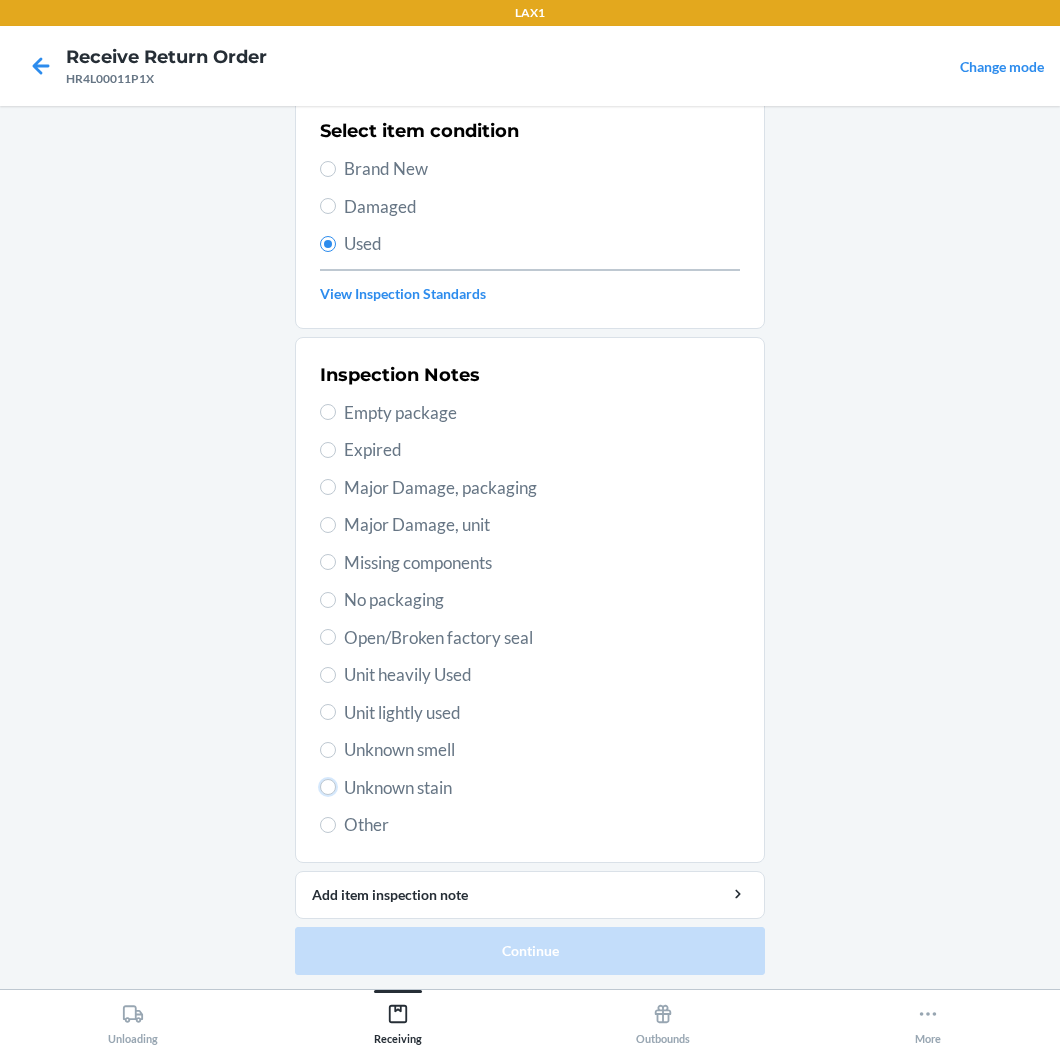 click on "Unknown stain" at bounding box center [328, 787] 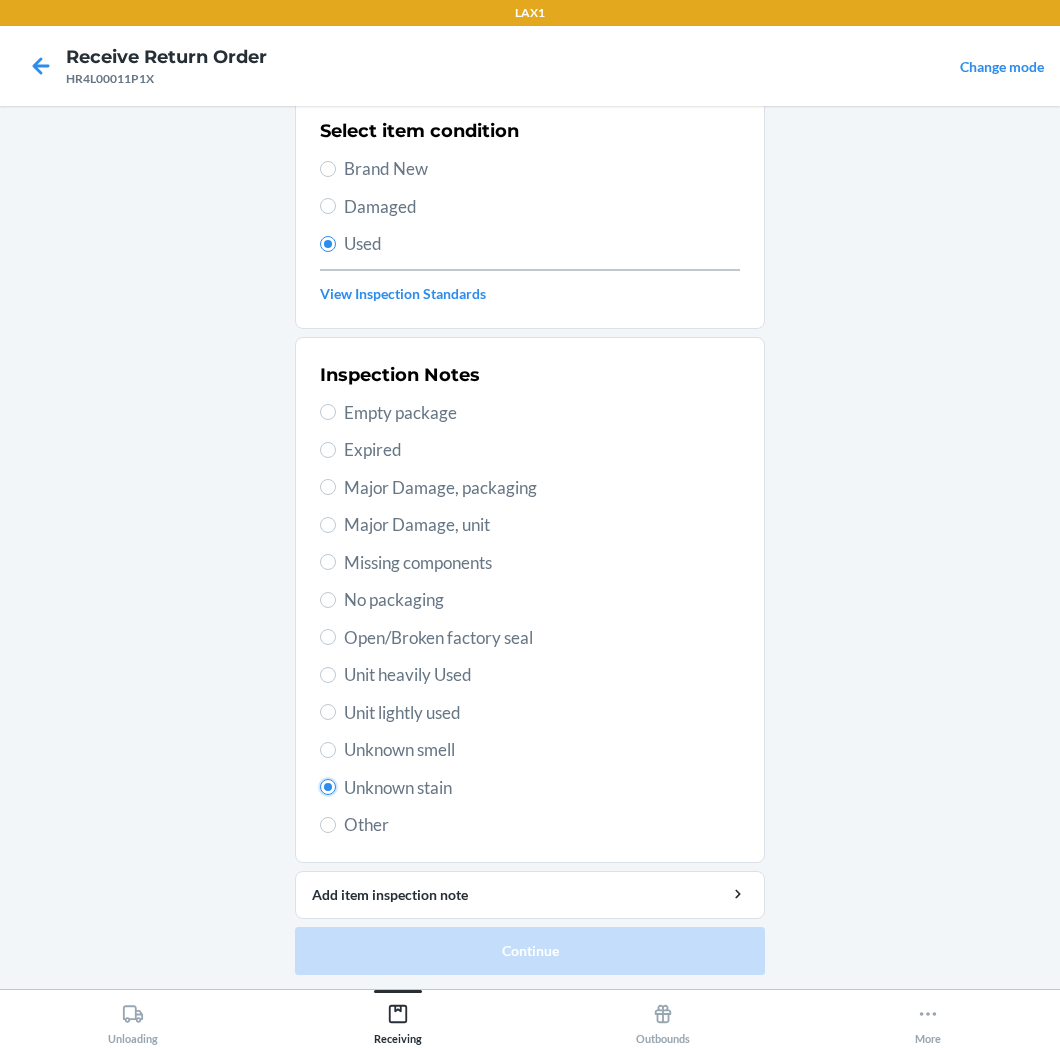 radio on "true" 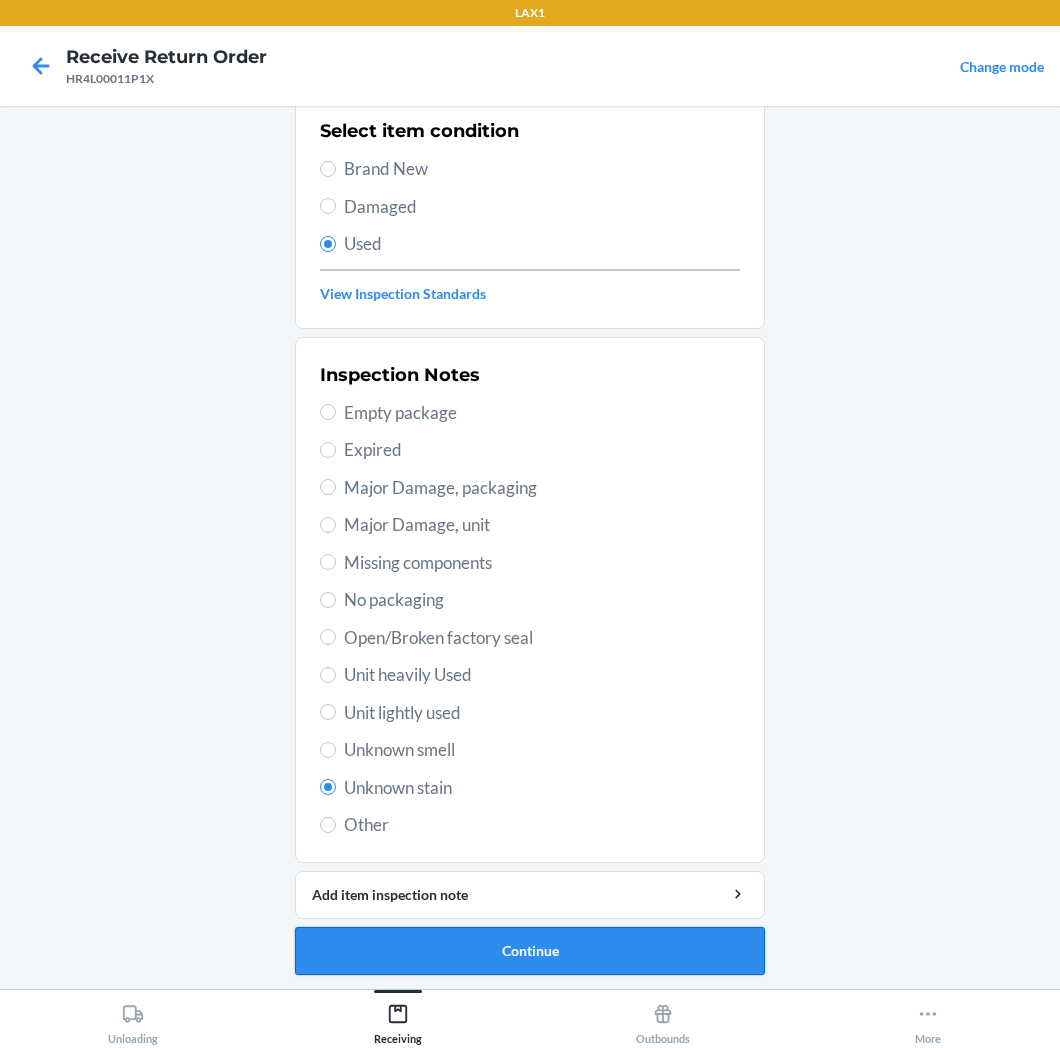 click on "Continue" at bounding box center (530, 951) 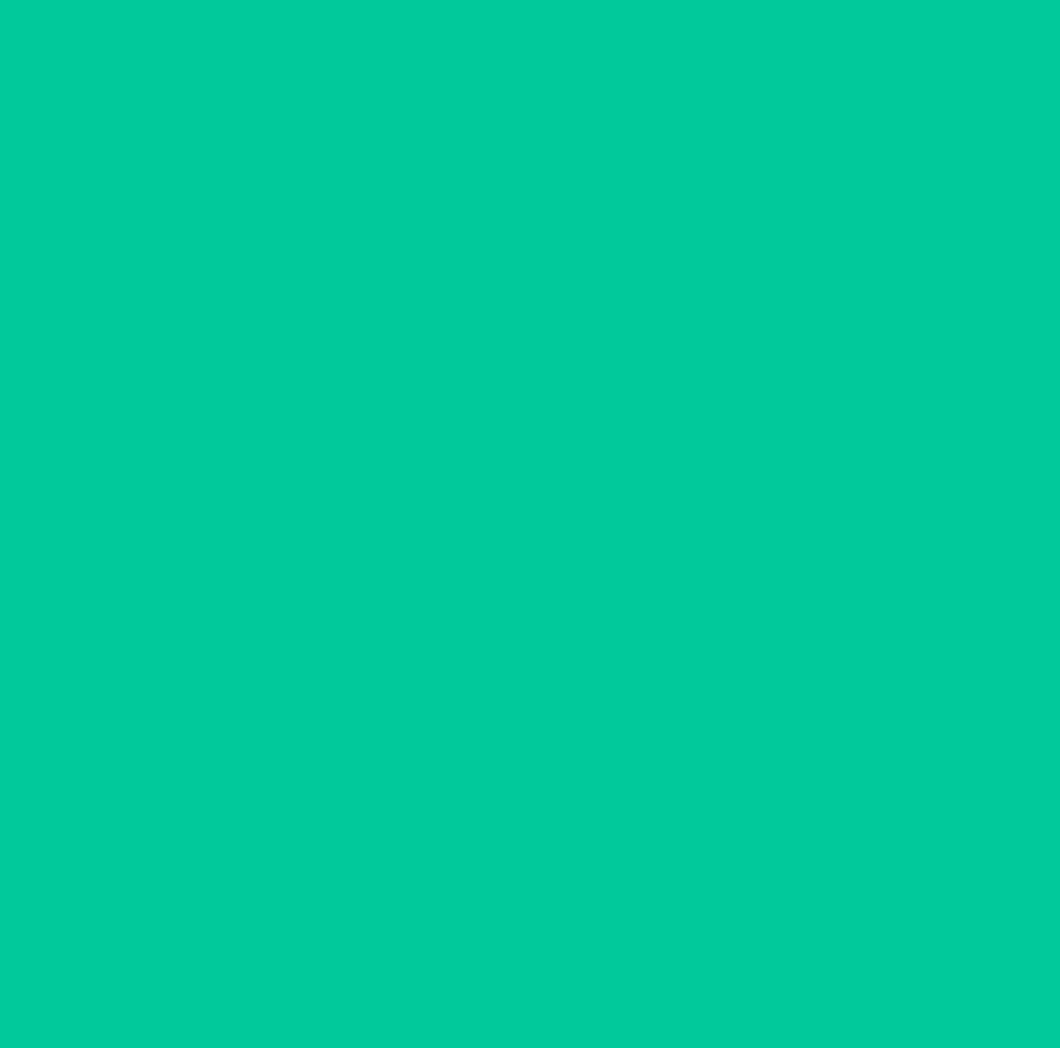 scroll, scrollTop: 0, scrollLeft: 0, axis: both 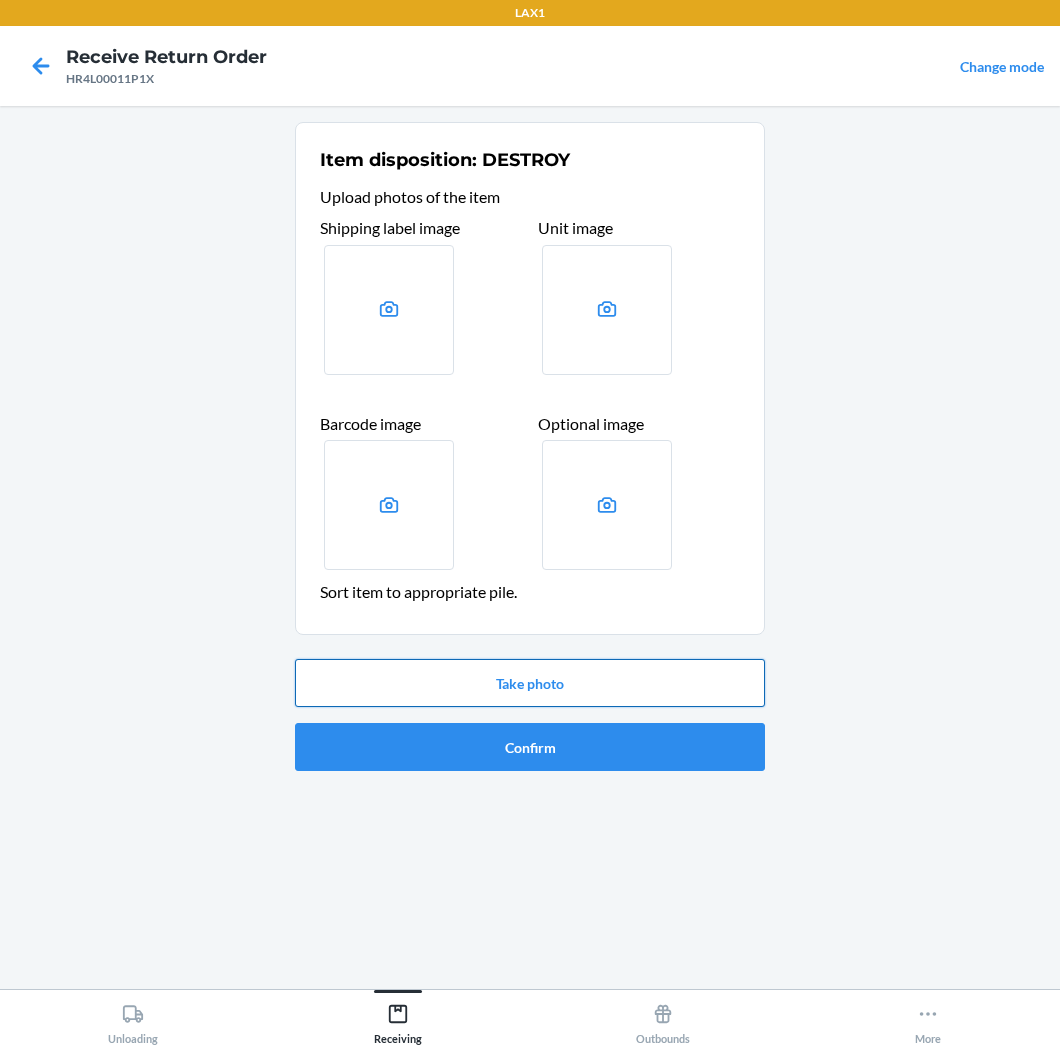click on "Take photo" at bounding box center [530, 683] 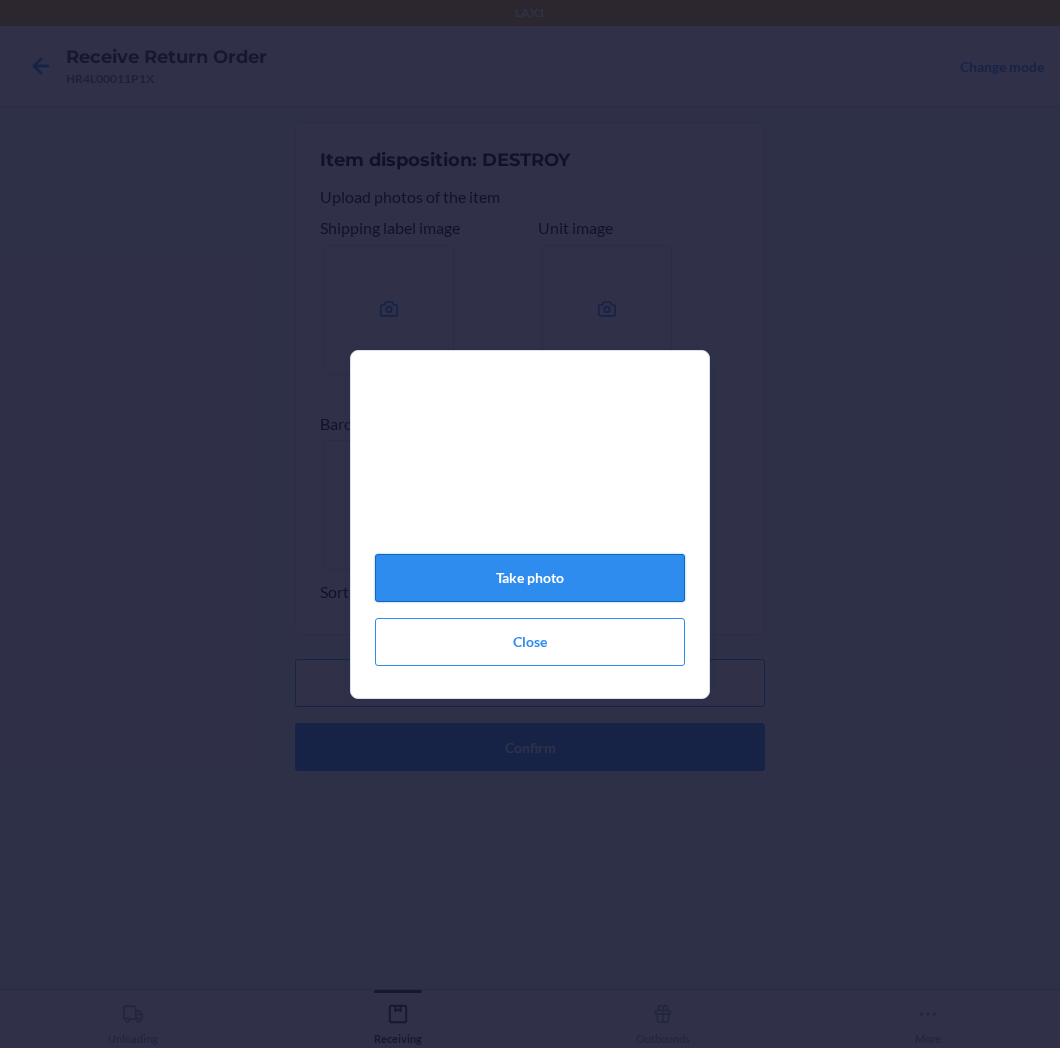 click on "Take photo" 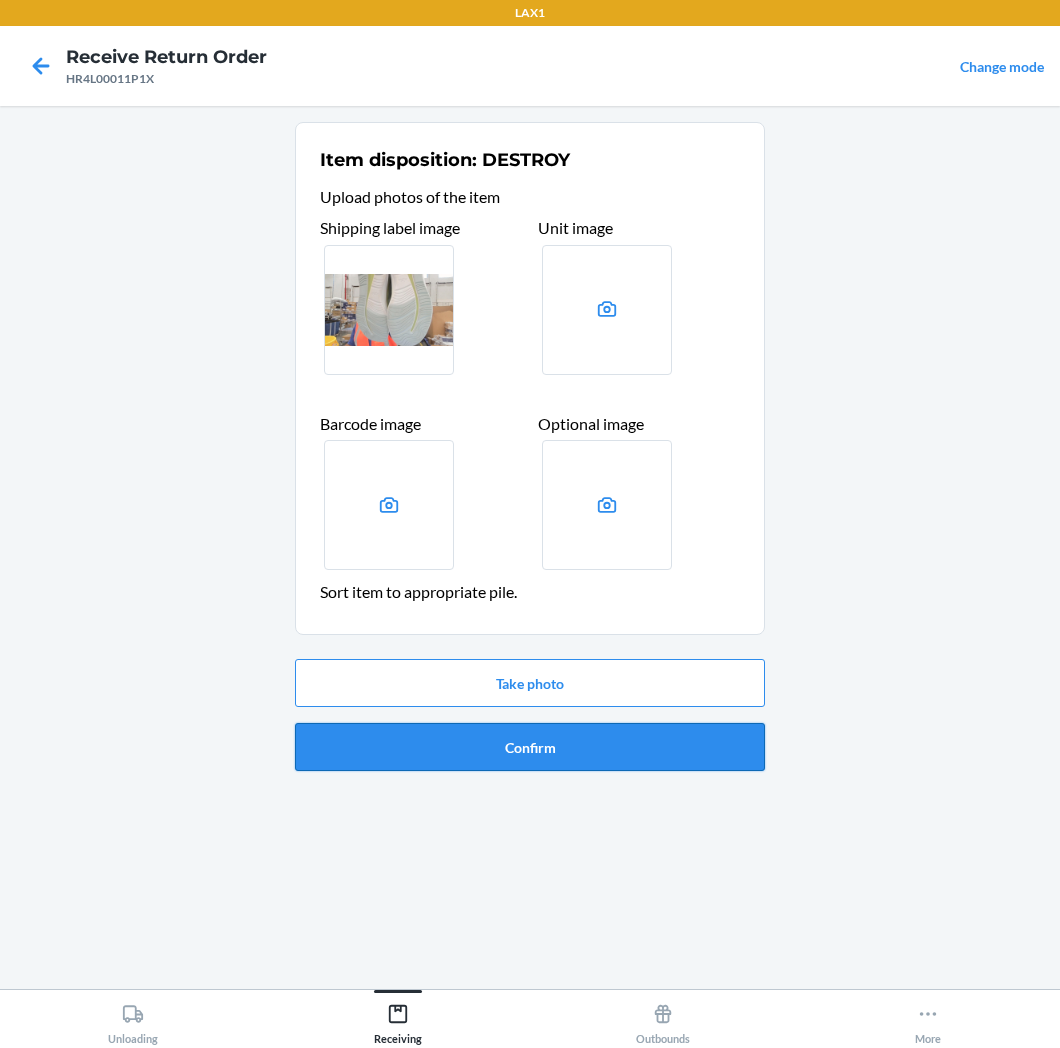 click on "Confirm" at bounding box center [530, 747] 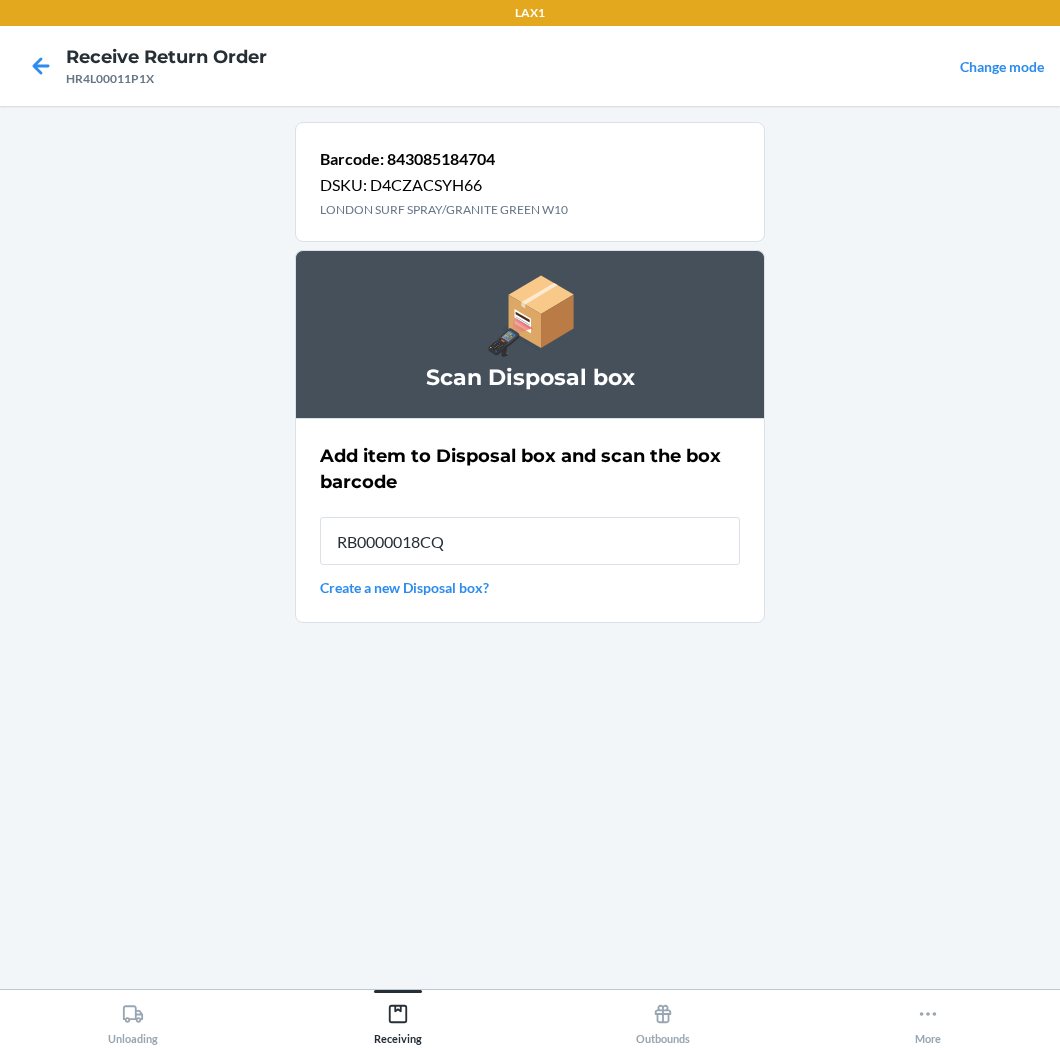 type on "RB0000018CQ" 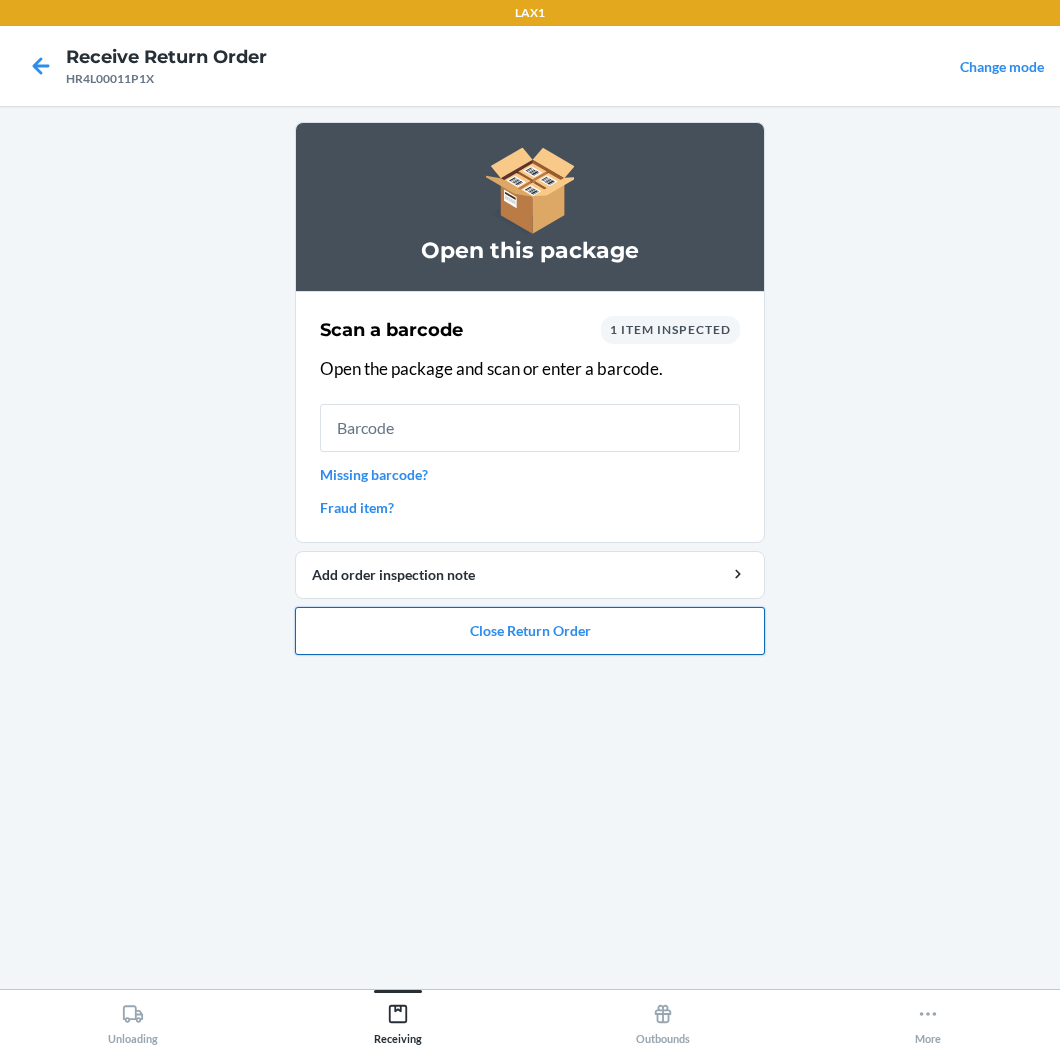 click on "Close Return Order" at bounding box center [530, 631] 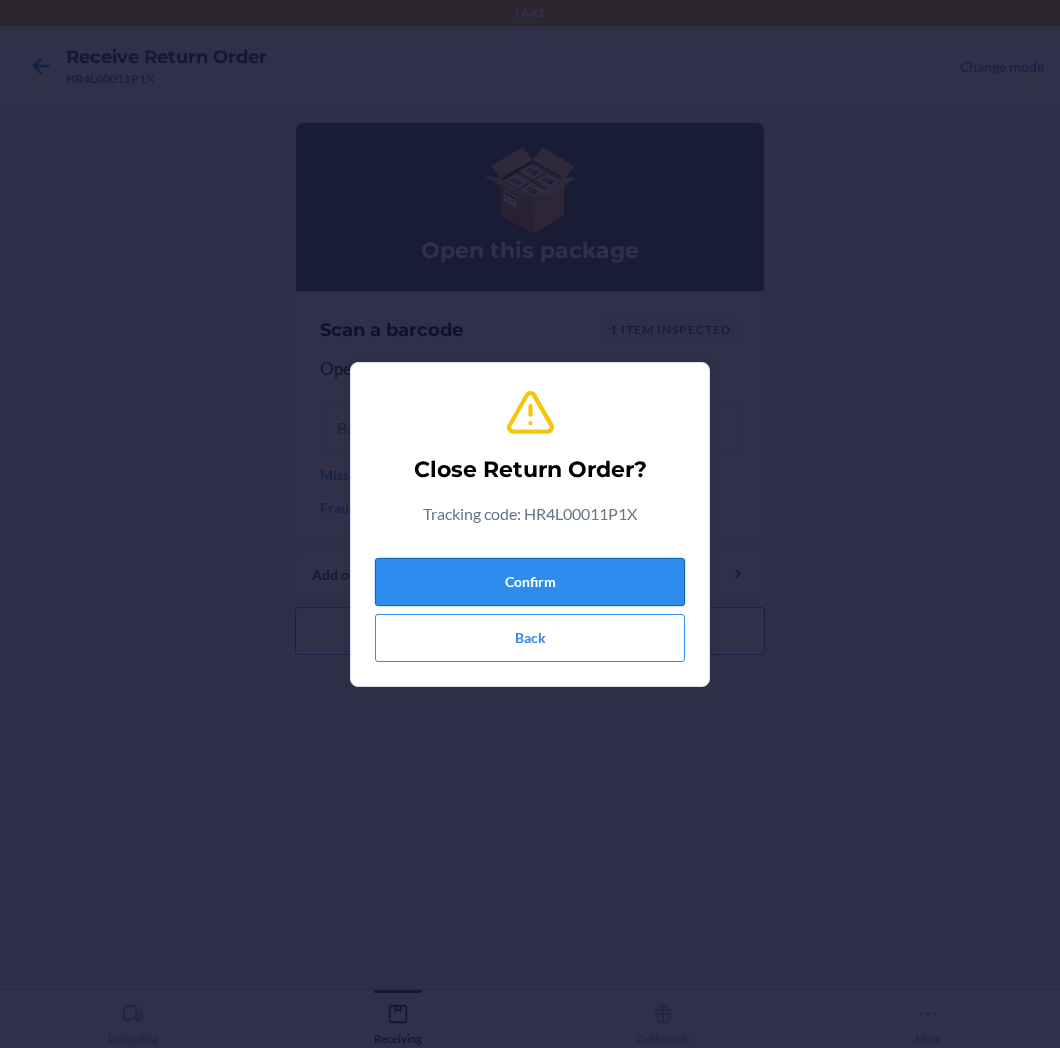 click on "Confirm" at bounding box center [530, 582] 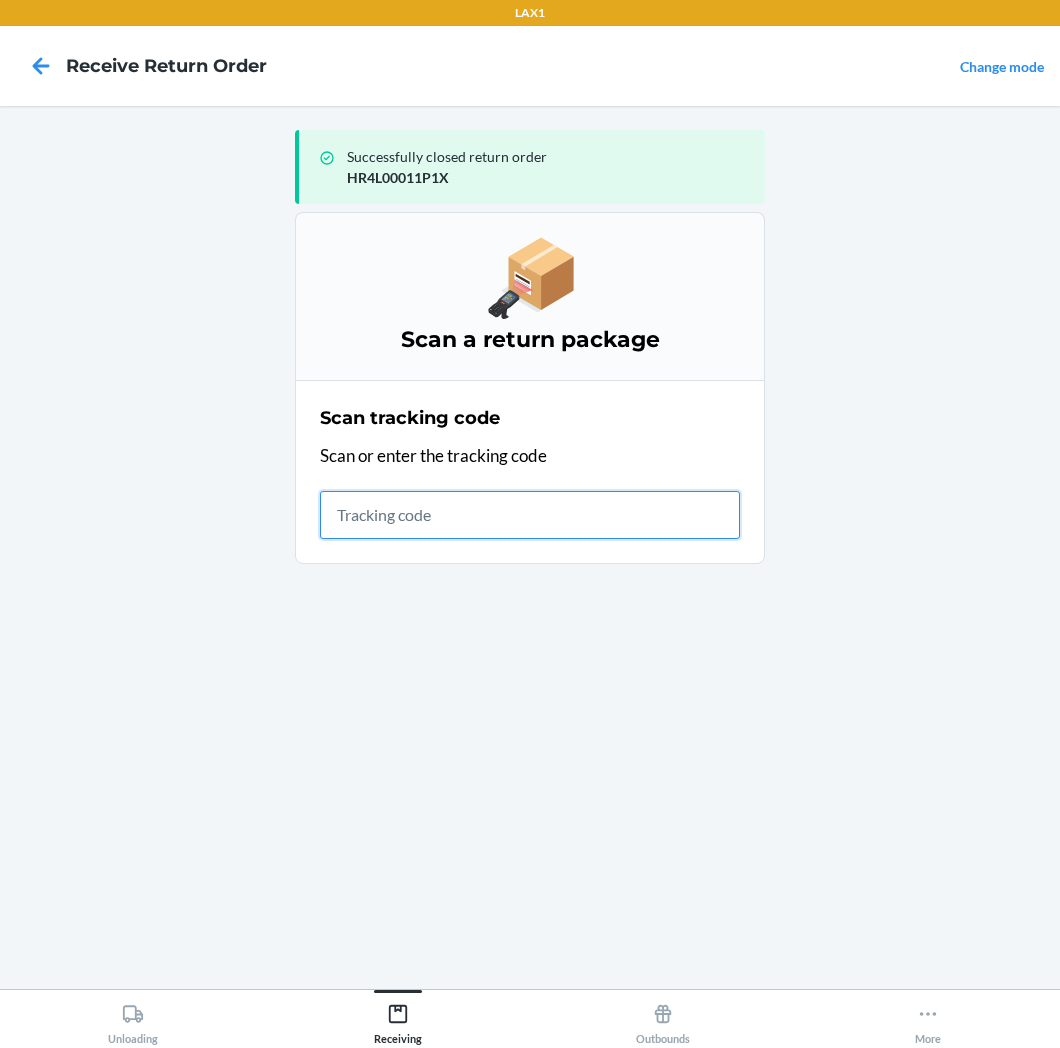 click at bounding box center [530, 515] 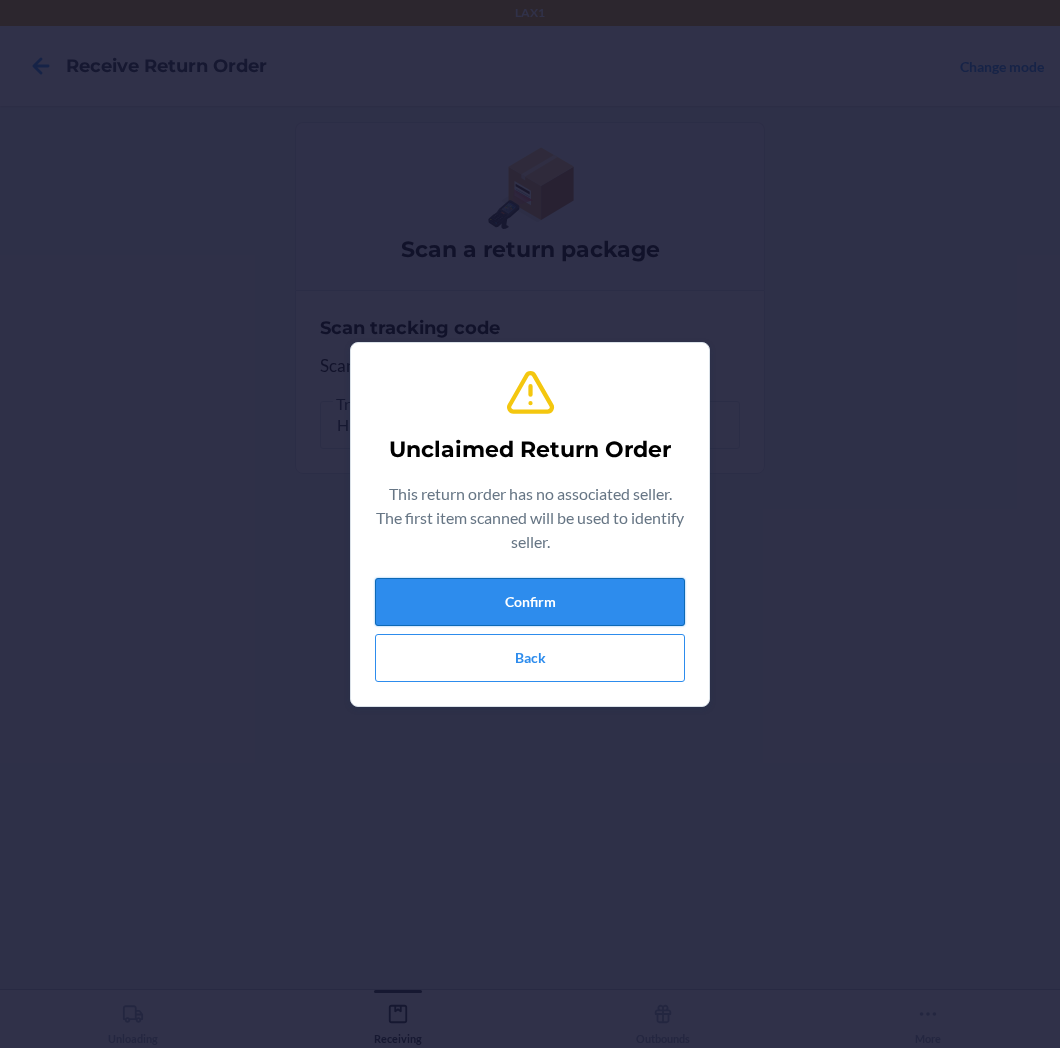 click on "Confirm" at bounding box center [530, 602] 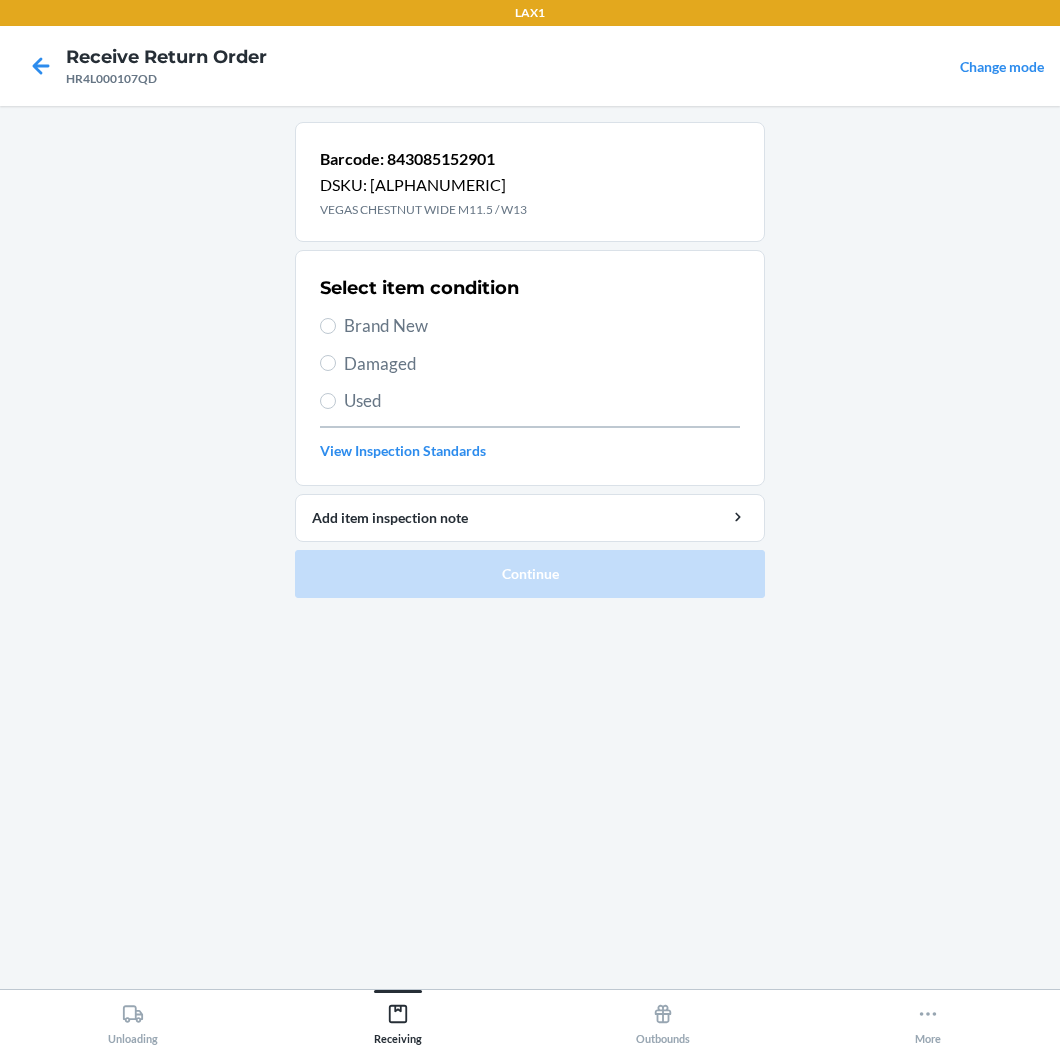 click on "Brand New" at bounding box center (542, 326) 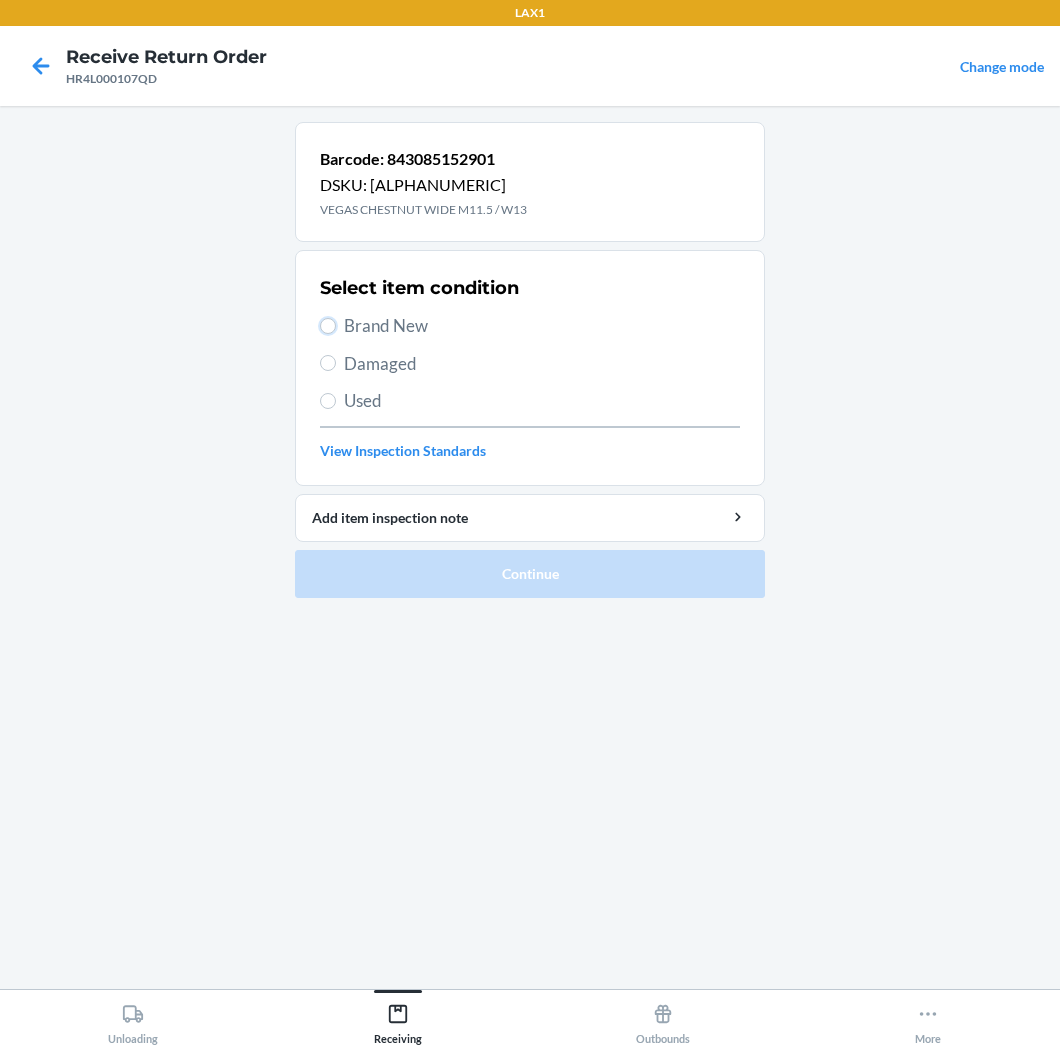 click on "Brand New" at bounding box center (328, 326) 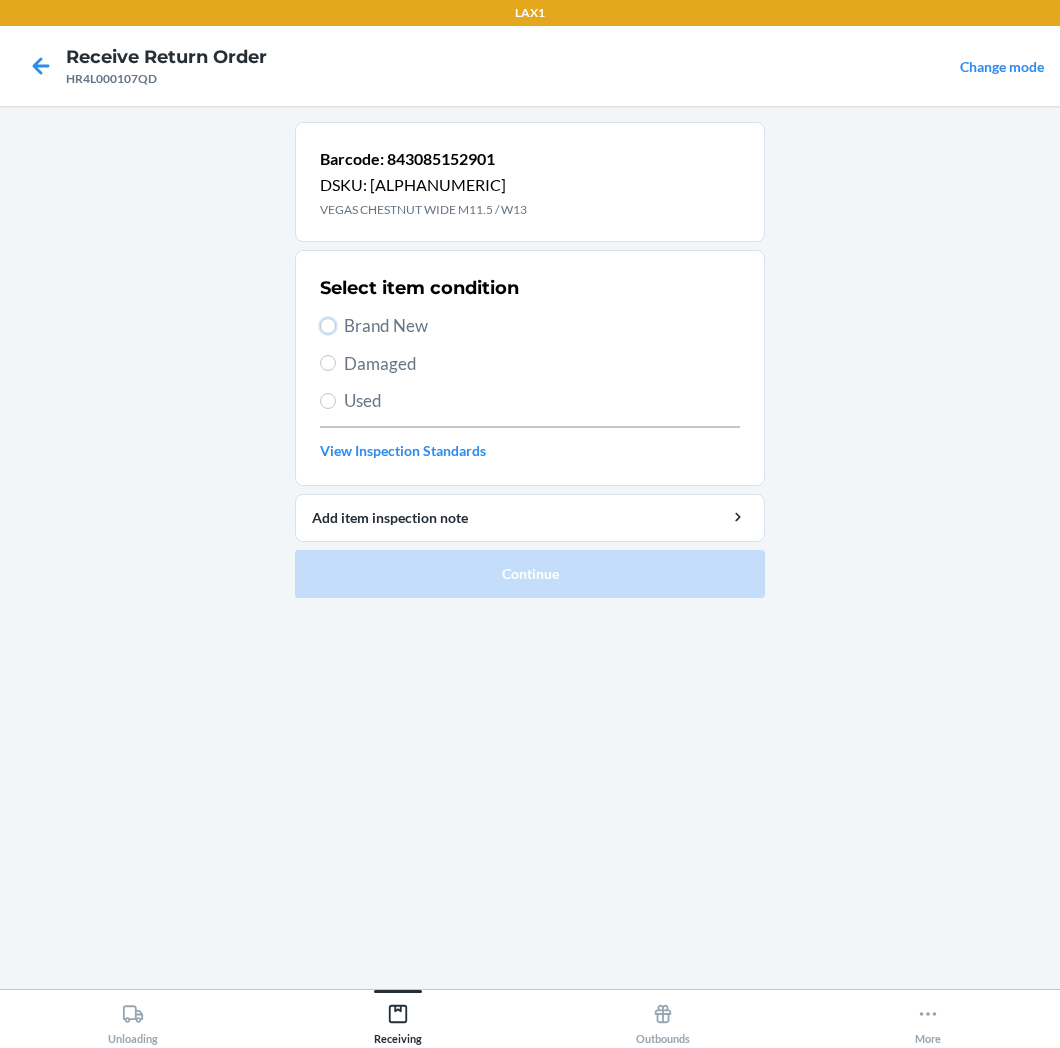 radio on "true" 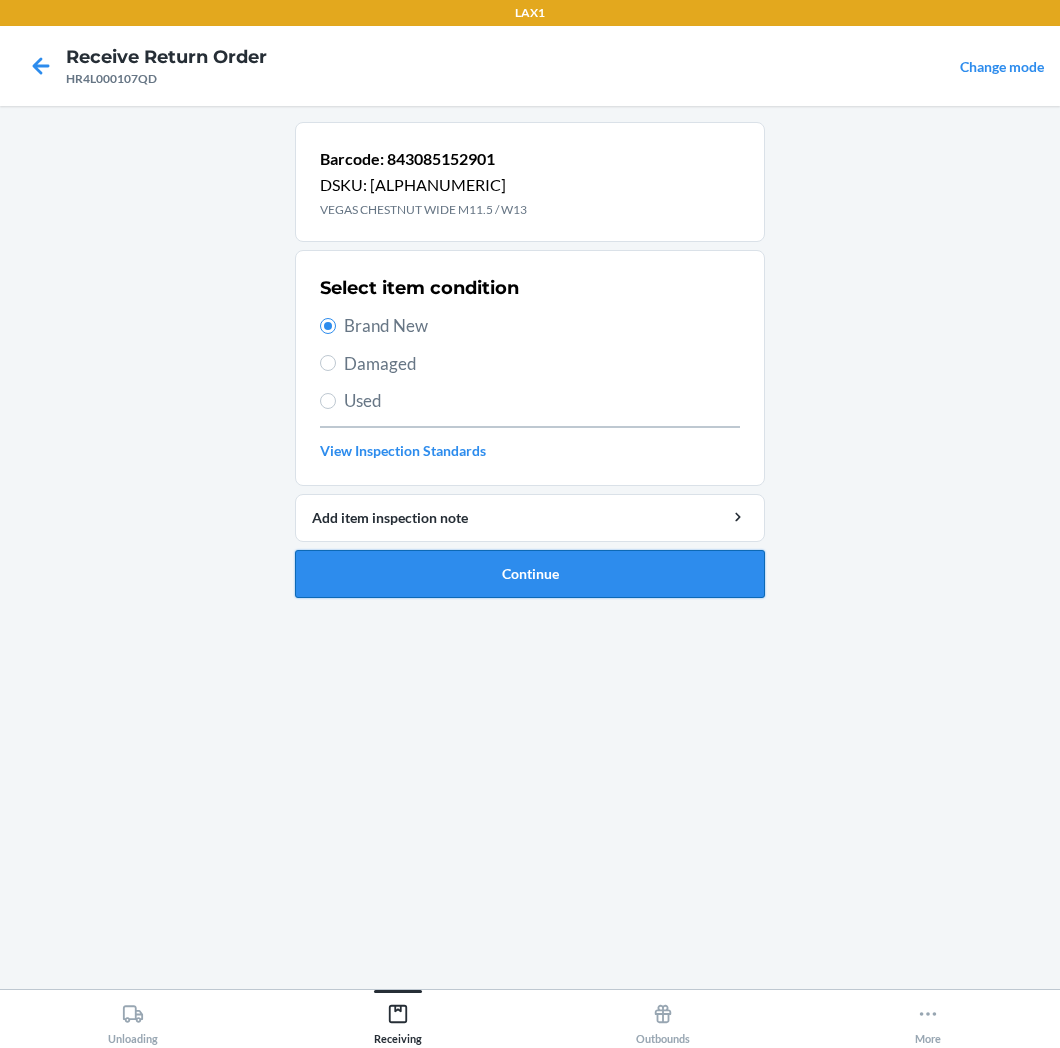 click on "Continue" at bounding box center (530, 574) 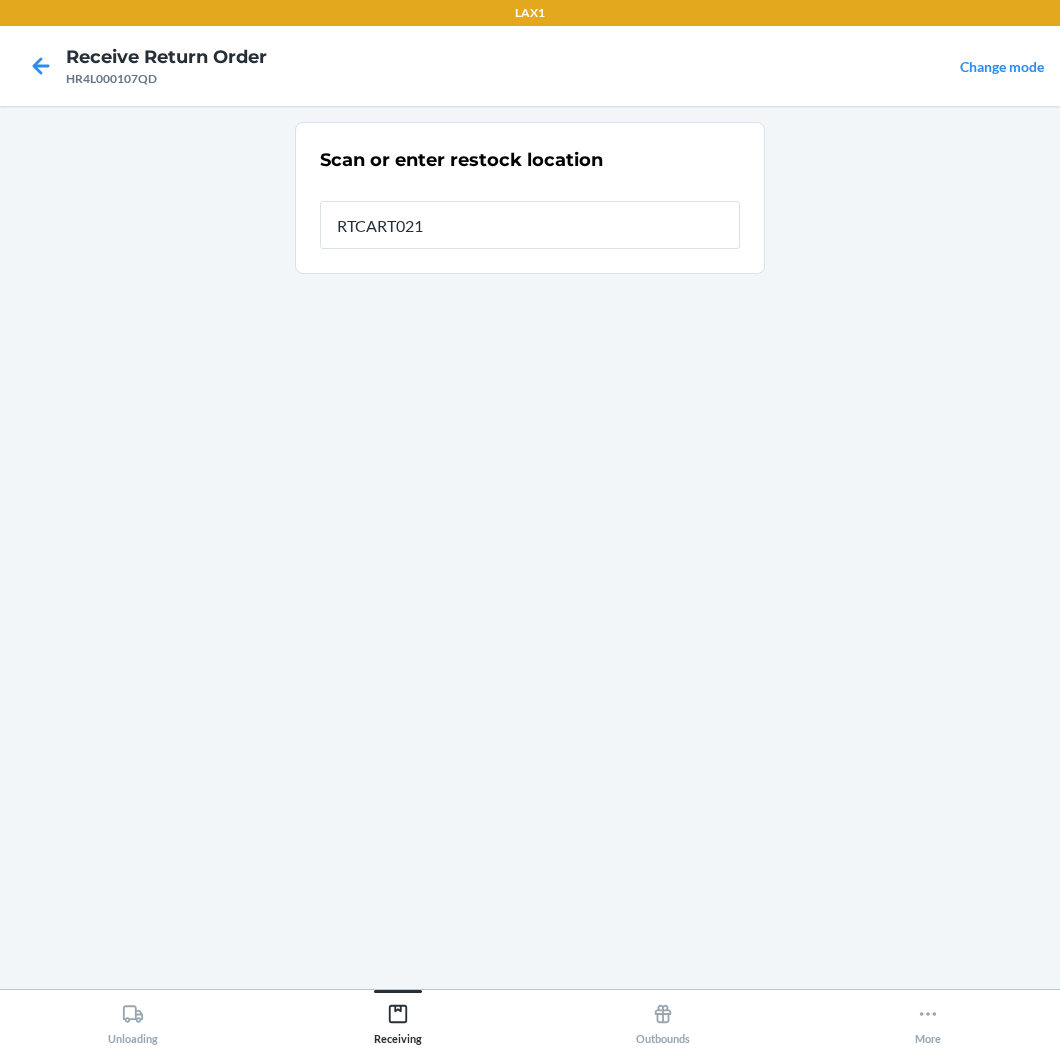 type on "RTCART021" 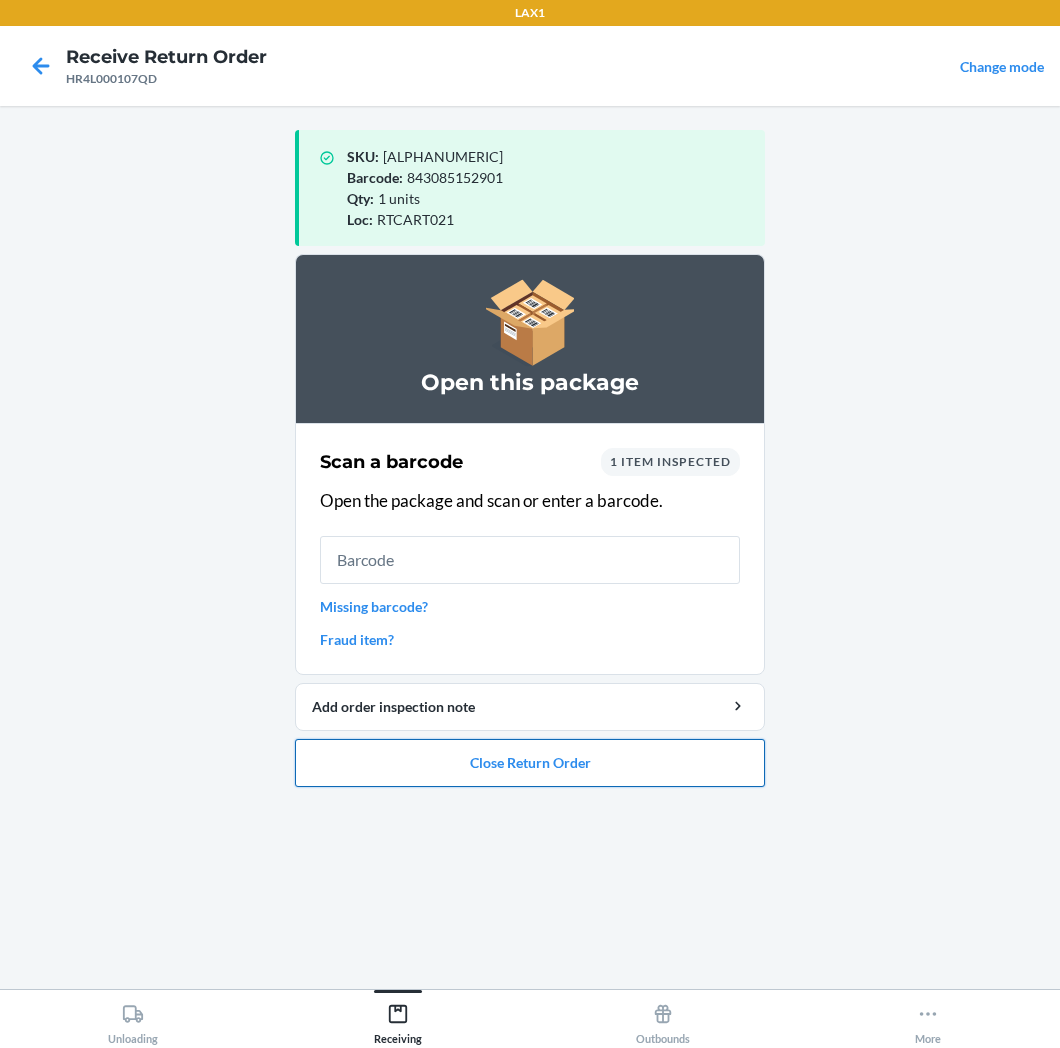 click on "Close Return Order" at bounding box center (530, 763) 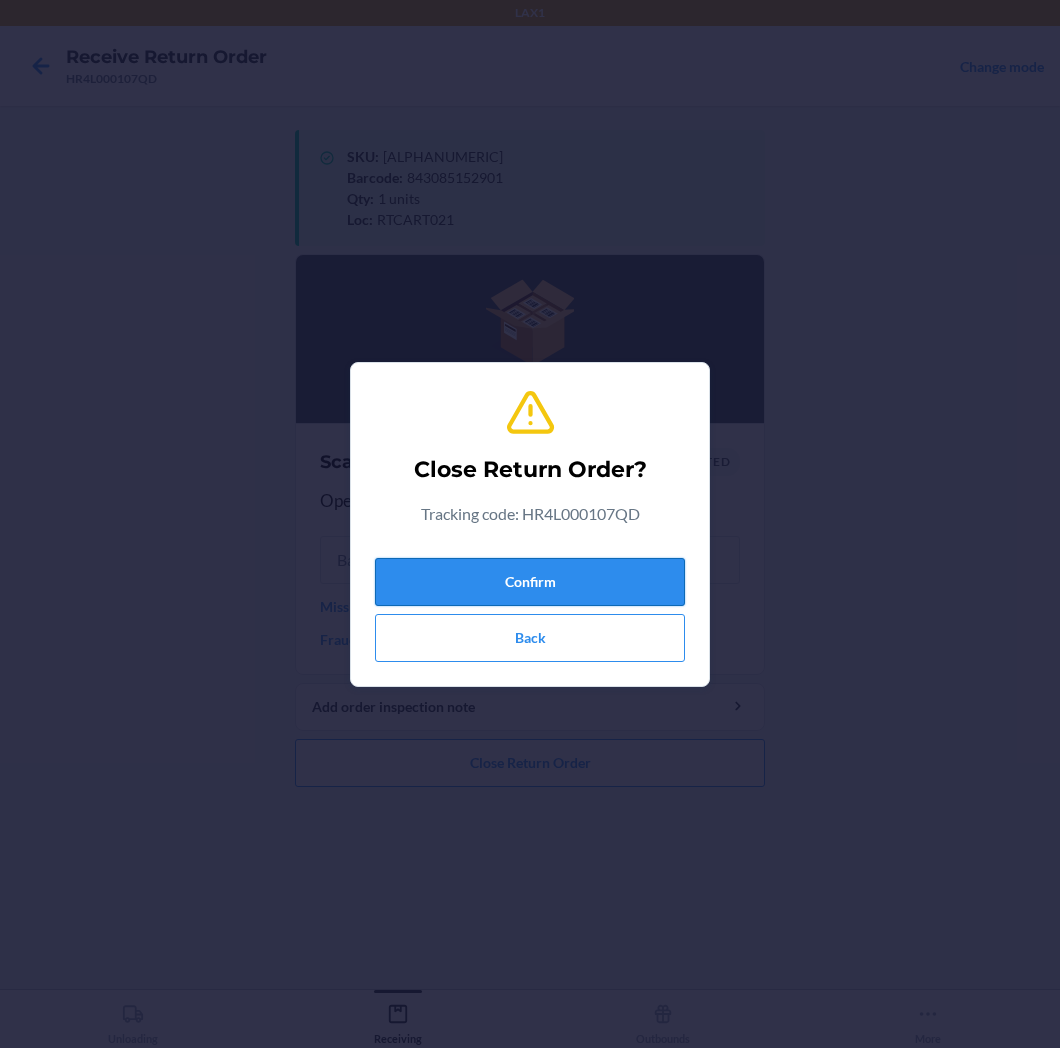 click on "Confirm" at bounding box center (530, 582) 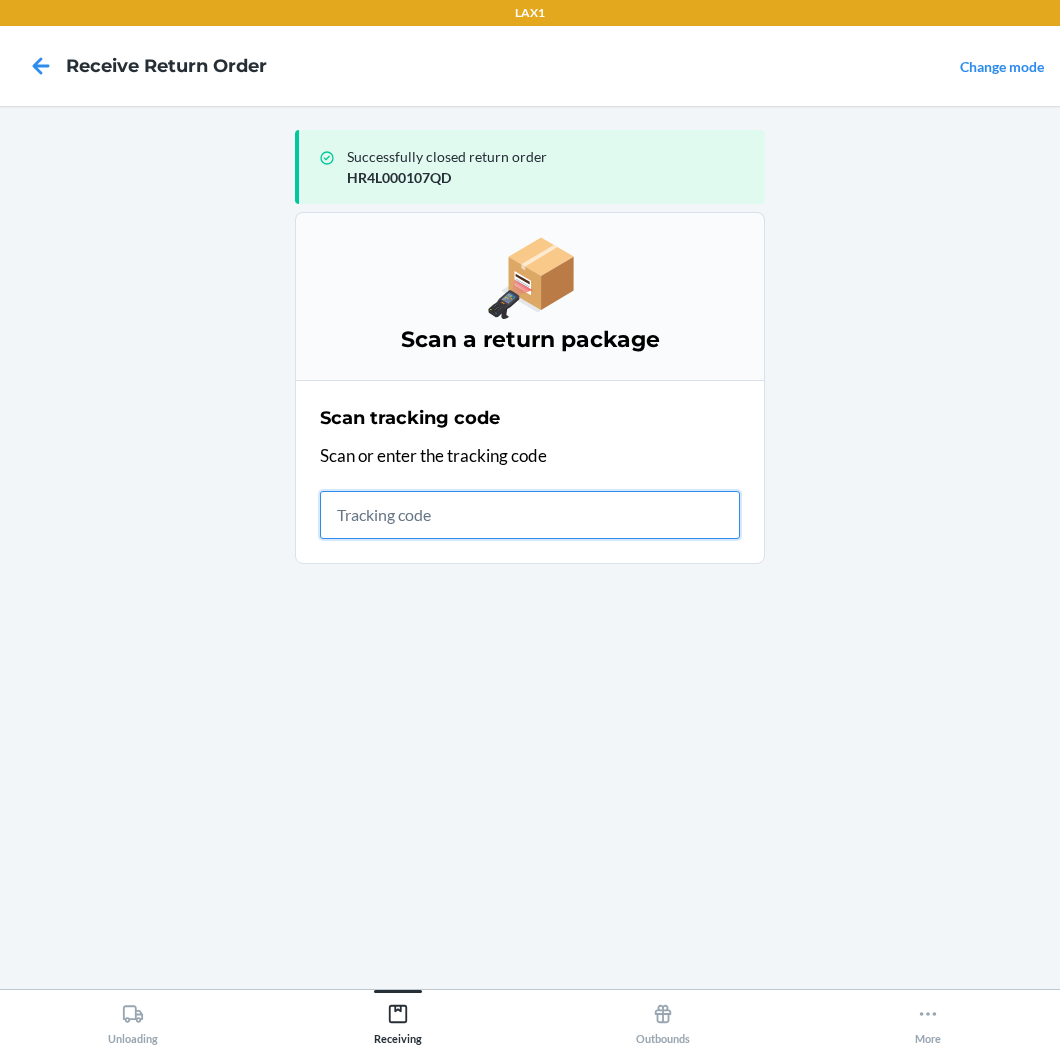 click at bounding box center (530, 515) 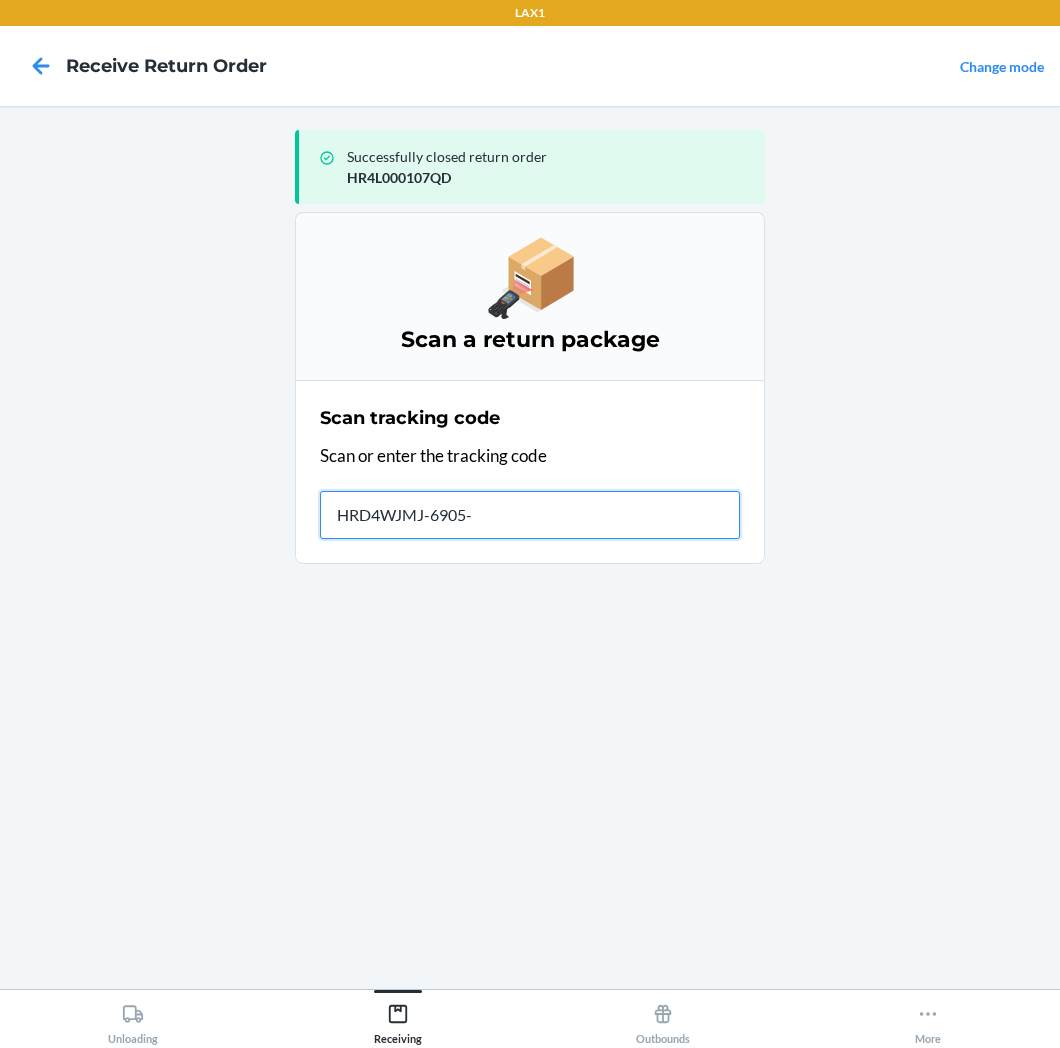 type on "HRD4WJMJ-6905-1" 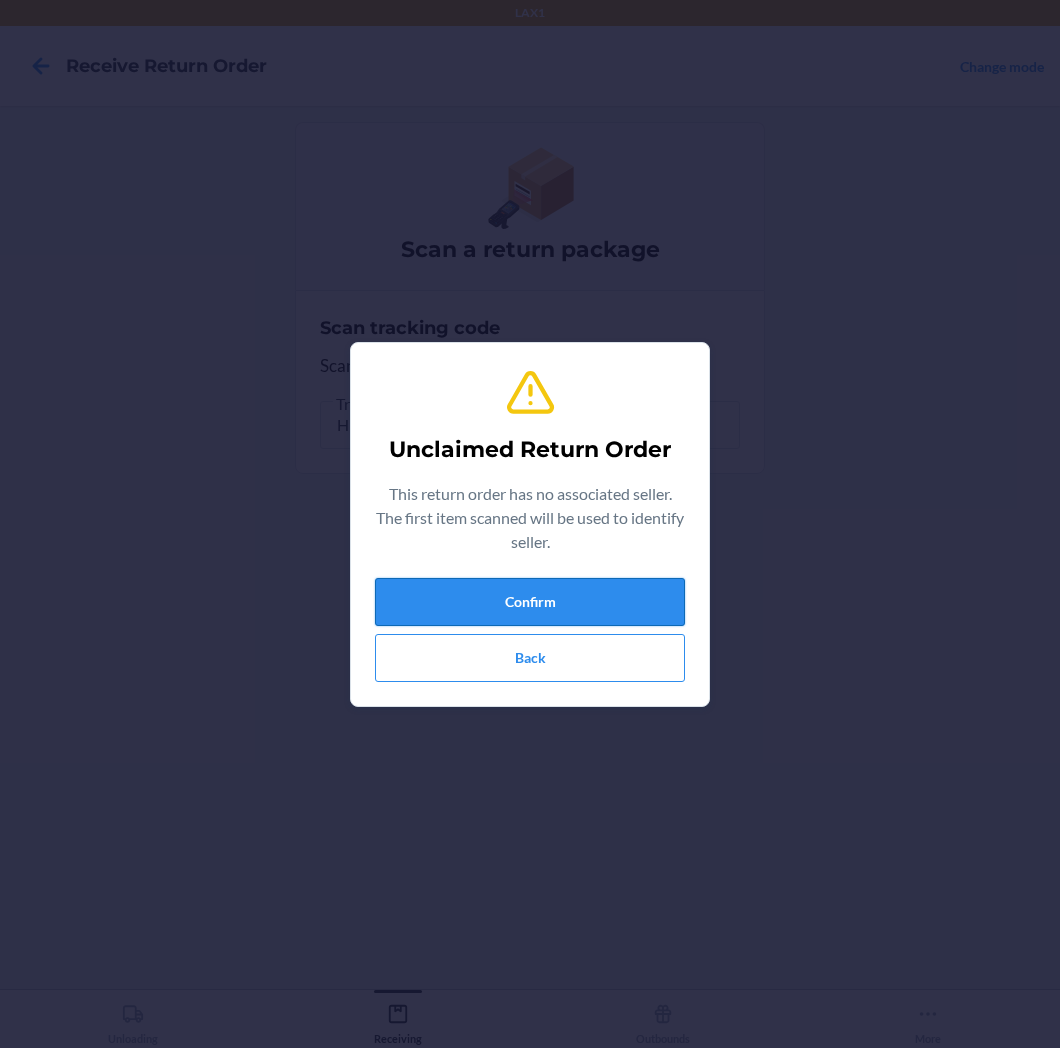 click on "Confirm" at bounding box center [530, 602] 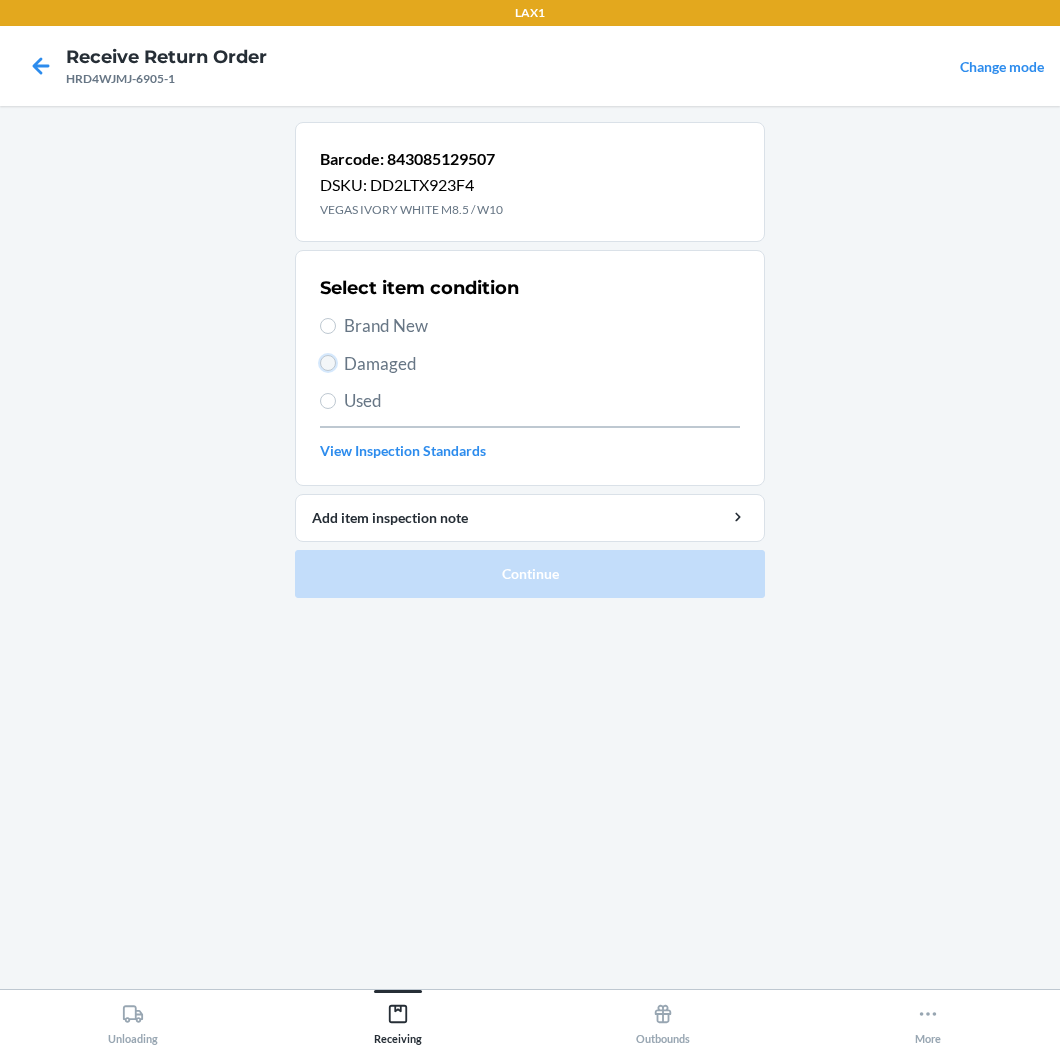 drag, startPoint x: 335, startPoint y: 363, endPoint x: 343, endPoint y: 375, distance: 14.422205 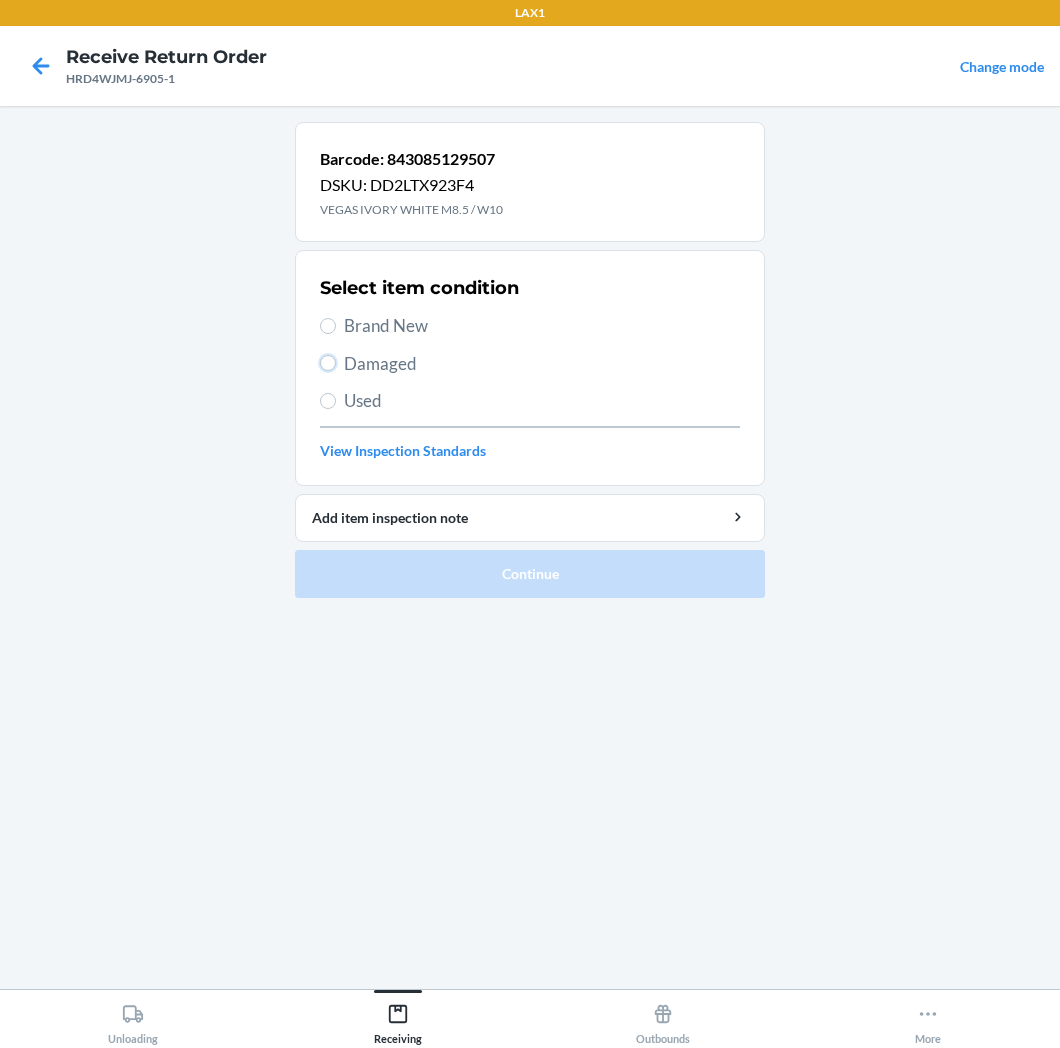 click on "Damaged" at bounding box center (530, 364) 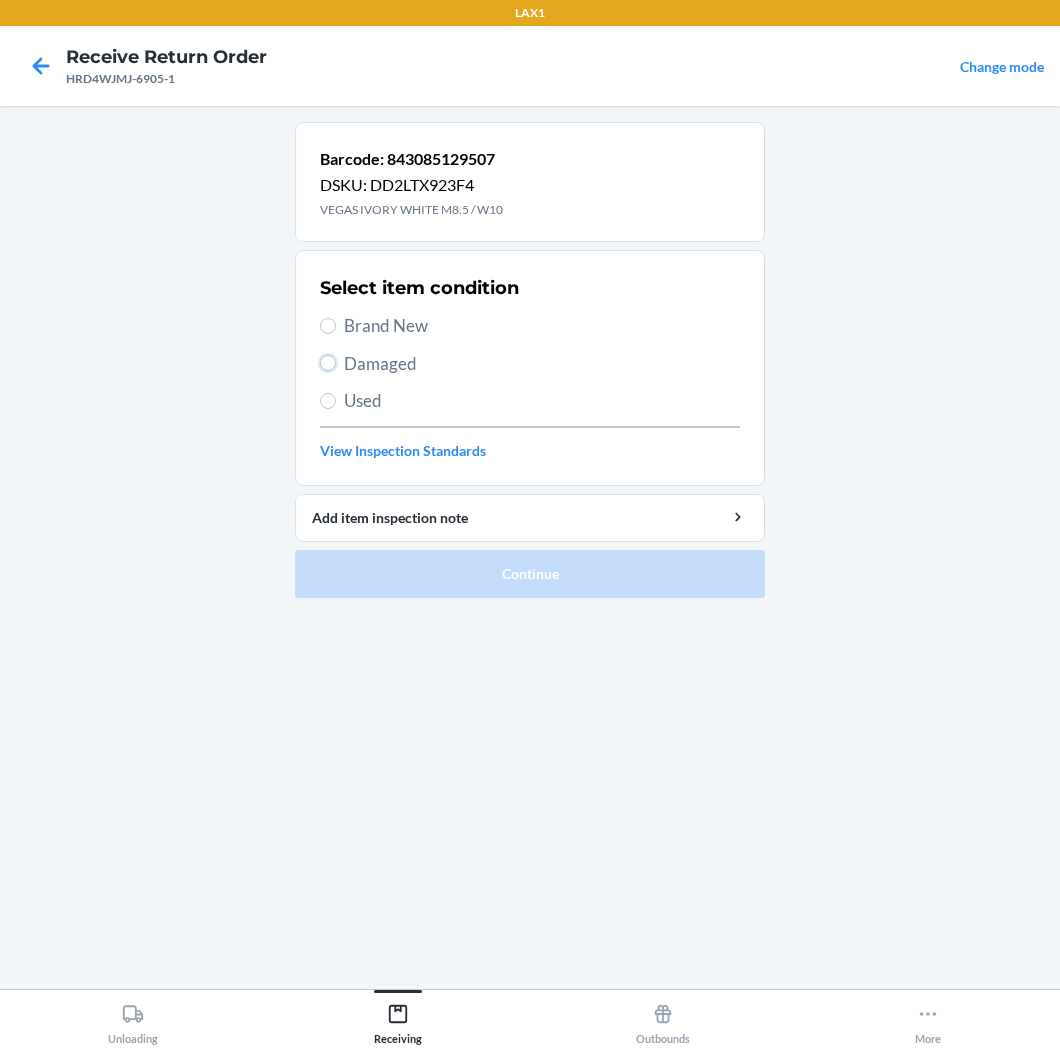 click on "Damaged" at bounding box center [328, 363] 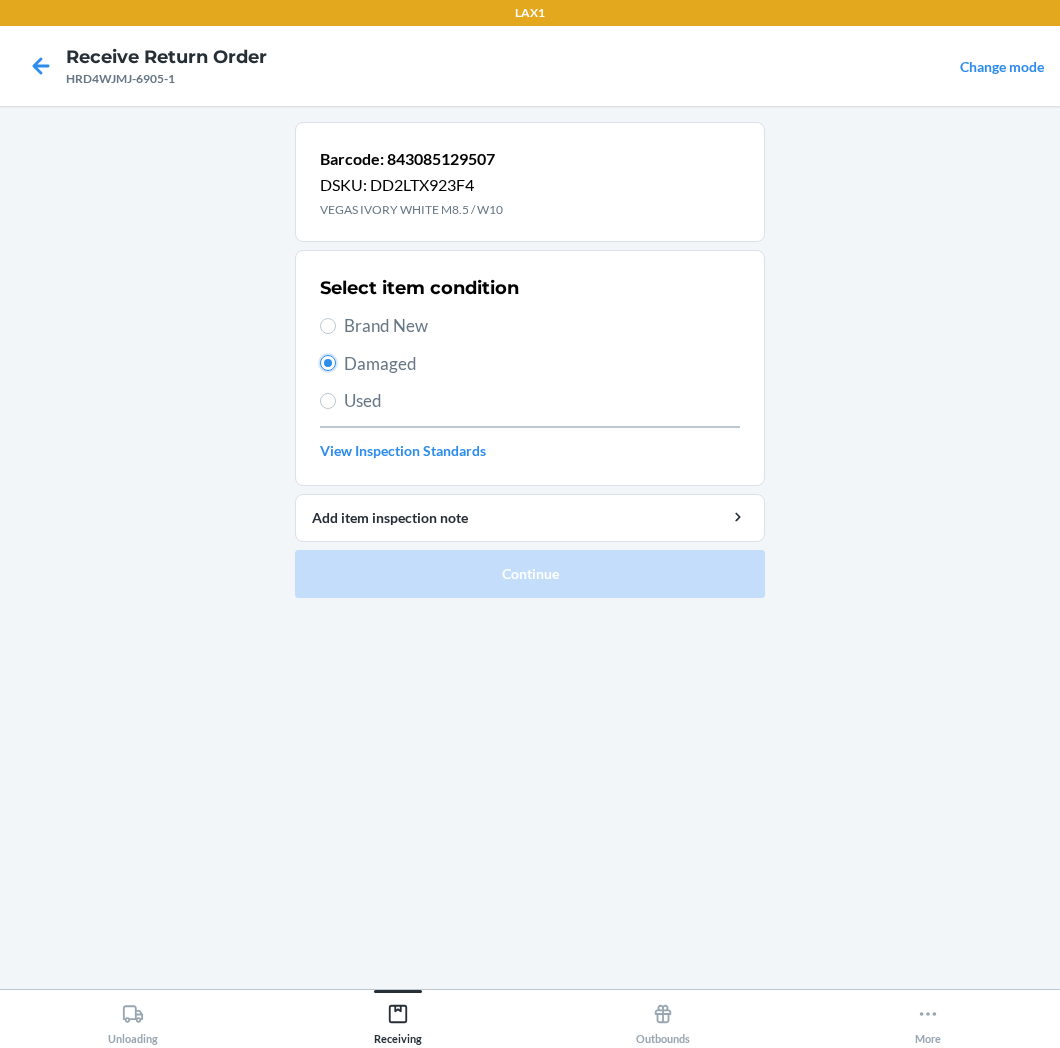 radio on "true" 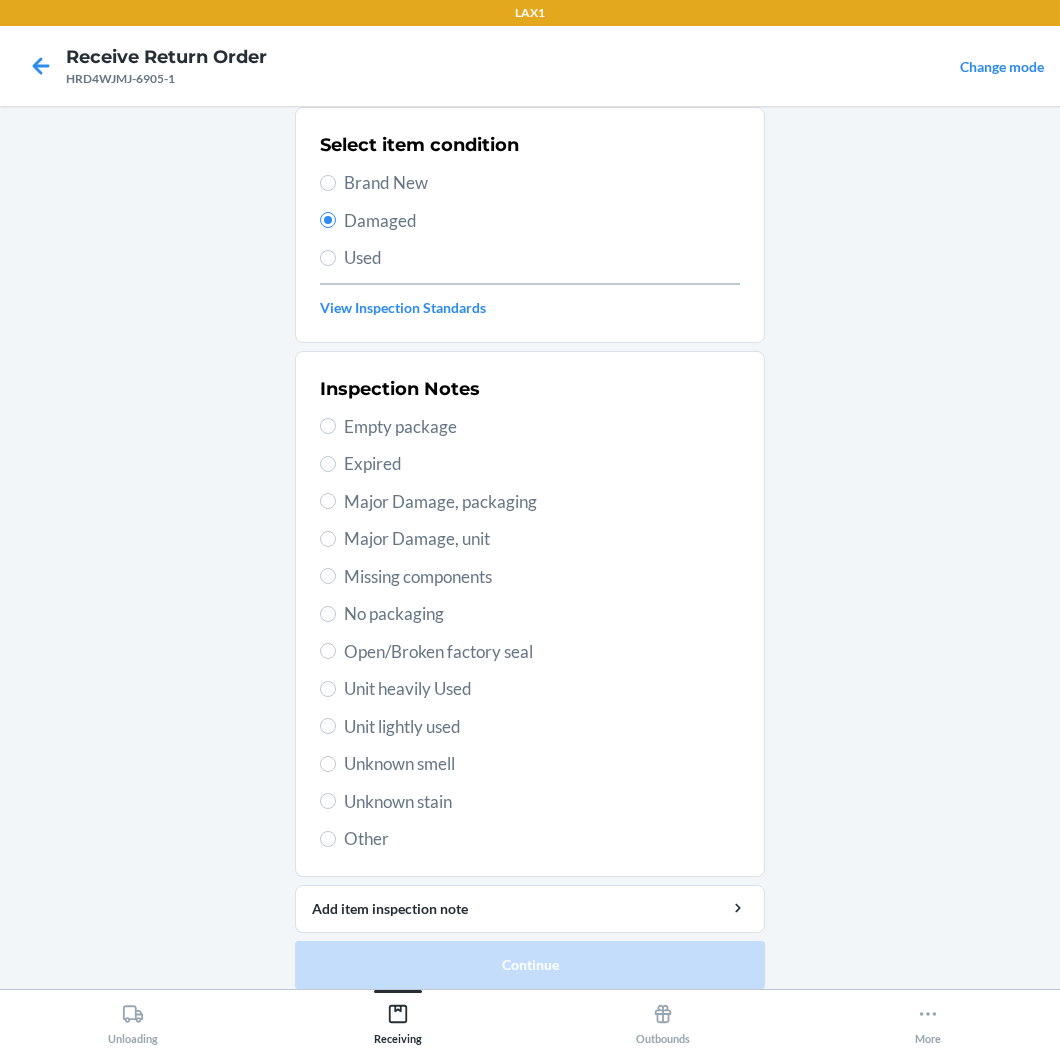 scroll, scrollTop: 136, scrollLeft: 0, axis: vertical 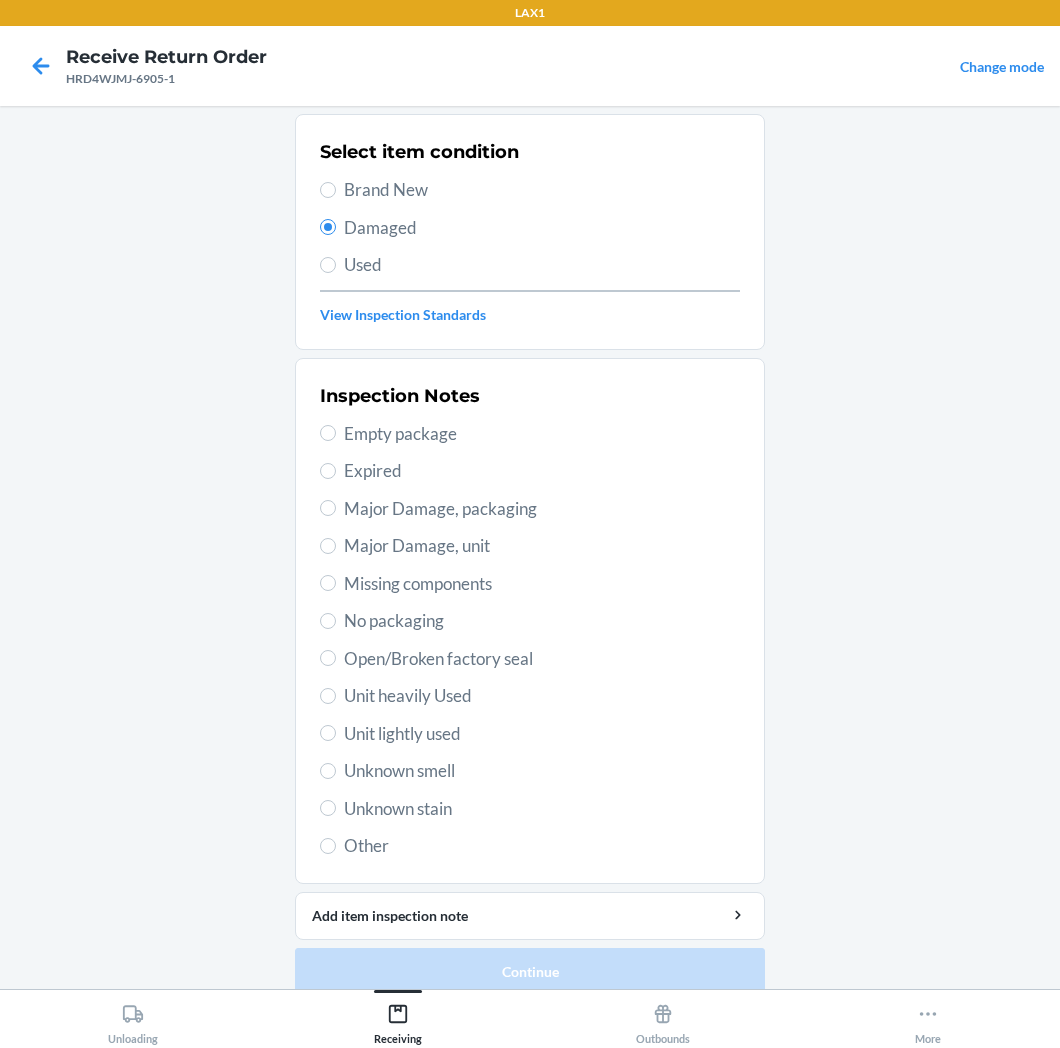 click on "Unknown stain" at bounding box center (542, 809) 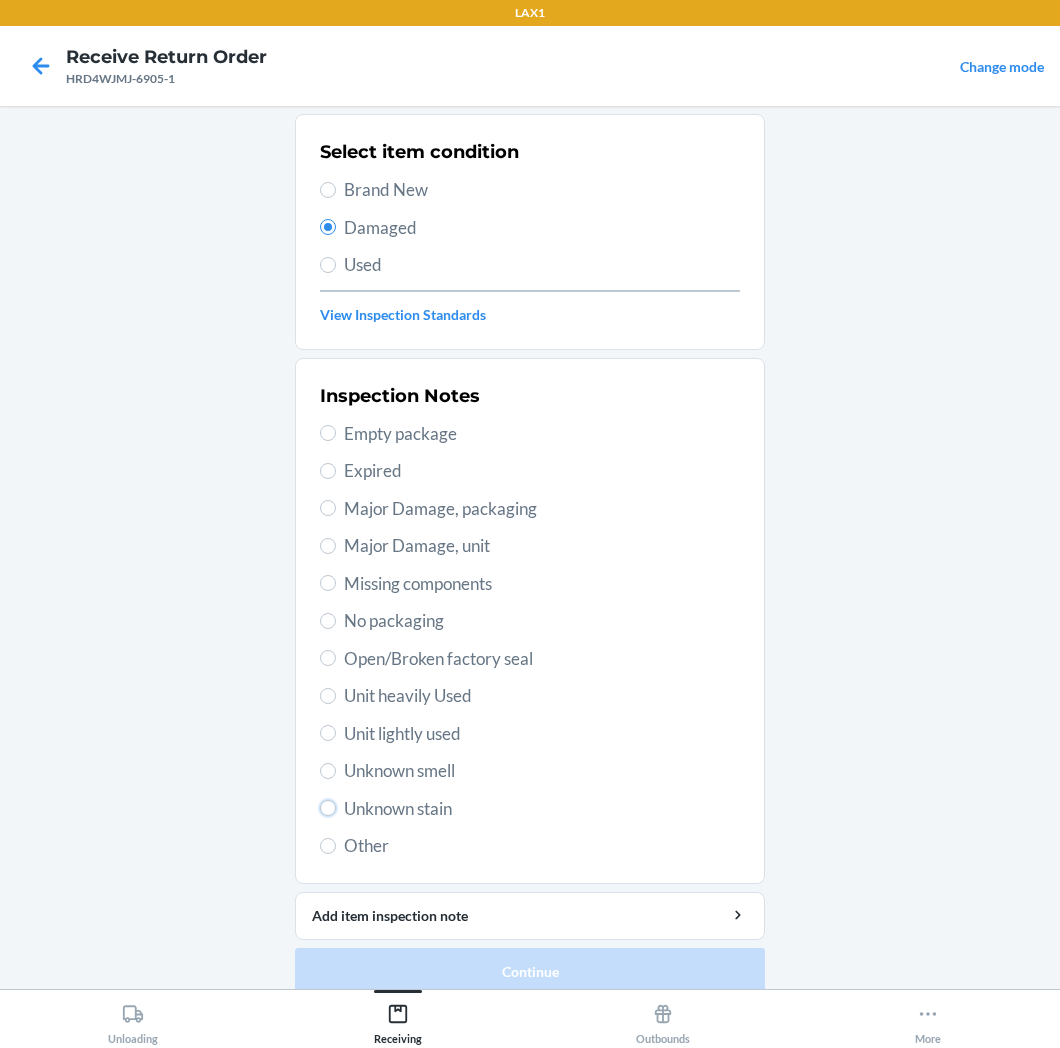 click on "Unknown stain" at bounding box center (328, 808) 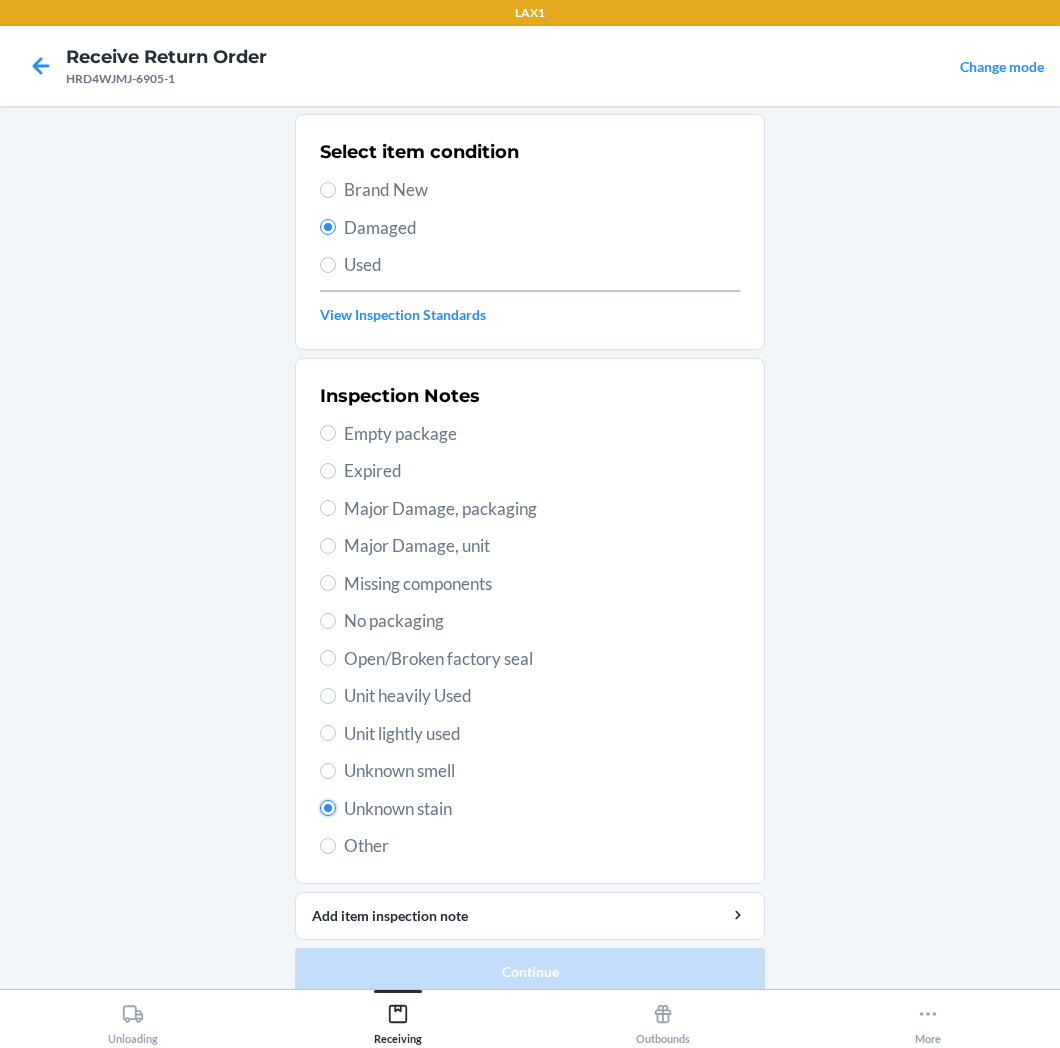 radio on "true" 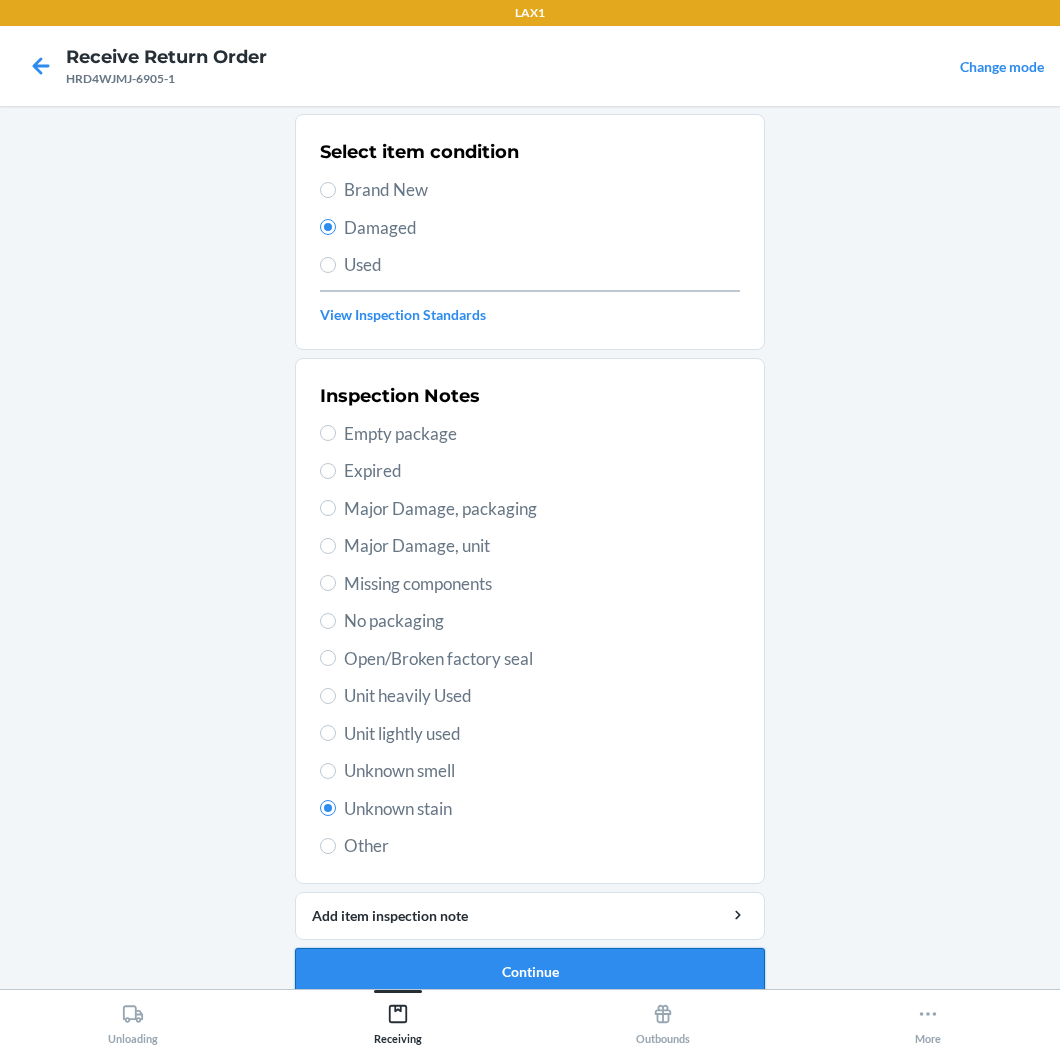click on "Continue" at bounding box center [530, 972] 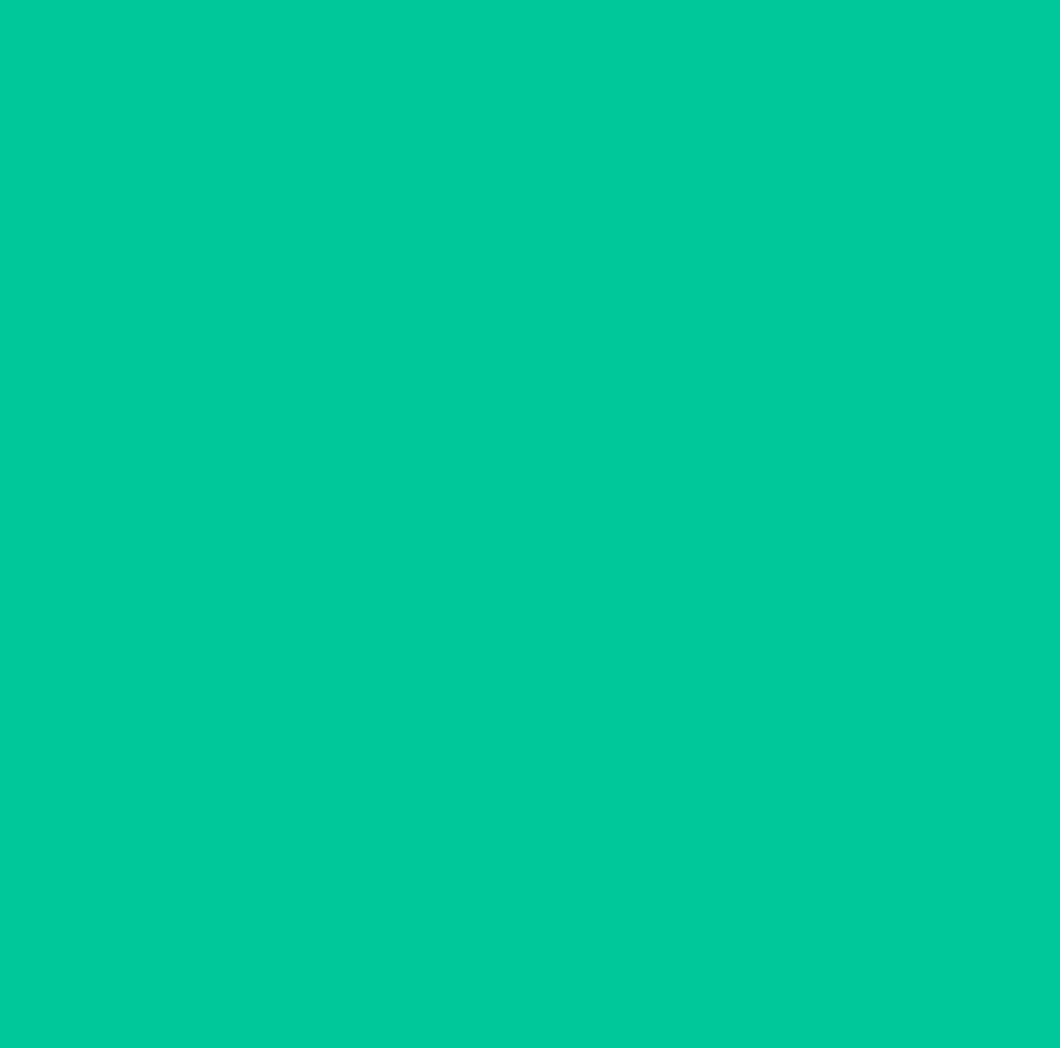 scroll, scrollTop: 0, scrollLeft: 0, axis: both 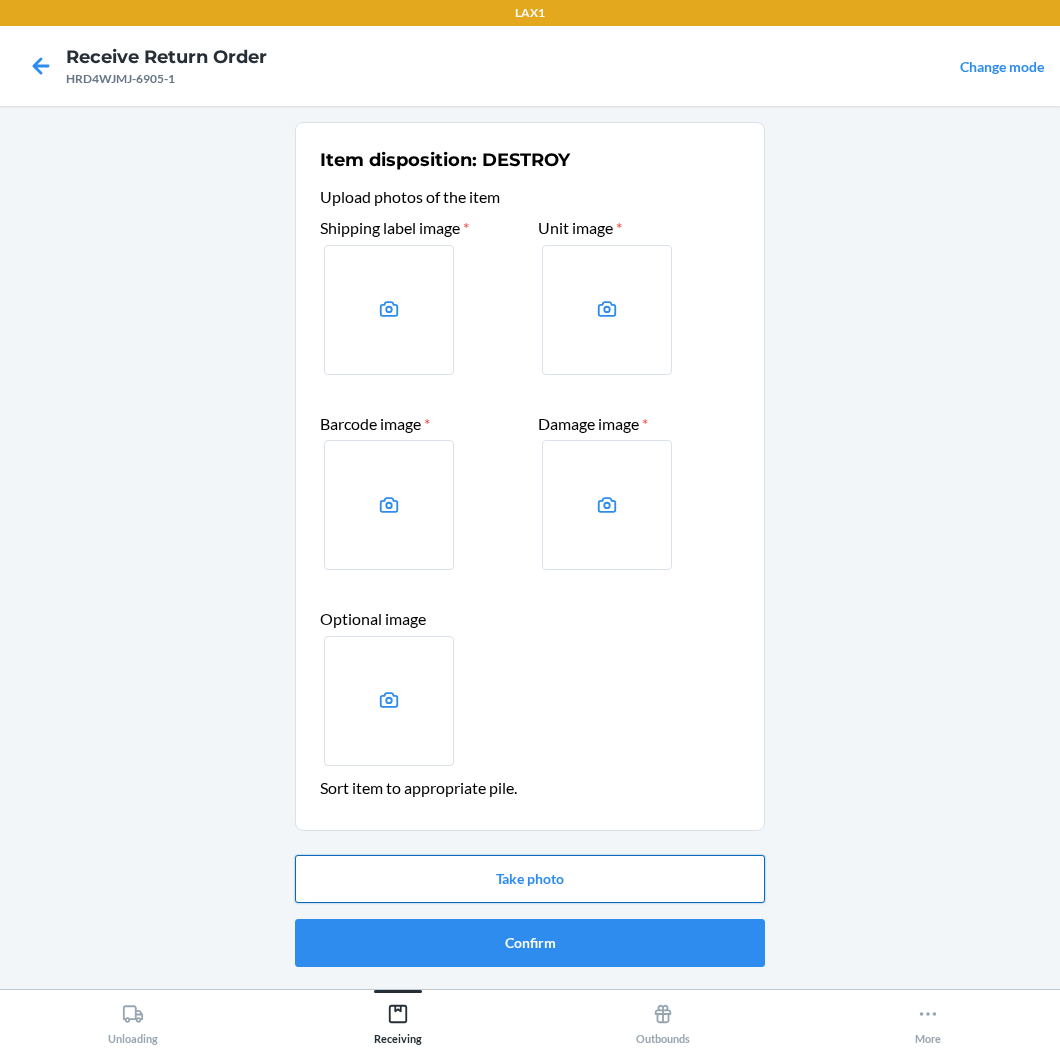 click on "Take photo" at bounding box center [530, 879] 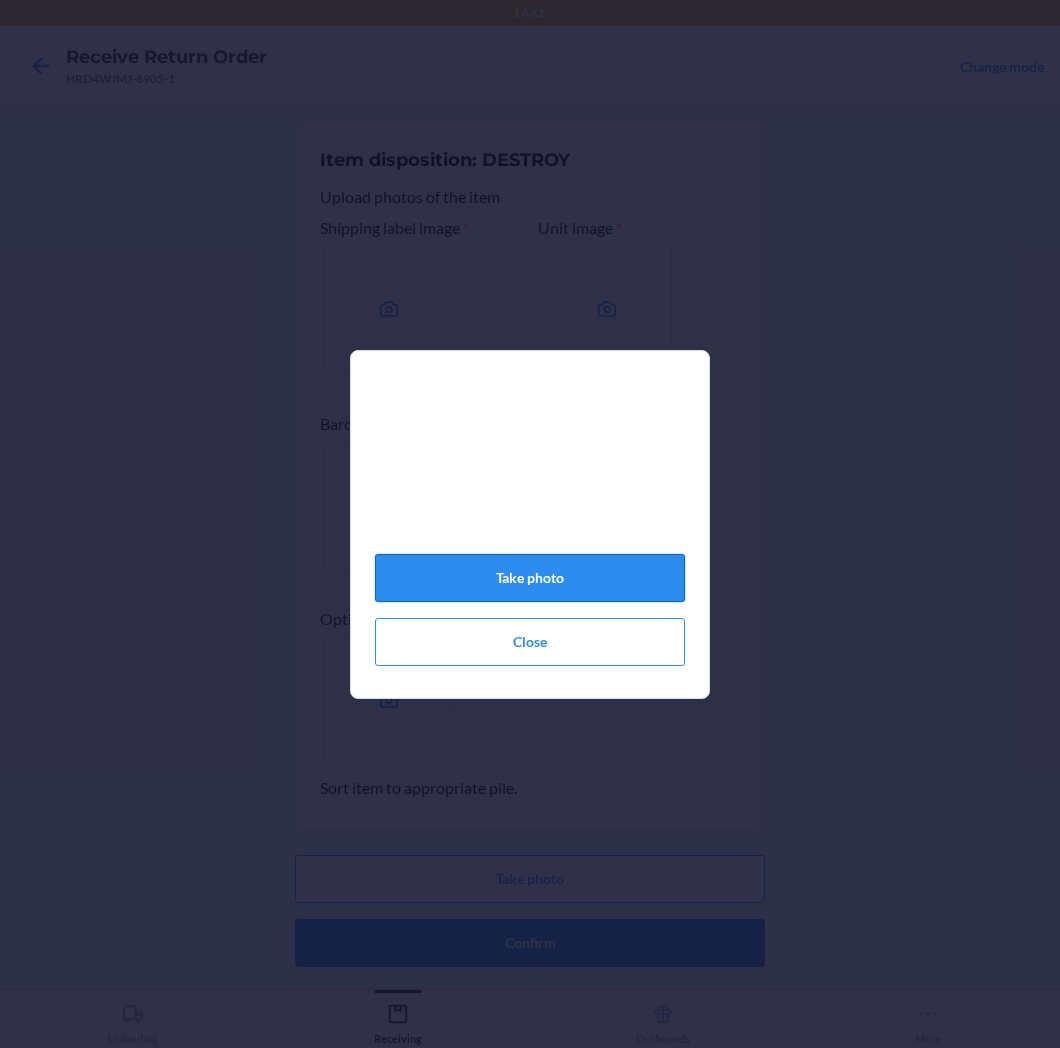 click on "Take photo" 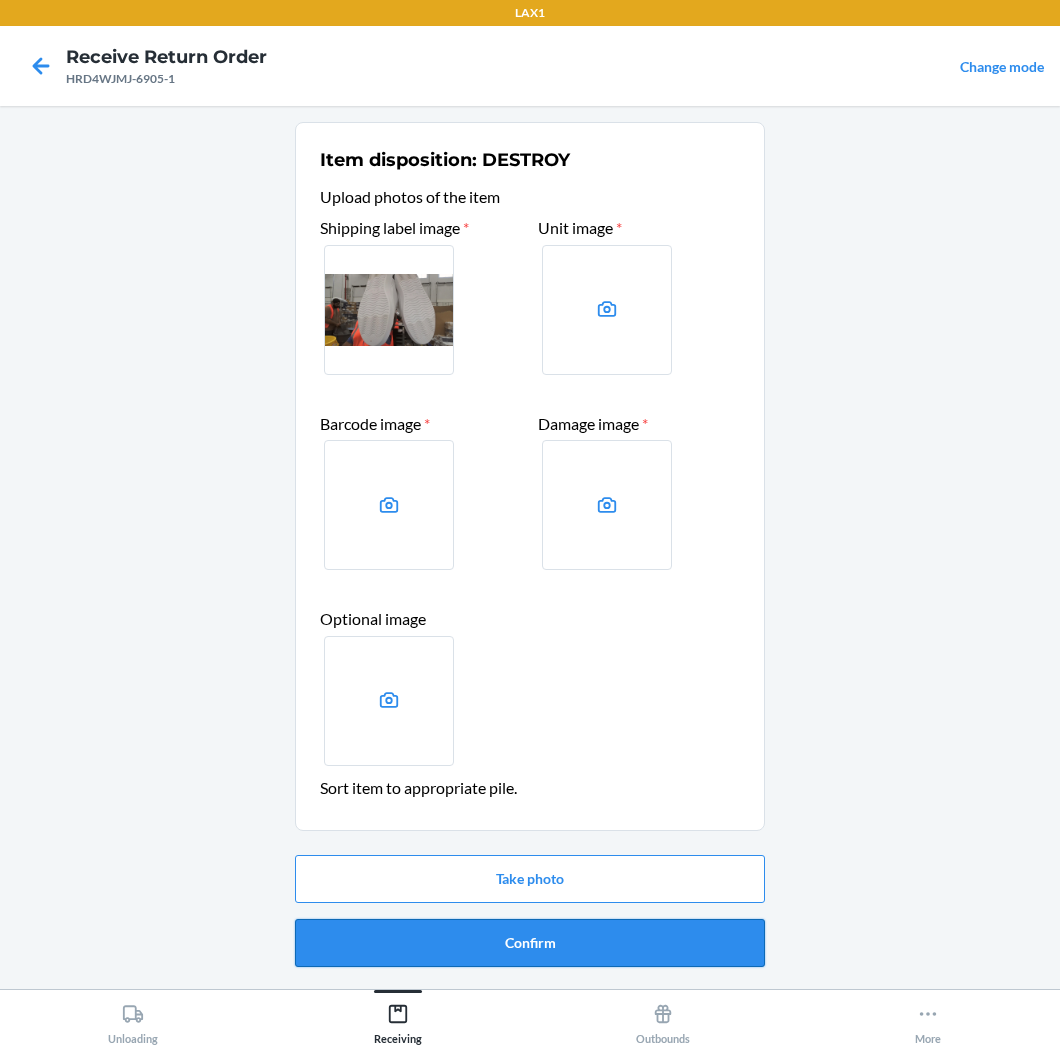 click on "Confirm" at bounding box center (530, 943) 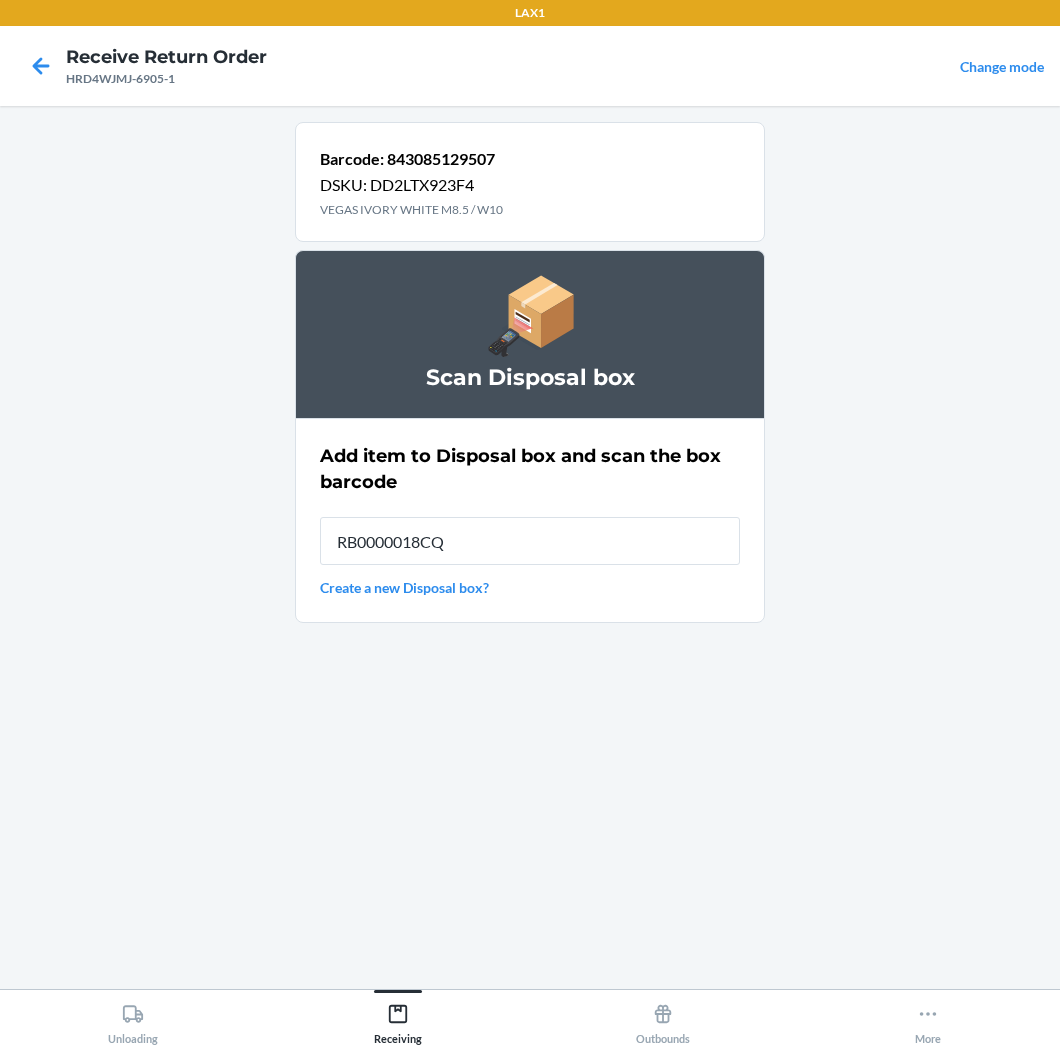 type on "RB0000018CQ" 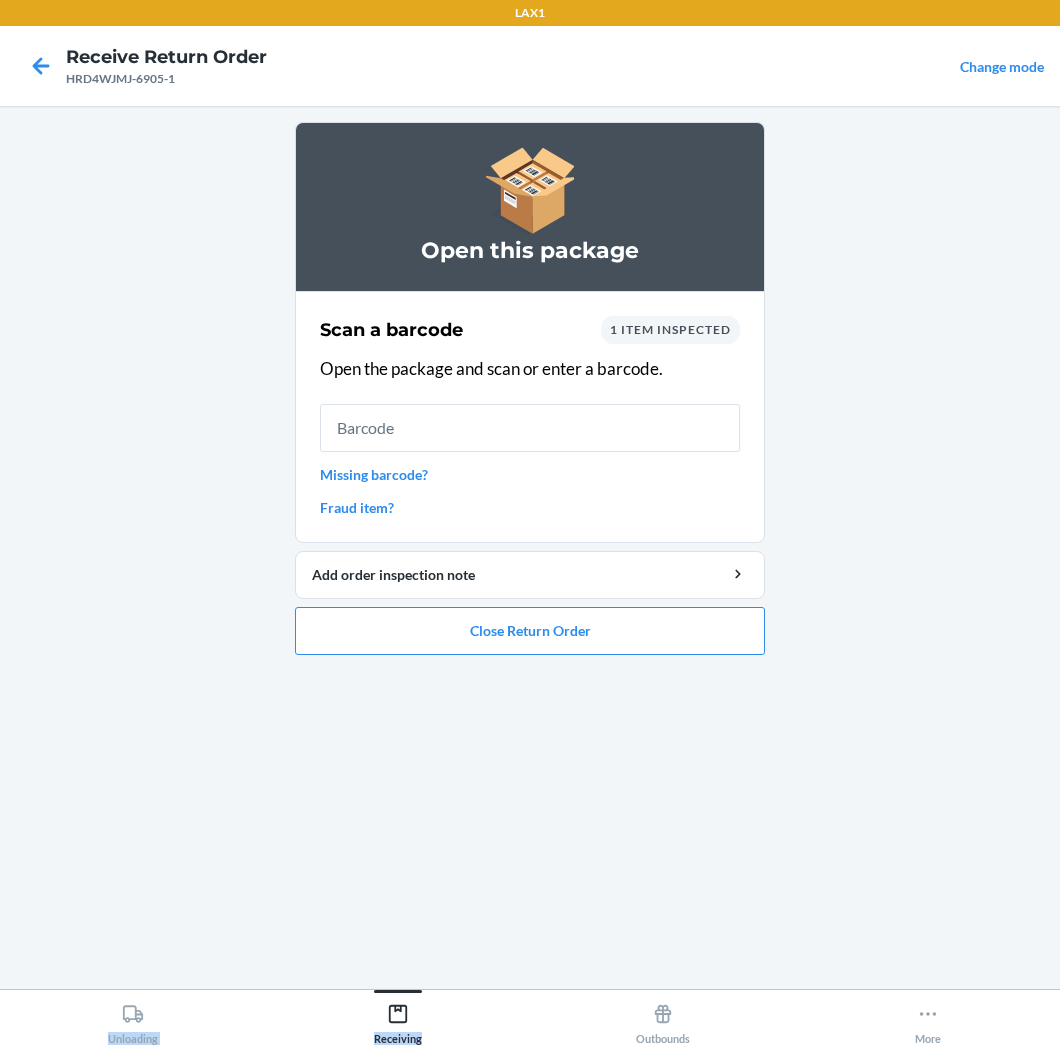 click on "LAX1 Receive Return Order HRD4WJMJ-6905-1 Change mode   Open this package Scan a barcode 1 item inspected Open the package and scan or enter a barcode. Missing barcode? Fraud item? Add order inspection note Close Return Order Unloading Receiving Outbounds More" at bounding box center [530, 524] 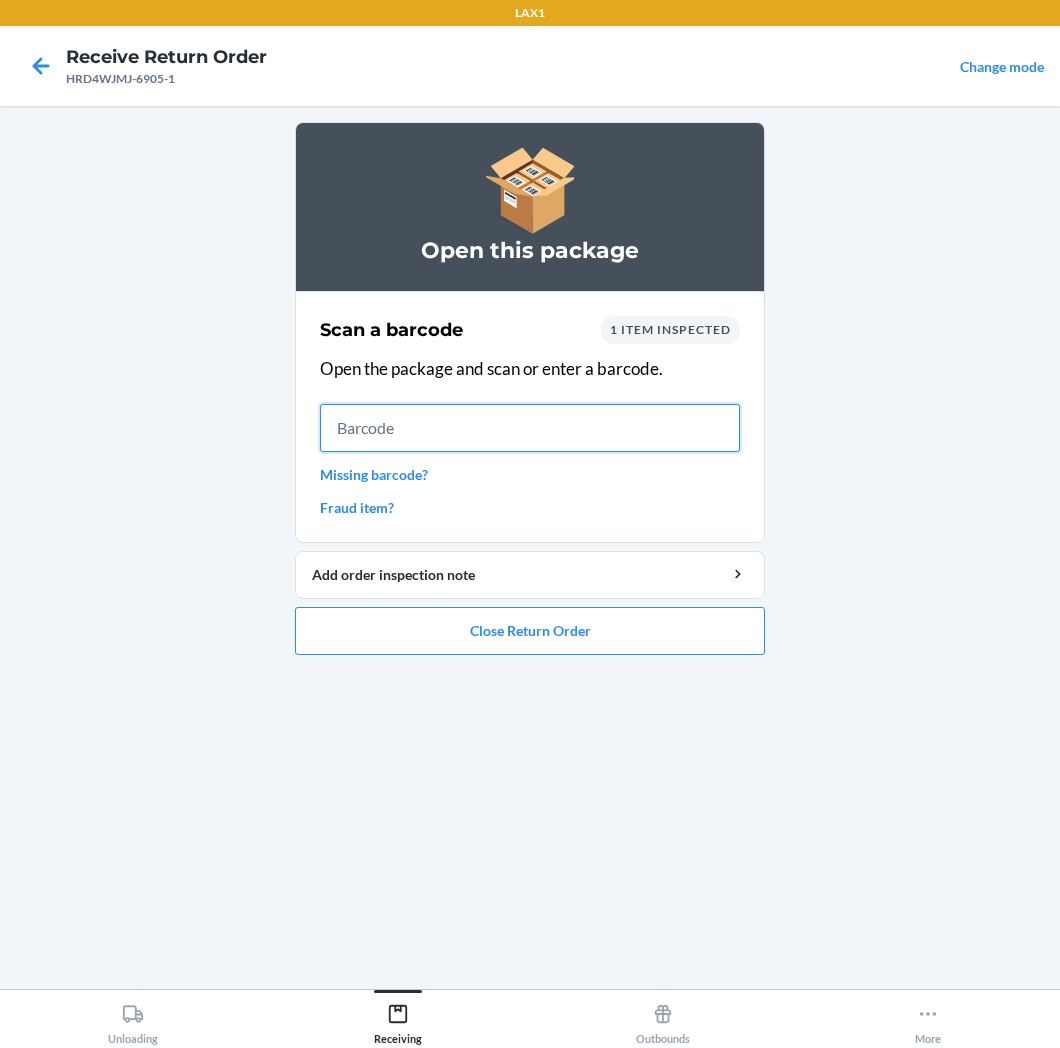 click at bounding box center [530, 428] 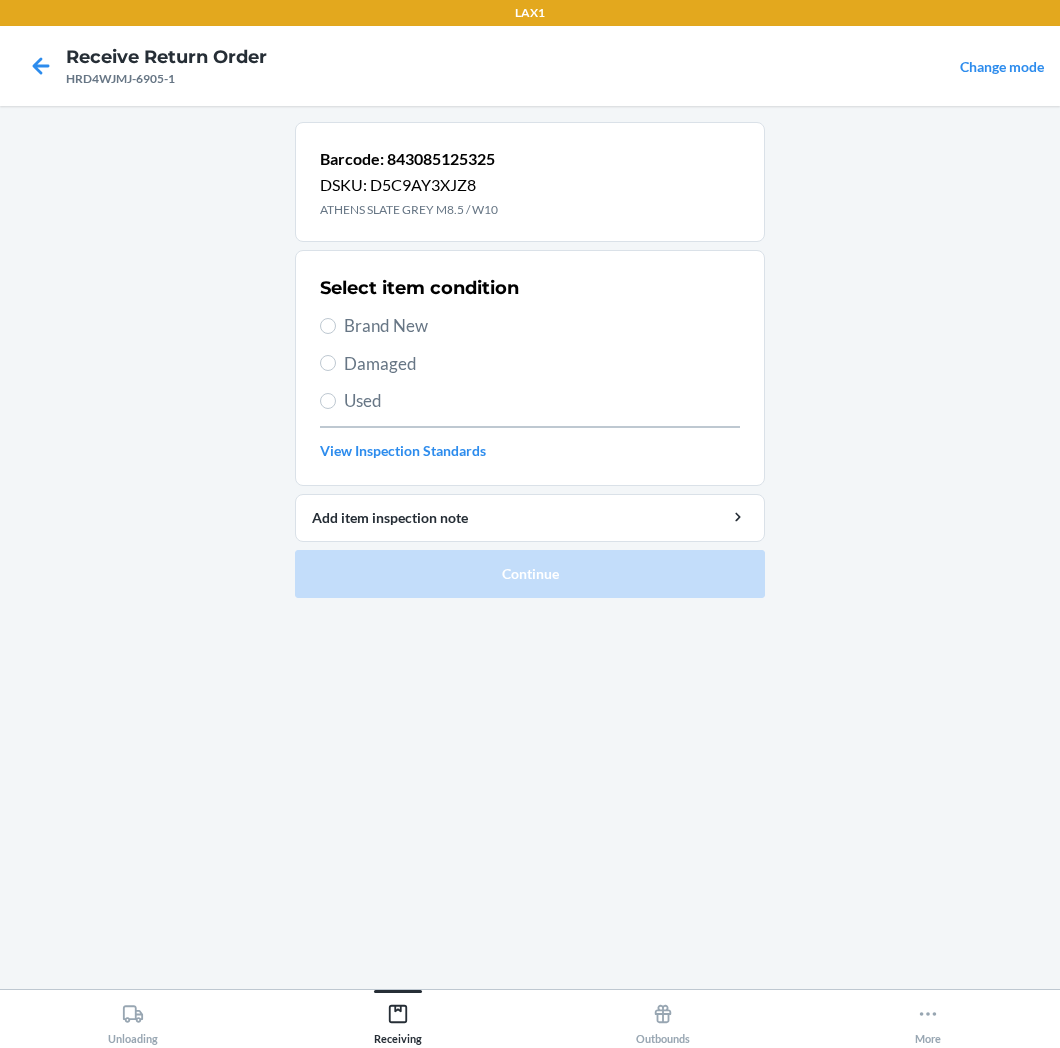 click on "Damaged" at bounding box center (542, 364) 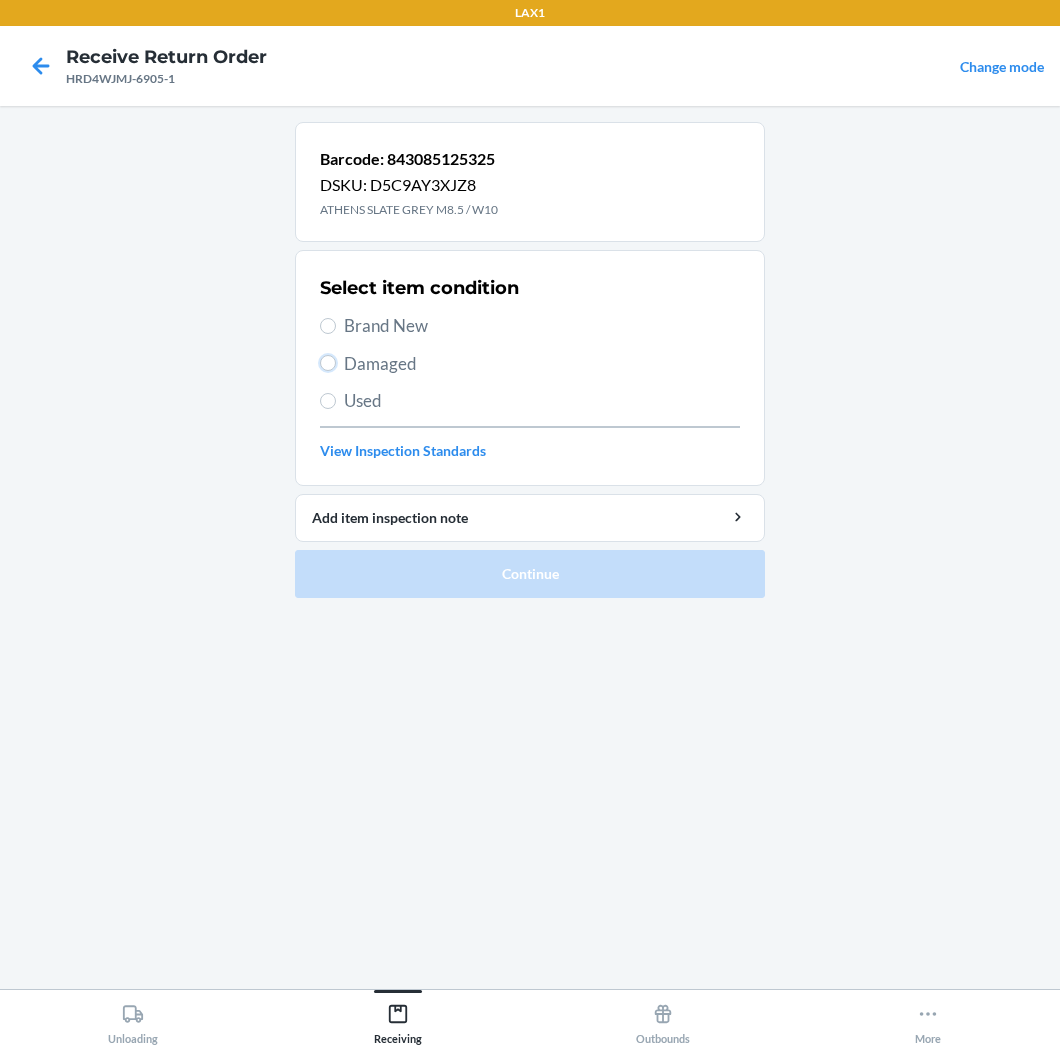 click on "Damaged" at bounding box center [328, 363] 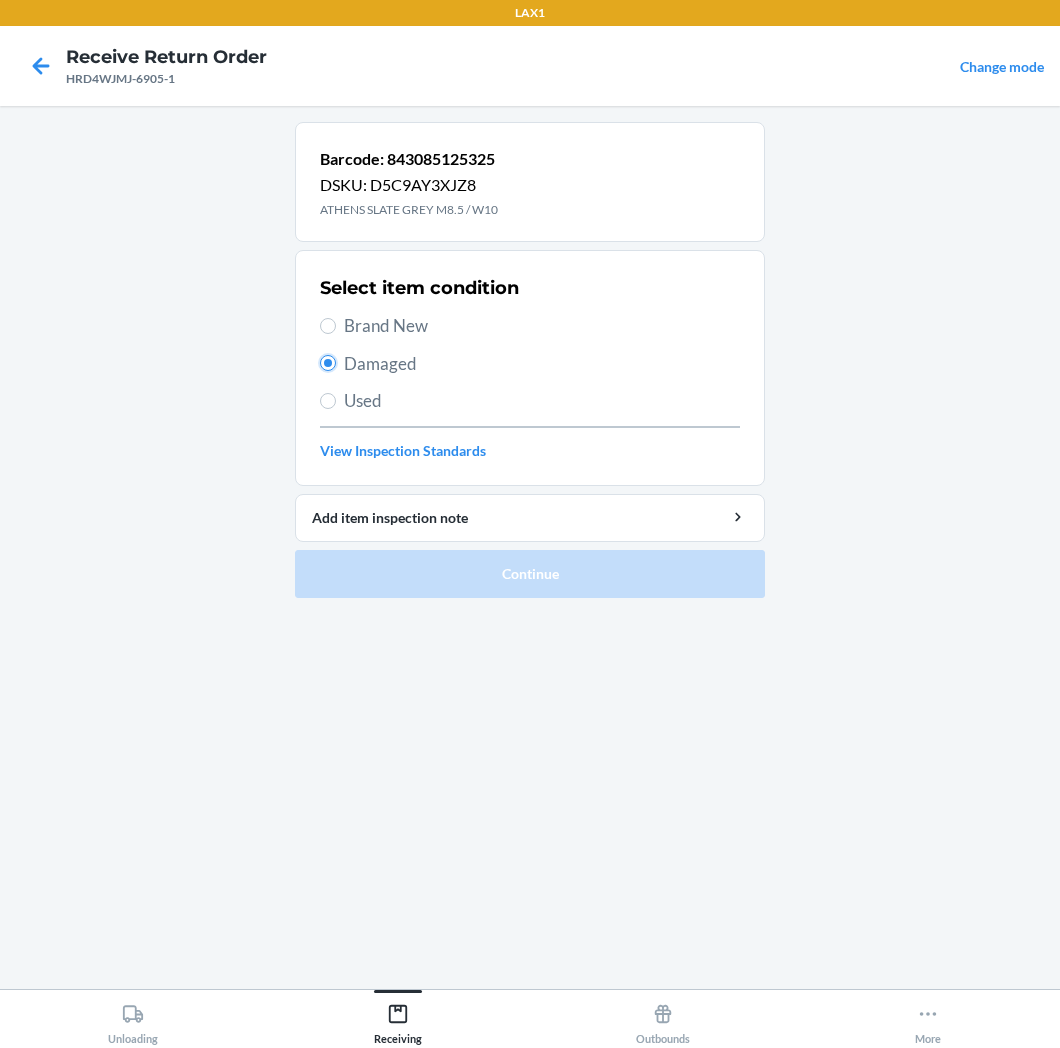 radio on "true" 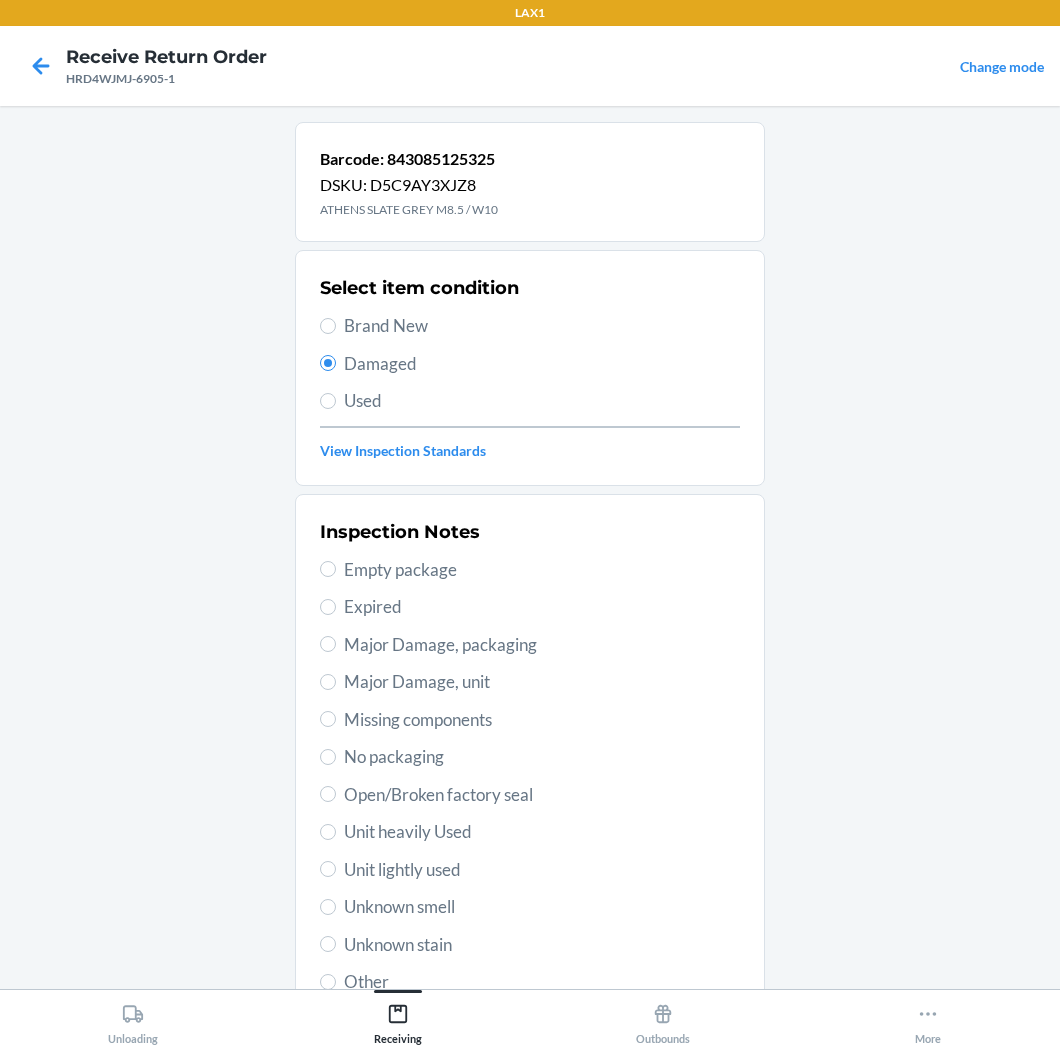 scroll, scrollTop: 157, scrollLeft: 0, axis: vertical 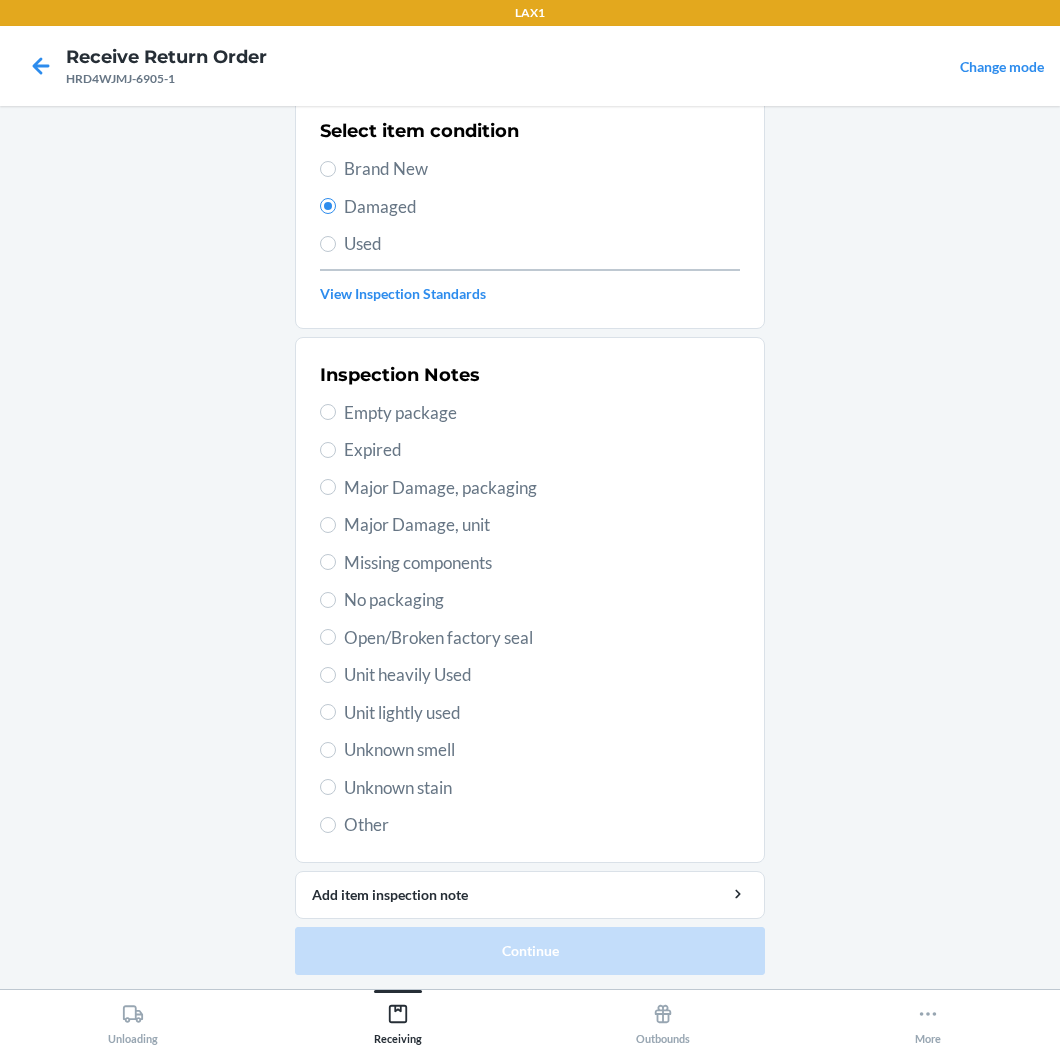 click on "Unknown stain" at bounding box center (542, 788) 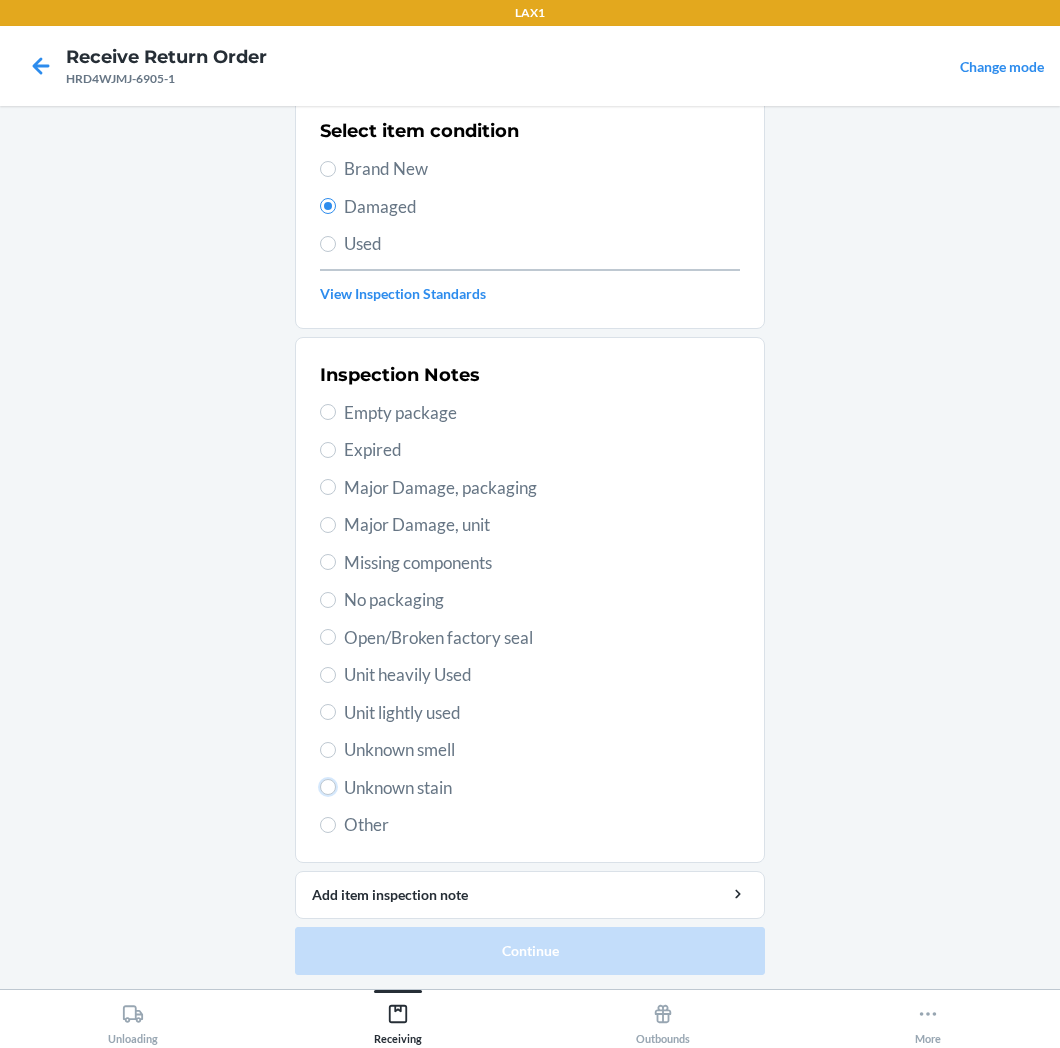 click on "Unknown stain" at bounding box center [328, 787] 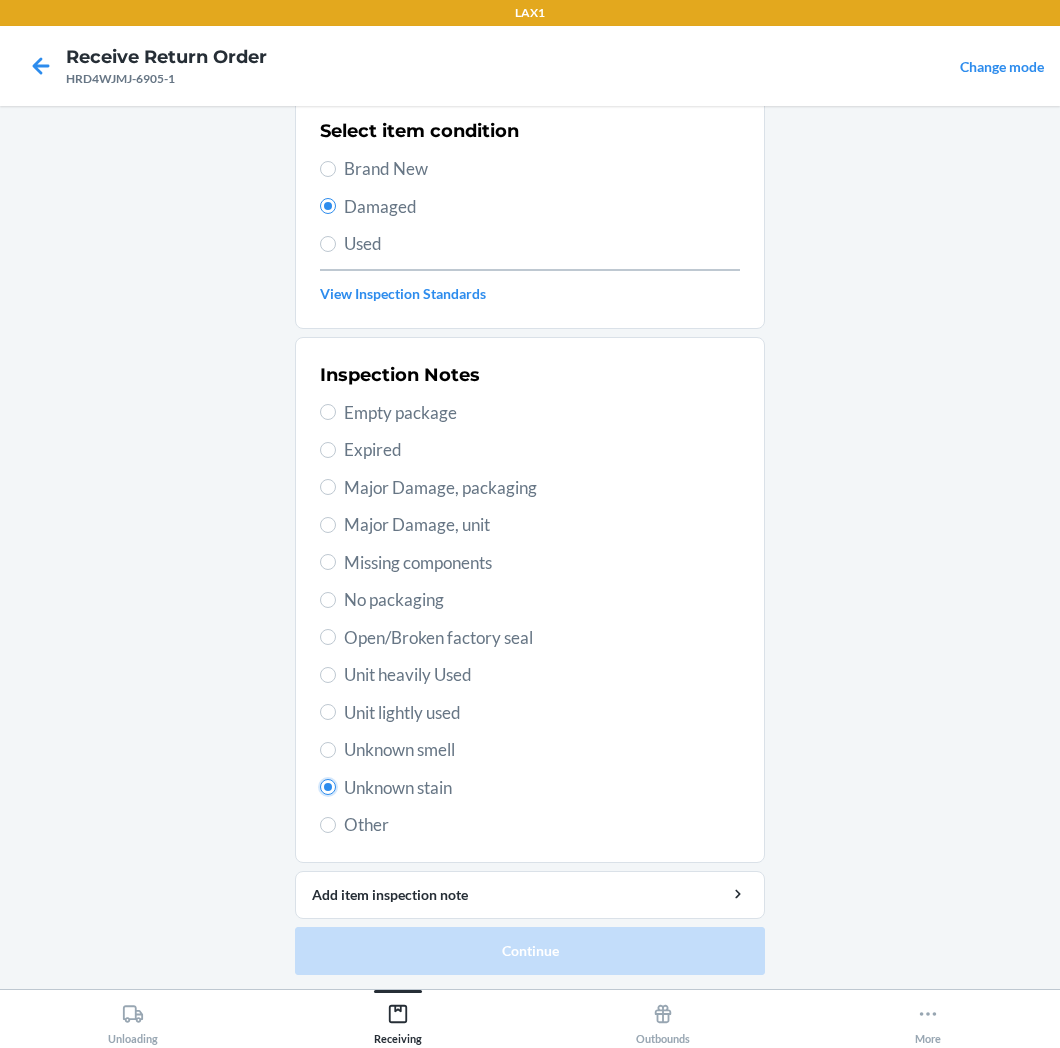 radio on "true" 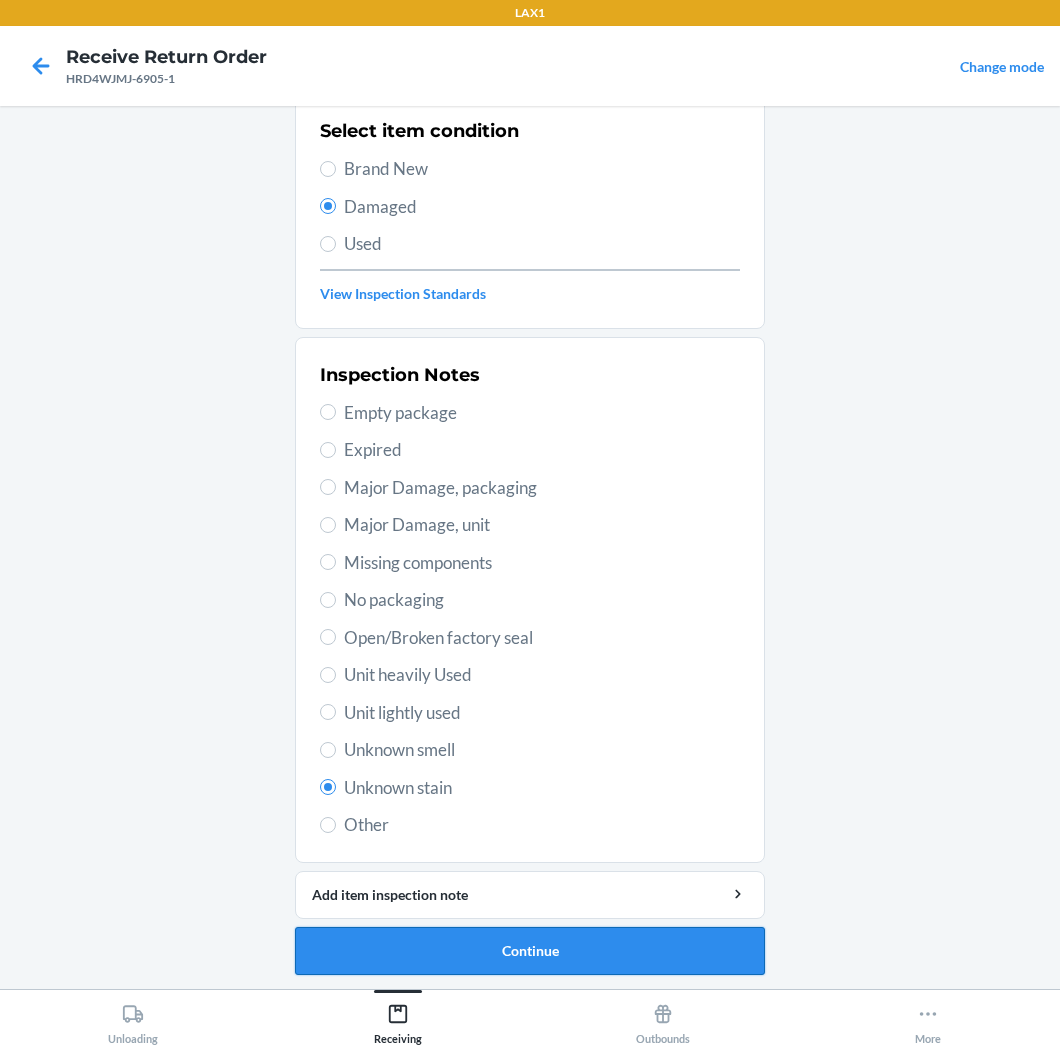 click on "Continue" at bounding box center [530, 951] 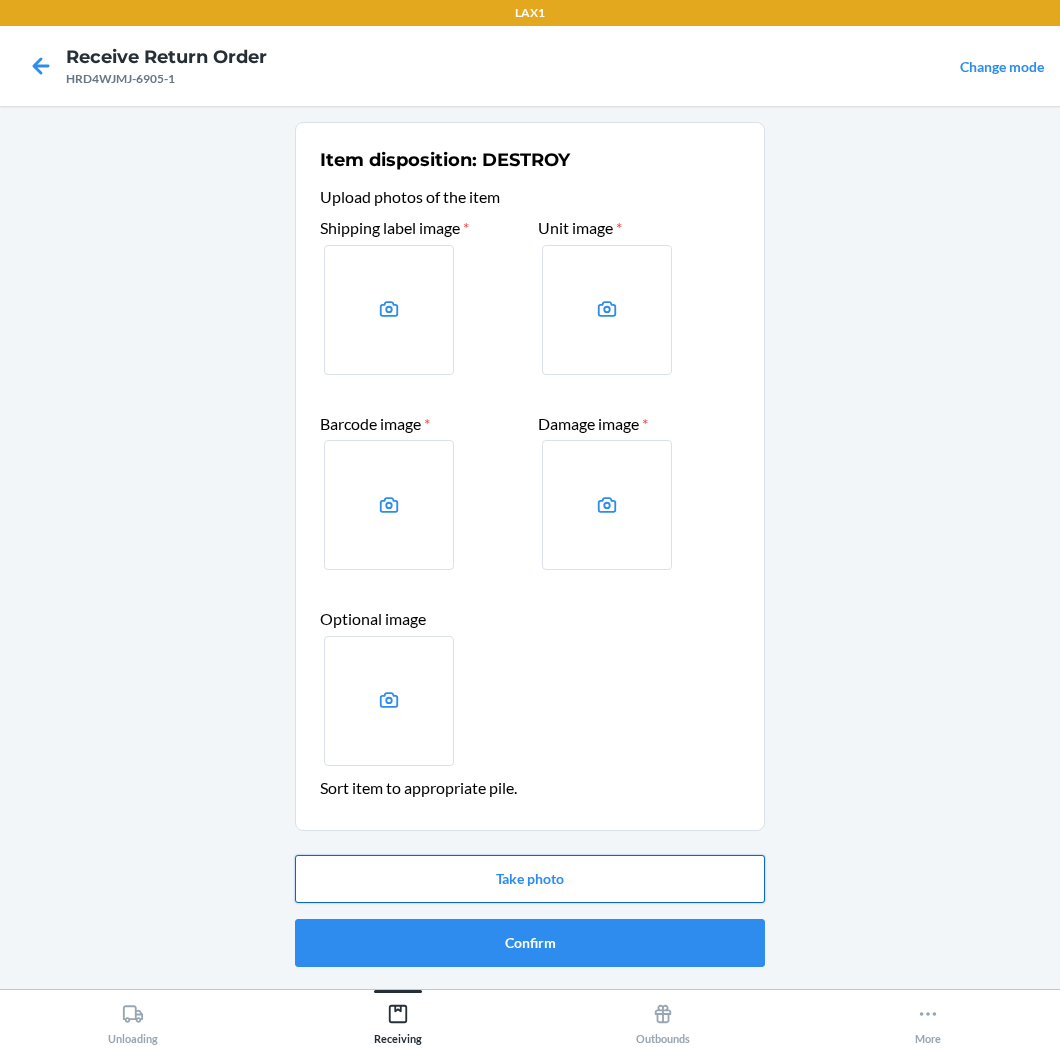 click on "Take photo" at bounding box center [530, 879] 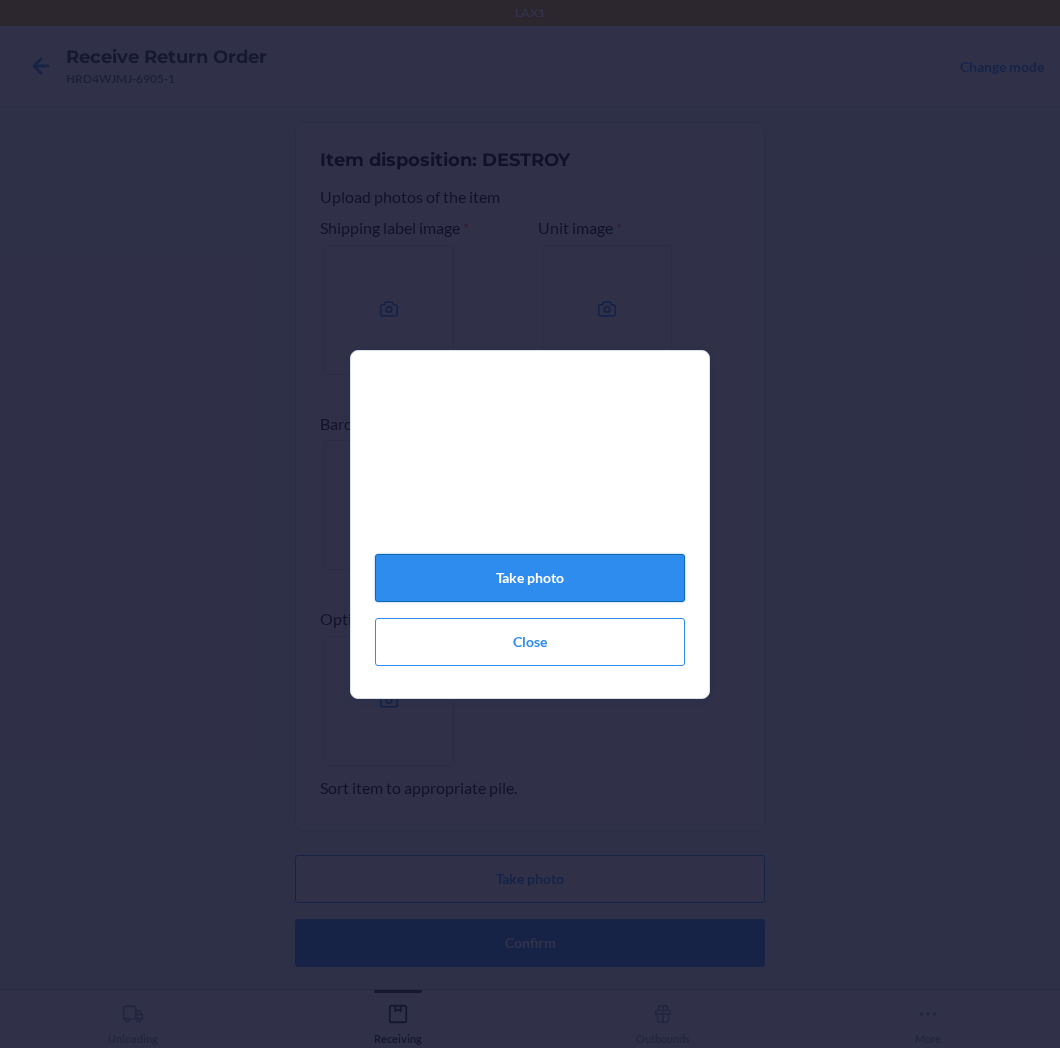 click on "Take photo" 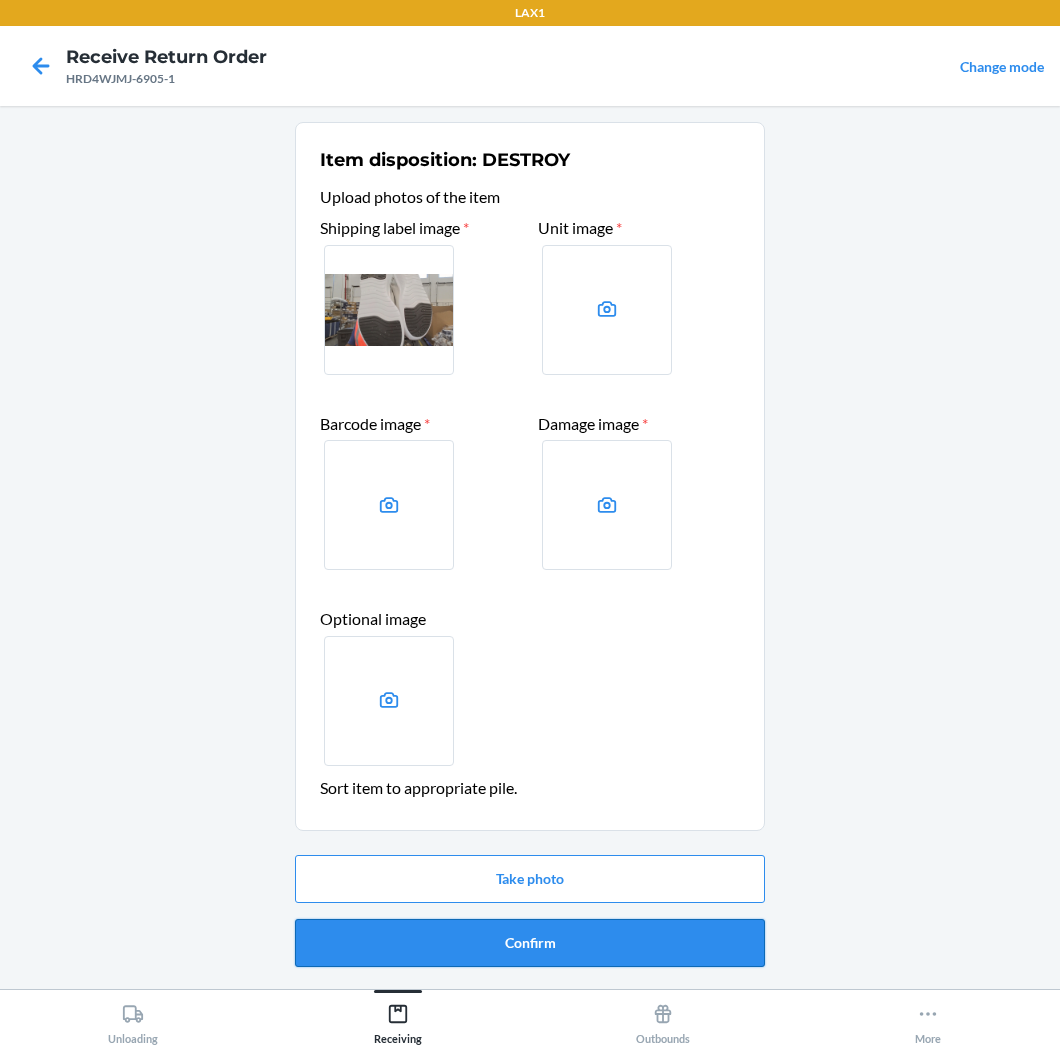 click on "Confirm" at bounding box center (530, 943) 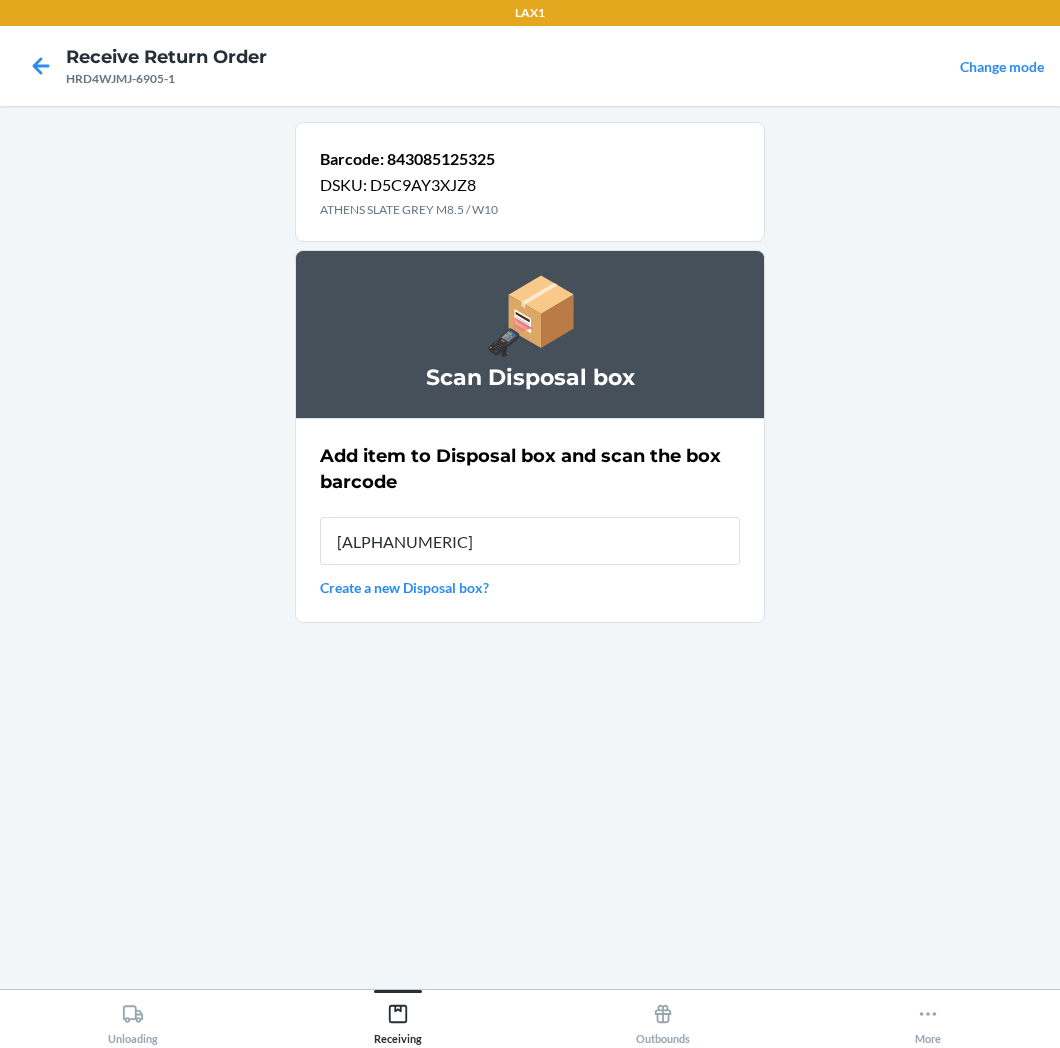 type on "[ALPHANUMERIC]" 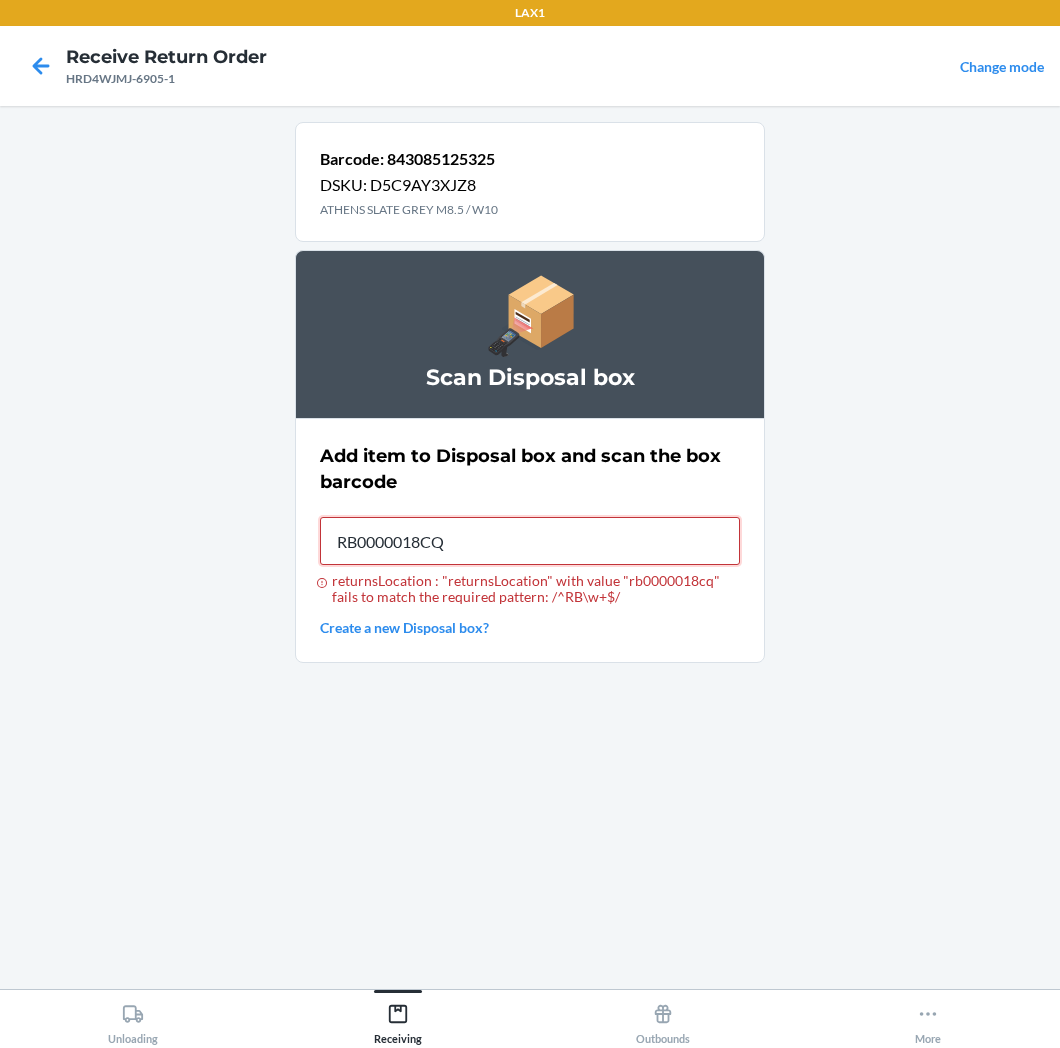 type on "RB0000018CQ" 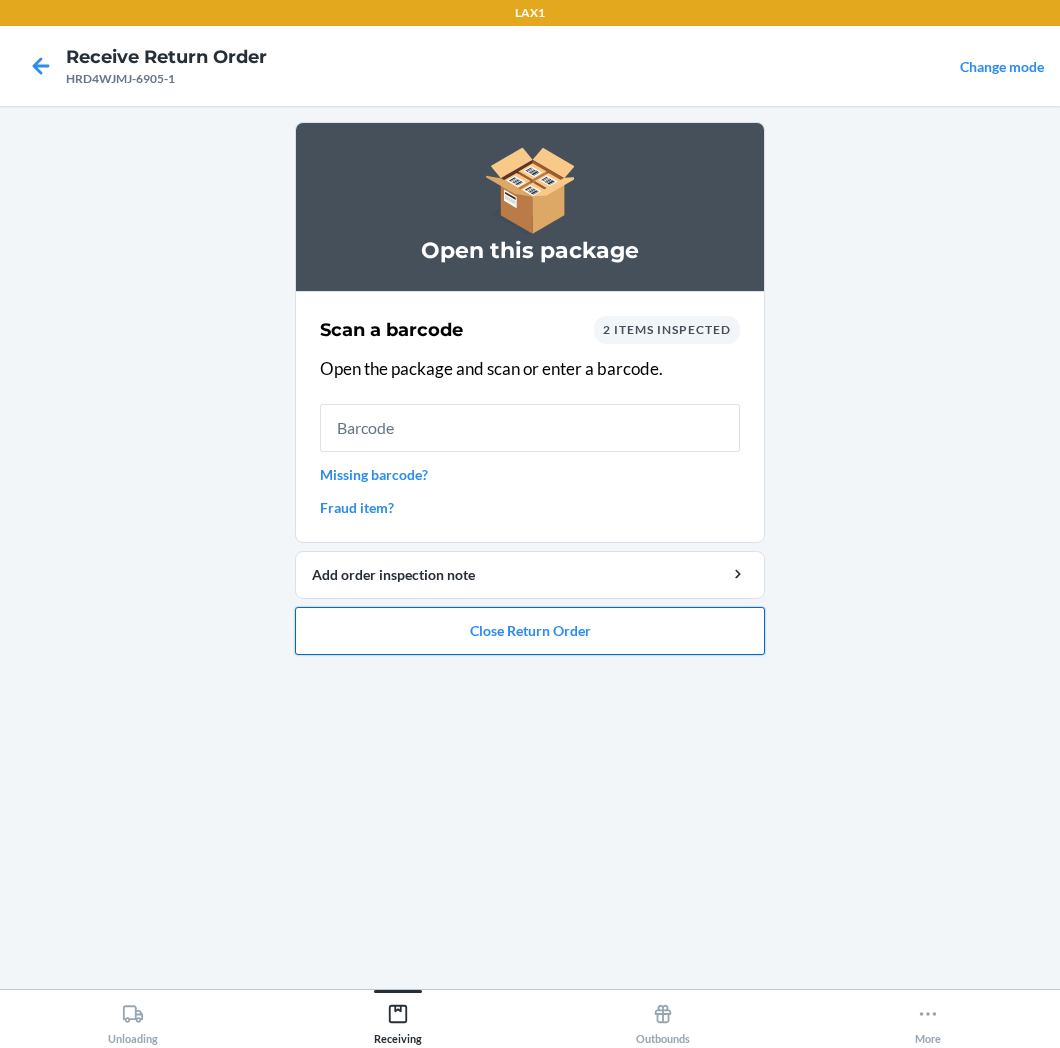 click on "Close Return Order" at bounding box center (530, 631) 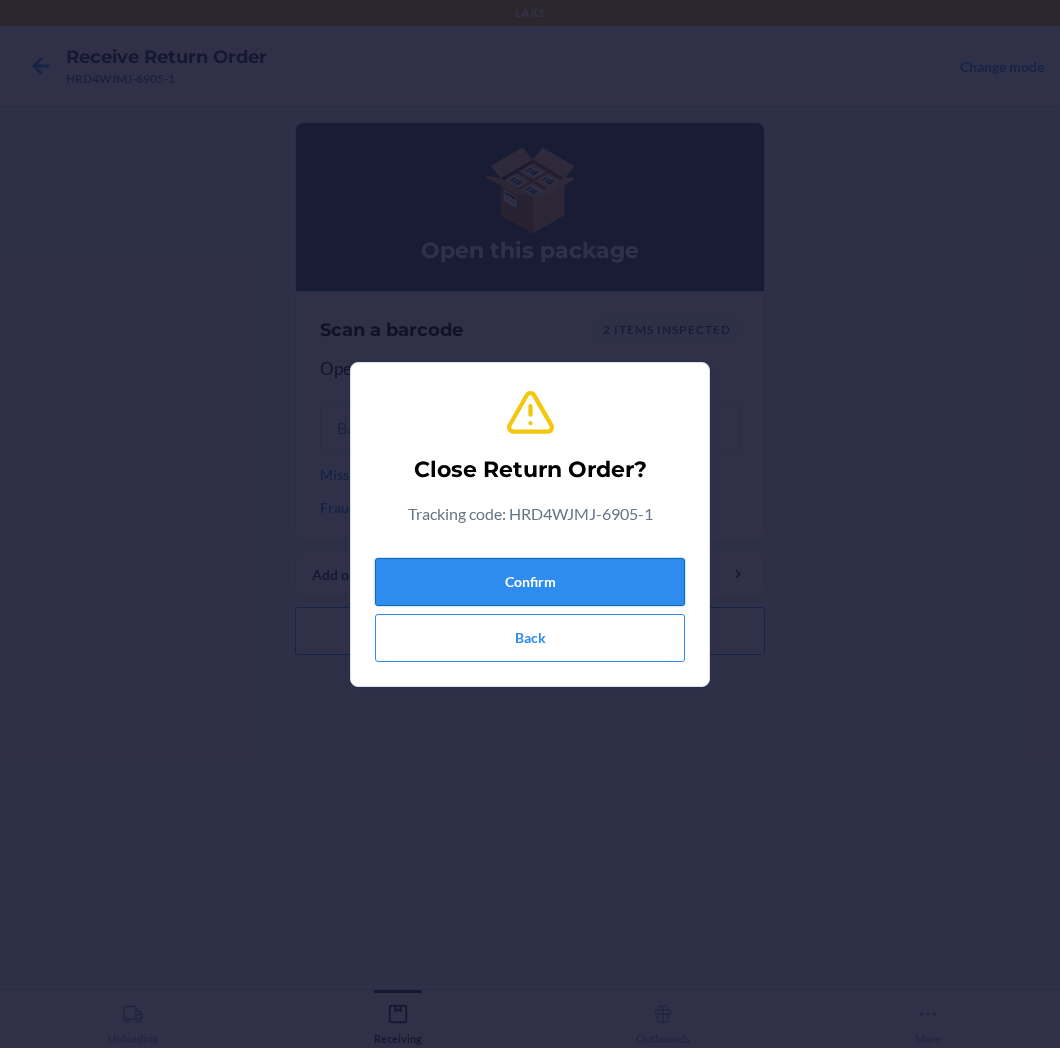click on "Confirm" at bounding box center [530, 582] 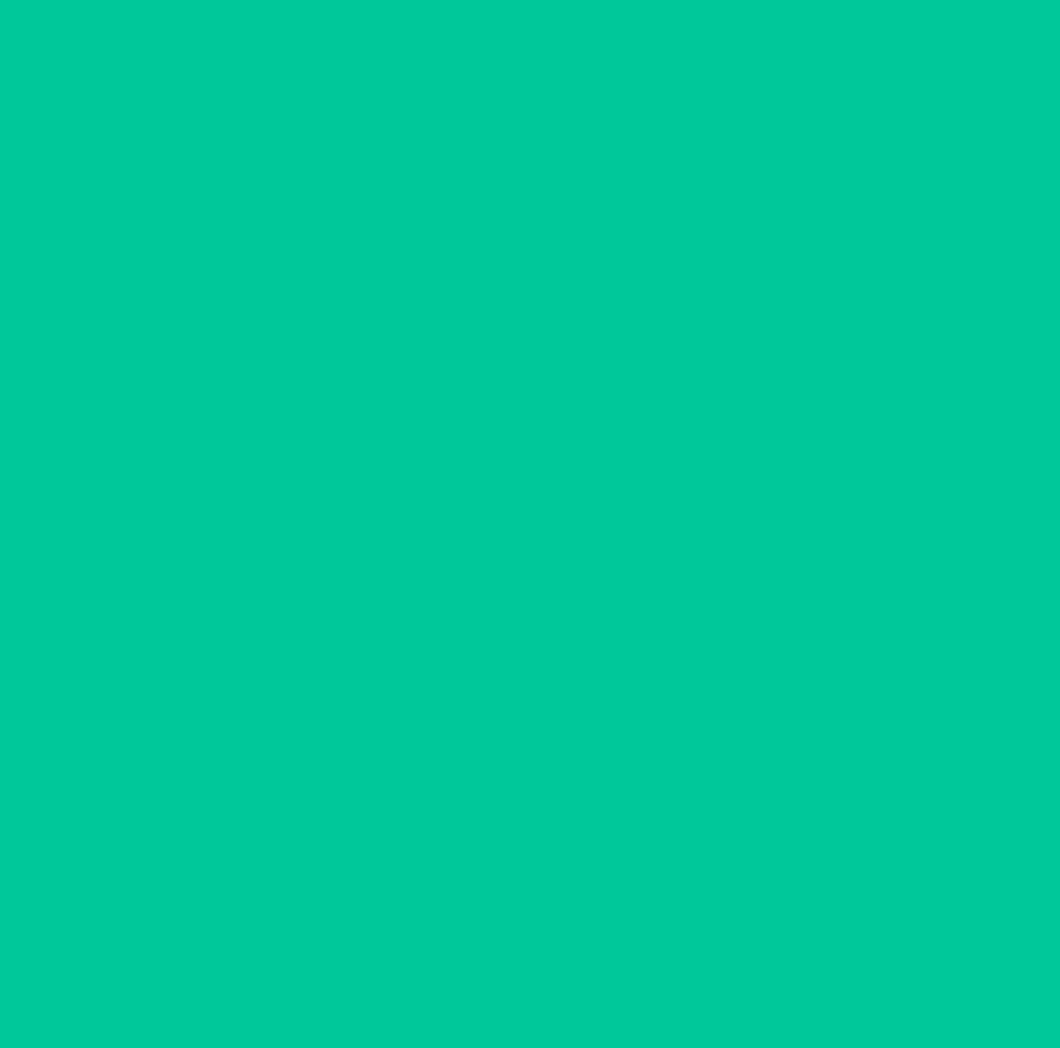 type 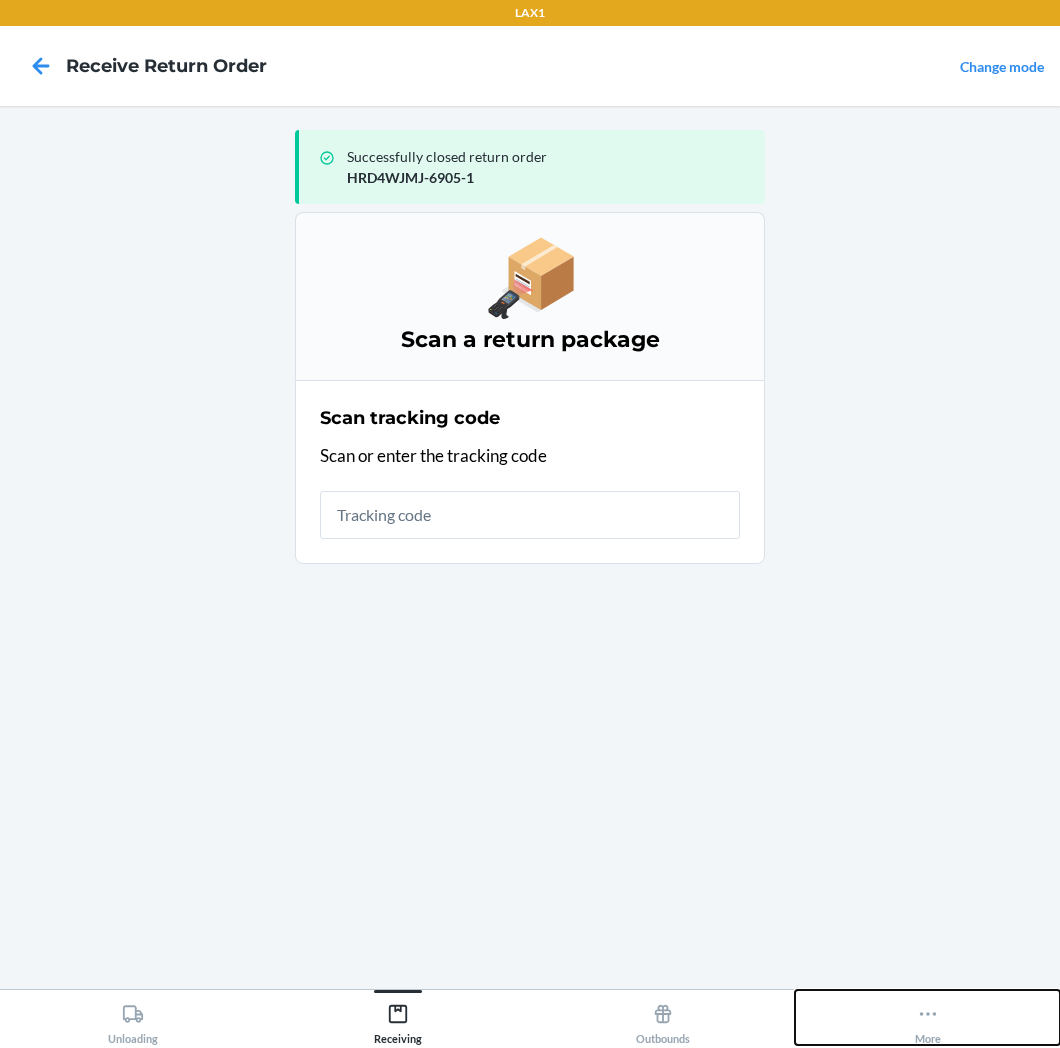 click on "More" at bounding box center [928, 1020] 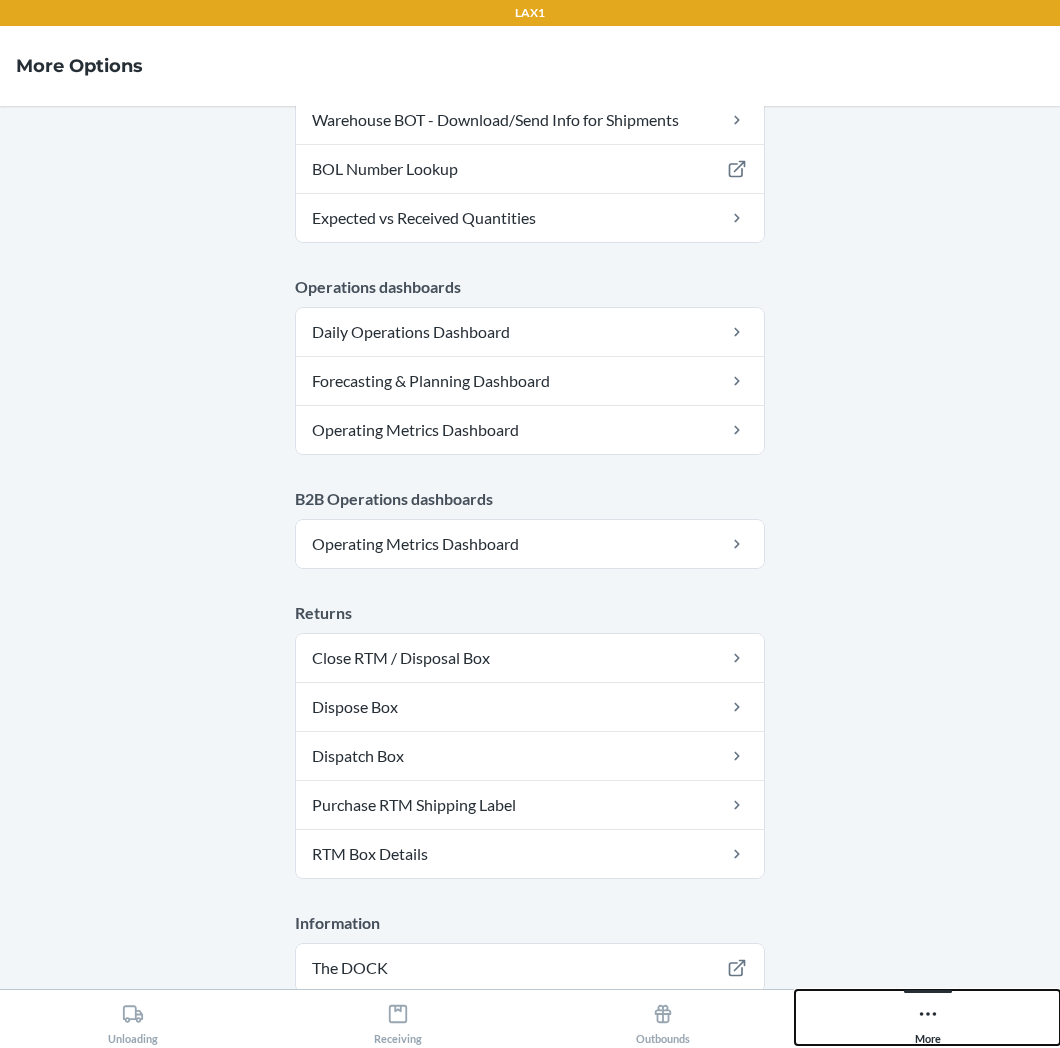 scroll, scrollTop: 877, scrollLeft: 0, axis: vertical 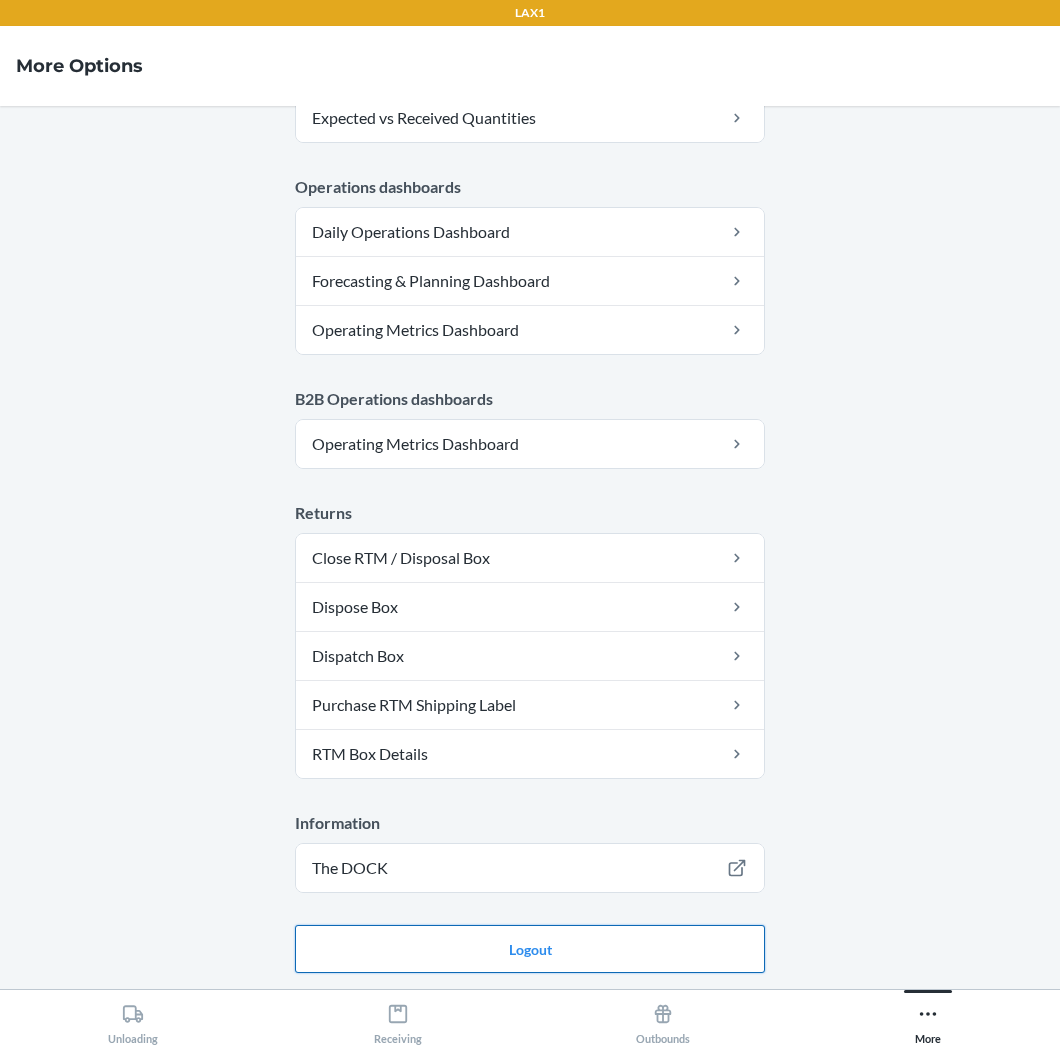 click on "Logout" at bounding box center (530, 949) 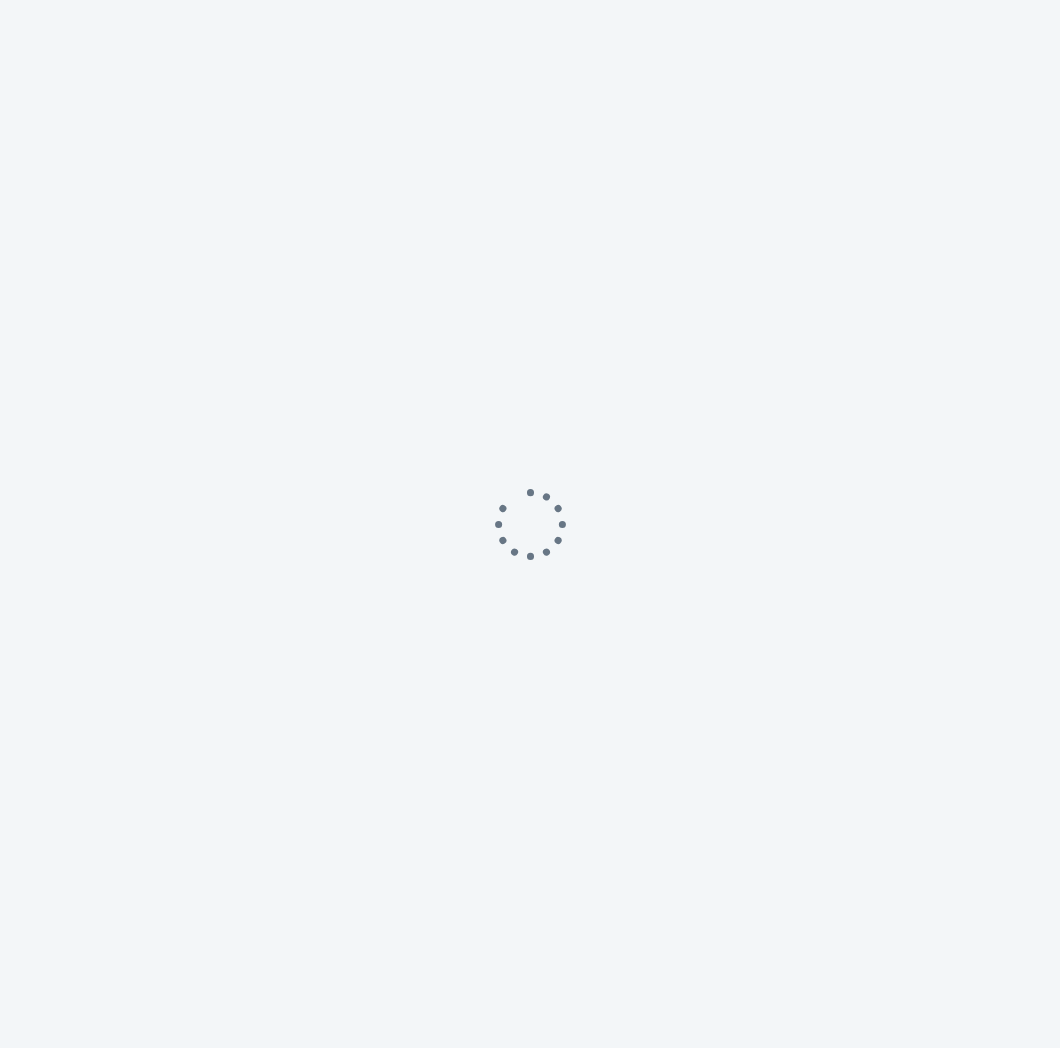 scroll, scrollTop: 0, scrollLeft: 0, axis: both 